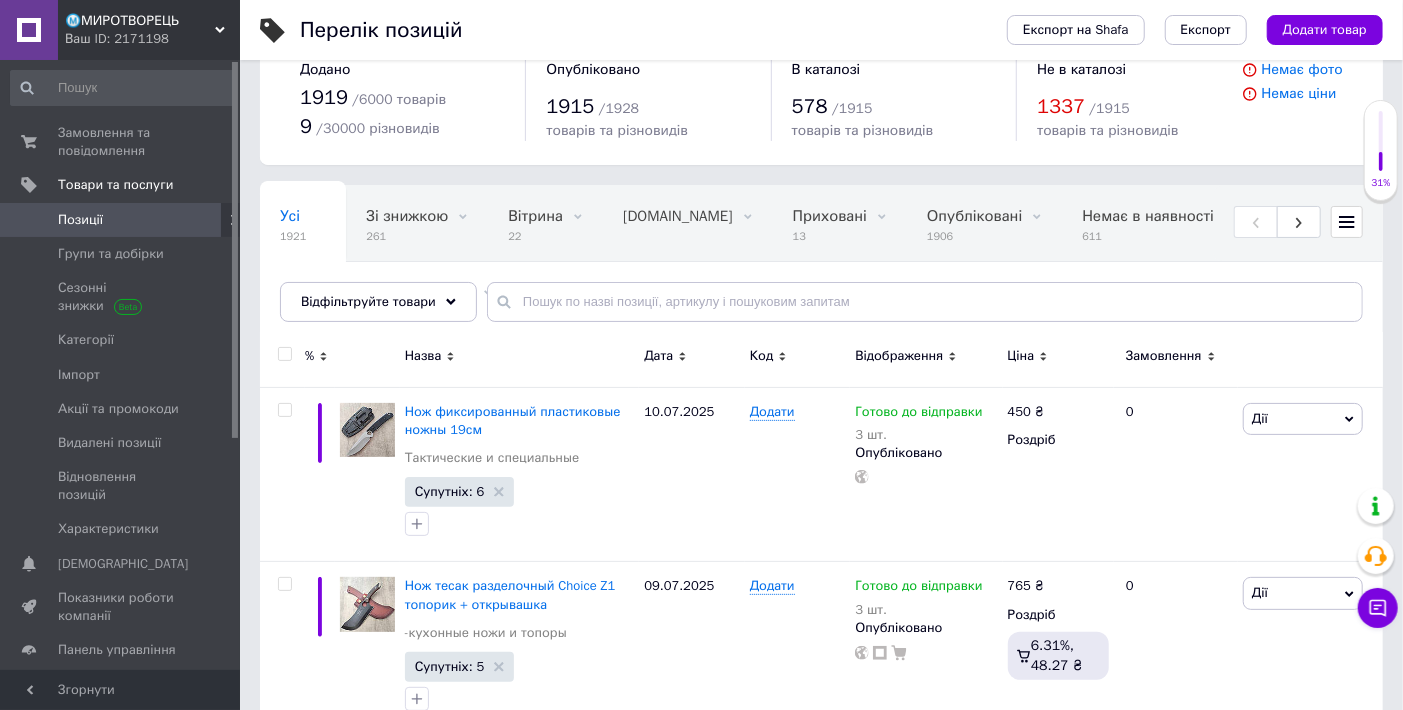 scroll, scrollTop: 0, scrollLeft: 0, axis: both 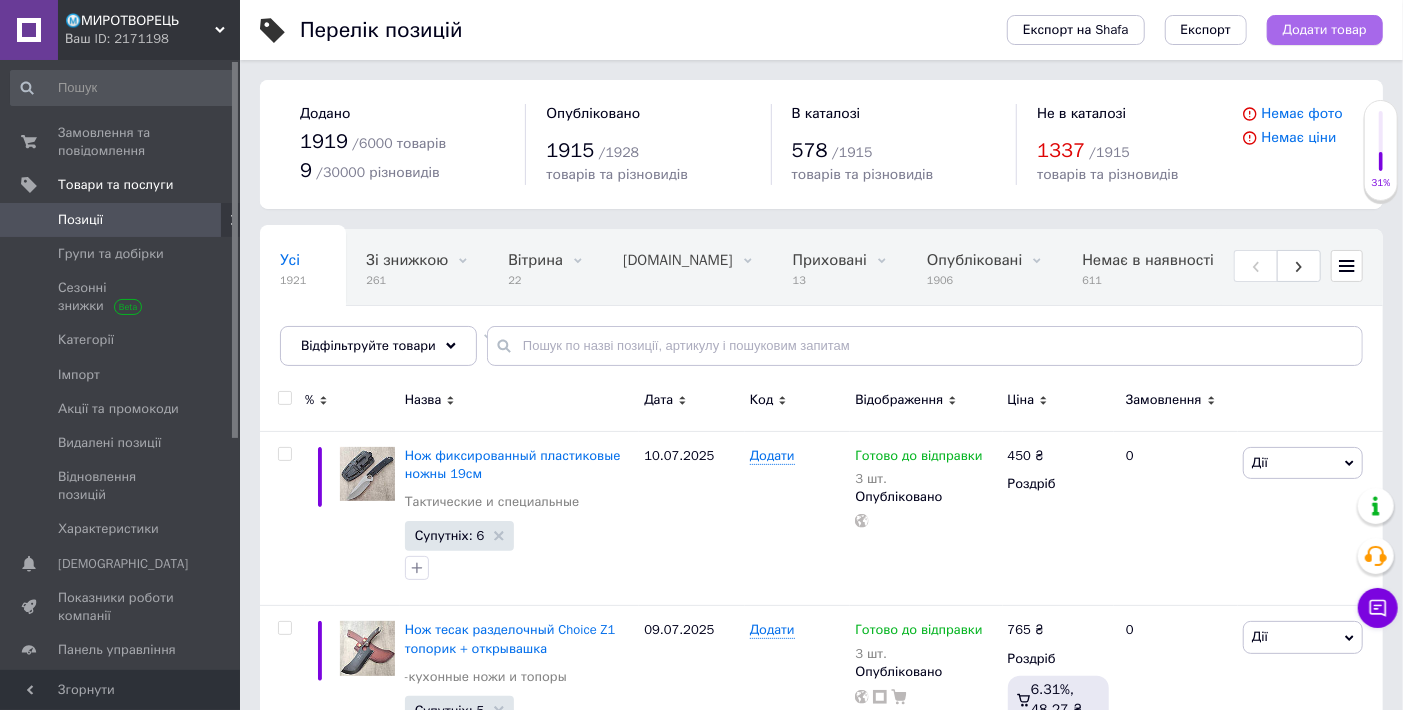click on "Додати товар" at bounding box center [1325, 30] 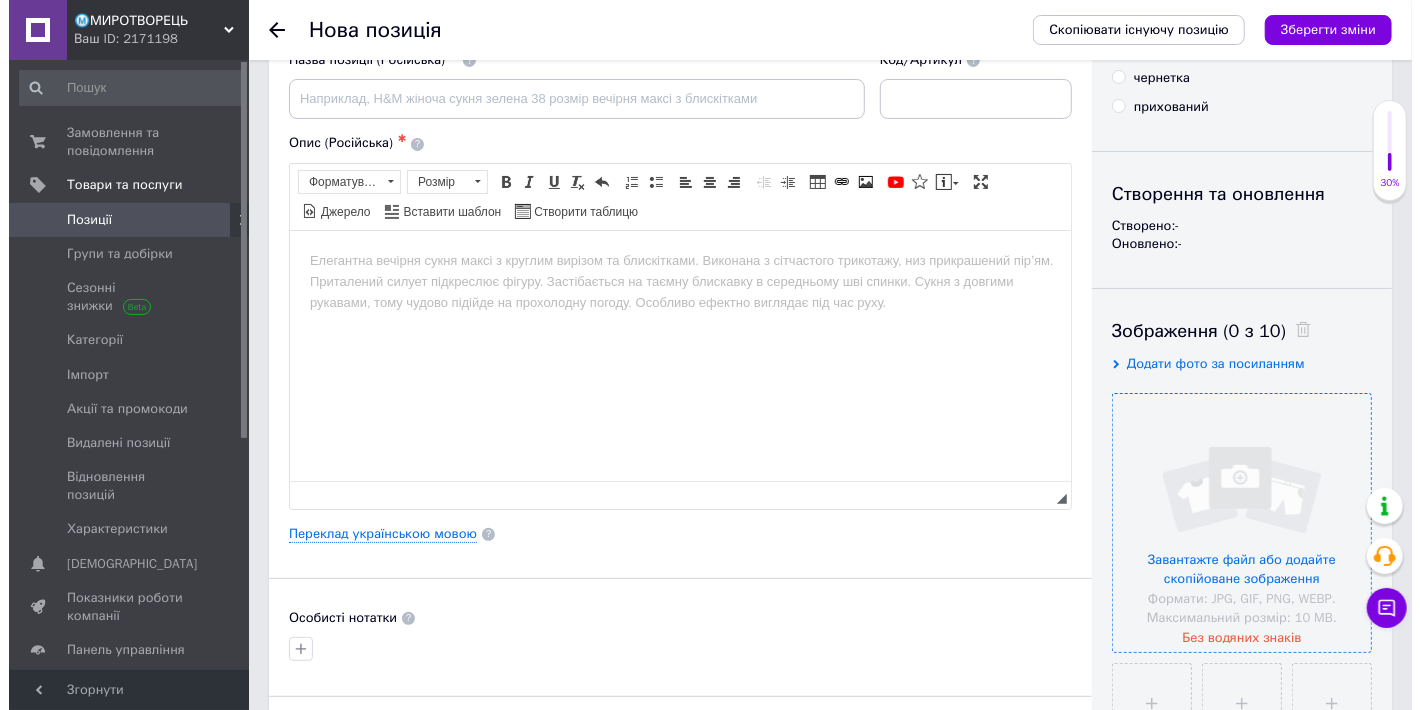 scroll, scrollTop: 333, scrollLeft: 0, axis: vertical 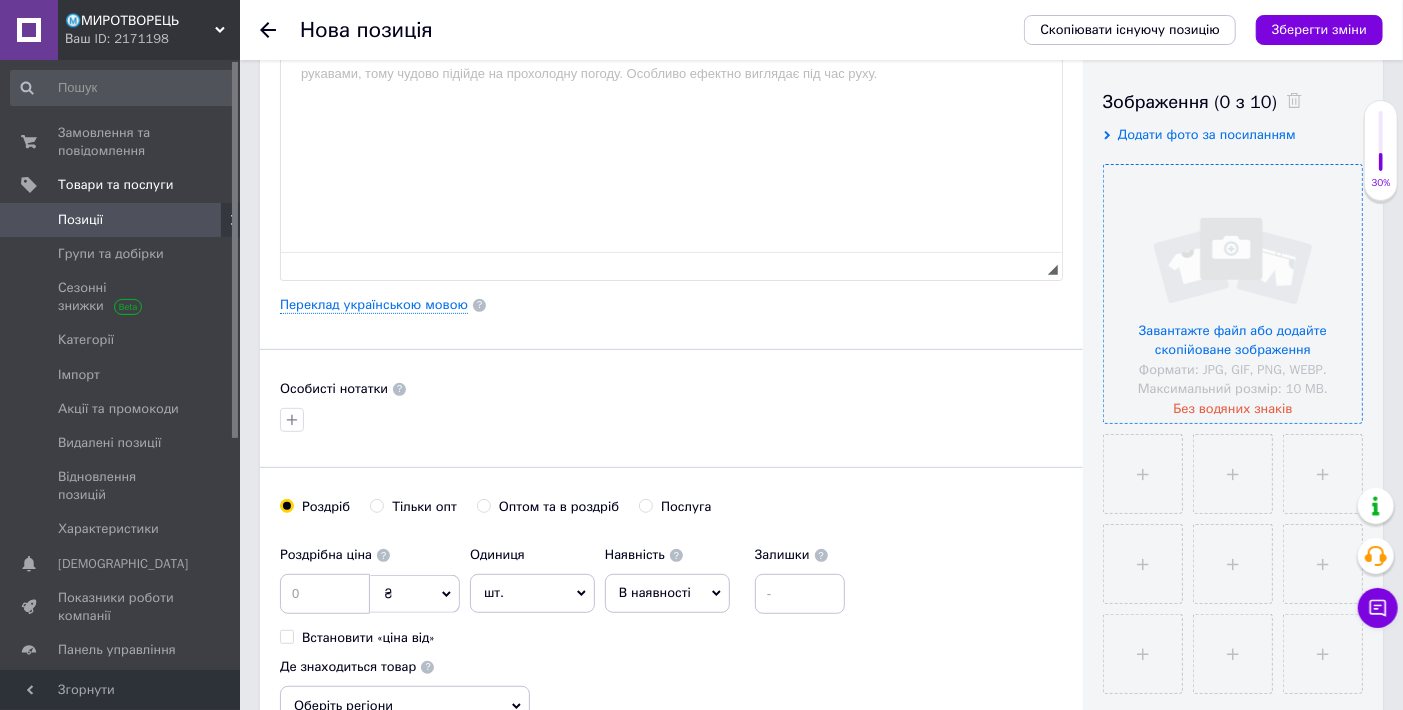click at bounding box center [1233, 294] 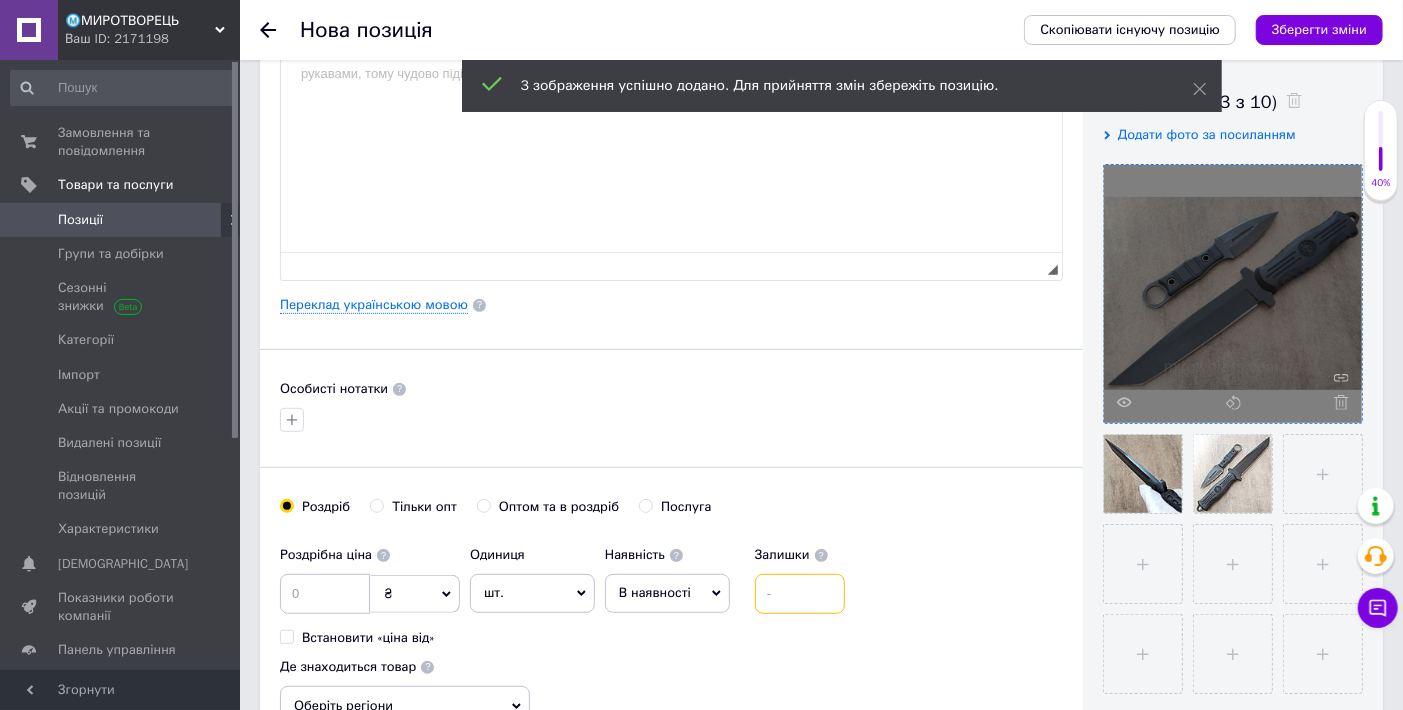 click at bounding box center [800, 594] 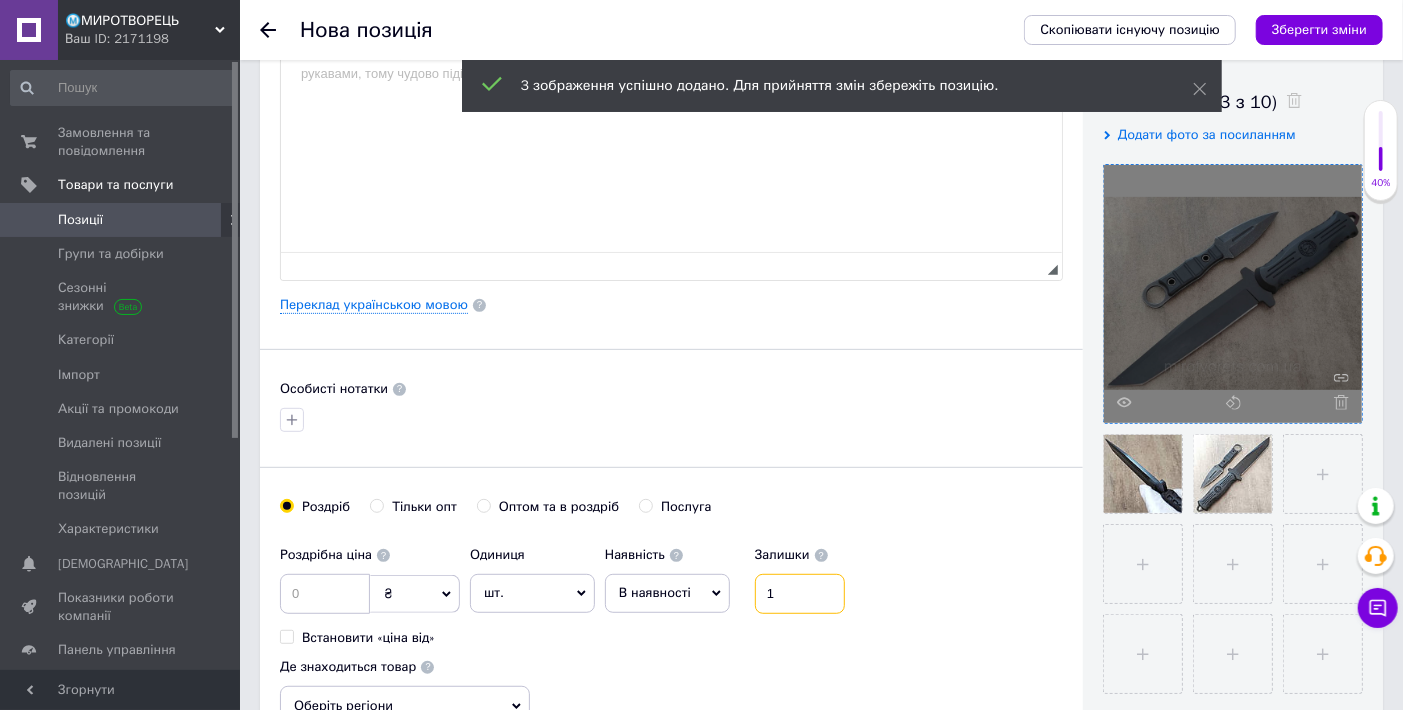 type on "1" 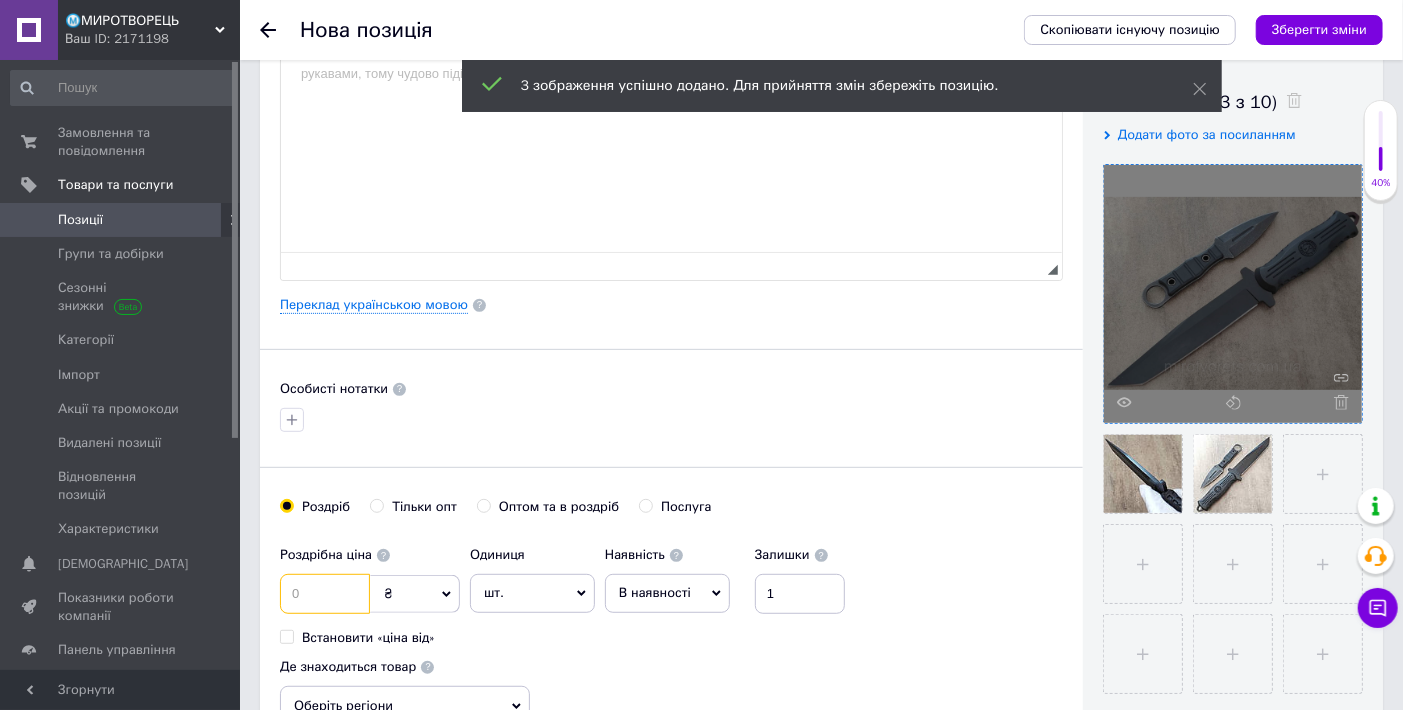 click at bounding box center [325, 594] 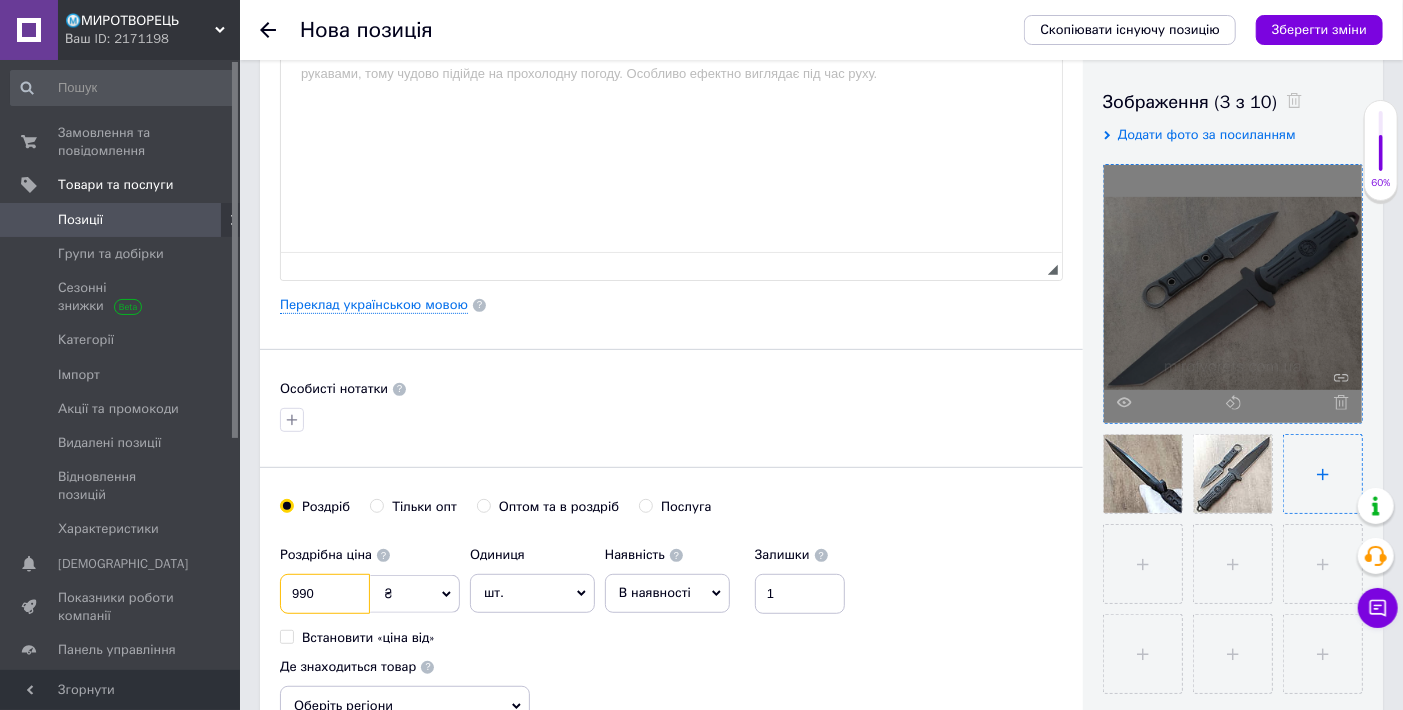 type on "990" 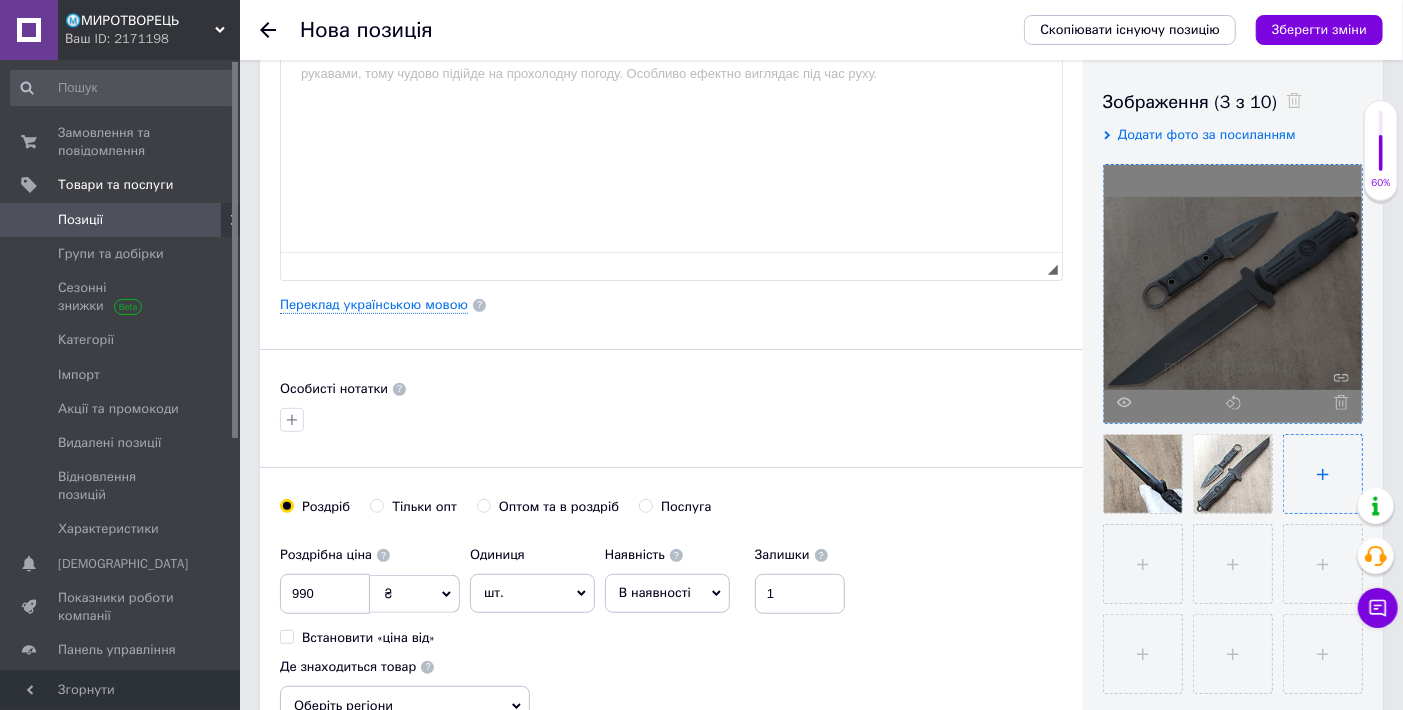 click at bounding box center [1323, 474] 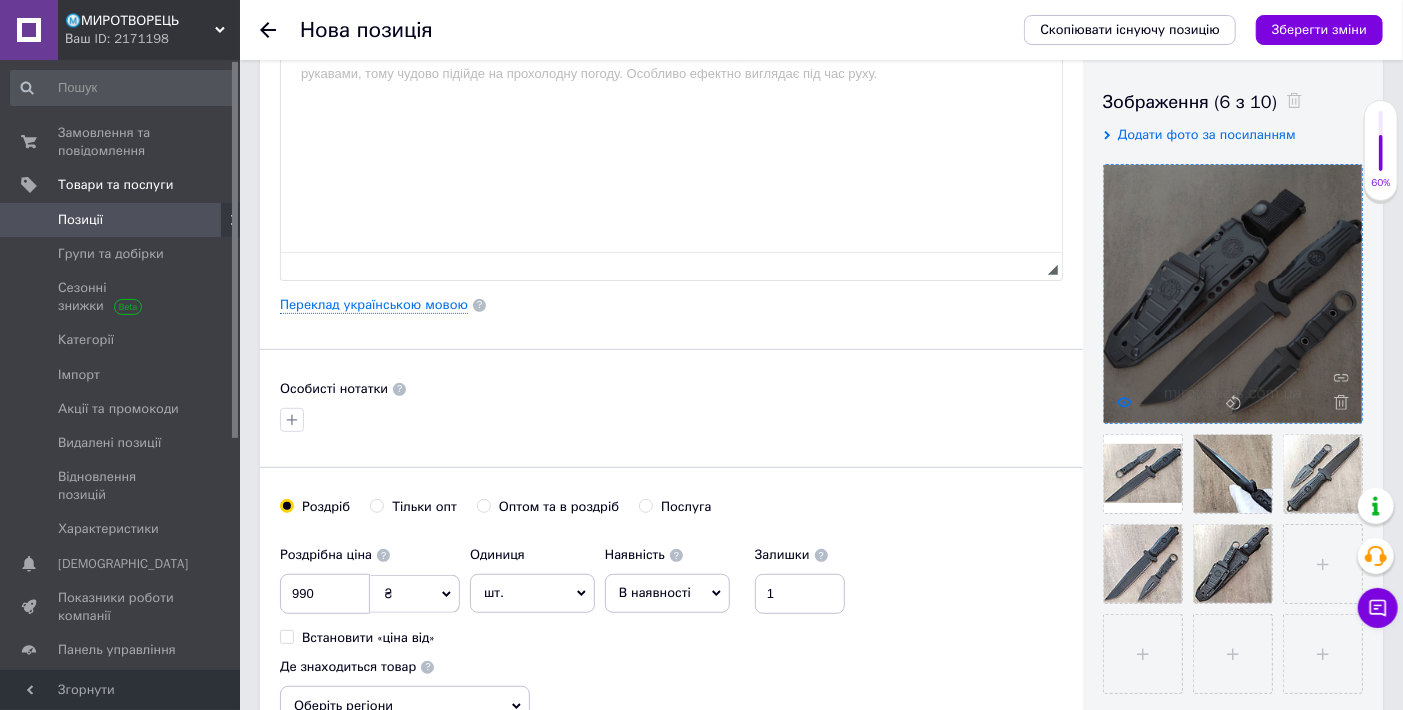 click 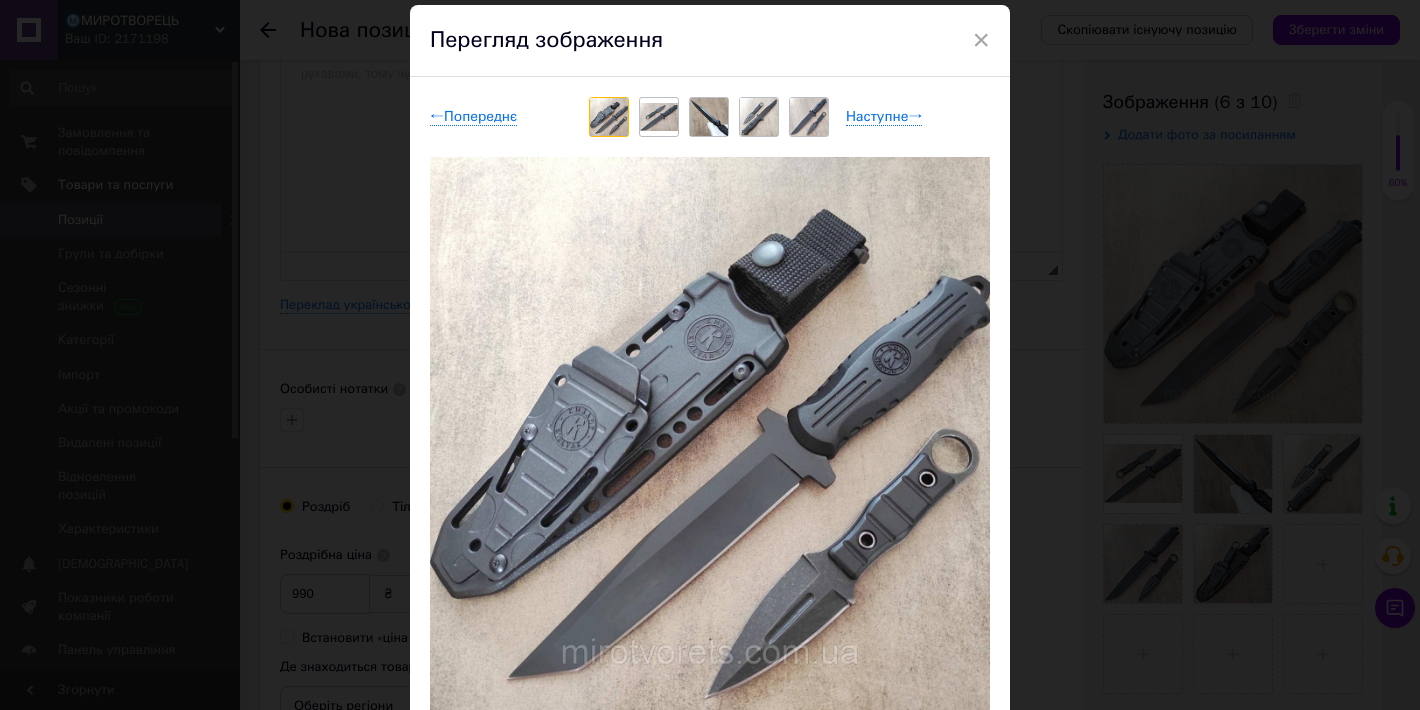 scroll, scrollTop: 111, scrollLeft: 0, axis: vertical 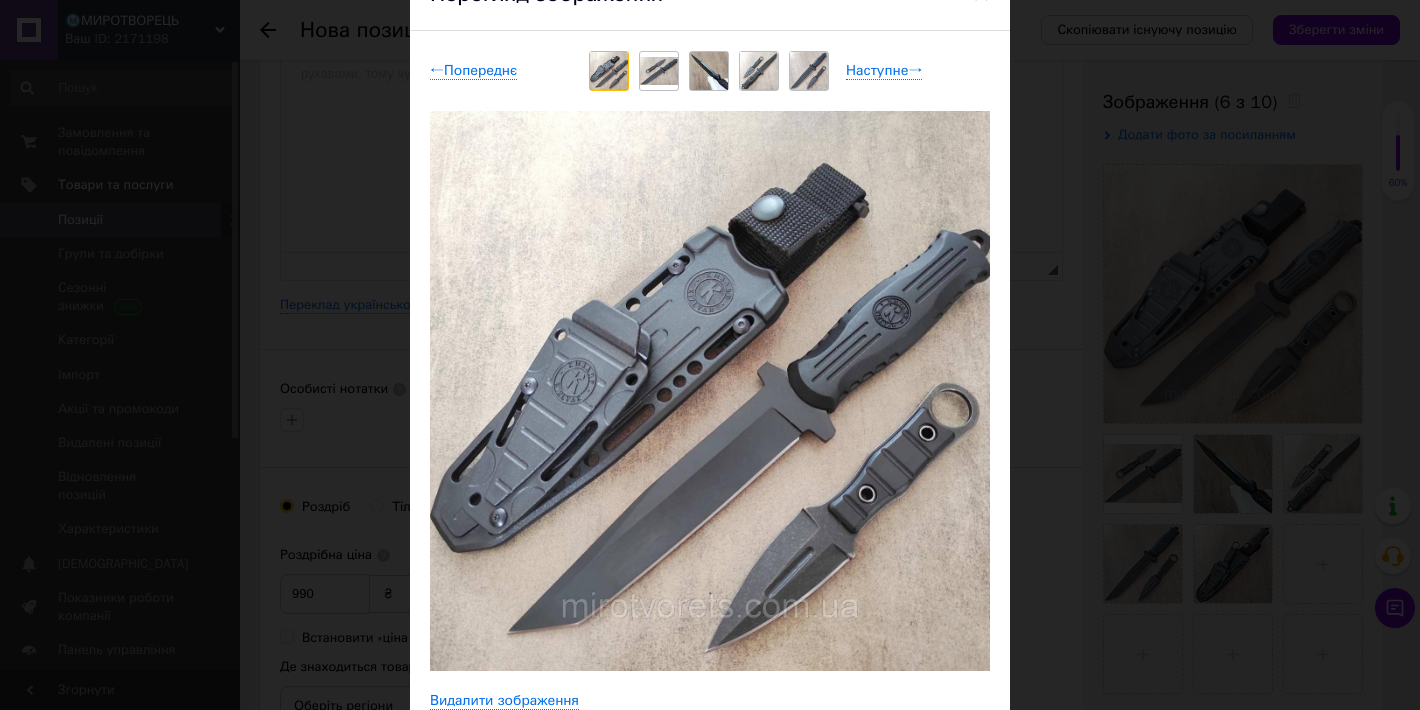 click on "× Перегляд зображення ← Попереднє Наступне → Видалити зображення Видалити всі зображення" at bounding box center [710, 355] 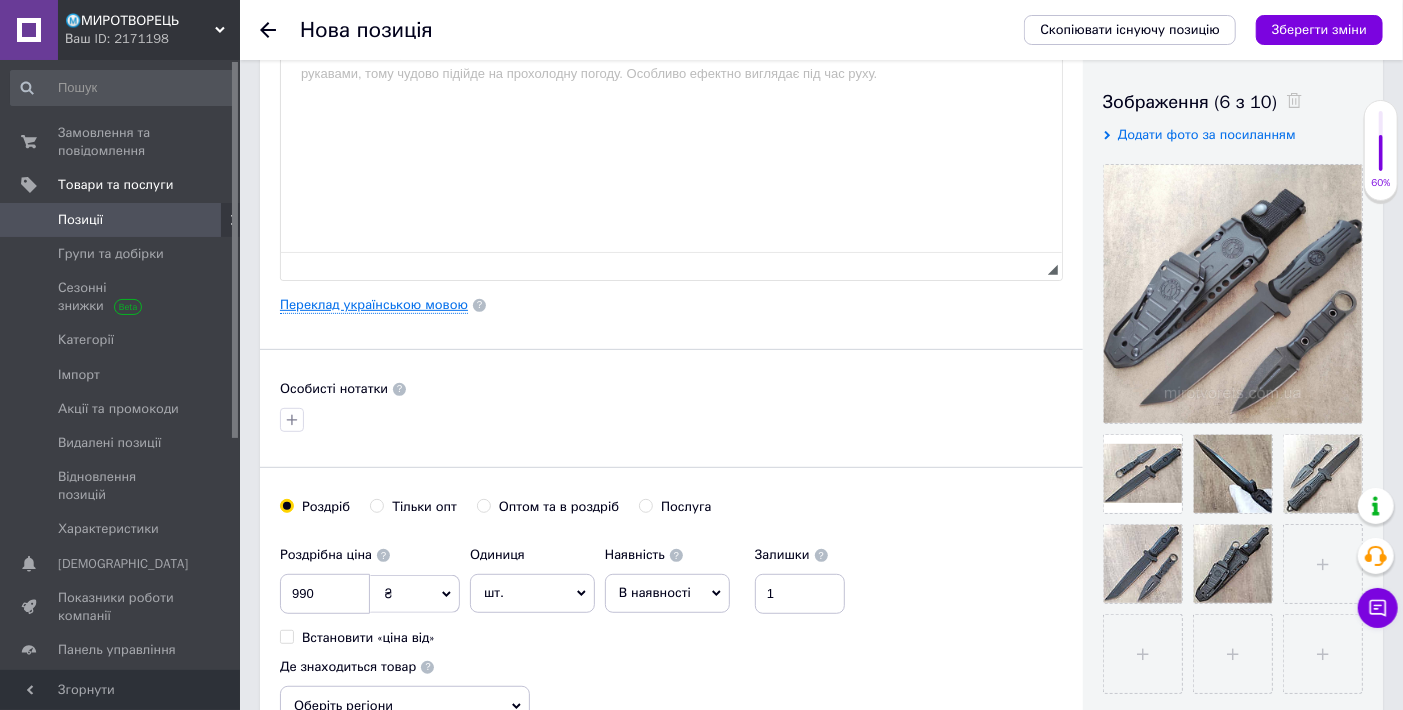 click on "Переклад українською мовою" at bounding box center (374, 305) 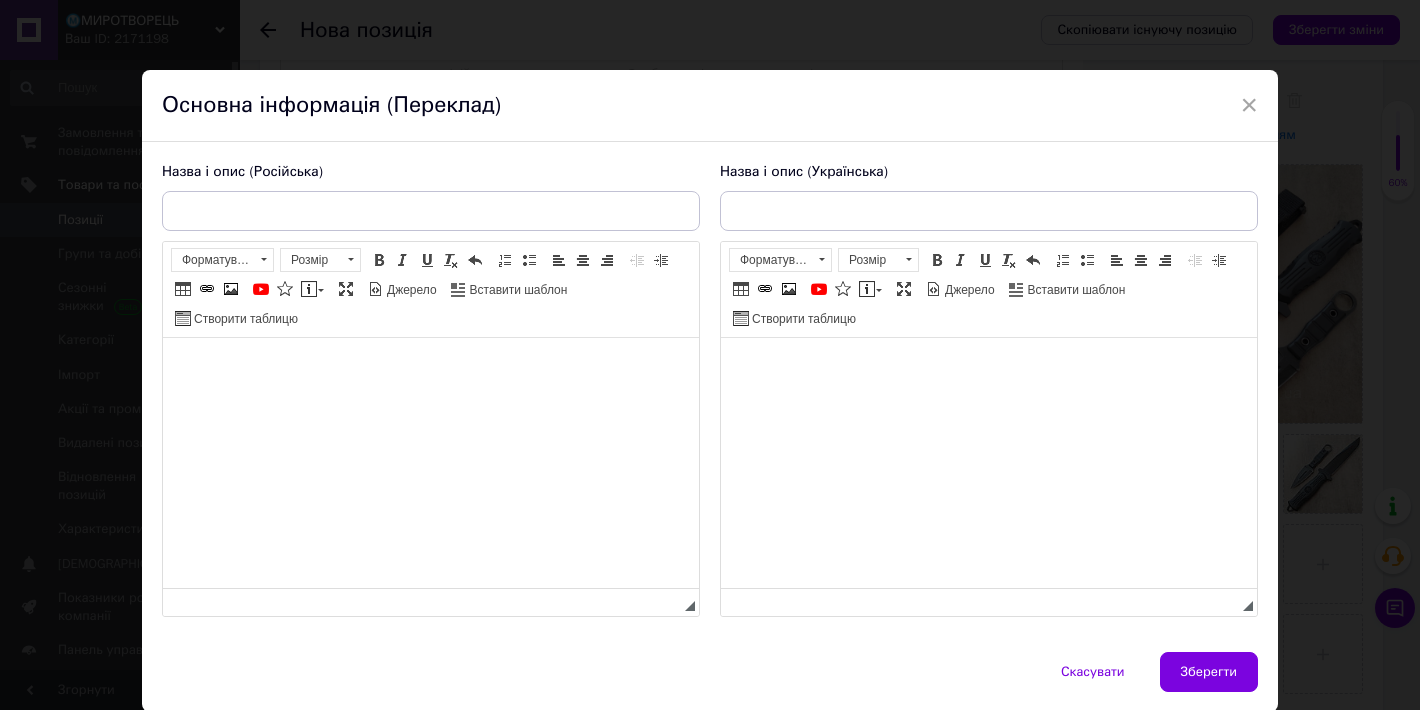 scroll, scrollTop: 0, scrollLeft: 0, axis: both 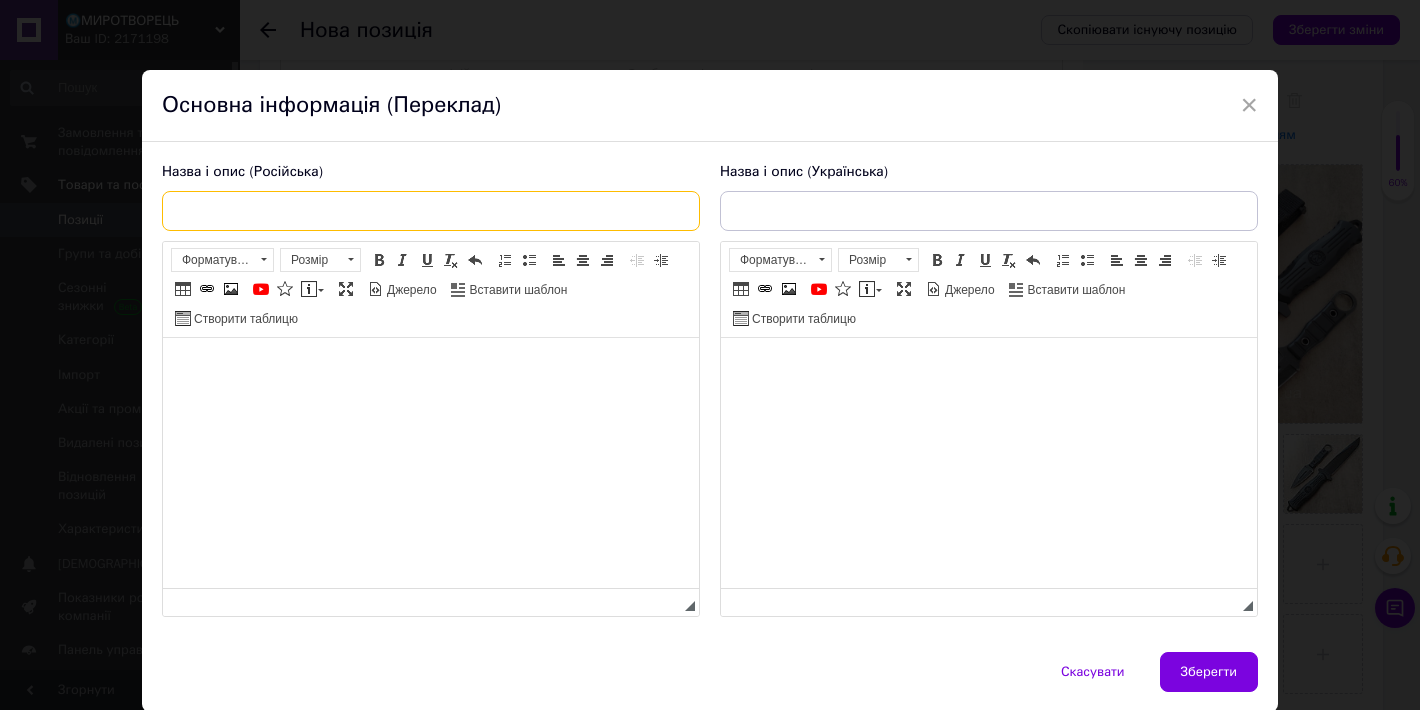 click at bounding box center [431, 211] 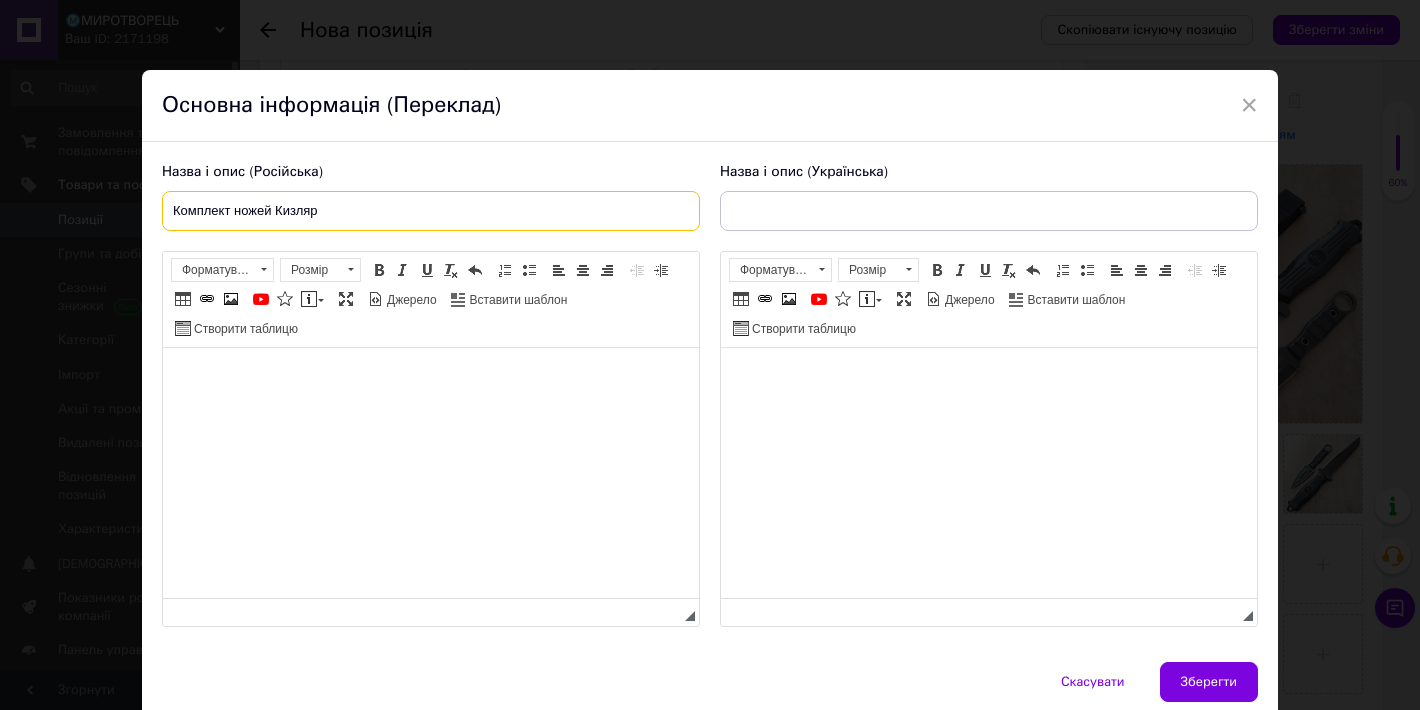 type on "Комплект ножей Кизляр" 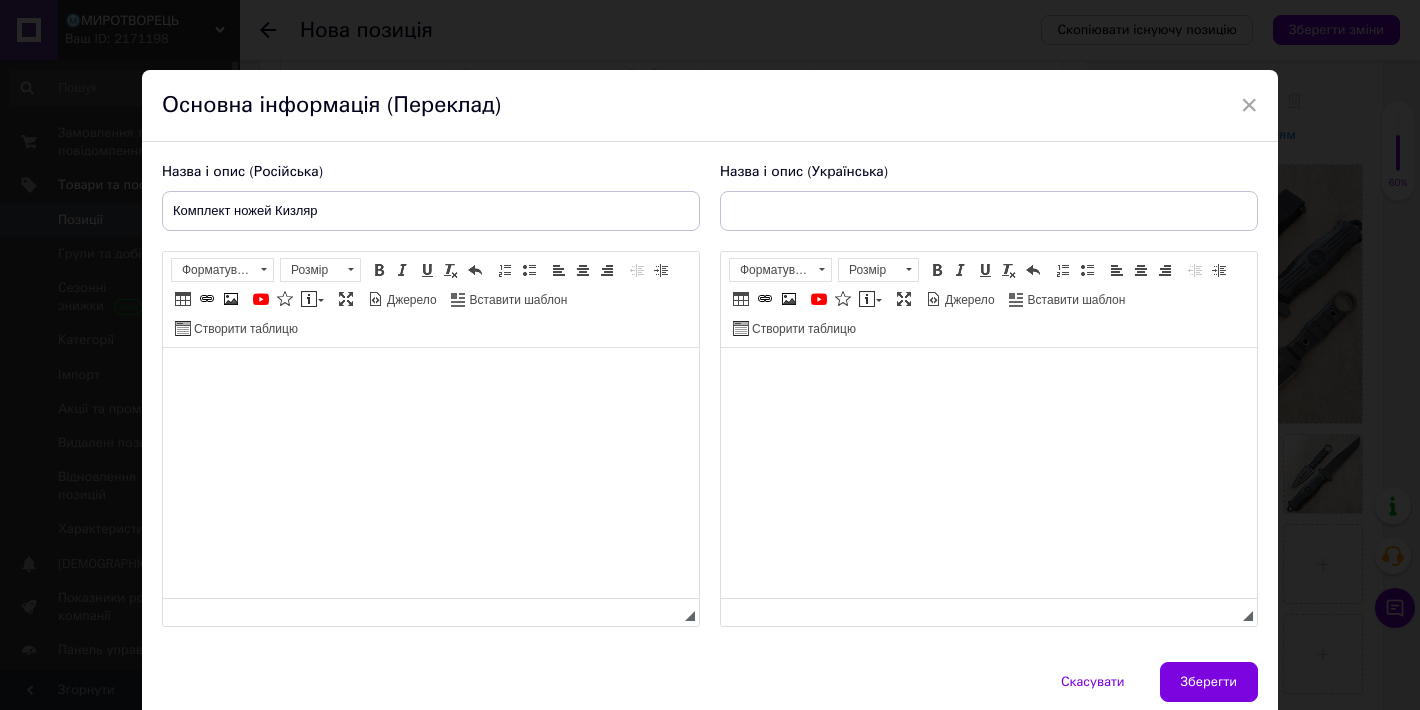 click at bounding box center (431, 378) 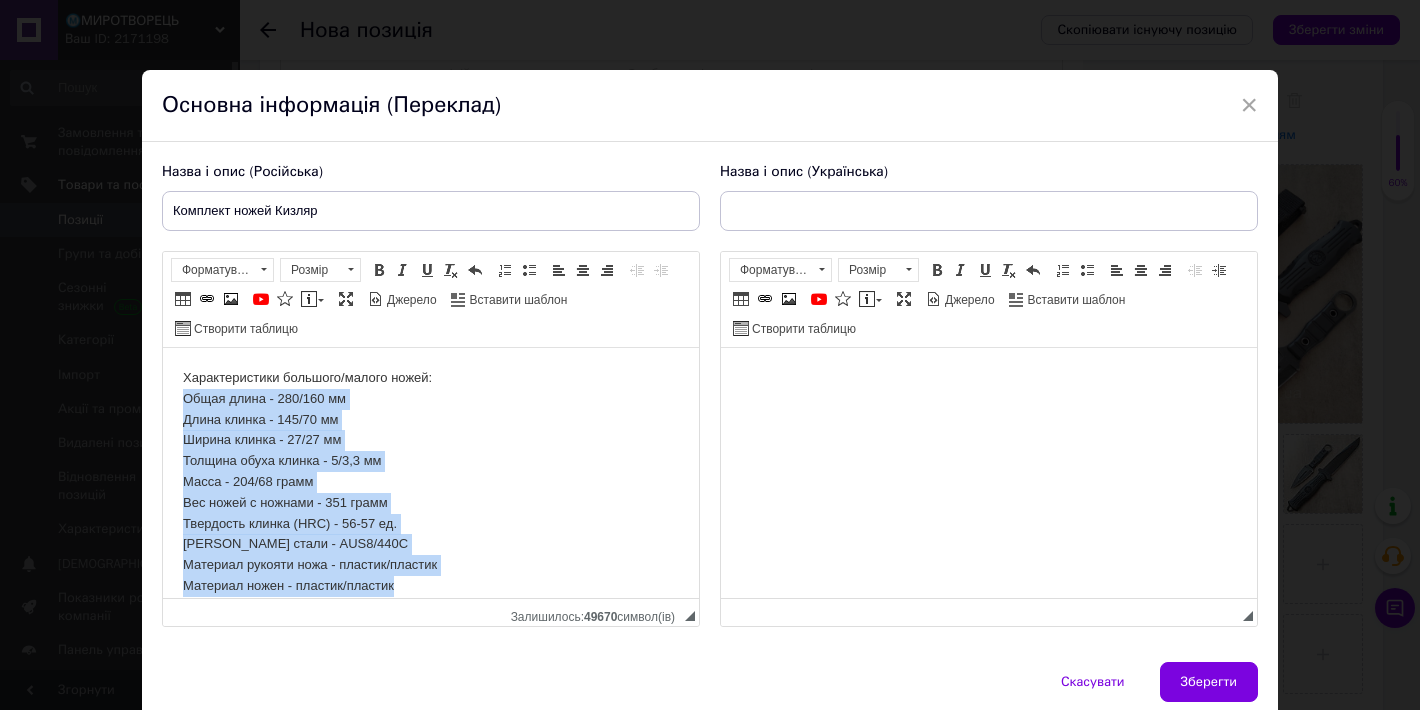 scroll, scrollTop: 18, scrollLeft: 0, axis: vertical 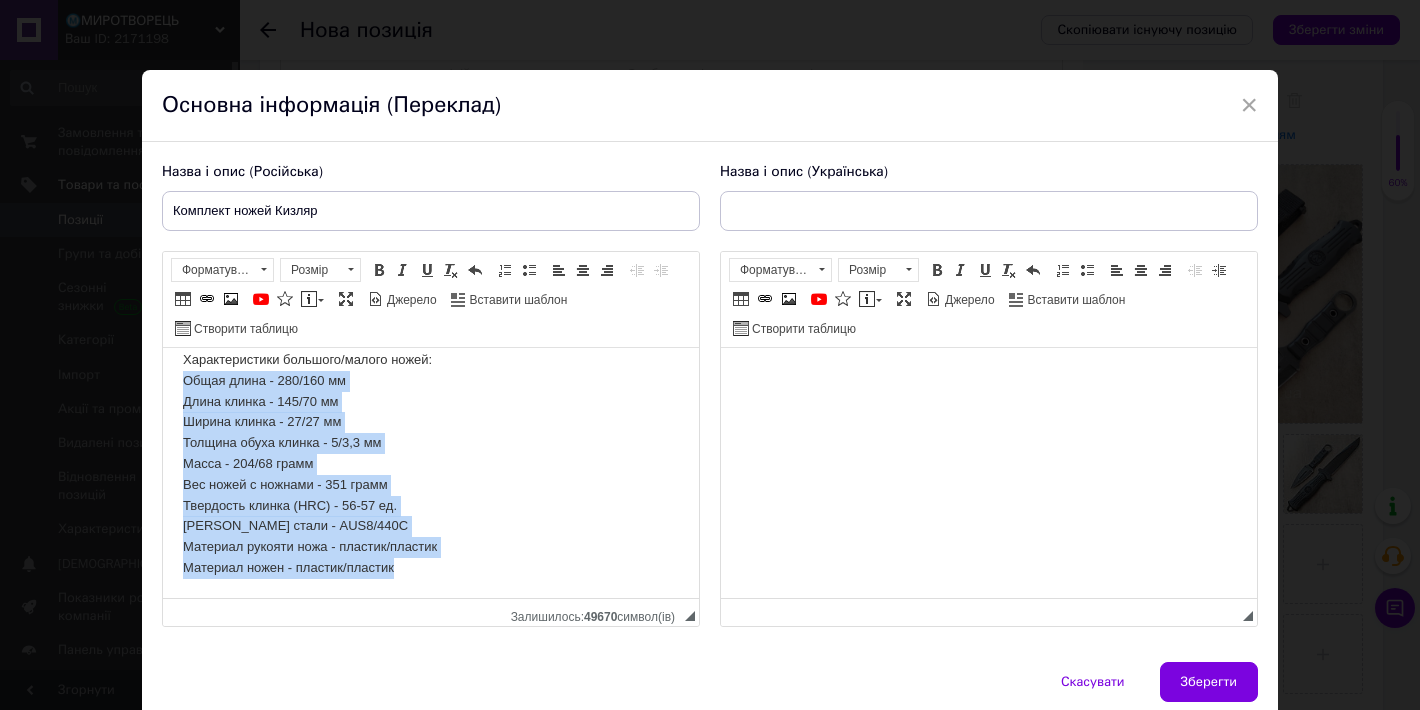 drag, startPoint x: 177, startPoint y: 403, endPoint x: 621, endPoint y: 976, distance: 724.88965 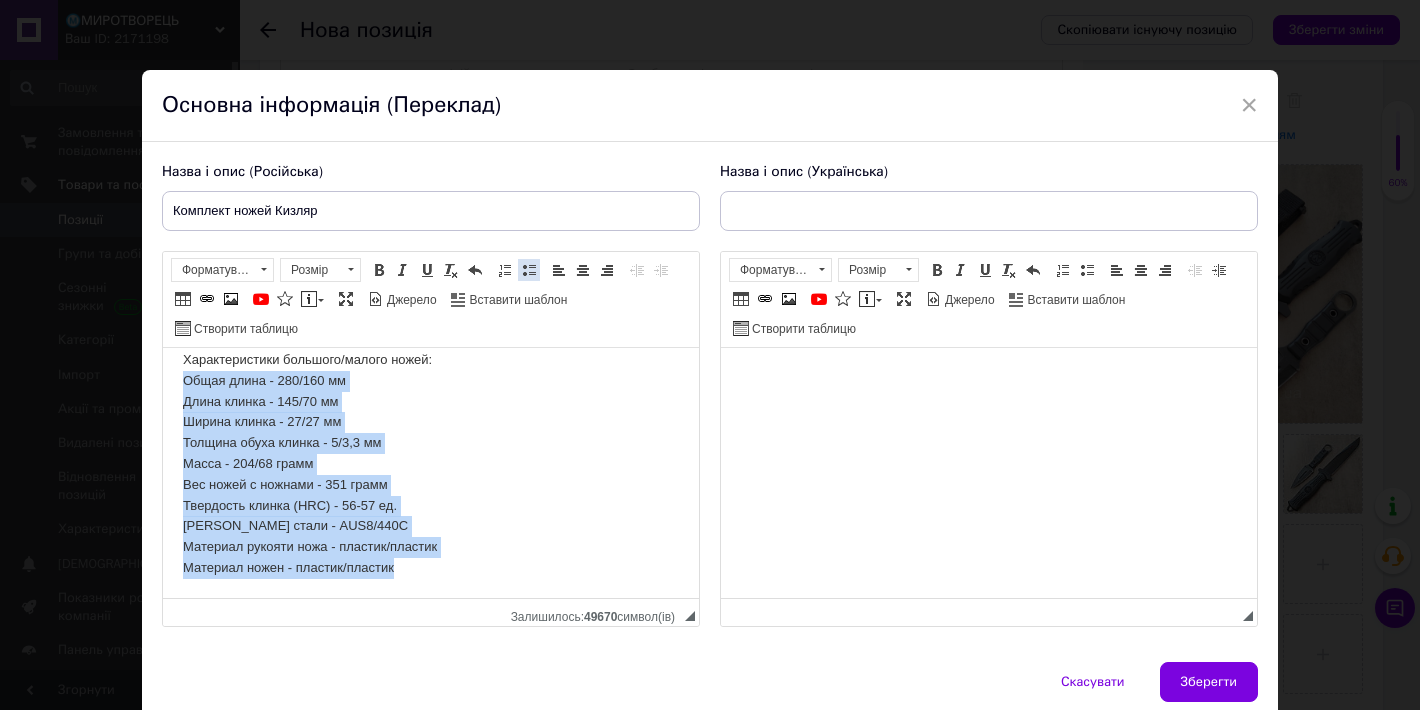 click at bounding box center (529, 270) 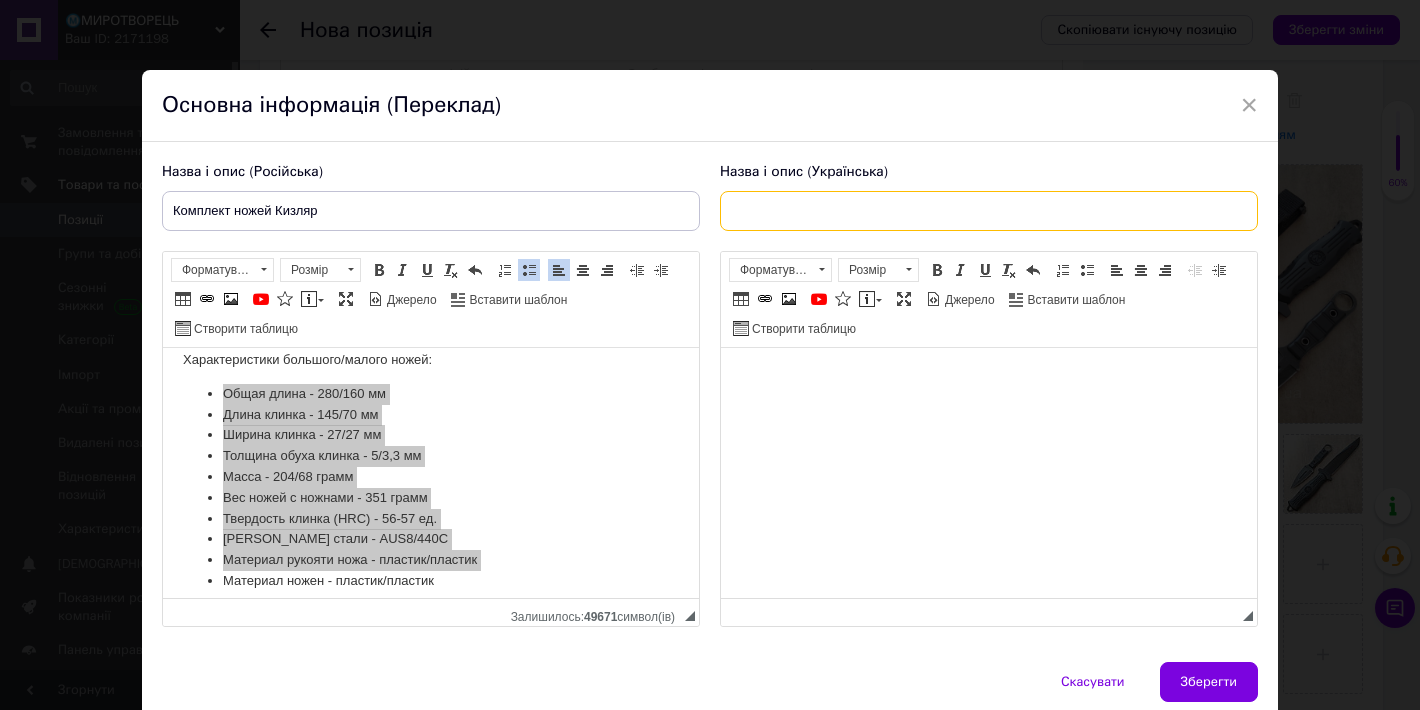click at bounding box center [989, 211] 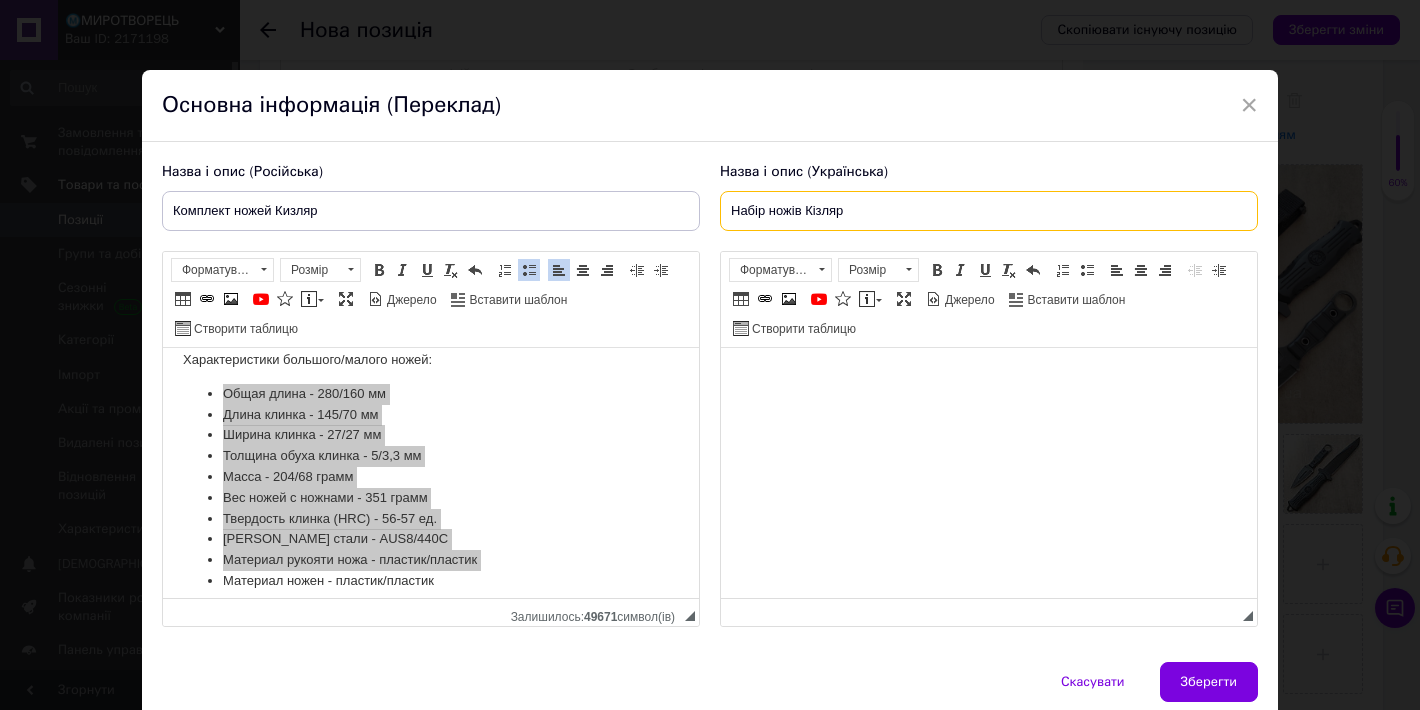 type on "Набір ножів Кізляр" 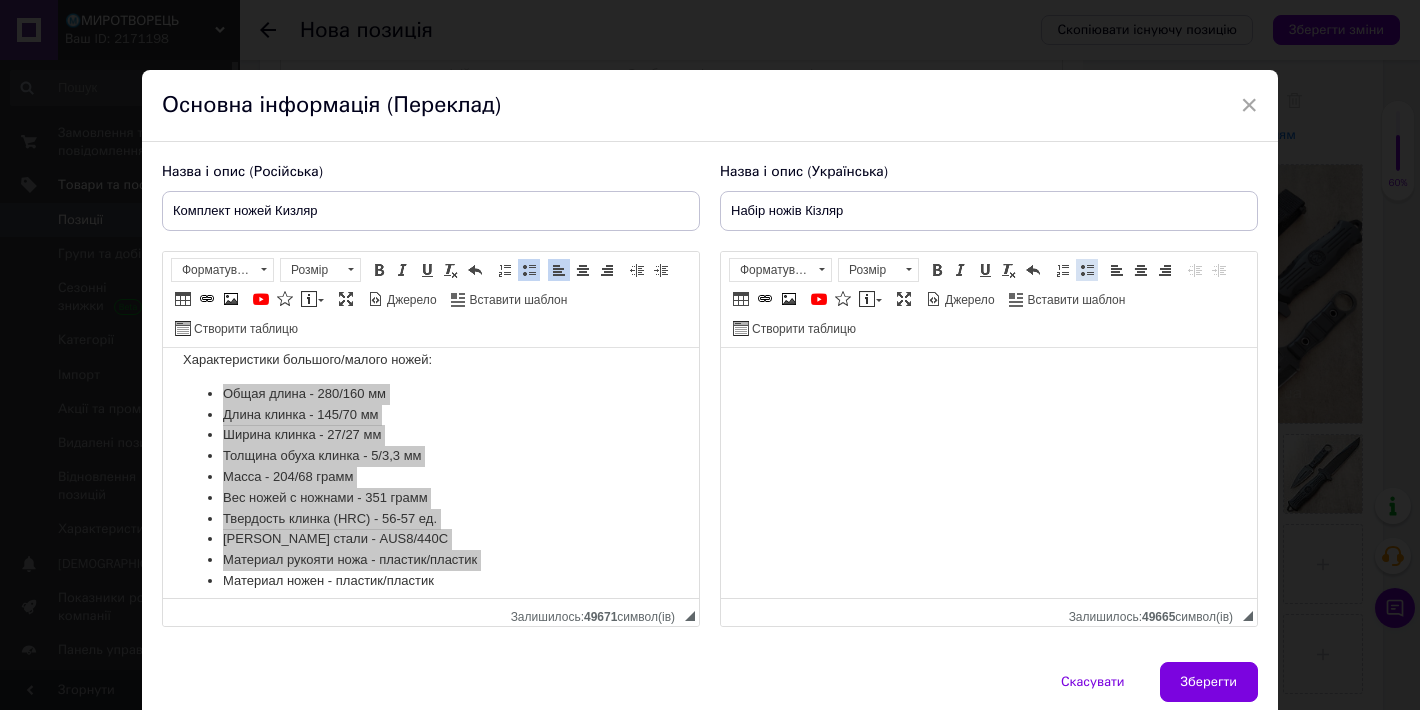 click at bounding box center (1087, 270) 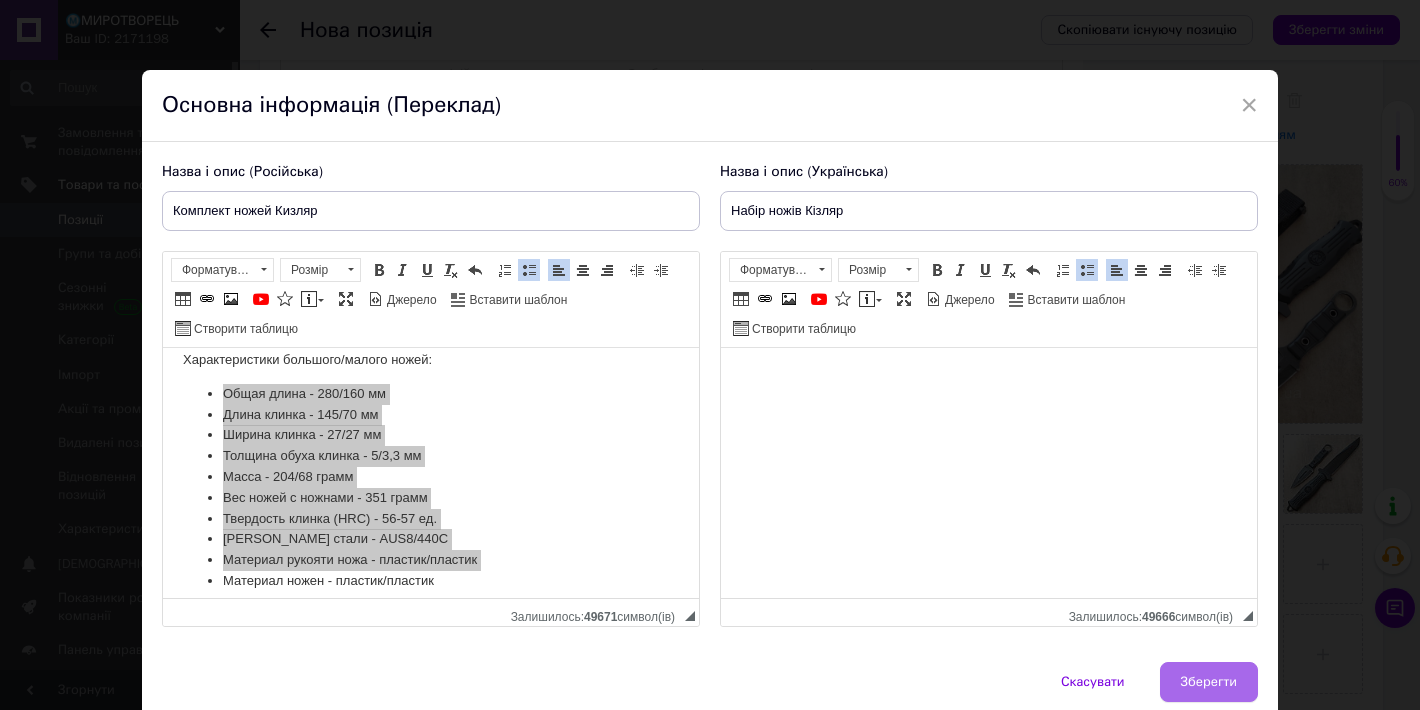 click on "Зберегти" at bounding box center [1209, 682] 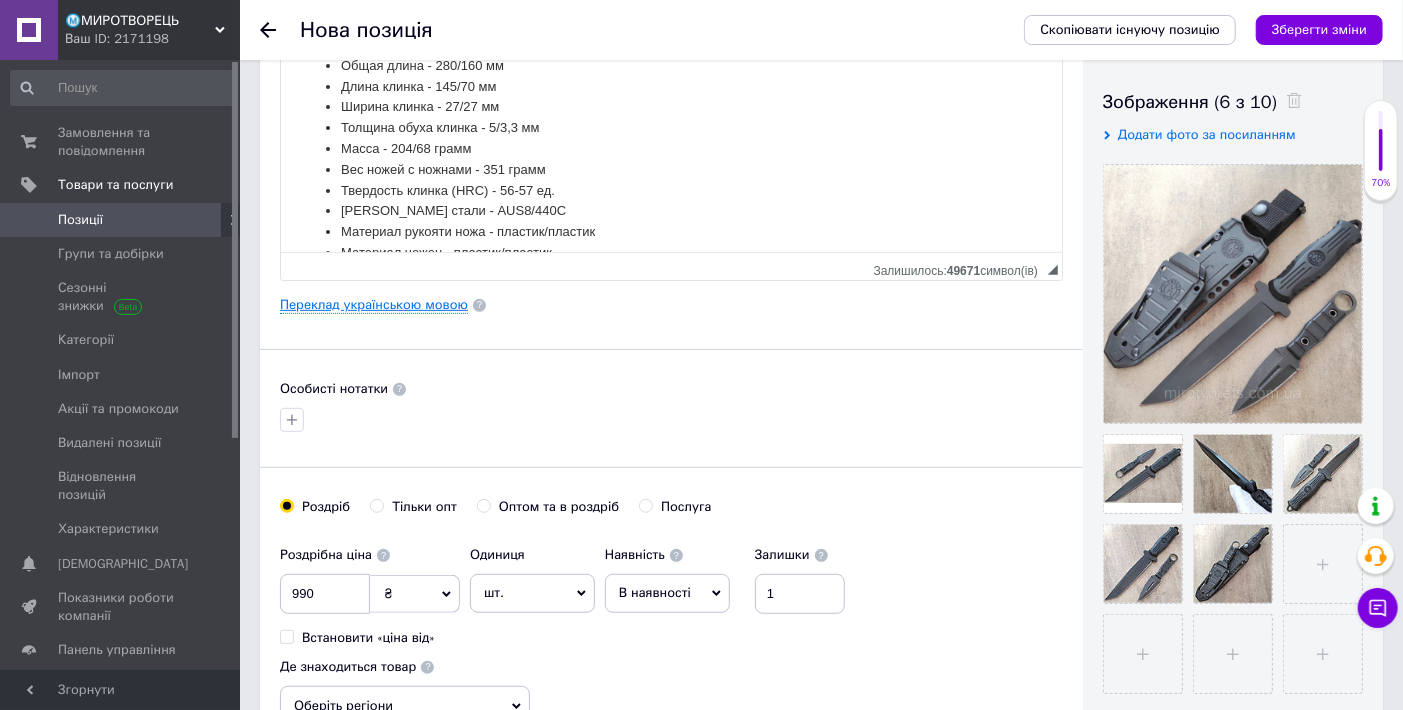 click on "Переклад українською мовою" at bounding box center (374, 305) 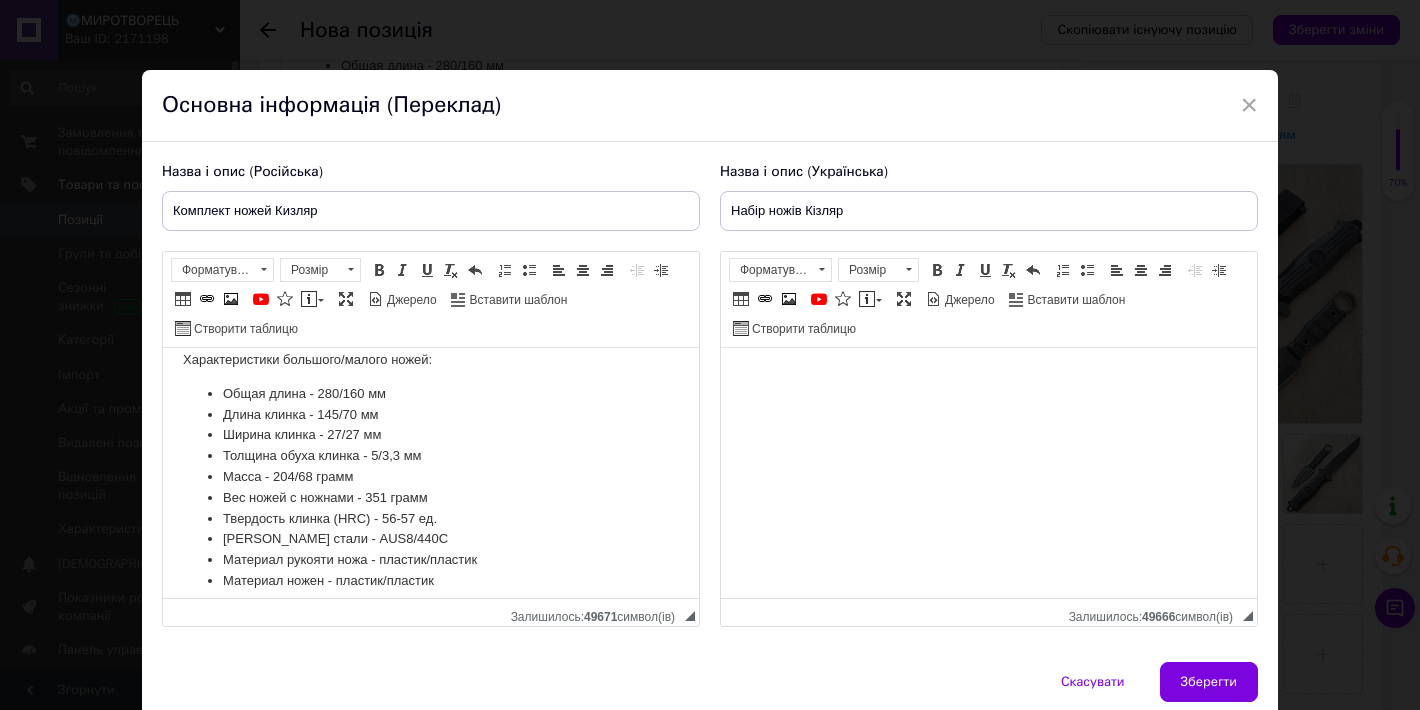 scroll, scrollTop: 32, scrollLeft: 0, axis: vertical 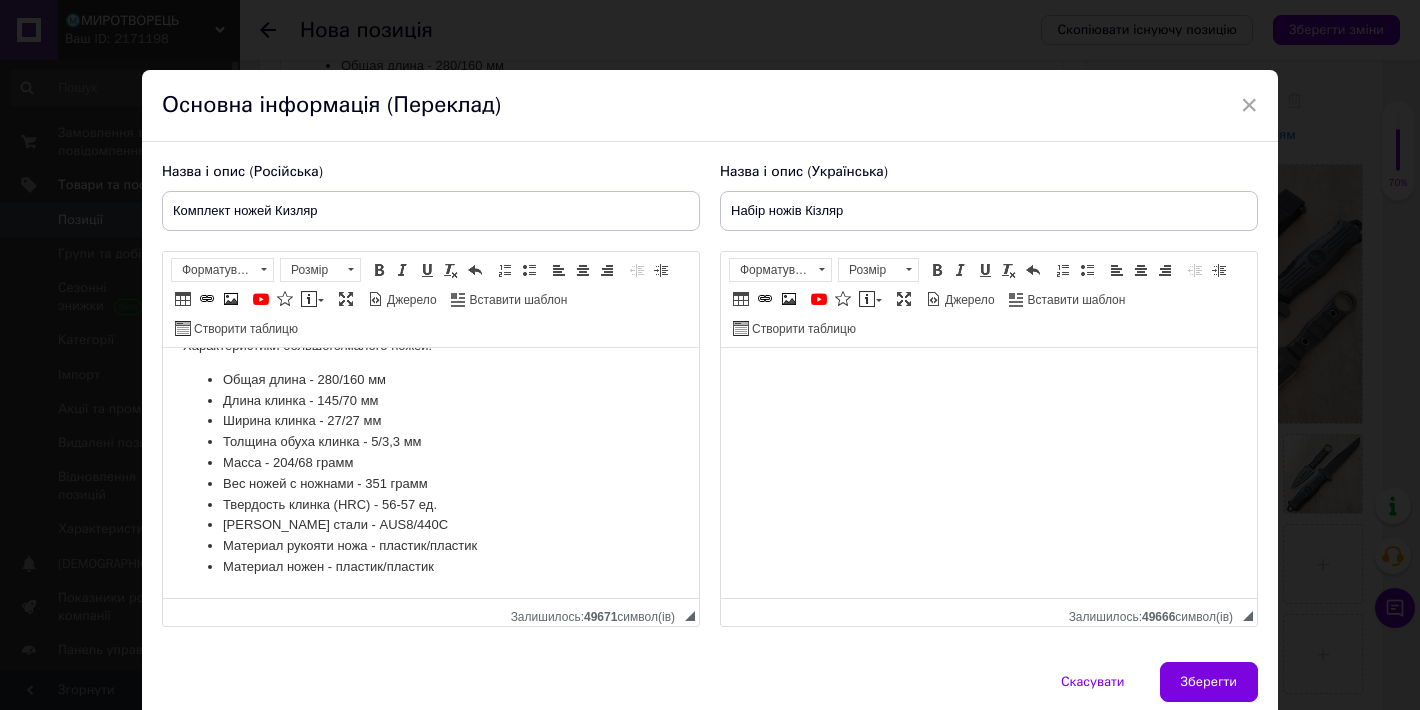 click on "Материал ножен - пластик/пластик" at bounding box center (431, 567) 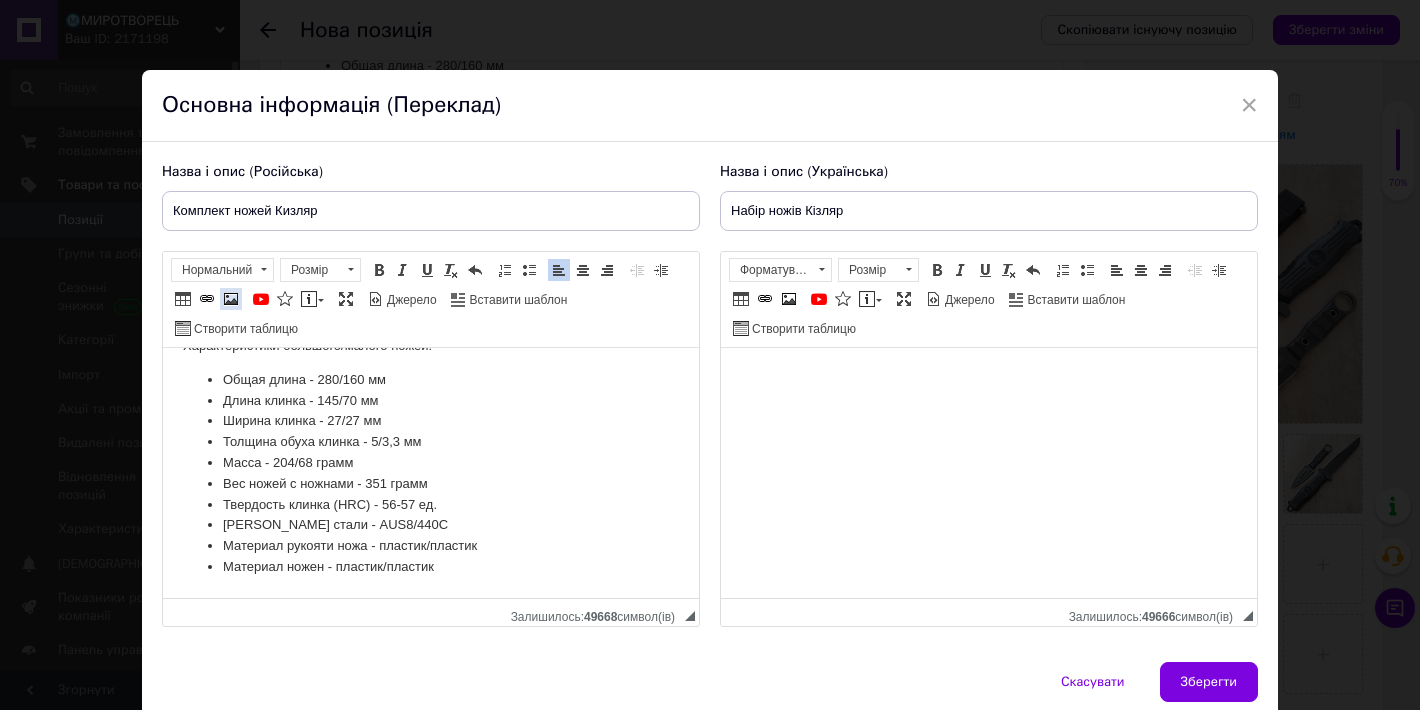 click at bounding box center [231, 299] 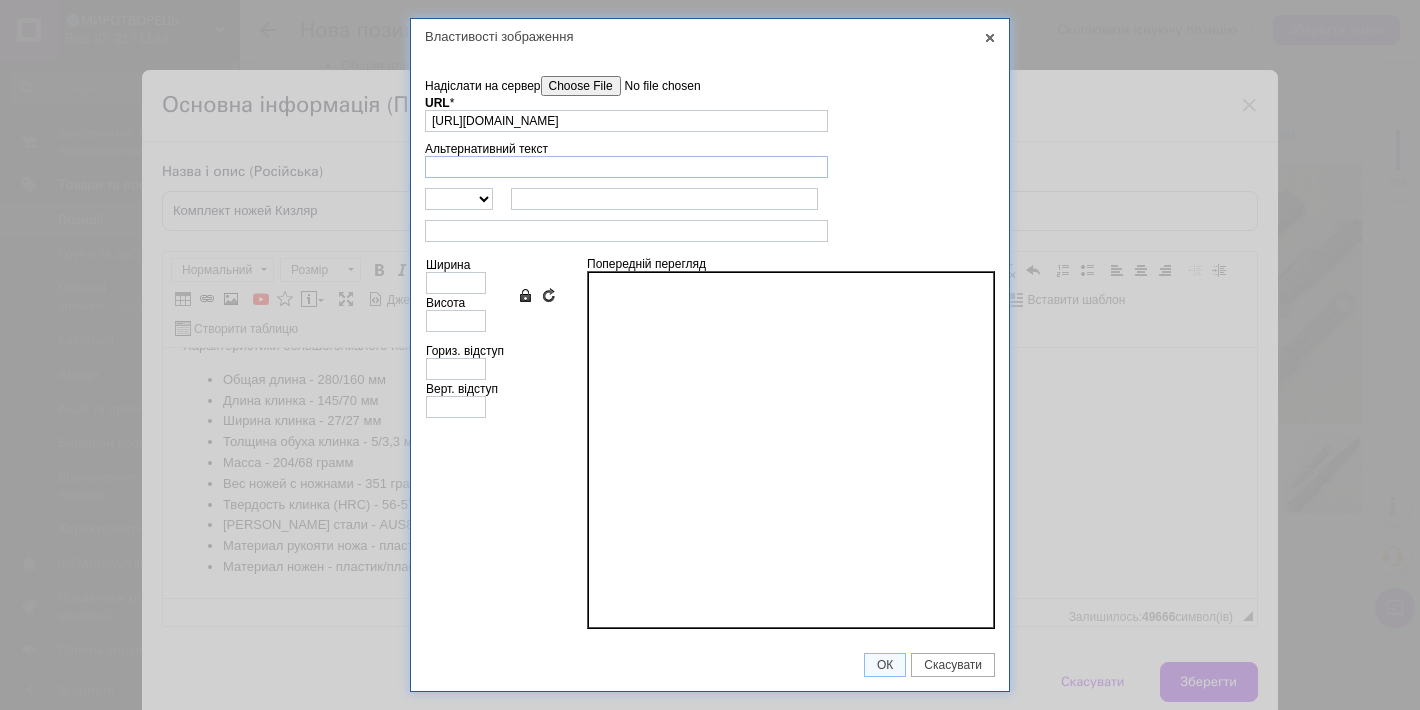 scroll, scrollTop: 0, scrollLeft: 218, axis: horizontal 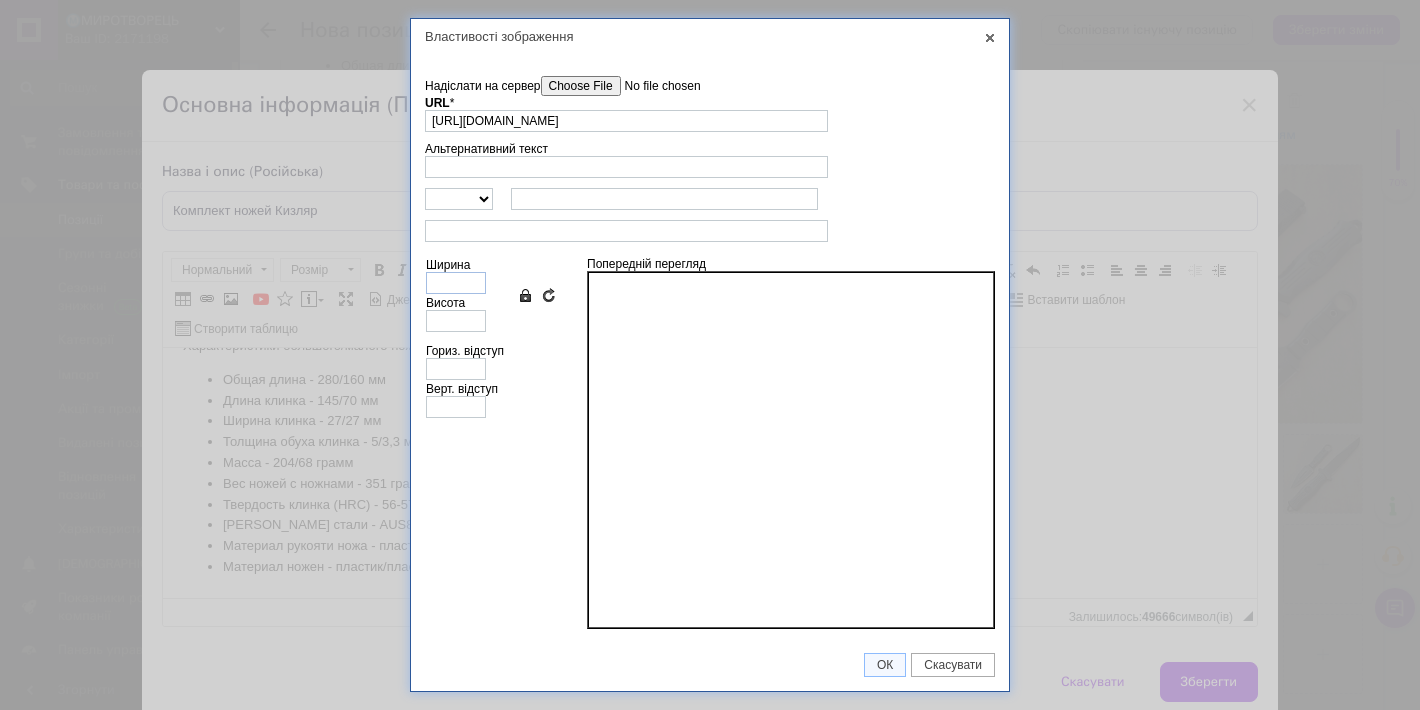 type on "[URL][DOMAIN_NAME]" 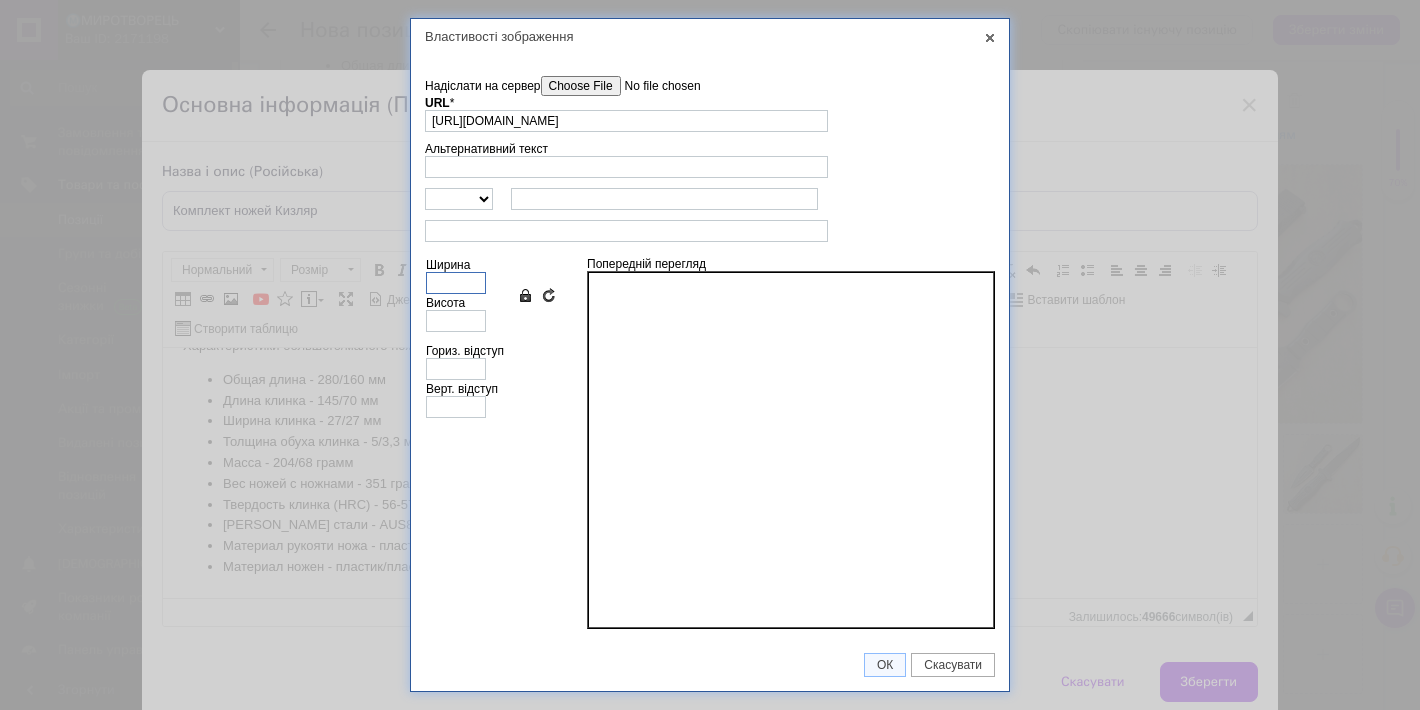 type on "1280" 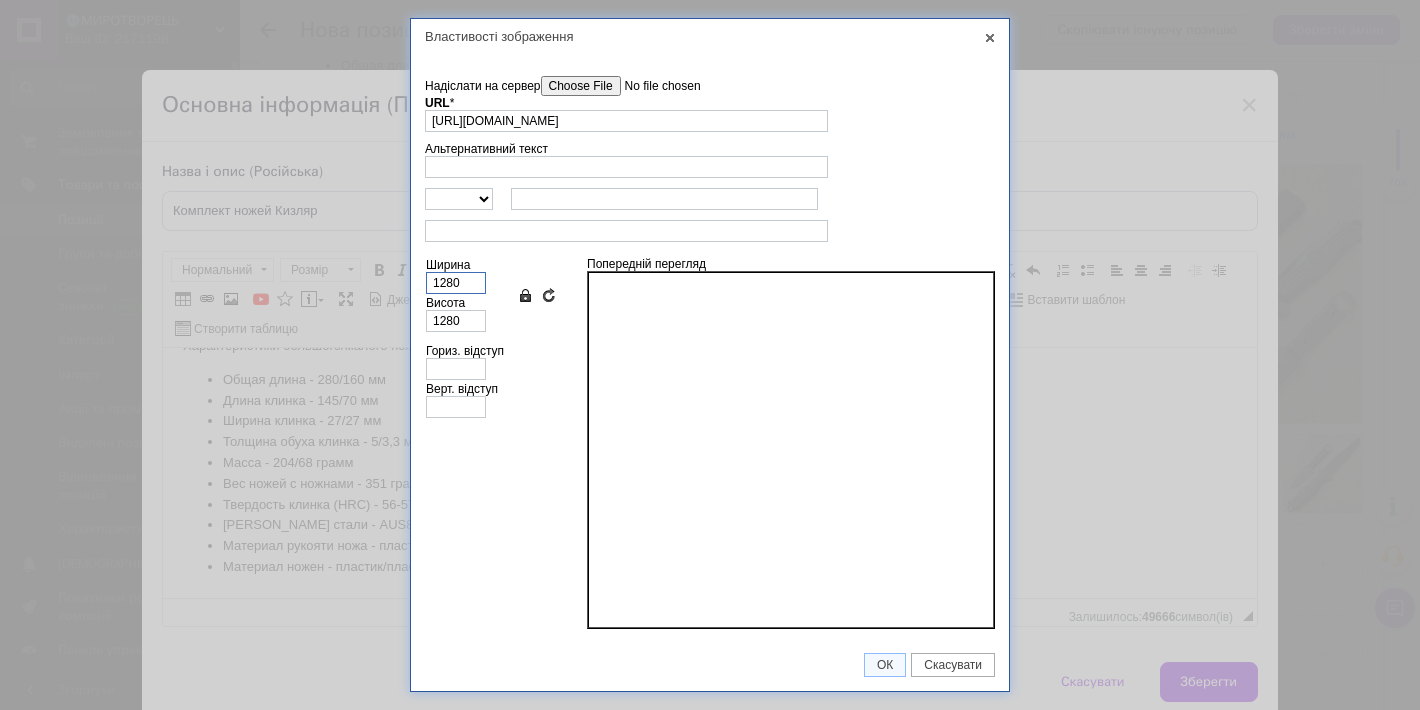 click on "1280" at bounding box center (456, 283) 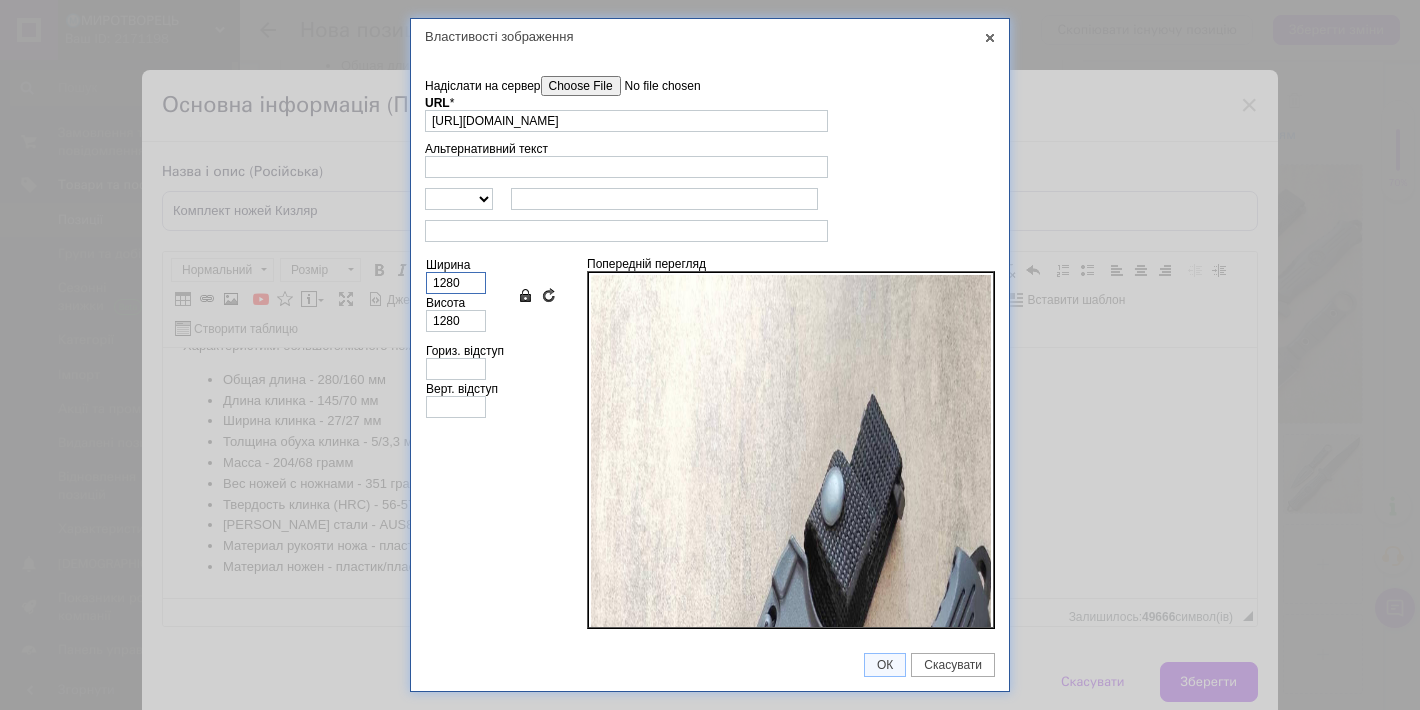 click on "1280" at bounding box center [456, 283] 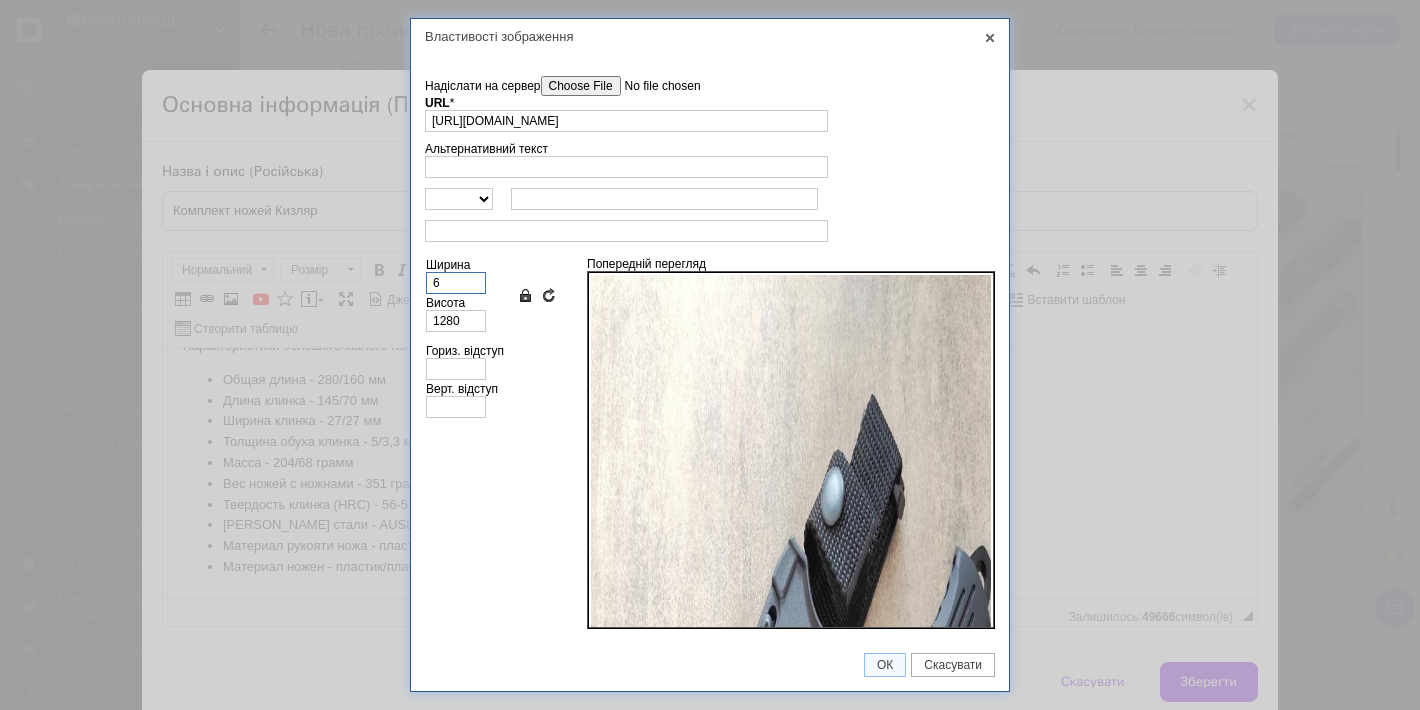 type on "6" 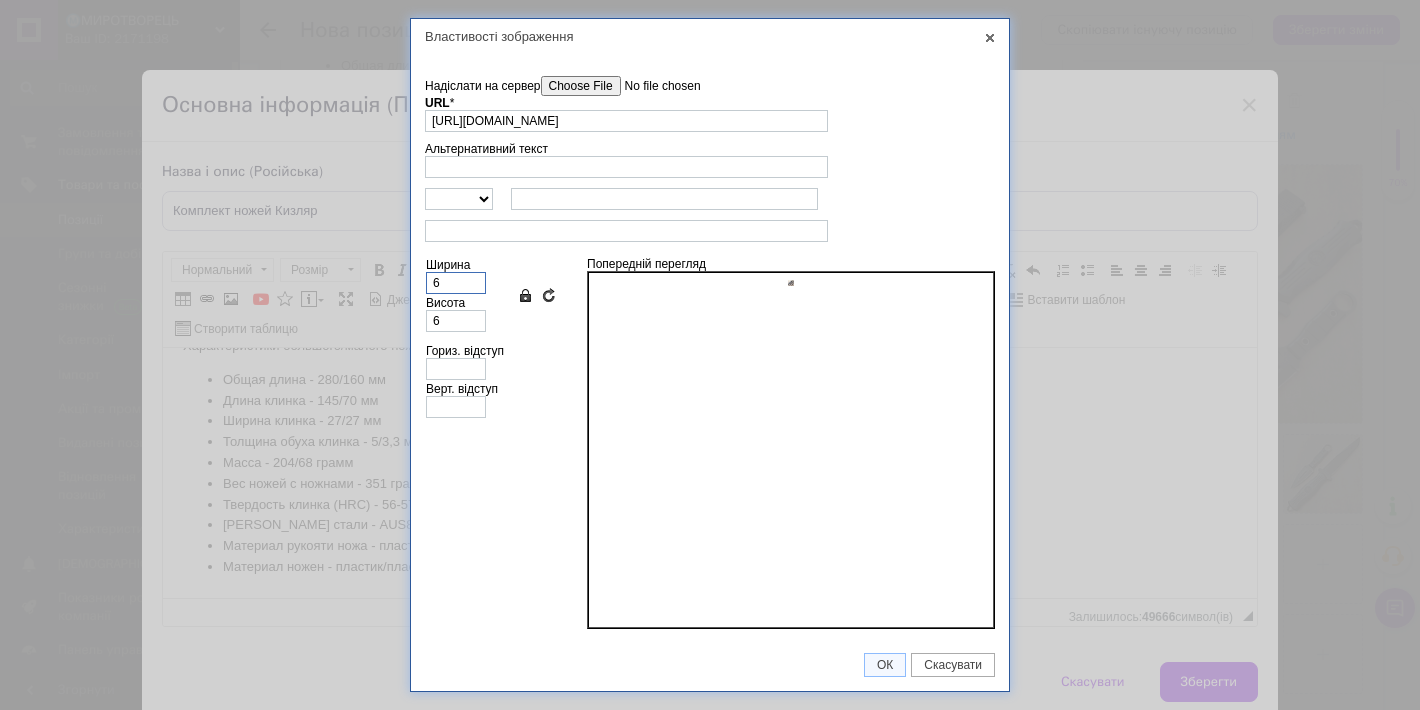type on "68" 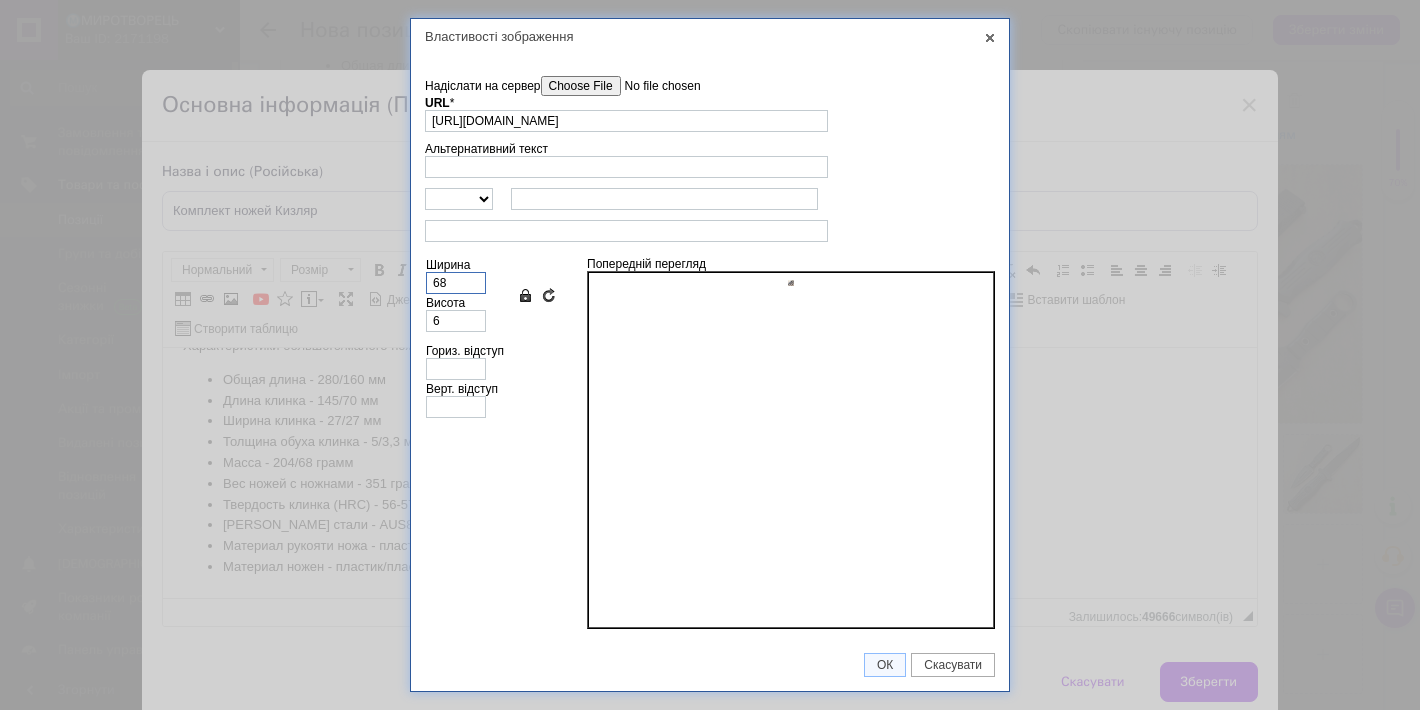 type on "68" 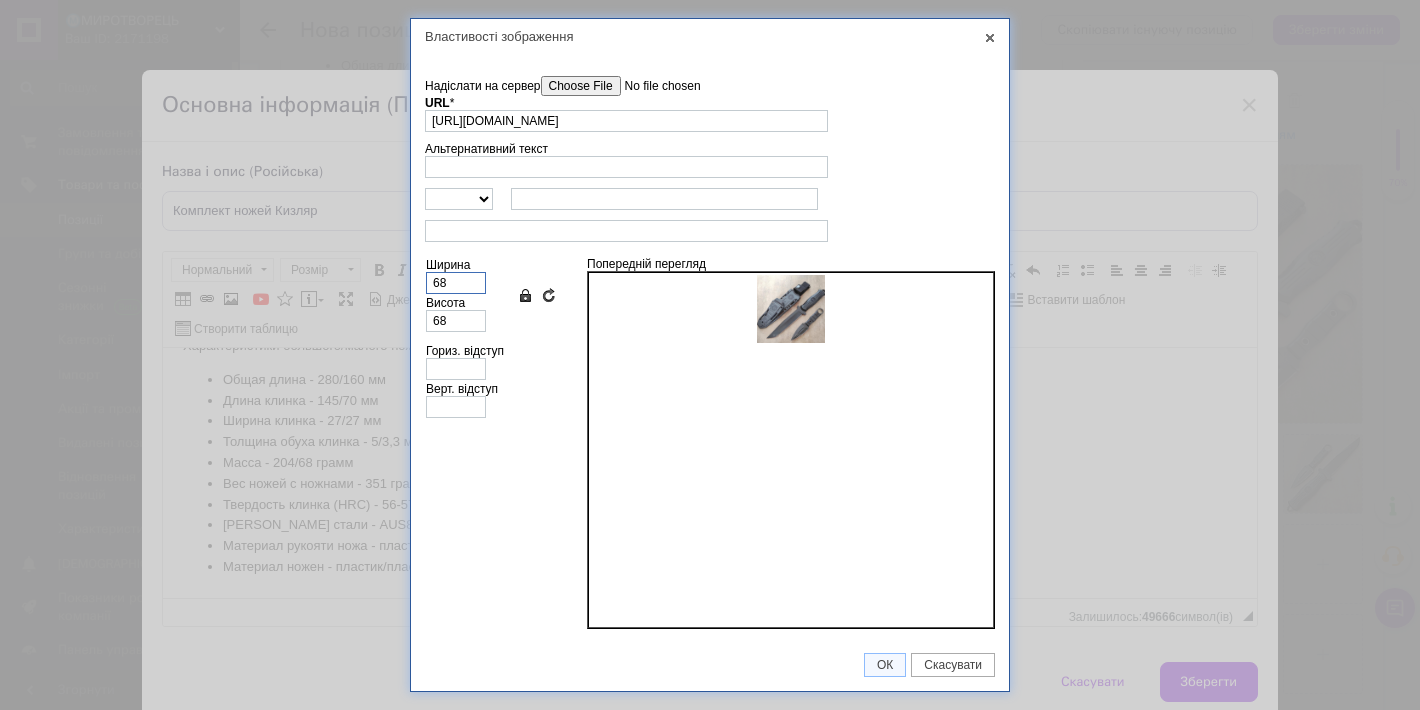 type on "680" 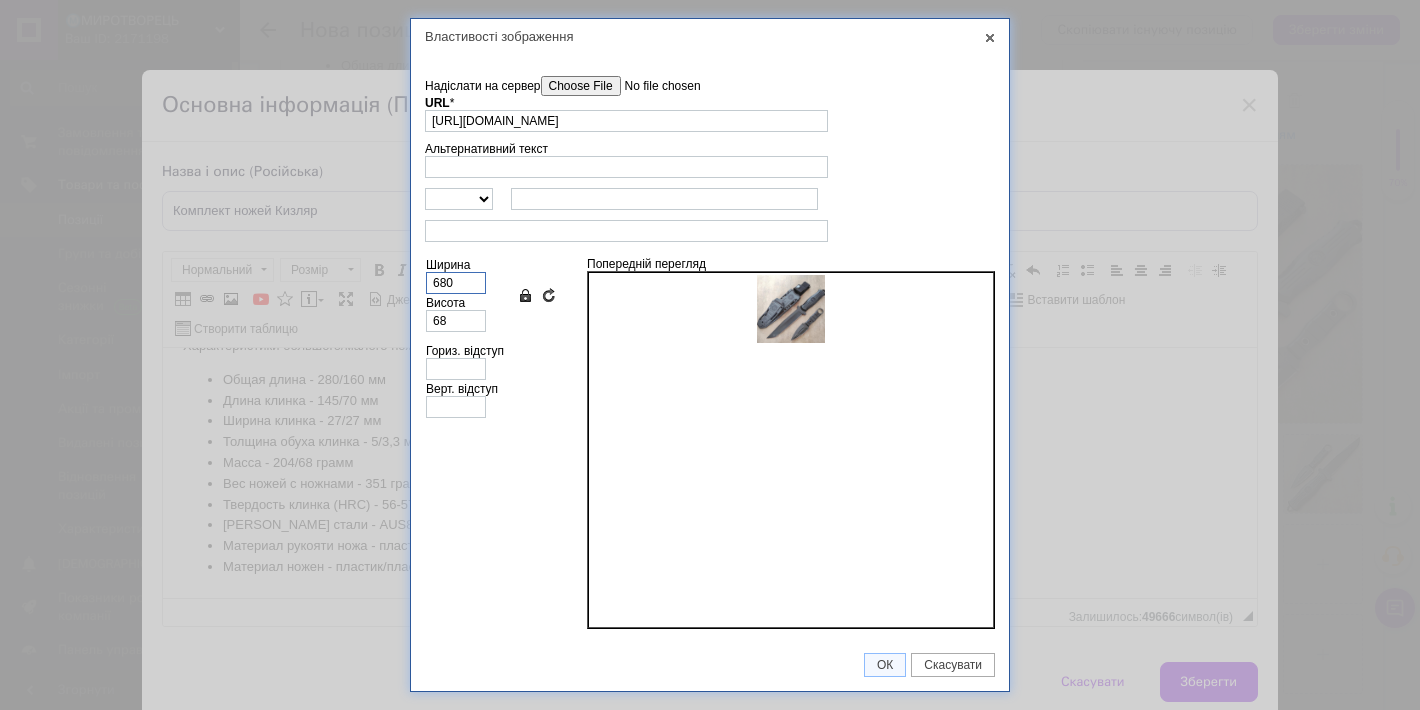 type on "680" 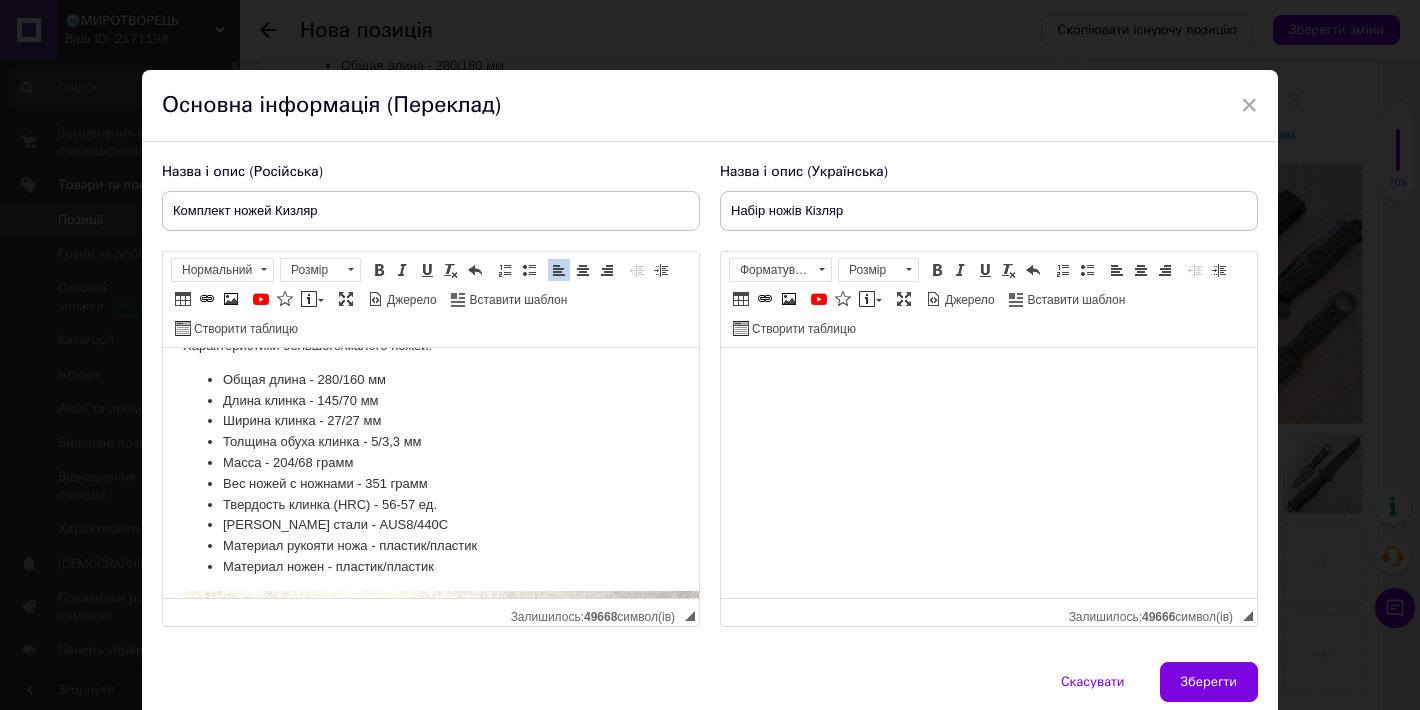 scroll, scrollTop: 743, scrollLeft: 0, axis: vertical 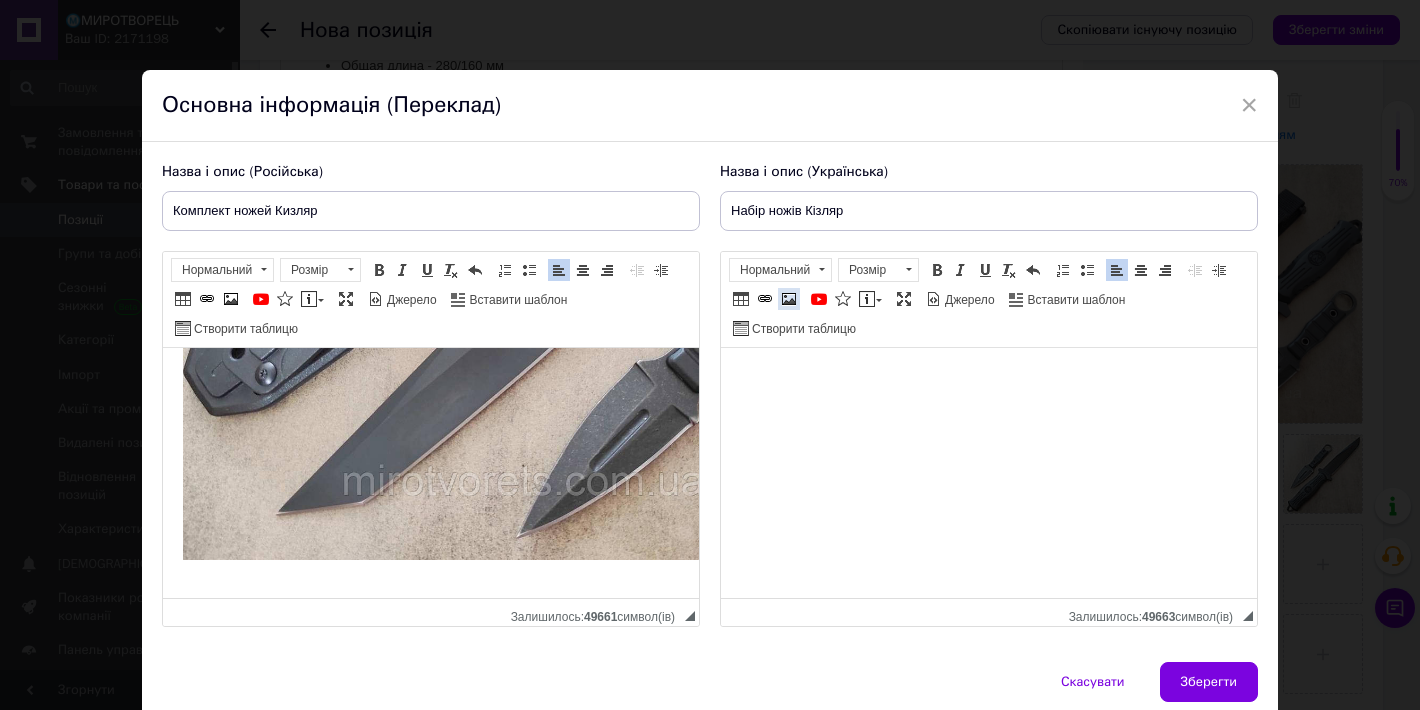 click at bounding box center (789, 299) 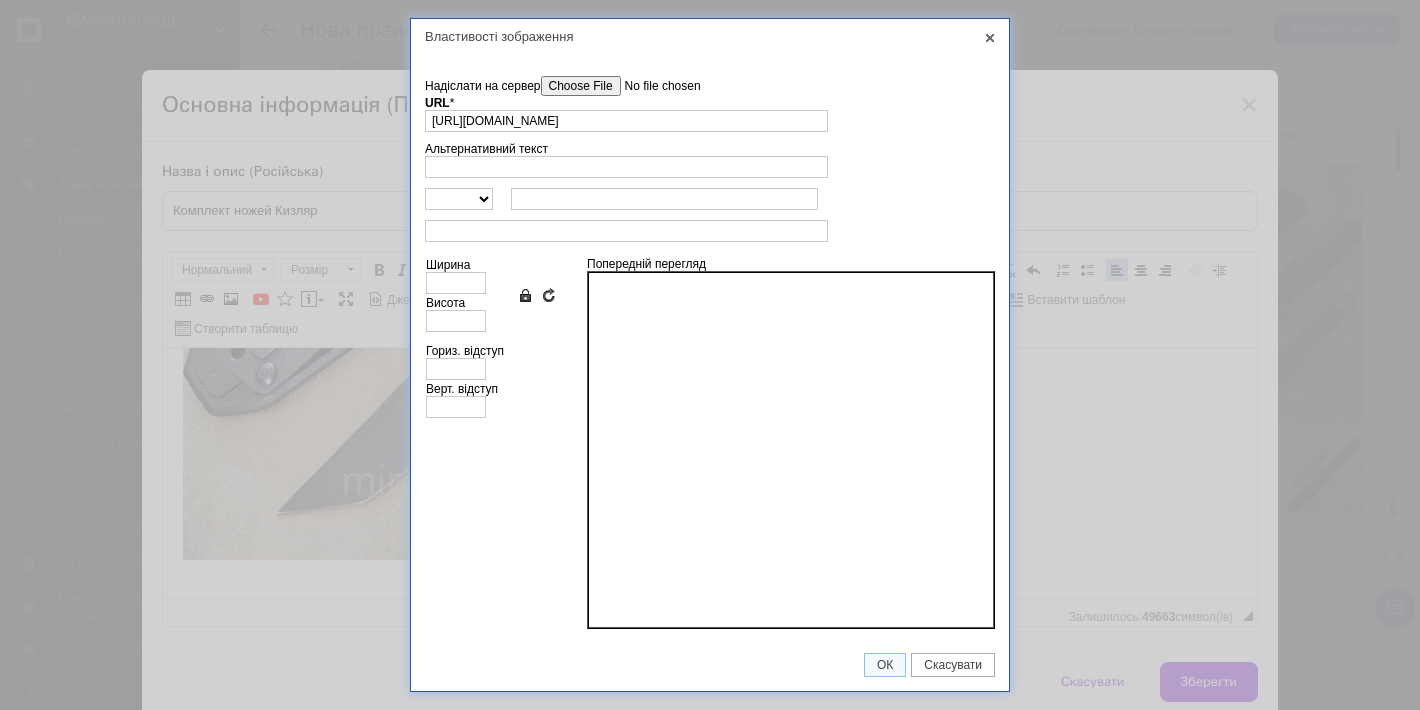 scroll, scrollTop: 0, scrollLeft: 218, axis: horizontal 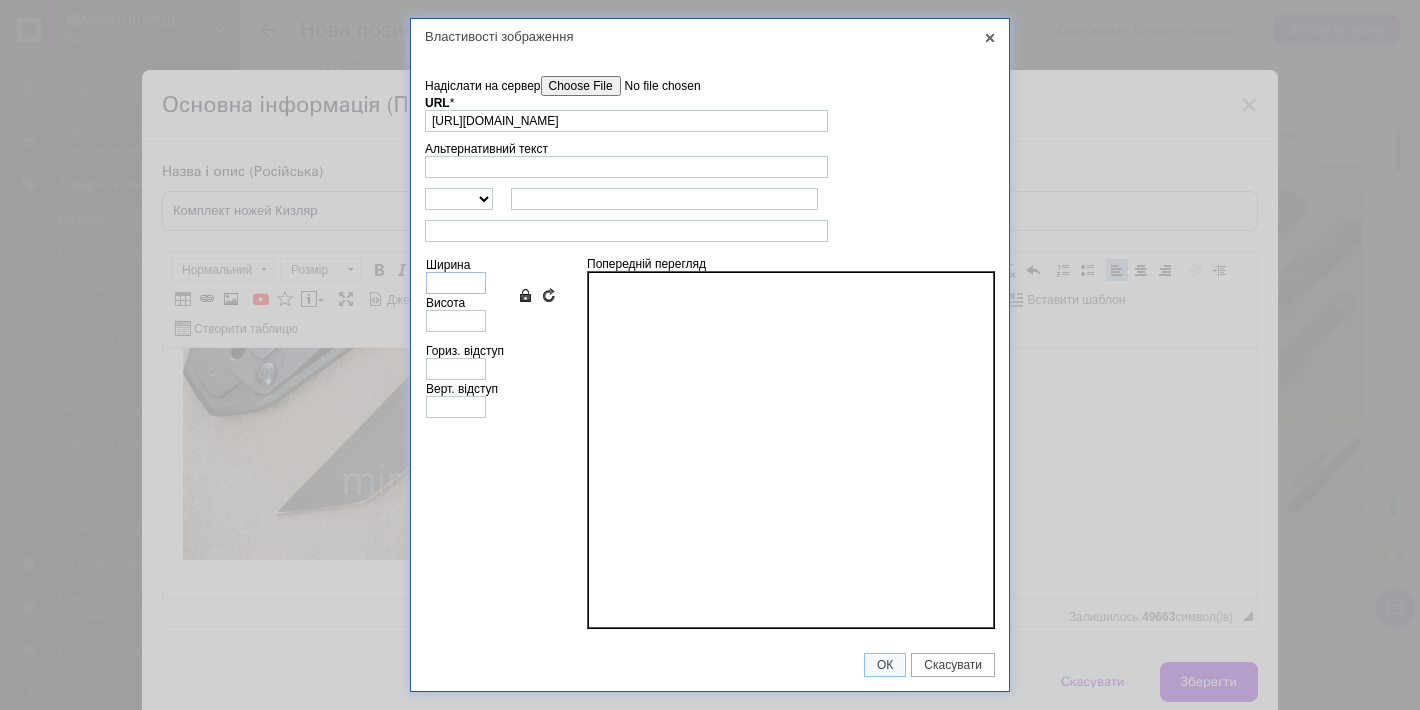 type on "[URL][DOMAIN_NAME]" 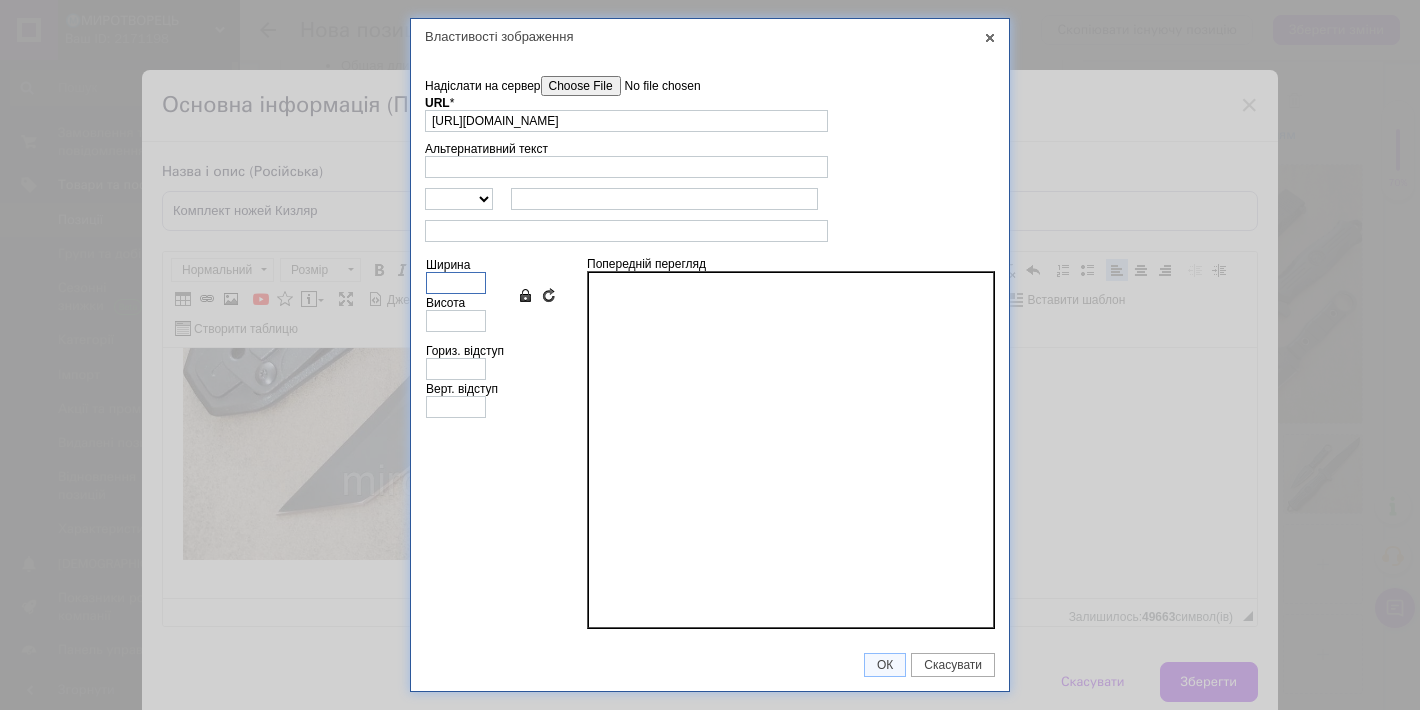 type on "1280" 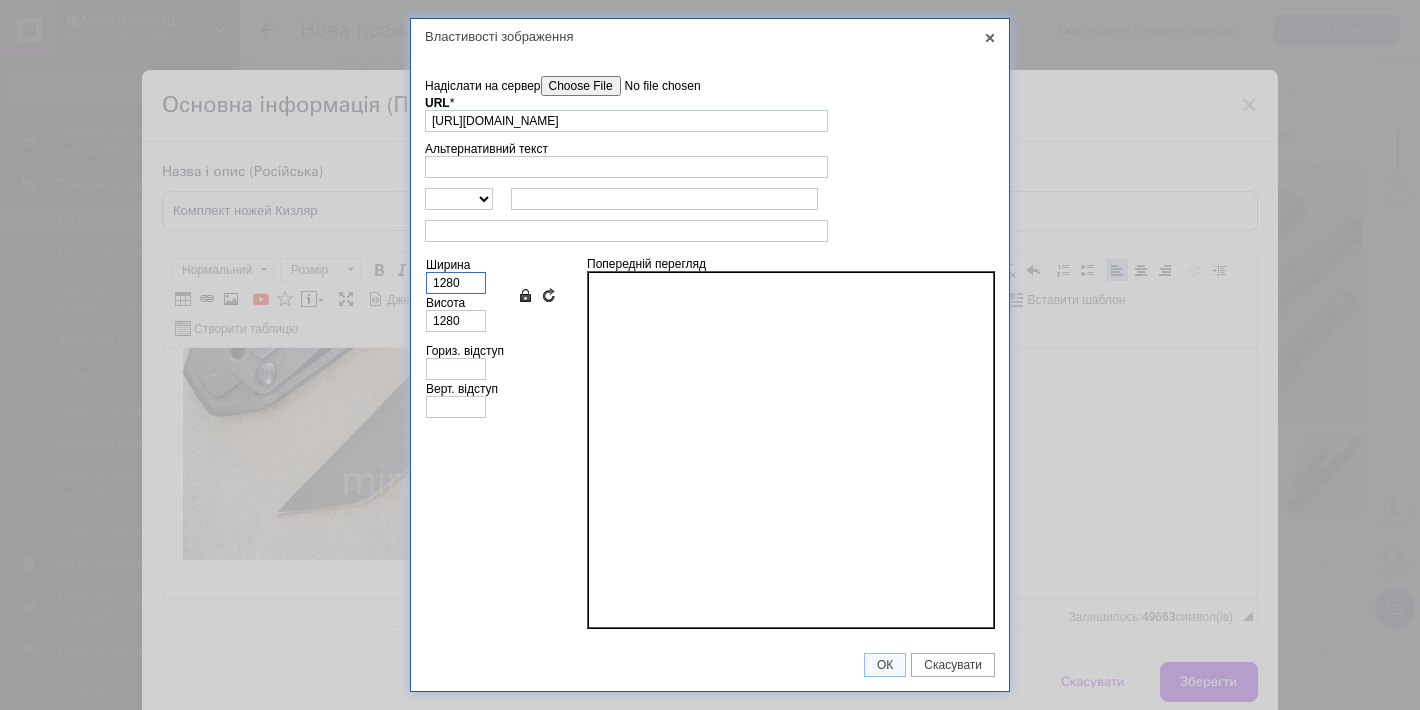 click on "1280" at bounding box center [456, 283] 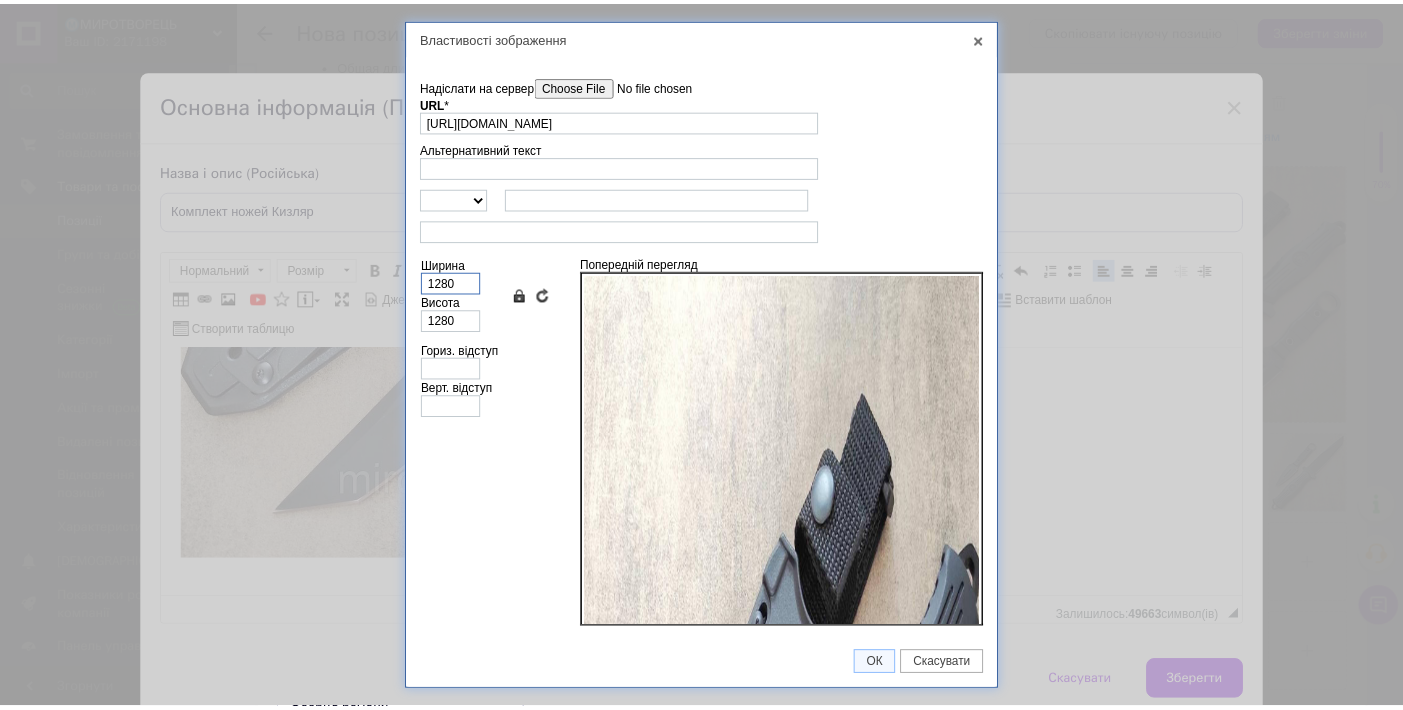 scroll, scrollTop: 0, scrollLeft: 0, axis: both 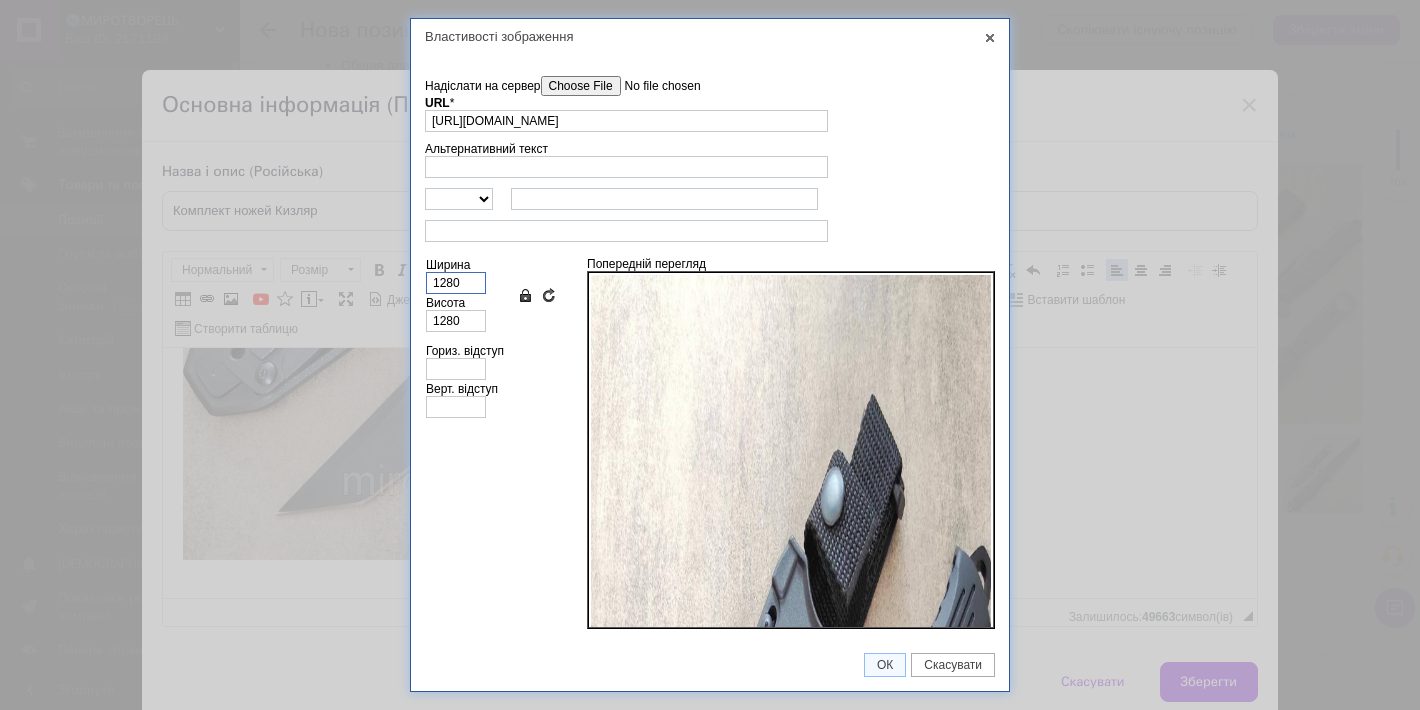 click on "1280" at bounding box center (456, 283) 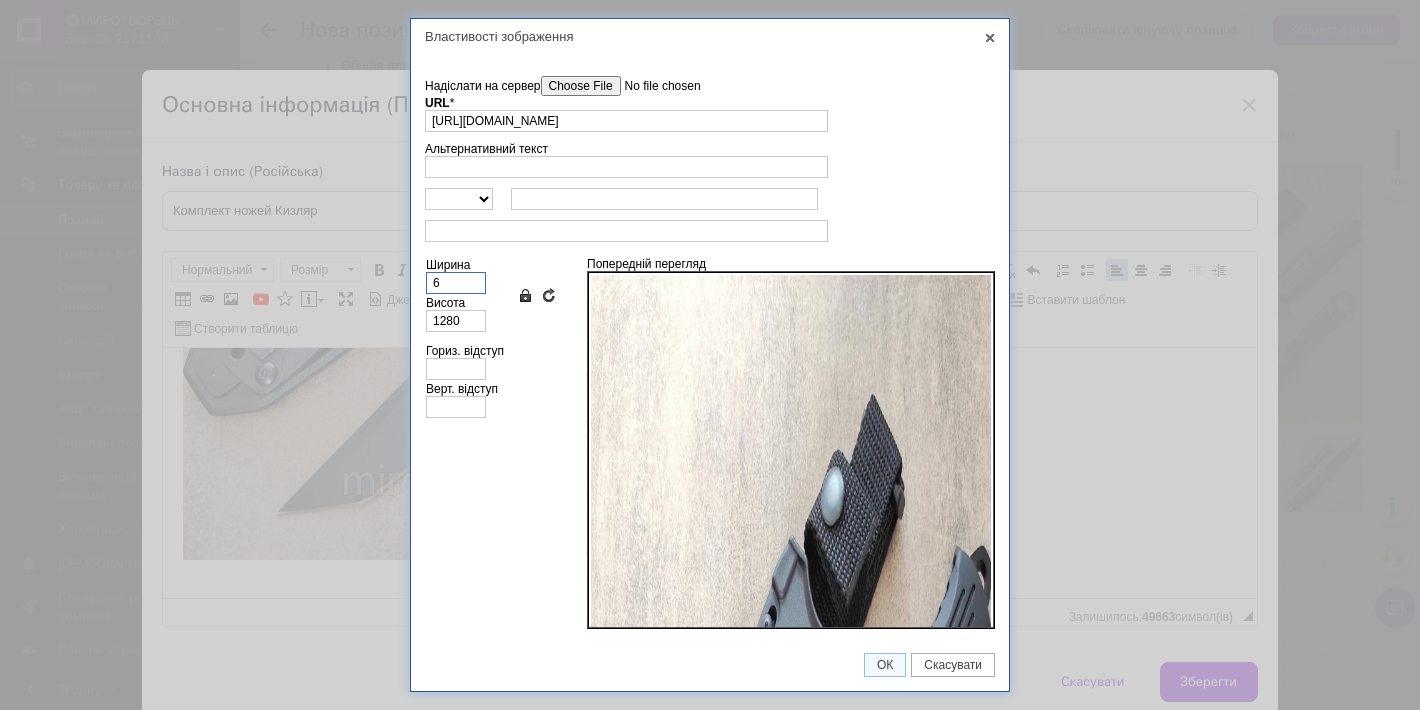 type on "6" 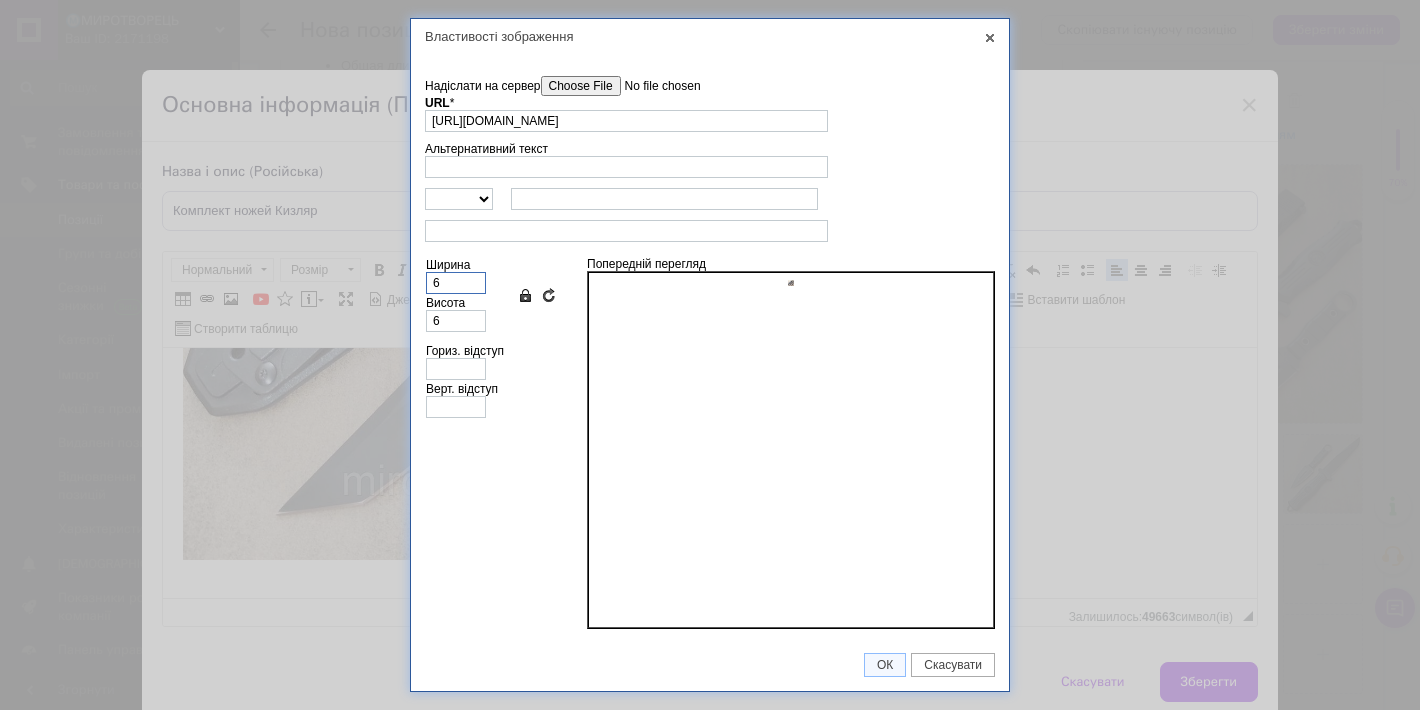 type on "68" 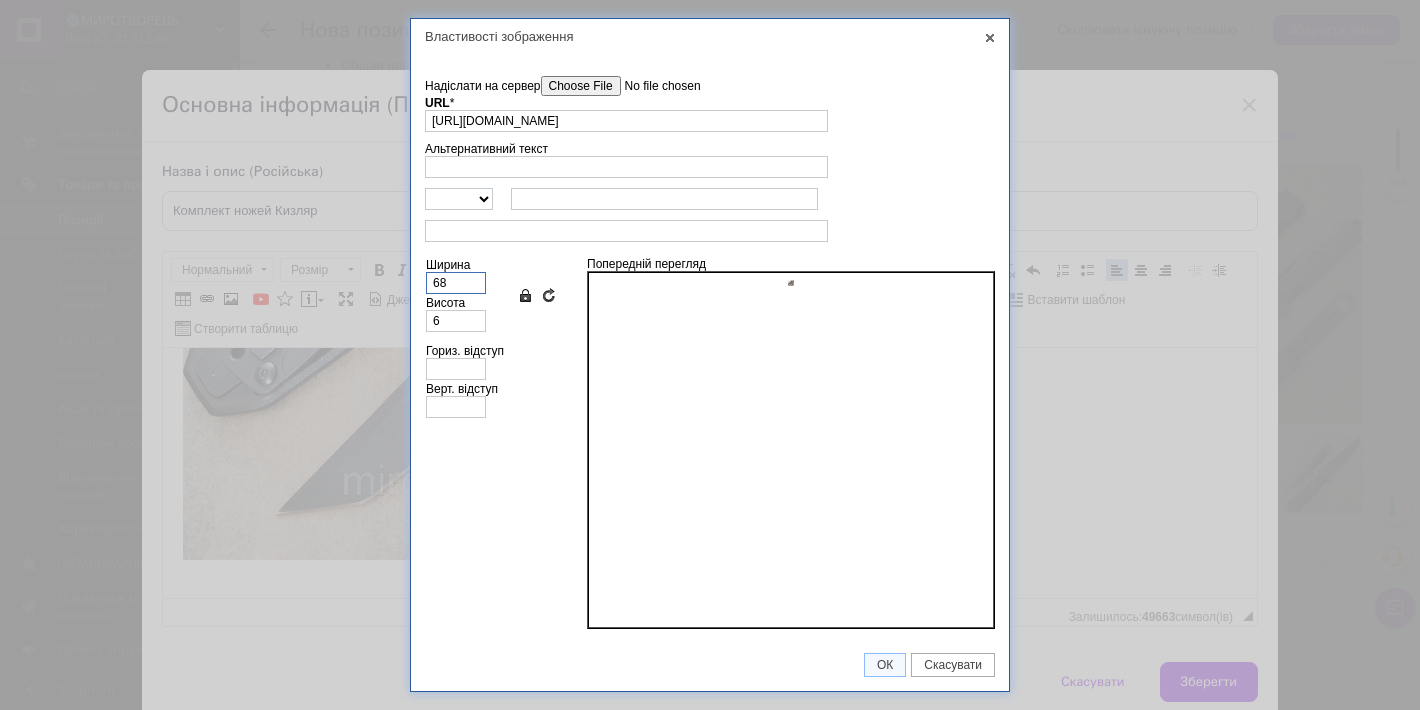 type on "68" 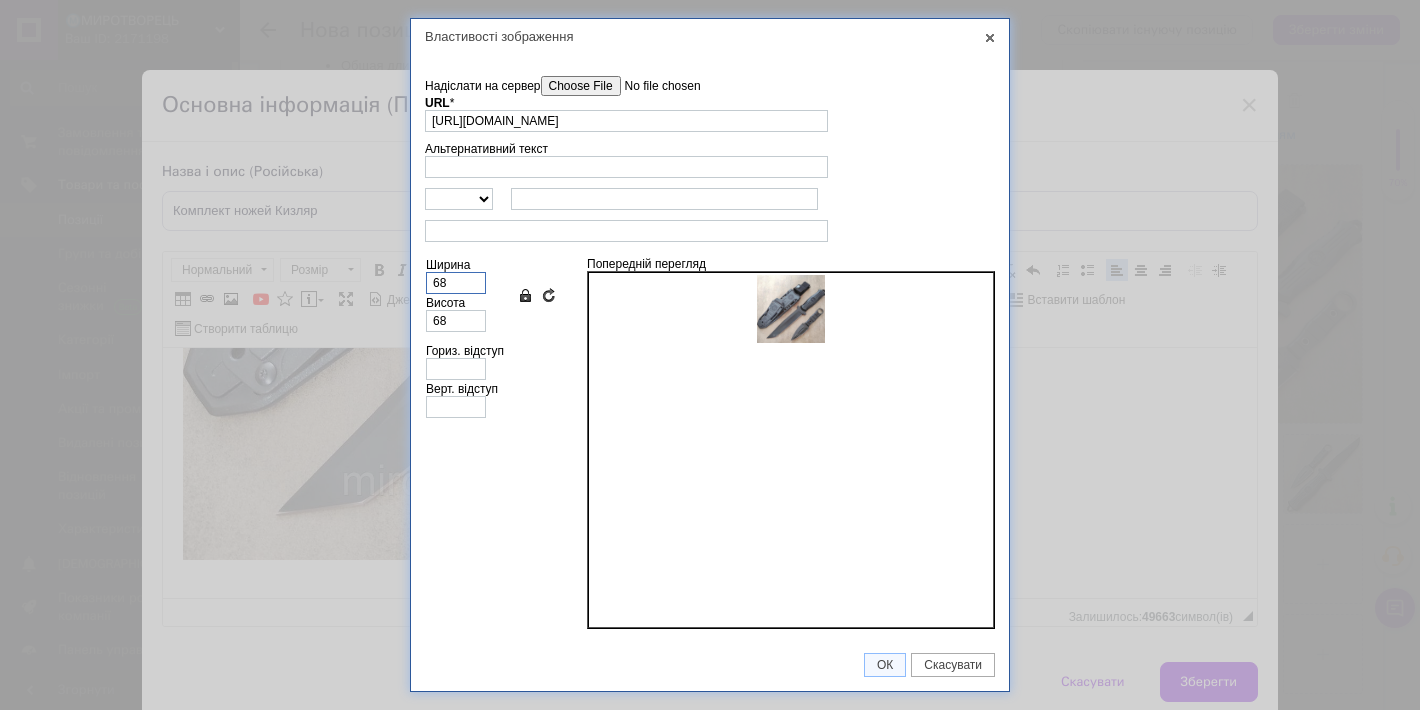 type on "680" 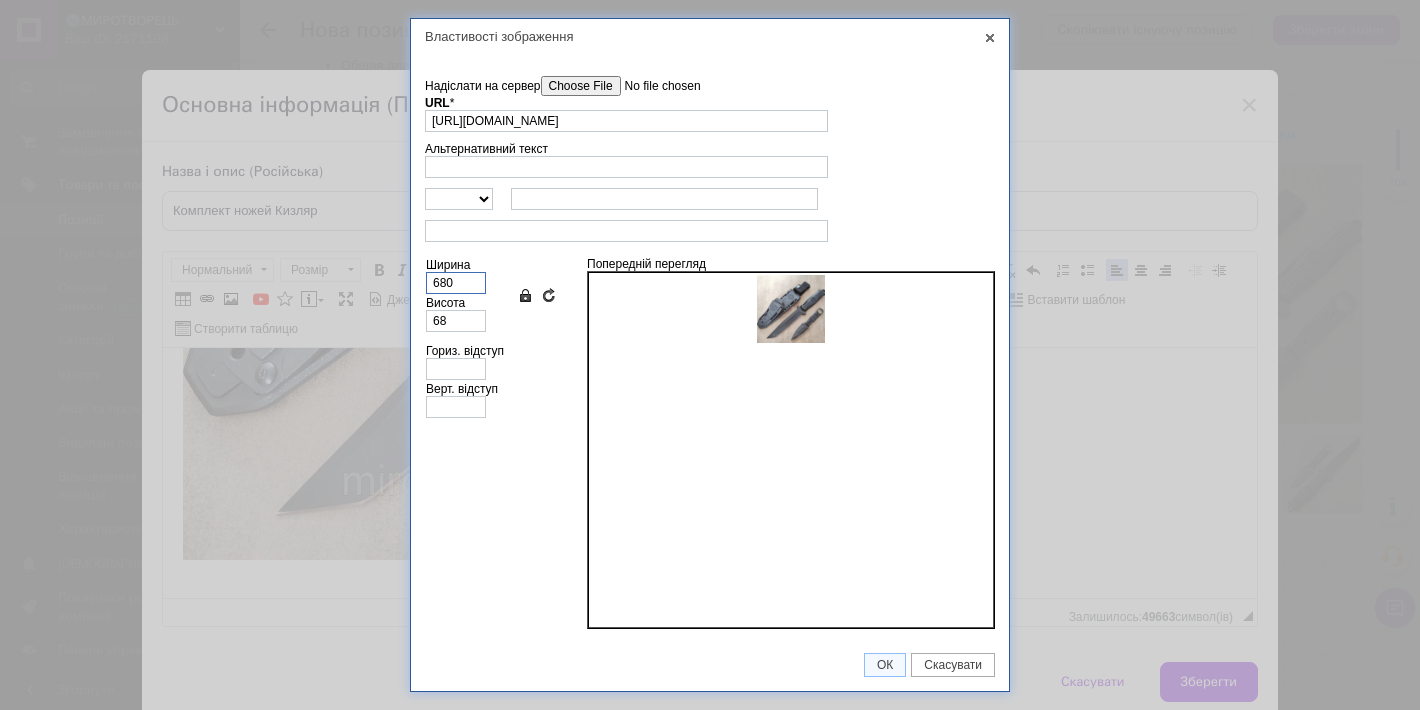 type on "680" 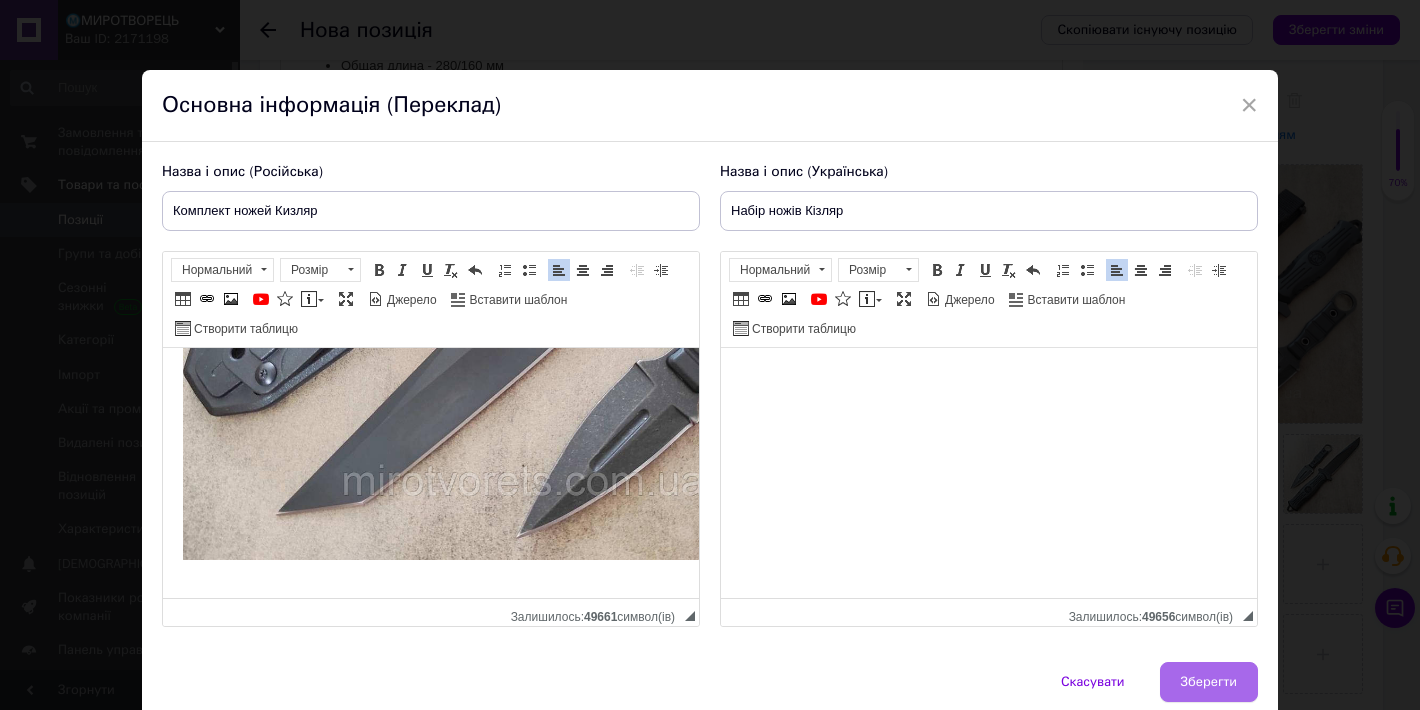 click on "Зберегти" at bounding box center [1209, 682] 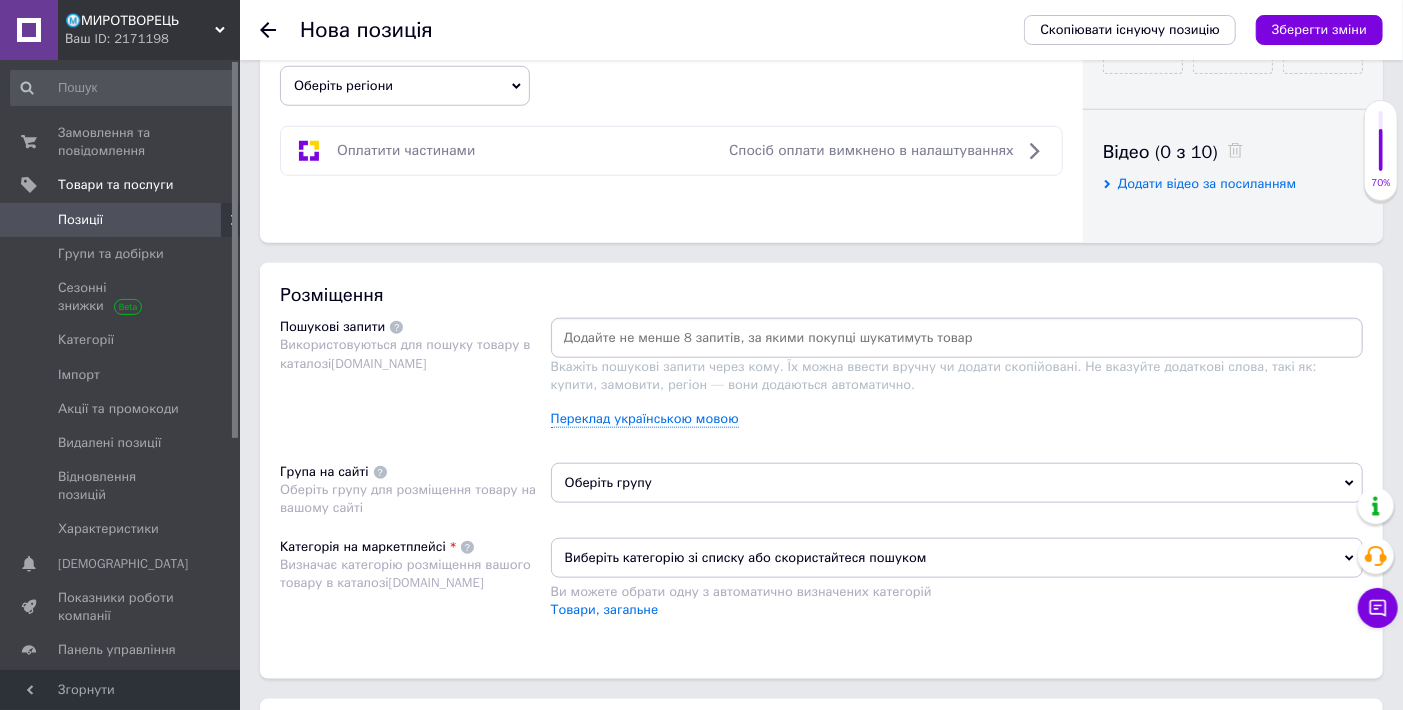 scroll, scrollTop: 1000, scrollLeft: 0, axis: vertical 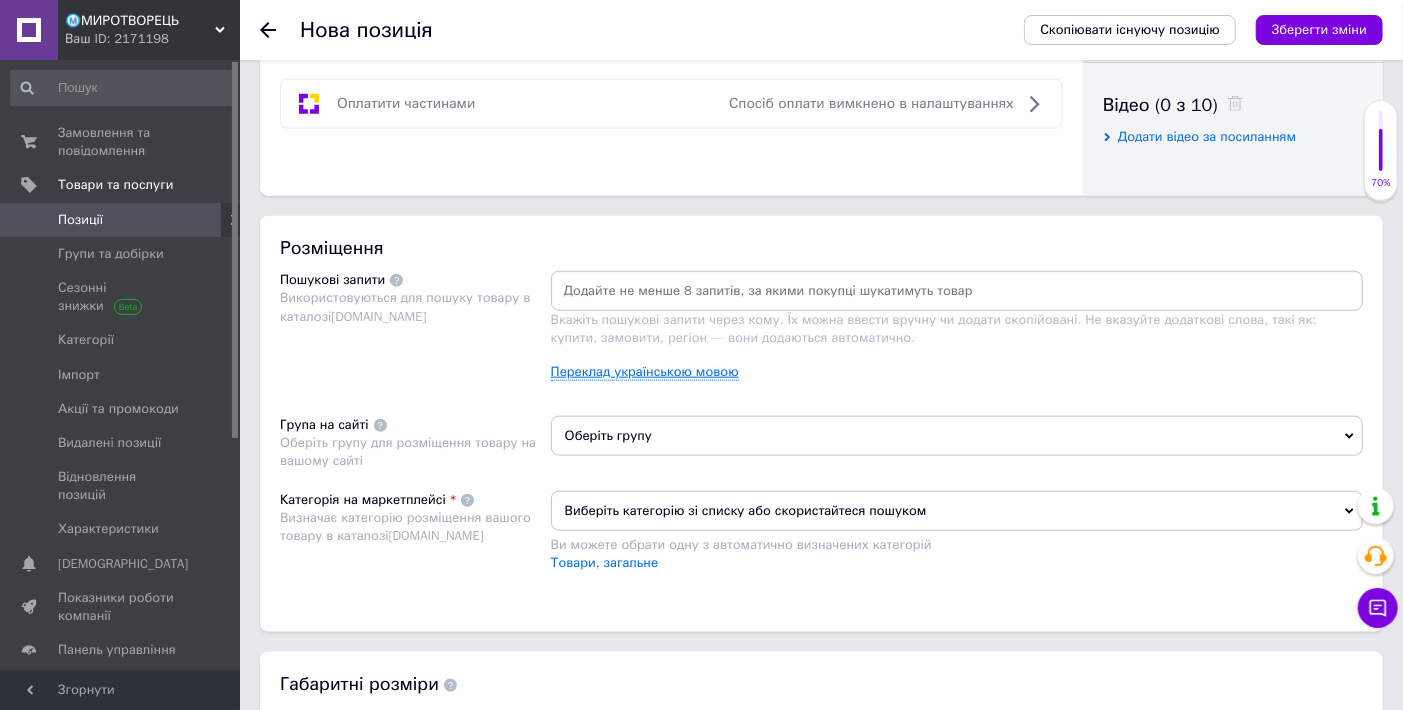 click on "Переклад українською мовою" at bounding box center [645, 372] 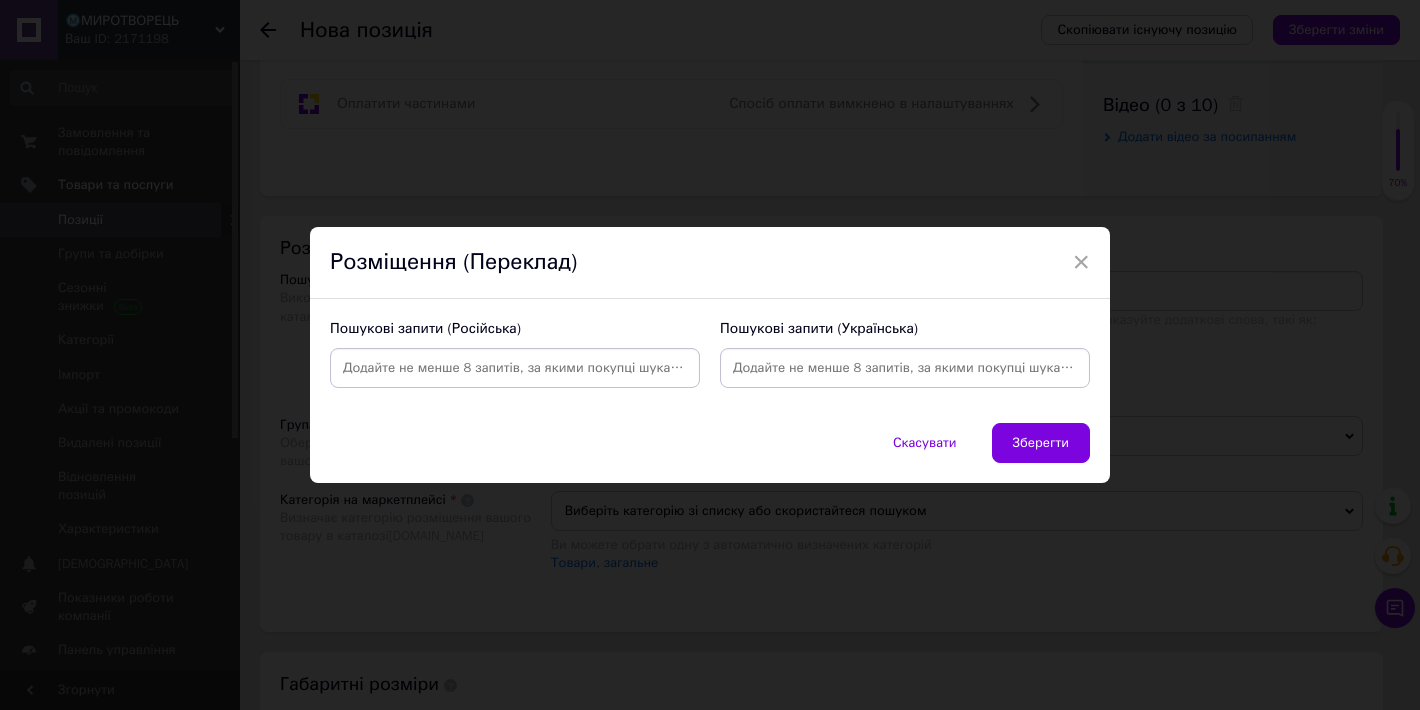 click at bounding box center (515, 368) 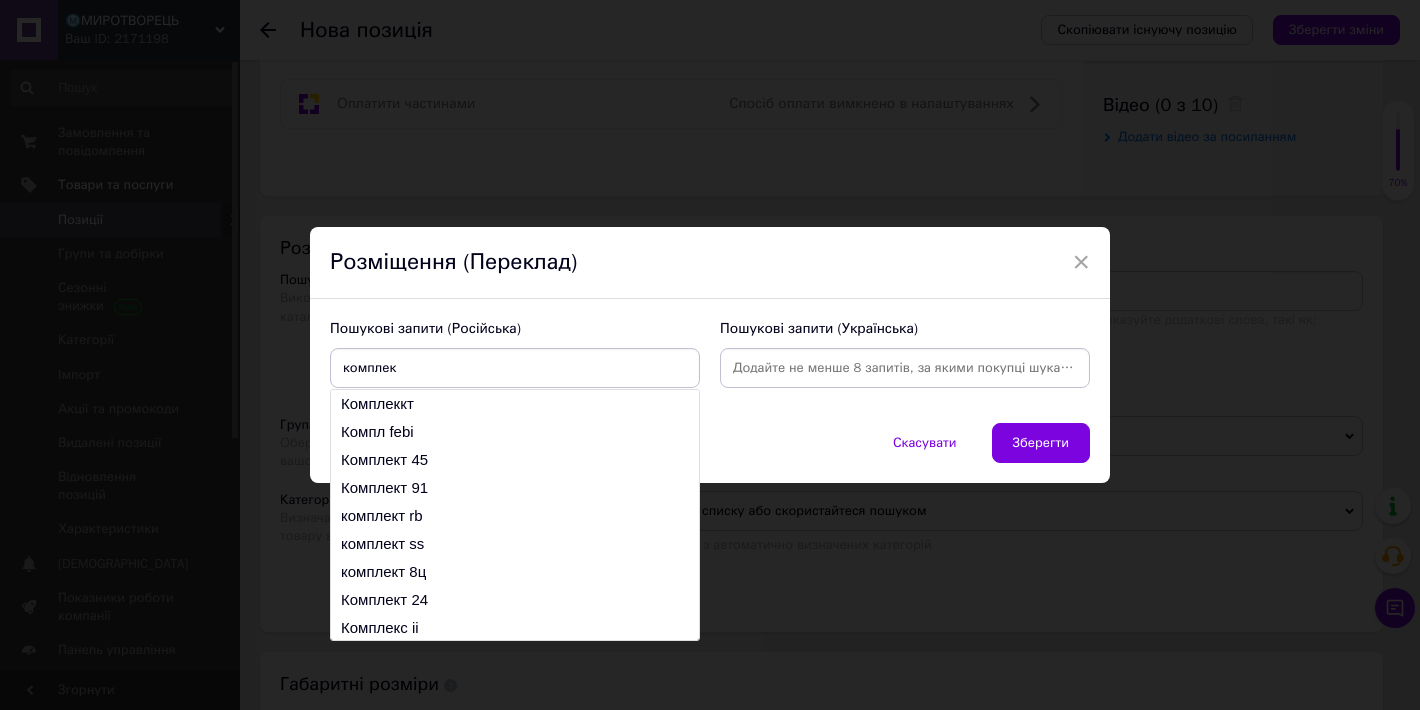 type on "комплект" 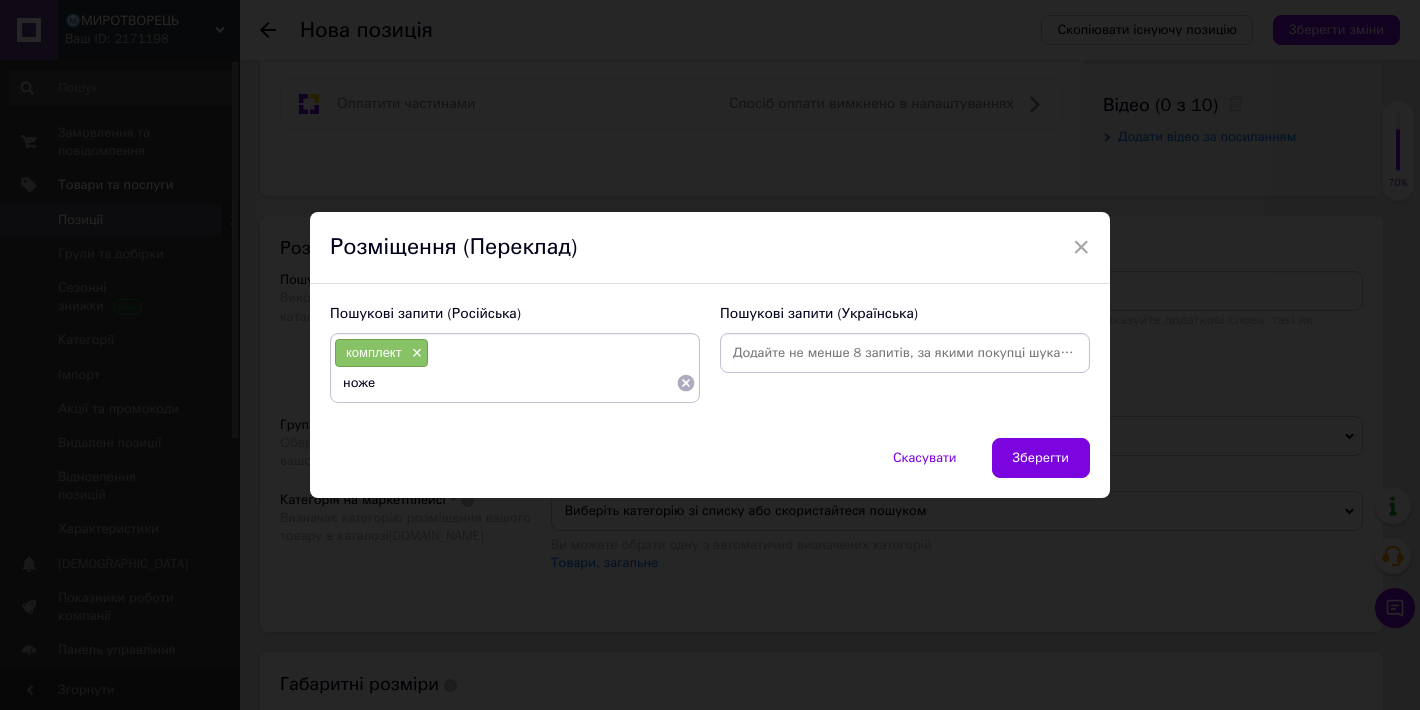 type on "ножей" 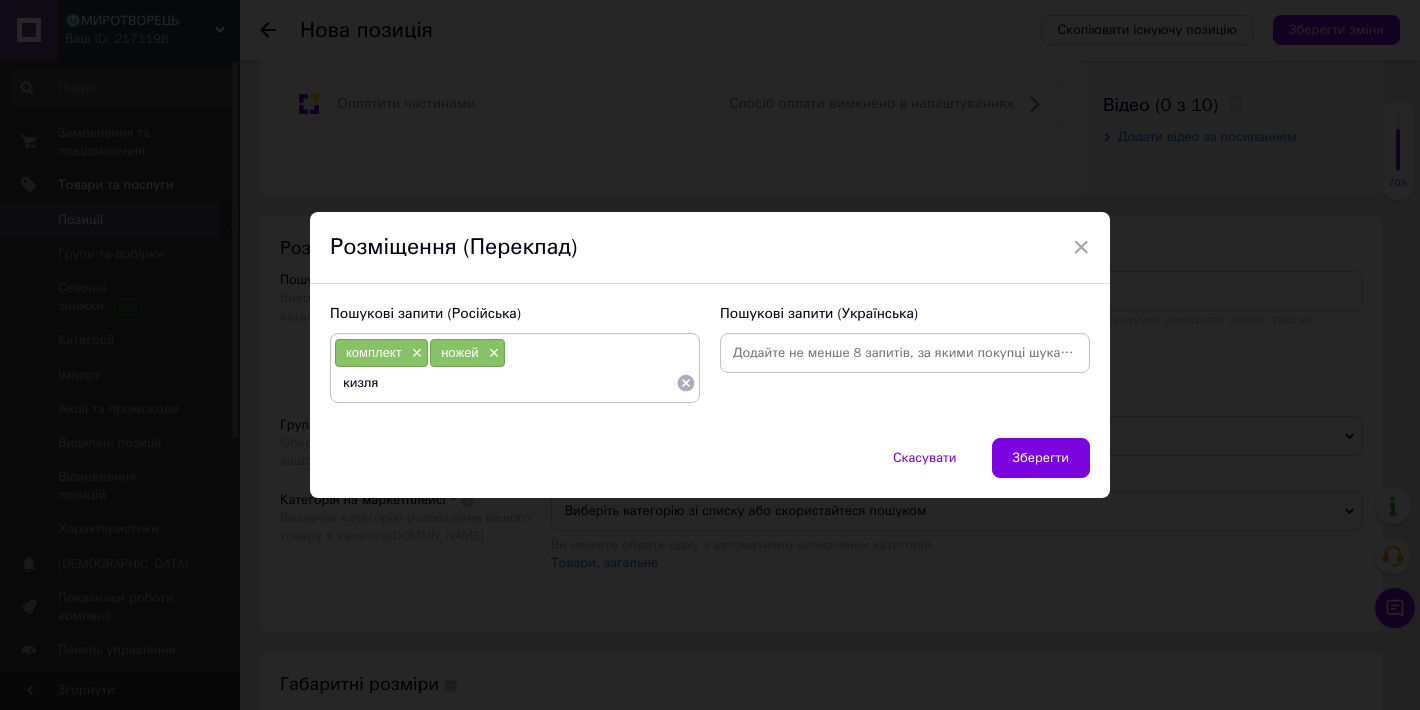 type on "кизляр" 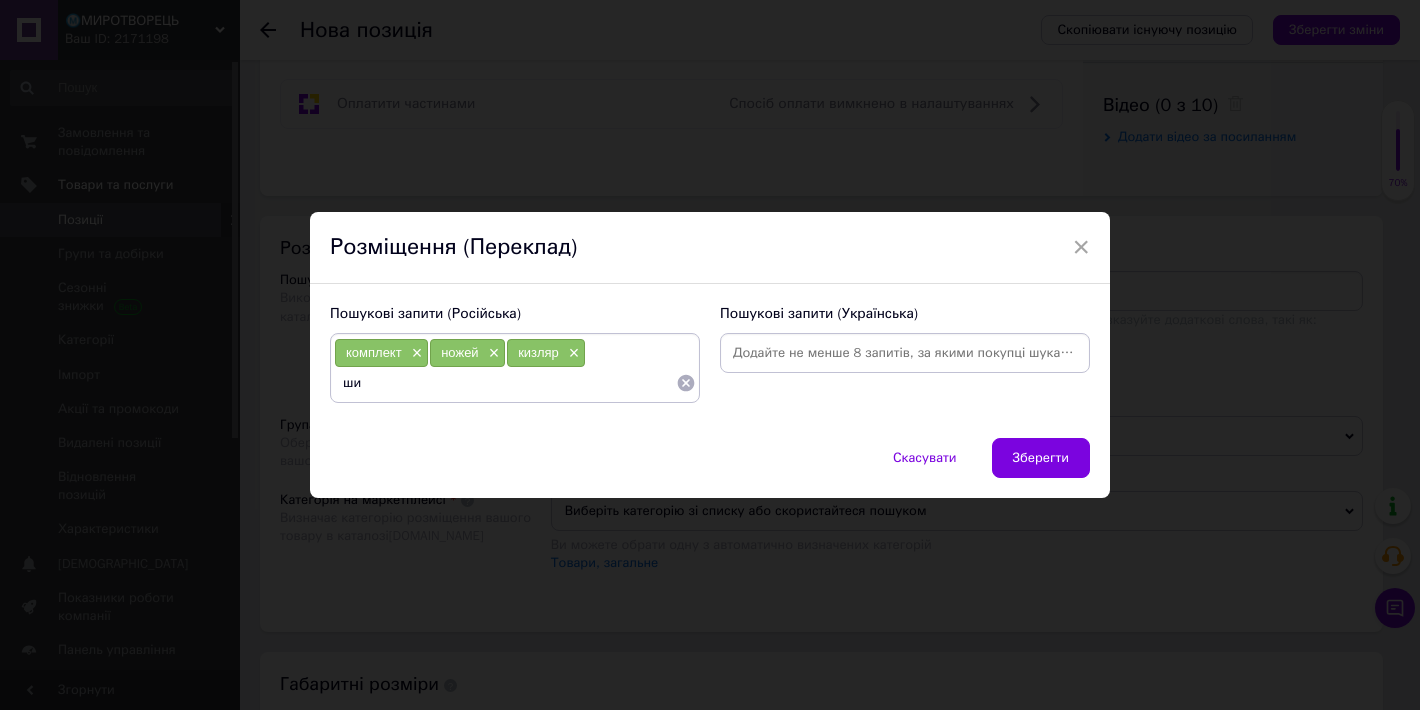 type on "шип" 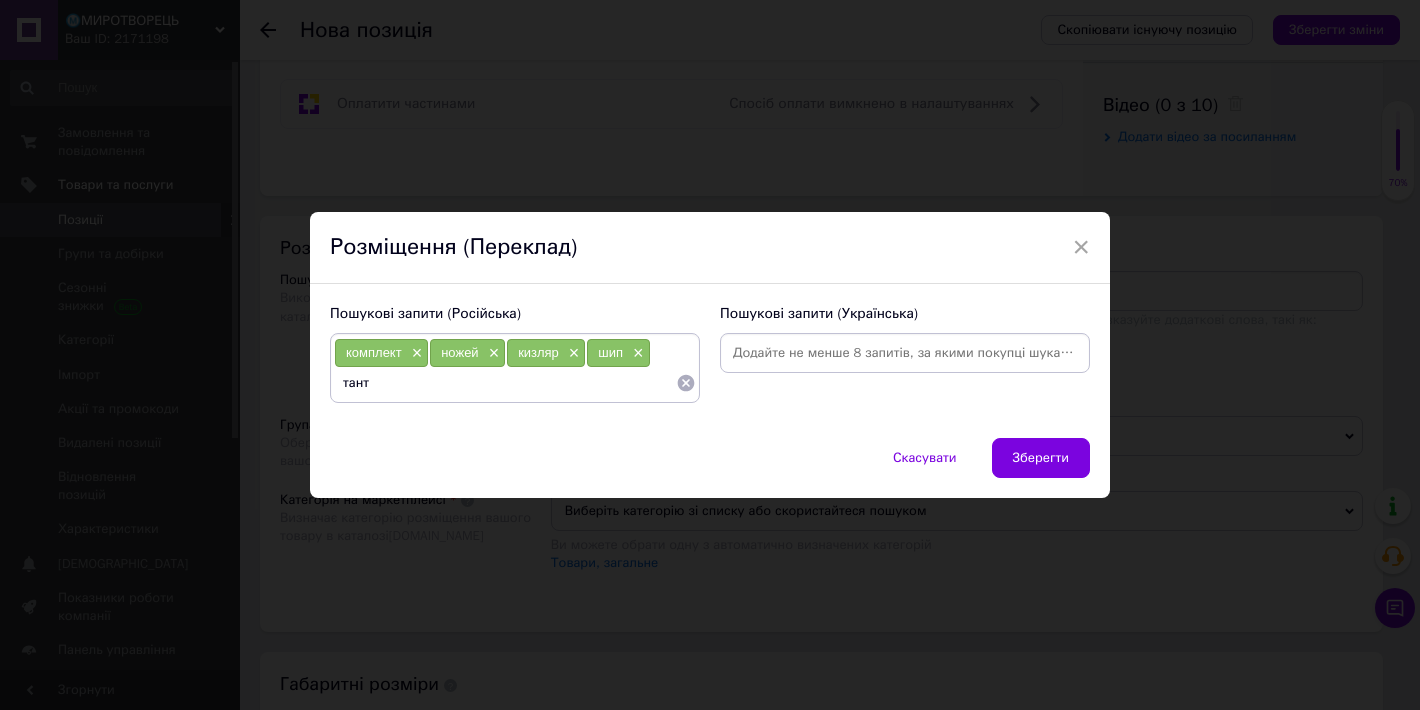 type on "танто" 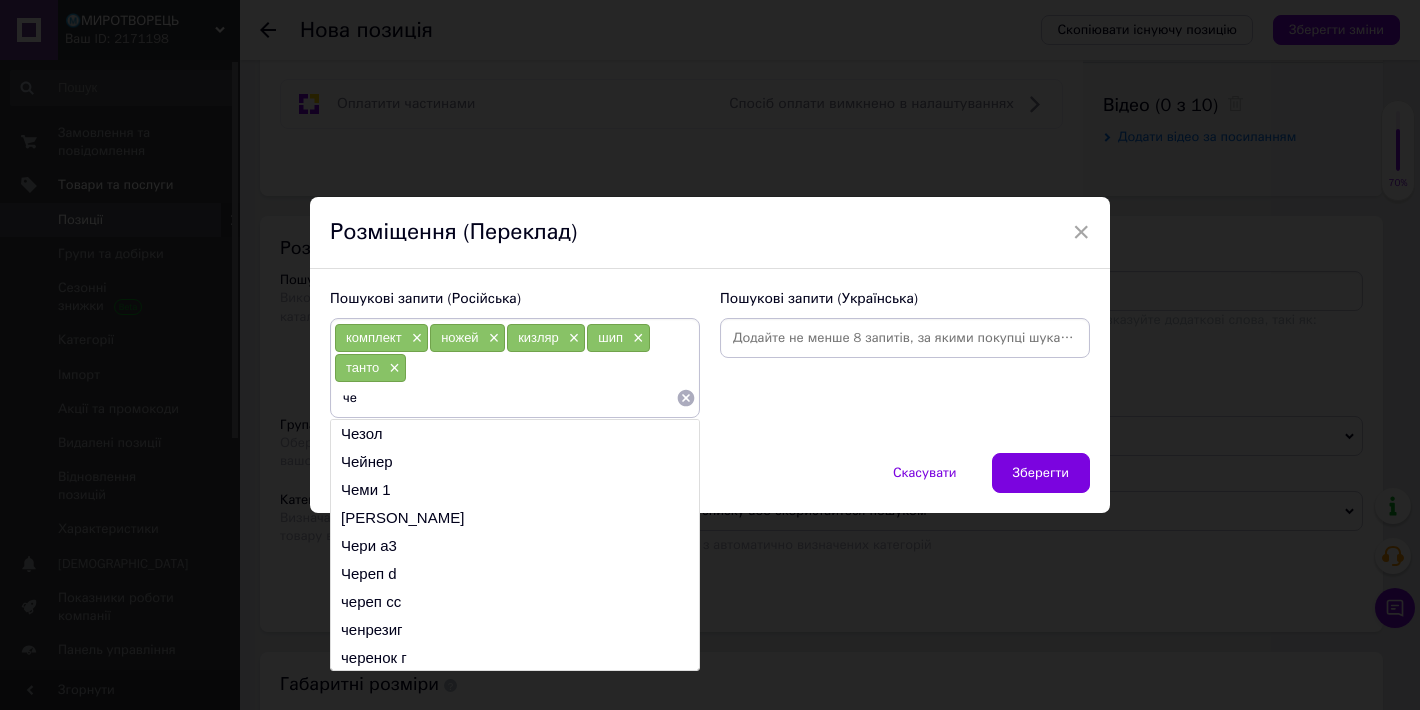 type on "ч" 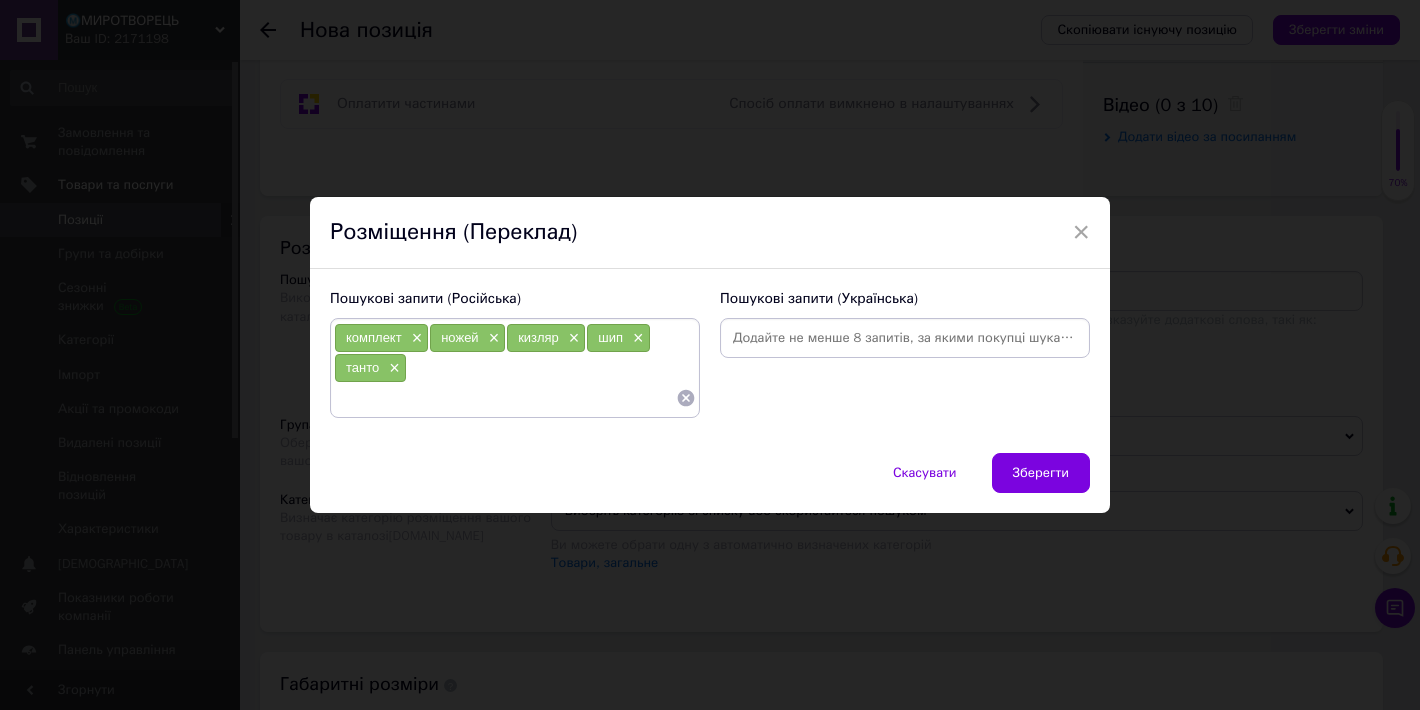 click at bounding box center [505, 398] 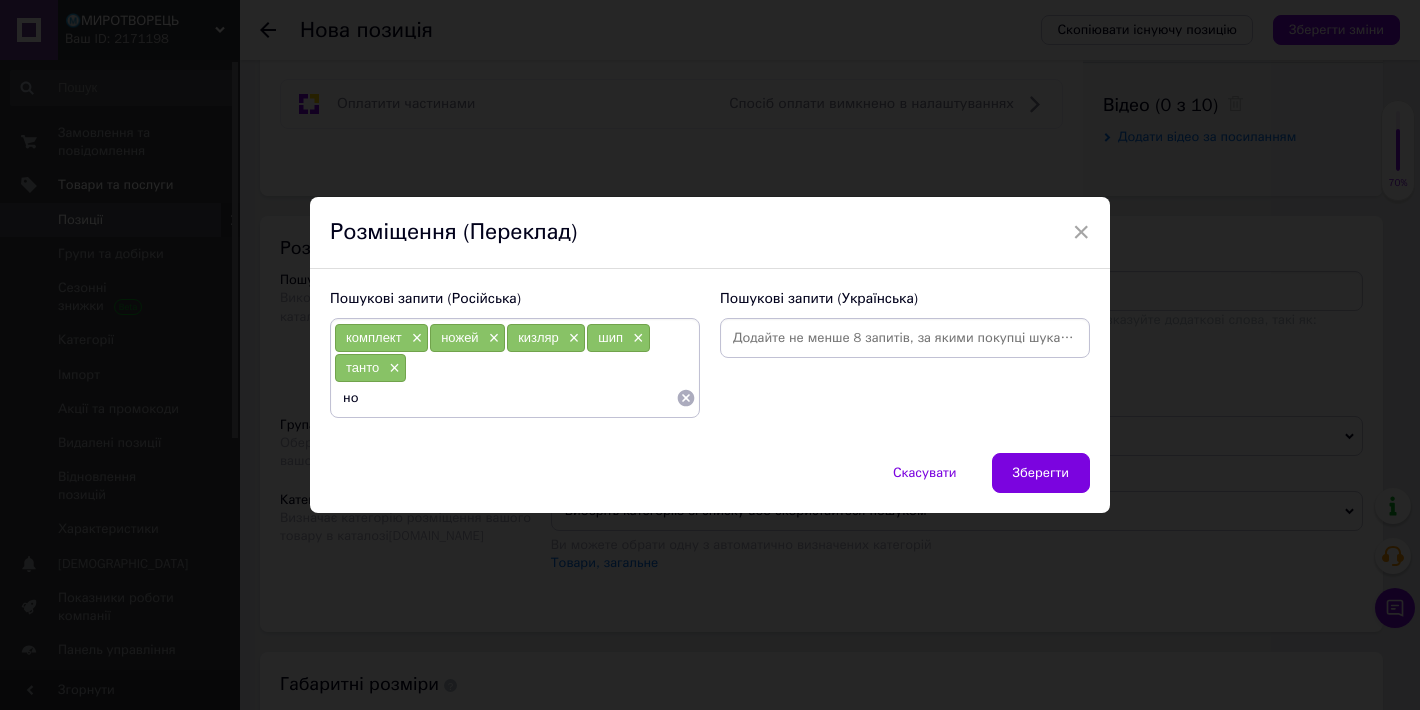 type on "нож" 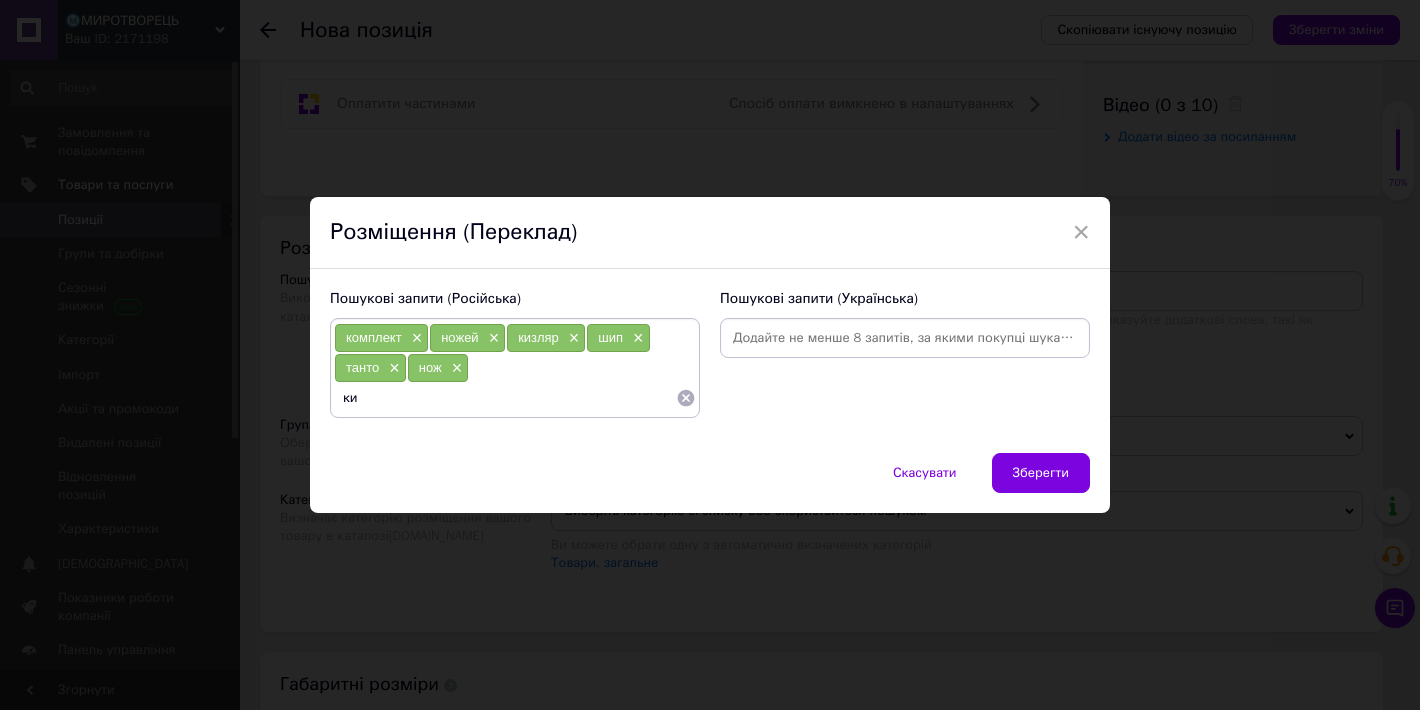 type on "к" 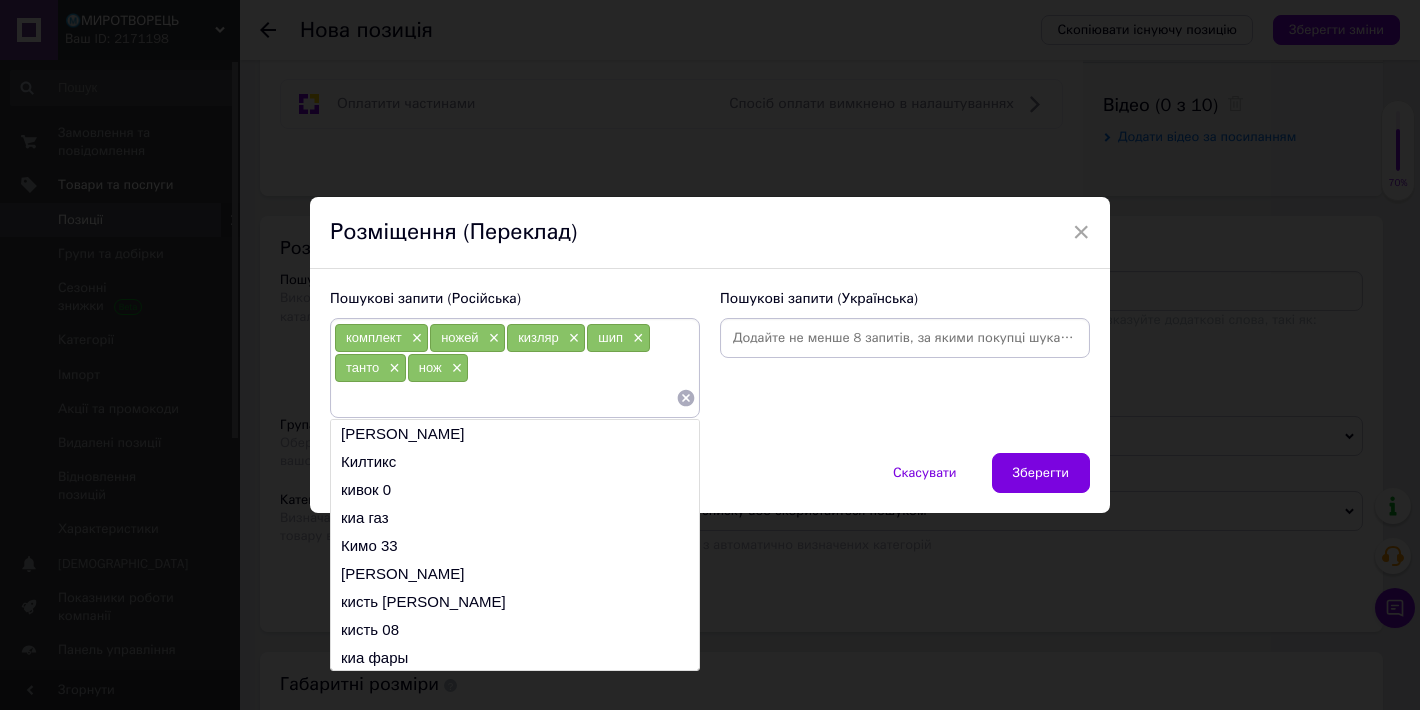 type on "і" 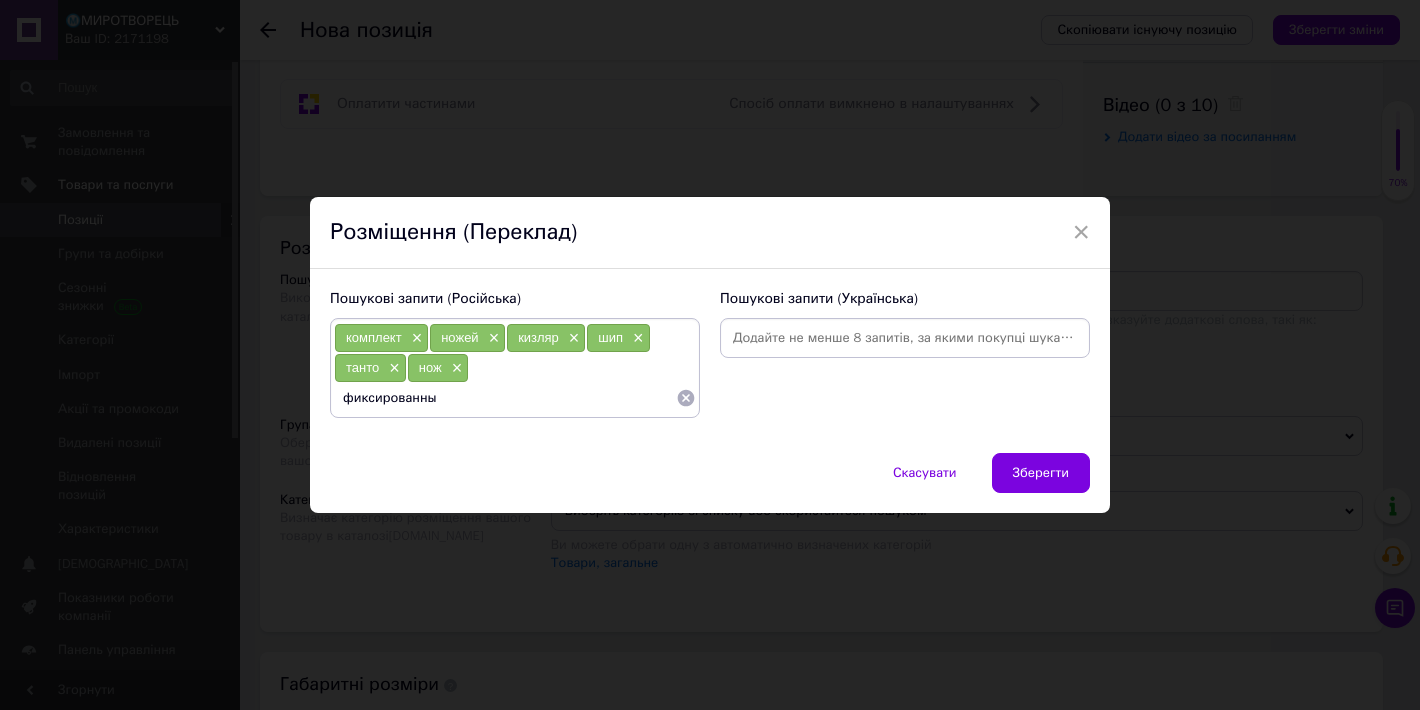 type on "фиксированный" 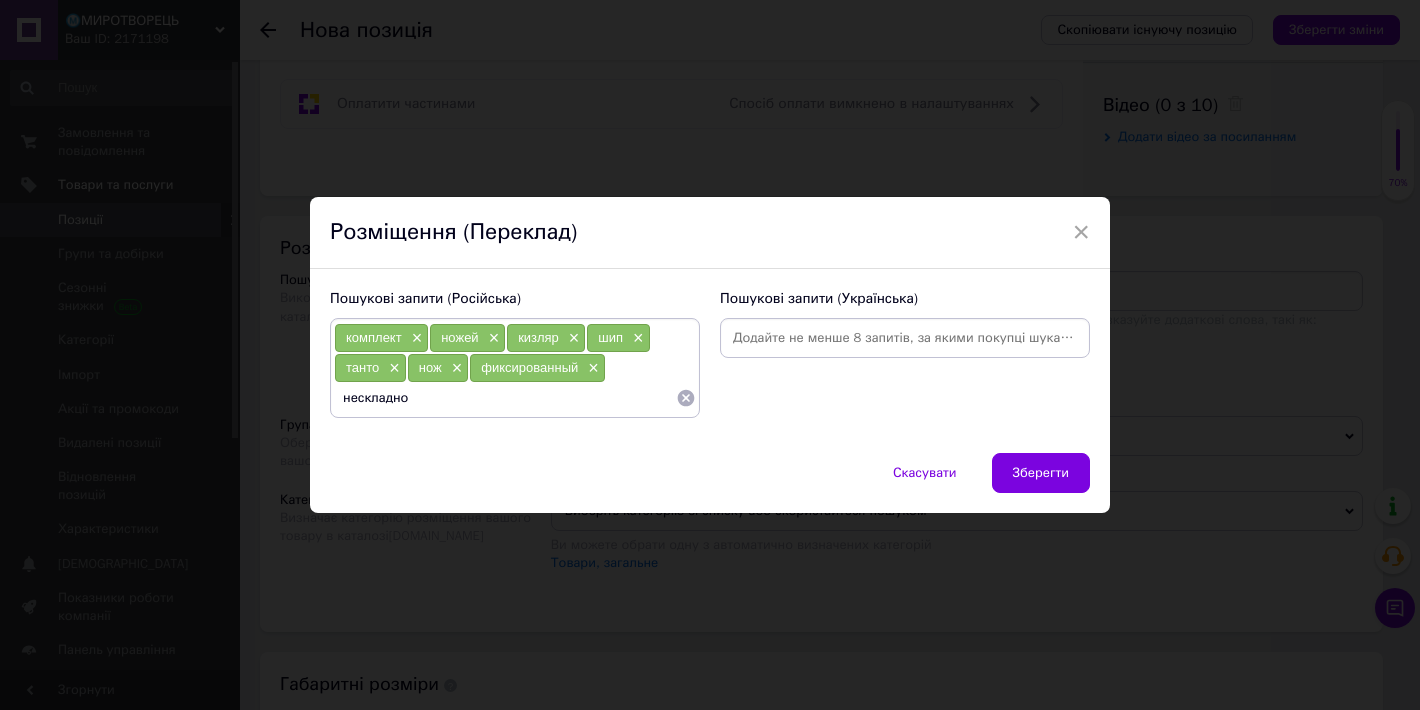 type on "нескладной" 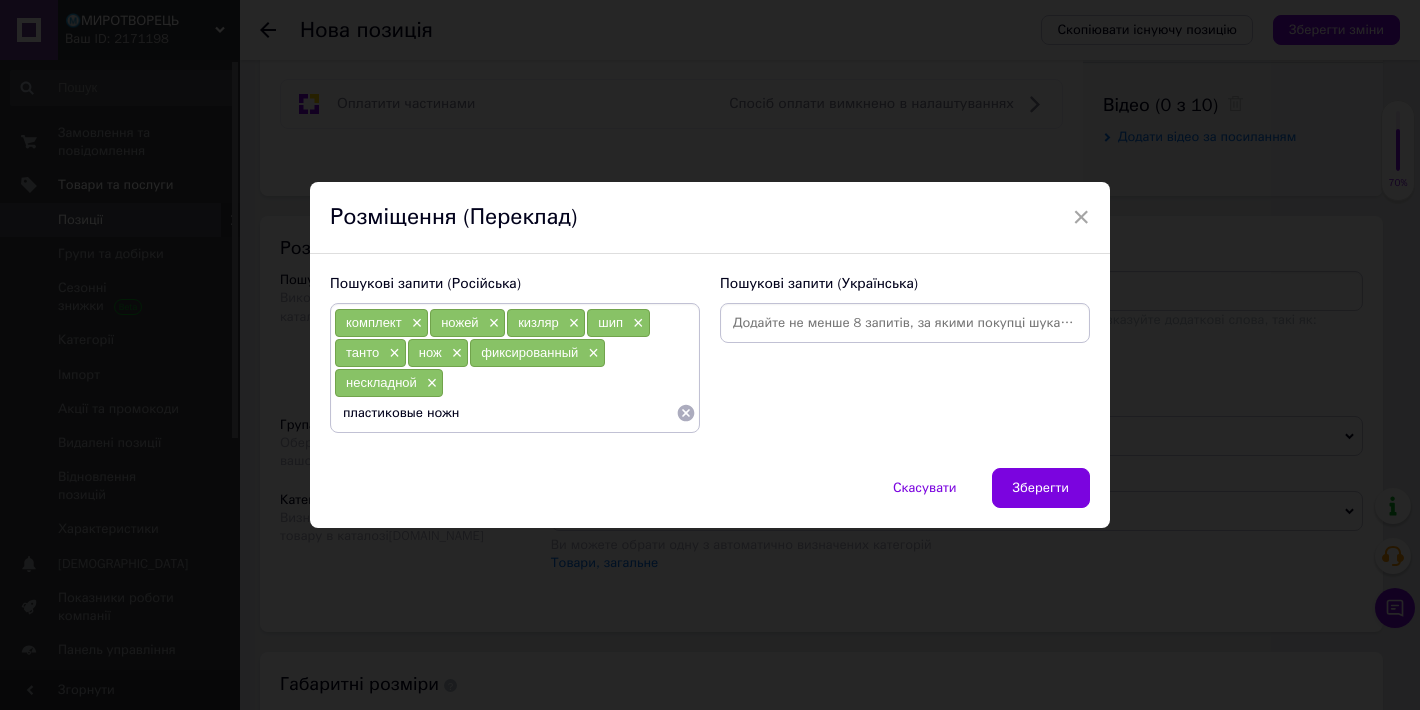type on "пластиковые ножны" 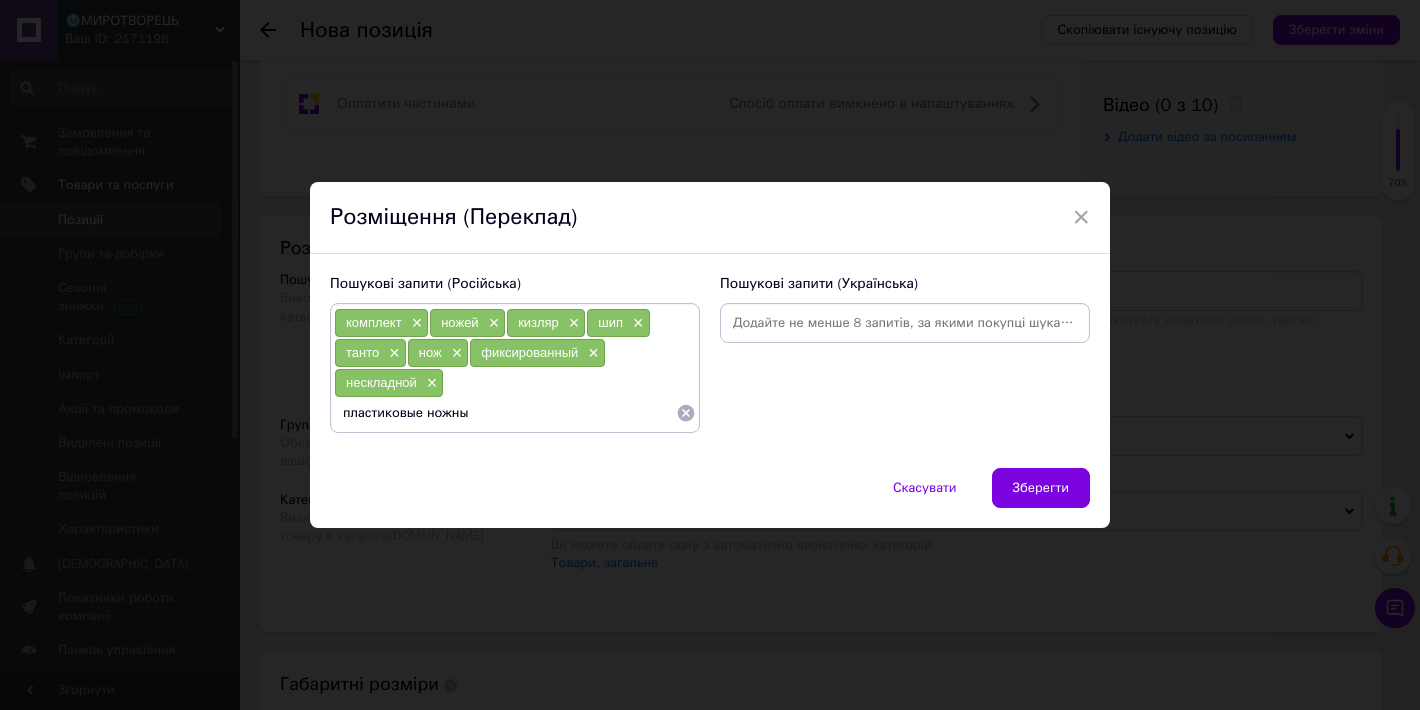 type 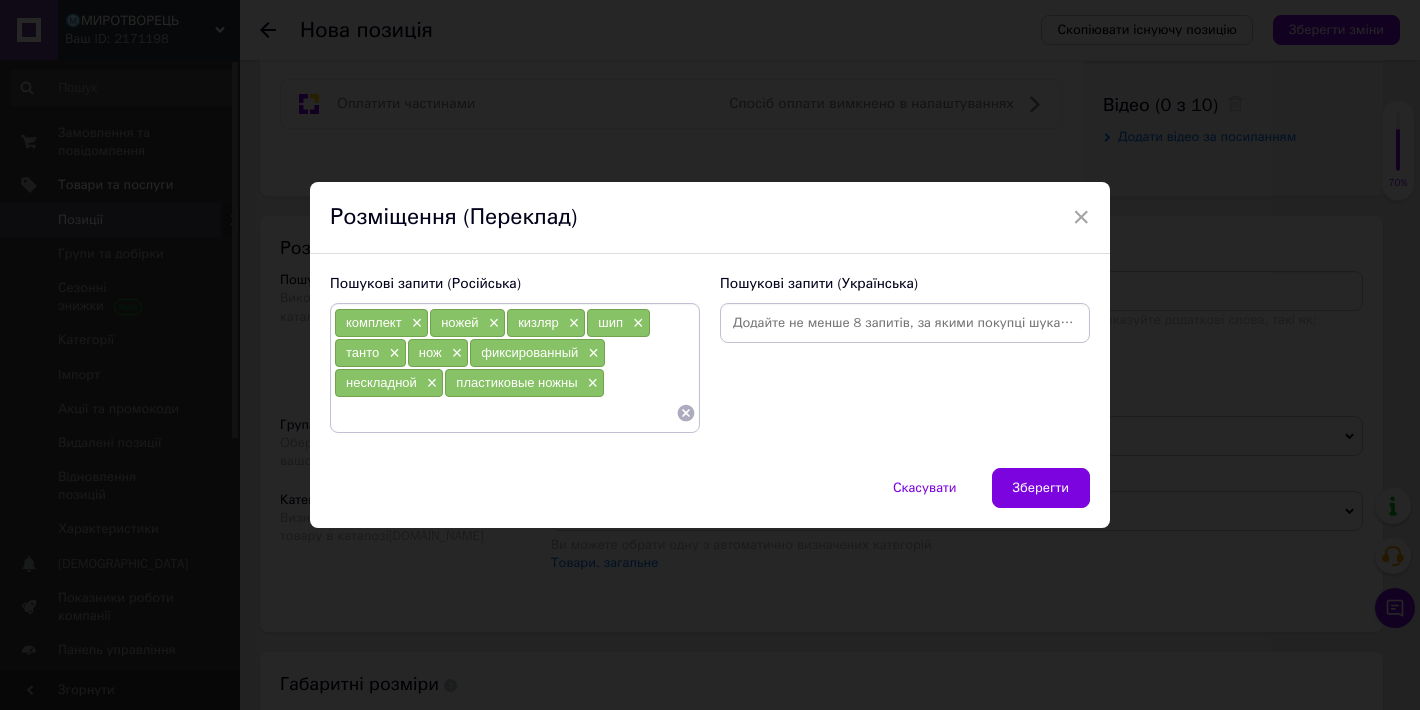click at bounding box center [905, 323] 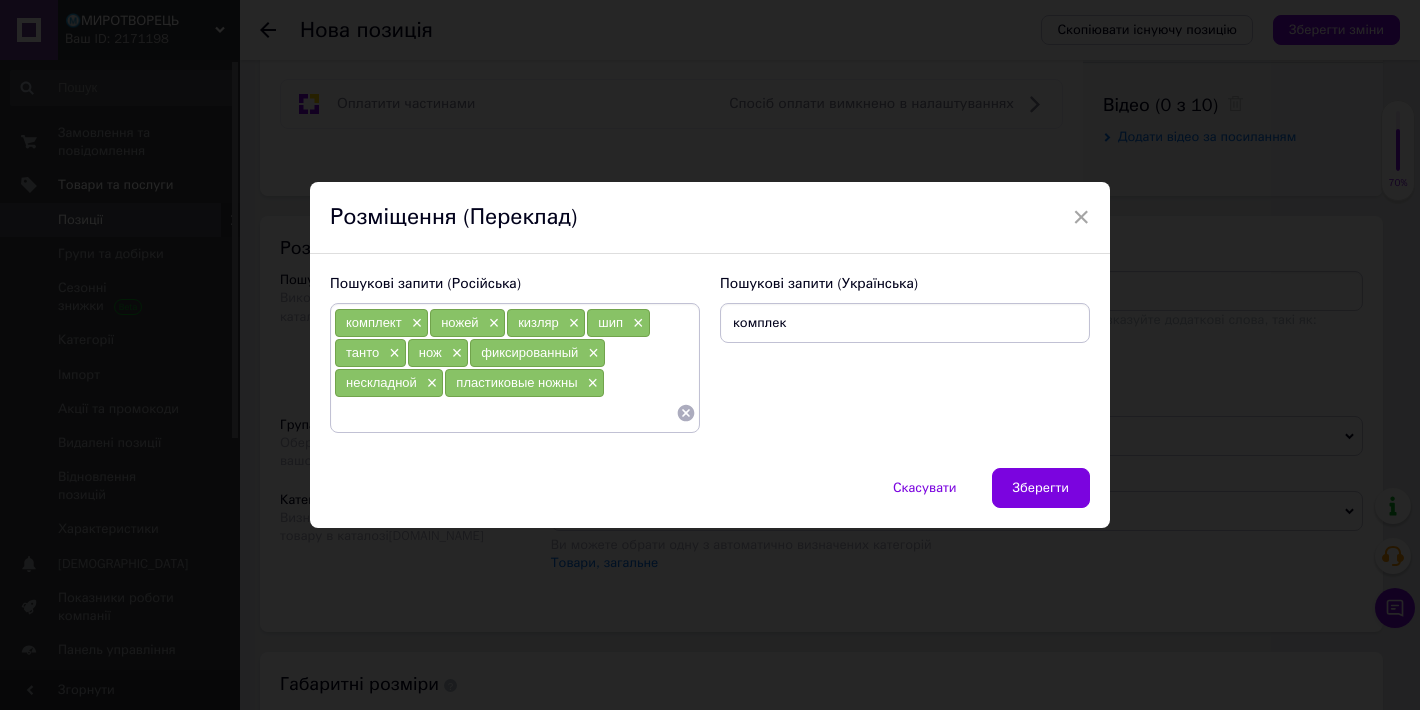 type on "комплеки" 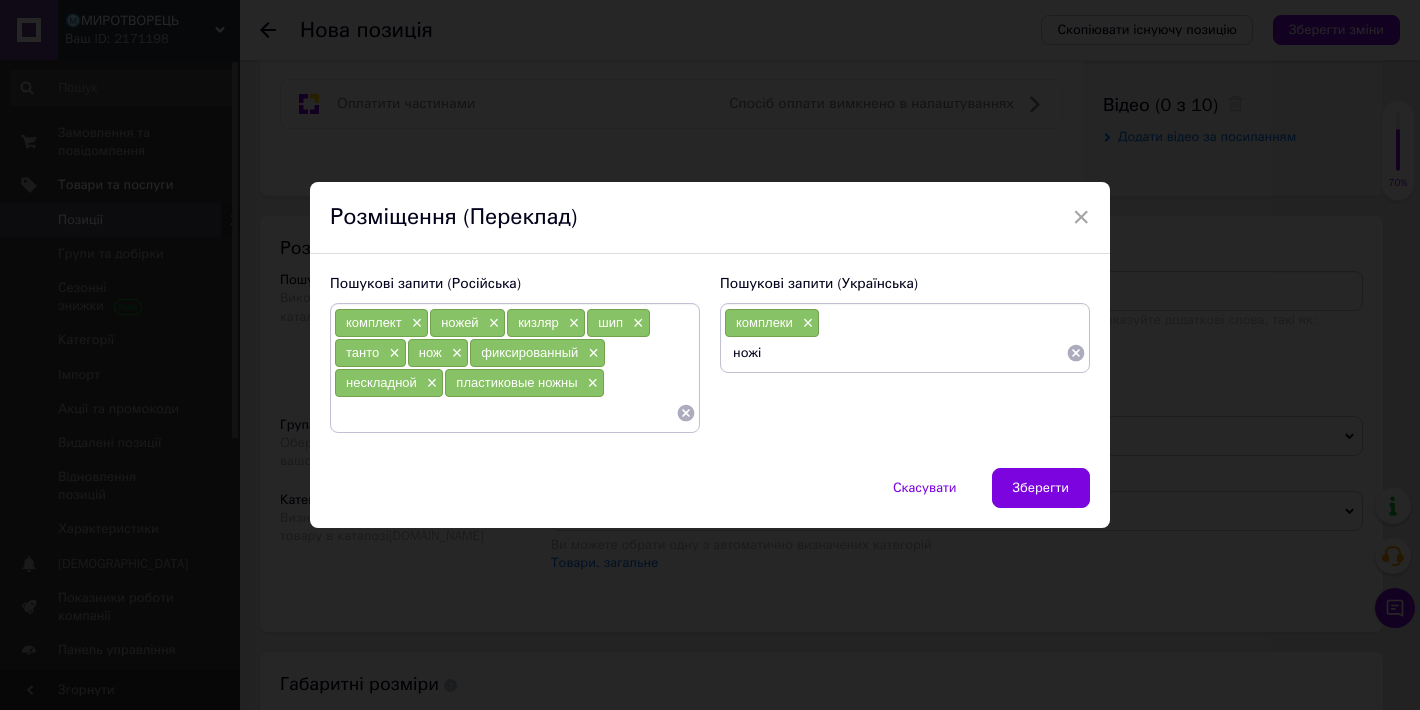 type on "ножів" 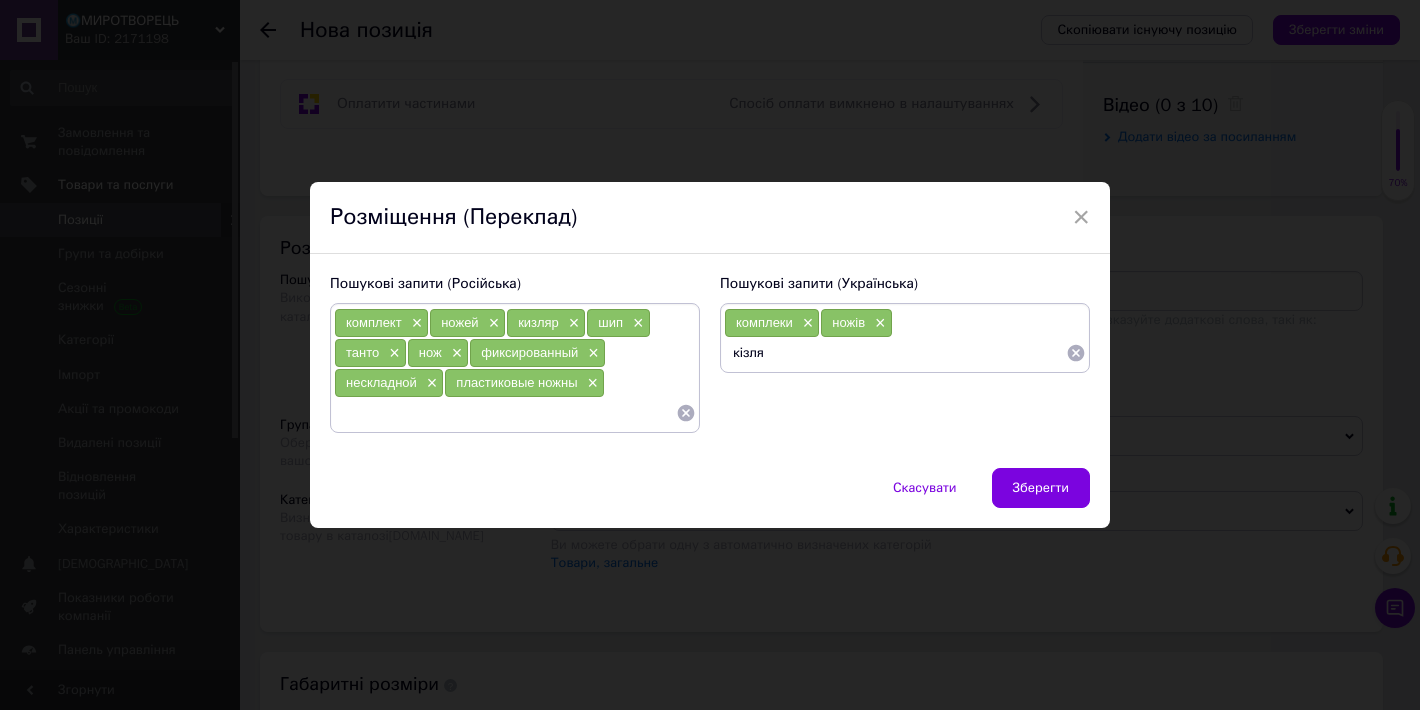 type on "кізляр" 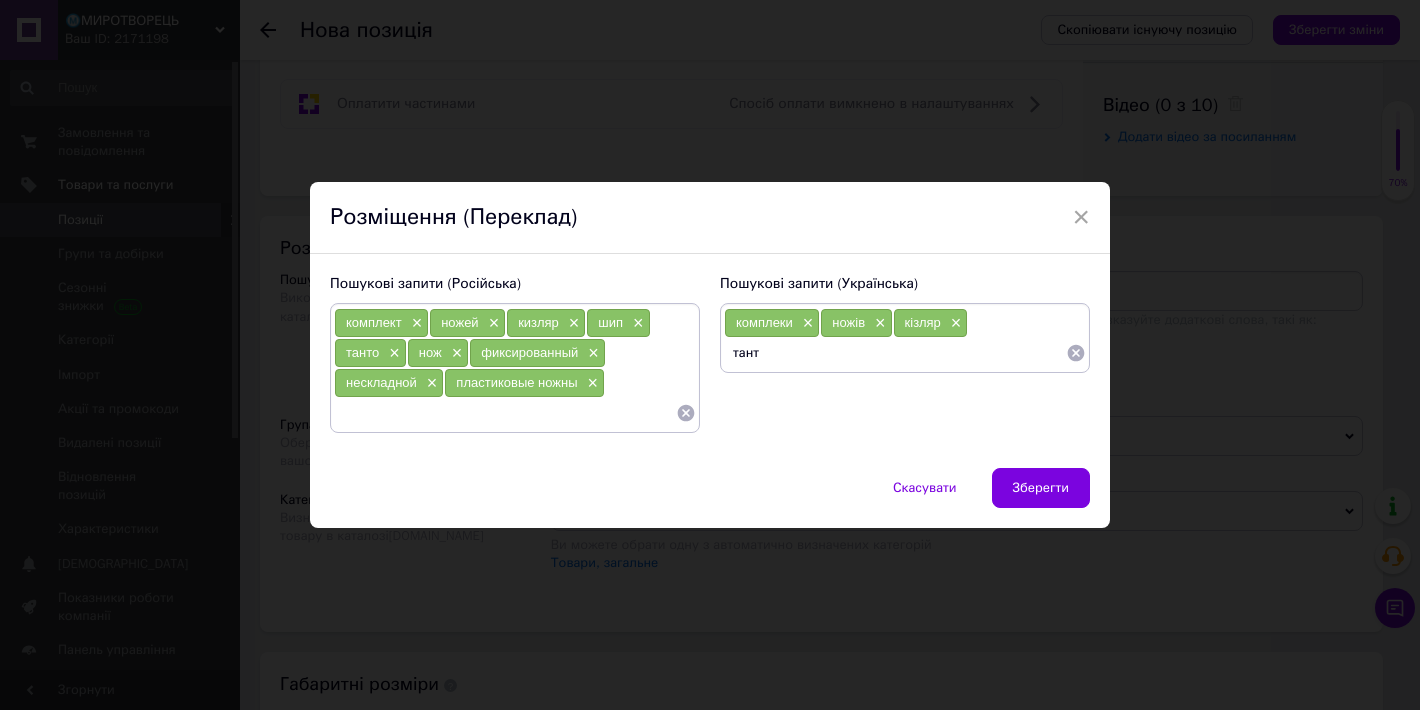 type on "танто" 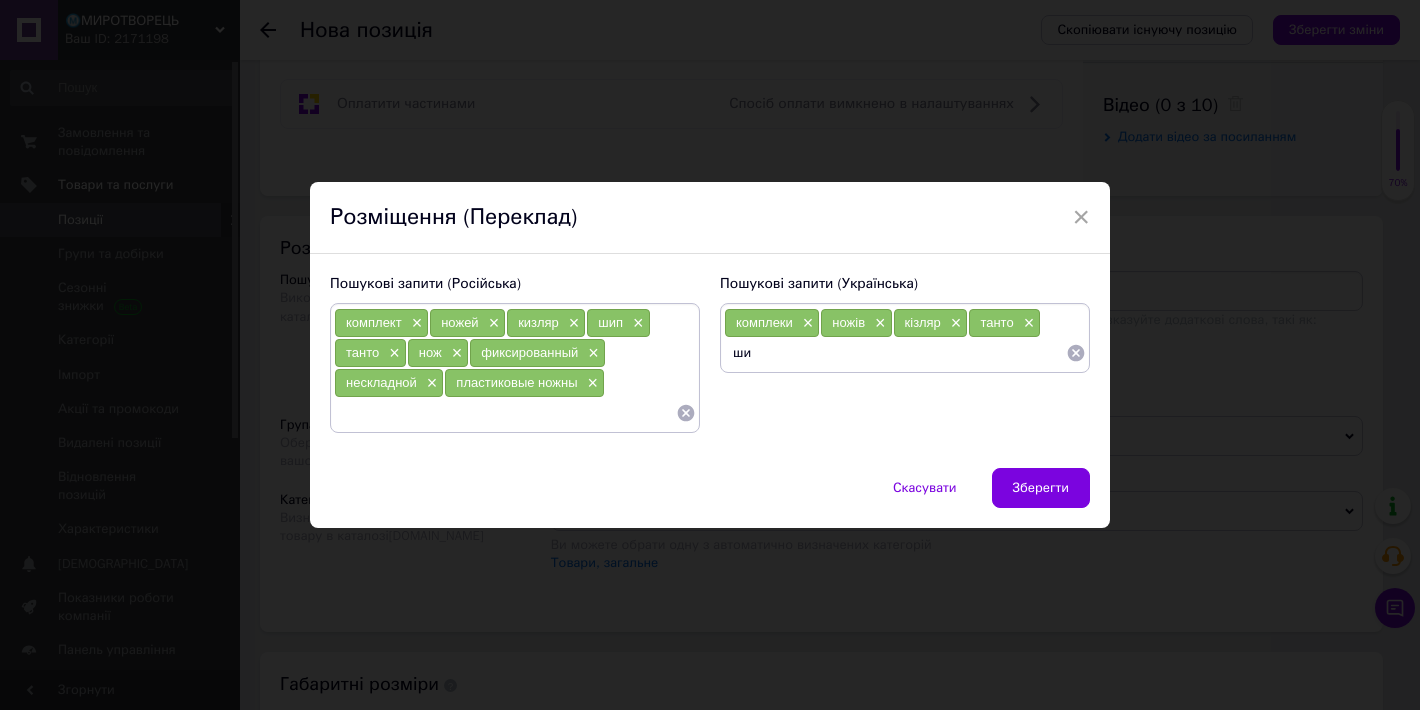 type on "шип" 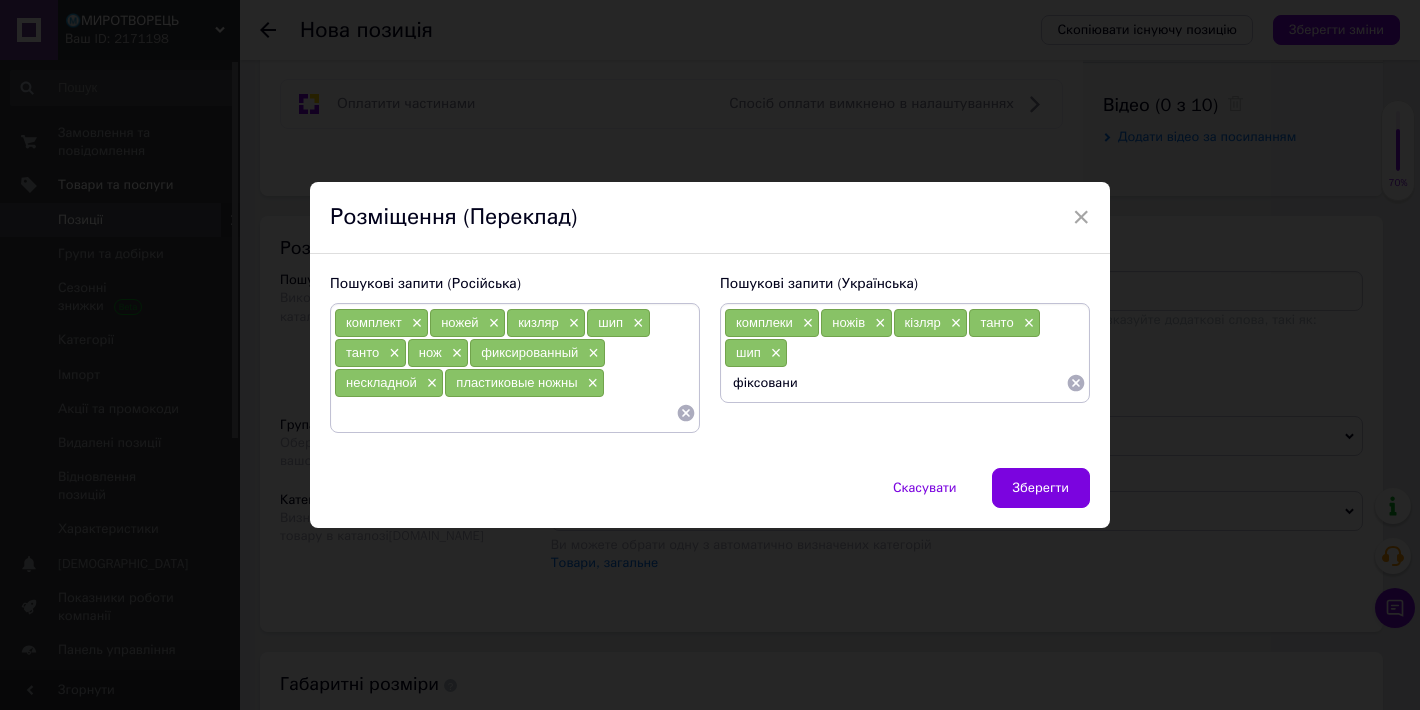type on "фіксований" 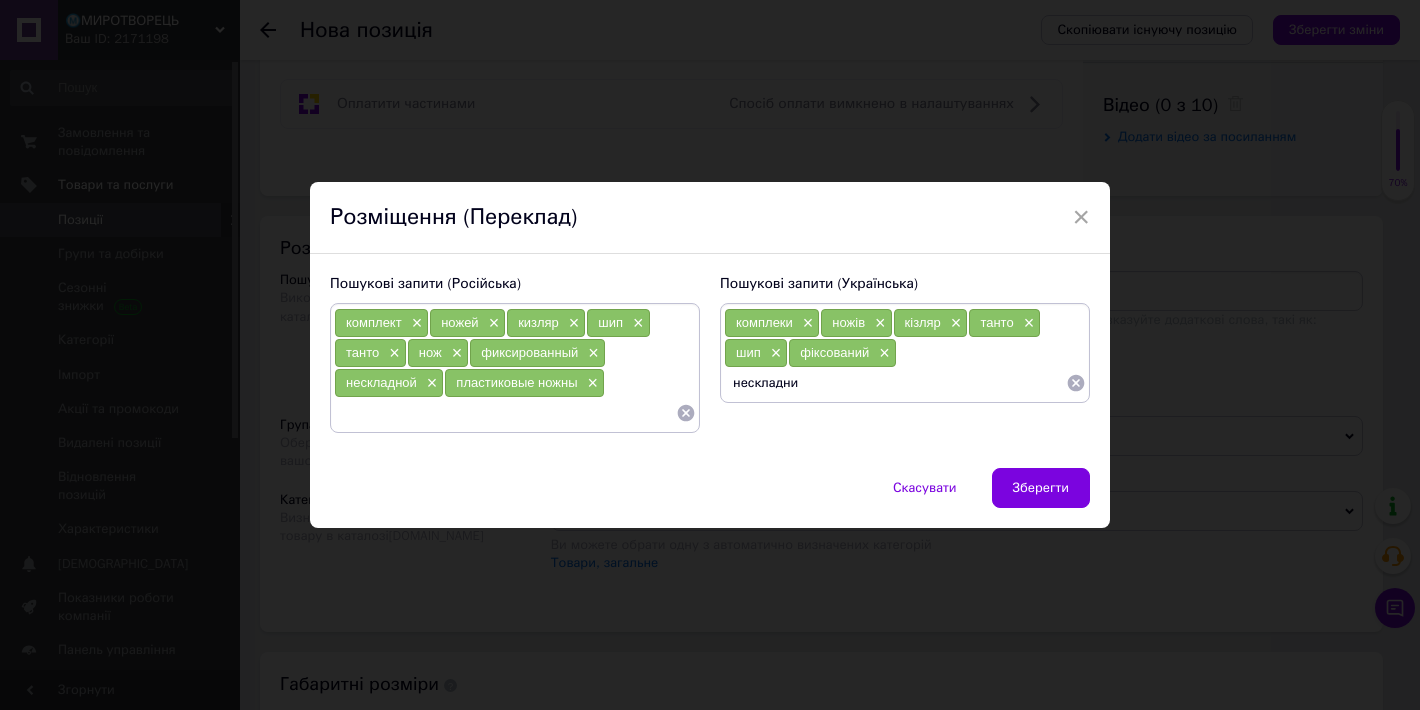type on "нескладний" 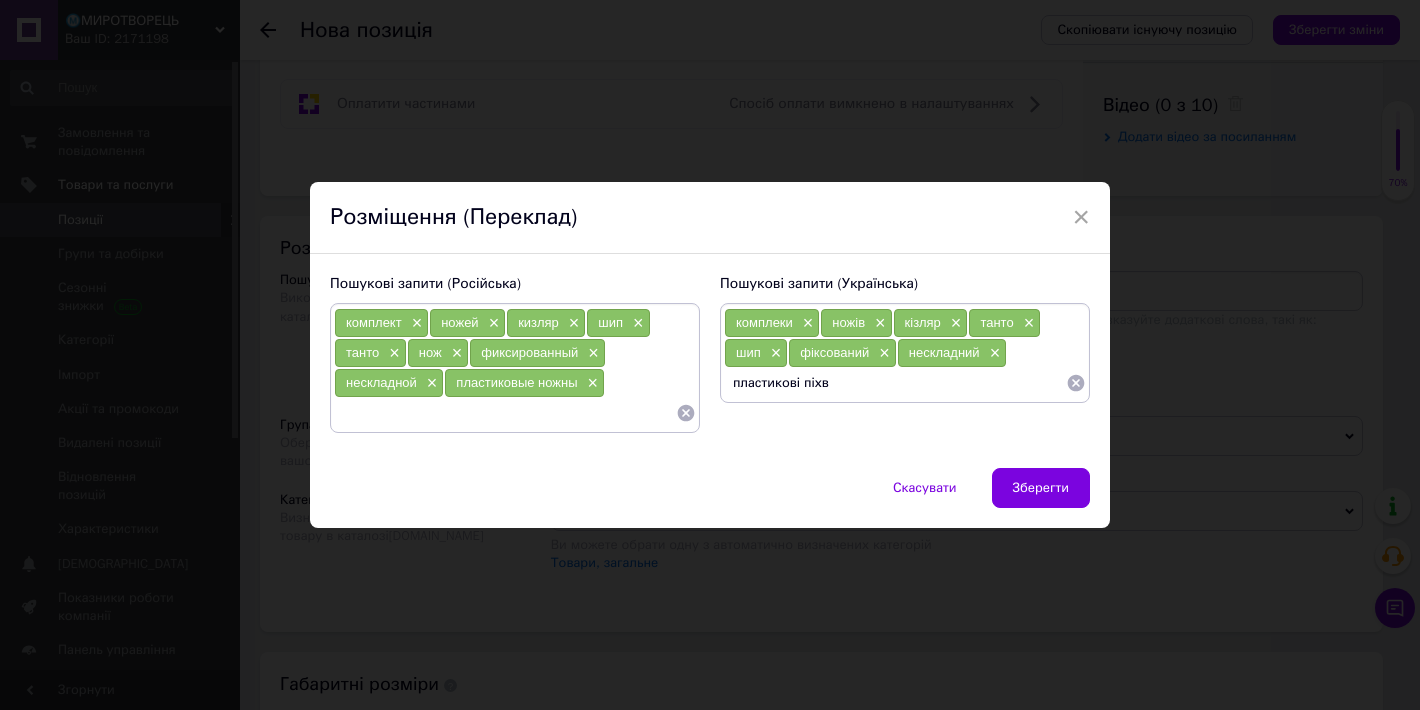 type on "пластикові піхви" 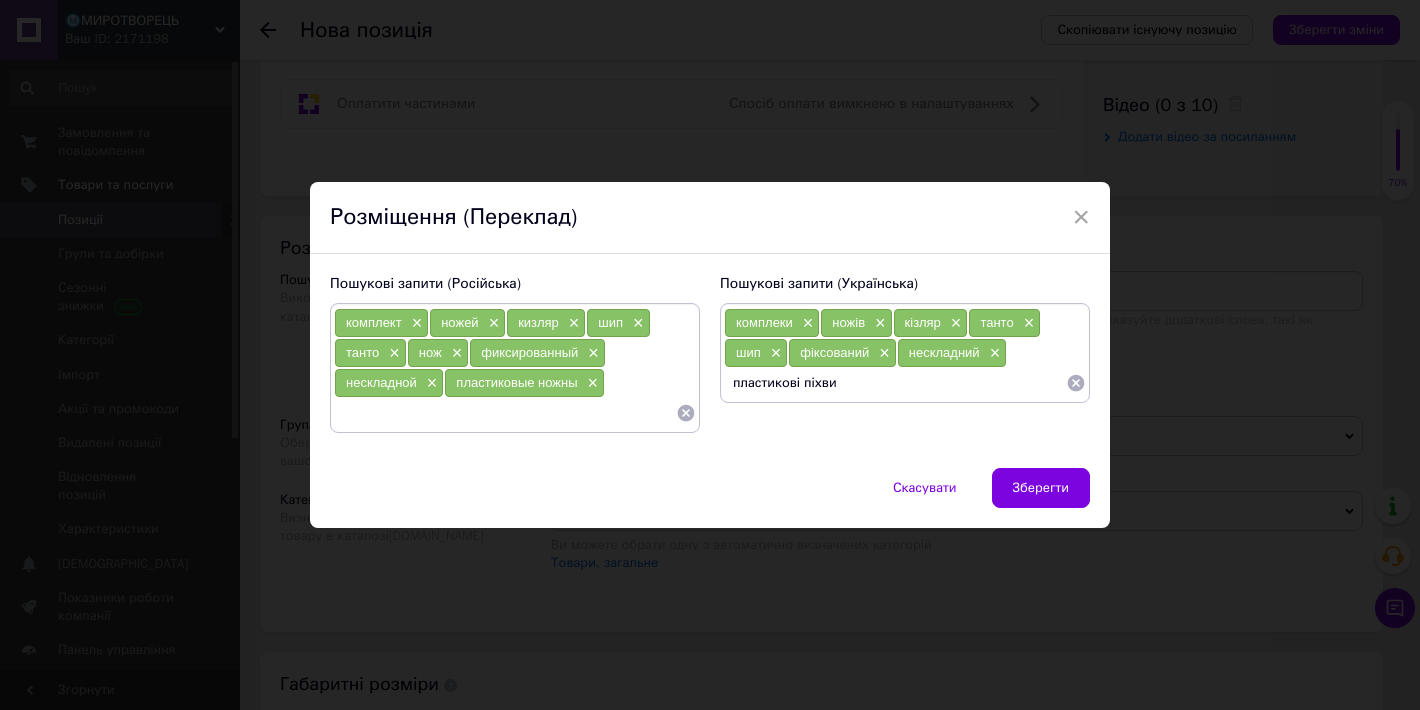 type 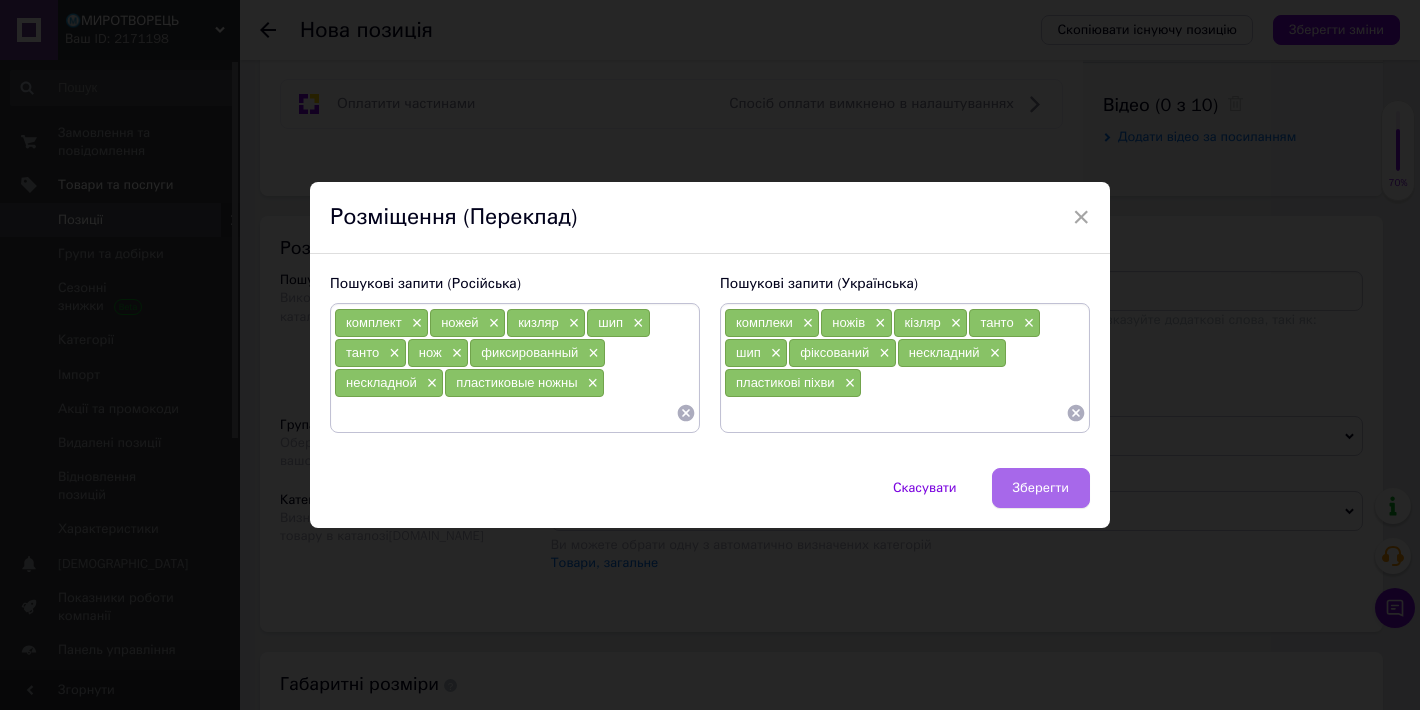 click on "Зберегти" at bounding box center (1041, 488) 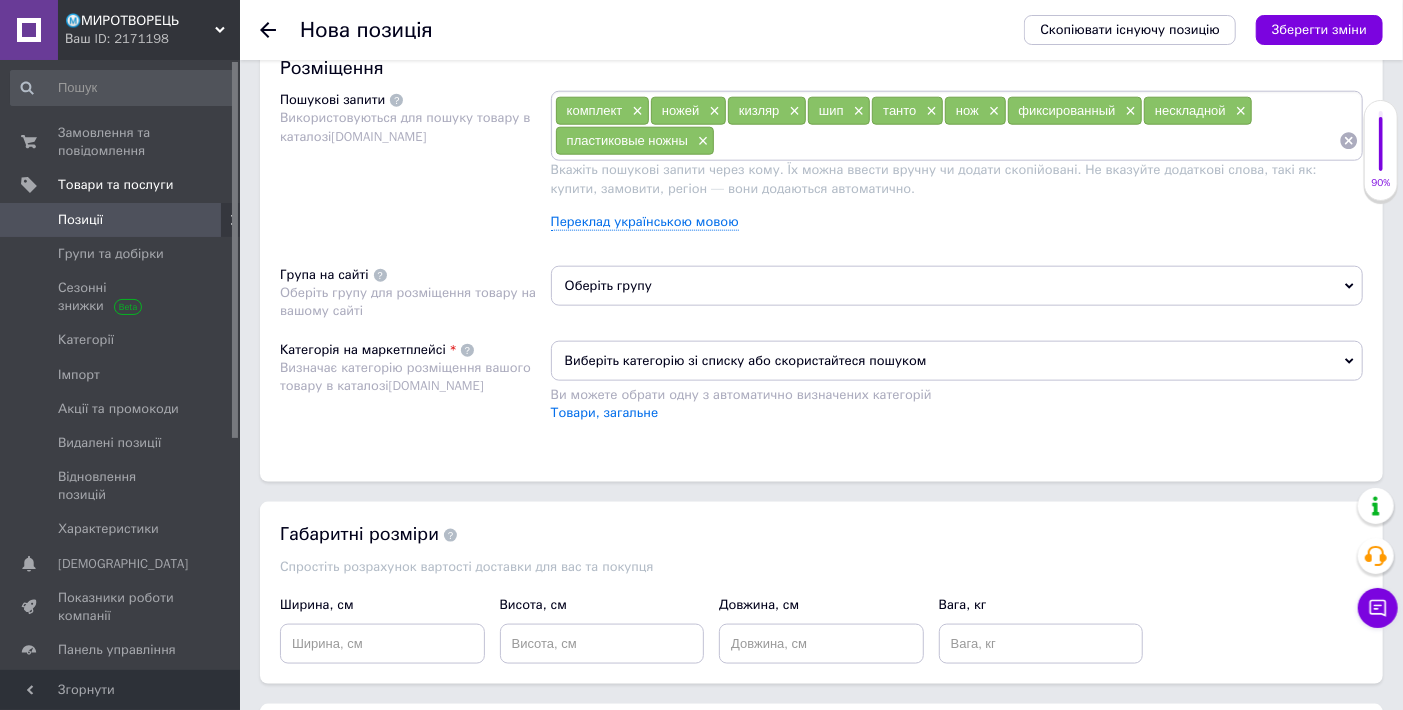 scroll, scrollTop: 1333, scrollLeft: 0, axis: vertical 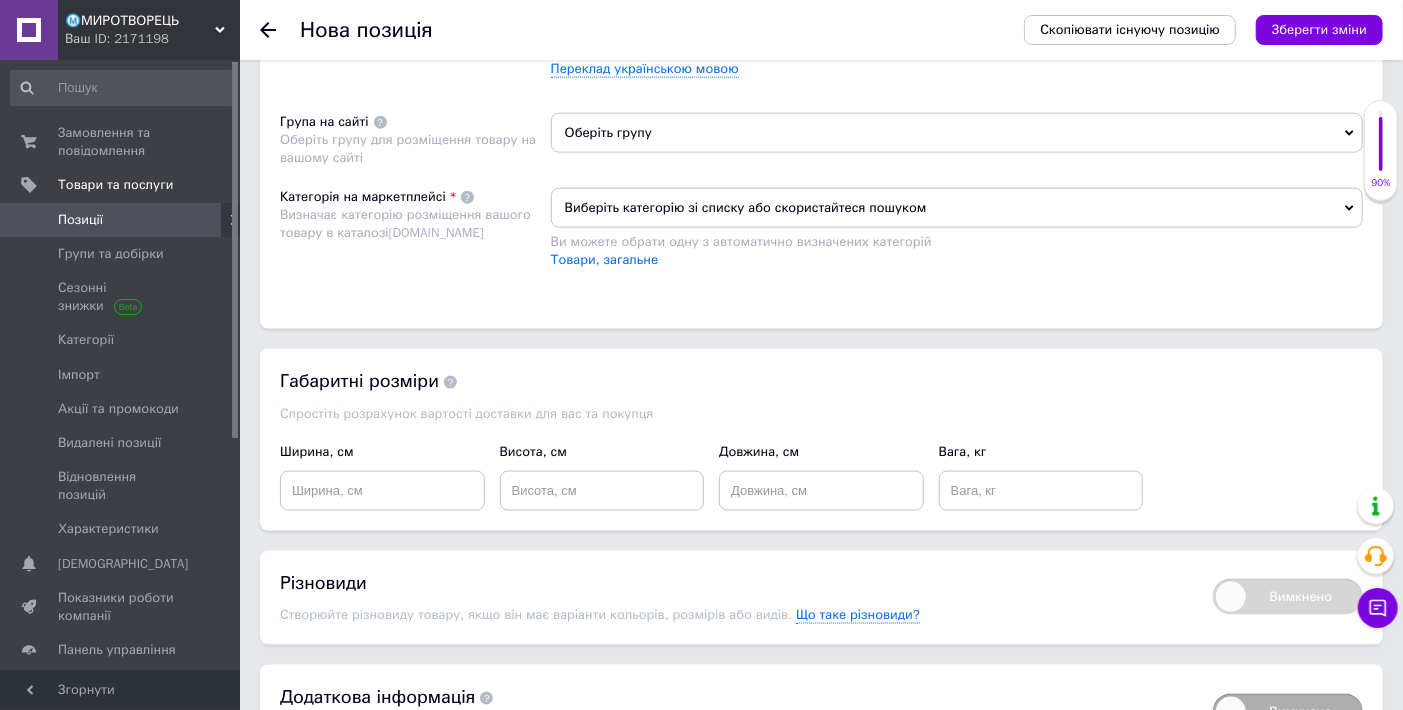 click on "Виберіть категорію зі списку або скористайтеся пошуком" at bounding box center (957, 208) 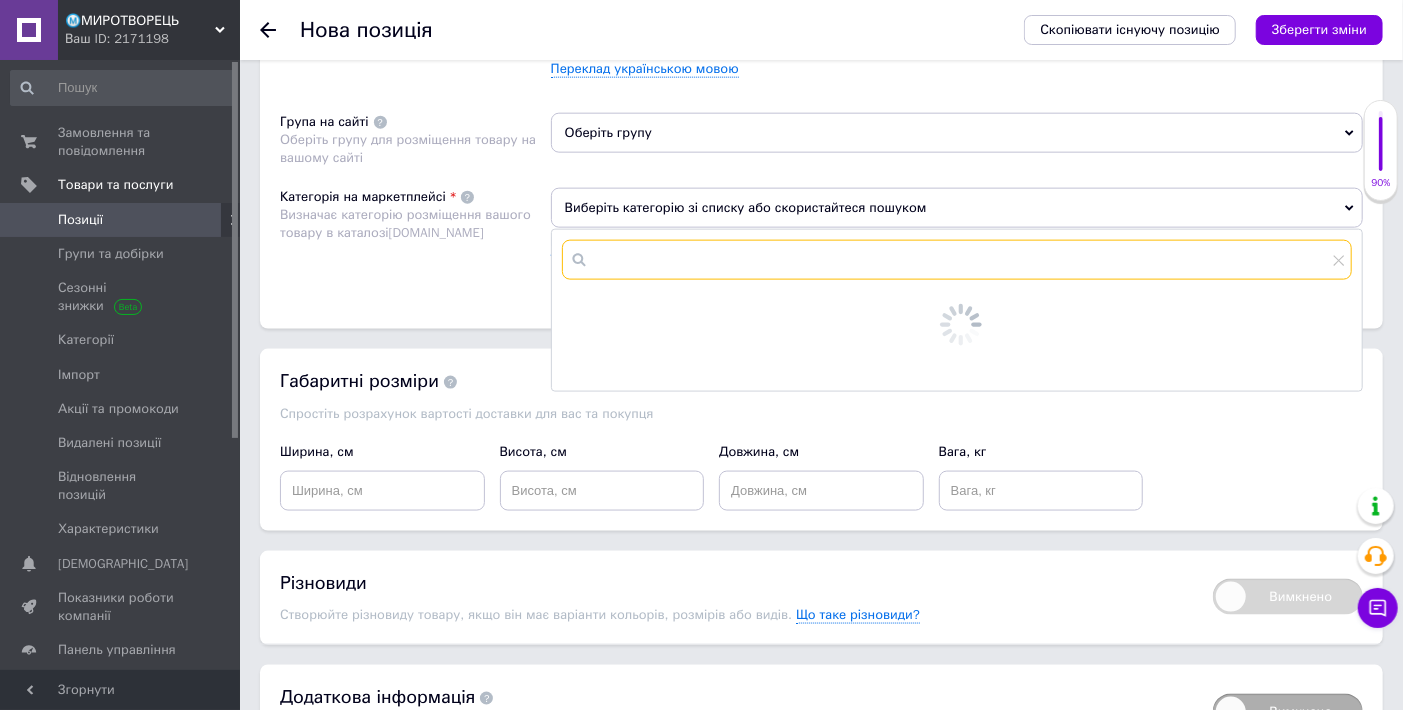click at bounding box center [957, 260] 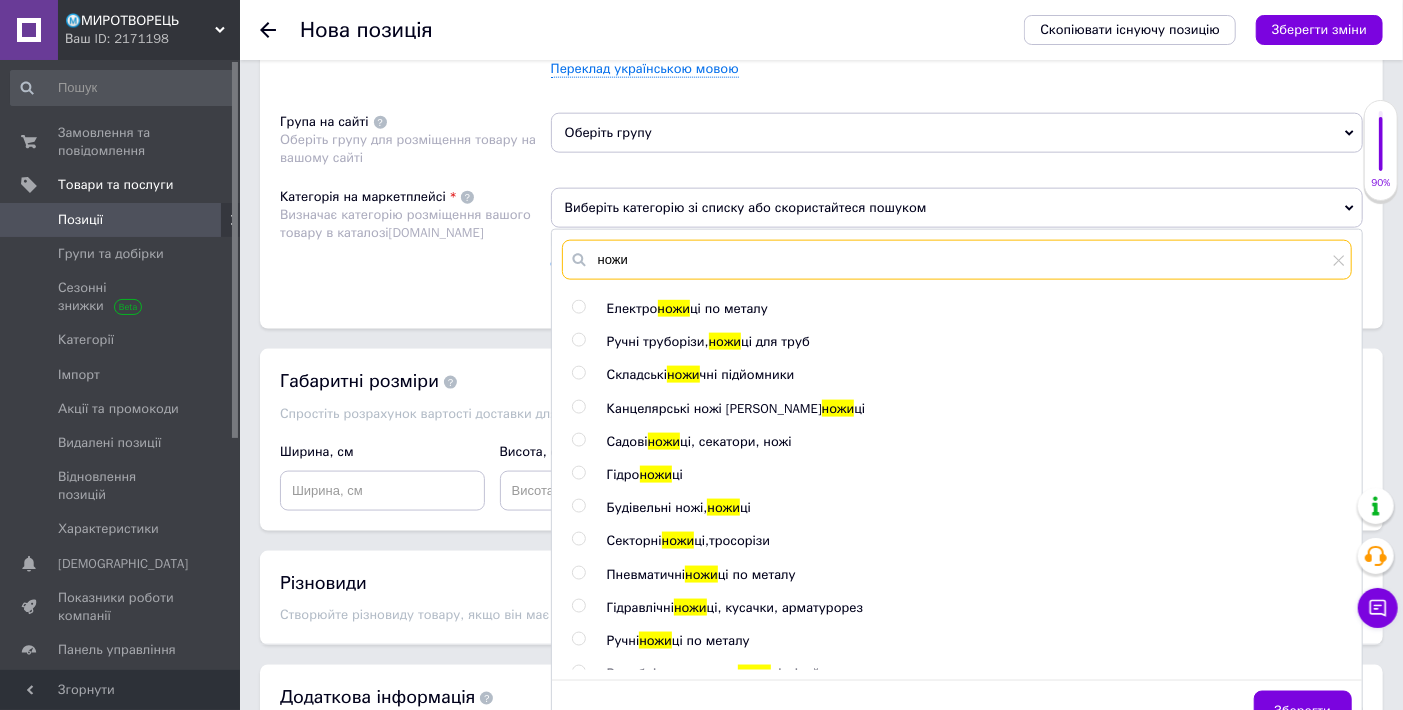 scroll, scrollTop: 80, scrollLeft: 0, axis: vertical 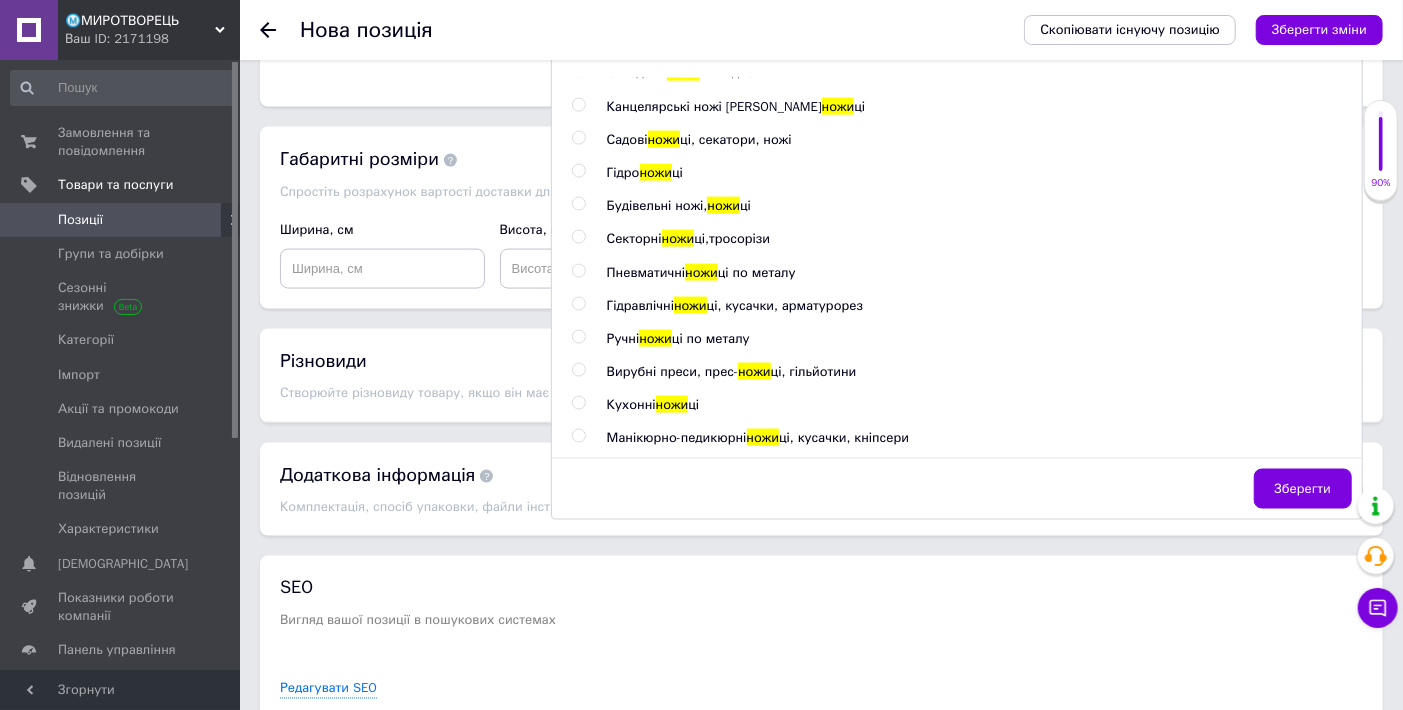 type on "ножи для" 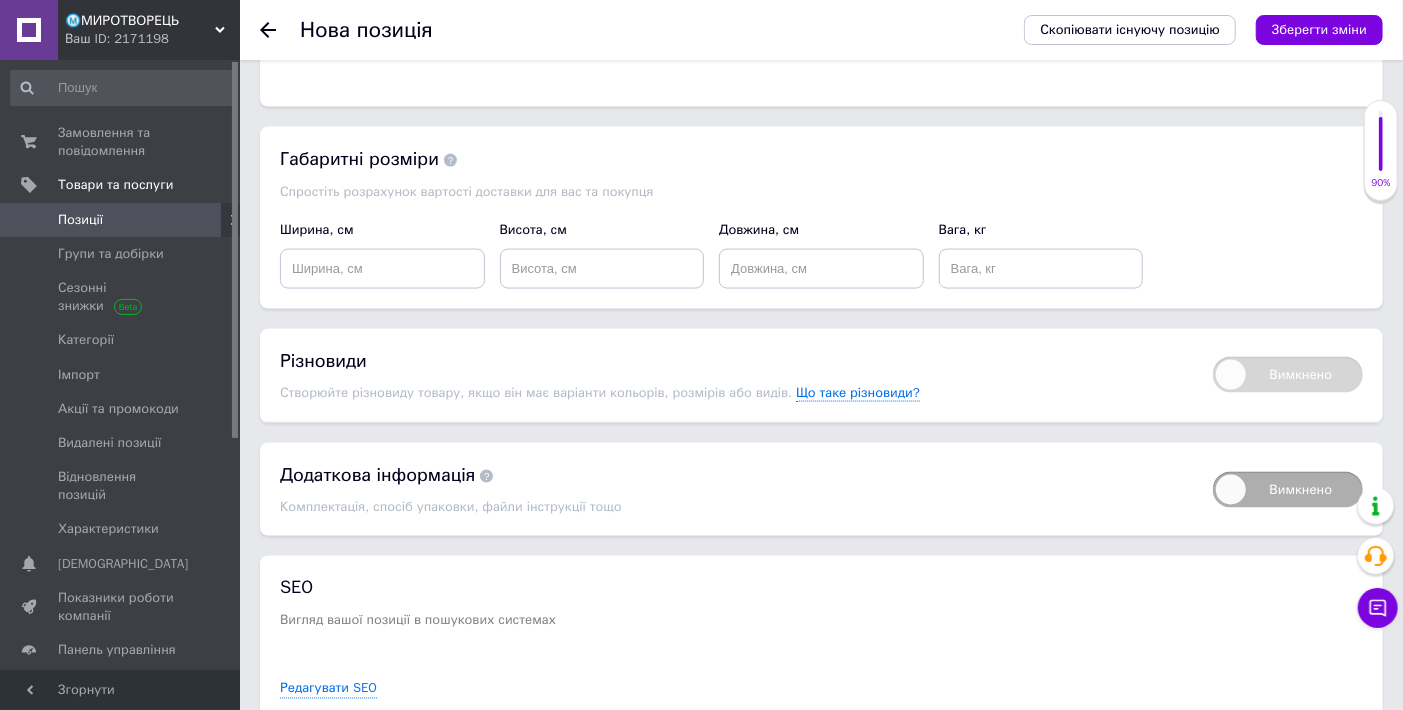 click on "Виберіть категорію зі списку або скористайтеся пошуком" at bounding box center [957, -14] 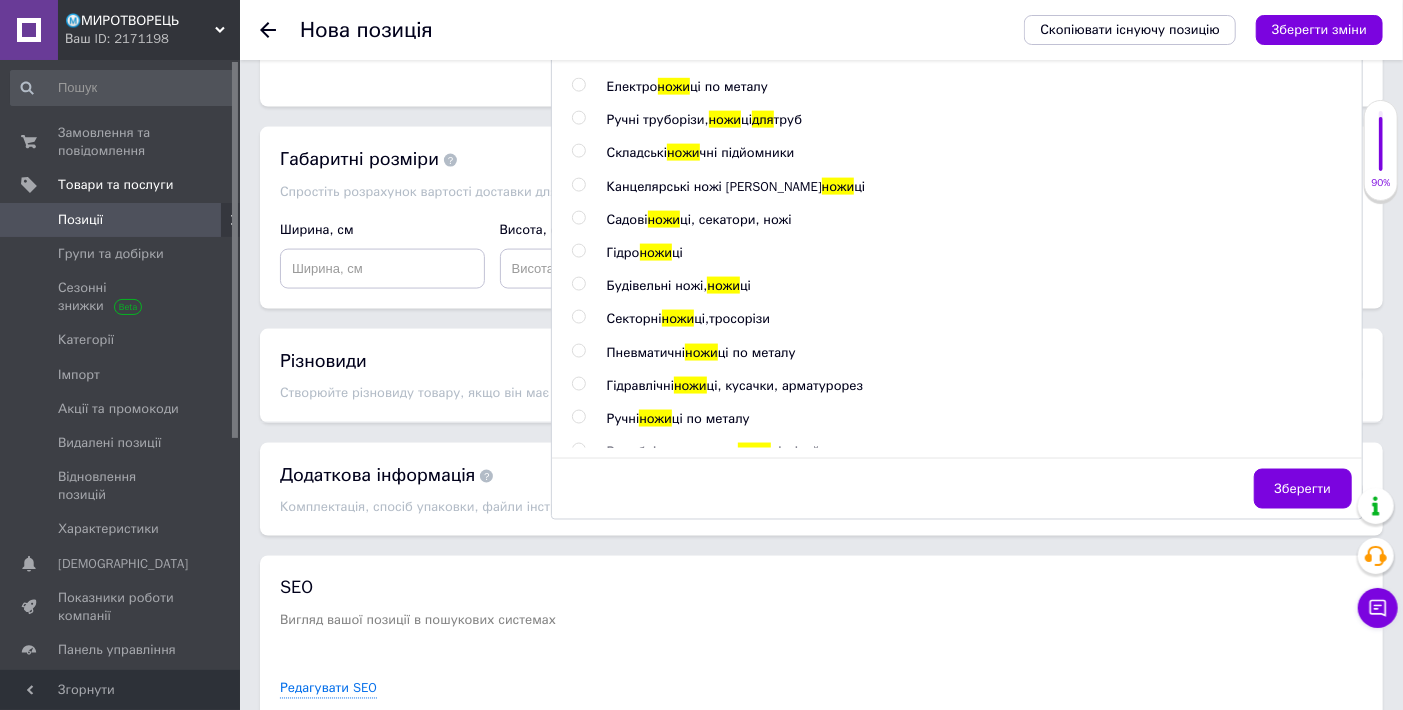 click on "ножи для" at bounding box center [957, 38] 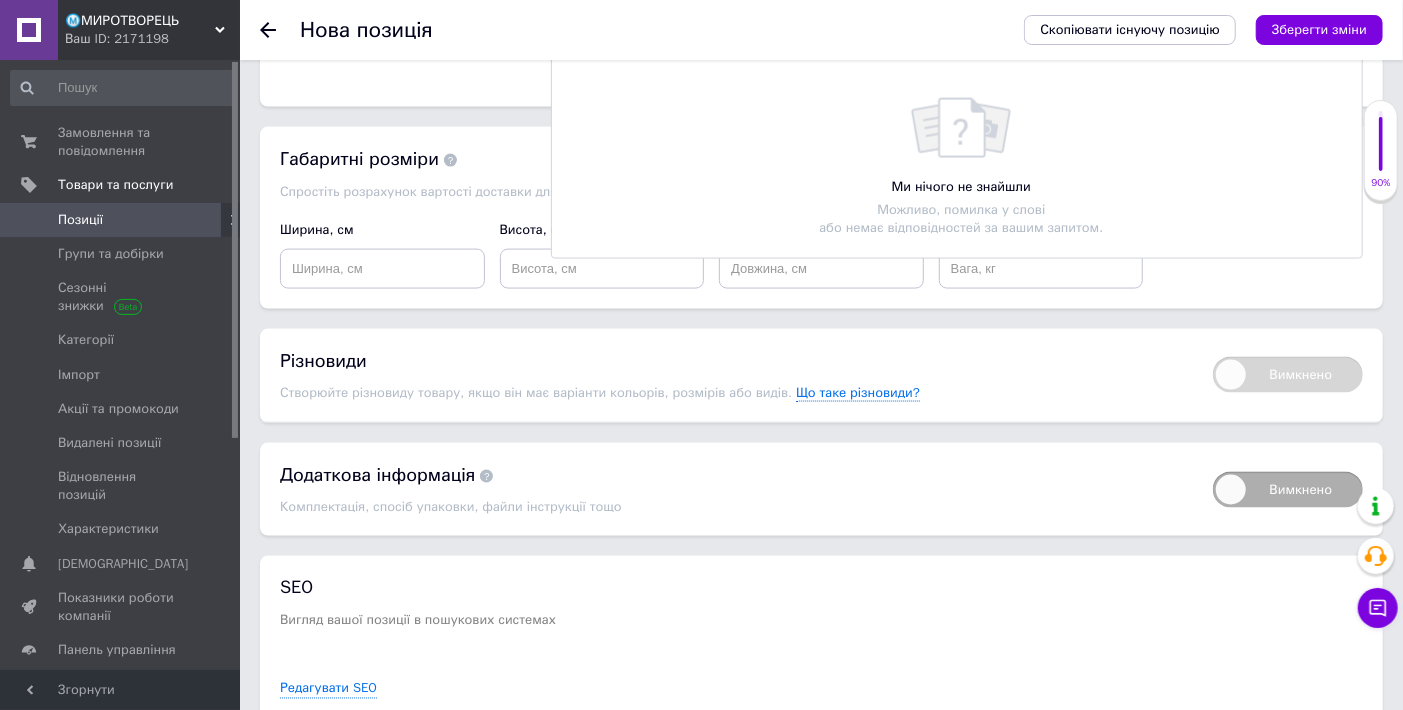 scroll, scrollTop: 0, scrollLeft: 0, axis: both 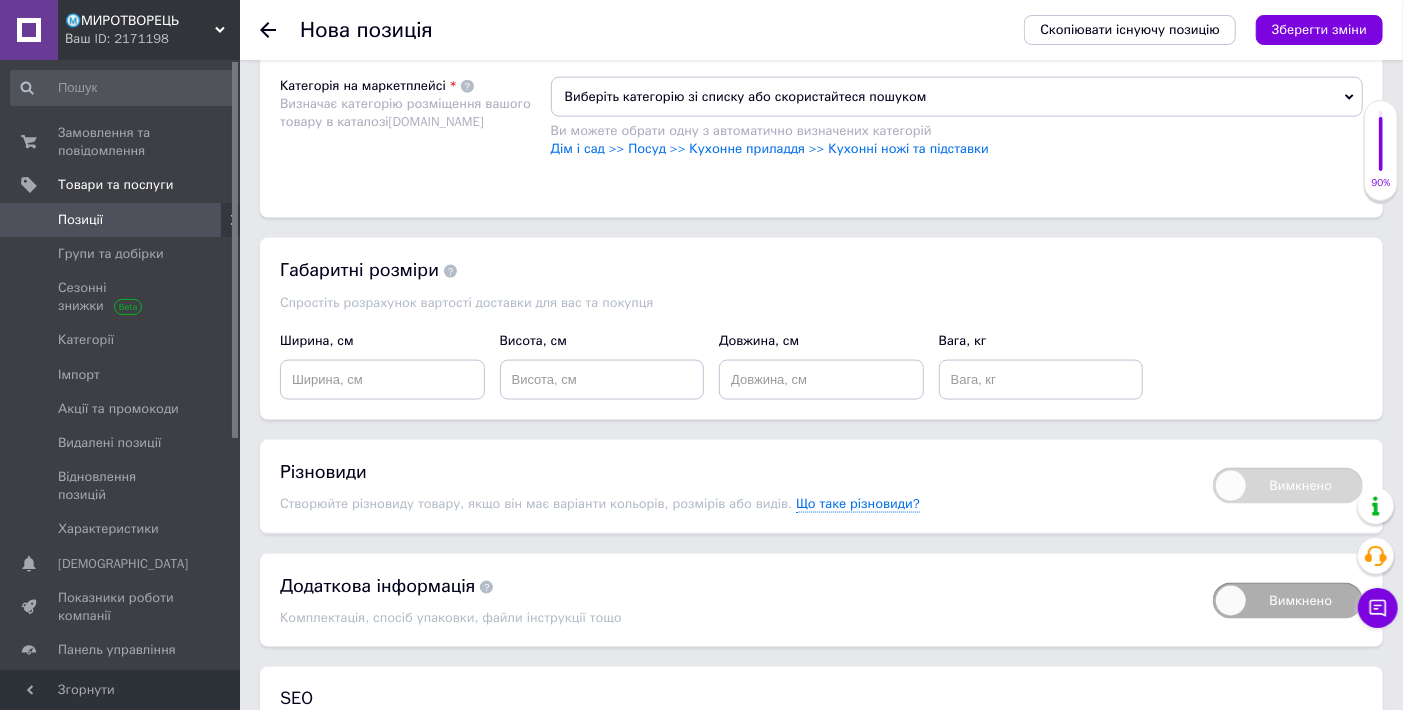click on "Оберіть групу" at bounding box center [957, 22] 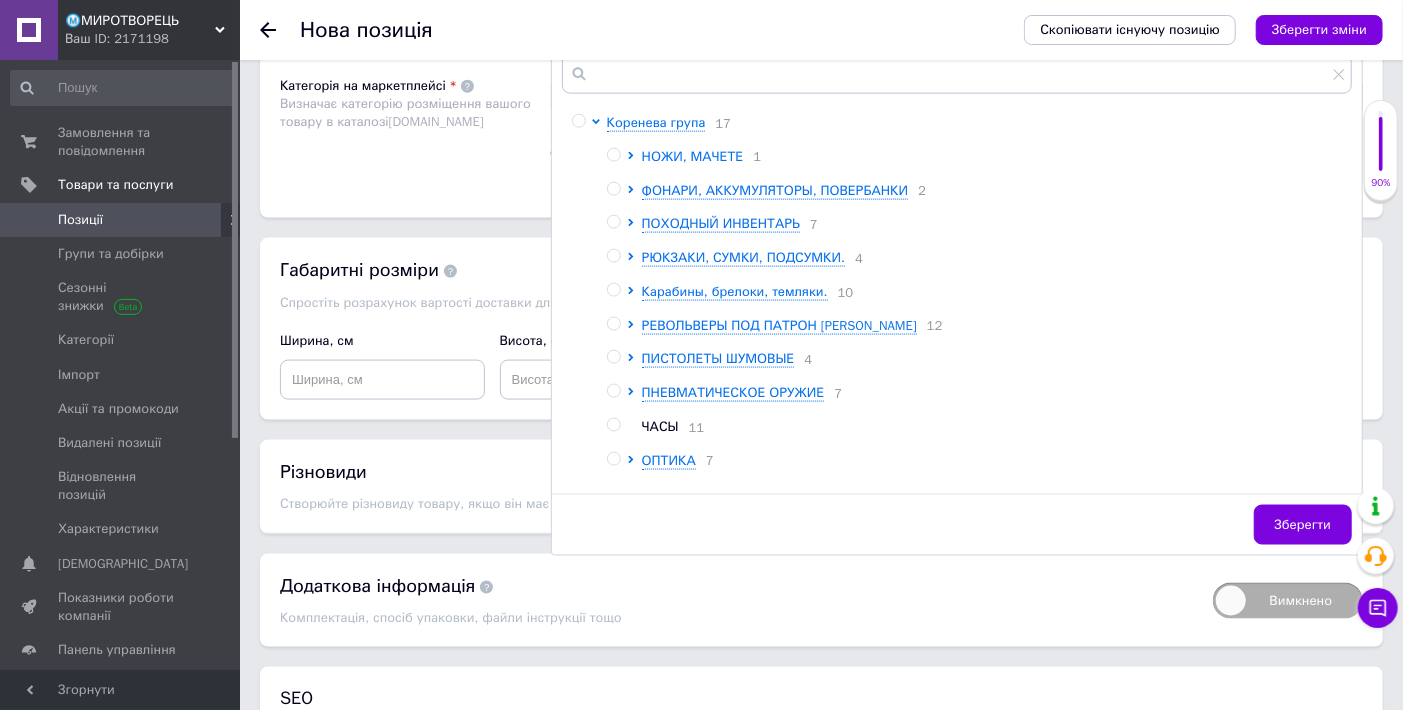 click on "НОЖИ, МАЧЕТЕ" at bounding box center (693, 156) 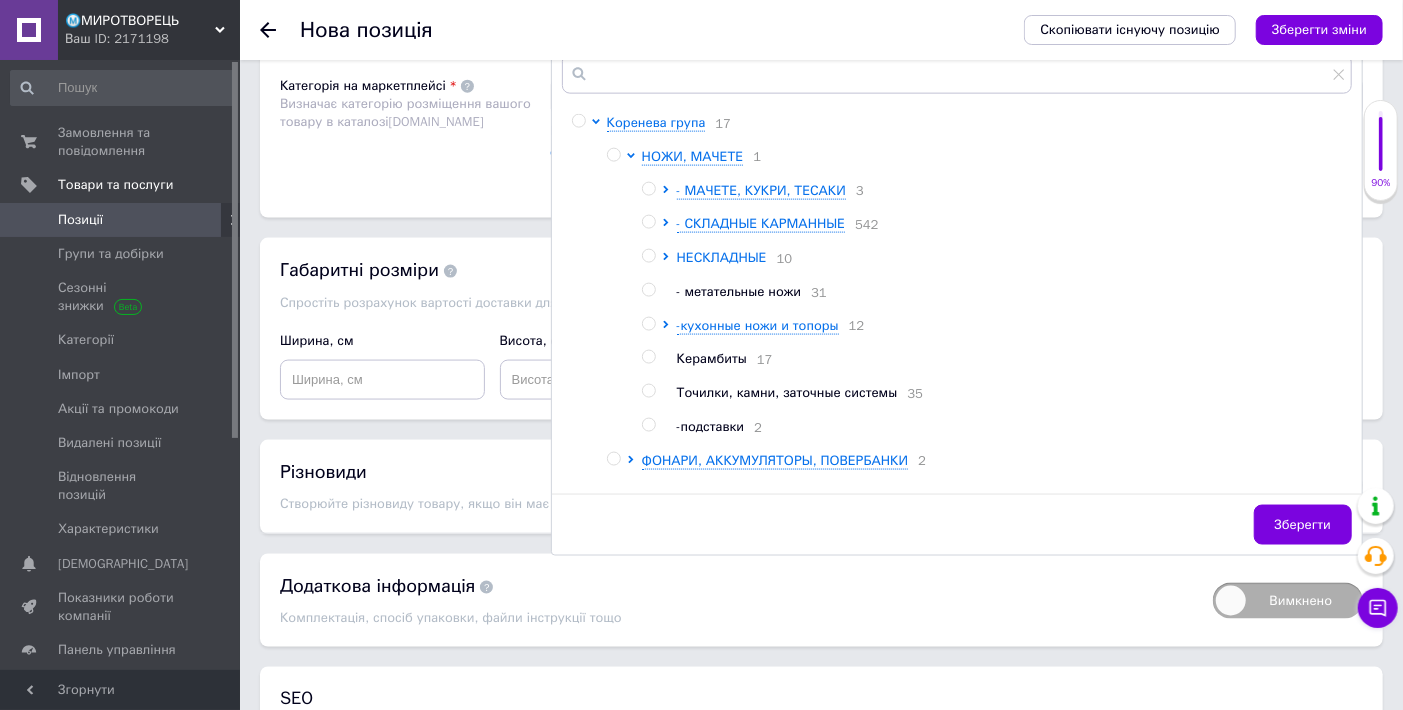 click on "НЕСКЛАДНЫЕ" at bounding box center [722, 257] 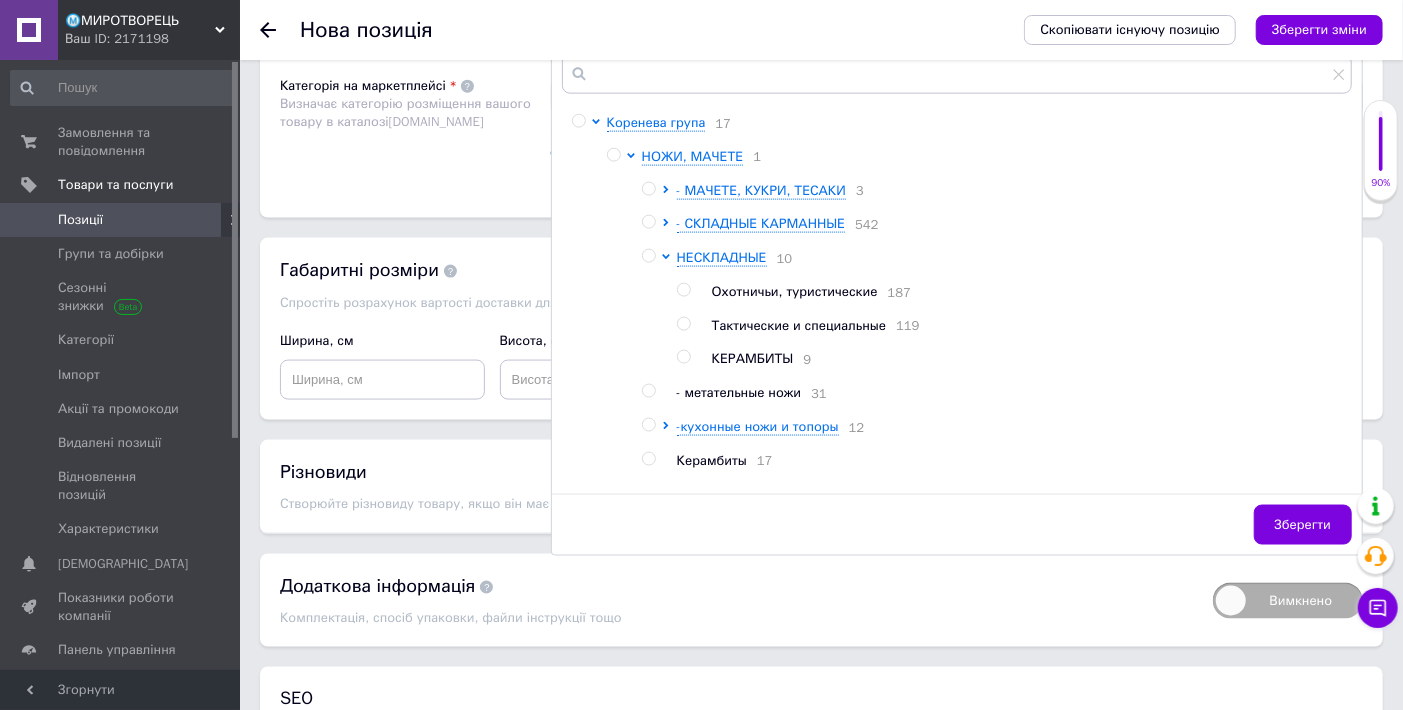 click at bounding box center [683, 324] 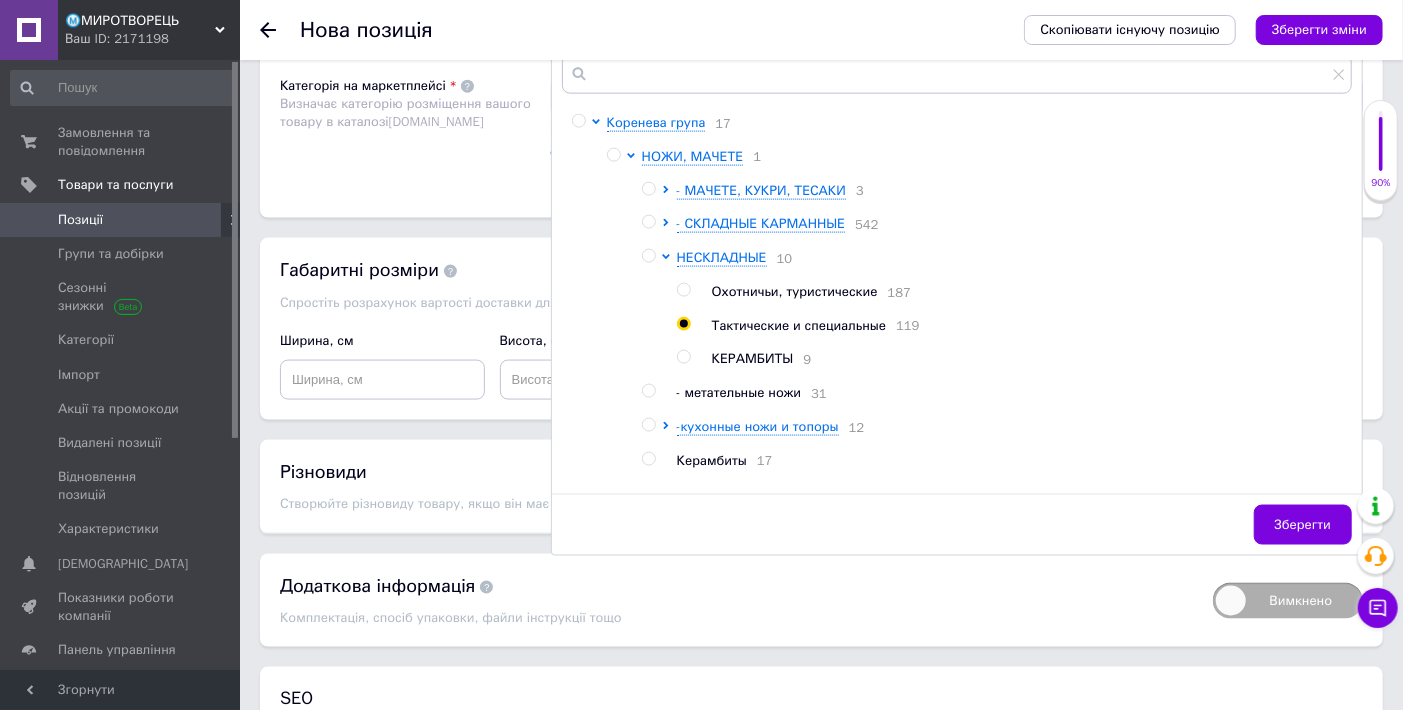 radio on "true" 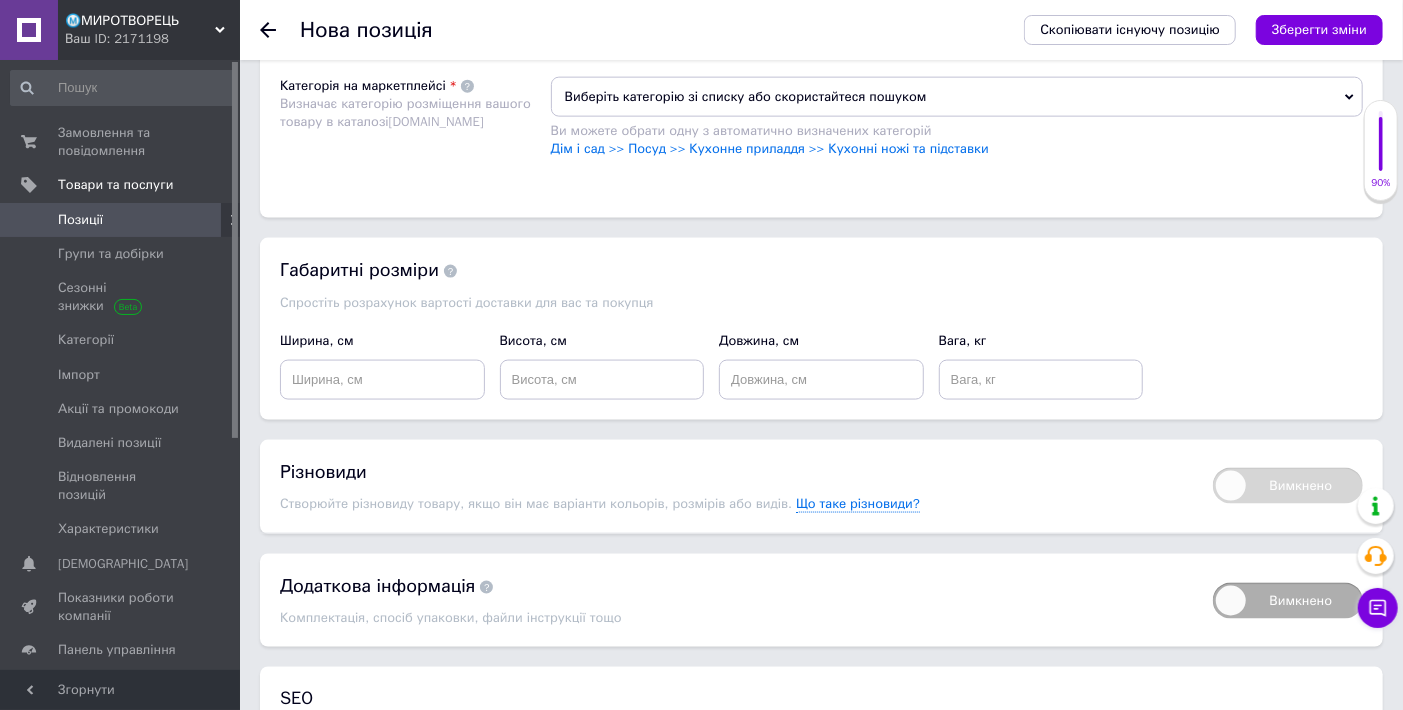 click on "Виберіть категорію зі списку або скористайтеся пошуком" at bounding box center [957, 97] 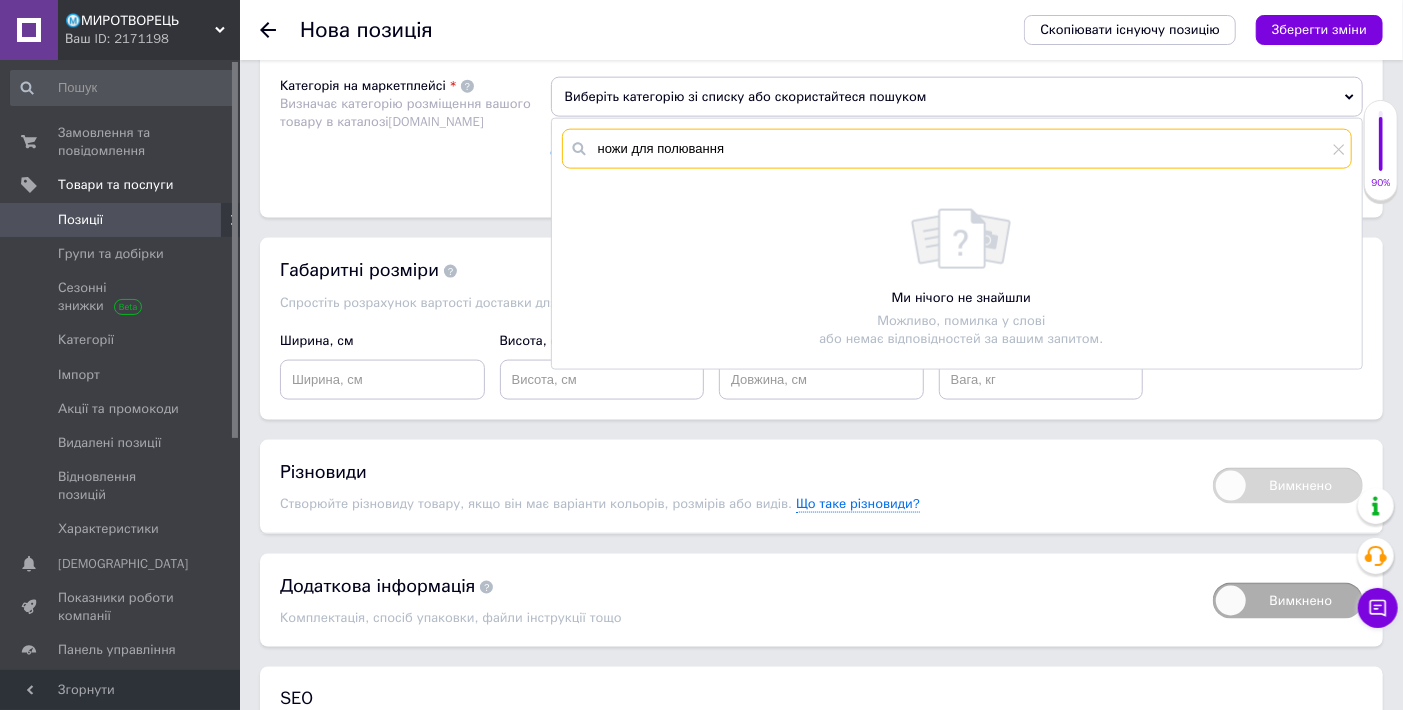 click on "ножи для полювання" at bounding box center (957, 149) 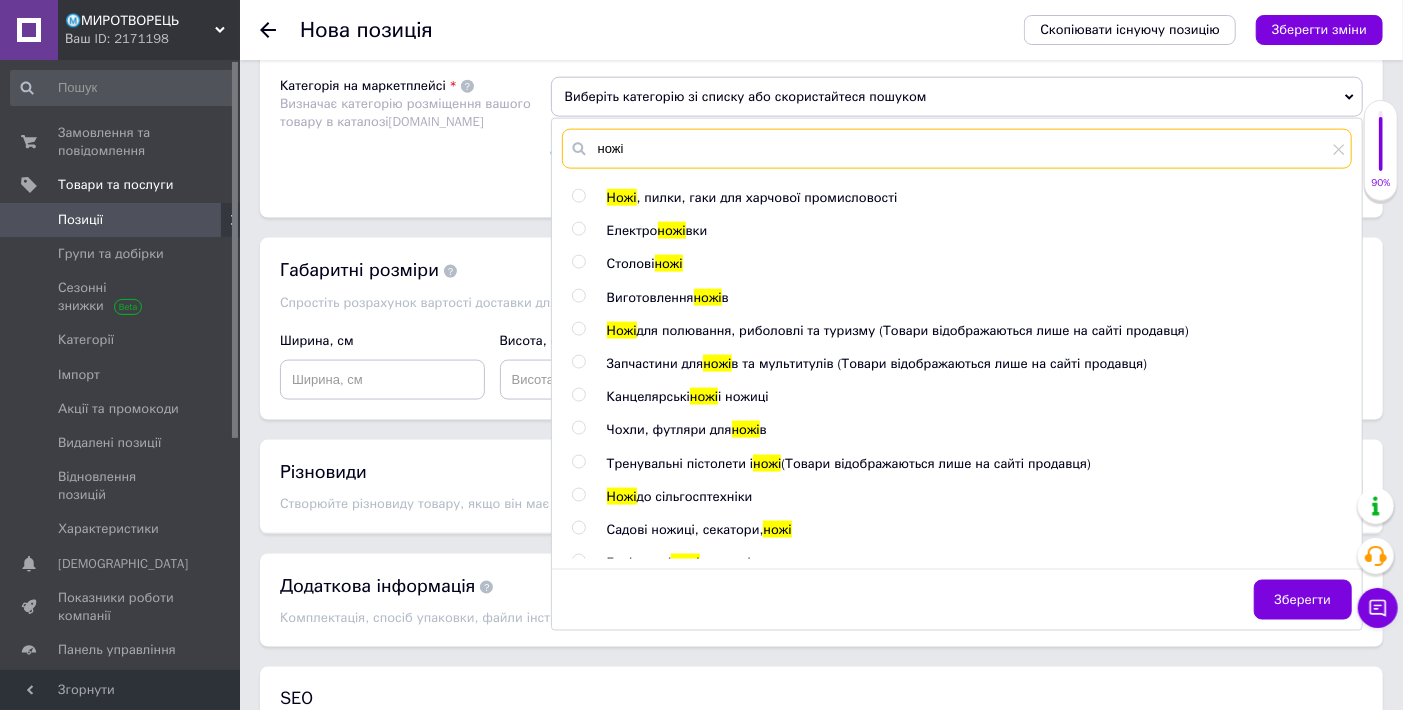 type on "ножі" 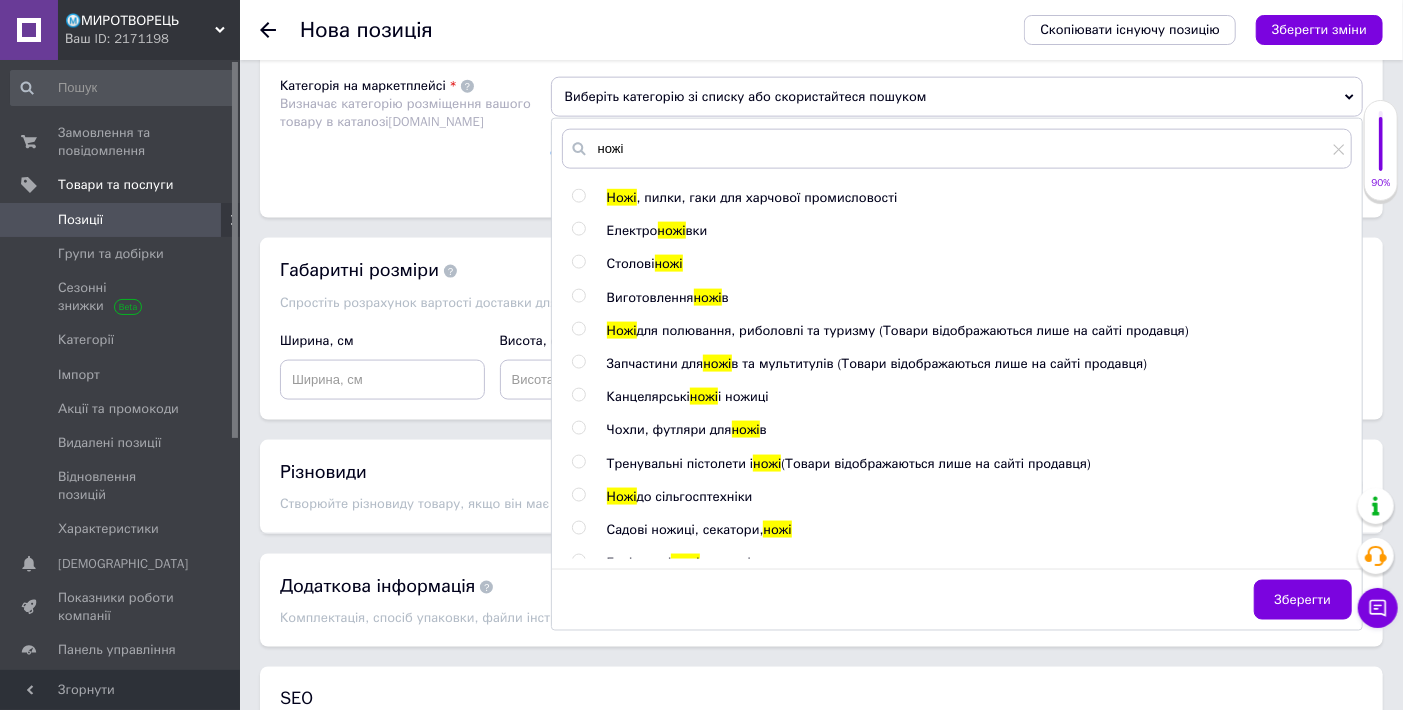 click at bounding box center (578, 329) 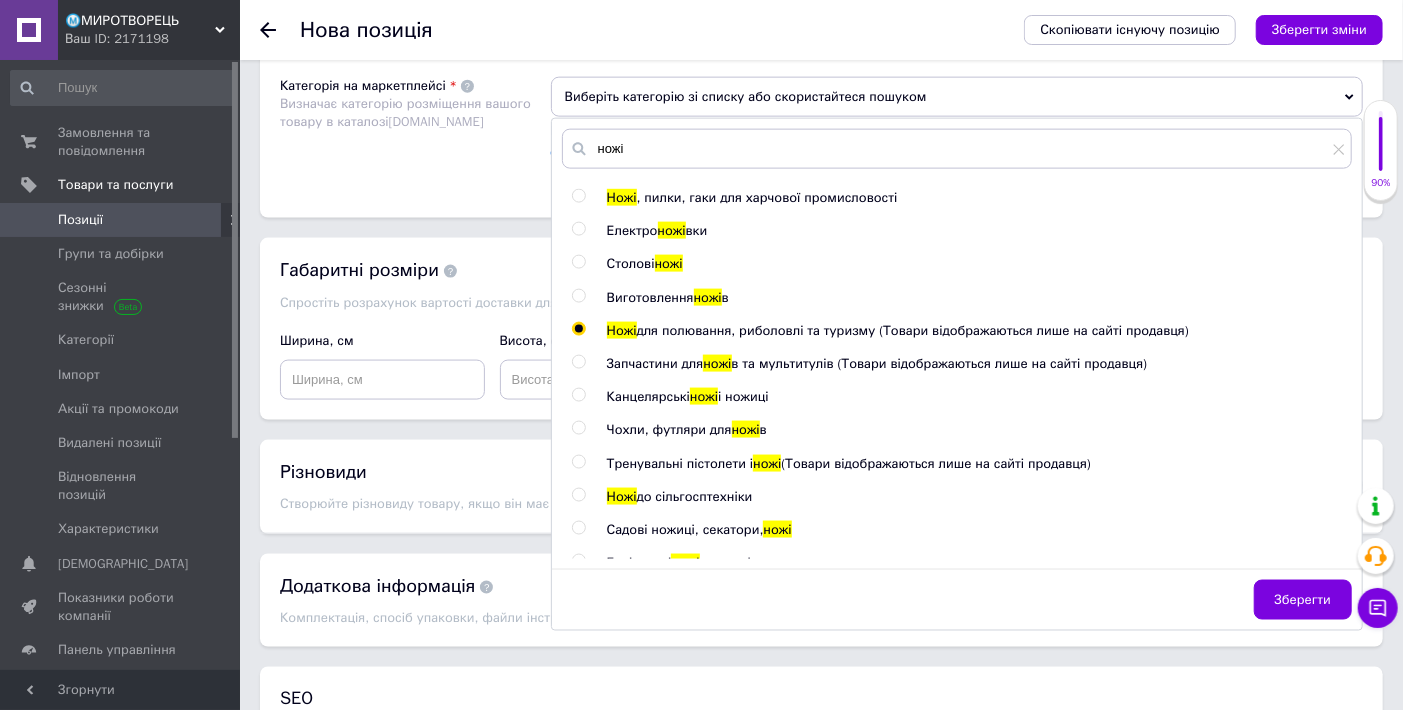 radio on "true" 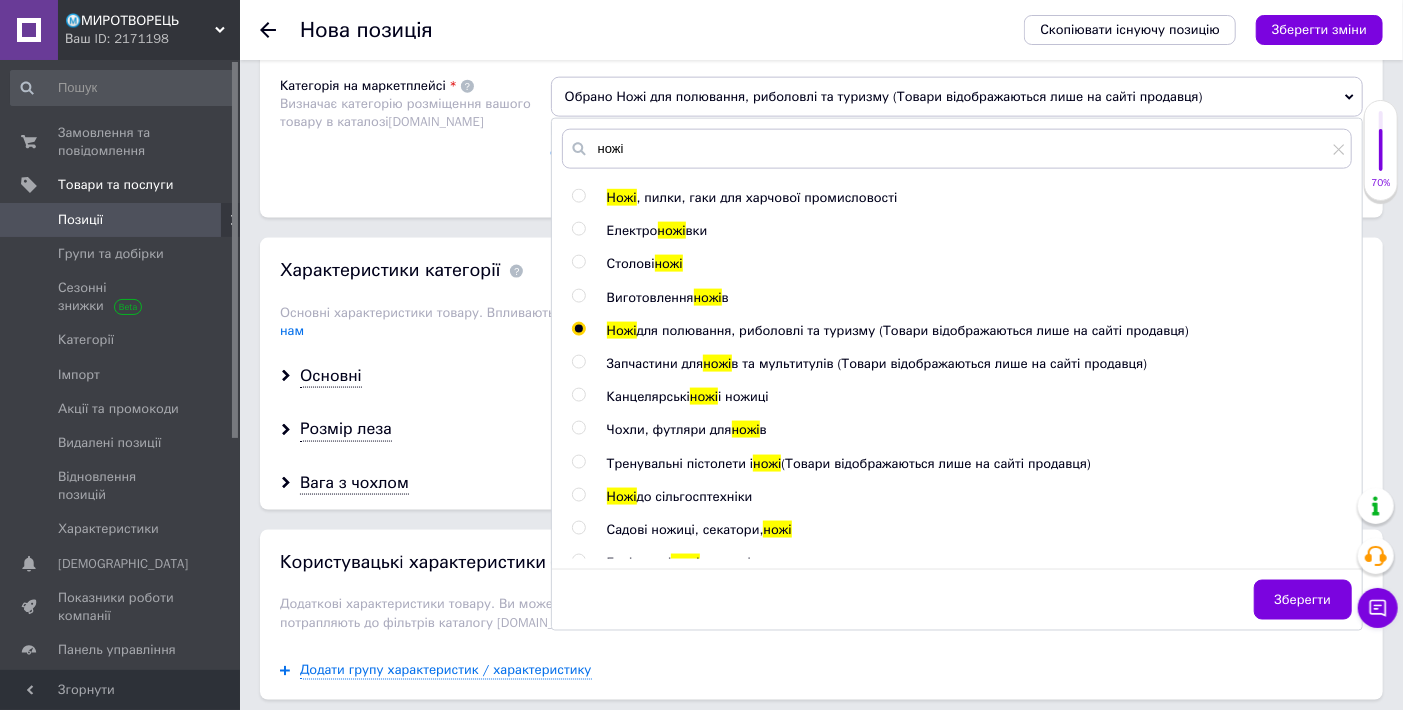 click on "Категорія на маркетплейсі Визначає категорію розміщення вашого товару в каталозі  [DOMAIN_NAME]" at bounding box center [415, 127] 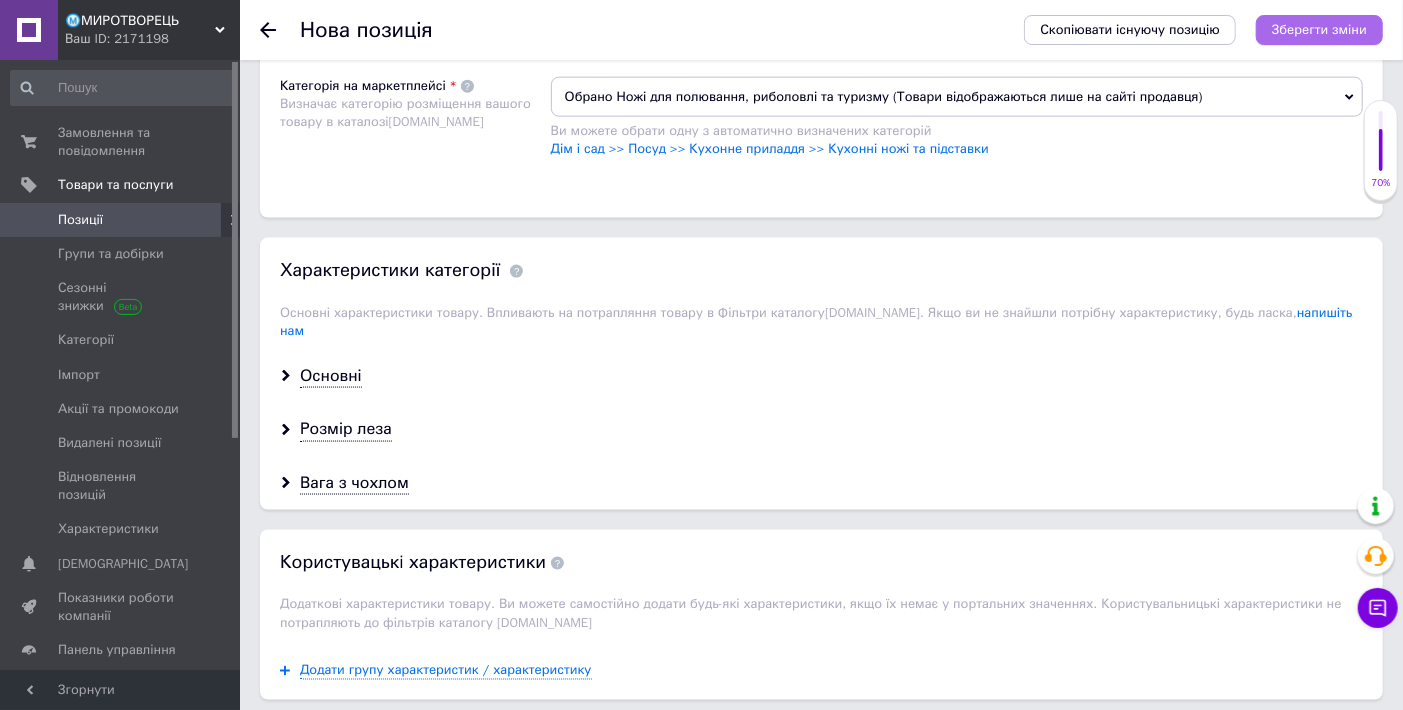 click on "Зберегти зміни" at bounding box center [1319, 29] 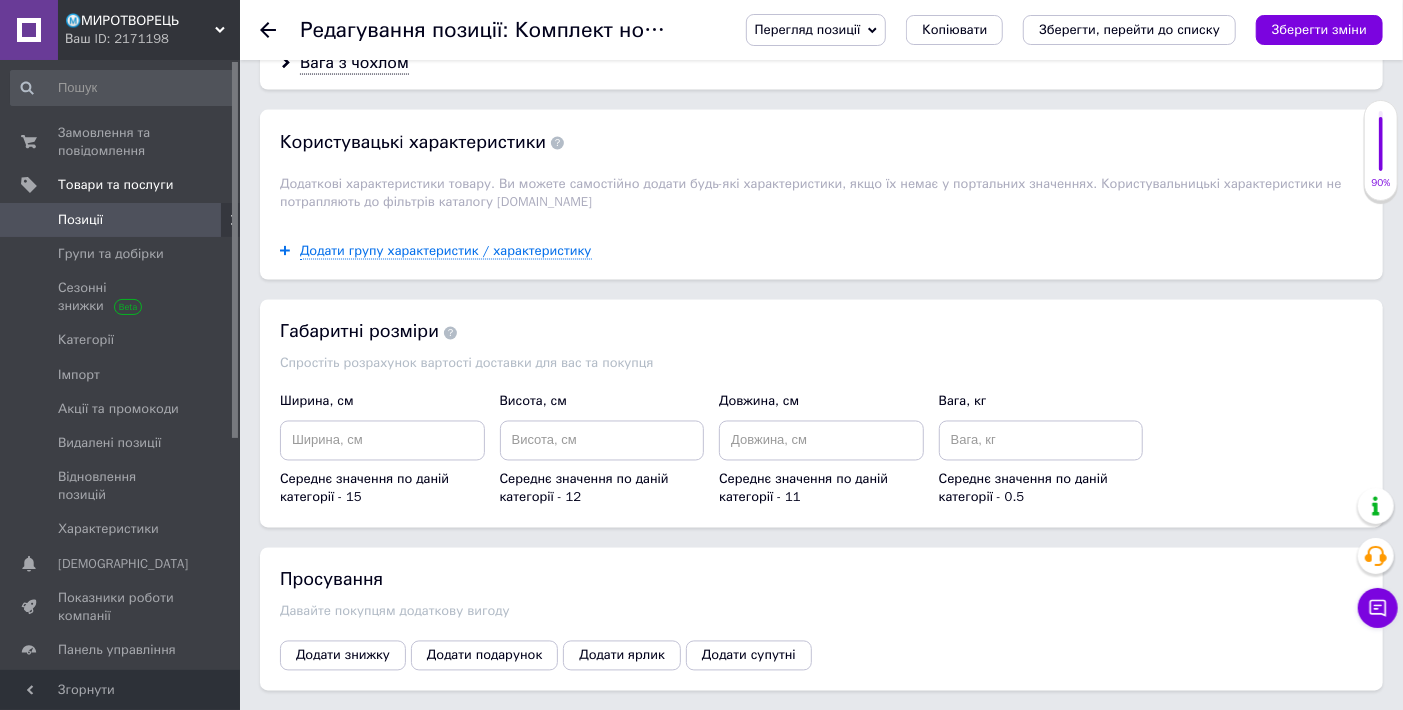 scroll, scrollTop: 1666, scrollLeft: 0, axis: vertical 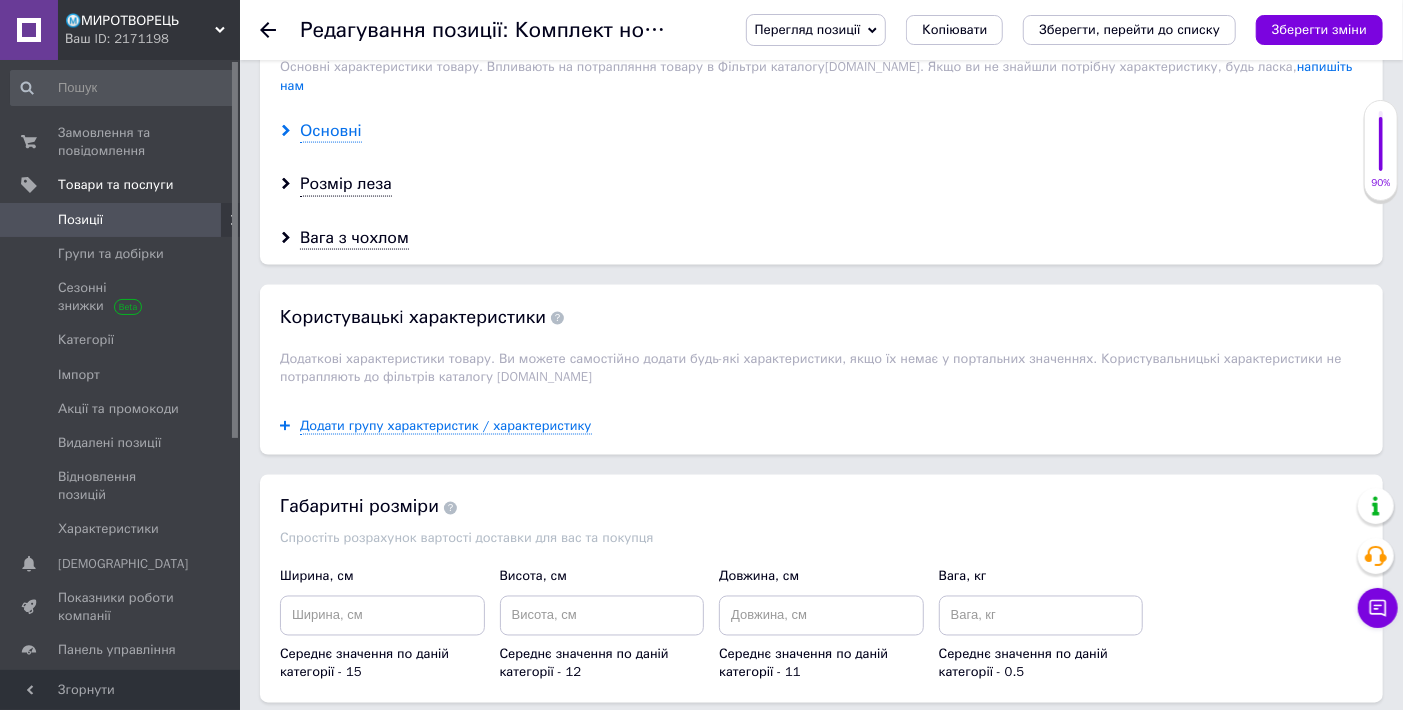 click on "Основні" at bounding box center [331, 131] 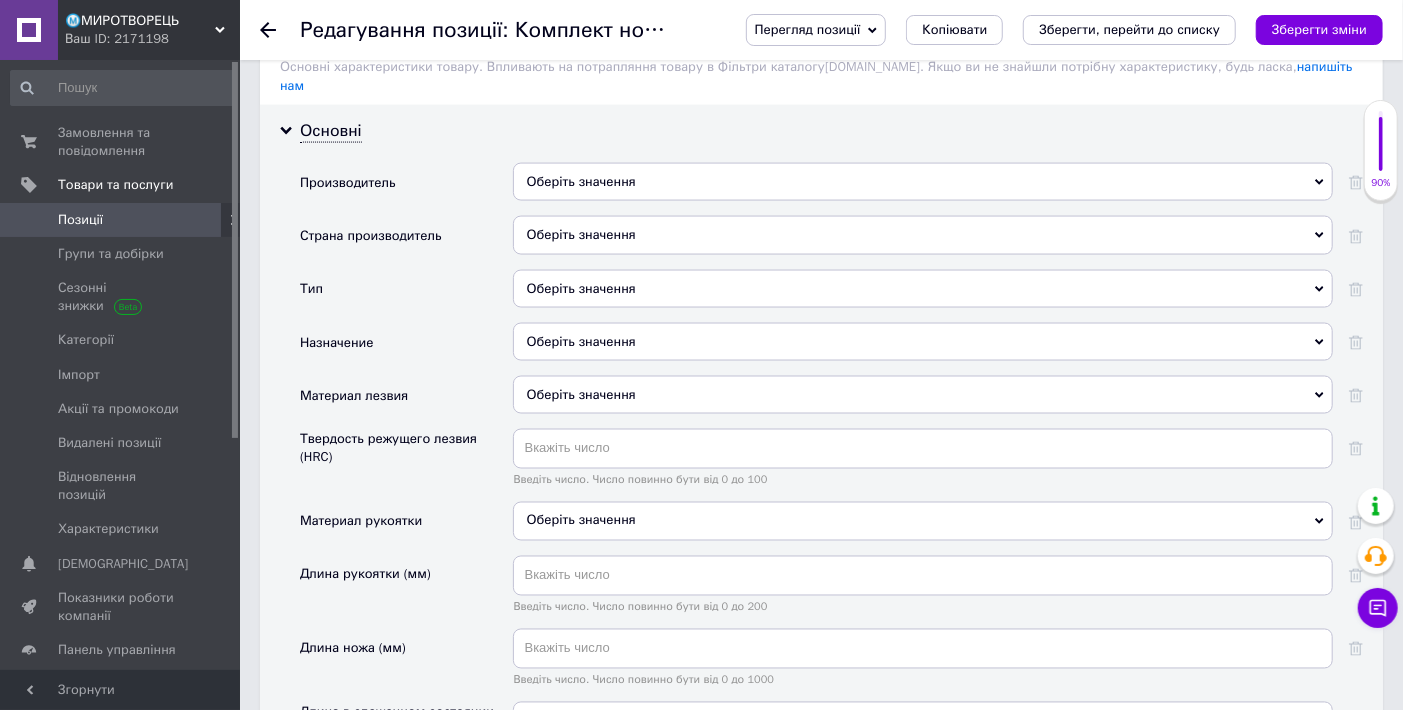 click on "Оберіть значення" at bounding box center [923, 289] 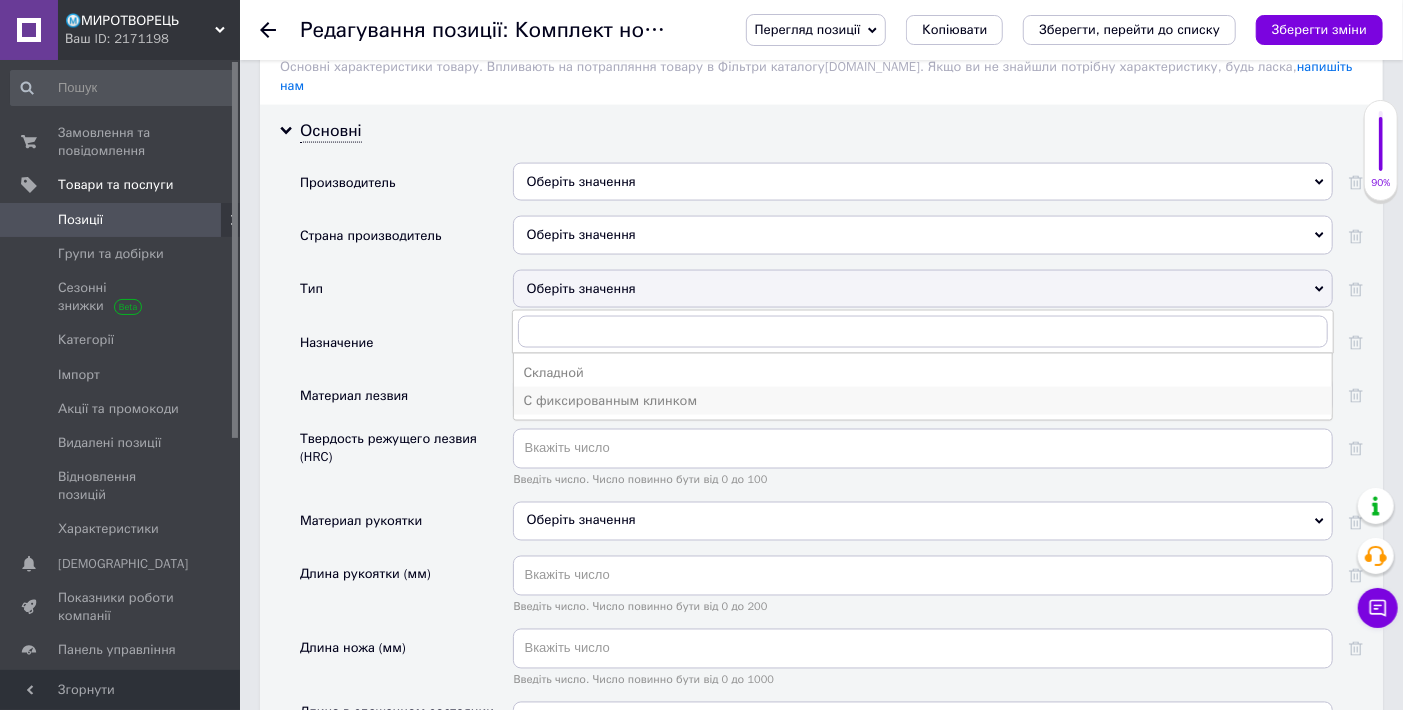 click on "С фиксированным клинком" at bounding box center (923, 401) 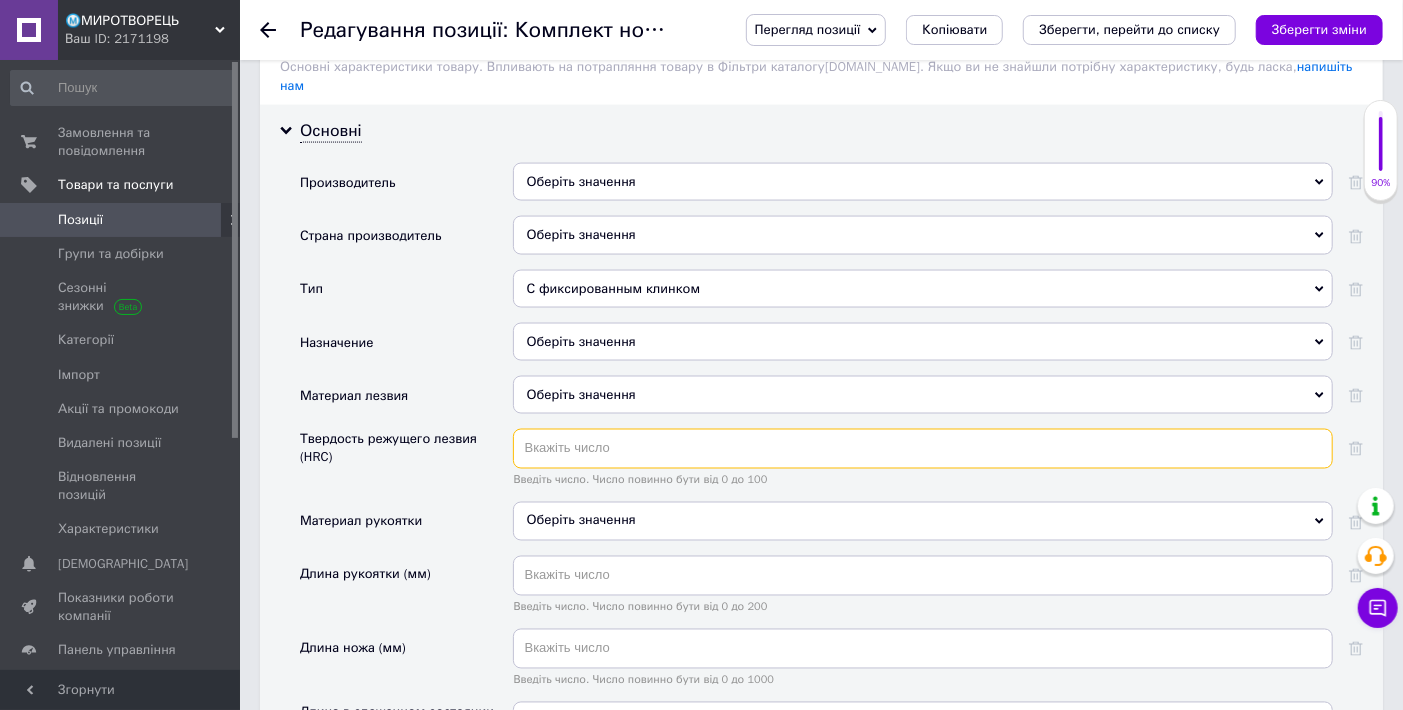 click at bounding box center (923, 449) 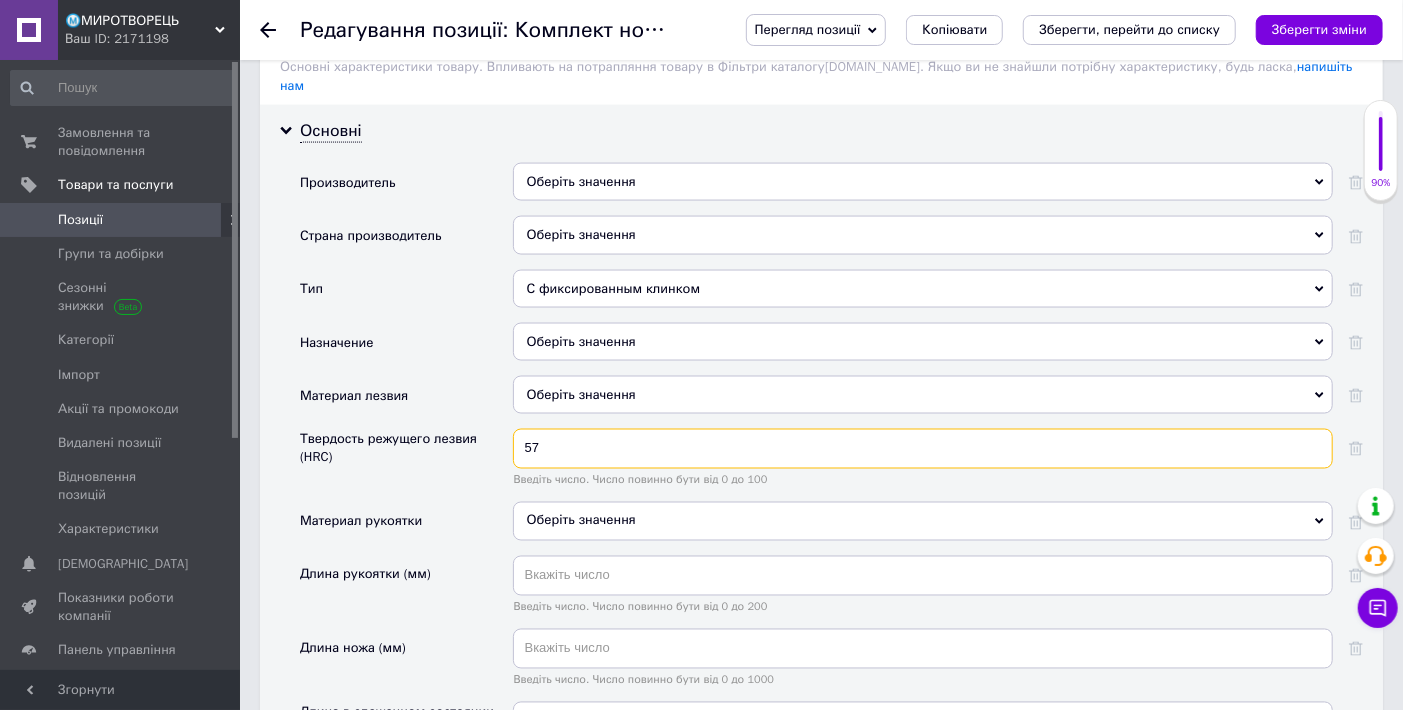 type on "57" 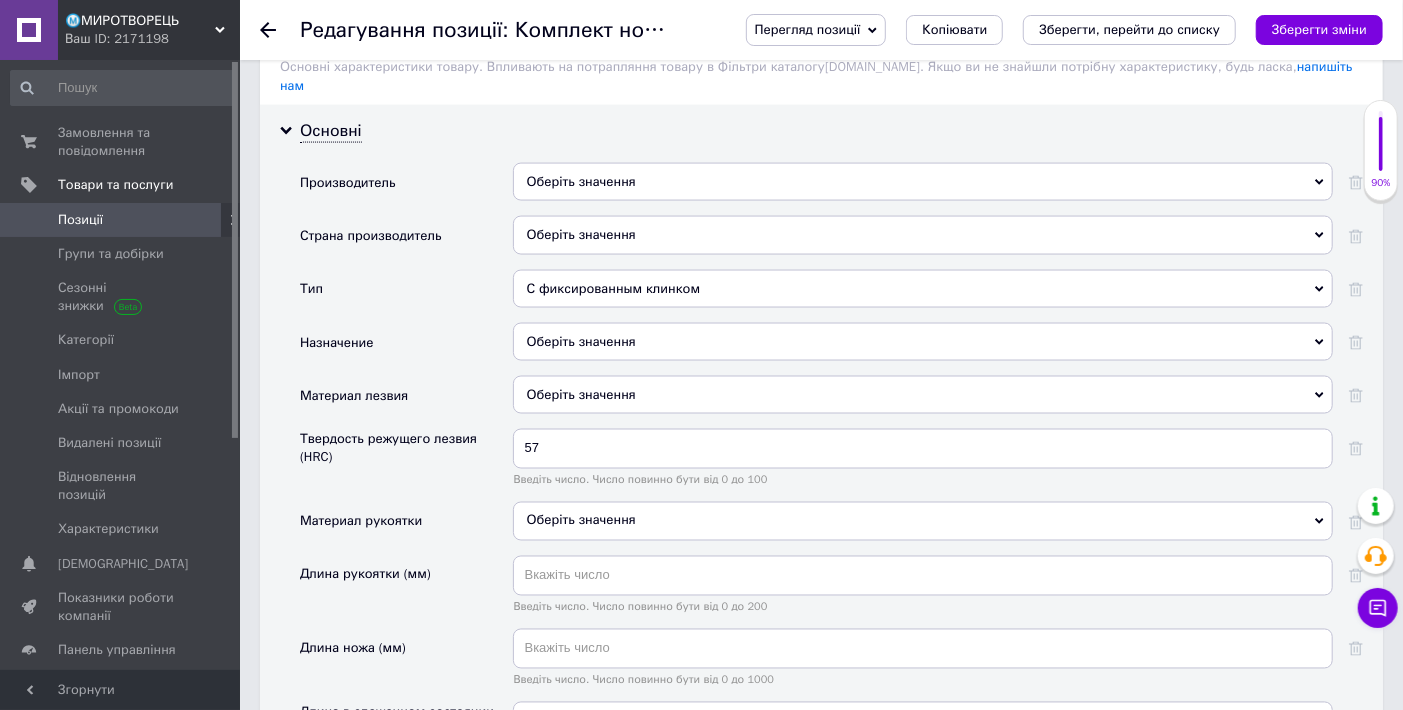 click on "Оберіть значення" at bounding box center [923, 395] 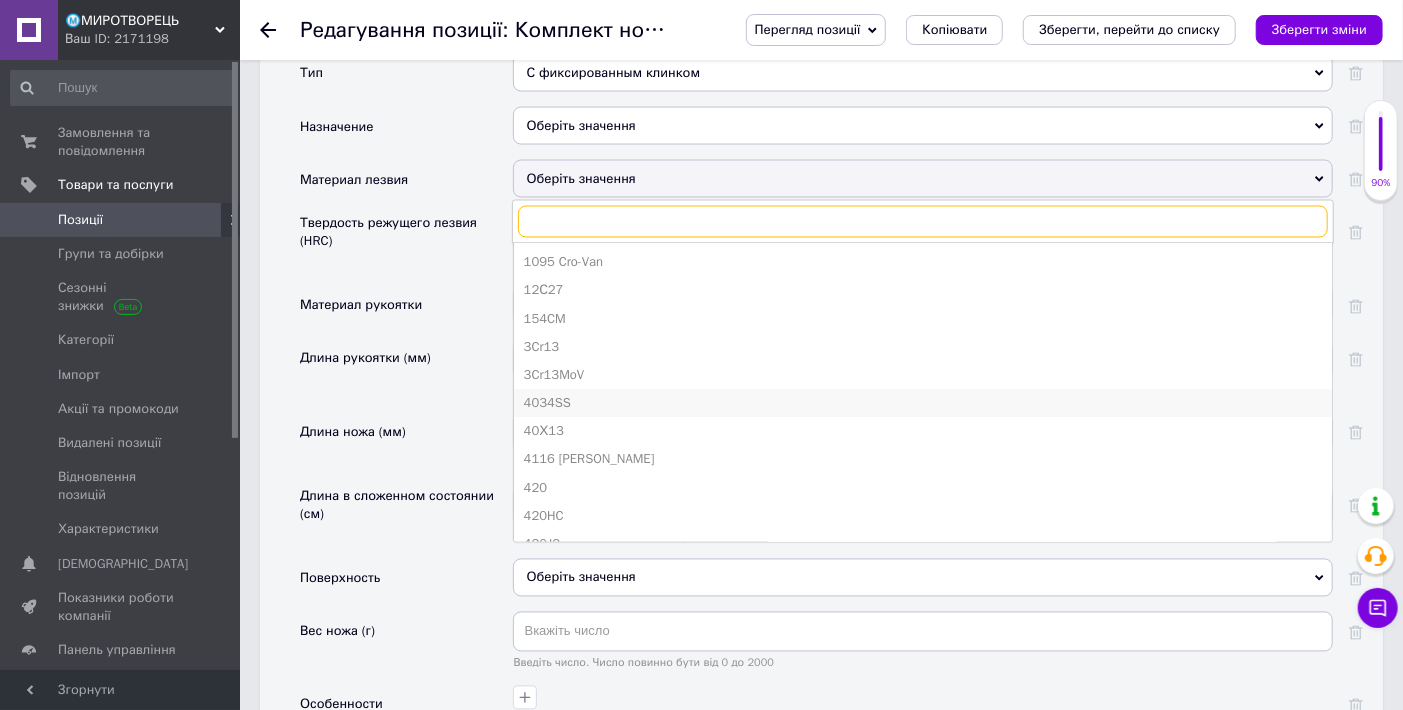 scroll, scrollTop: 1888, scrollLeft: 0, axis: vertical 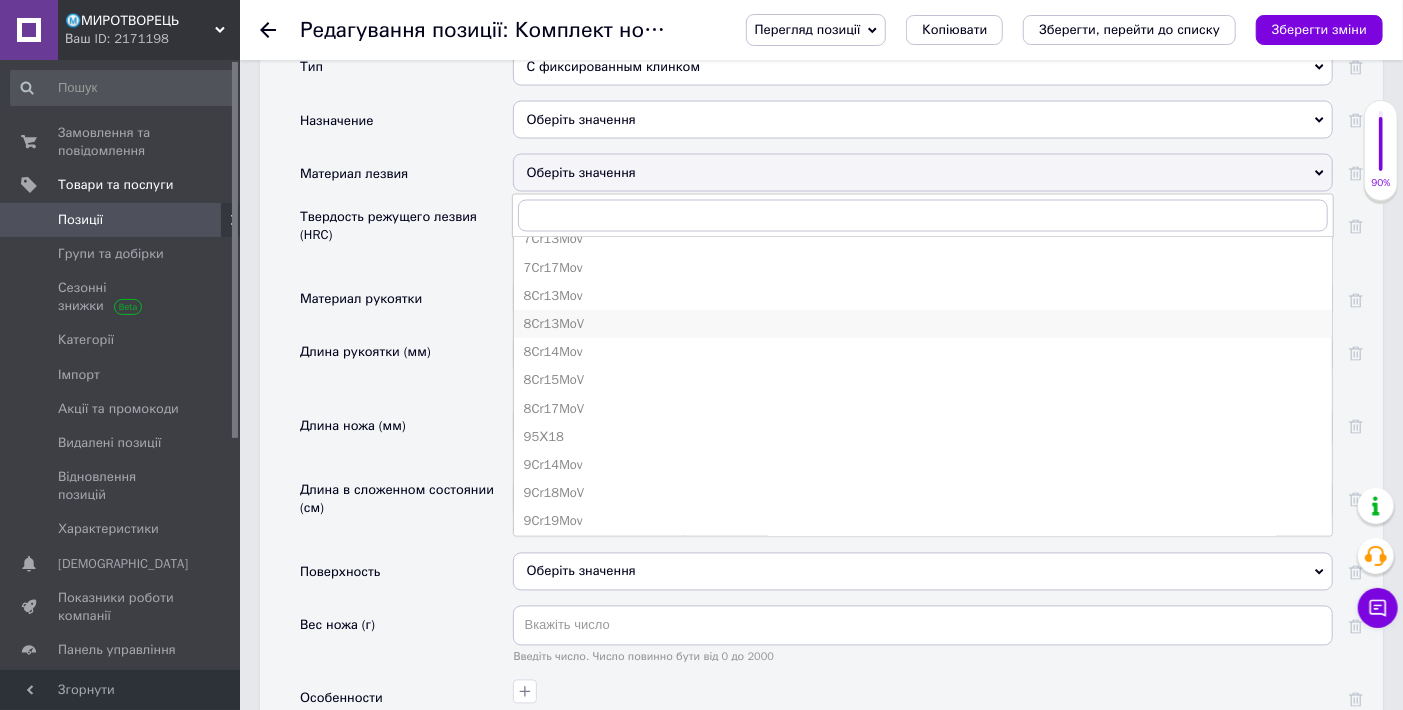 click on "8Cr13MoV﻿" at bounding box center (923, 324) 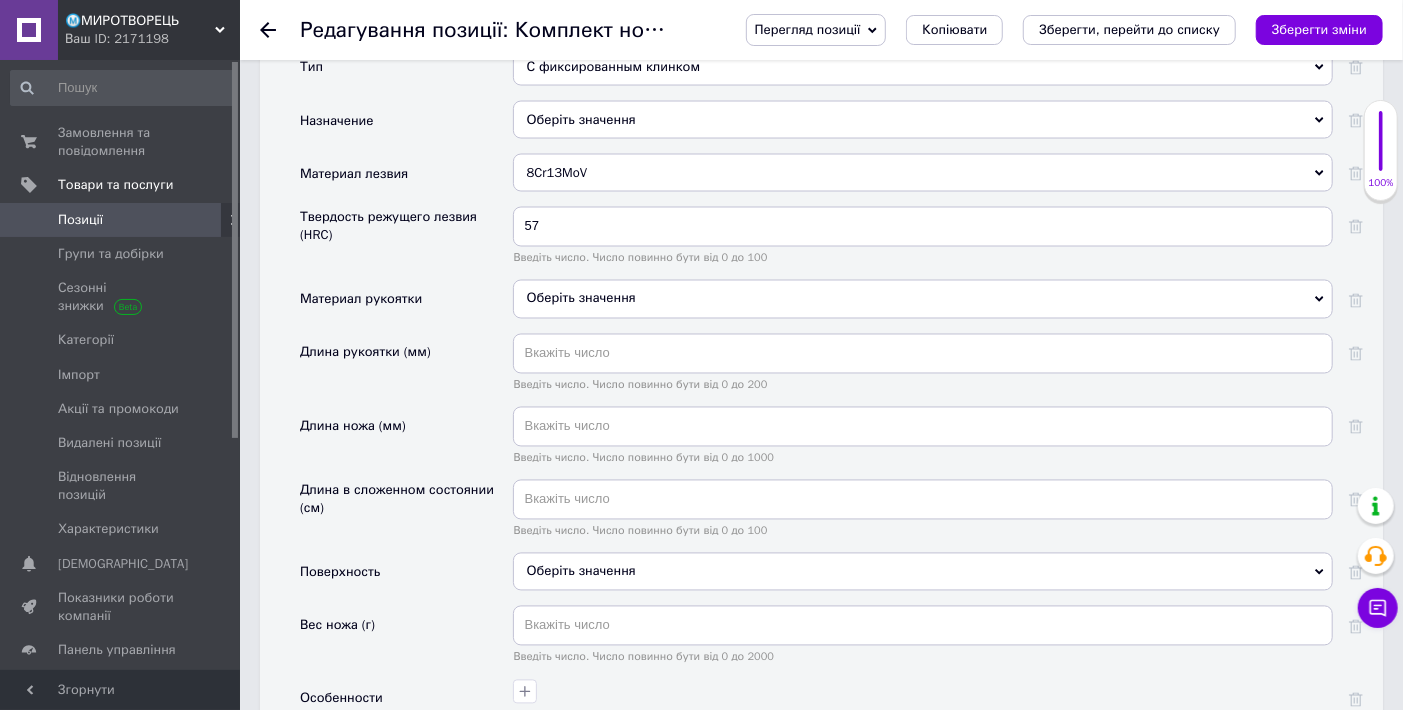 click on "8Cr13MoV﻿" at bounding box center (923, 173) 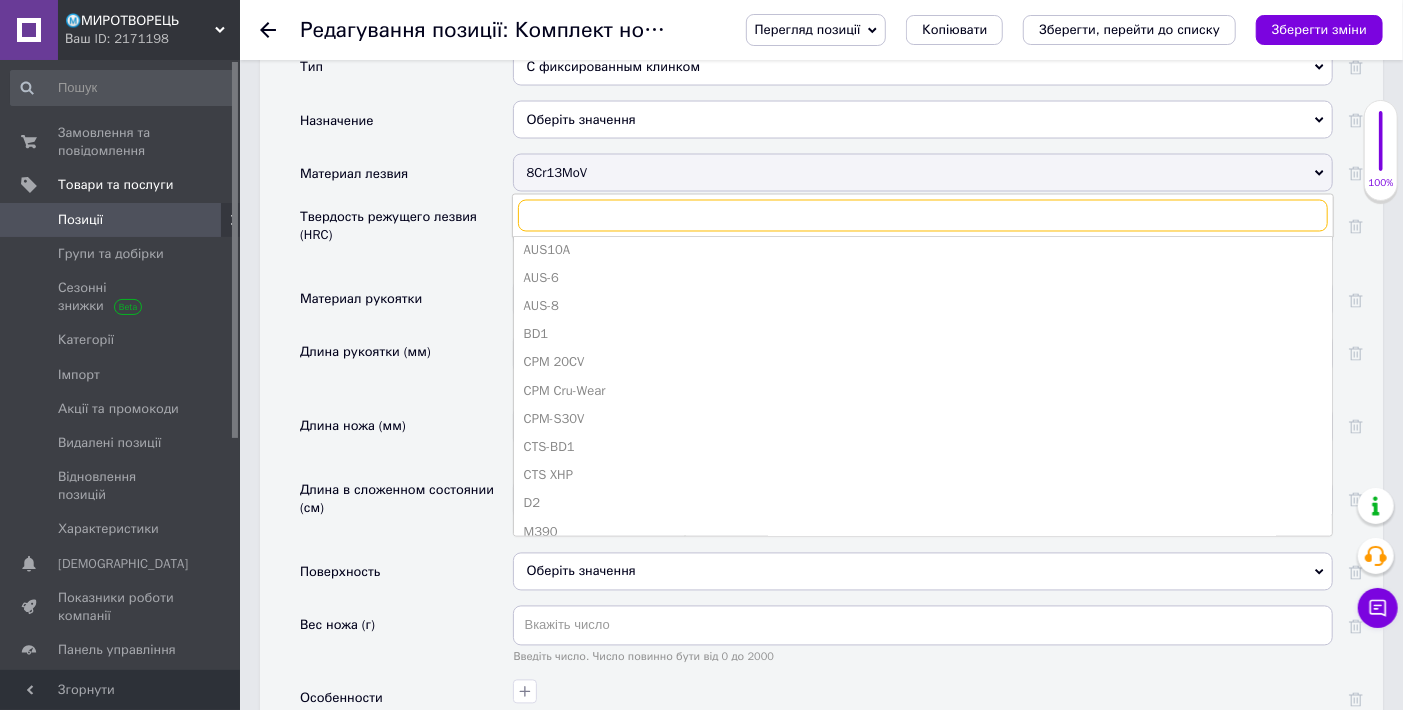 scroll, scrollTop: 1000, scrollLeft: 0, axis: vertical 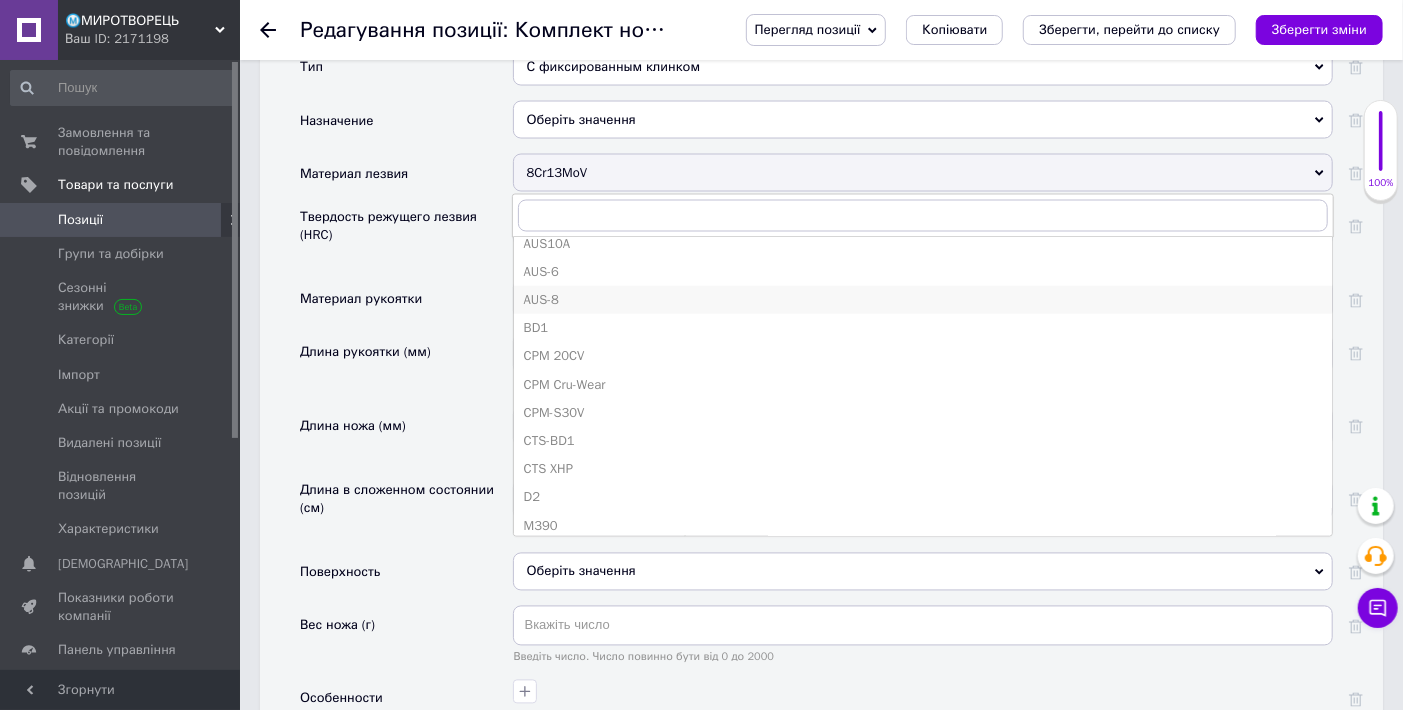 click on "AUS-8" at bounding box center [923, 300] 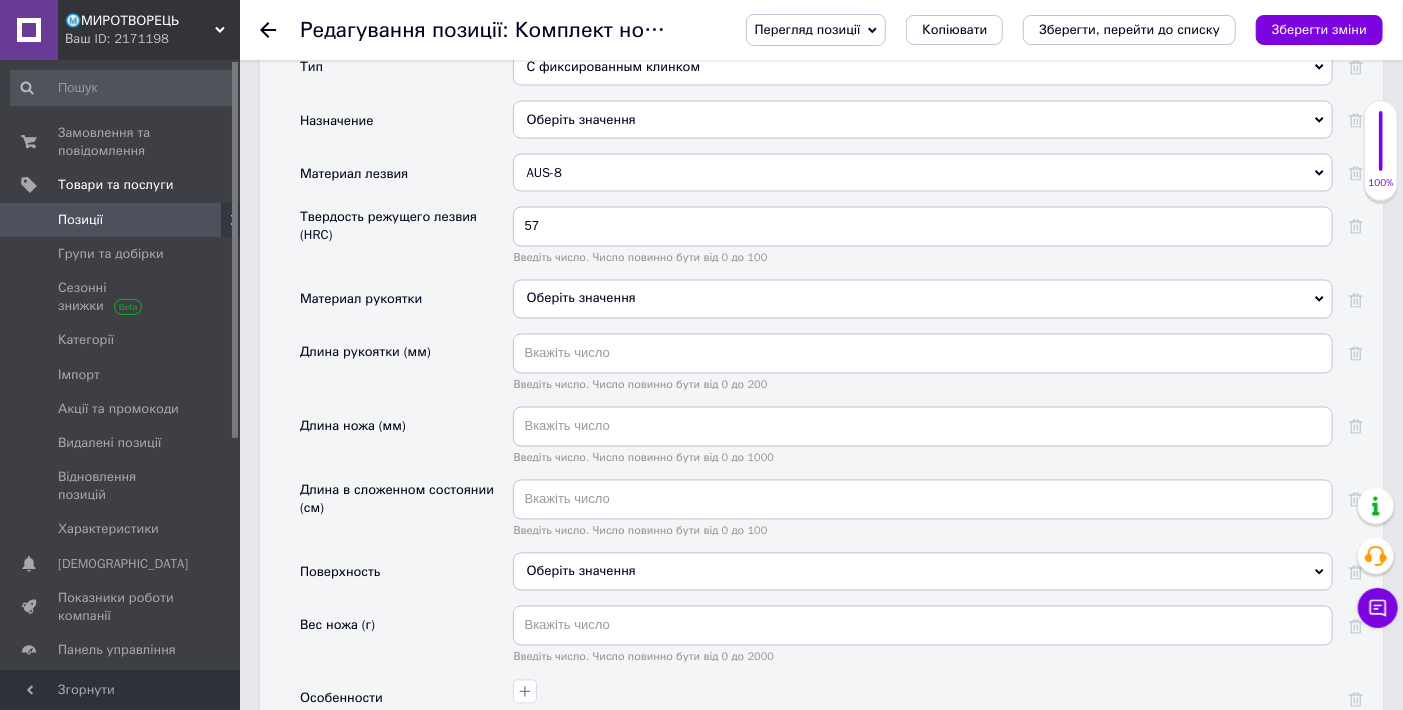 click on "Материал лезвия" at bounding box center [406, 180] 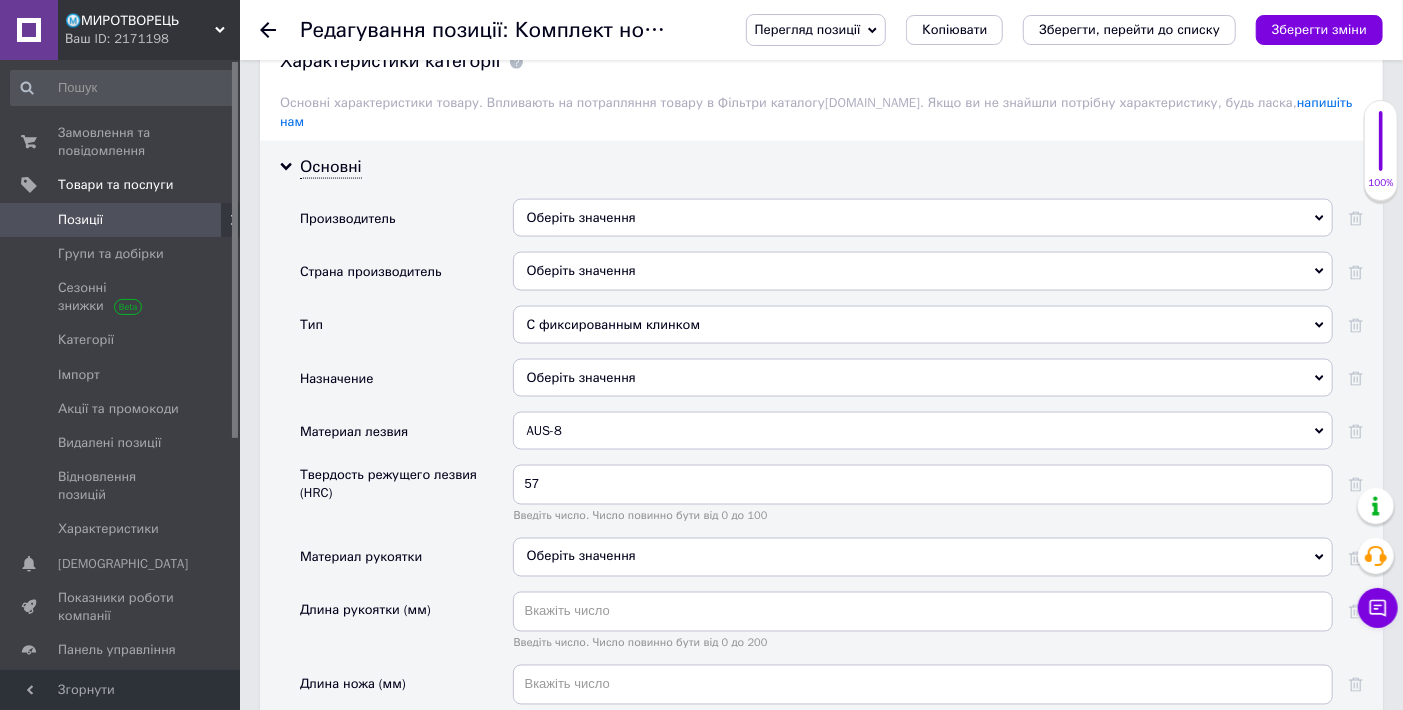 scroll, scrollTop: 2000, scrollLeft: 0, axis: vertical 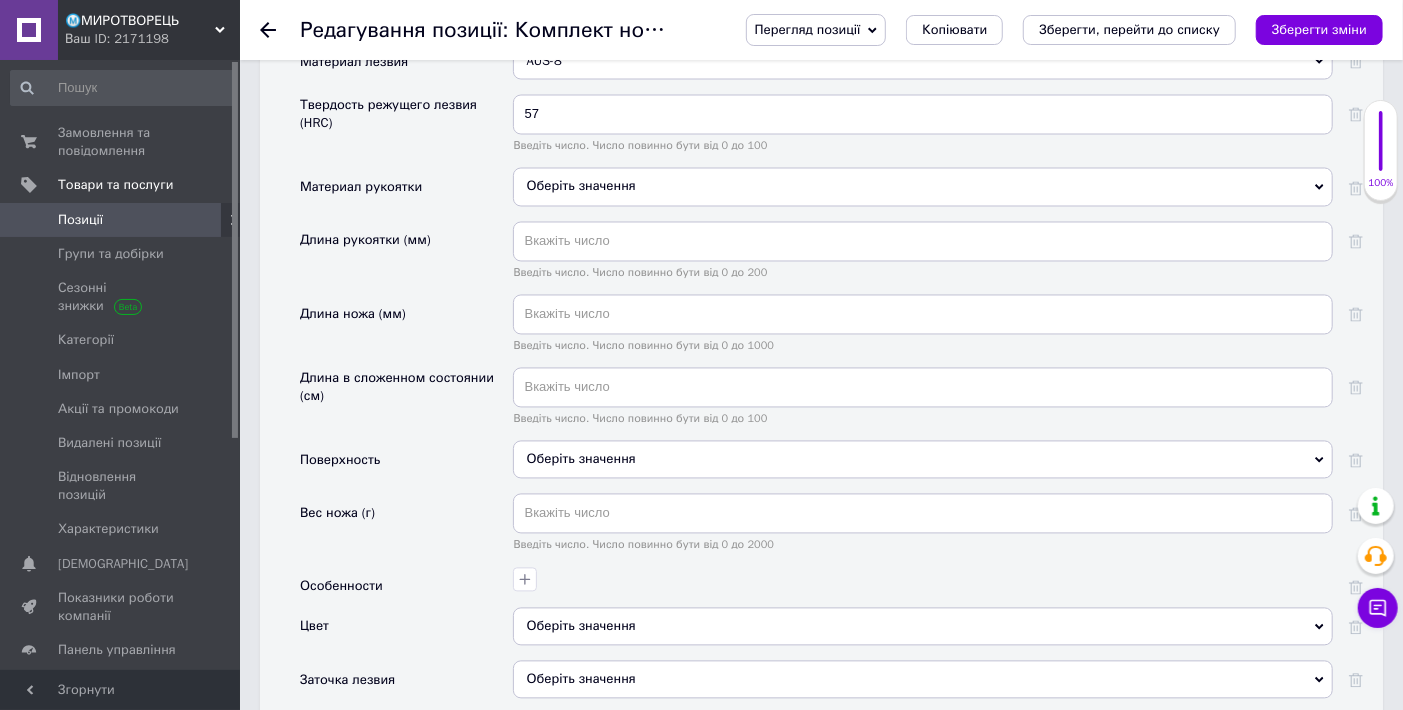 click on "Оберіть значення" at bounding box center [923, 187] 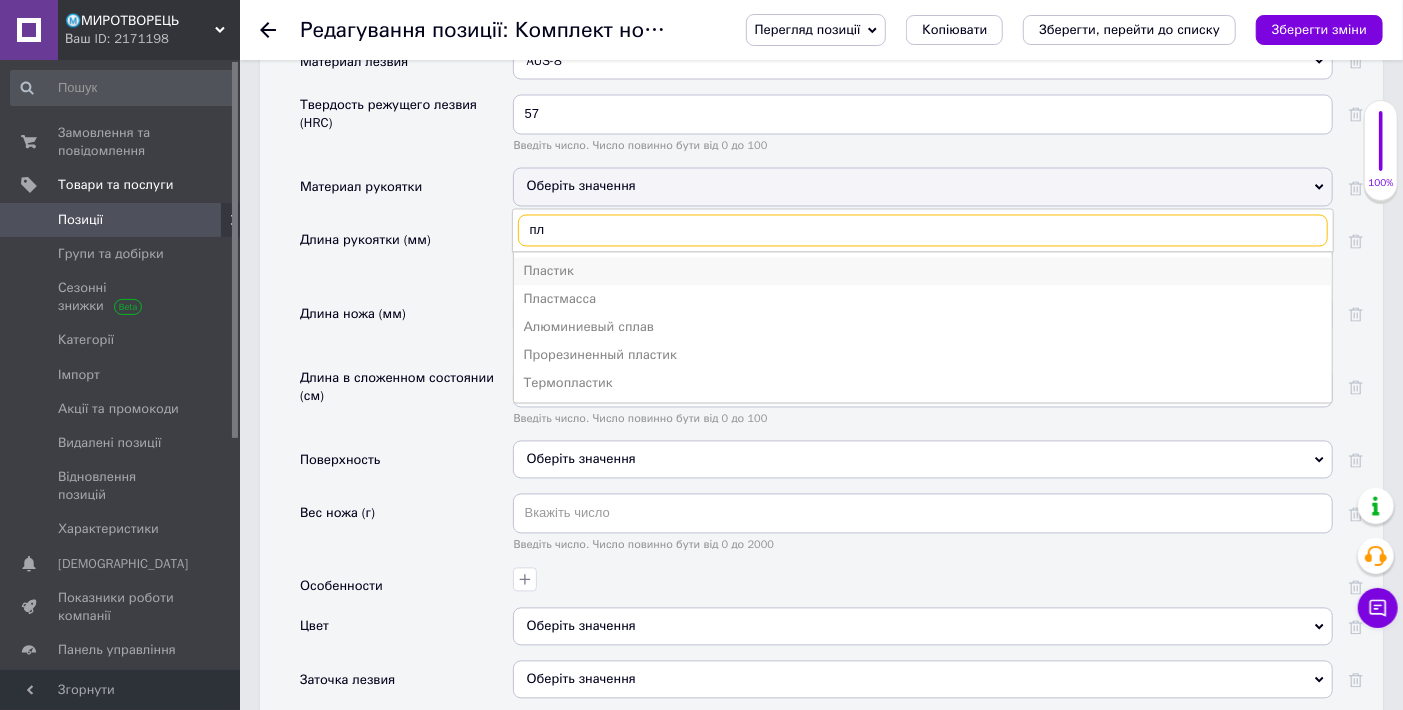 type on "пл" 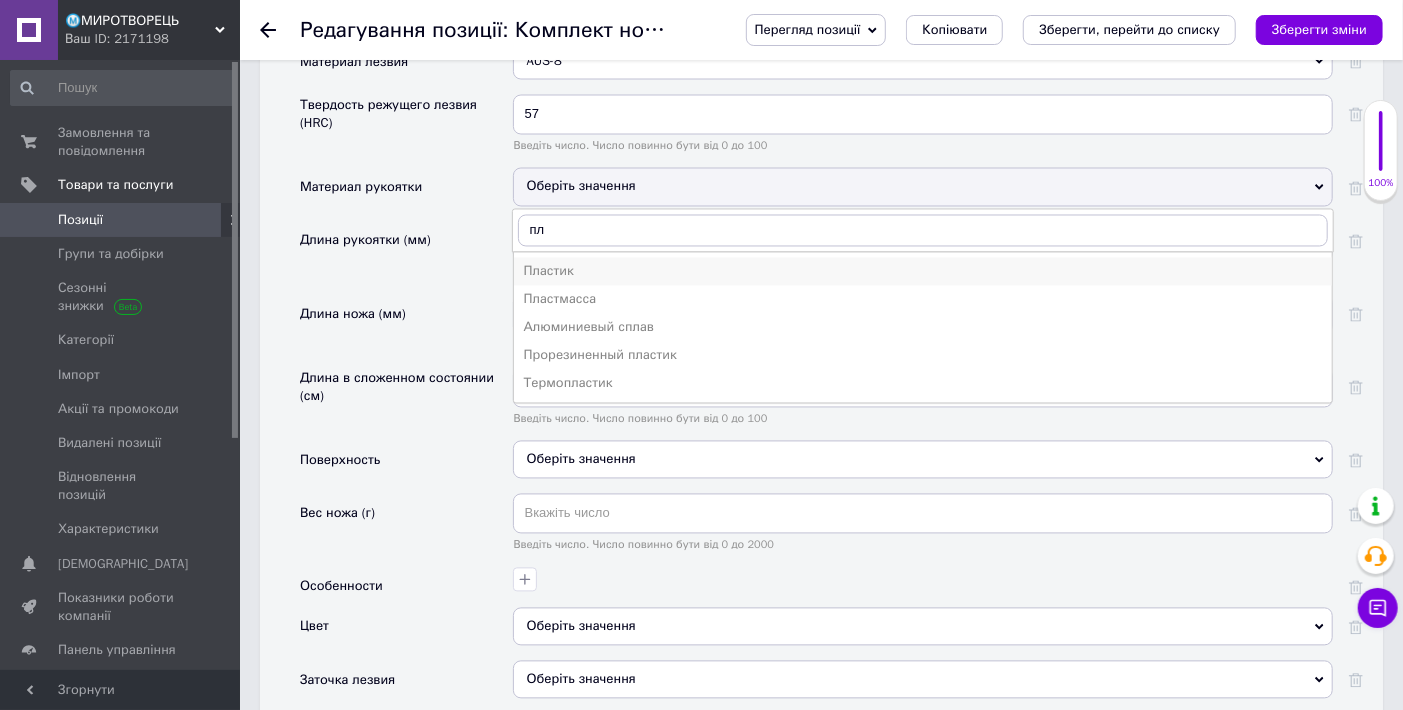 click on "Пластик" at bounding box center (923, 272) 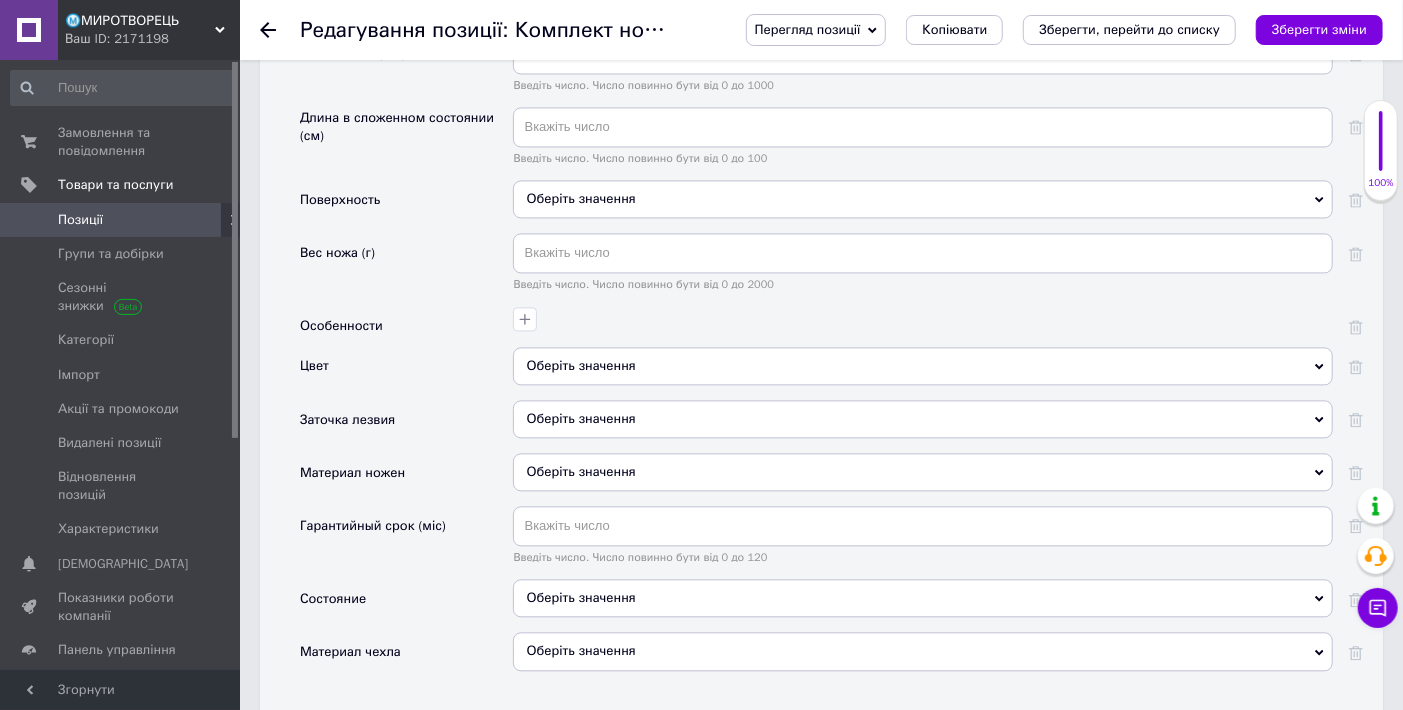 scroll, scrollTop: 2333, scrollLeft: 0, axis: vertical 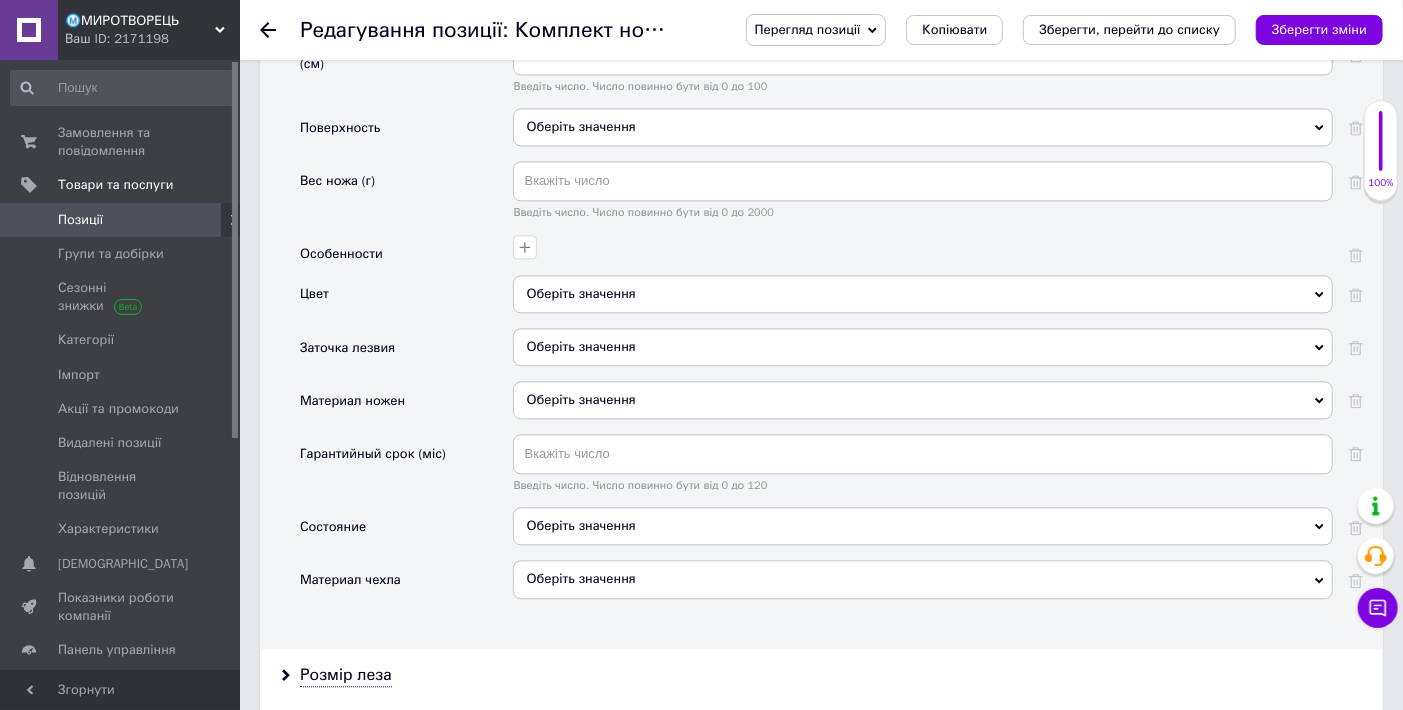 click on "Оберіть значення" at bounding box center [923, 294] 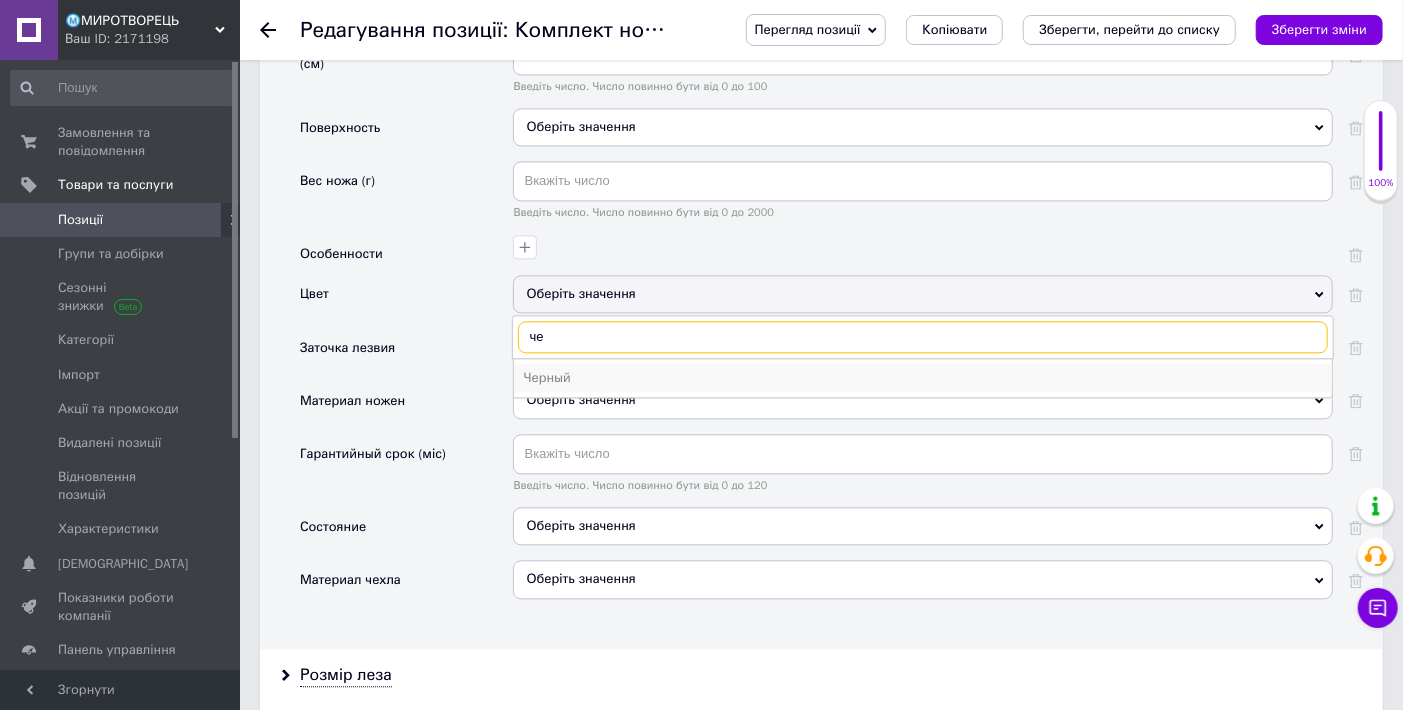 type on "че" 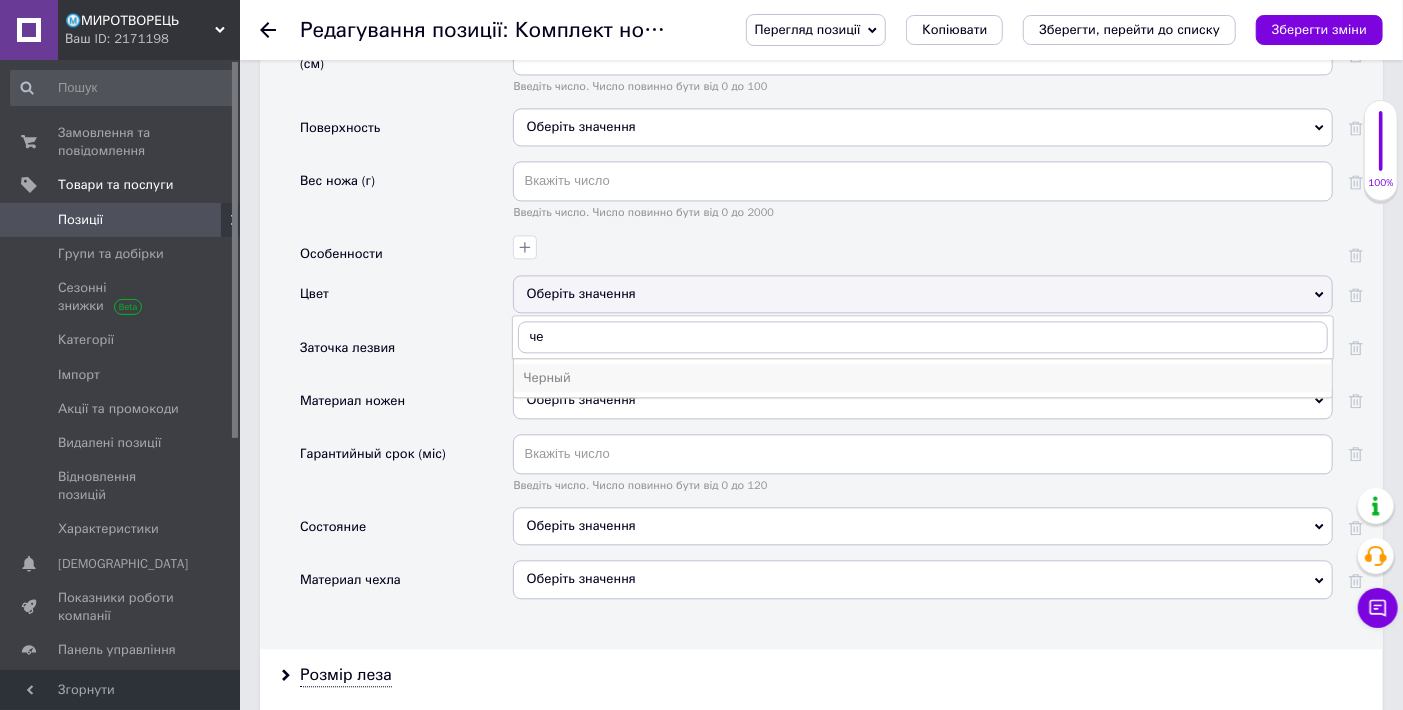 click on "Черный" at bounding box center [923, 378] 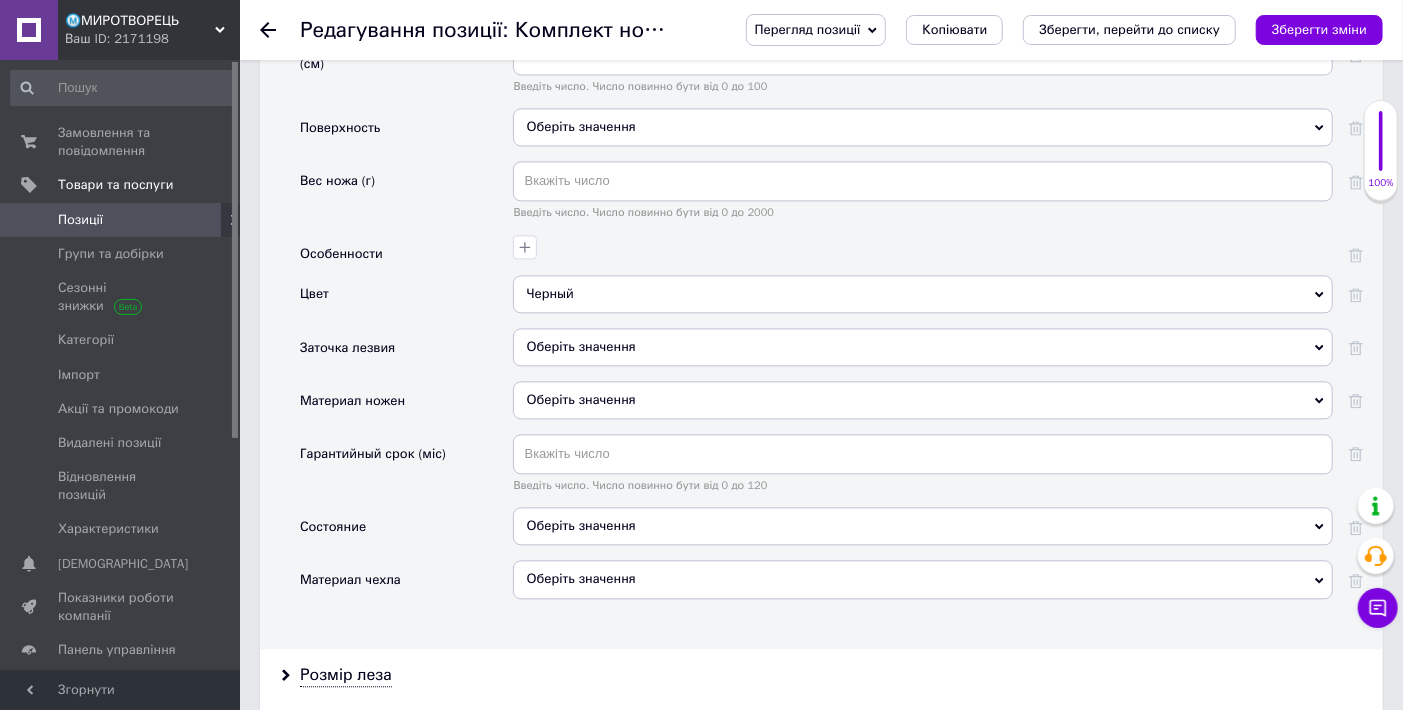 click on "Оберіть значення" at bounding box center (923, 400) 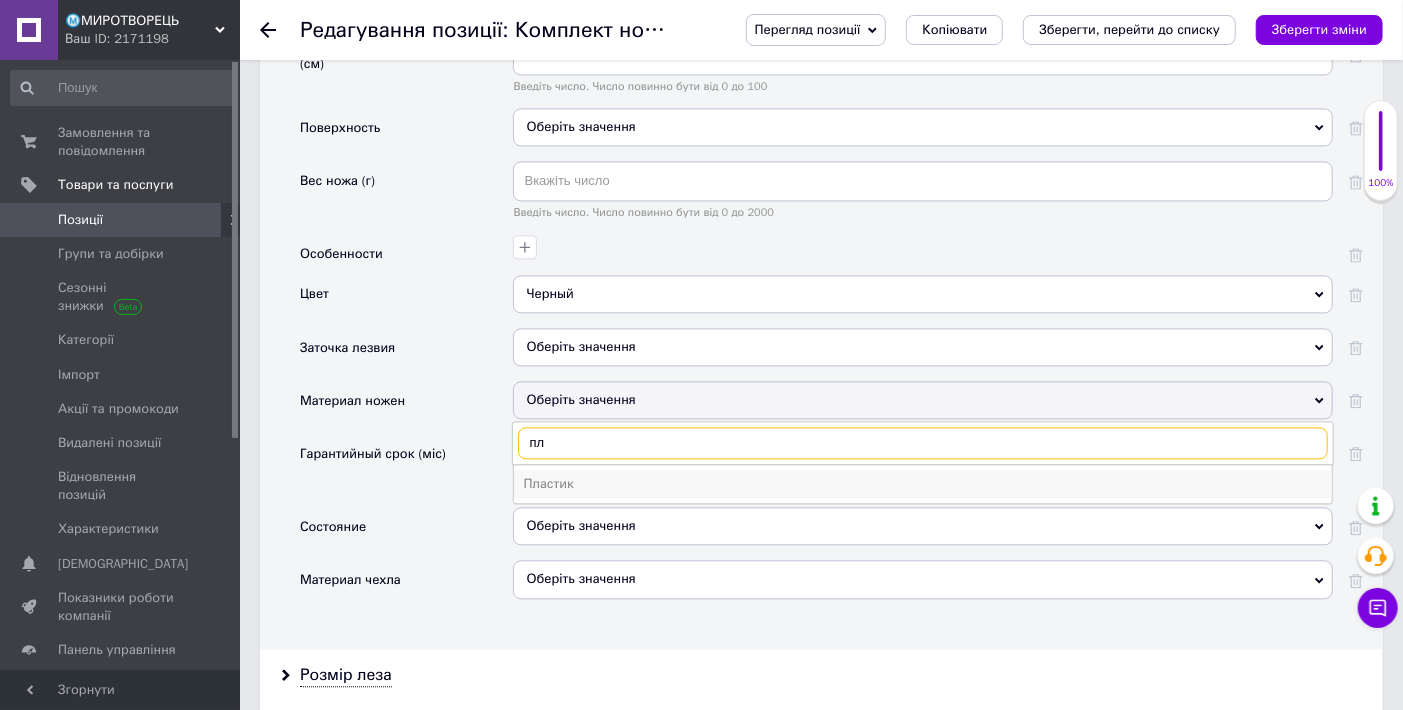 type on "пл" 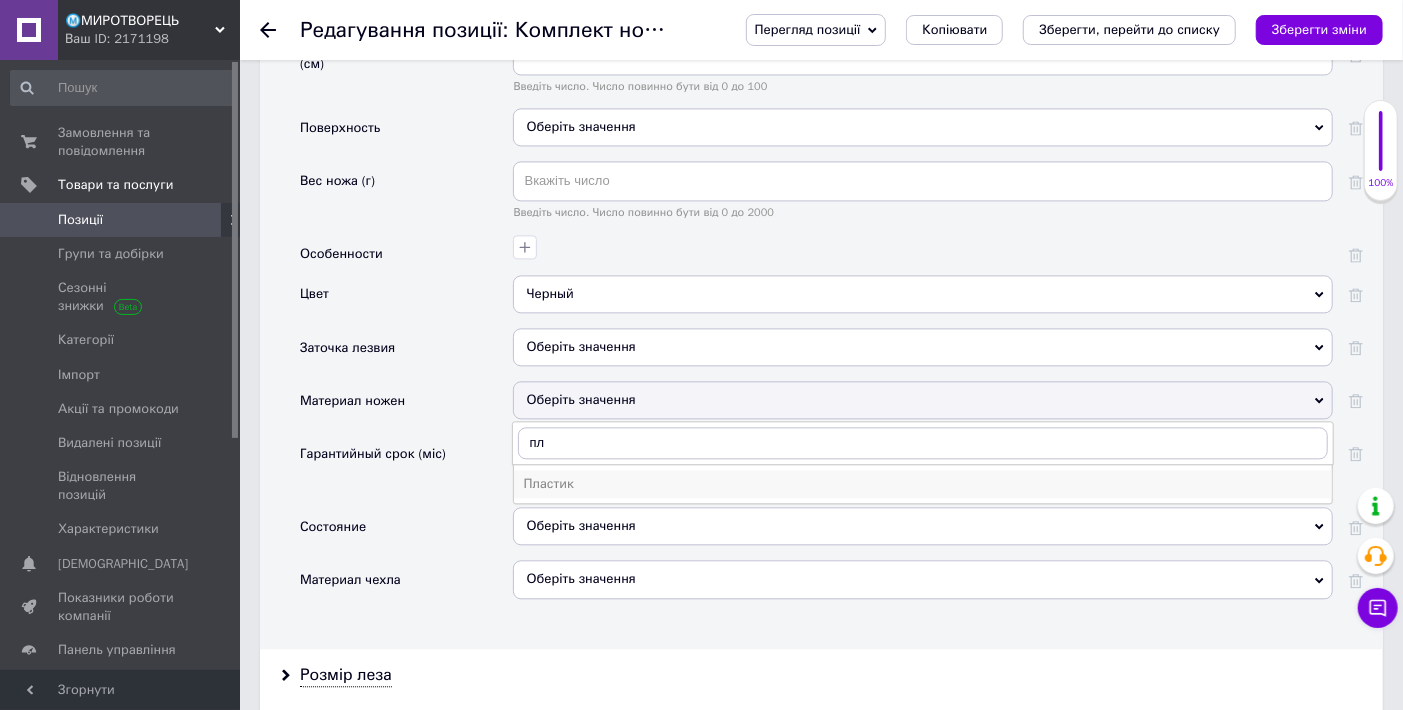 click on "Пластик" at bounding box center [923, 484] 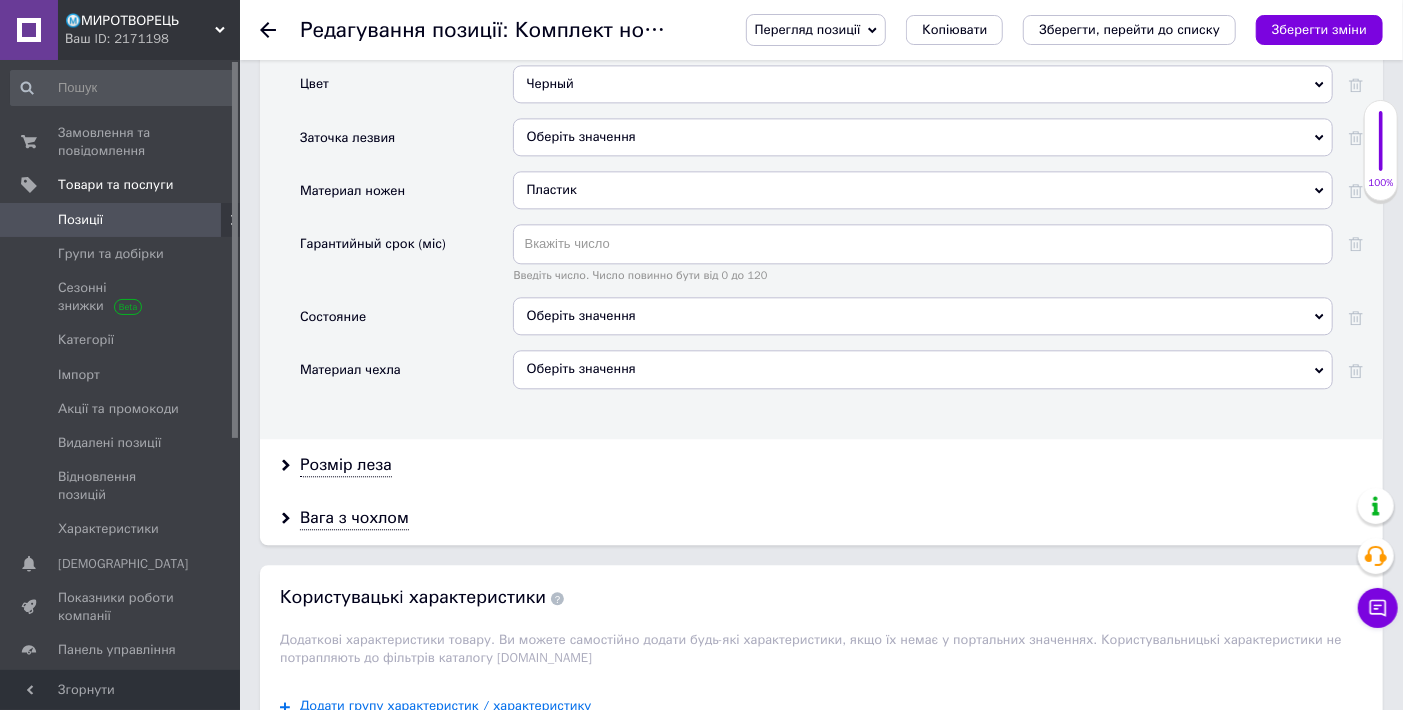 scroll, scrollTop: 2555, scrollLeft: 0, axis: vertical 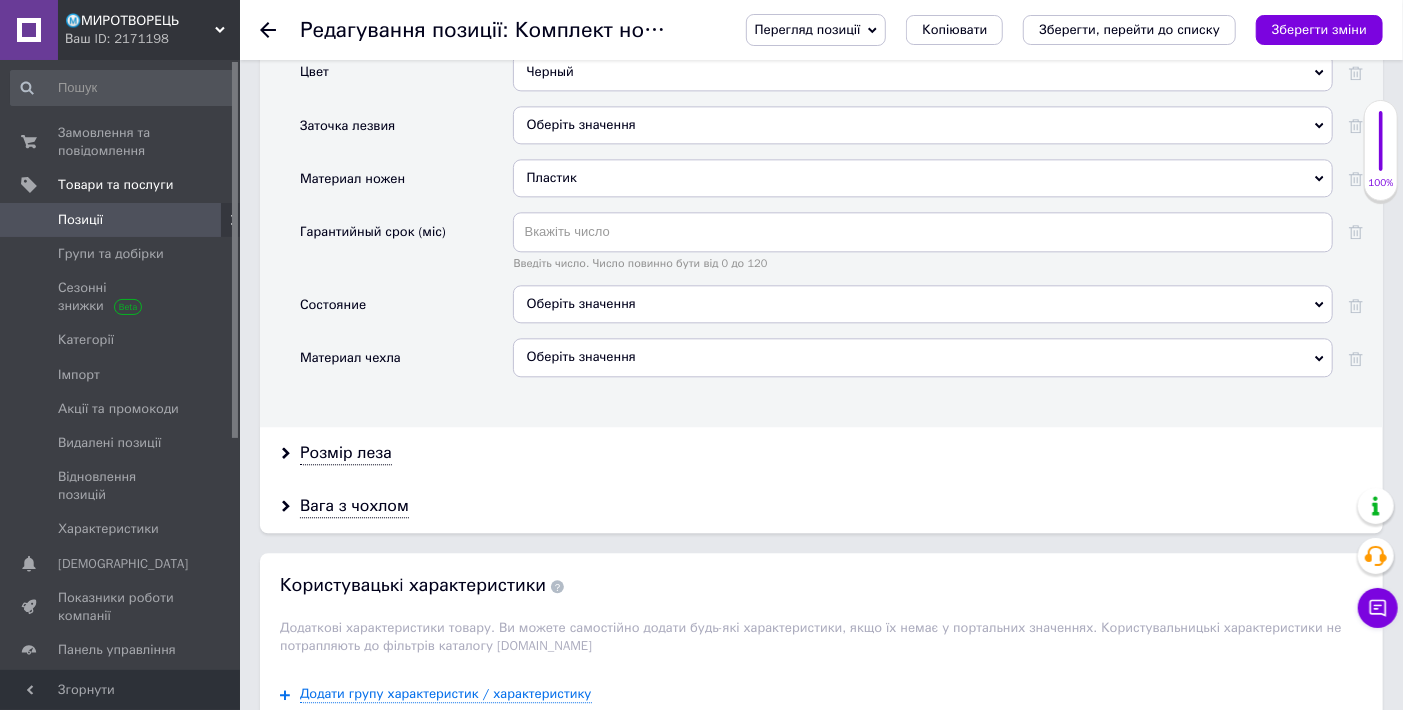 click on "Оберіть значення" at bounding box center [923, 304] 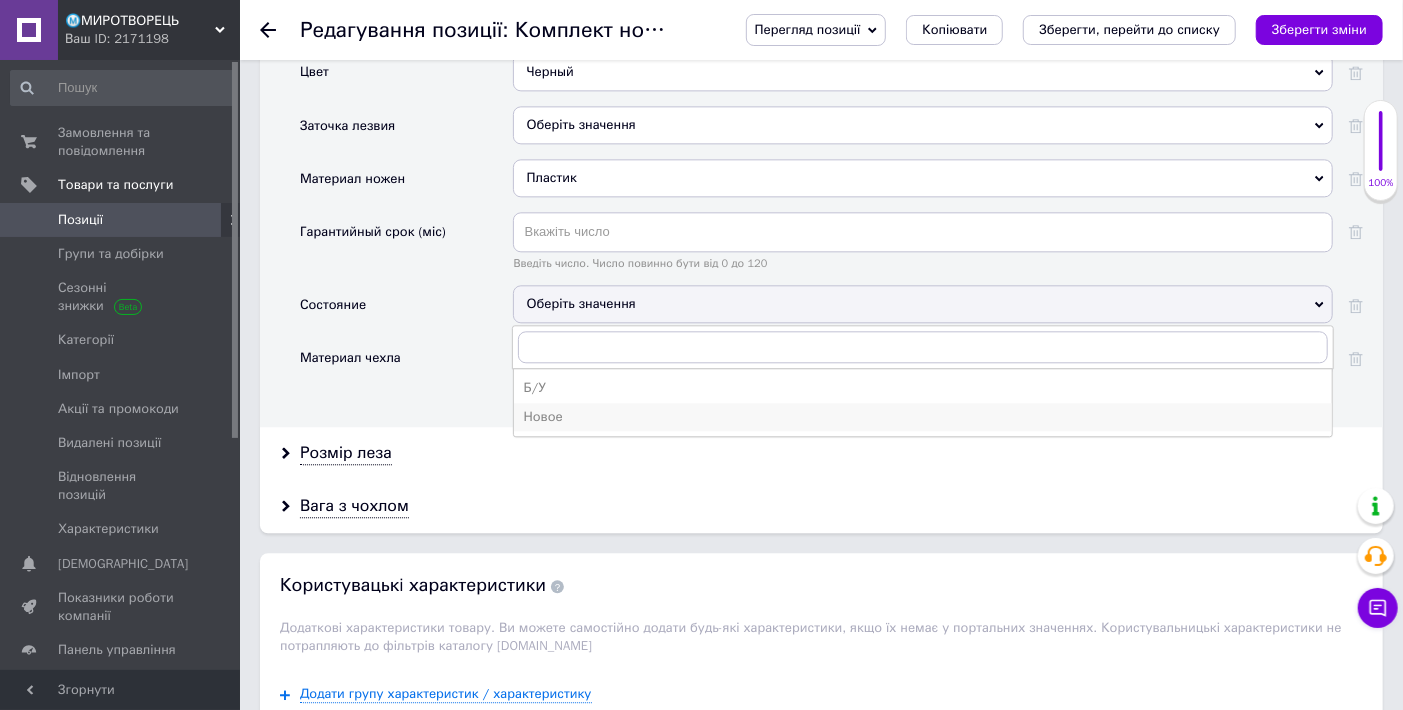 click on "Новое" at bounding box center [923, 417] 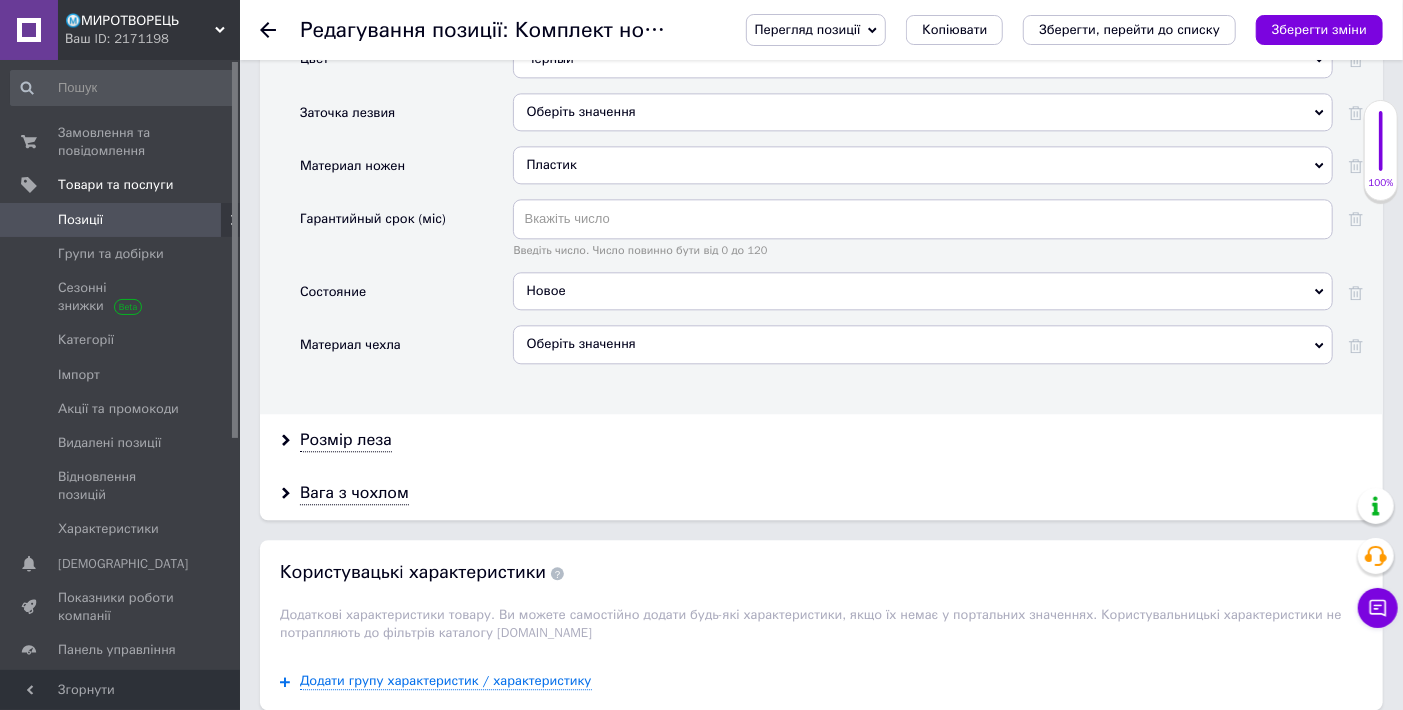 scroll, scrollTop: 2777, scrollLeft: 0, axis: vertical 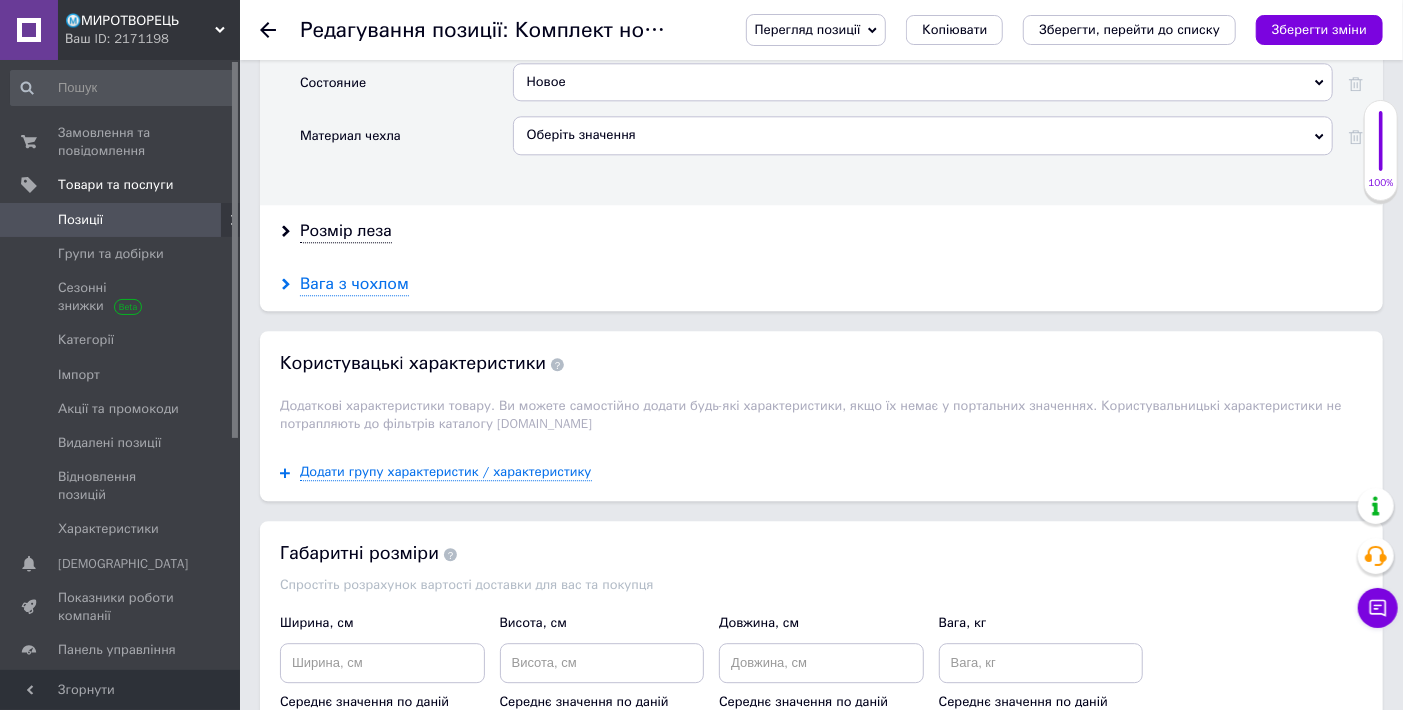click on "Вага з чохлом" at bounding box center (354, 284) 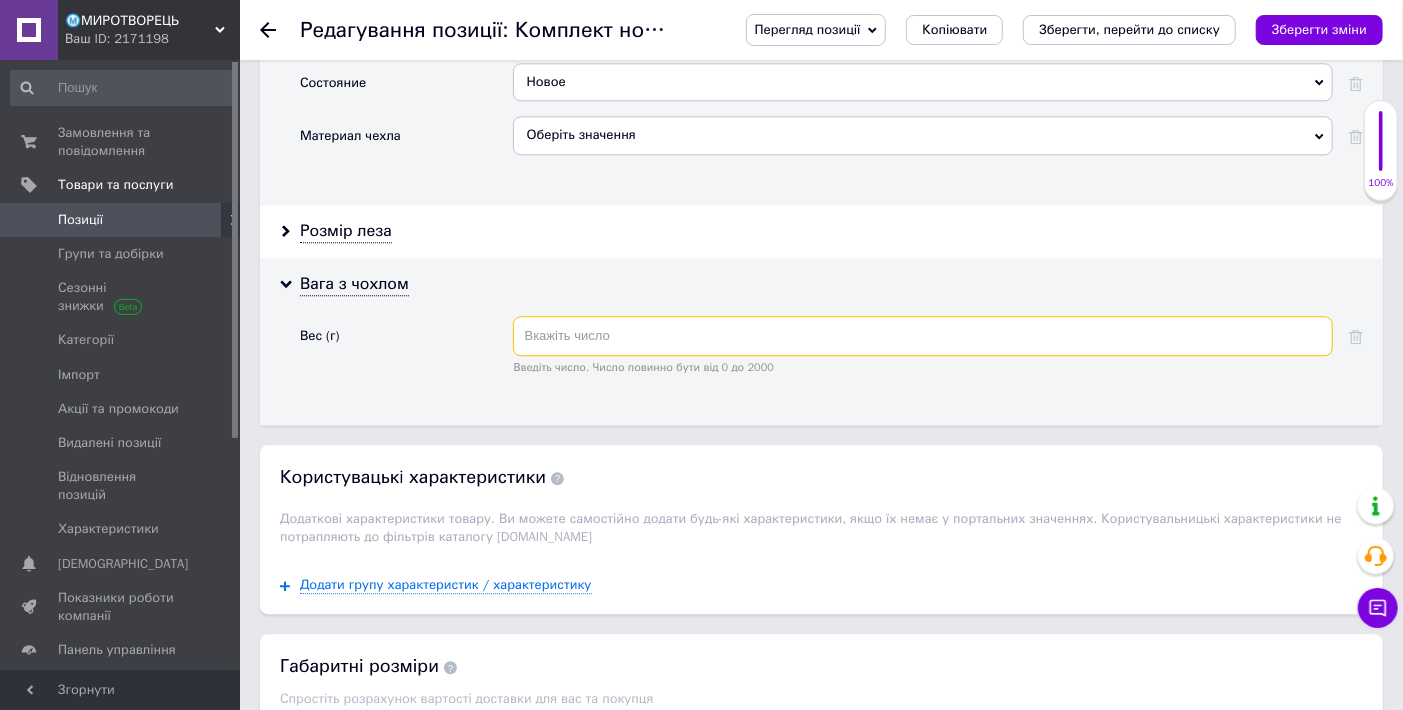 click at bounding box center (923, 336) 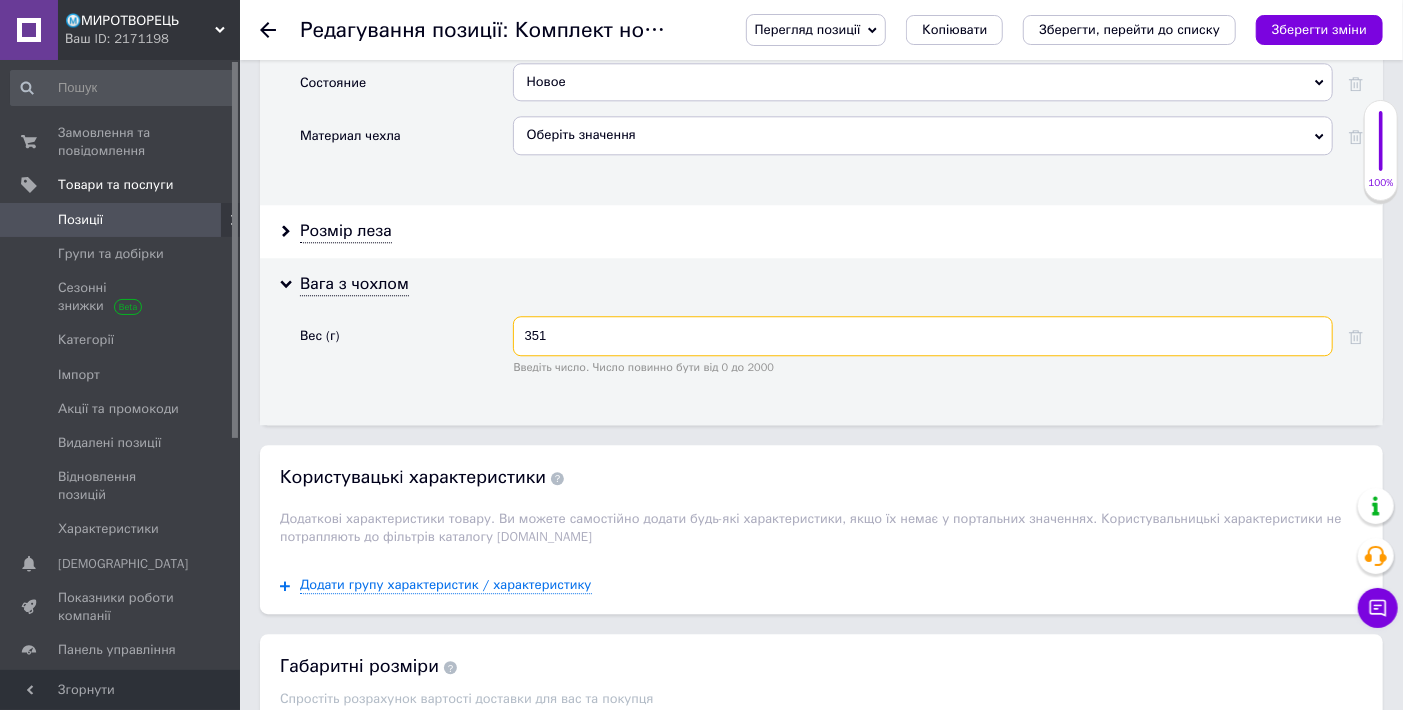 type on "351" 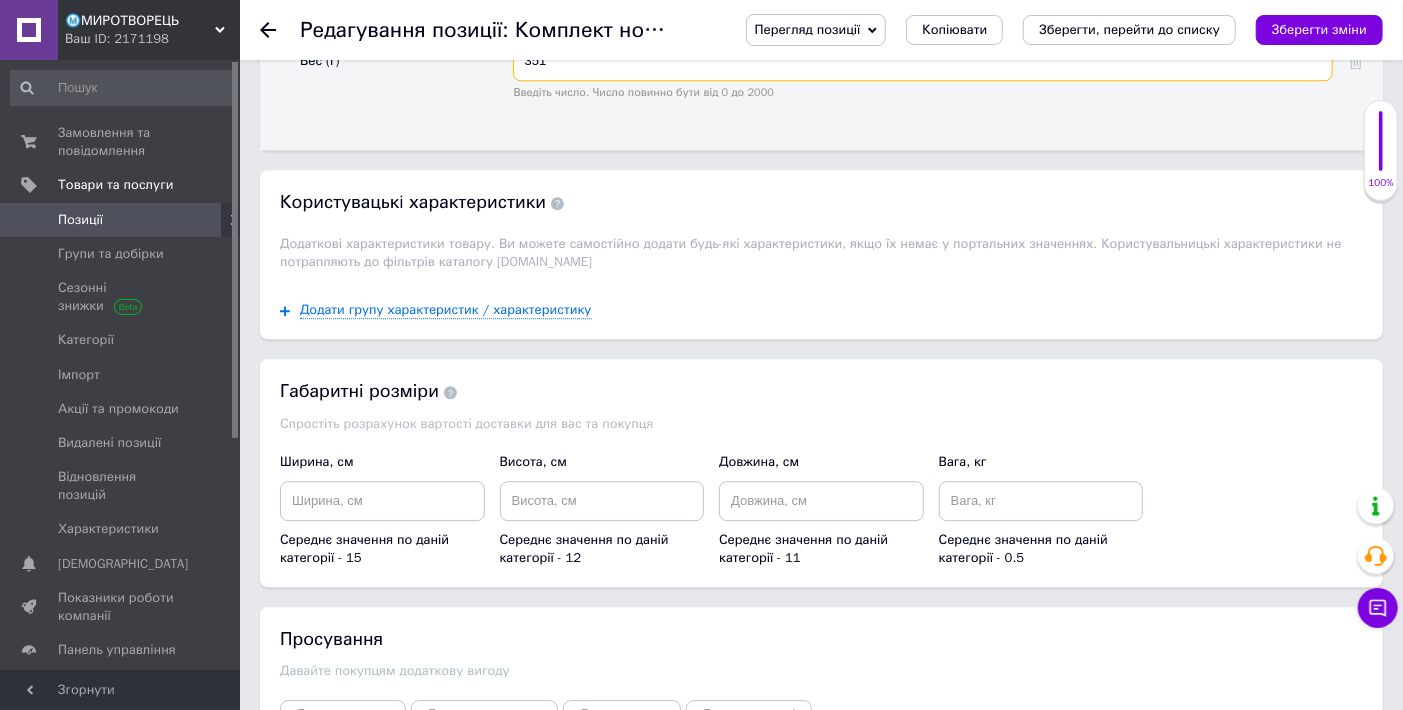 scroll, scrollTop: 3111, scrollLeft: 0, axis: vertical 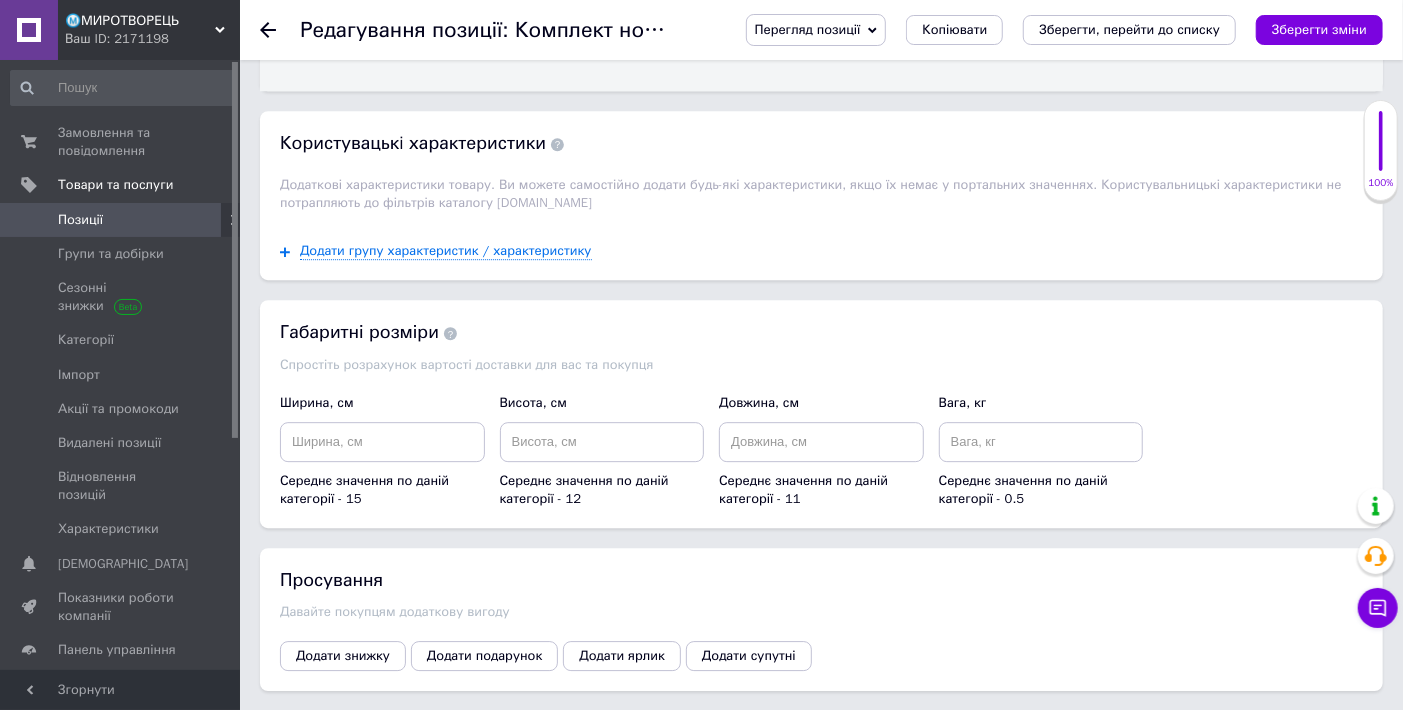 click on "Додати групу характеристик / характеристику" at bounding box center [821, 251] 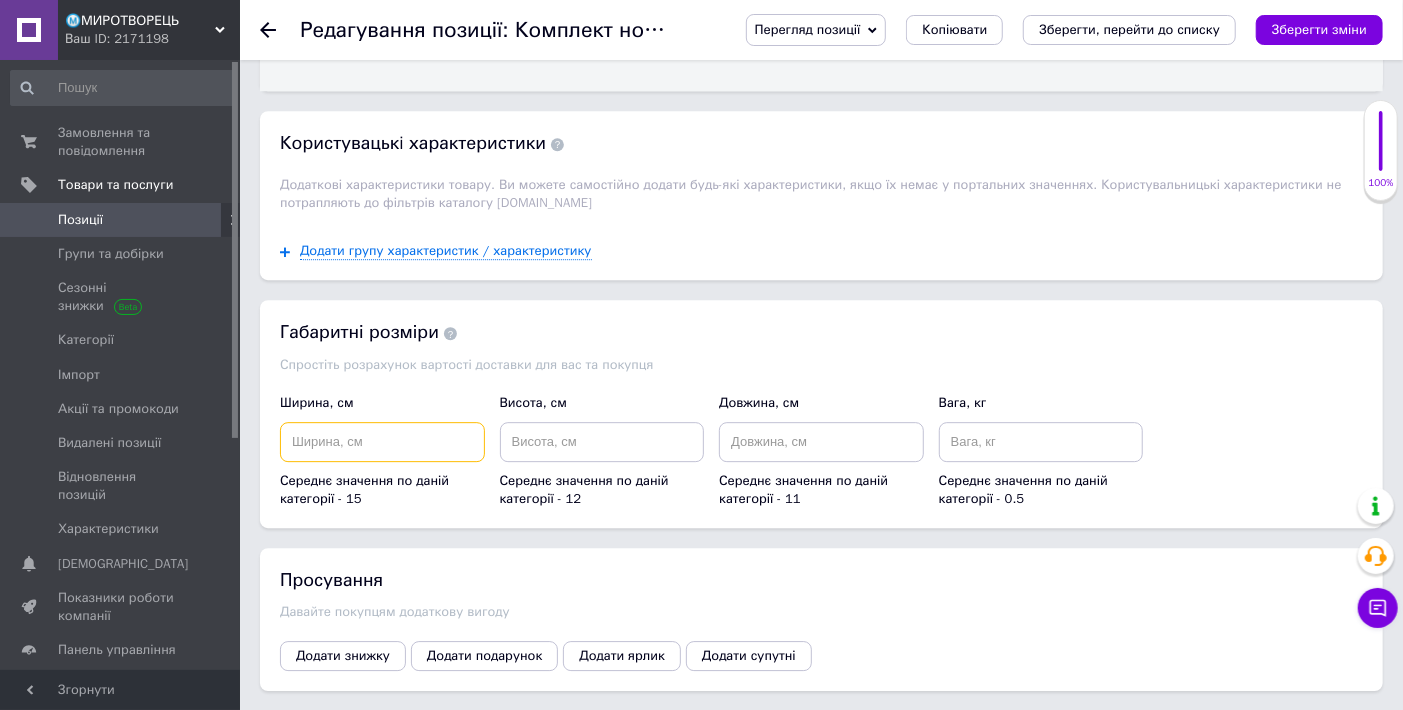 click at bounding box center [382, 442] 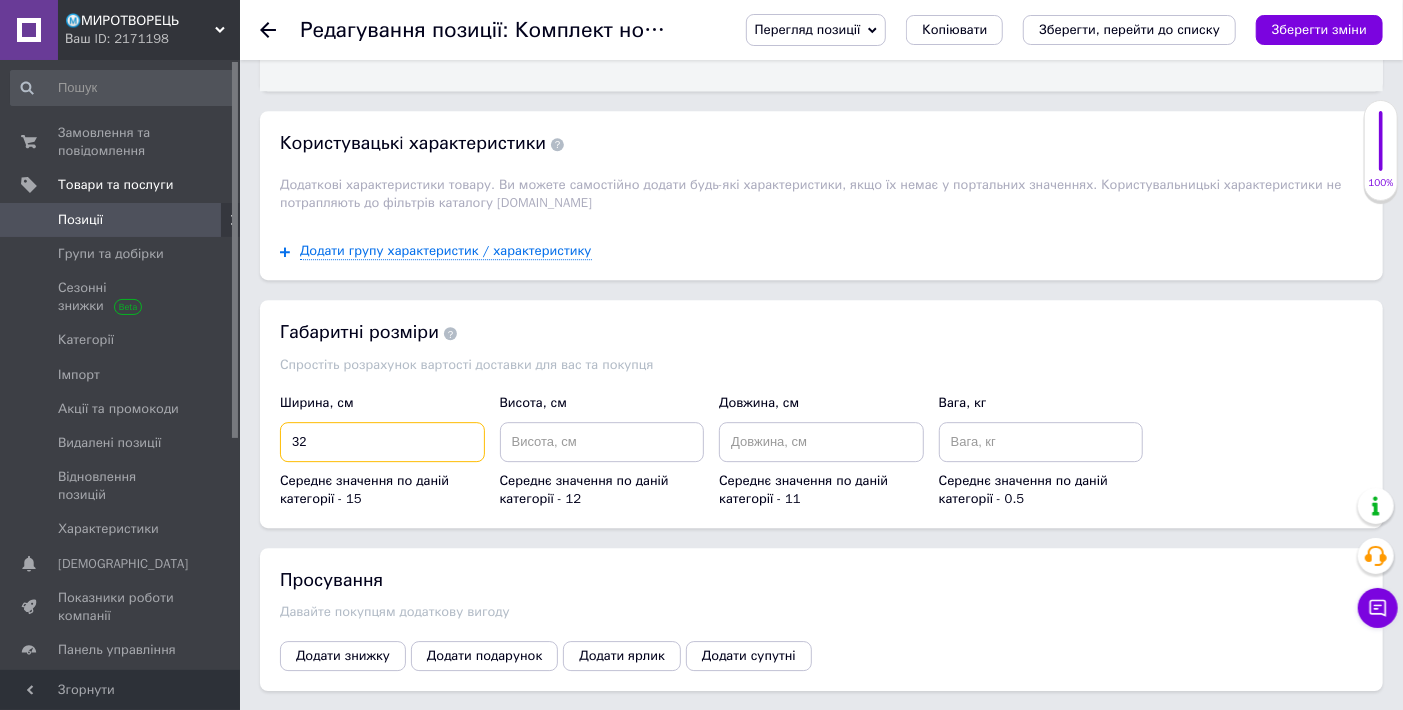 type on "32" 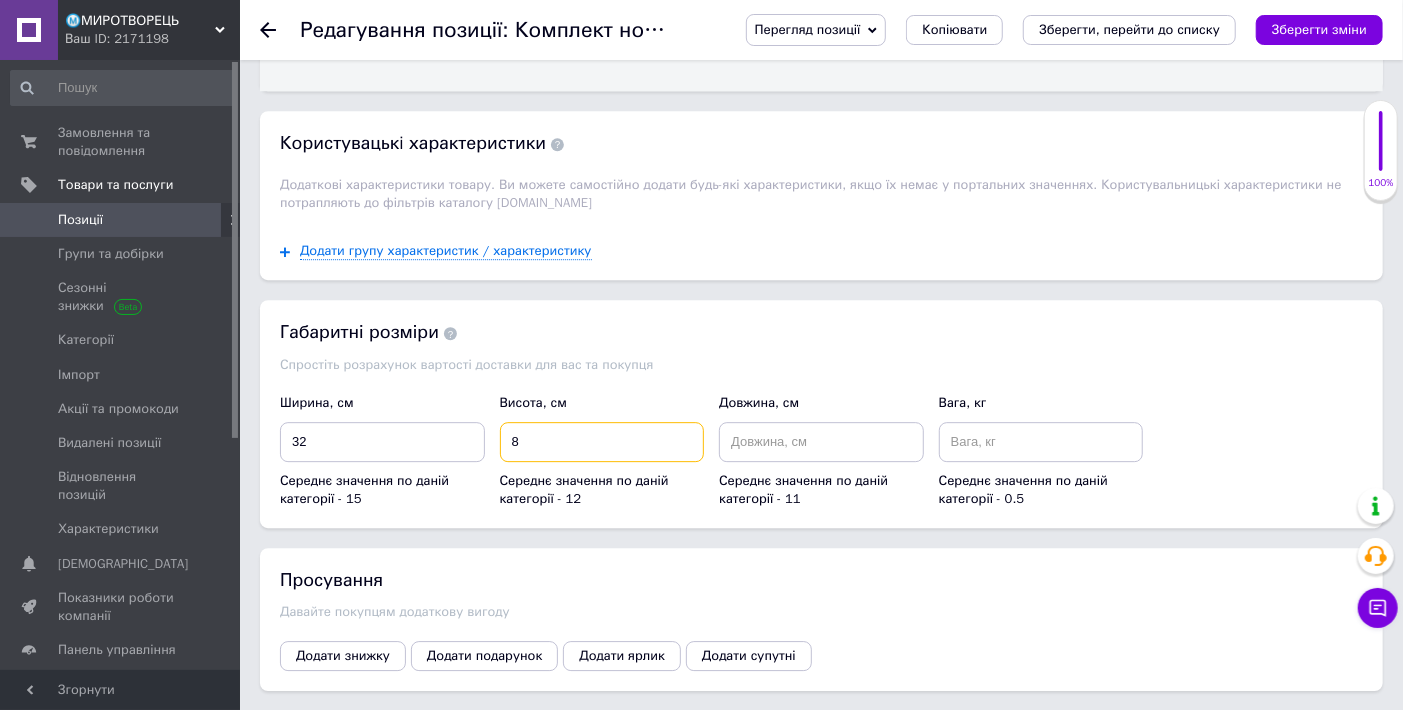 type on "8" 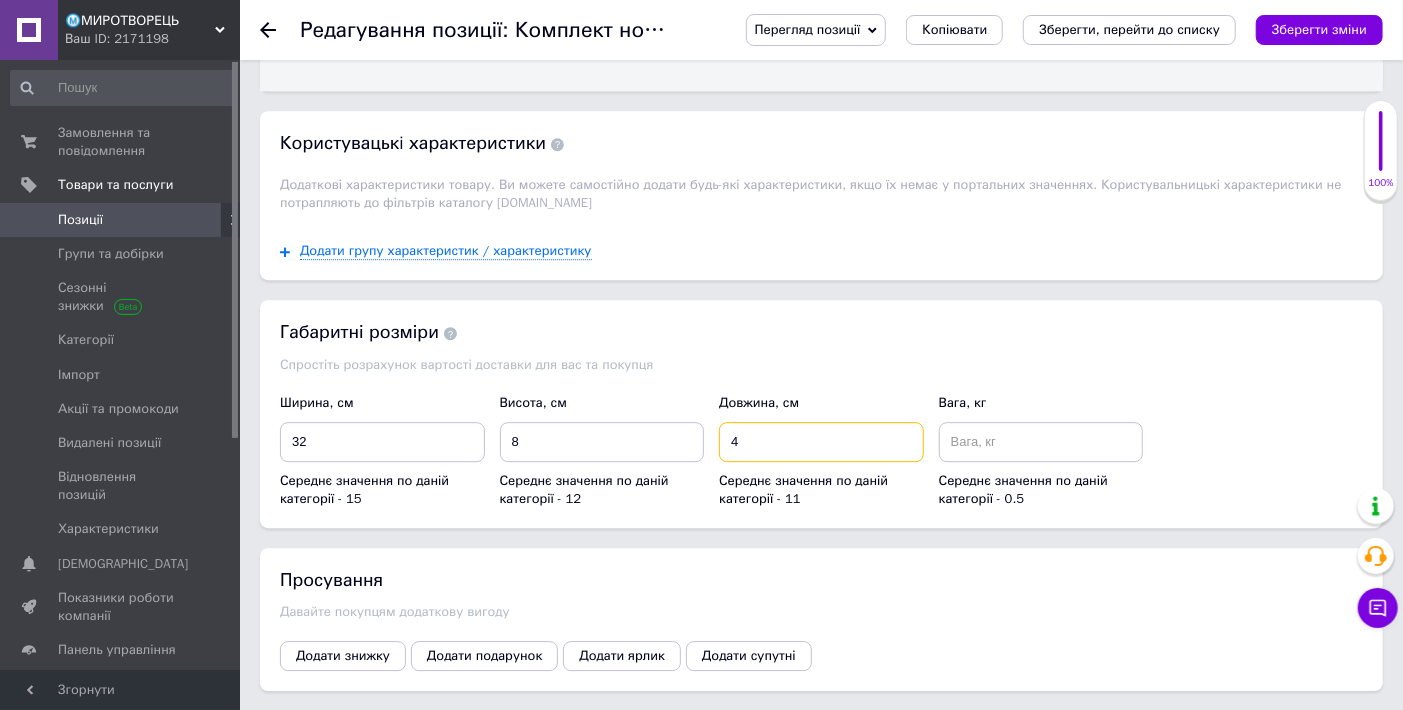 type on "4" 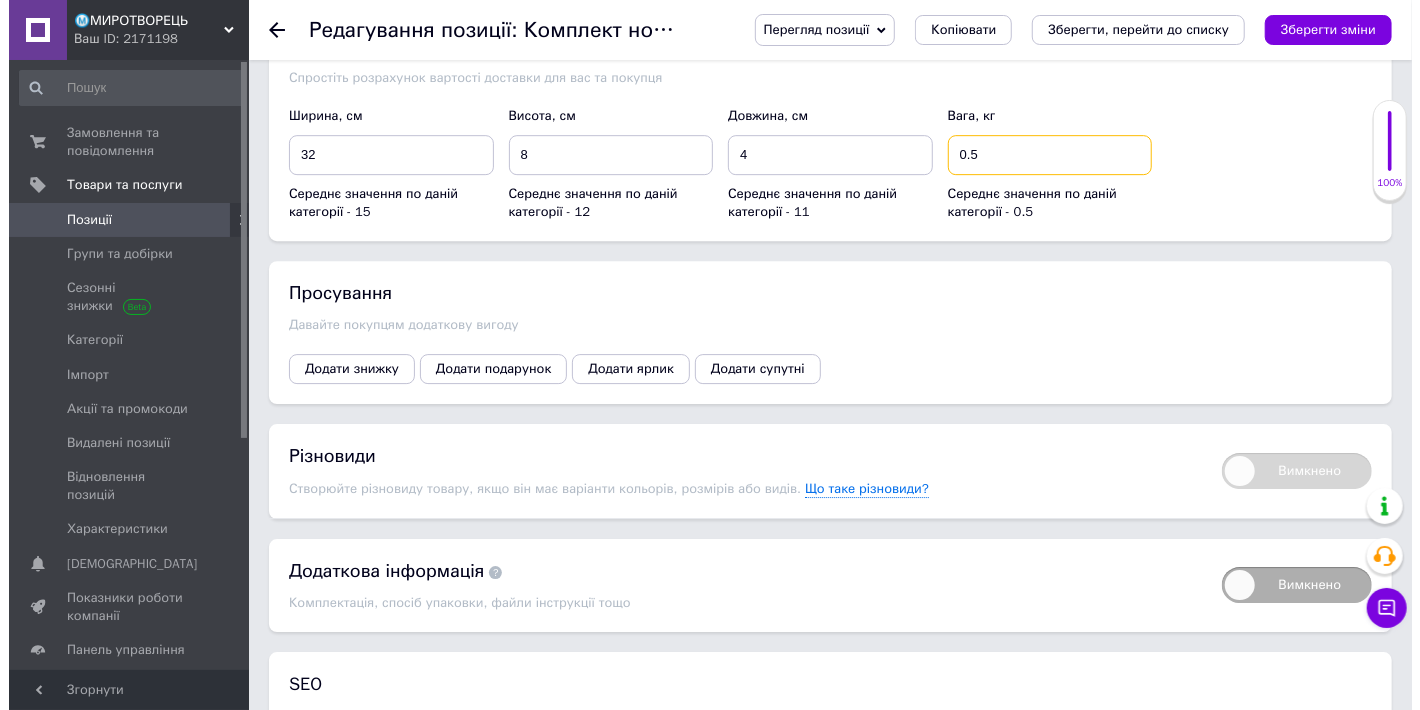 scroll, scrollTop: 3444, scrollLeft: 0, axis: vertical 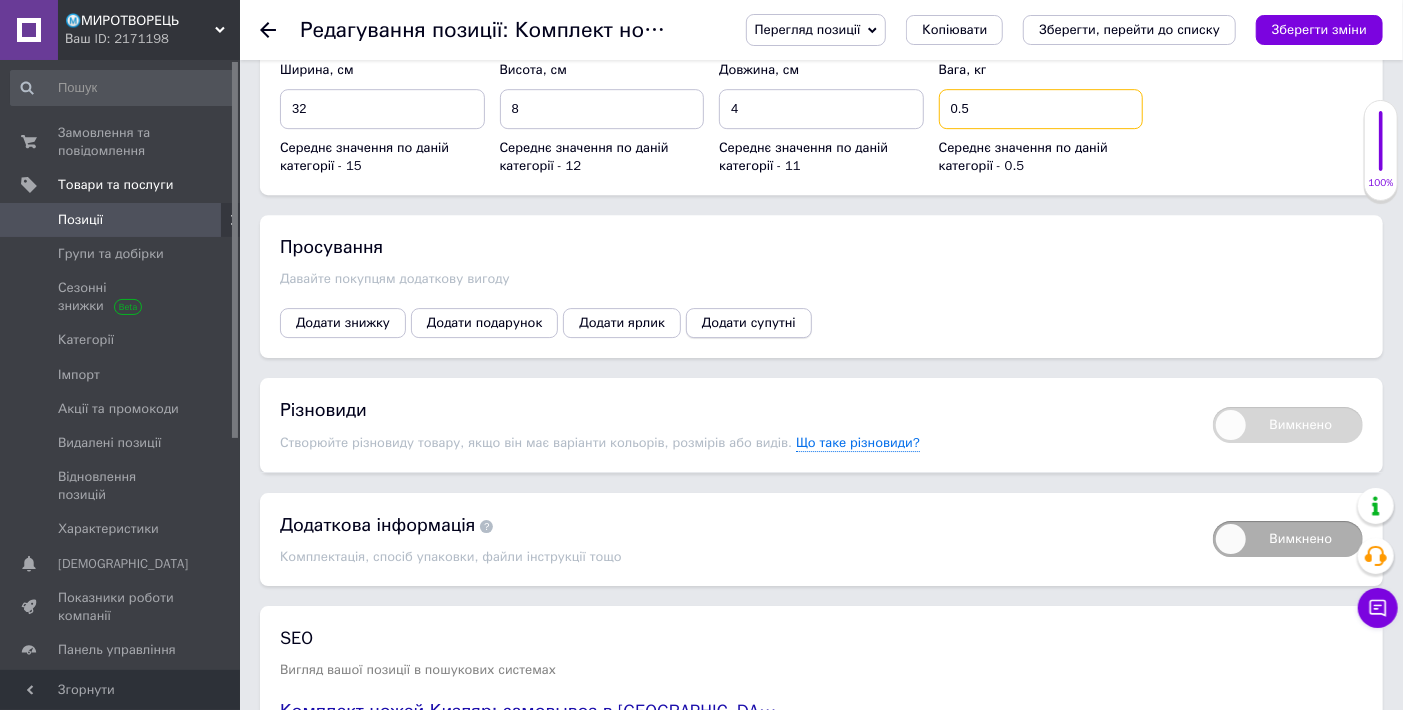 type on "0.5" 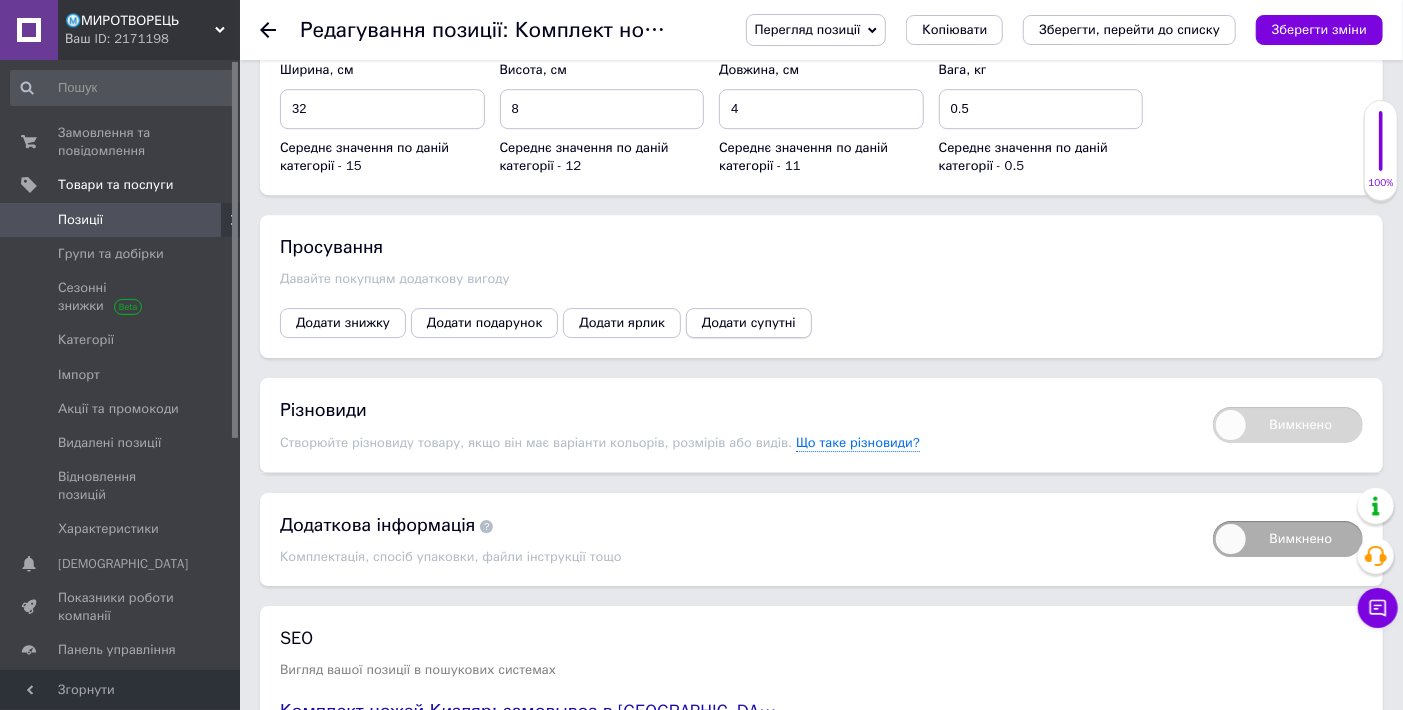click on "Додати супутні" at bounding box center (749, 323) 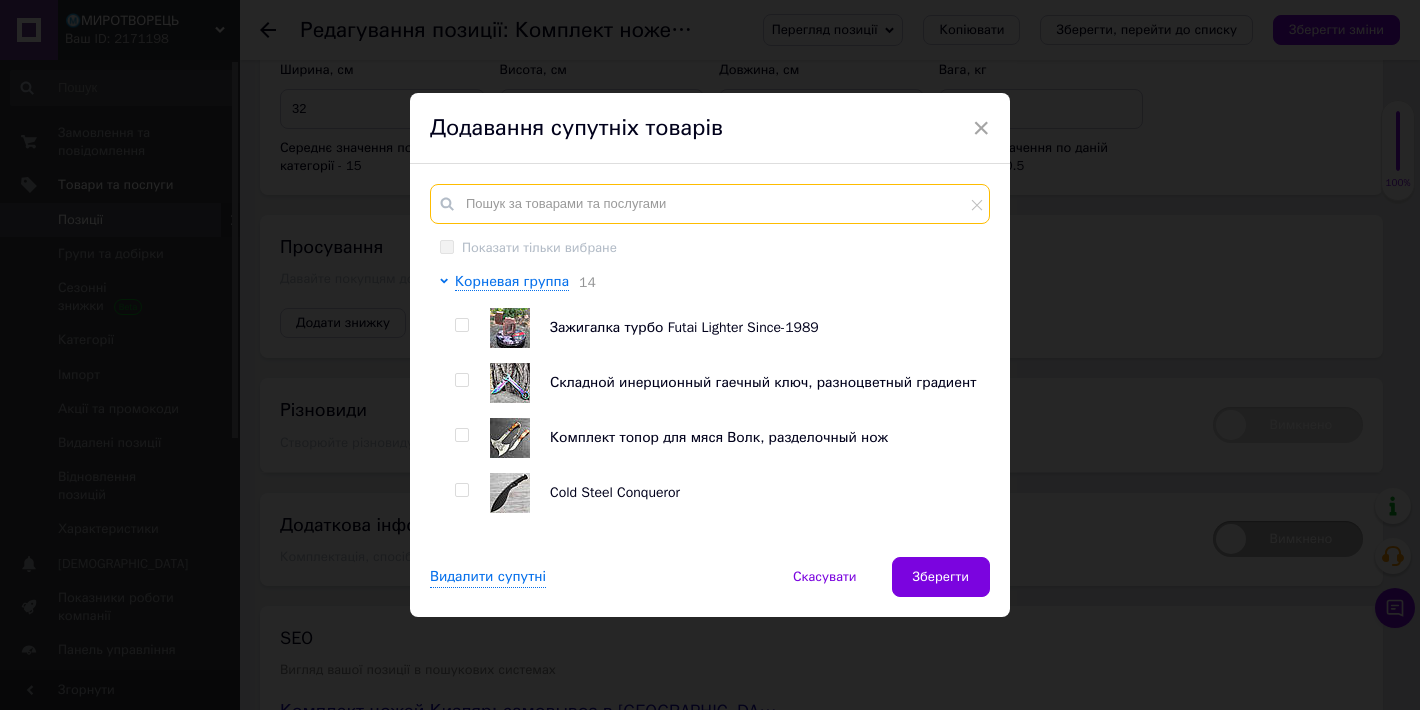 click at bounding box center (710, 204) 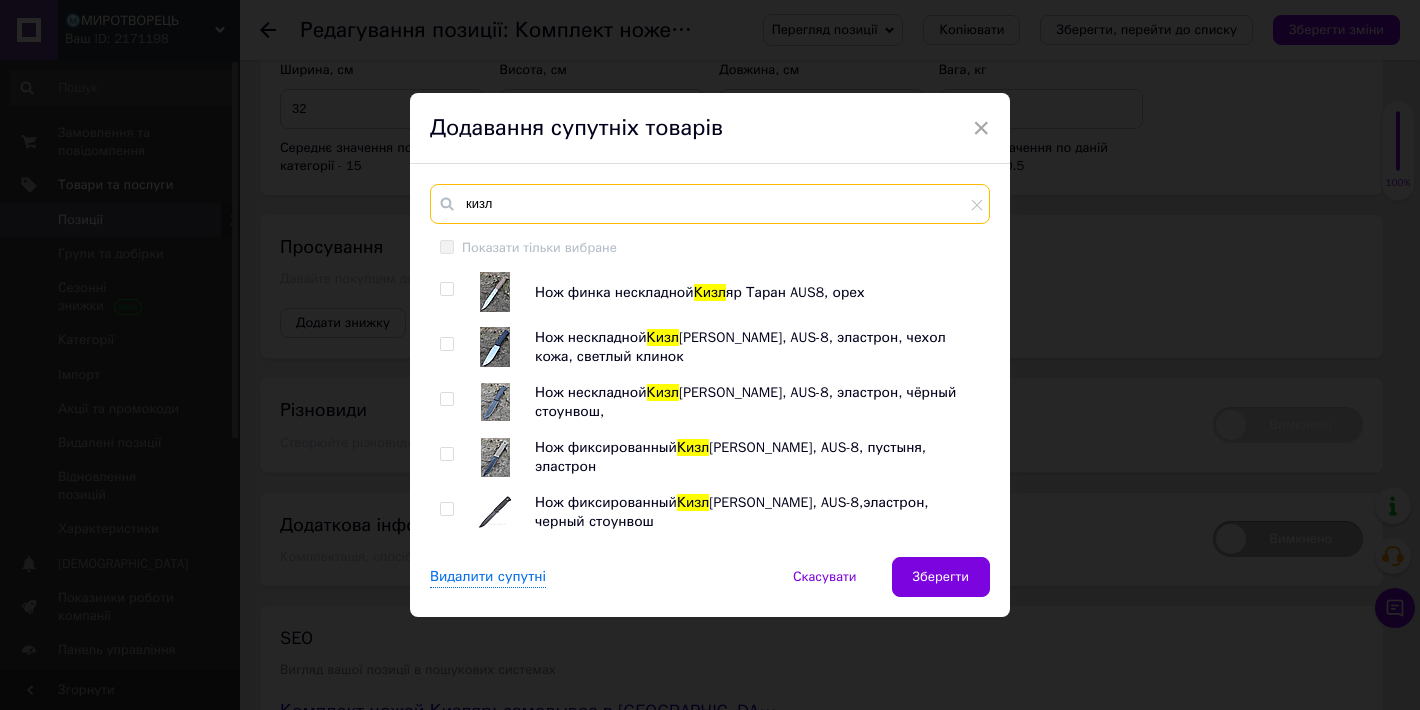 type on "кизл" 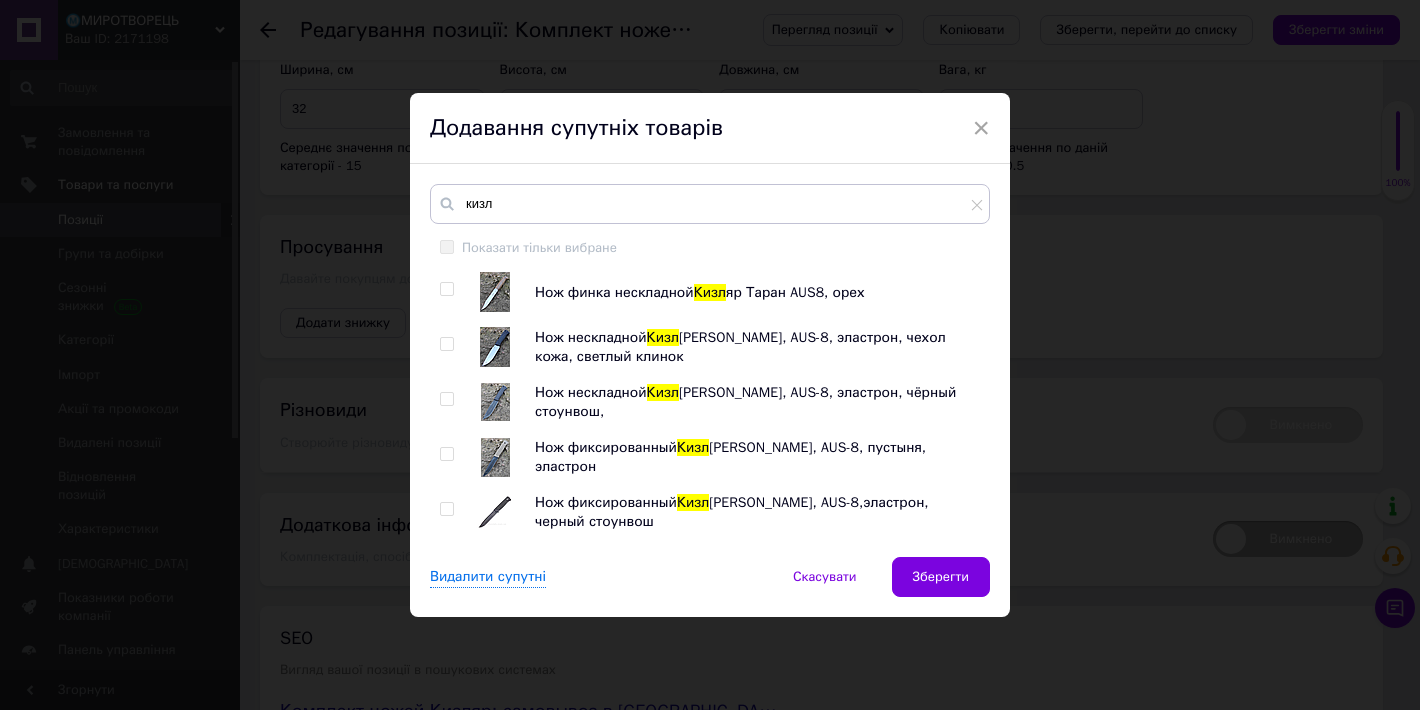 click at bounding box center [446, 454] 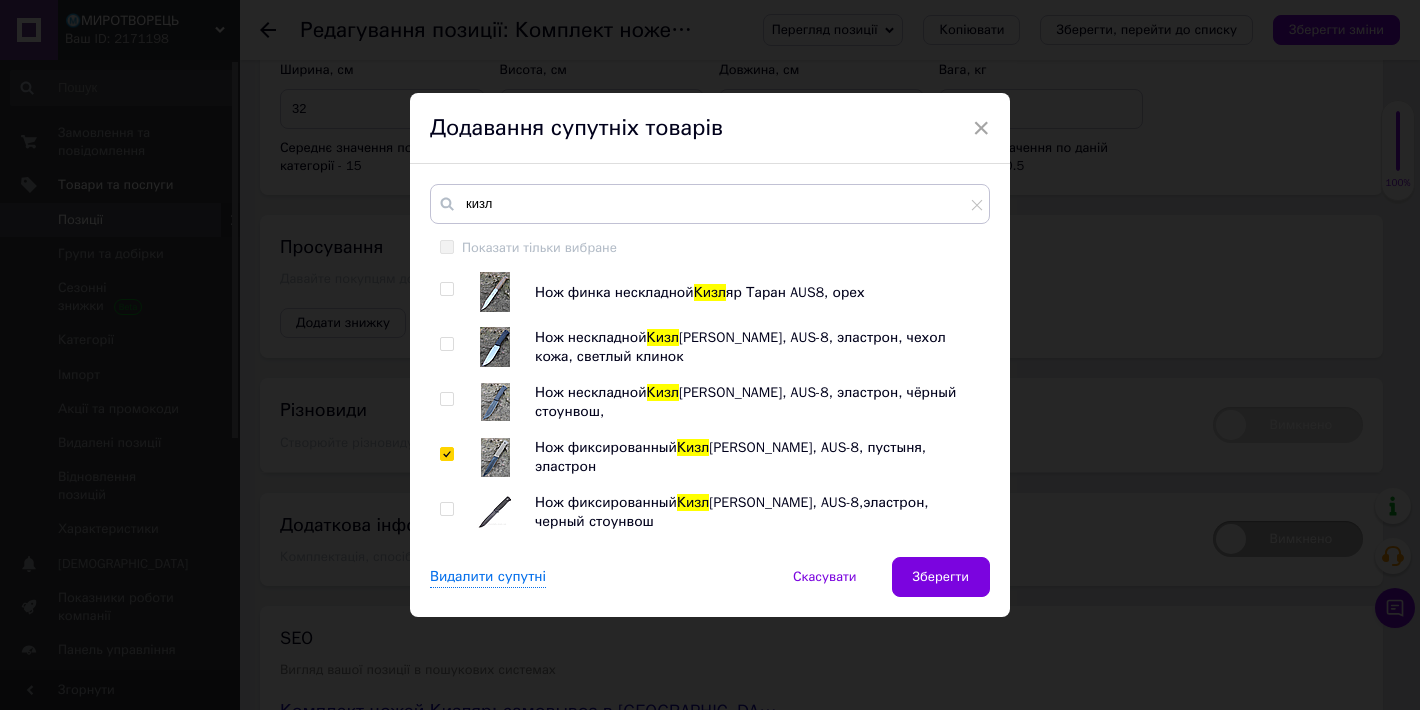 checkbox on "true" 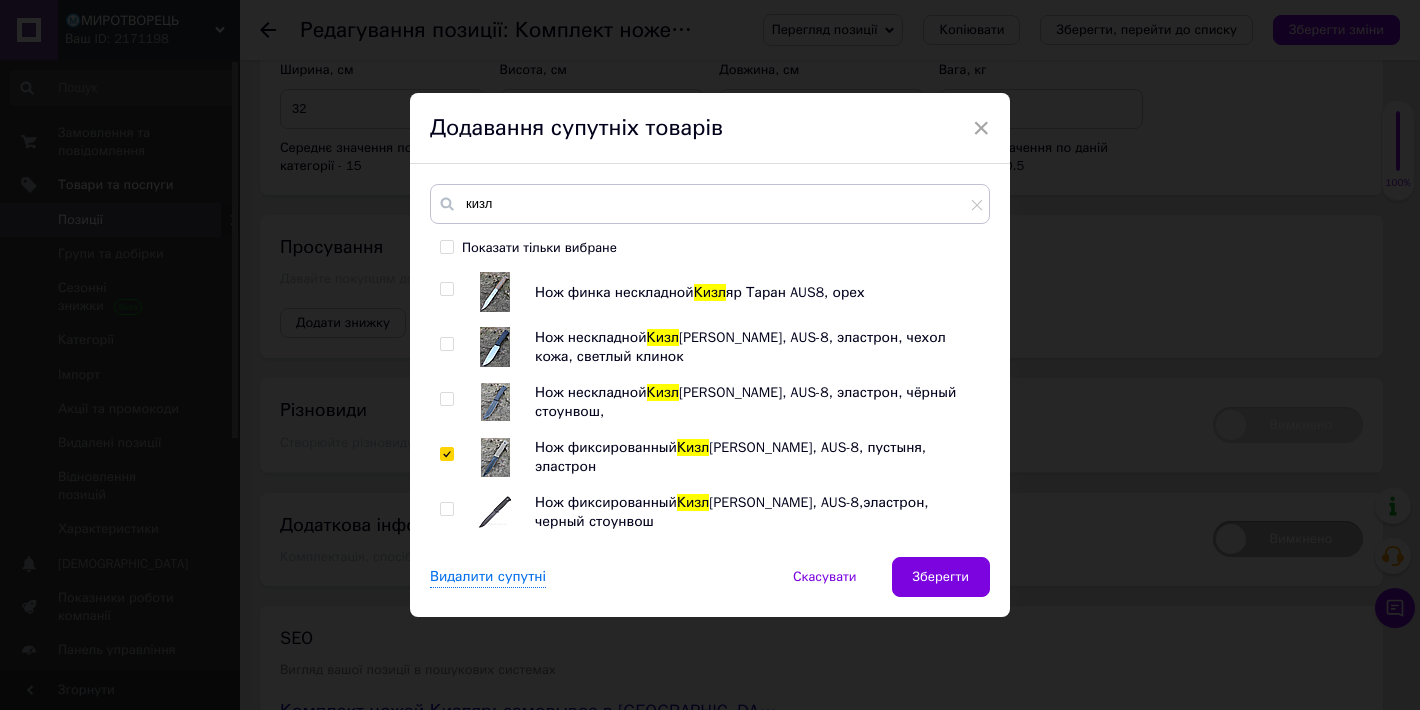 click at bounding box center [446, 509] 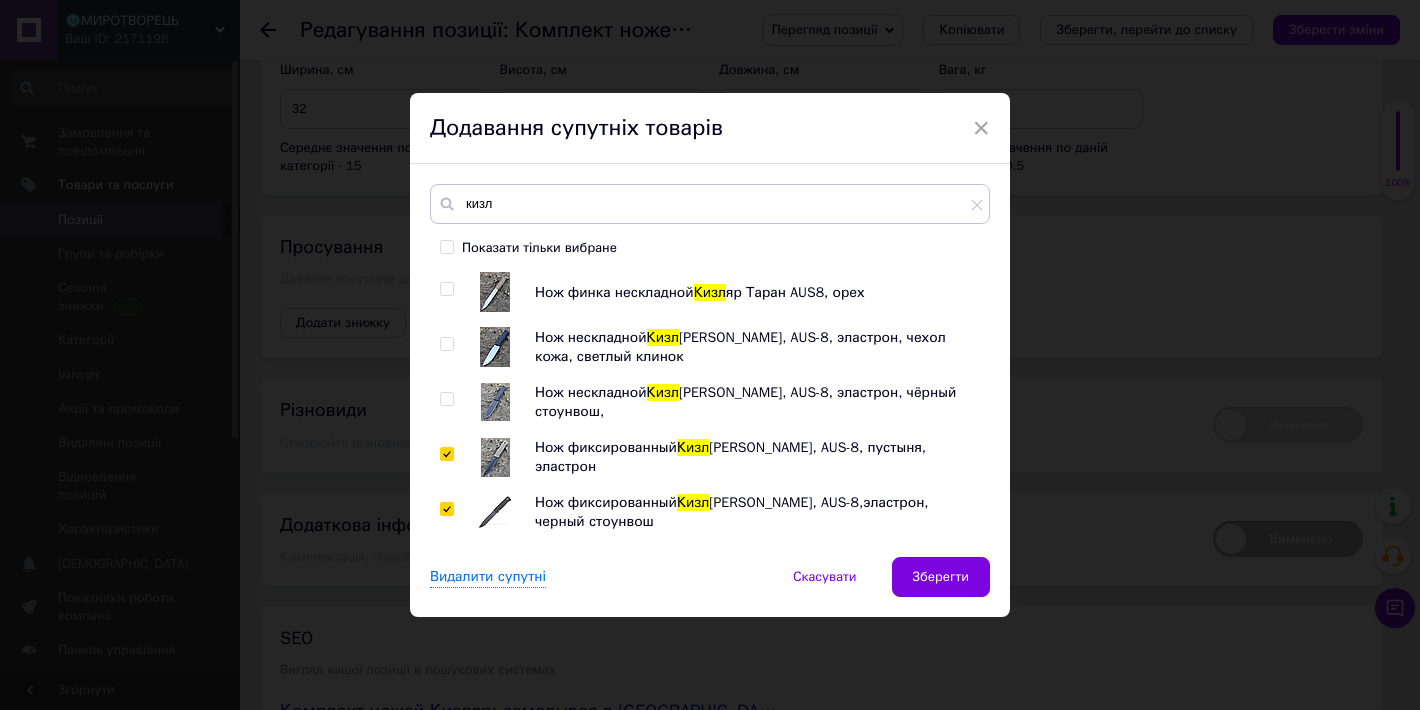checkbox on "true" 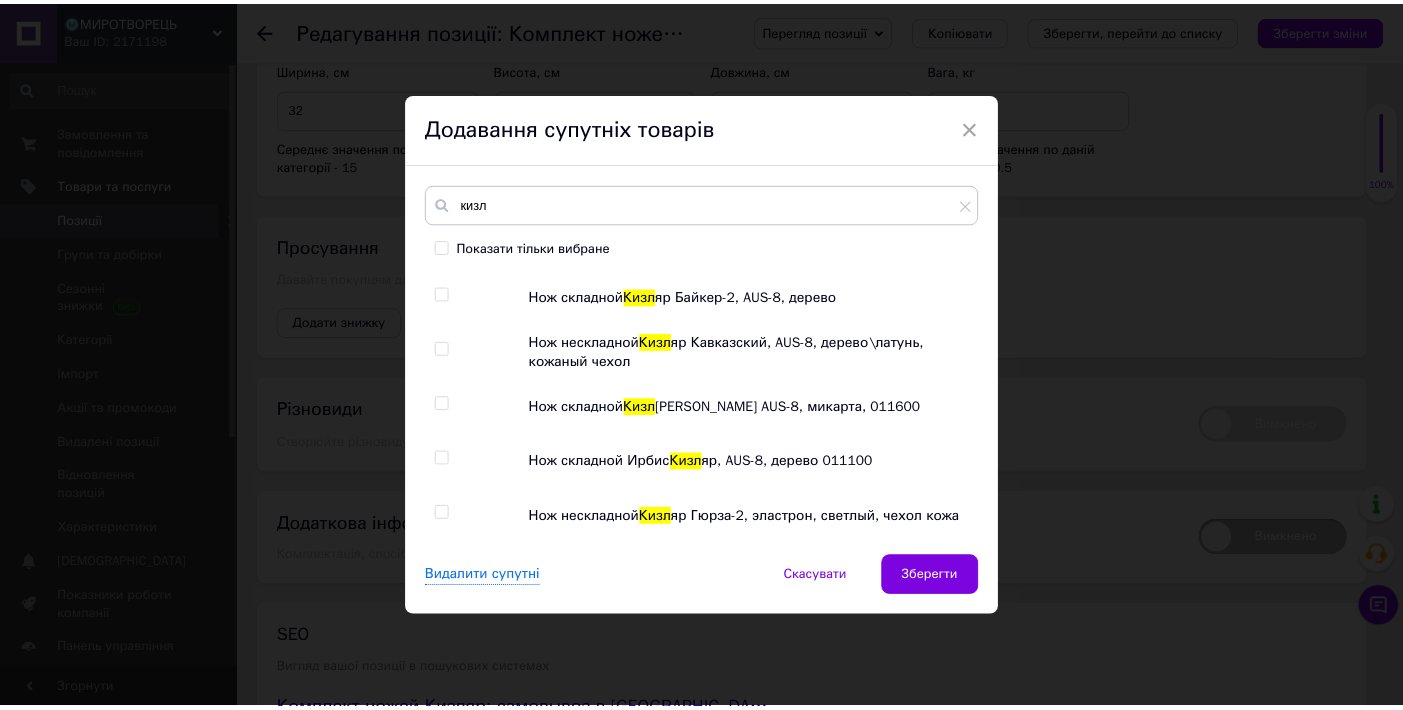 scroll, scrollTop: 380, scrollLeft: 0, axis: vertical 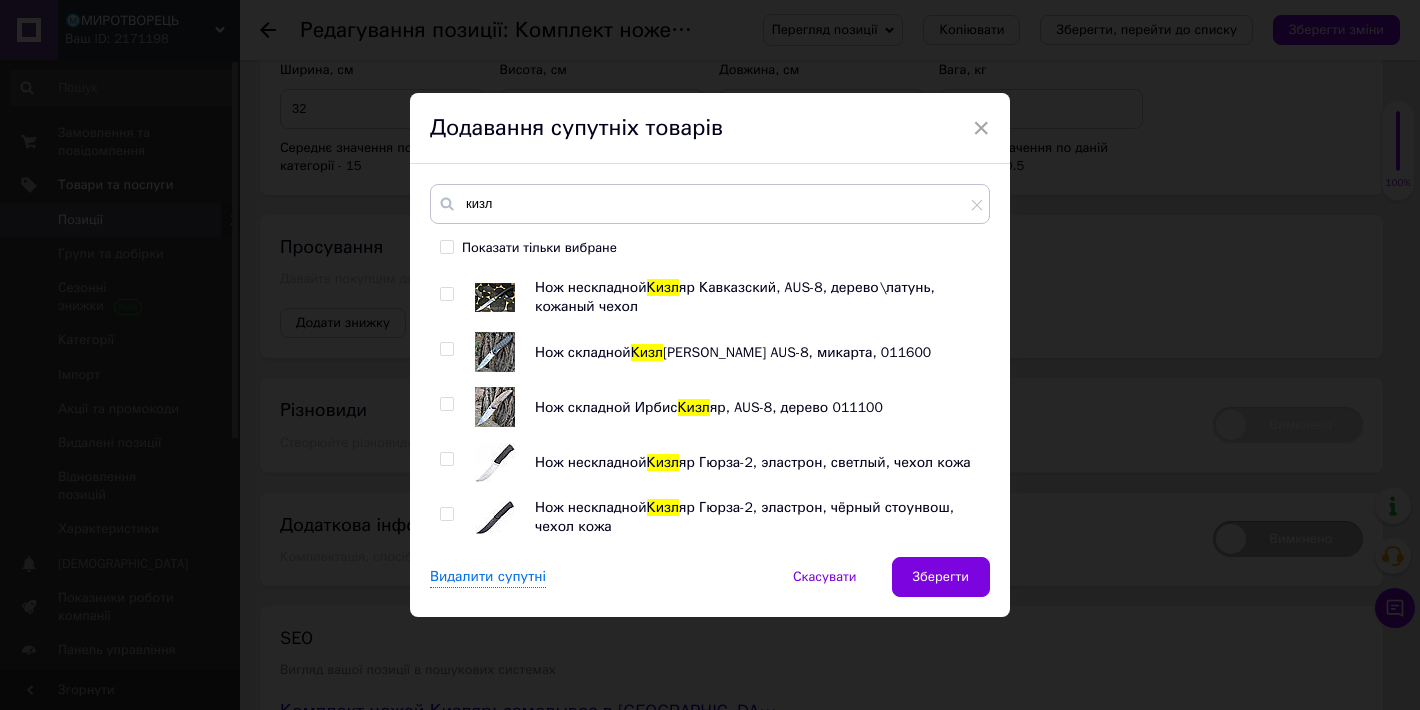 click at bounding box center (446, 459) 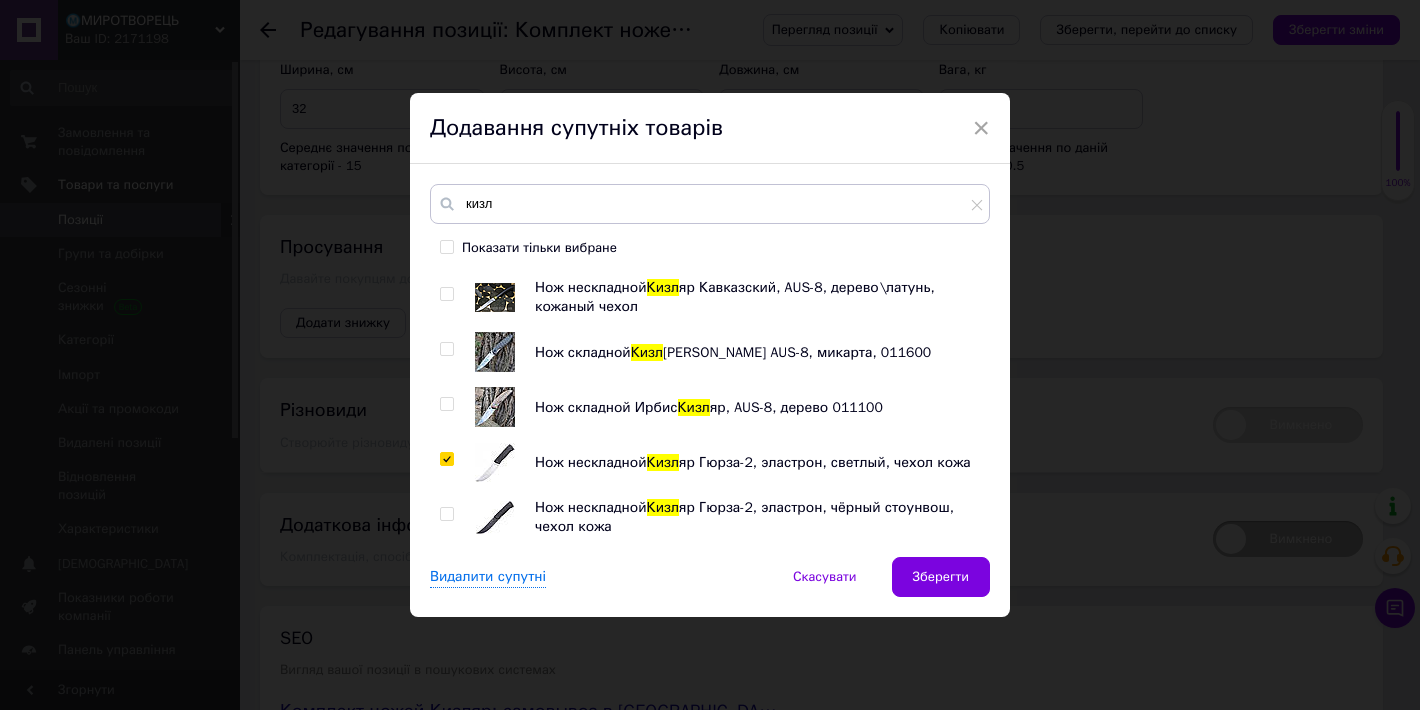 checkbox on "true" 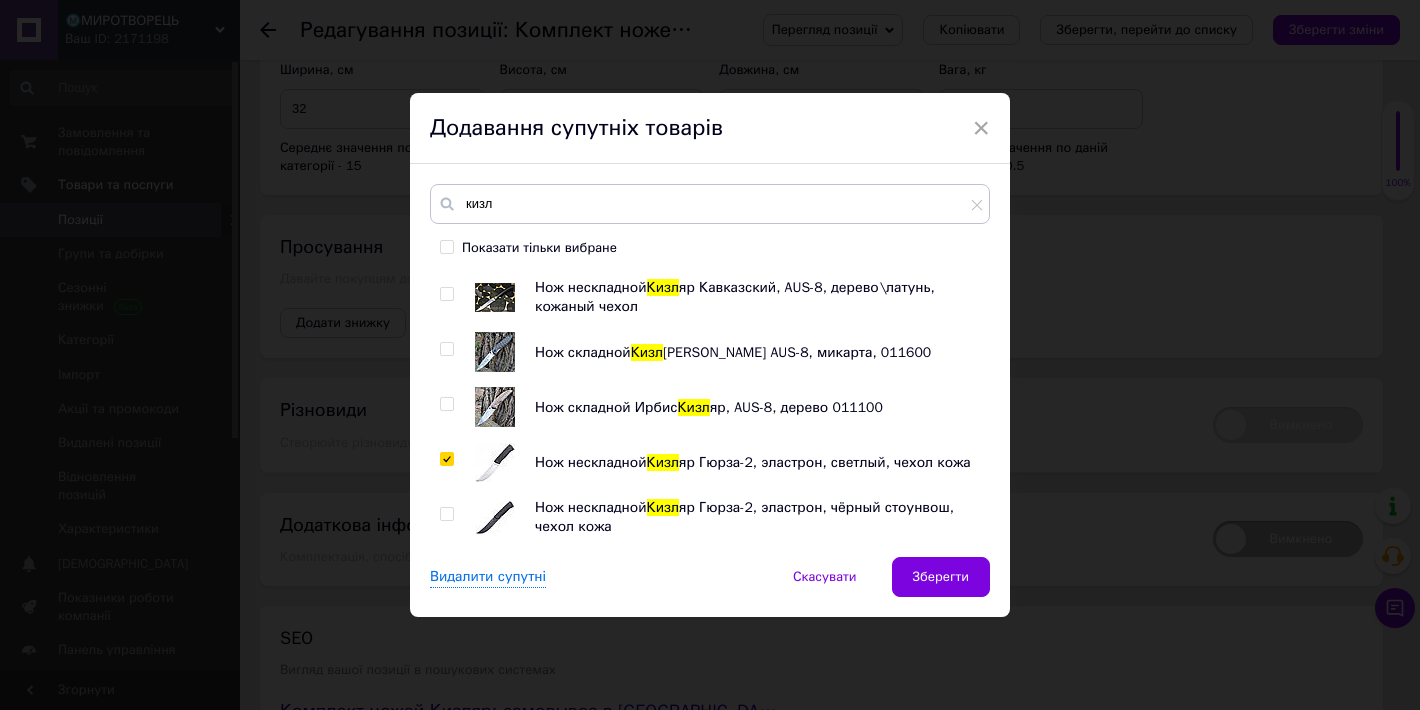 click at bounding box center (446, 404) 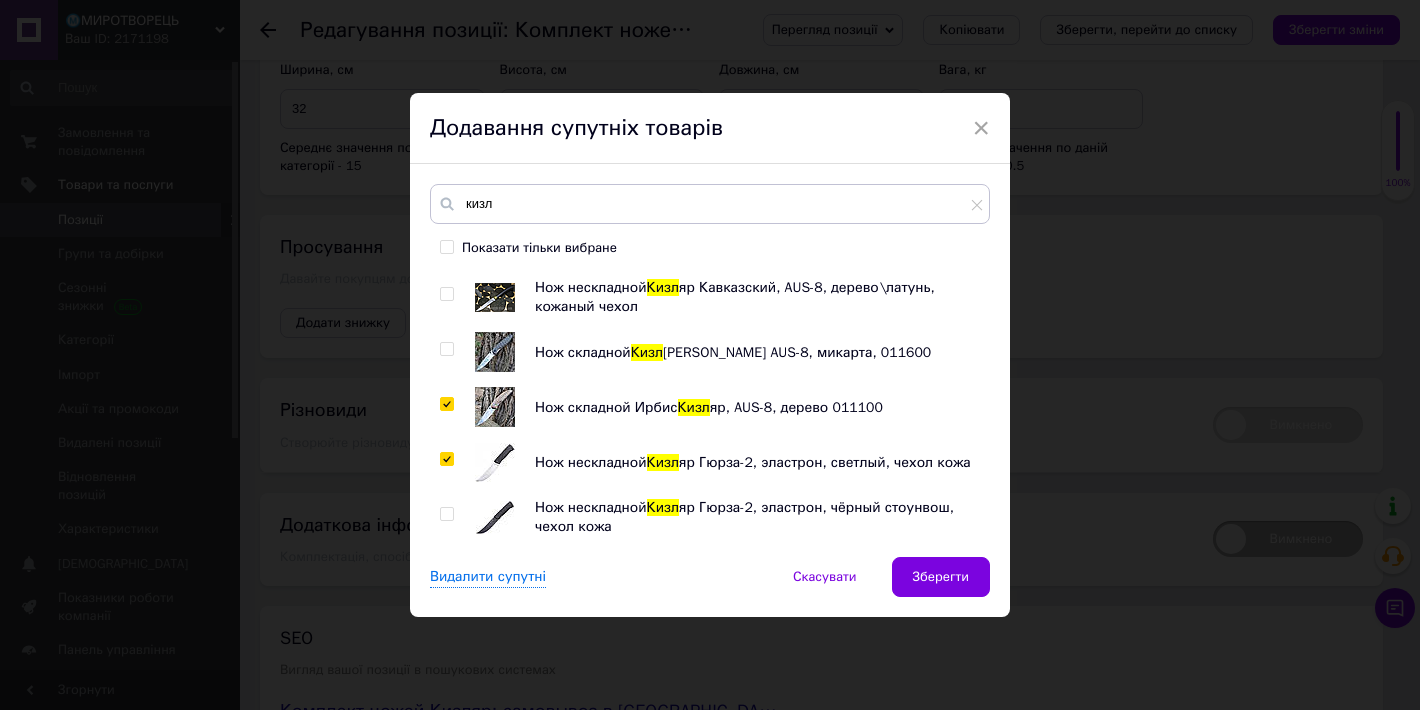 checkbox on "true" 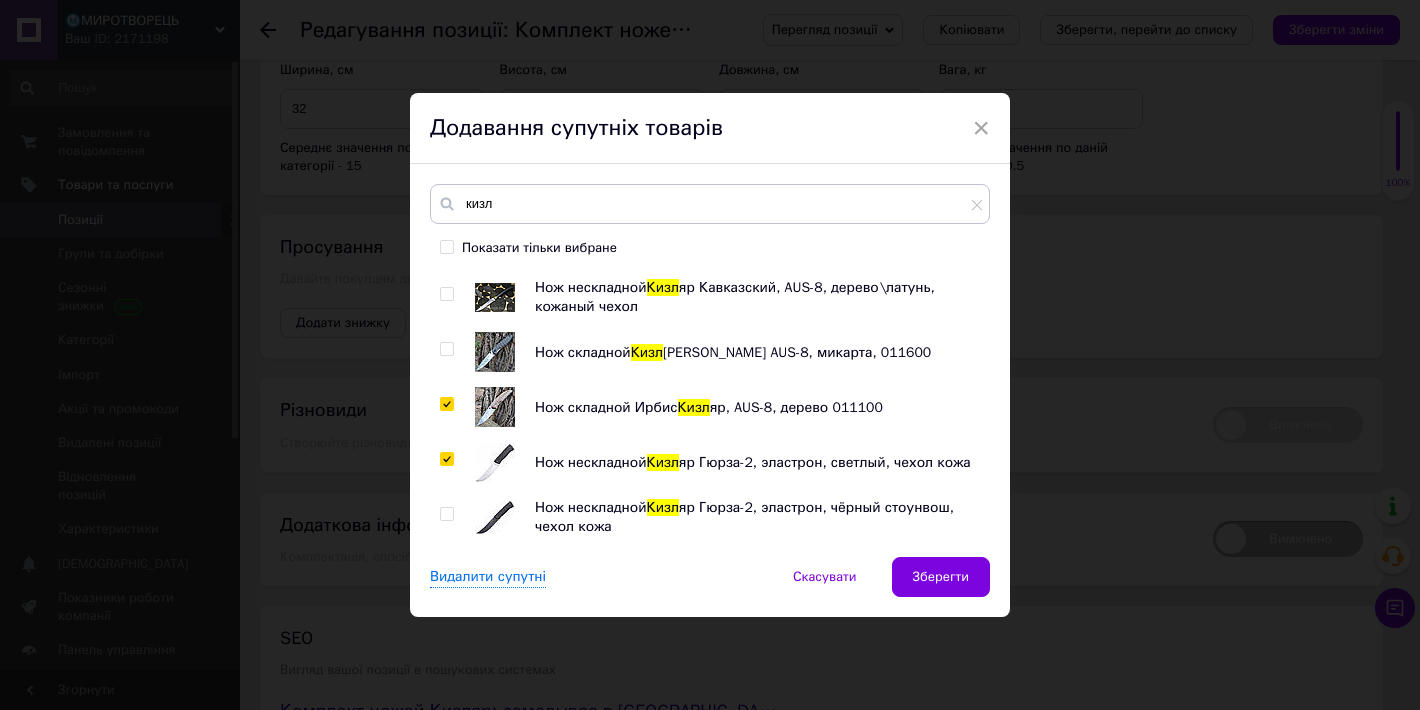click at bounding box center [446, 349] 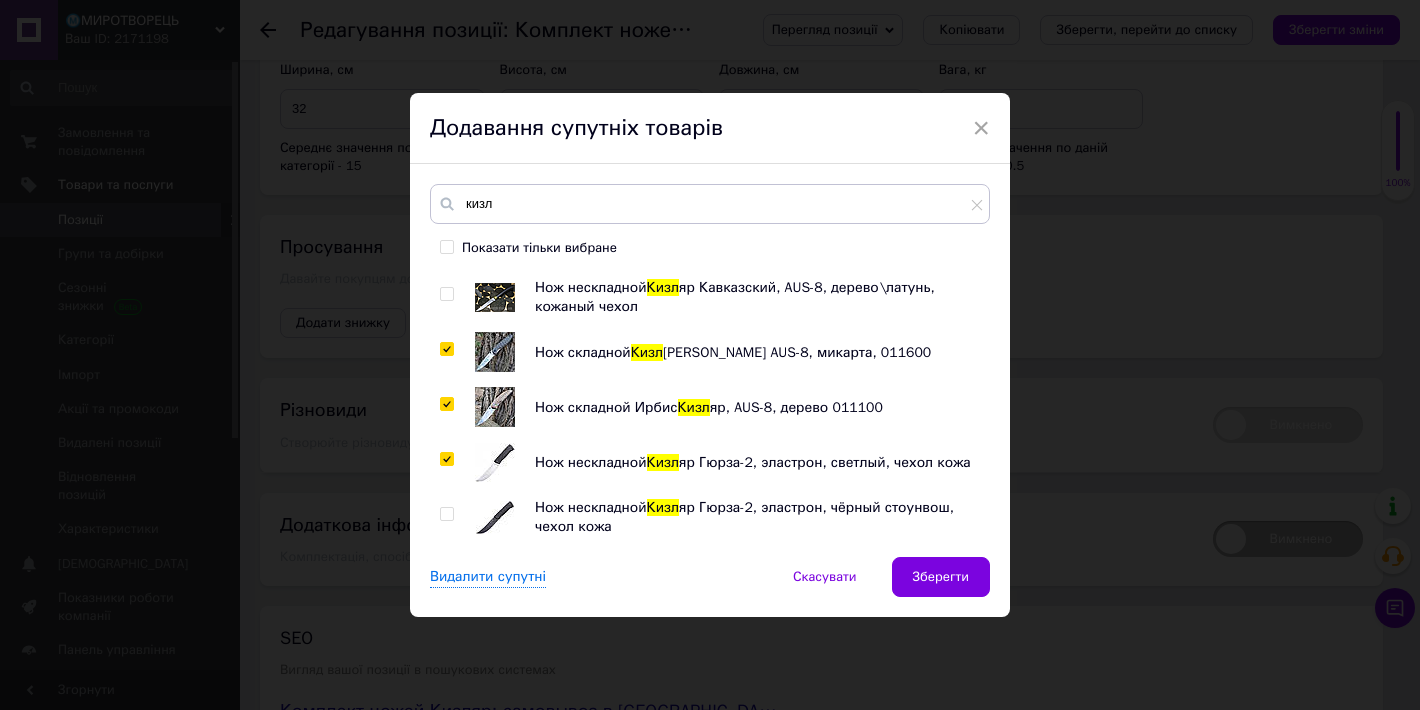 checkbox on "true" 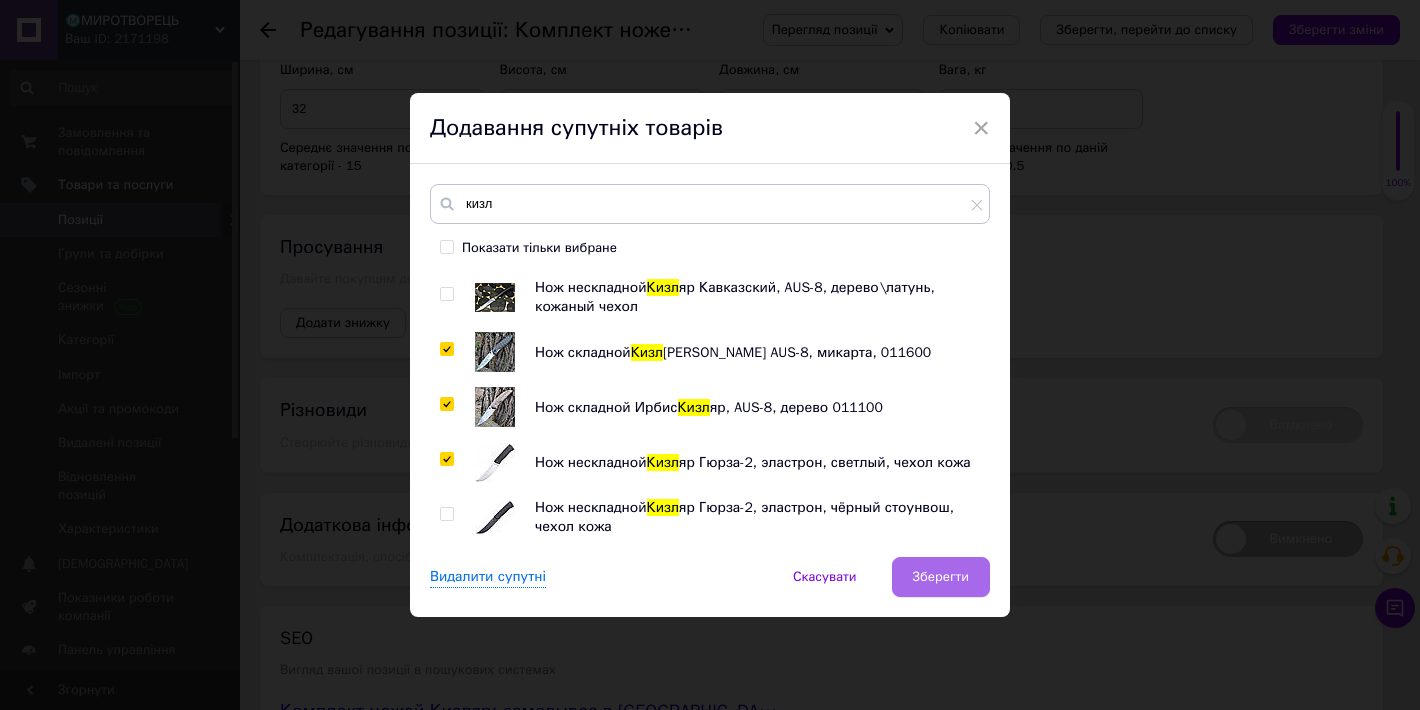 click on "Зберегти" at bounding box center (941, 577) 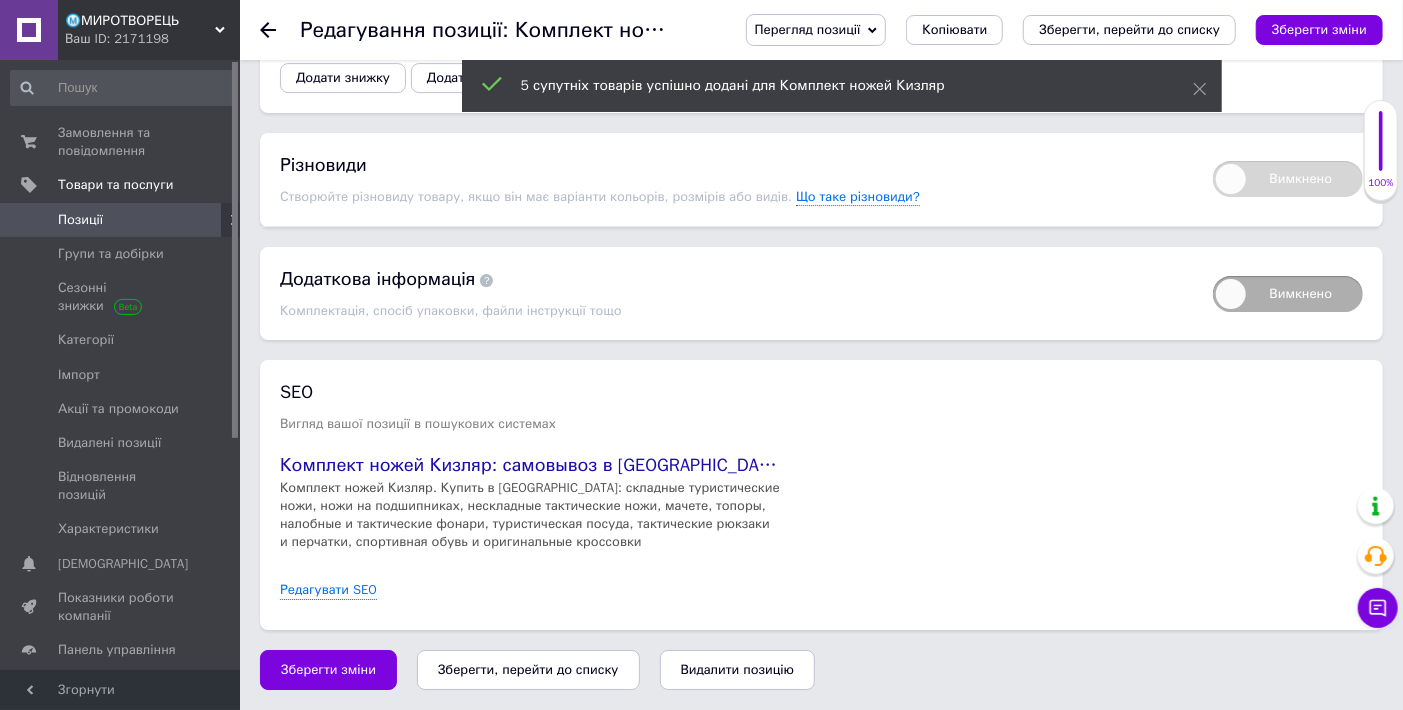 scroll, scrollTop: 3860, scrollLeft: 0, axis: vertical 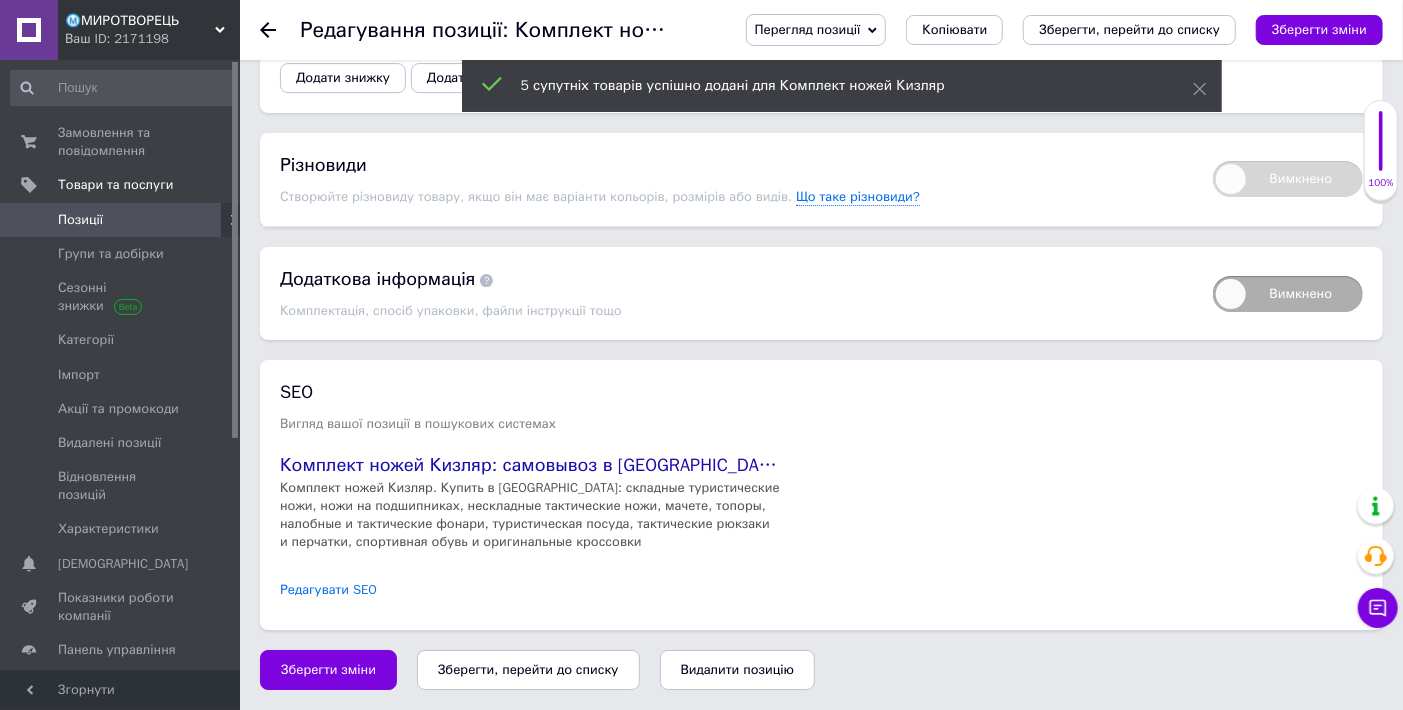 click on "Редагувати SEO" at bounding box center [328, 590] 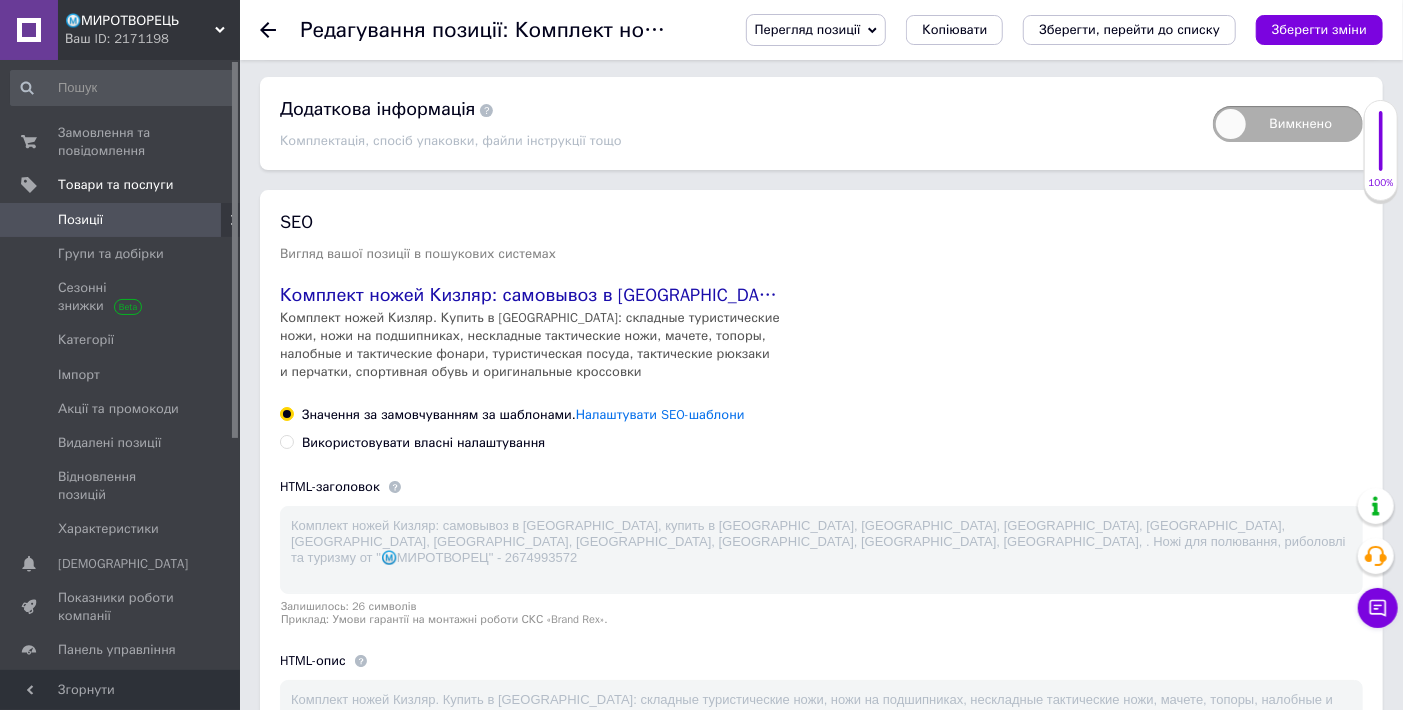 click on "Використовувати власні налаштування" at bounding box center [423, 443] 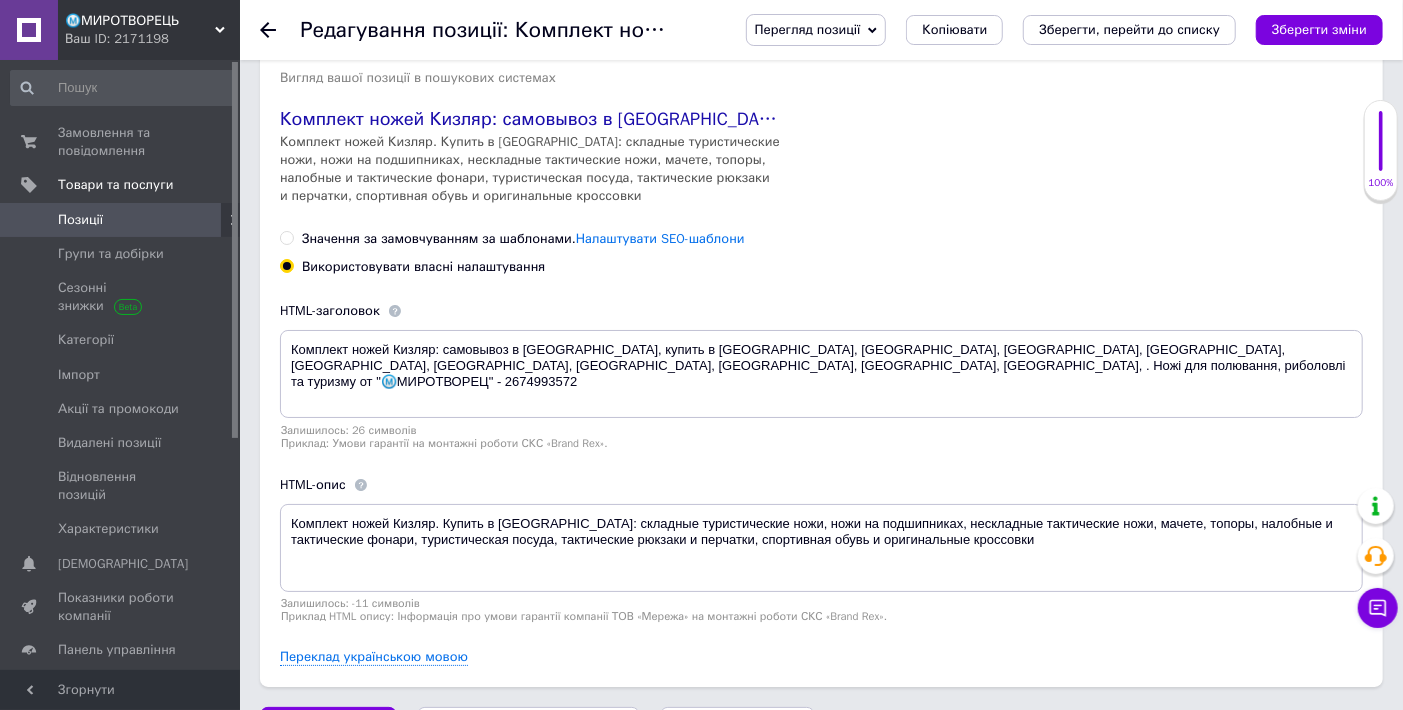 scroll, scrollTop: 4193, scrollLeft: 0, axis: vertical 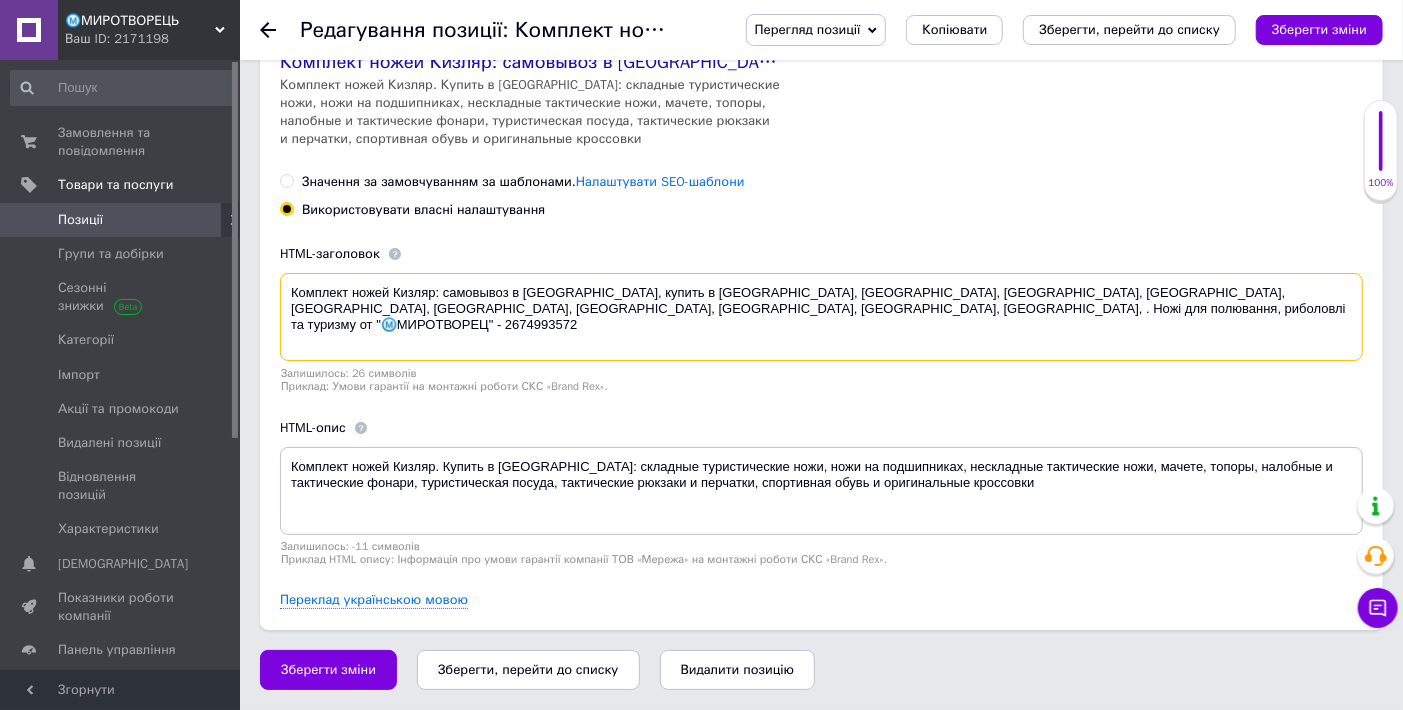 click on "Комплект ножей Кизляр: самовывоз в [GEOGRAPHIC_DATA], купить в [GEOGRAPHIC_DATA], [GEOGRAPHIC_DATA], [GEOGRAPHIC_DATA], [GEOGRAPHIC_DATA], [GEOGRAPHIC_DATA], [GEOGRAPHIC_DATA], [GEOGRAPHIC_DATA], [GEOGRAPHIC_DATA], [GEOGRAPHIC_DATA], [GEOGRAPHIC_DATA], . Ножі для полювання, риболовлі та туризму от "Ⓜ️МИРОТВОРЕЦ" - 2674993572" at bounding box center [821, 317] 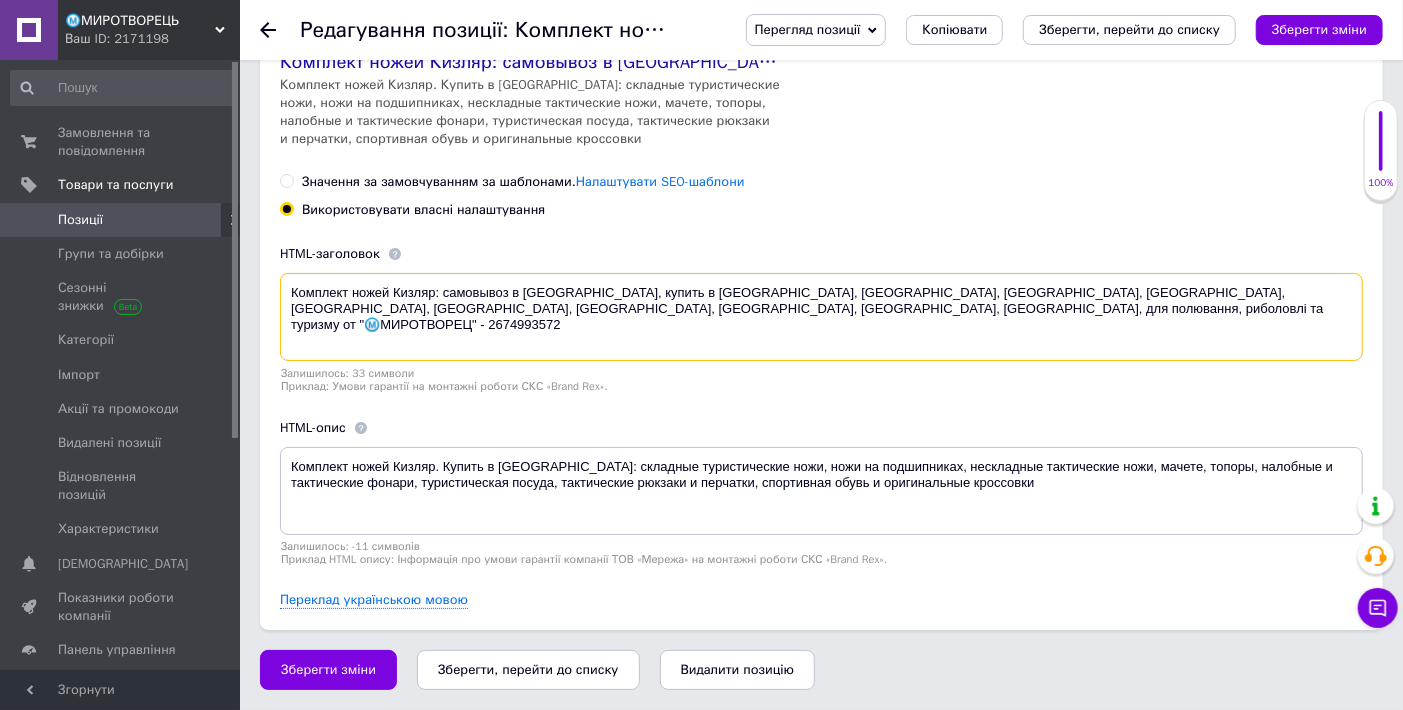 drag, startPoint x: 1261, startPoint y: 361, endPoint x: 492, endPoint y: 374, distance: 769.10986 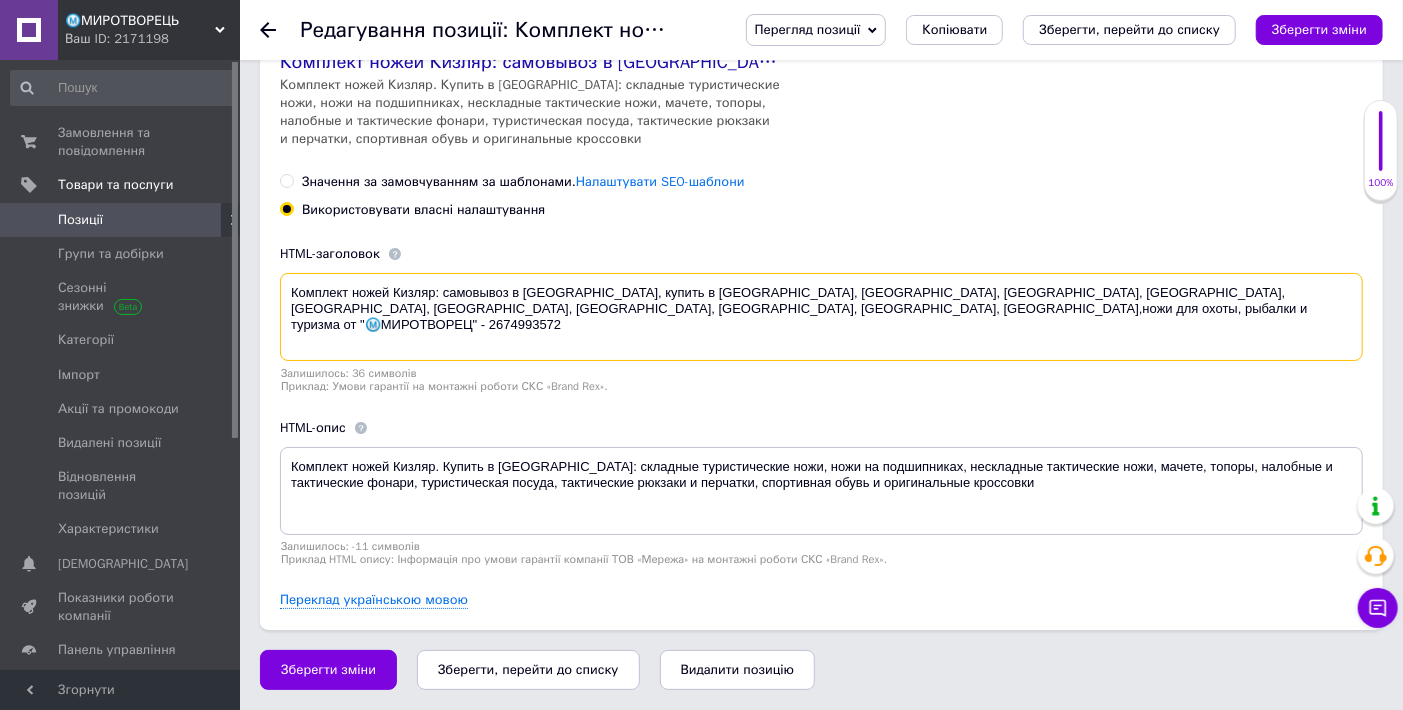 click on "Комплект ножей Кизляр: самовывоз в [GEOGRAPHIC_DATA], купить в [GEOGRAPHIC_DATA], [GEOGRAPHIC_DATA], [GEOGRAPHIC_DATA], [GEOGRAPHIC_DATA], [GEOGRAPHIC_DATA], [GEOGRAPHIC_DATA], [GEOGRAPHIC_DATA], [GEOGRAPHIC_DATA], [GEOGRAPHIC_DATA], [GEOGRAPHIC_DATA],ножи для охоты, рыбалки и туризма от "Ⓜ️МИРОТВОРЕЦ" - 2674993572" at bounding box center (821, 317) 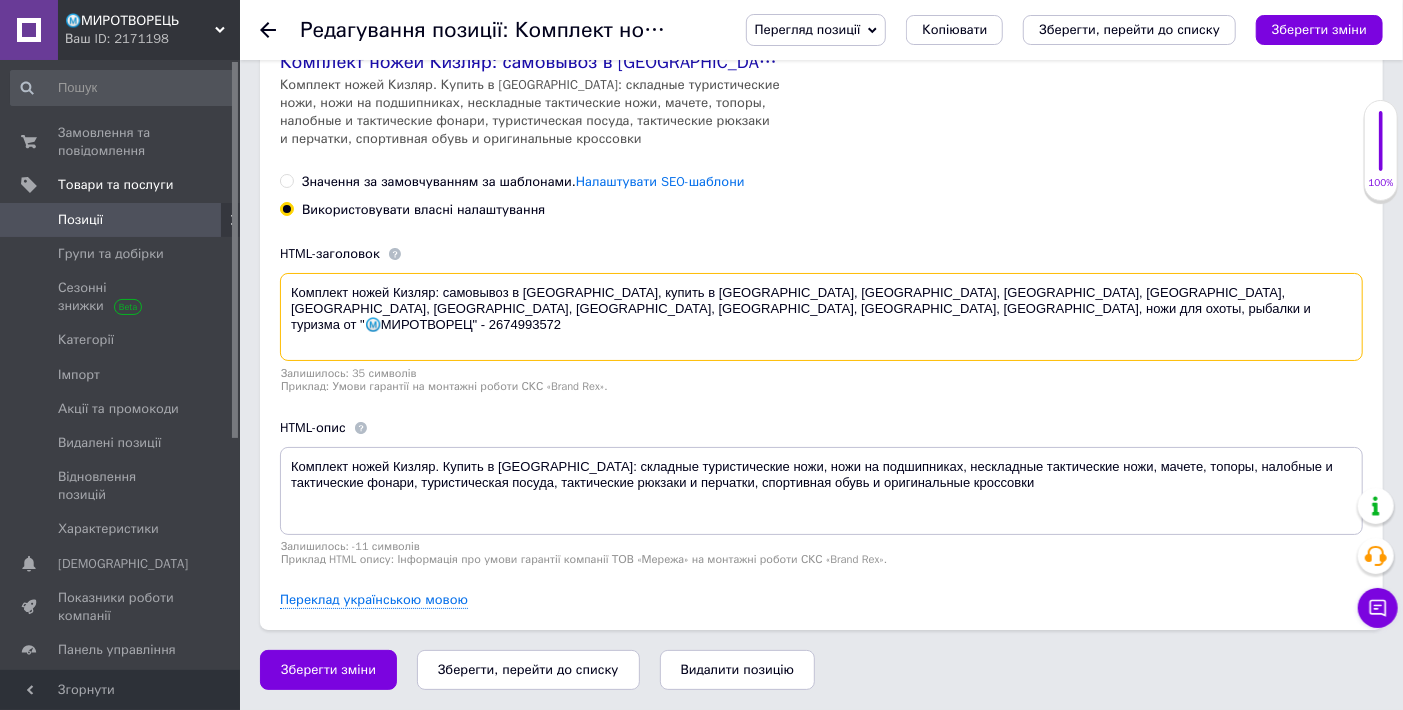 type on "Комплект ножей Кизляр: самовывоз в [GEOGRAPHIC_DATA], купить в [GEOGRAPHIC_DATA], [GEOGRAPHIC_DATA], [GEOGRAPHIC_DATA], [GEOGRAPHIC_DATA], [GEOGRAPHIC_DATA], [GEOGRAPHIC_DATA], [GEOGRAPHIC_DATA], [GEOGRAPHIC_DATA], [GEOGRAPHIC_DATA], [GEOGRAPHIC_DATA], ножи для охоты, рыбалки и туризма от "Ⓜ️МИРОТВОРЕЦ" - 2674993572" 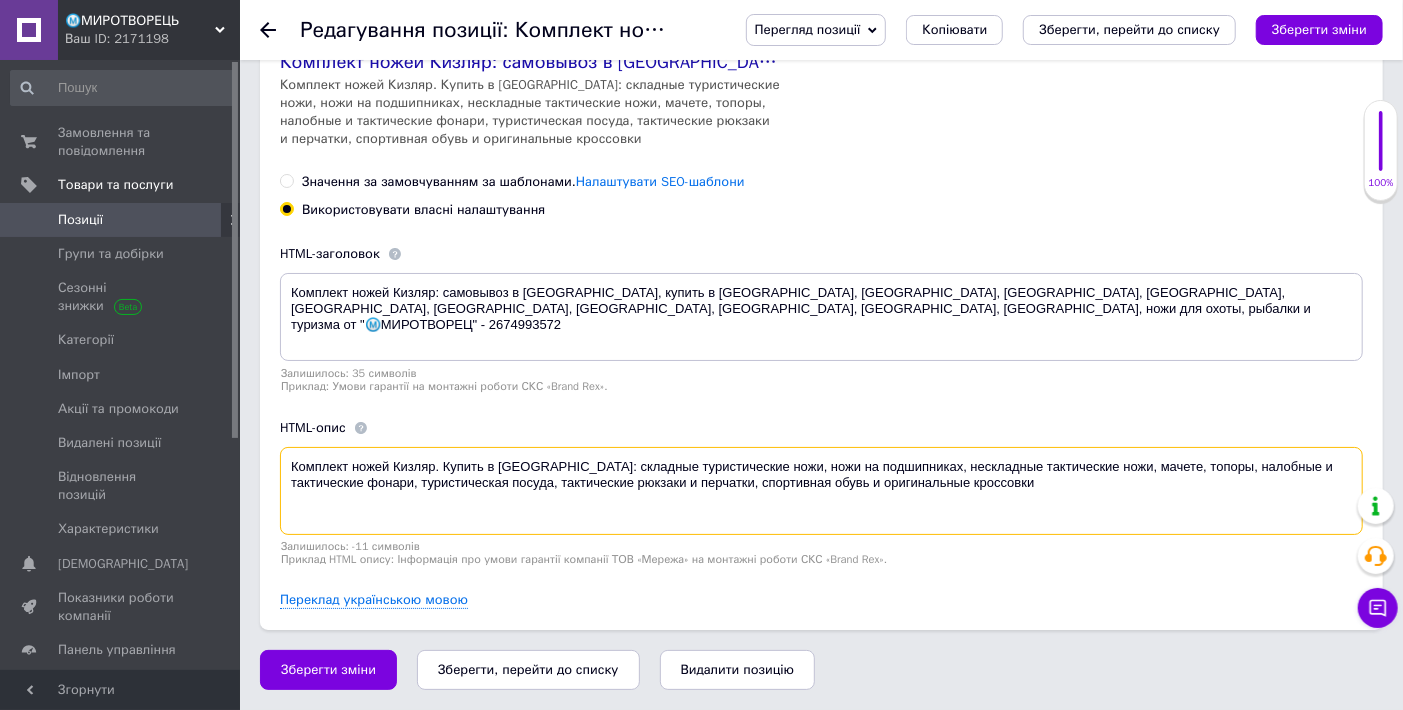 click on "Комплект ножей Кизляр. Купить в [GEOGRAPHIC_DATA]: складные туристические ножи, ножи на подшипниках, нескладные тактические ножи, мачете, топоры, налобные и тактические фонари, туристическая посуда, тактические рюкзаки и перчатки, спортивная обувь и оригинальные кроссовки" at bounding box center [821, 491] 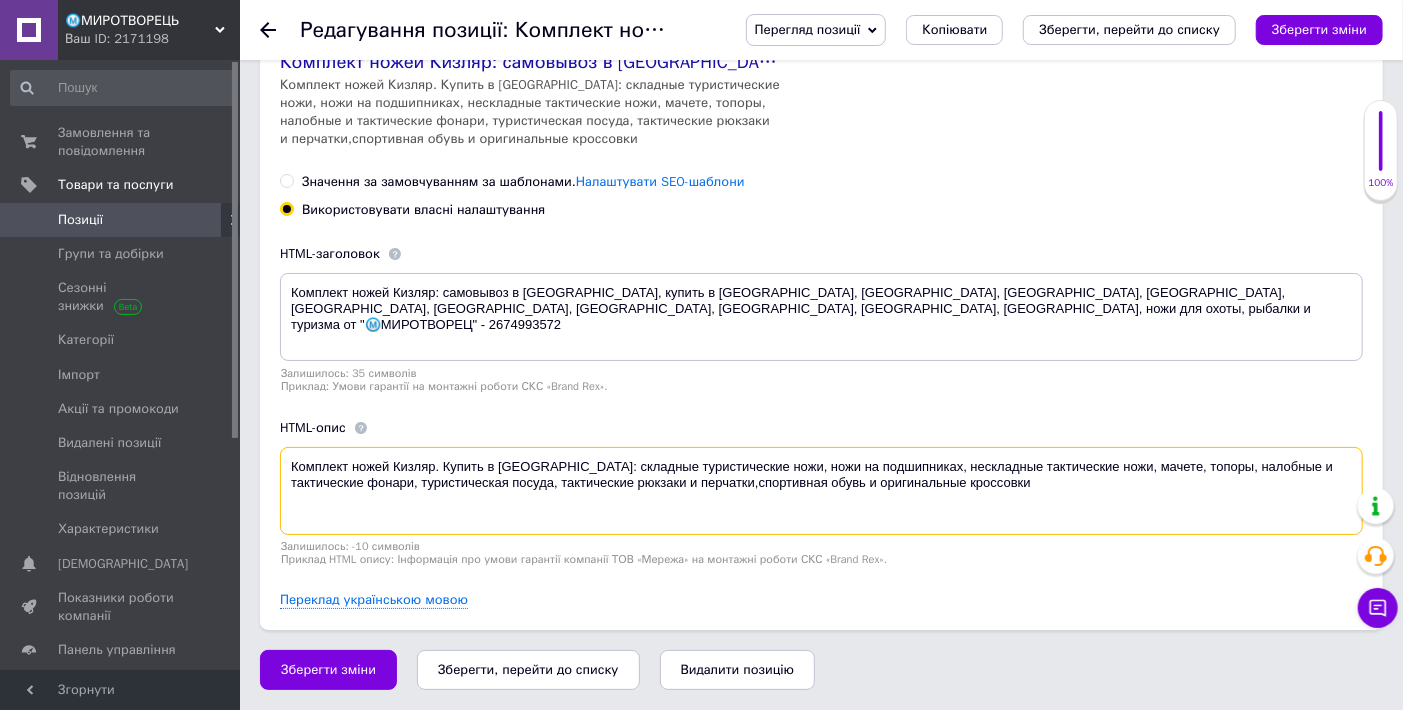 drag, startPoint x: 801, startPoint y: 548, endPoint x: 684, endPoint y: 562, distance: 117.83463 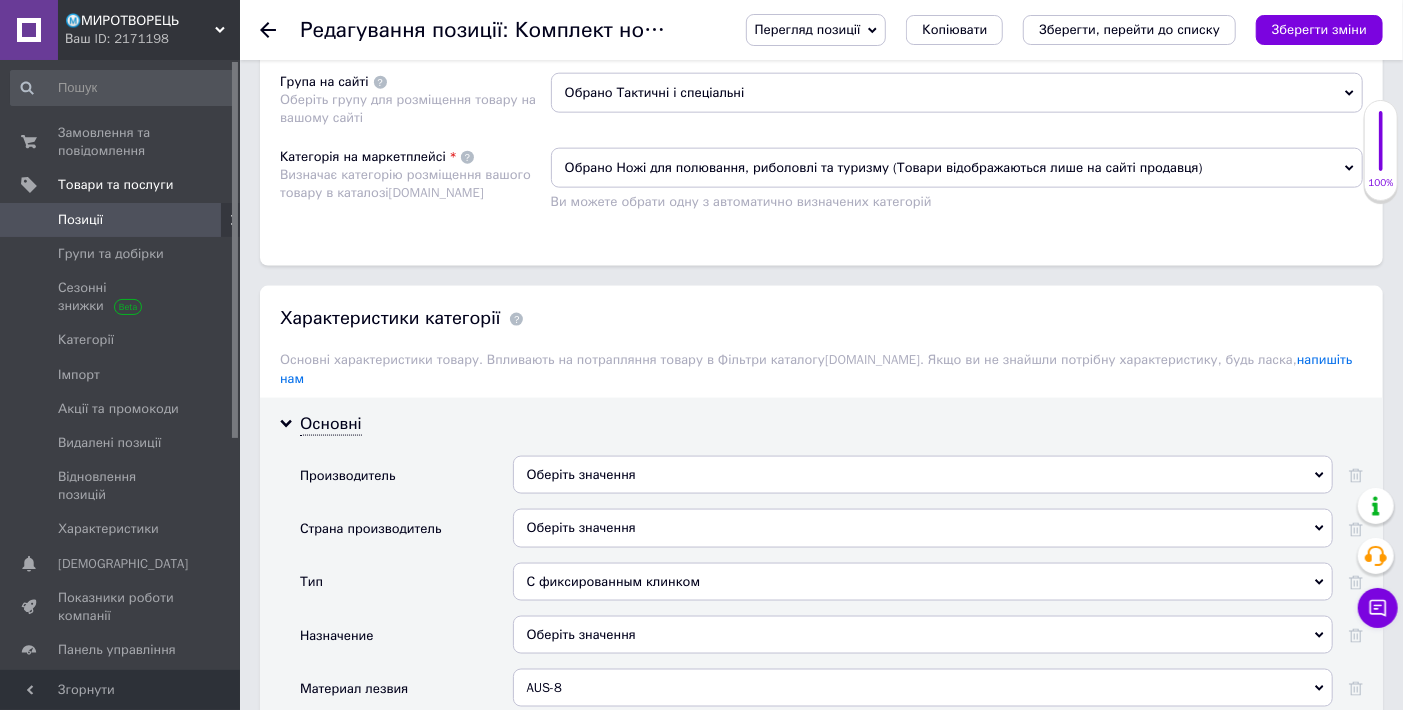 scroll, scrollTop: 1082, scrollLeft: 0, axis: vertical 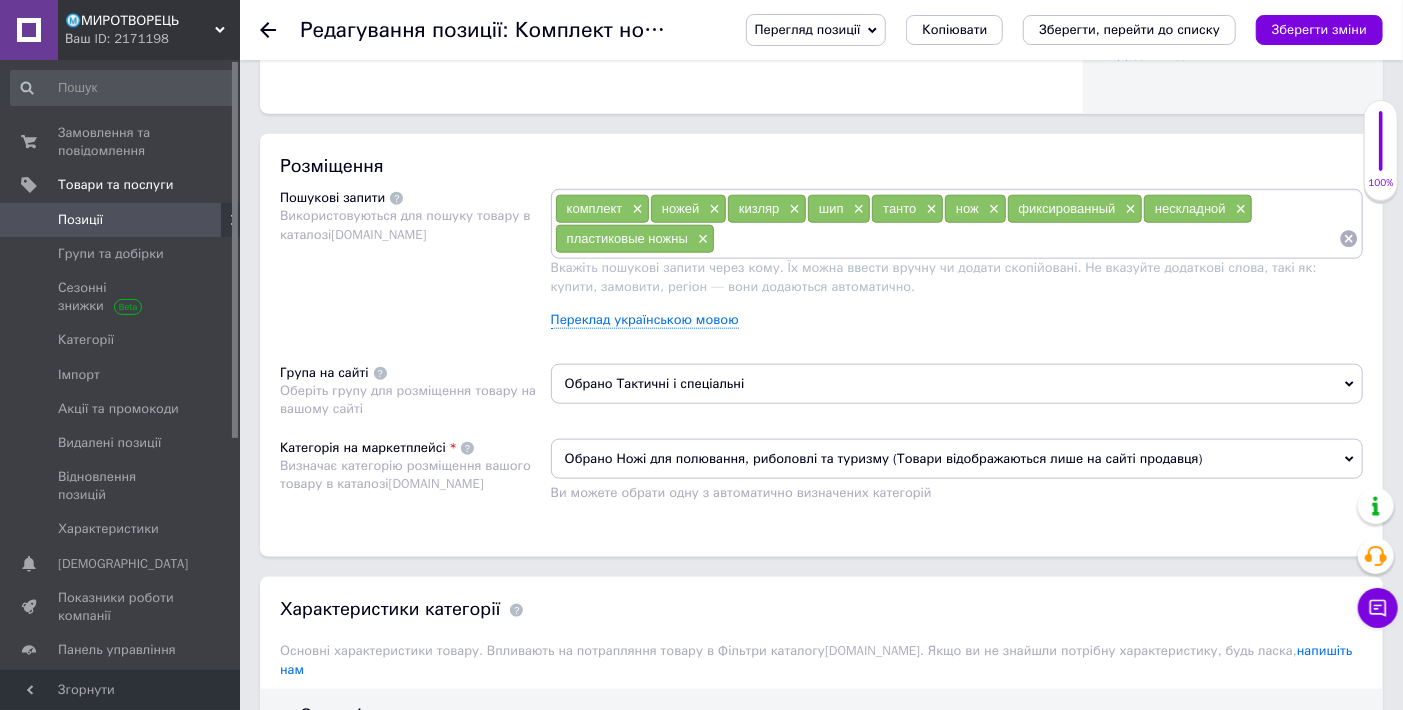 type on "Комплект ножей Кизляр. Купить в [GEOGRAPHIC_DATA]: складные туристические ножи, ножи на подшипниках, нескладные тактические ножи, мачете, топоры, налобные и тактические фонари, туристическая посуда, тактические рюкзаки и перчатки, оригинальные кроссовки" 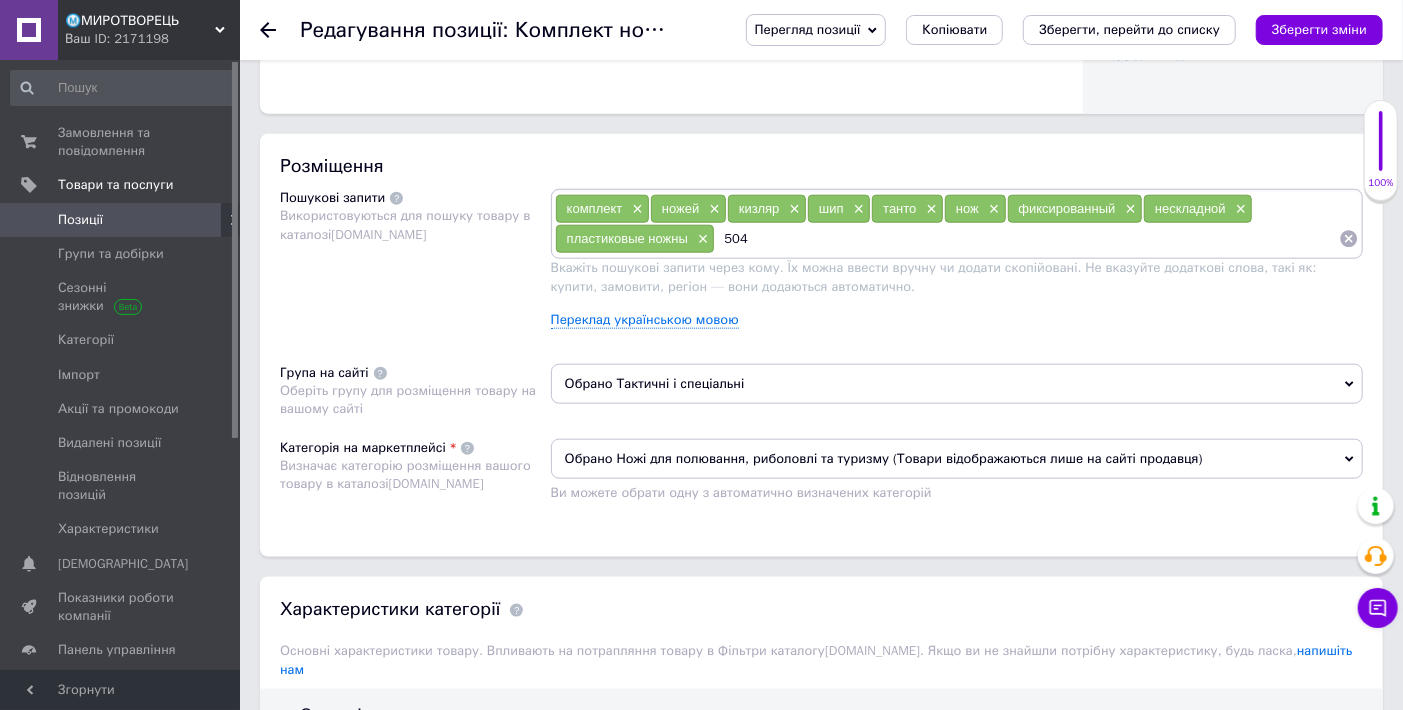 type on "5040" 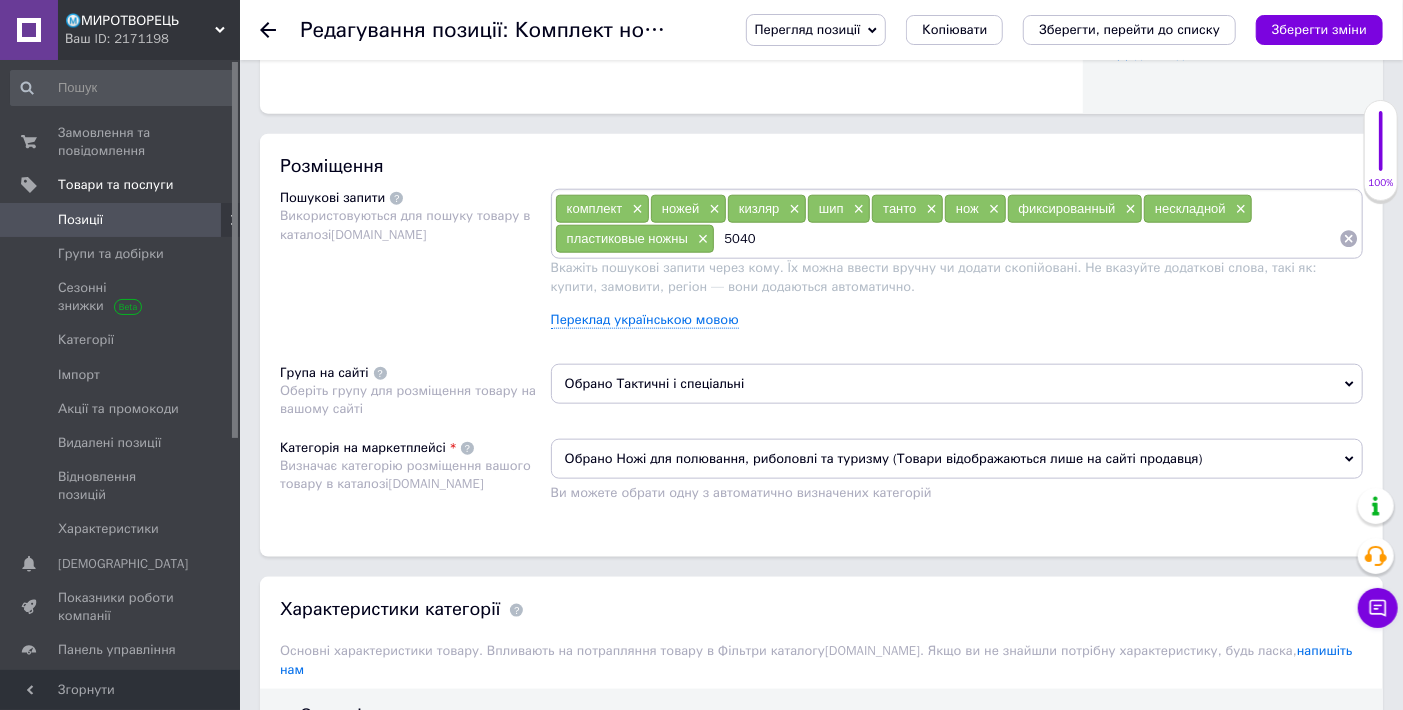 type 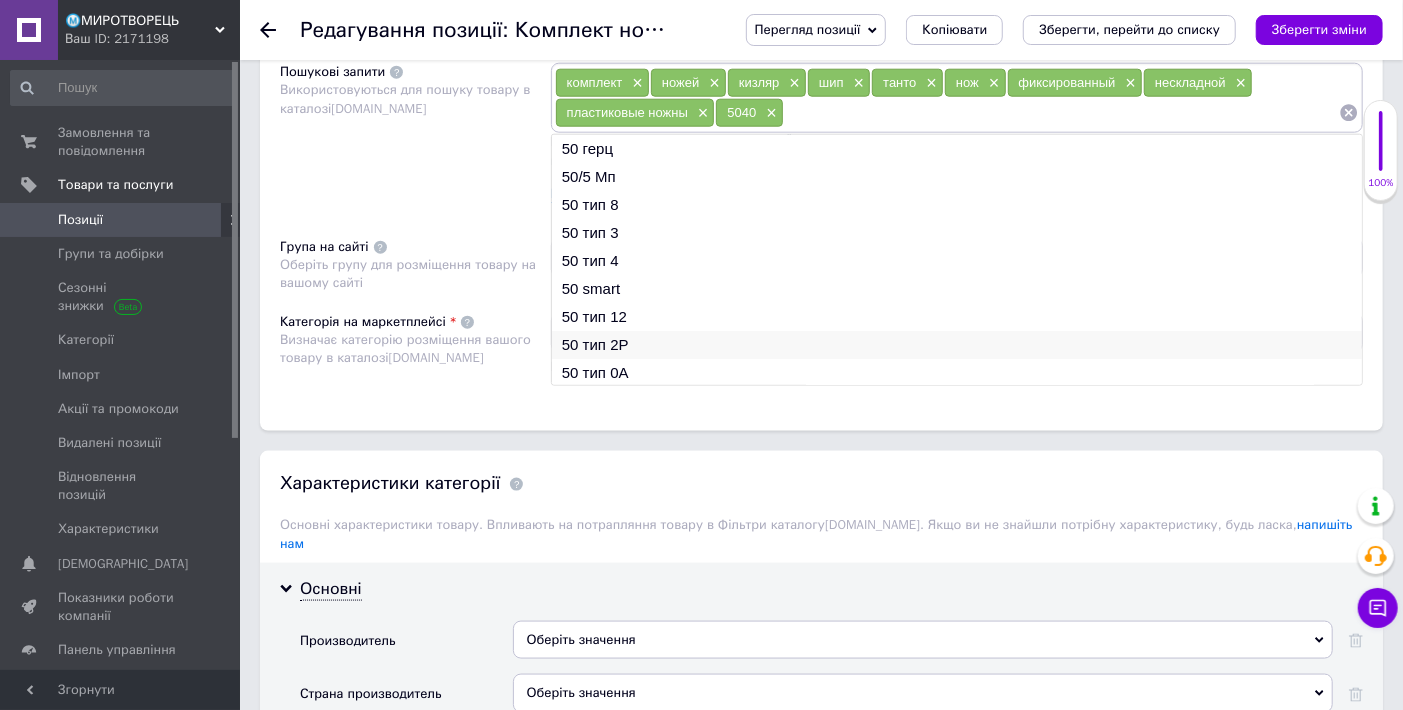 scroll, scrollTop: 1304, scrollLeft: 0, axis: vertical 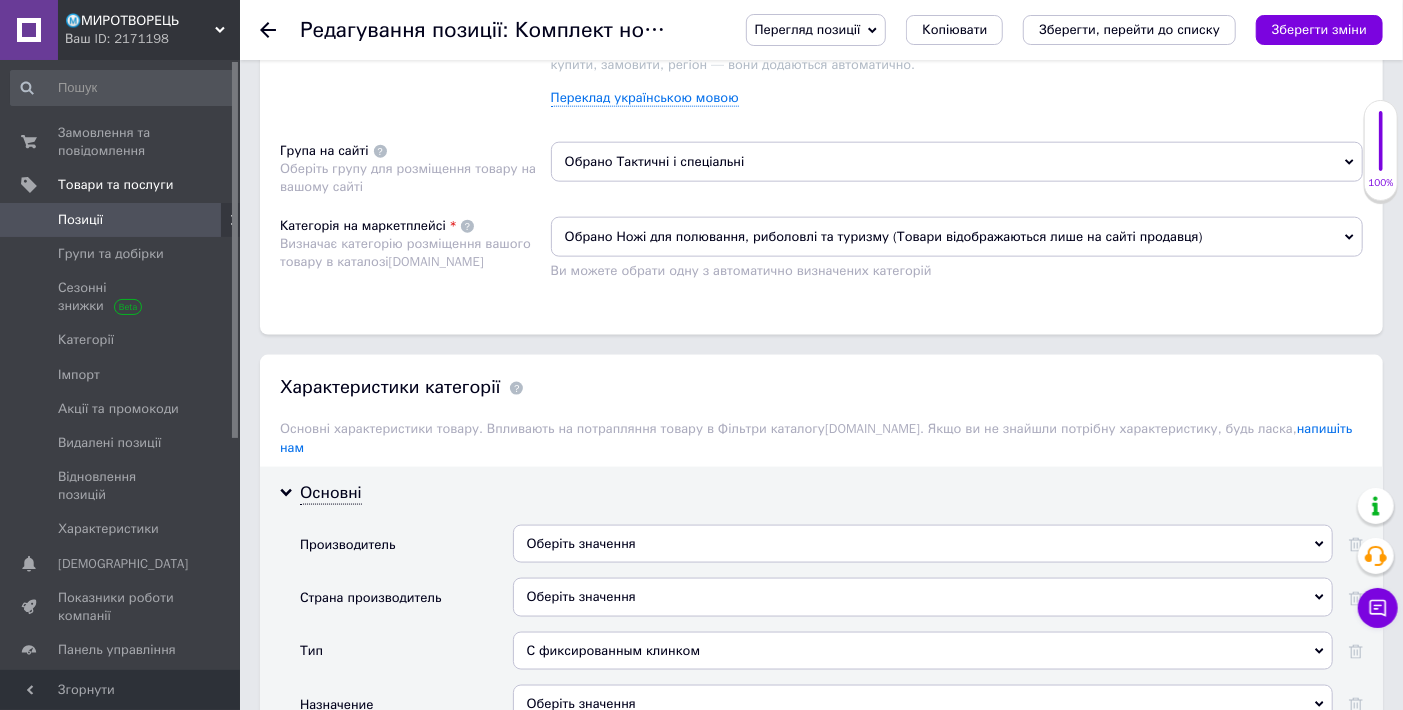 click on "Розміщення Пошукові запити Використовуються для пошуку товару в каталозі  [DOMAIN_NAME] комплект × ножей × кизляр × шип × танто × нож × фиксированный × нескладной × пластиковые ножны × 5040 × Вкажіть пошукові запити через кому. Їх можна ввести вручну чи додати скопійовані. Не вказуйте додаткові слова, такі як: купити, замовити, регіон — вони додаються автоматично. Переклад українською мовою Група на сайті Оберіть групу для розміщення товару на вашому сайті Обрано Тактичні і спеціальні Категорія на маркетплейсі [DOMAIN_NAME]" at bounding box center (821, 123) 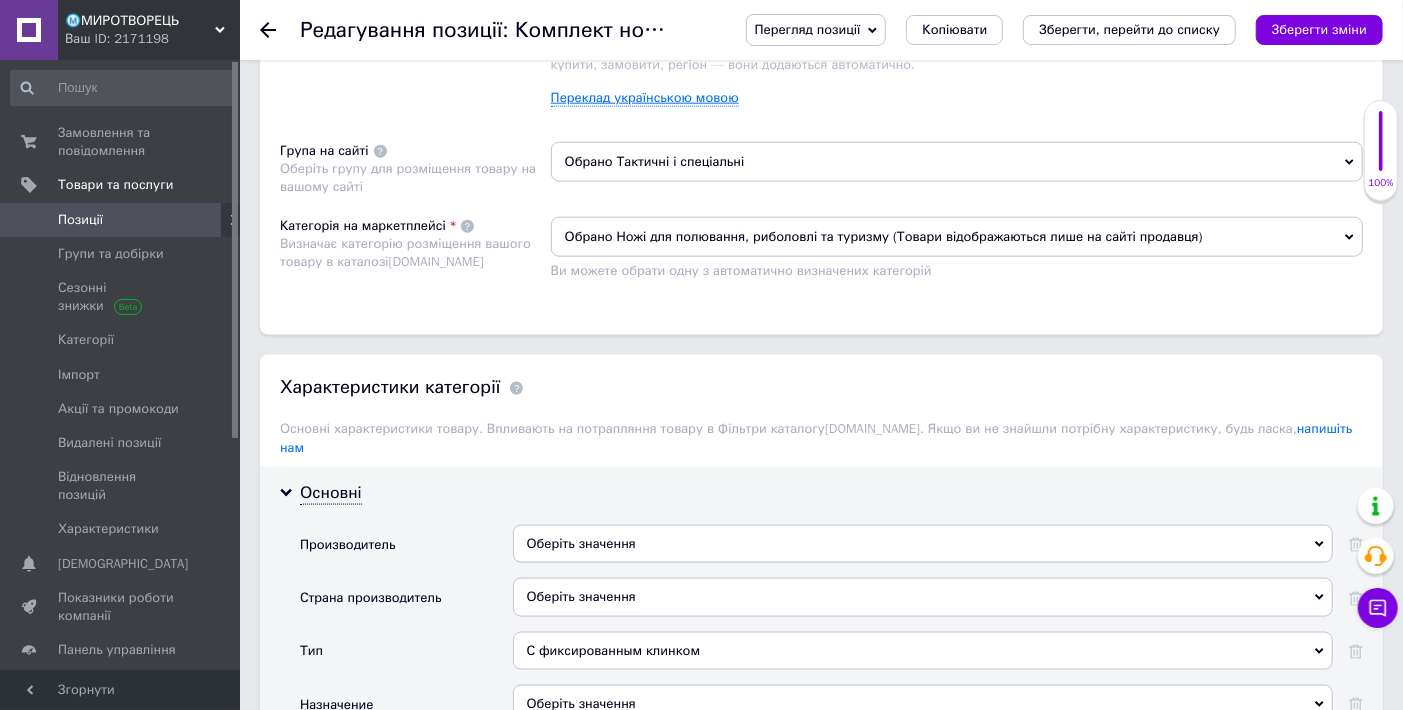 click on "Переклад українською мовою" at bounding box center (645, 98) 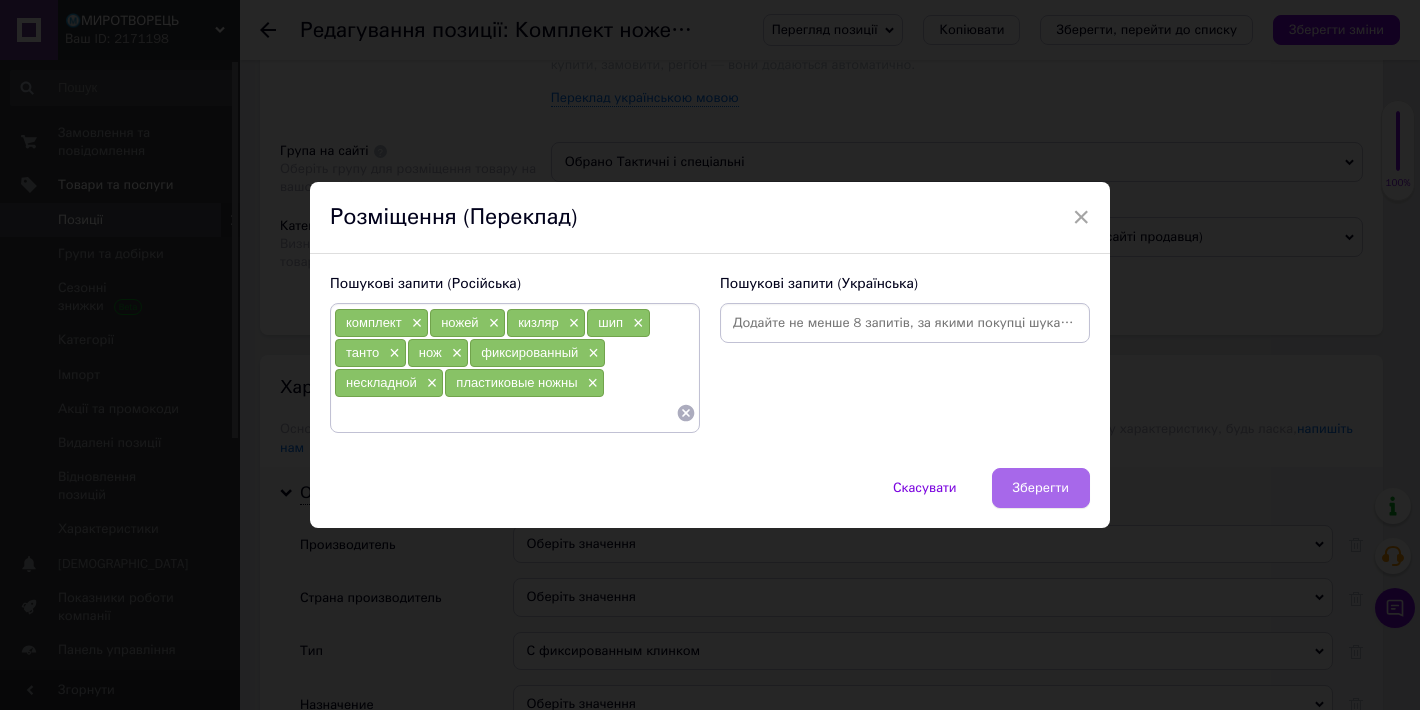 click on "Зберегти" at bounding box center [1041, 488] 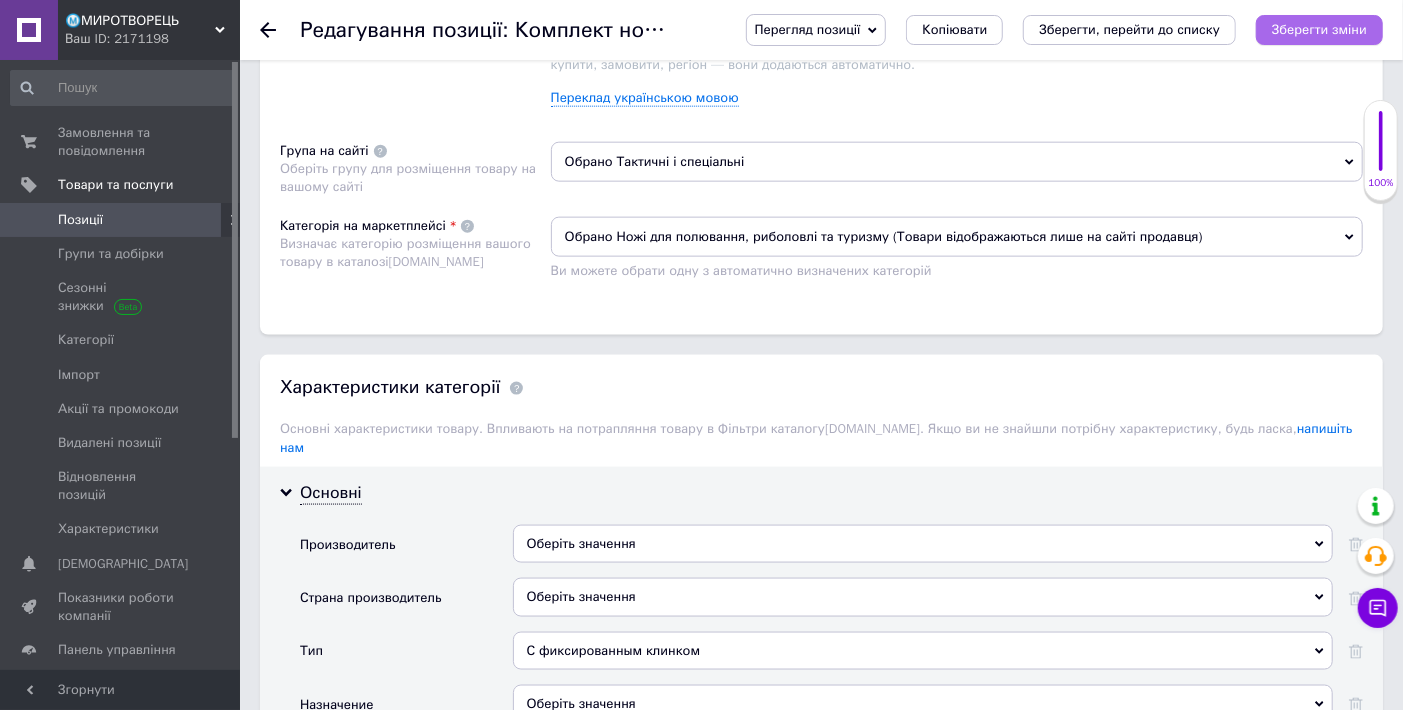 click on "Зберегти зміни" at bounding box center [1319, 29] 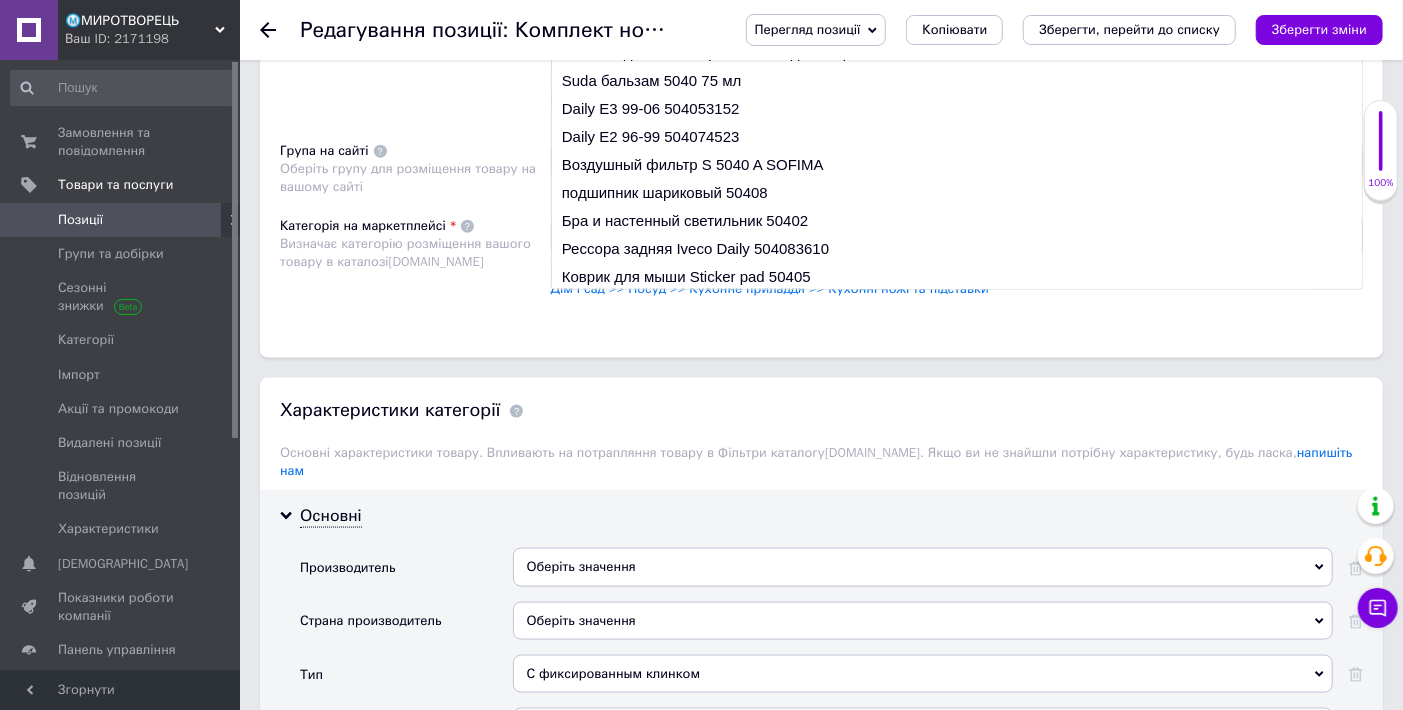 click on "Пошукові запити Використовуються для пошуку товару в каталозі  [DOMAIN_NAME]" at bounding box center (415, 44) 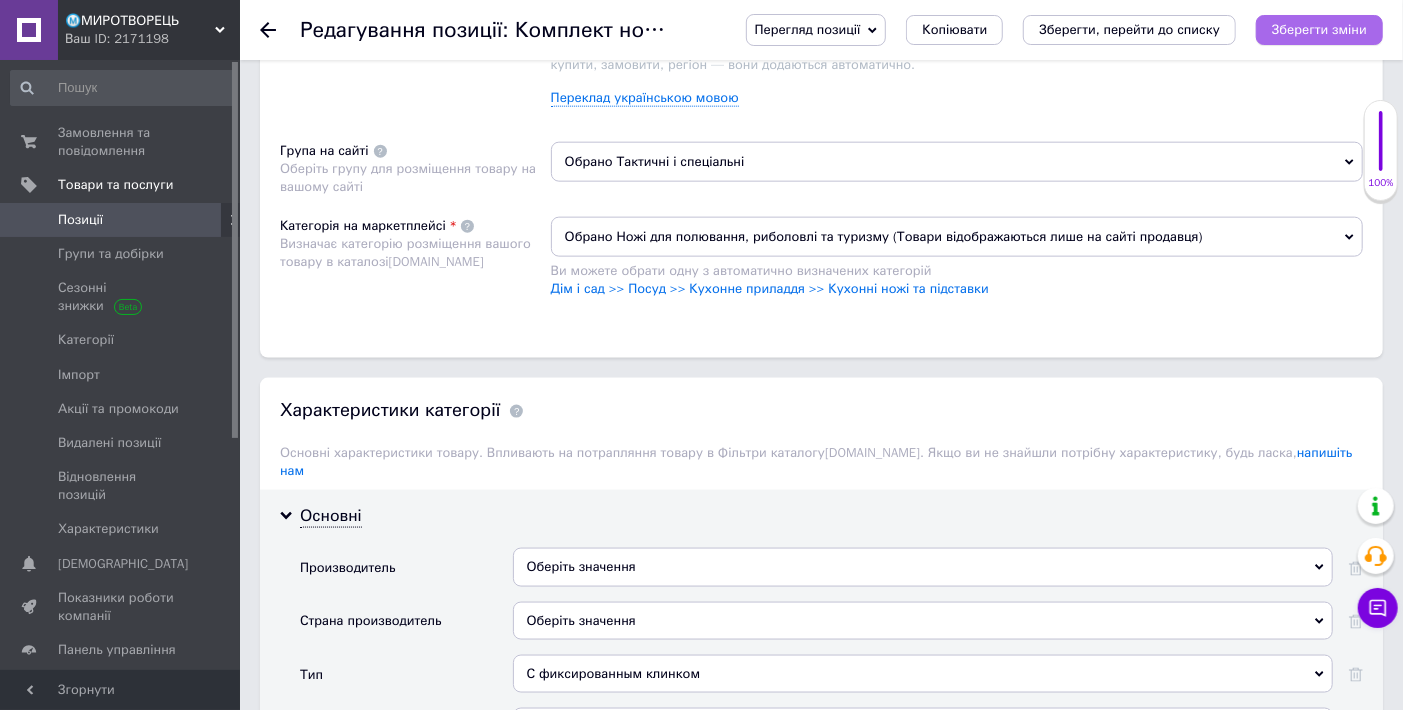 click on "Зберегти зміни" at bounding box center [1319, 29] 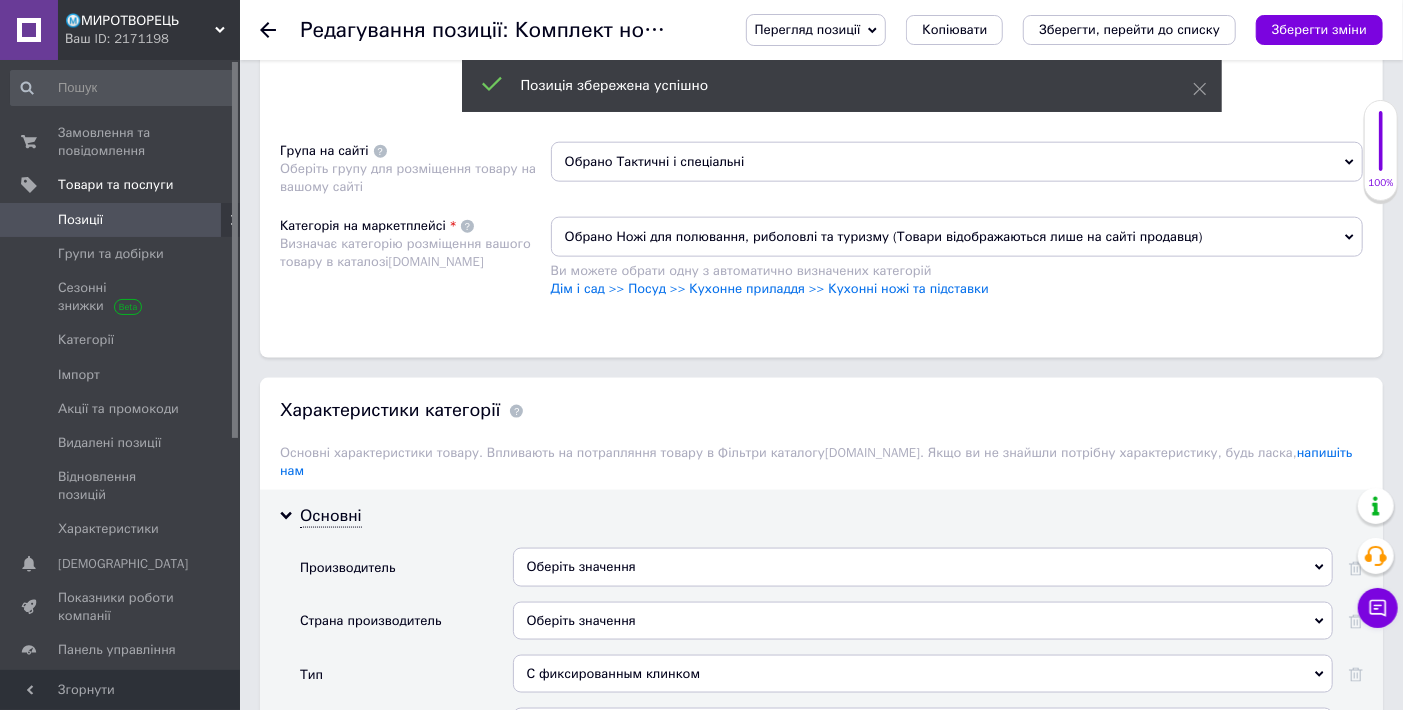 click on "Переклад українською мовою" at bounding box center (645, 98) 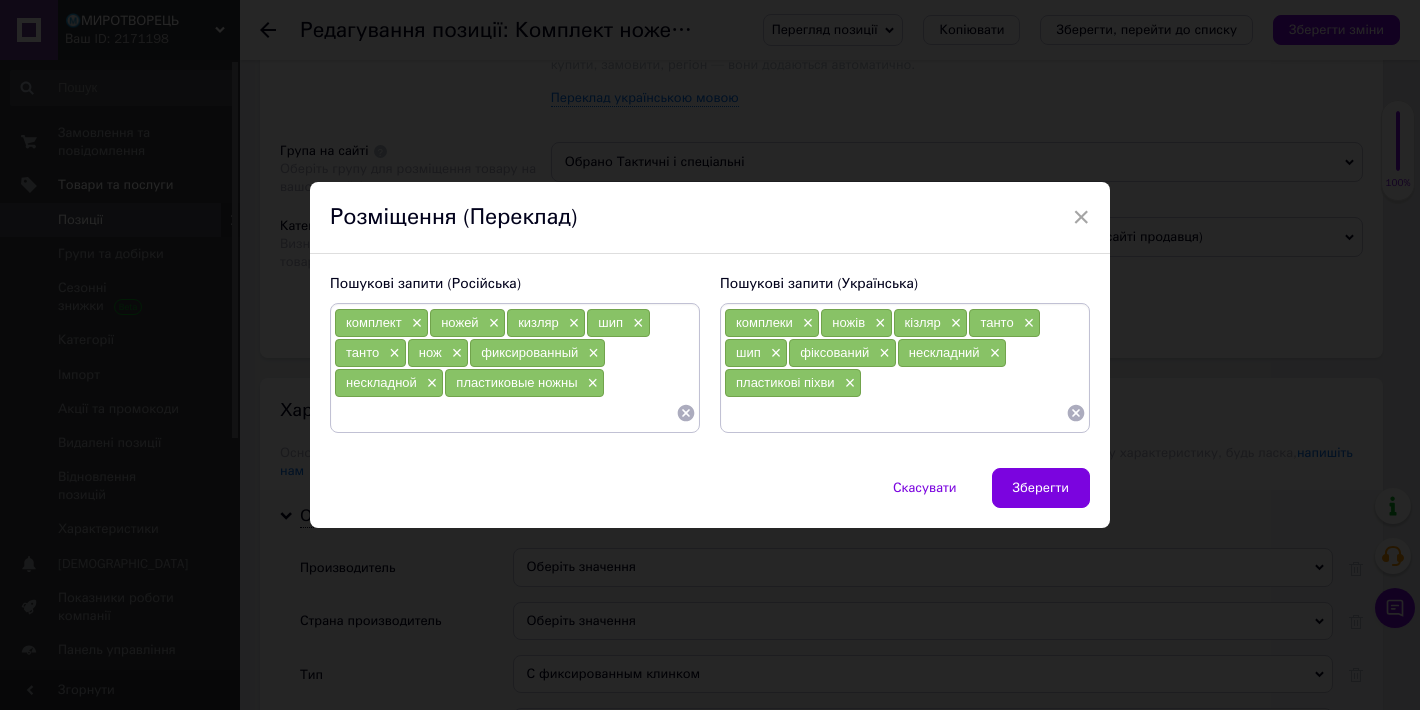 click at bounding box center (895, 413) 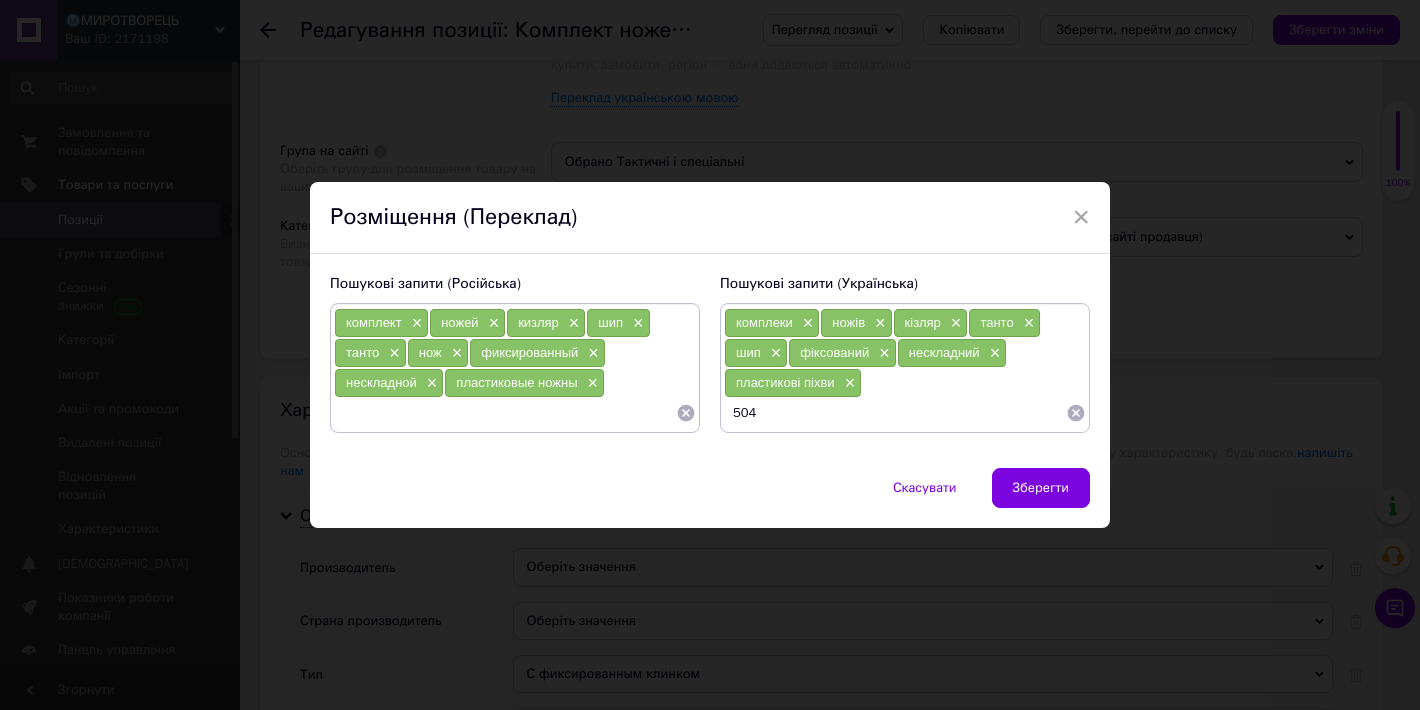 type on "5040" 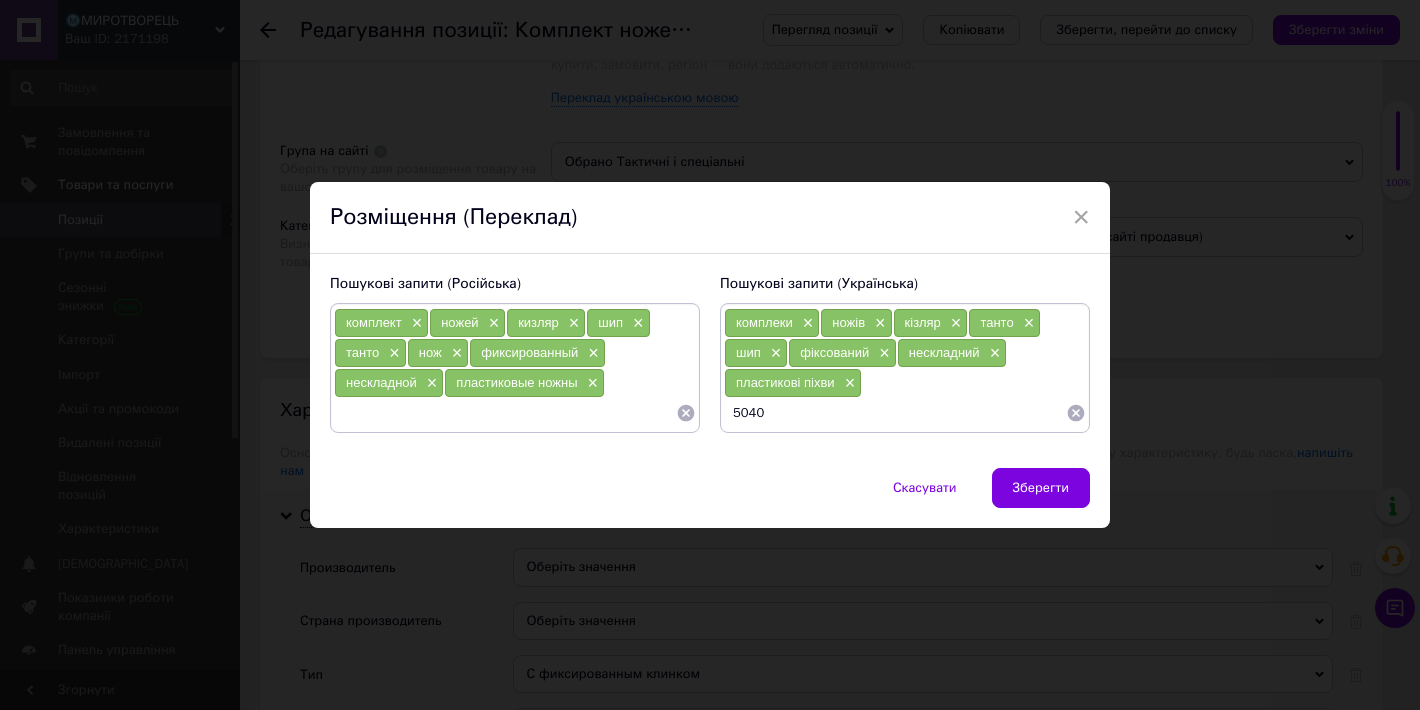 type 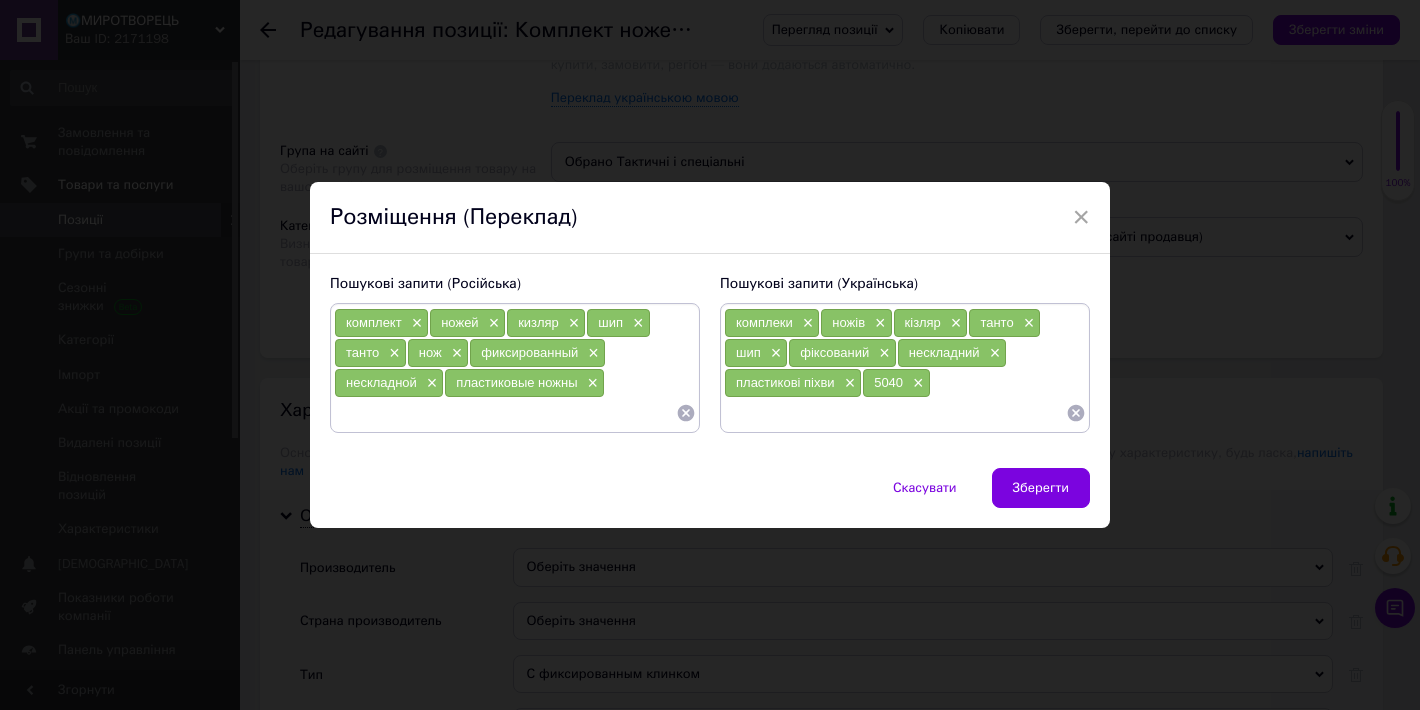 click at bounding box center (505, 413) 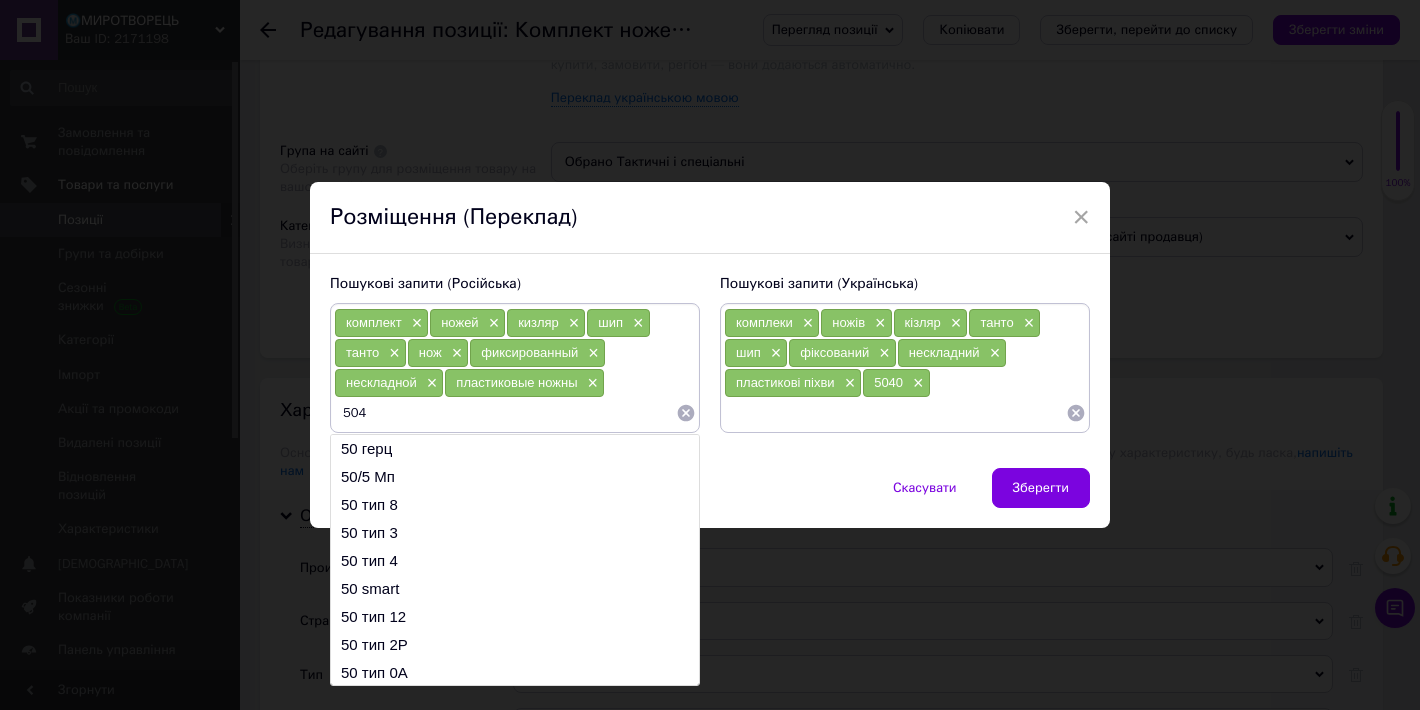 type on "5040" 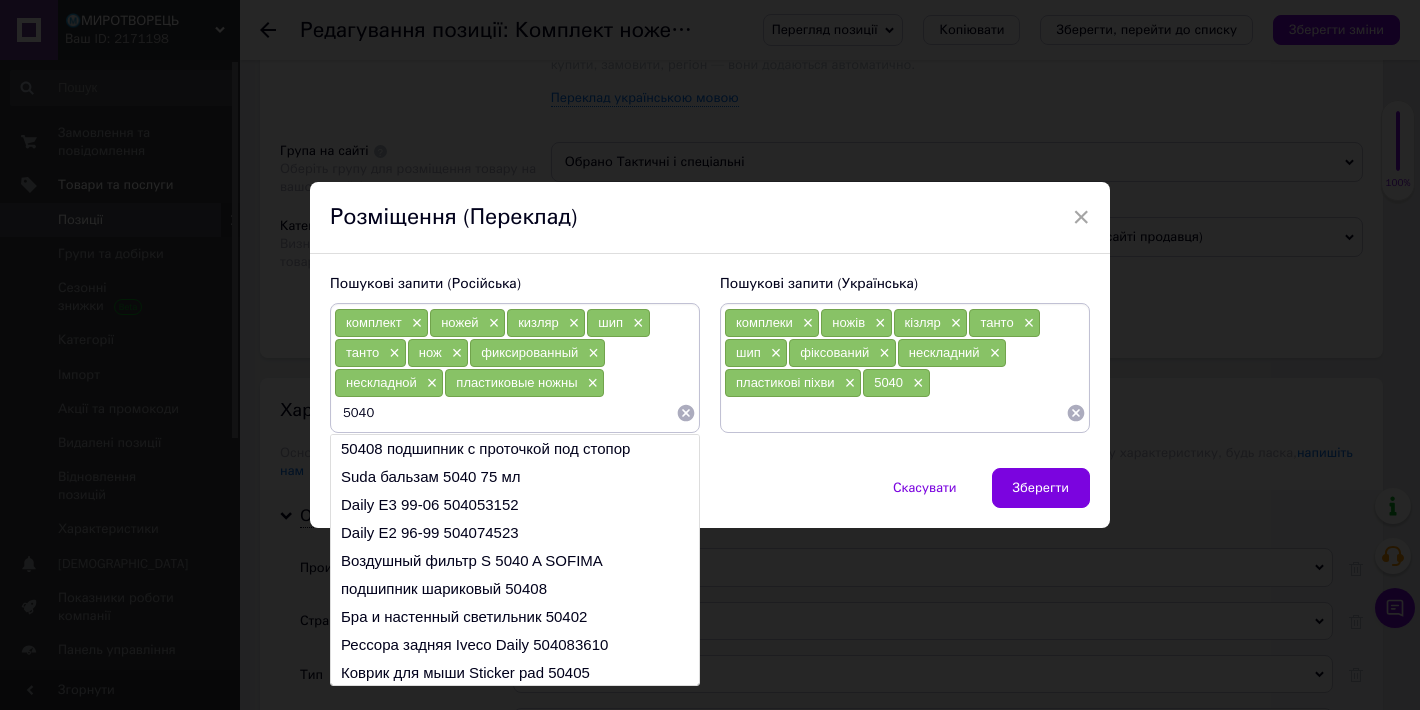 type 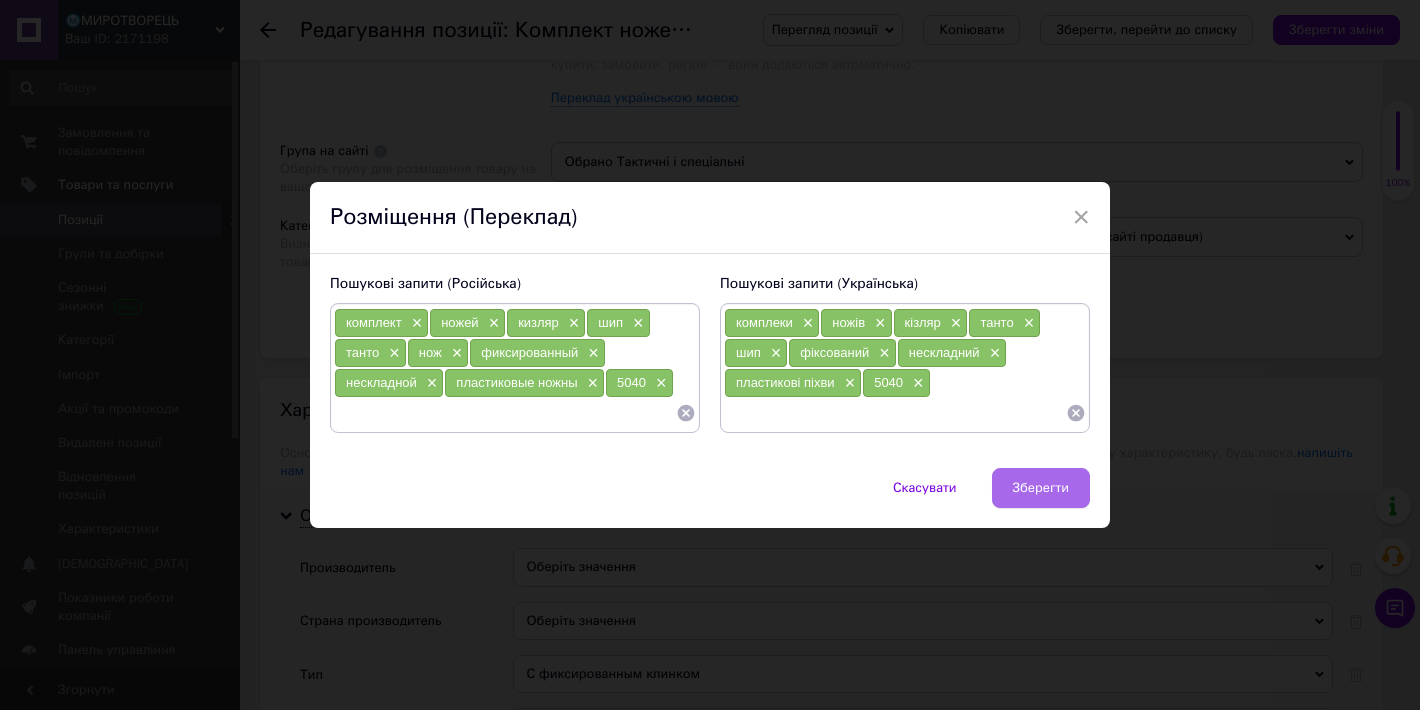 click on "Зберегти" at bounding box center (1041, 488) 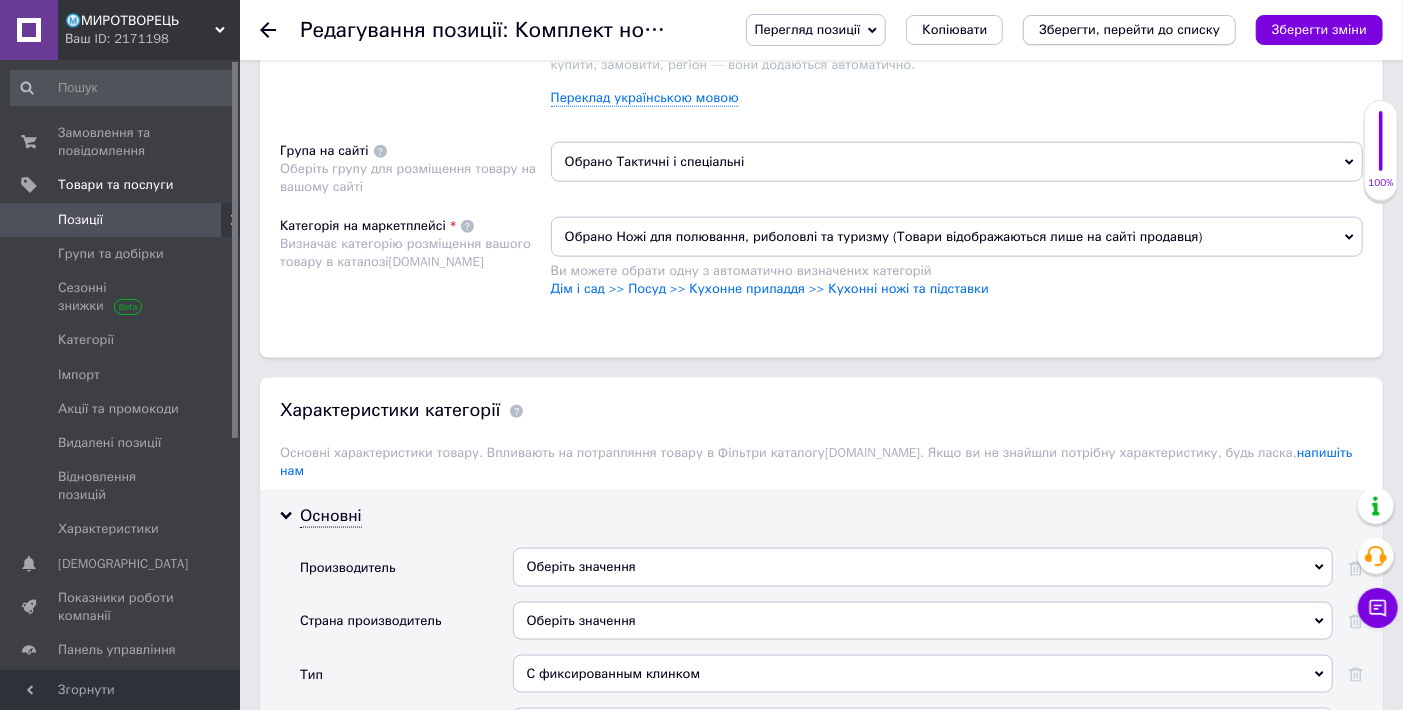 click on "Зберегти, перейти до списку" at bounding box center (1129, 29) 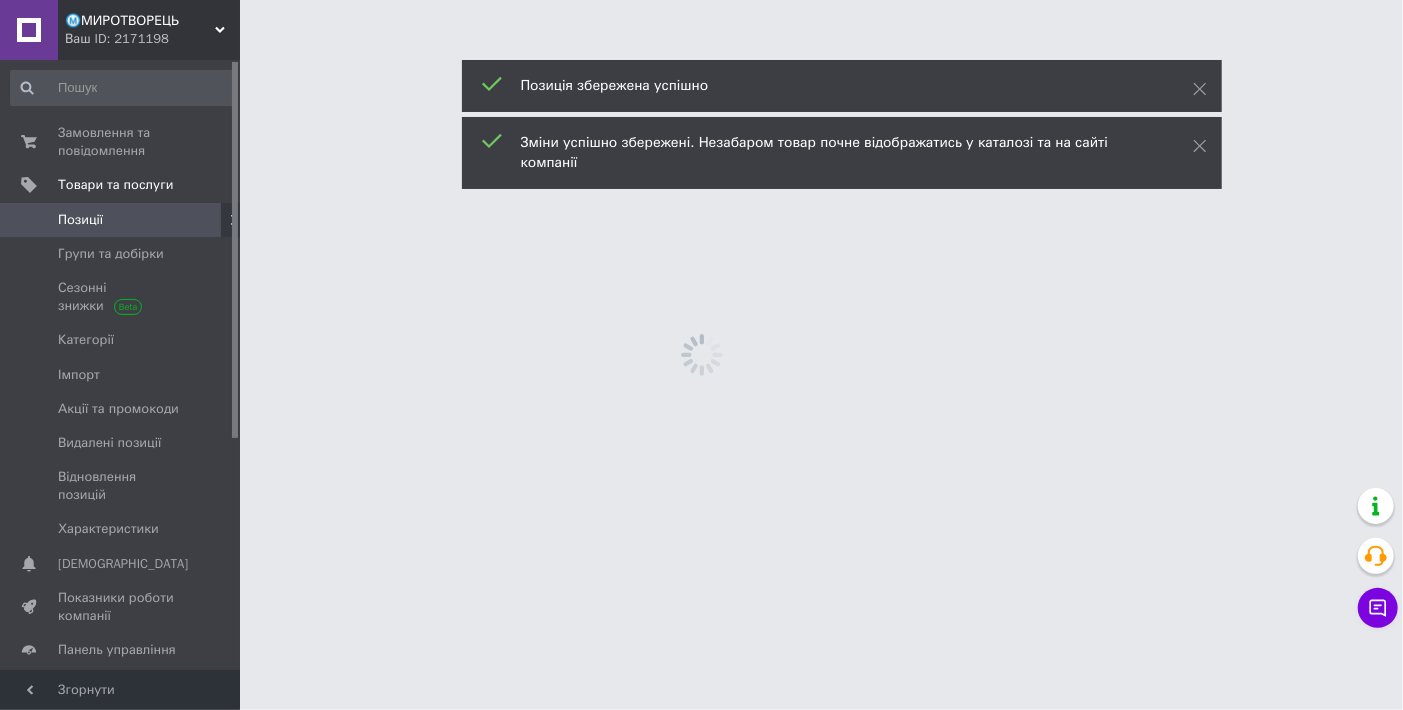 scroll, scrollTop: 0, scrollLeft: 0, axis: both 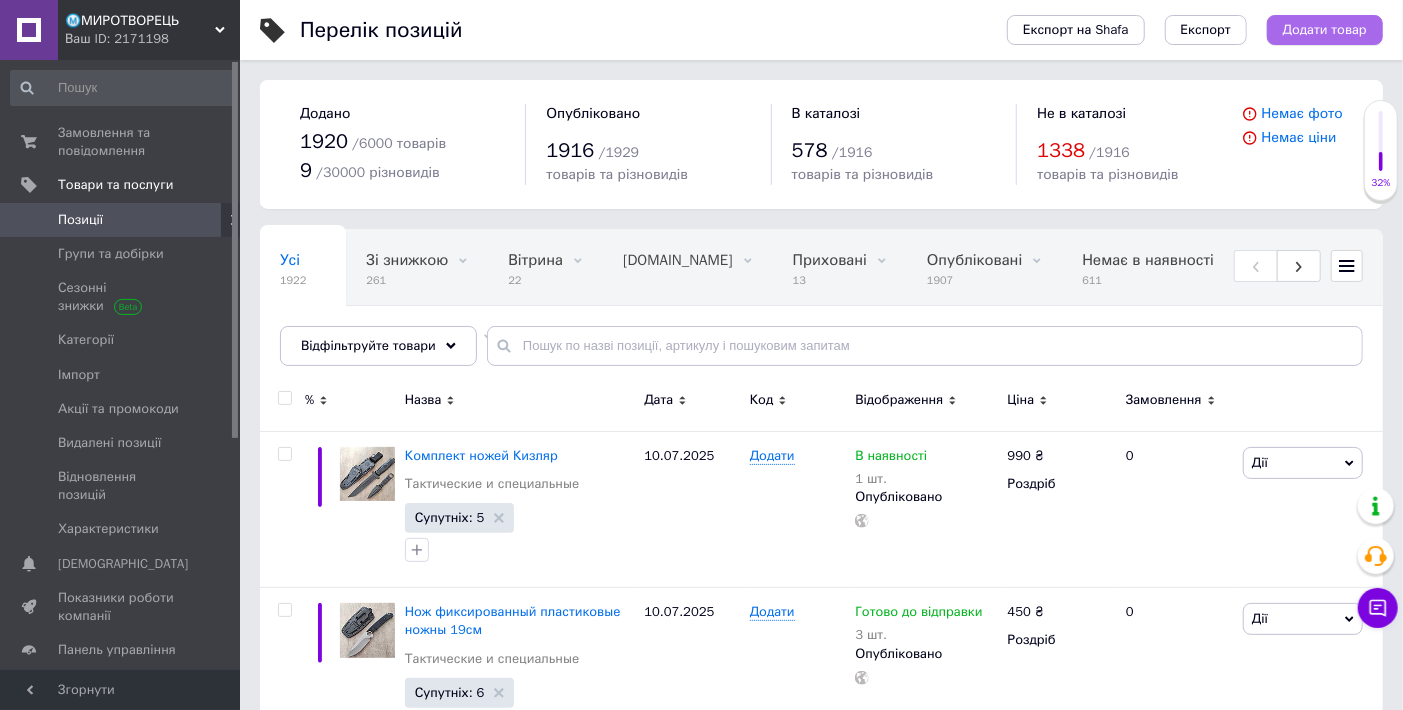 click on "Додати товар" at bounding box center [1325, 30] 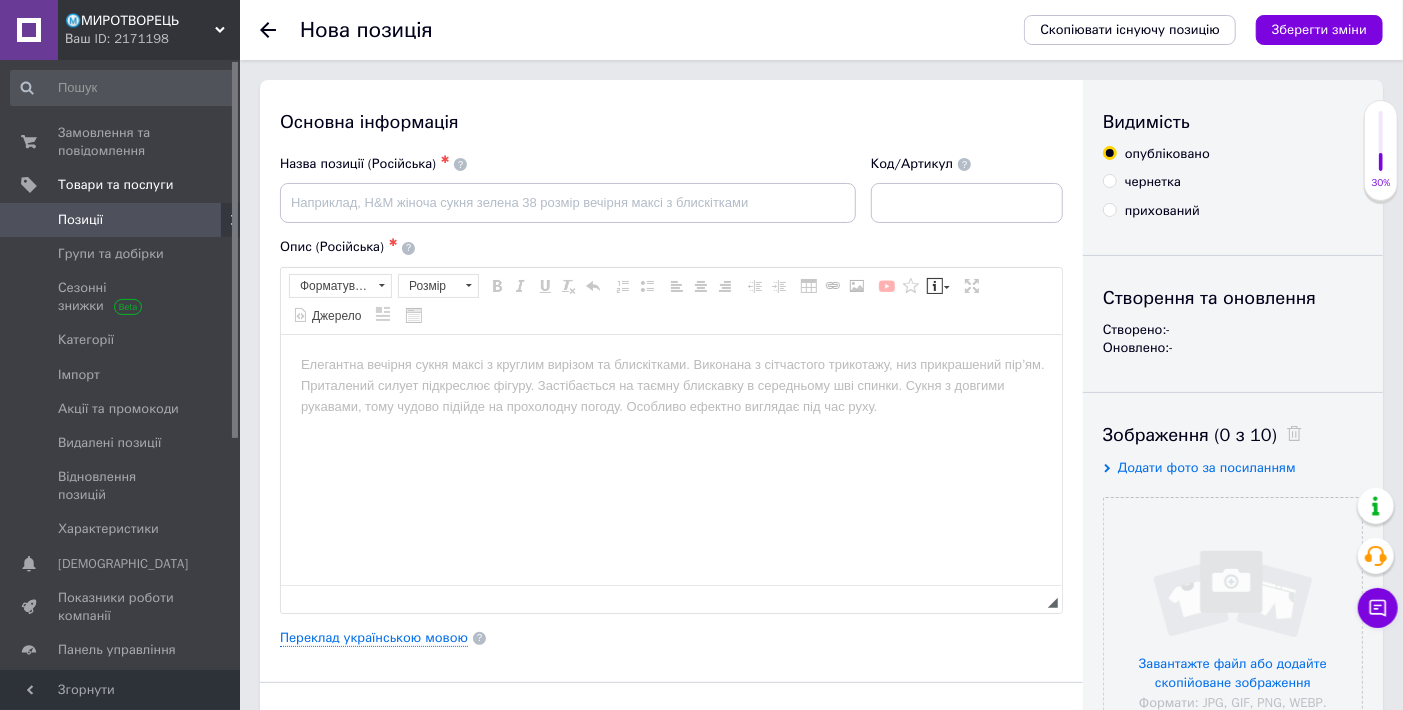 scroll, scrollTop: 0, scrollLeft: 0, axis: both 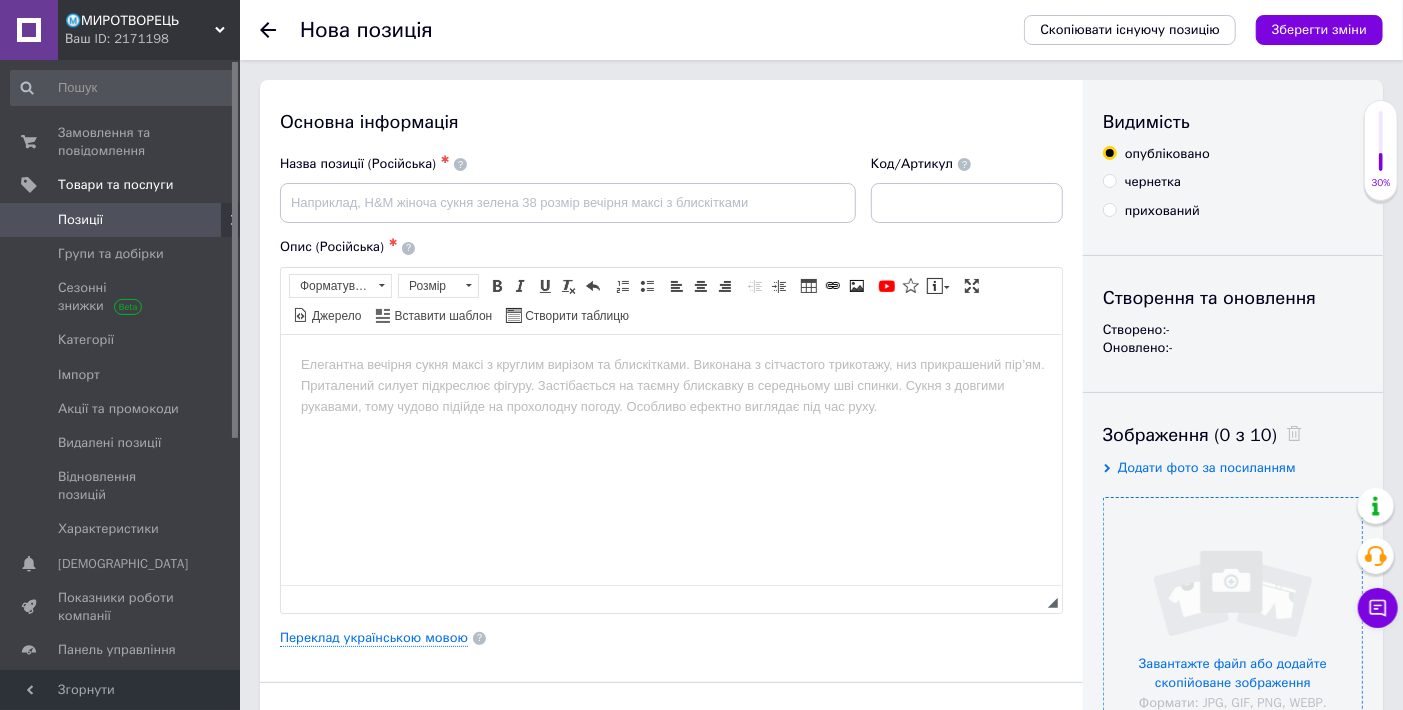 click at bounding box center (1233, 627) 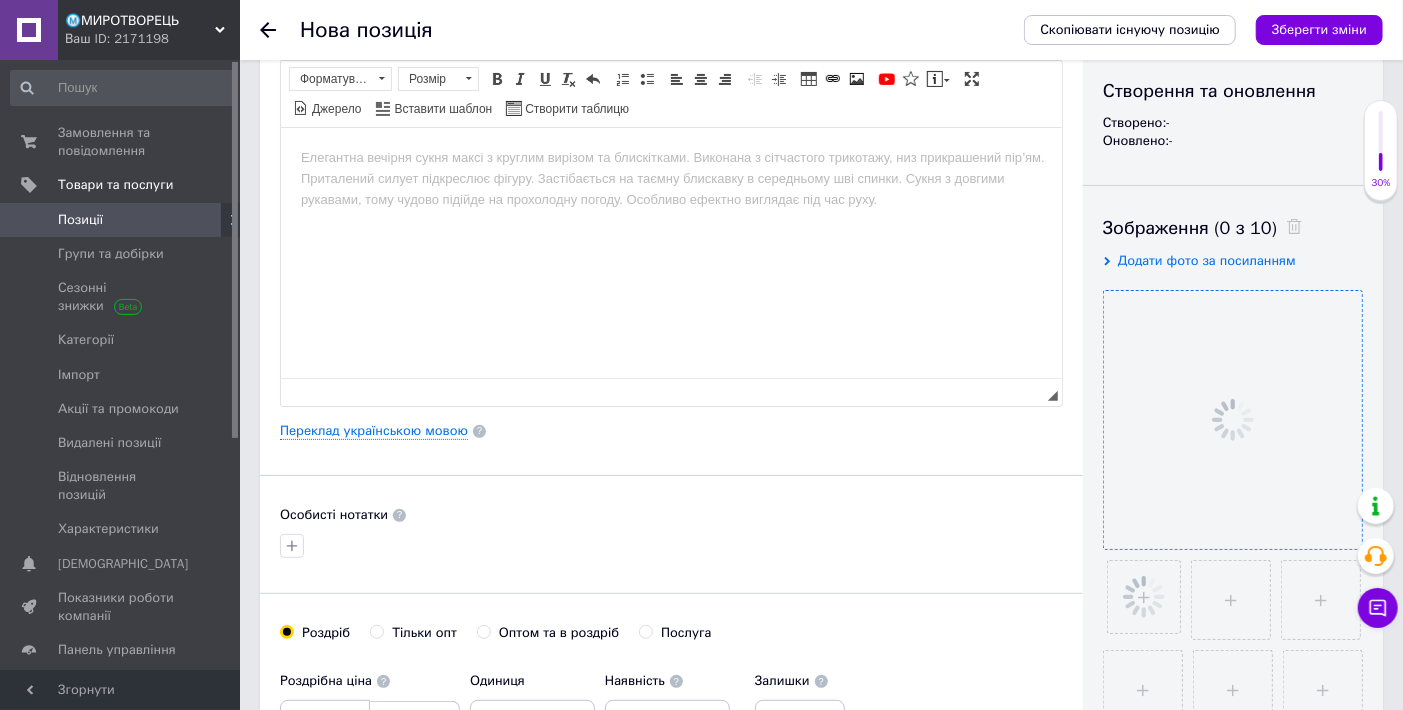 scroll, scrollTop: 222, scrollLeft: 0, axis: vertical 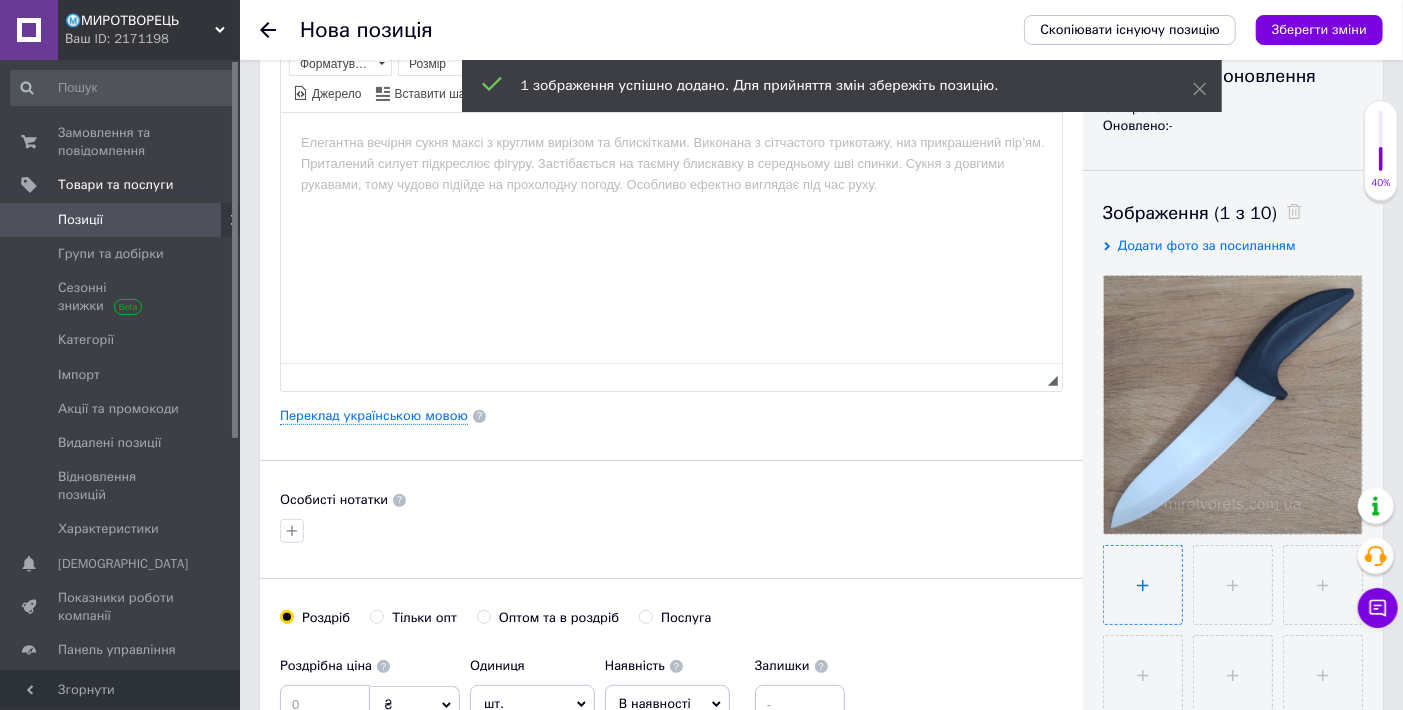 click at bounding box center [1143, 585] 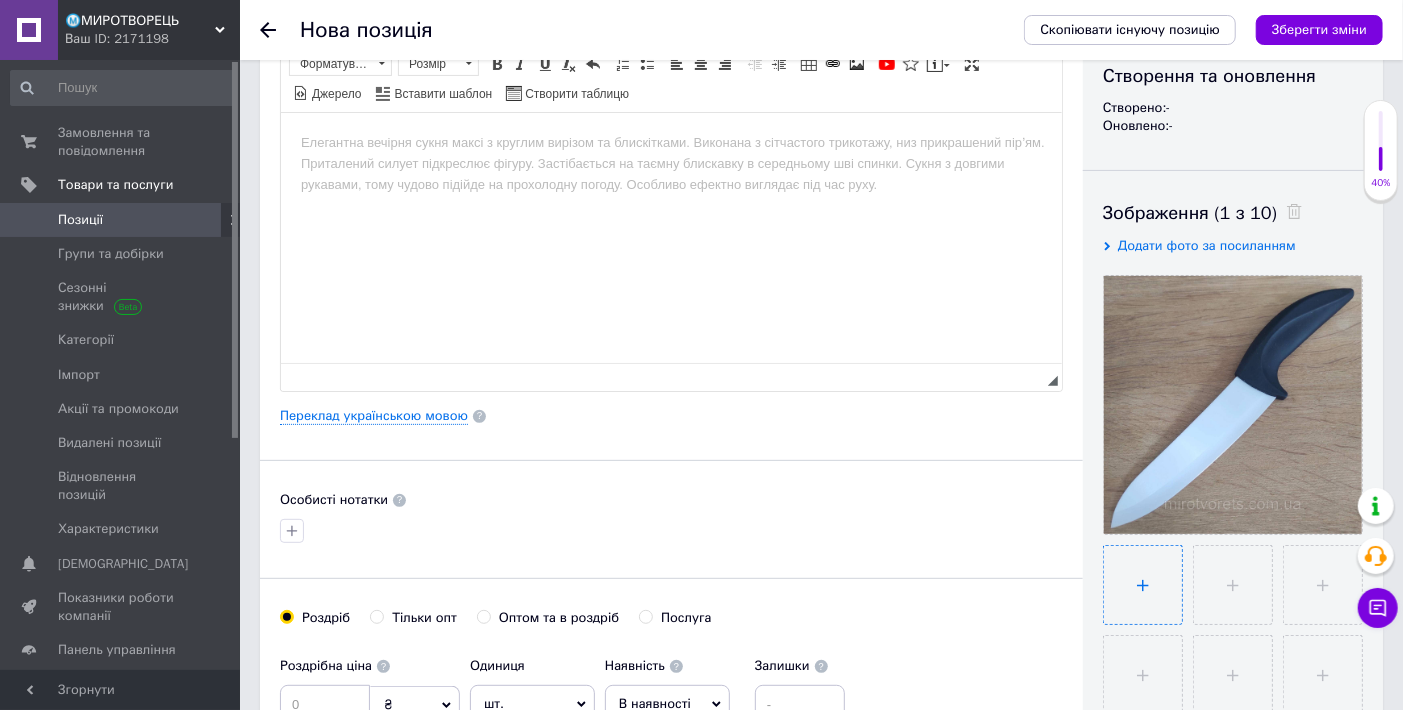 type on "C:\fakepath\изображение_viber_2025-07-10_[PHONE_NUMBER].jpg" 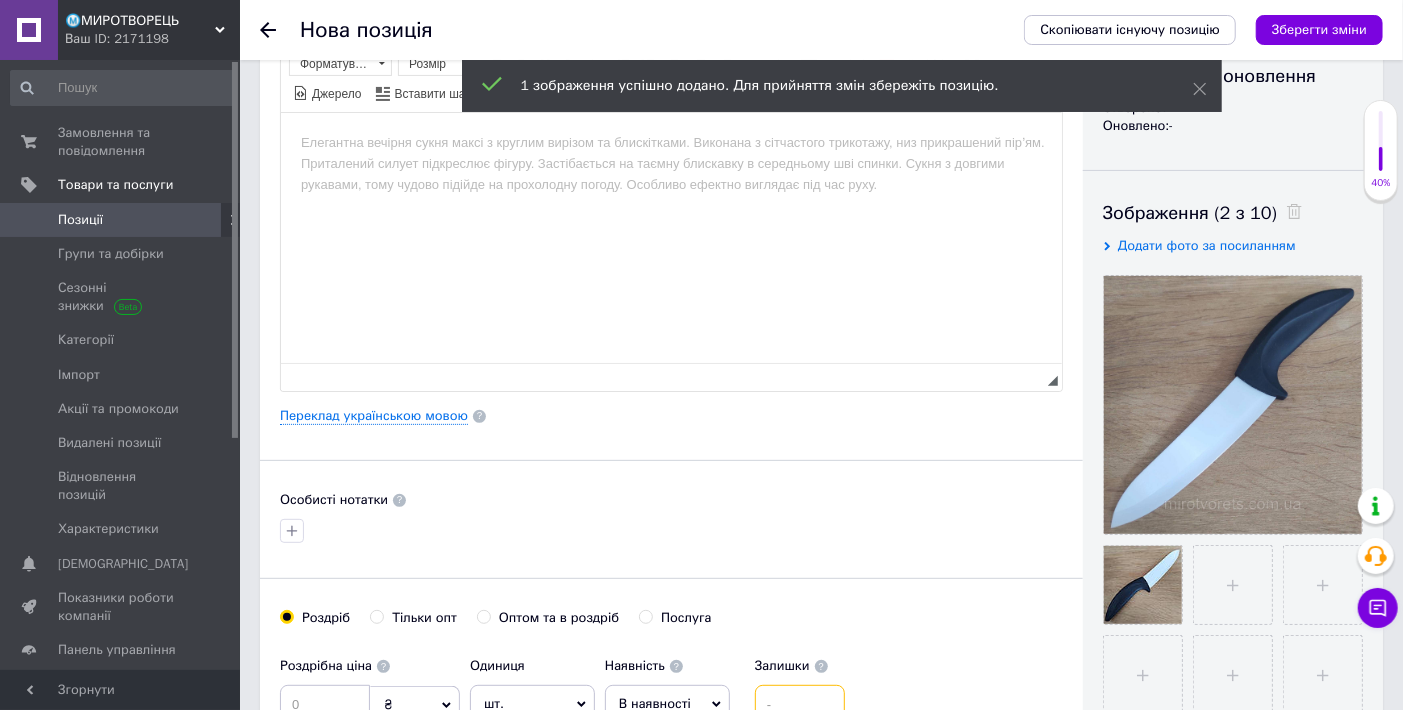click at bounding box center (800, 705) 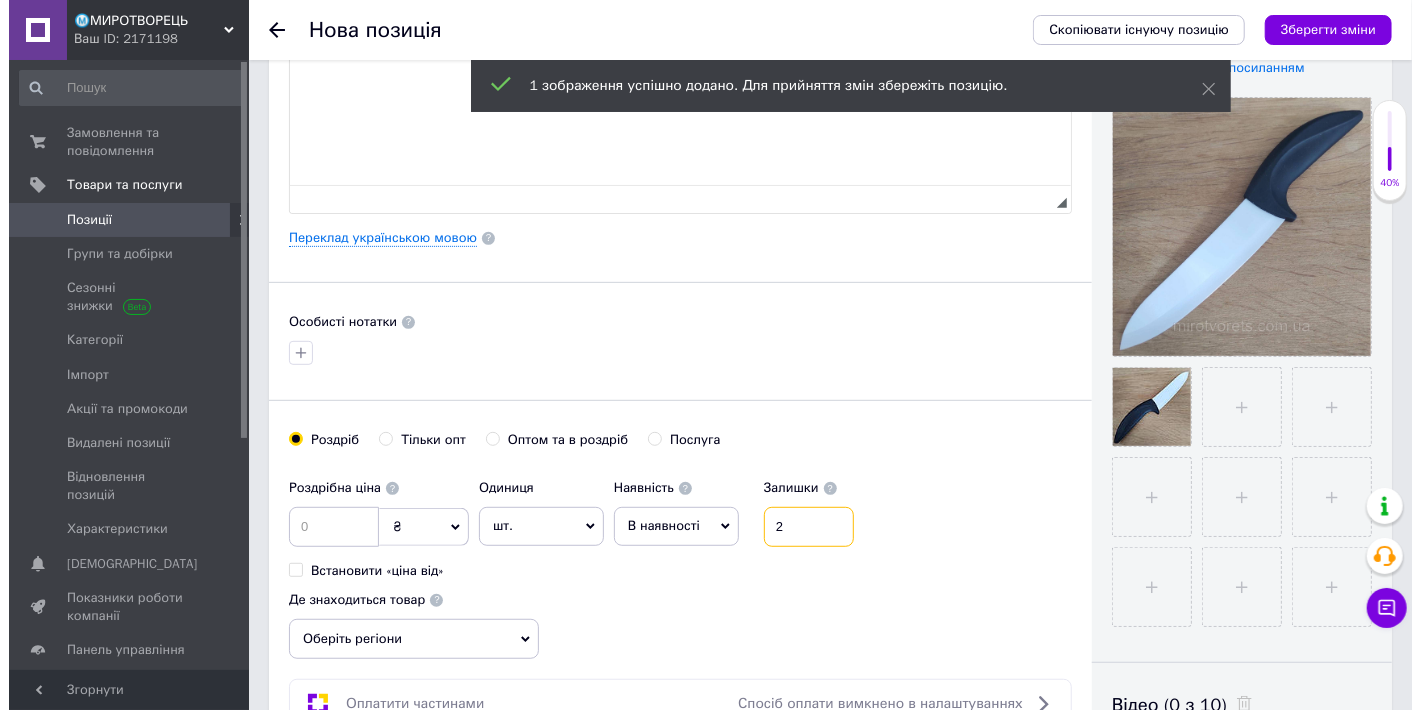 scroll, scrollTop: 446, scrollLeft: 0, axis: vertical 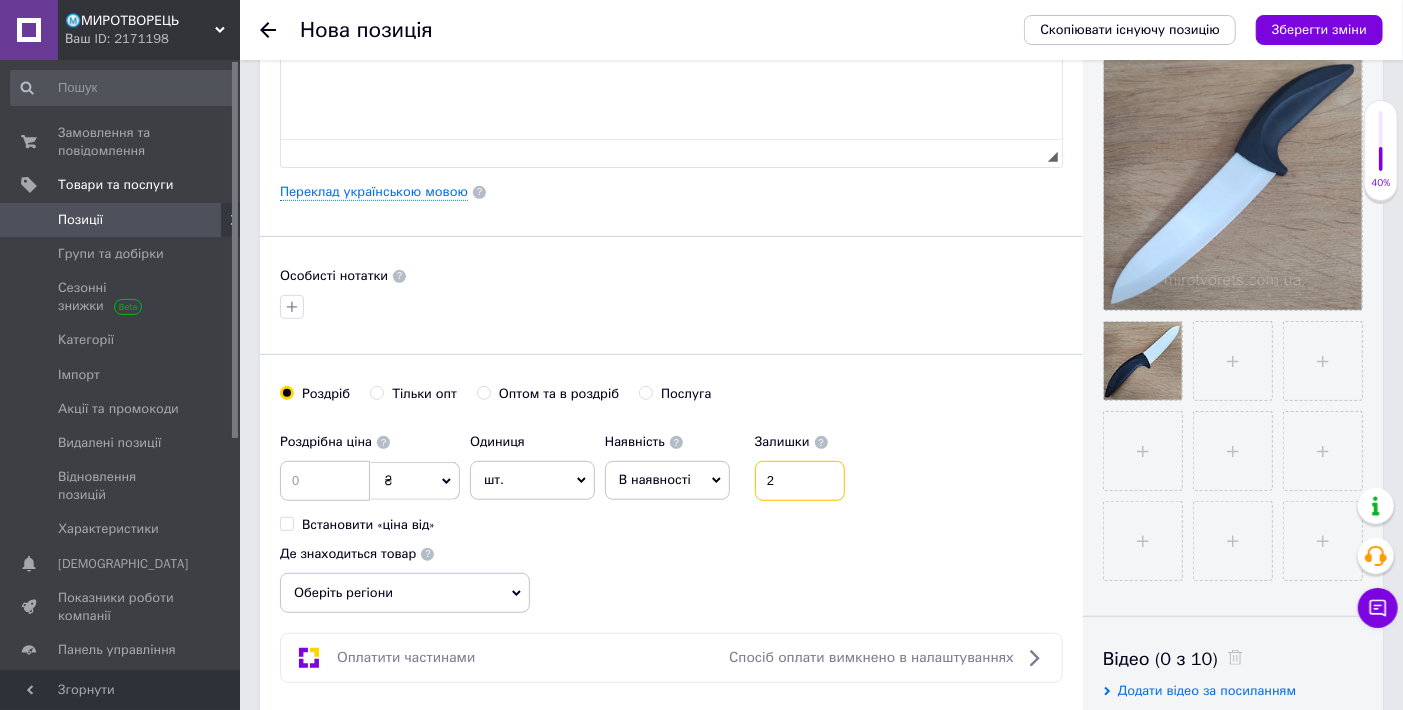 type on "2" 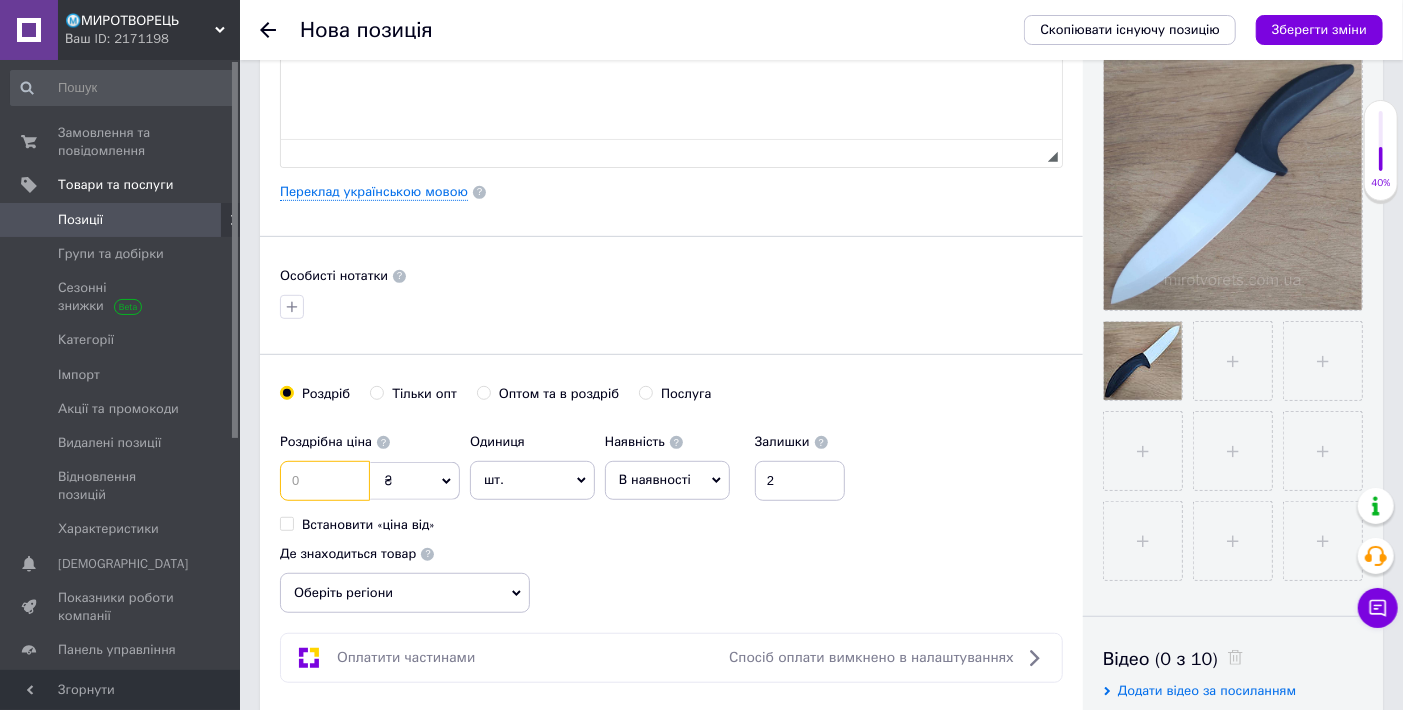 click at bounding box center (325, 481) 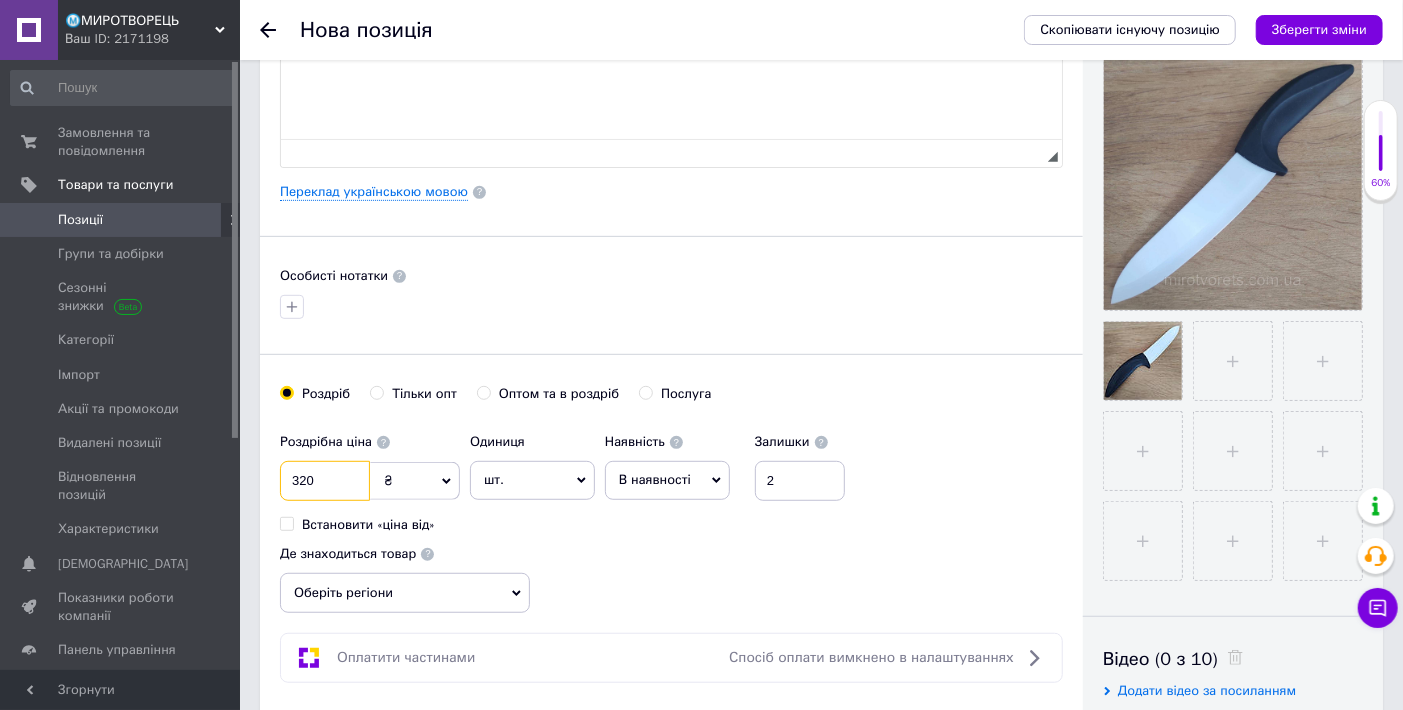 type on "320" 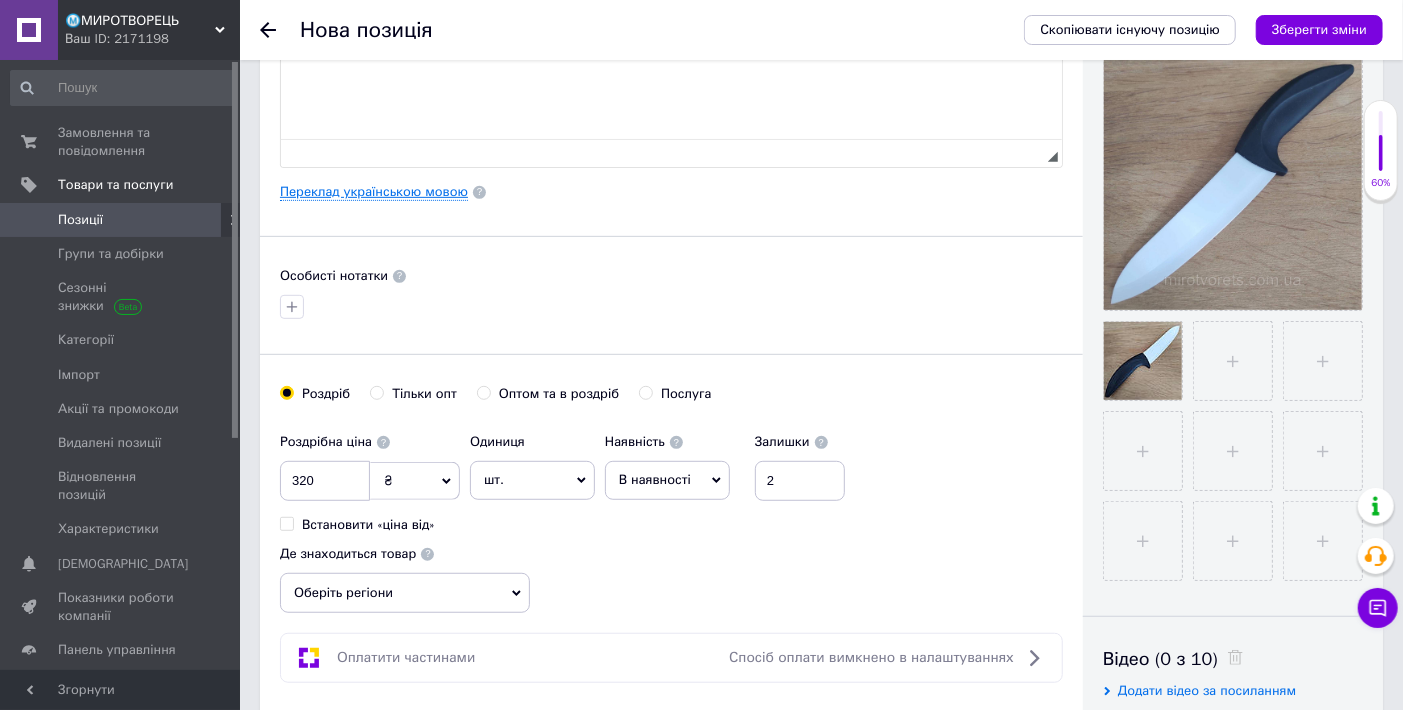 click on "Переклад українською мовою" at bounding box center (374, 192) 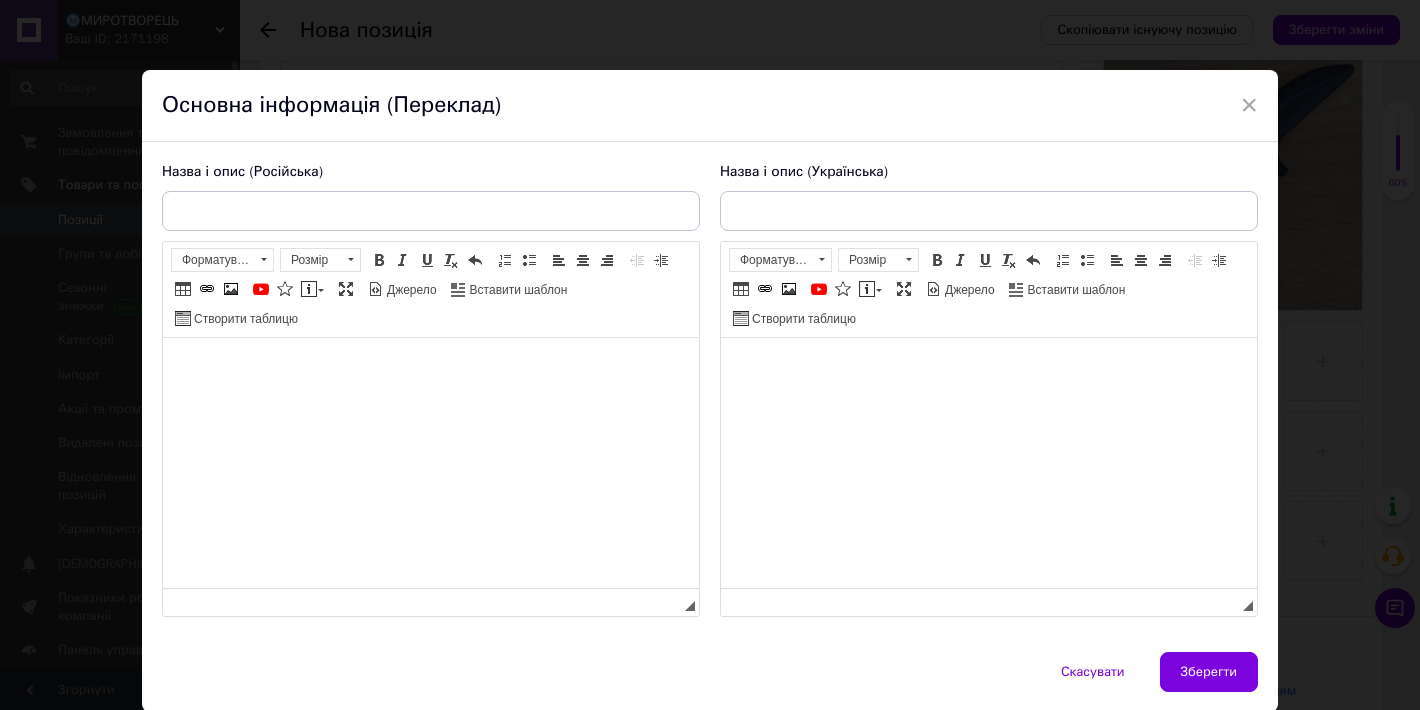 scroll, scrollTop: 0, scrollLeft: 0, axis: both 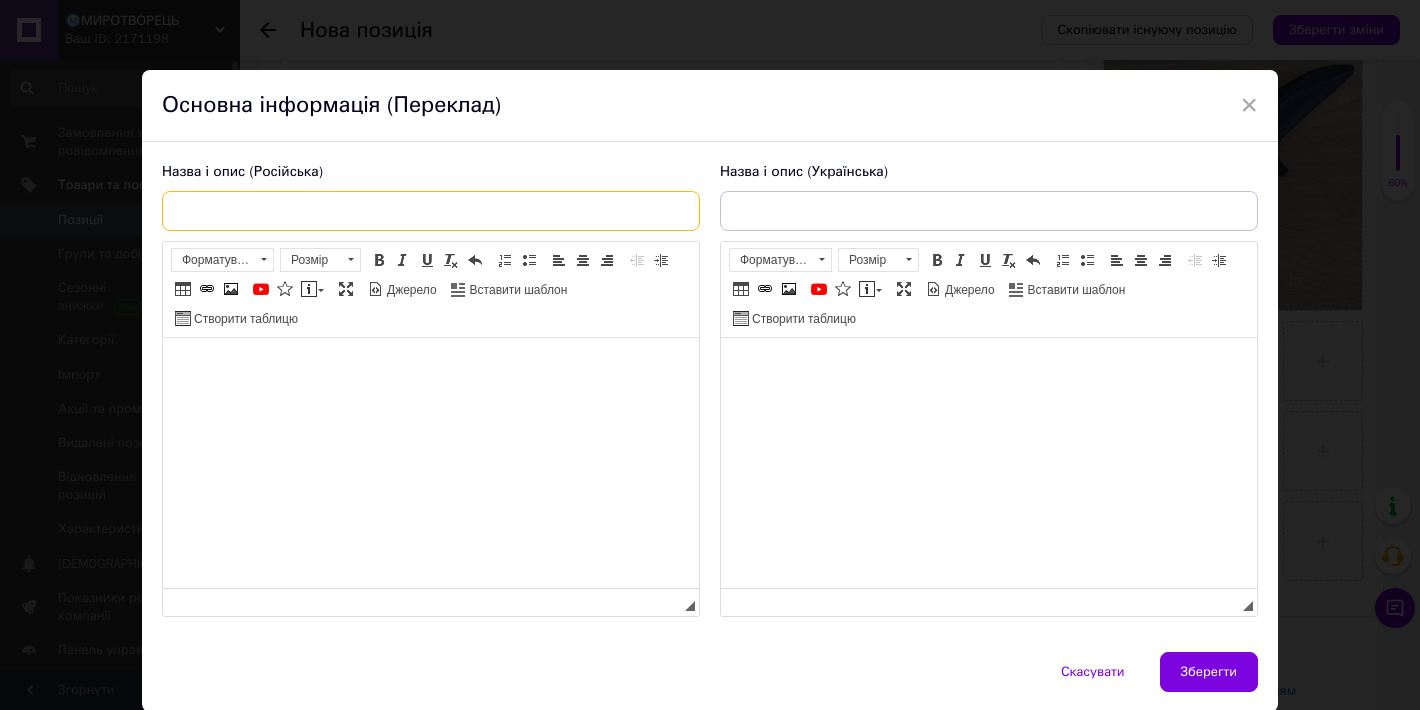 click at bounding box center [431, 211] 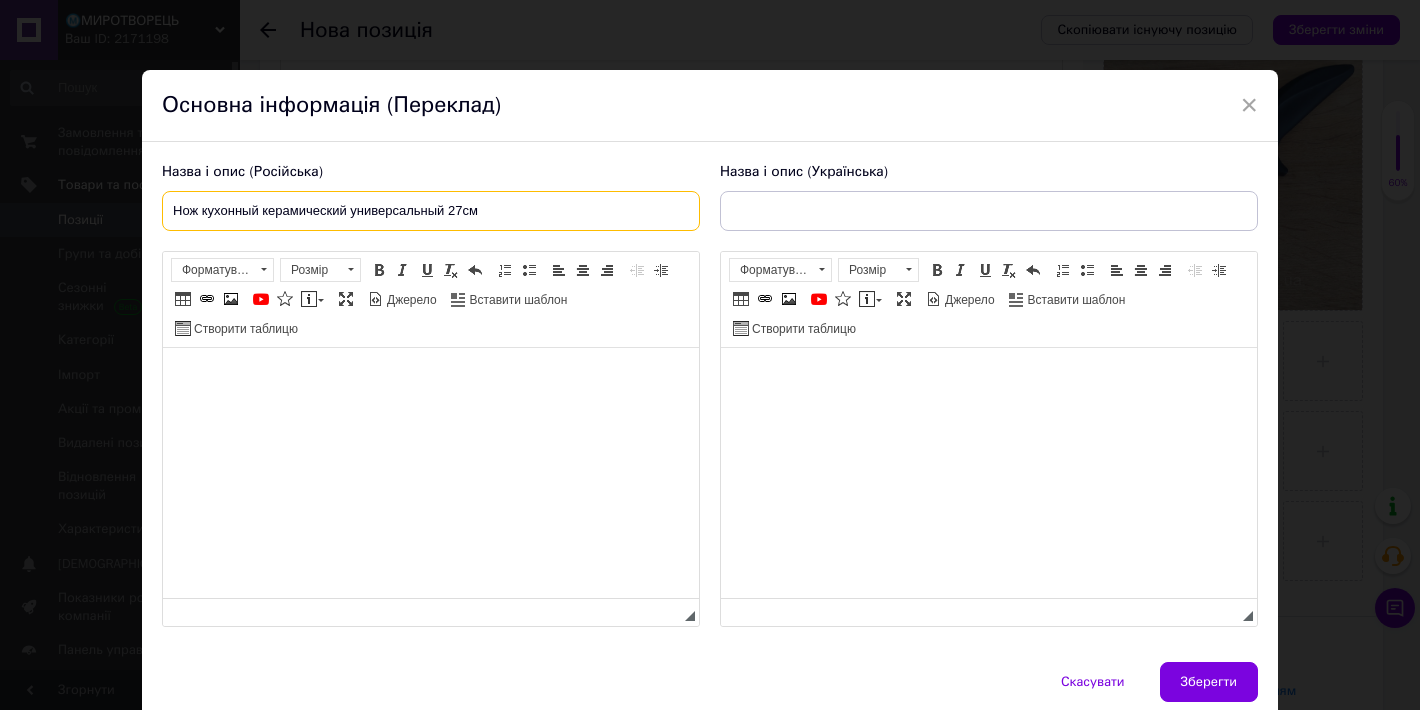 type on "Нож кухонный керамический универсальный 27см" 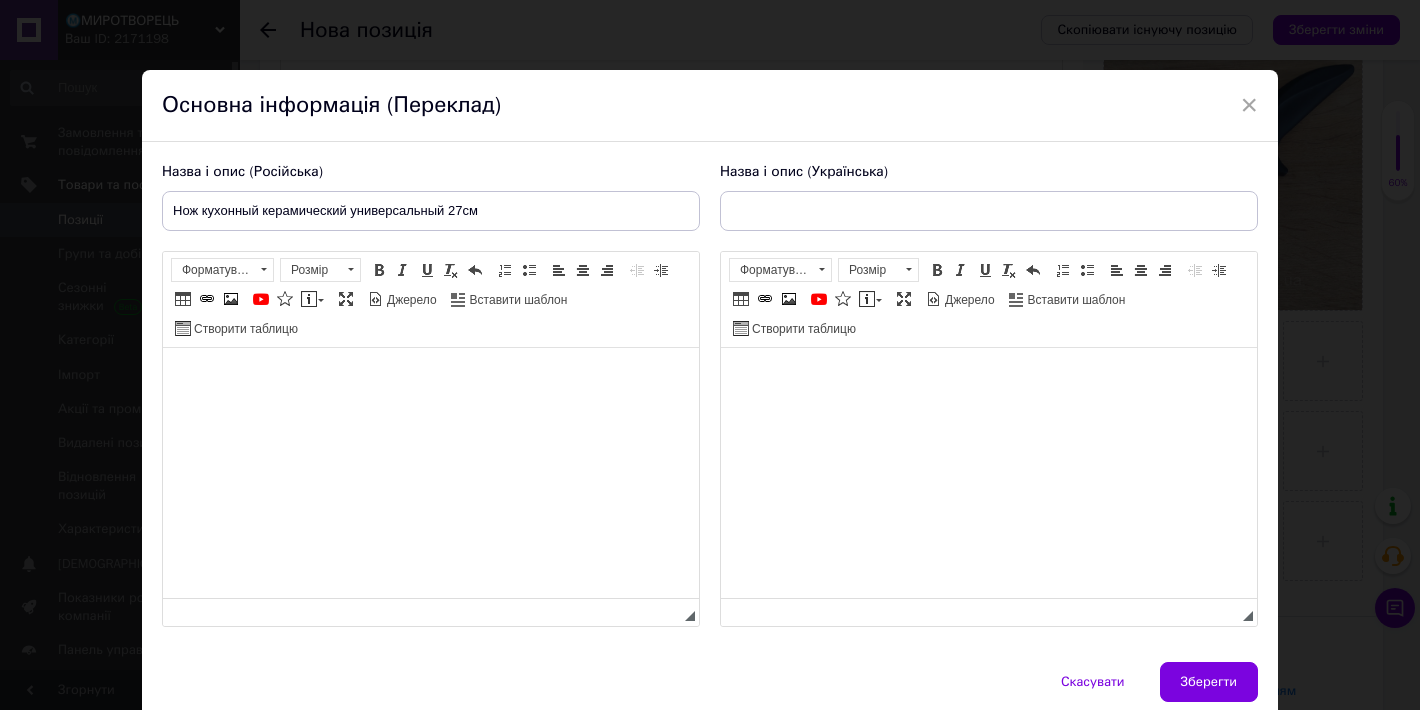 click at bounding box center (431, 378) 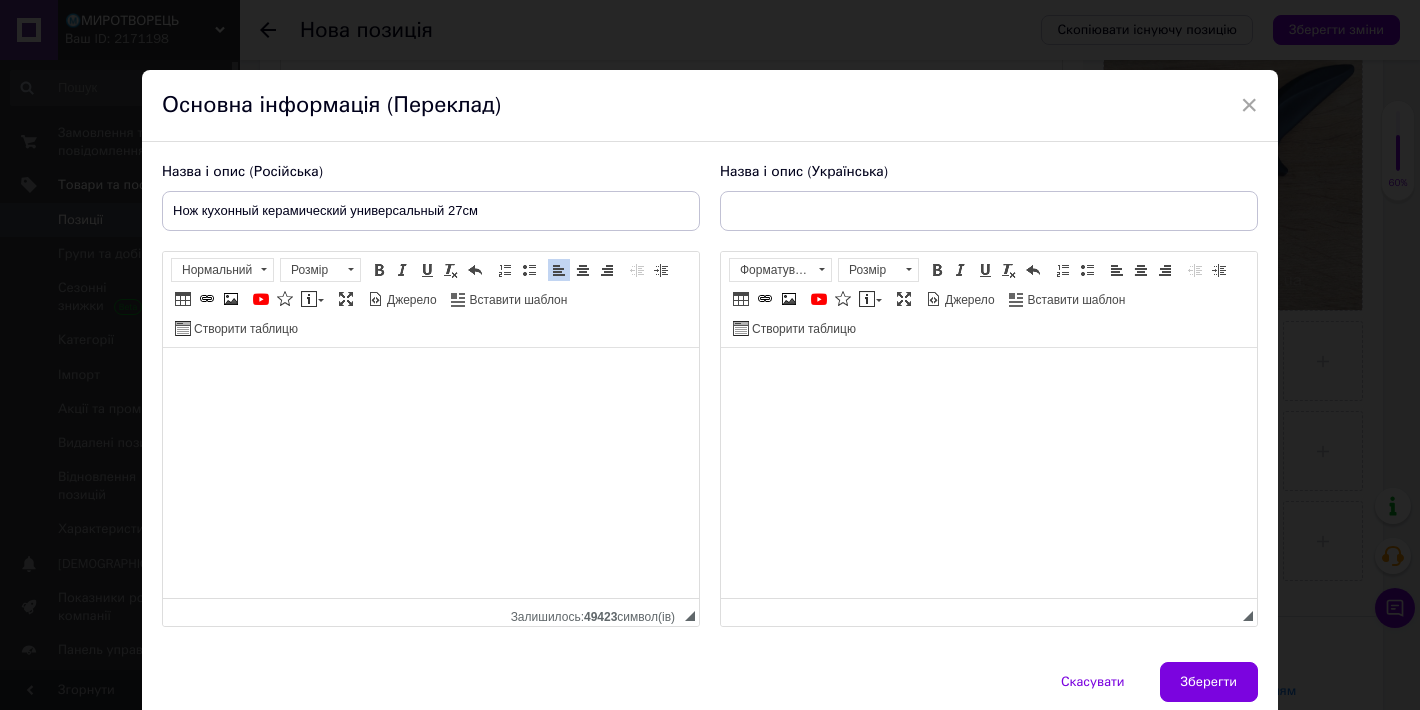 scroll, scrollTop: 90, scrollLeft: 0, axis: vertical 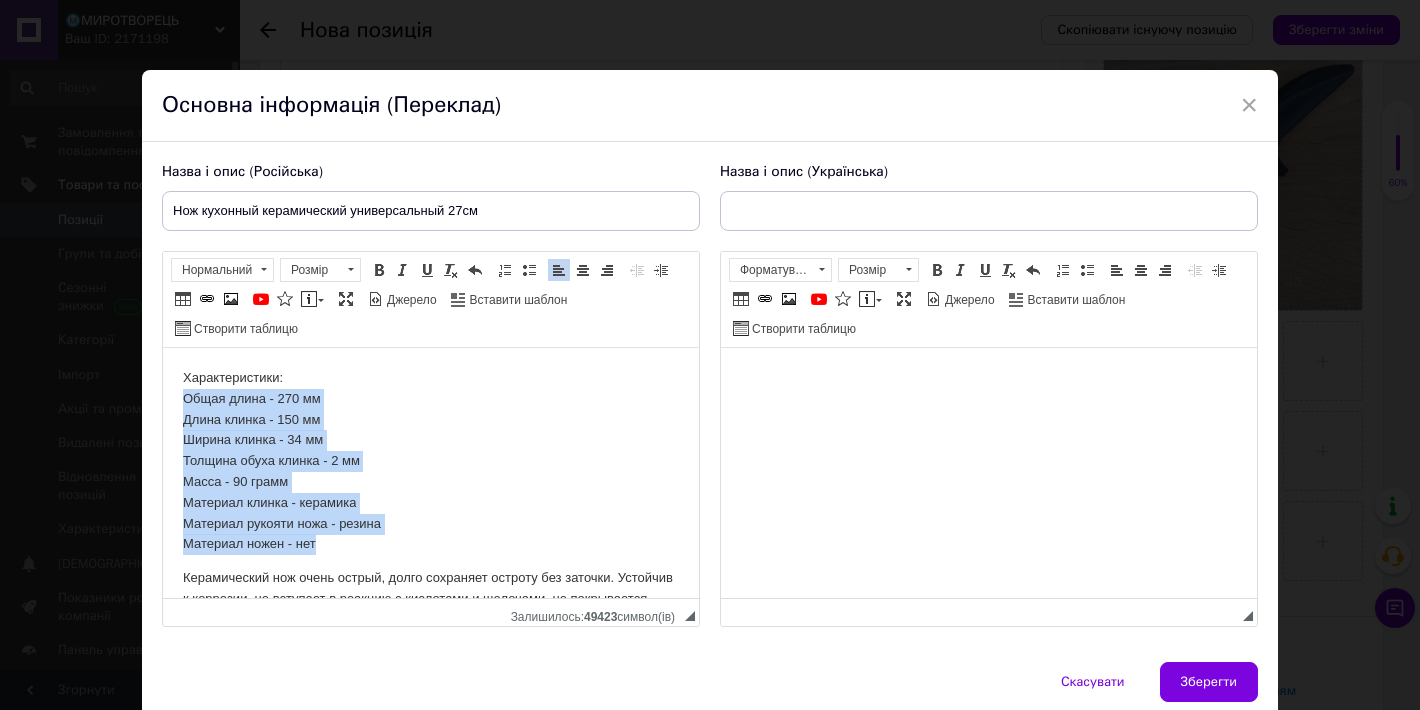 drag, startPoint x: 327, startPoint y: 456, endPoint x: 173, endPoint y: 405, distance: 162.22516 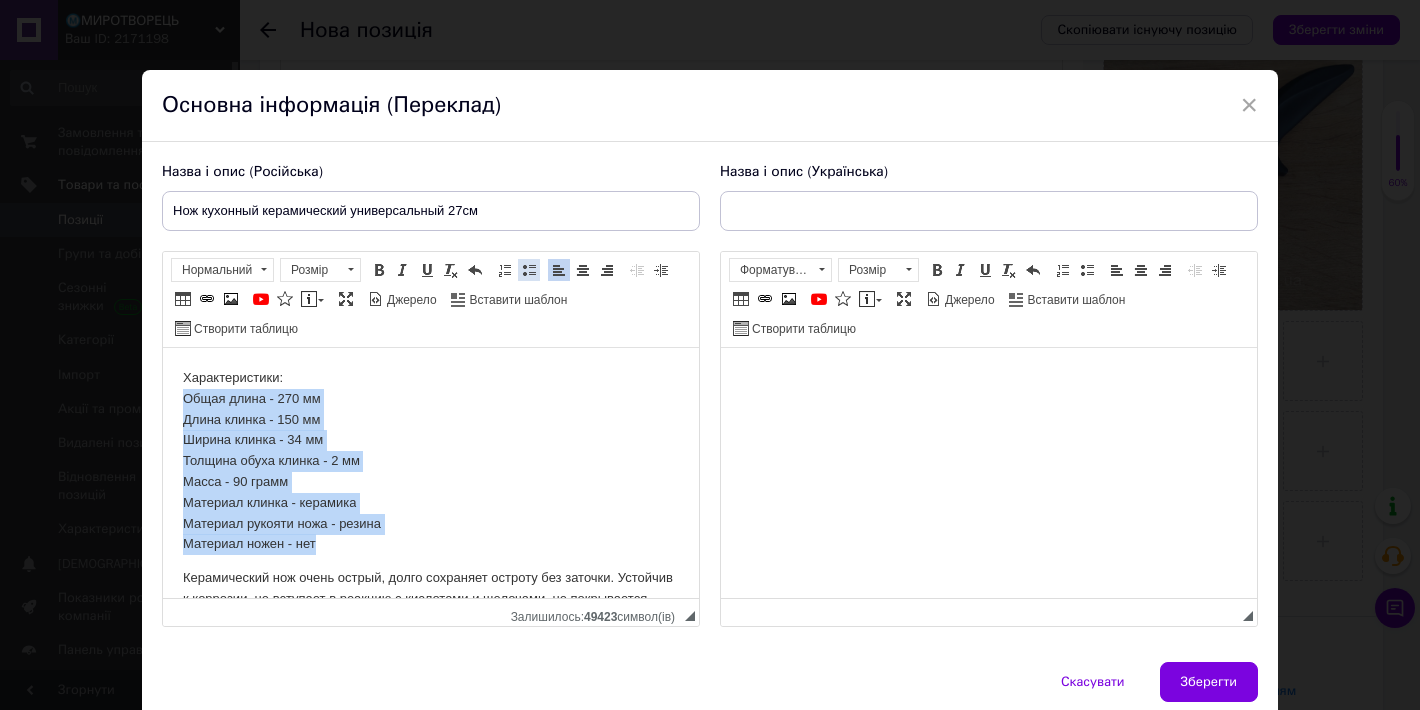 click at bounding box center (529, 270) 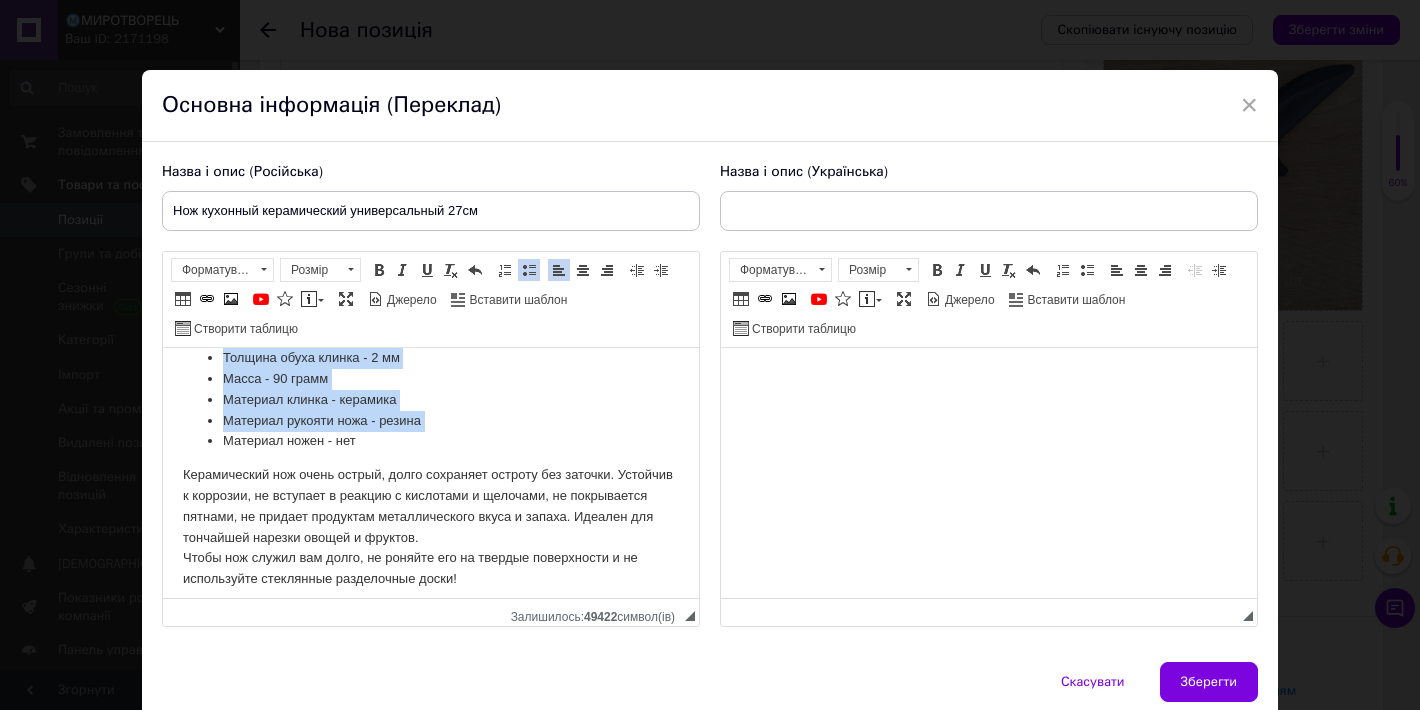 scroll, scrollTop: 127, scrollLeft: 0, axis: vertical 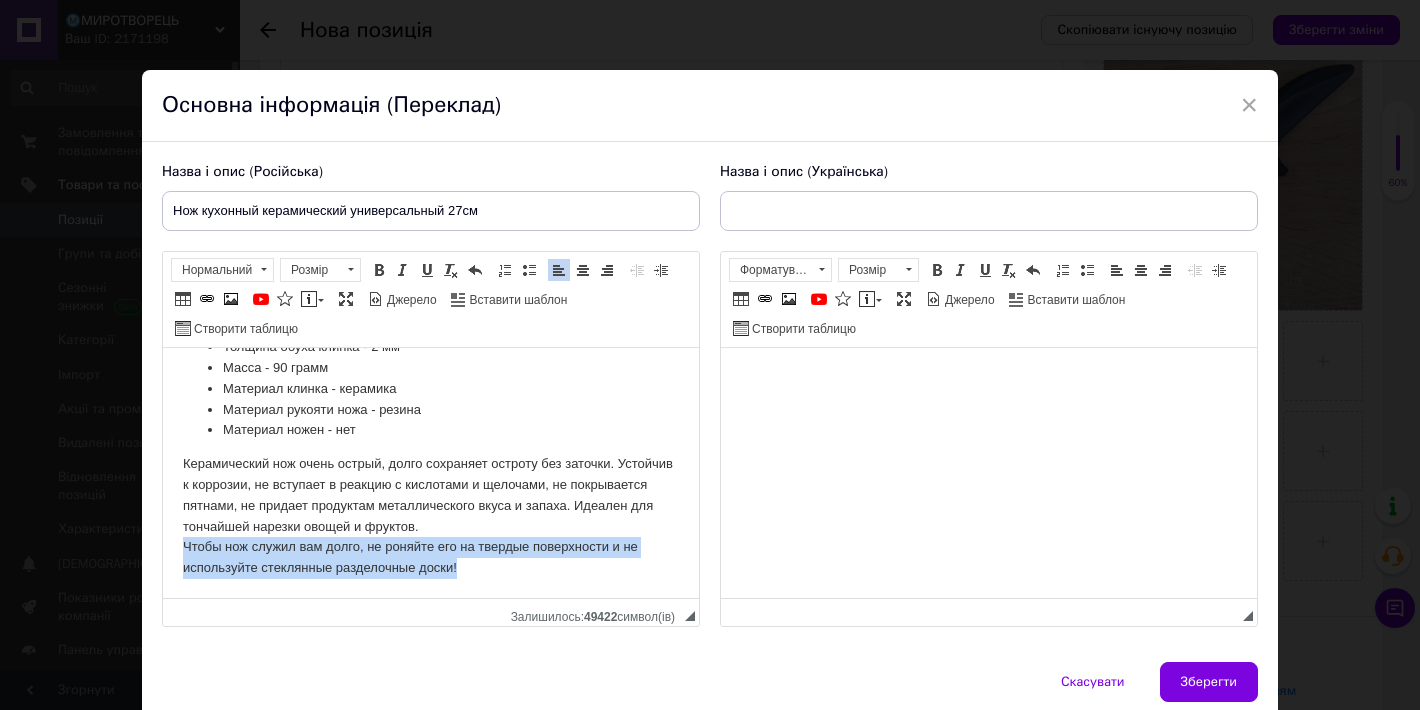 drag, startPoint x: 180, startPoint y: 544, endPoint x: 490, endPoint y: 577, distance: 311.7515 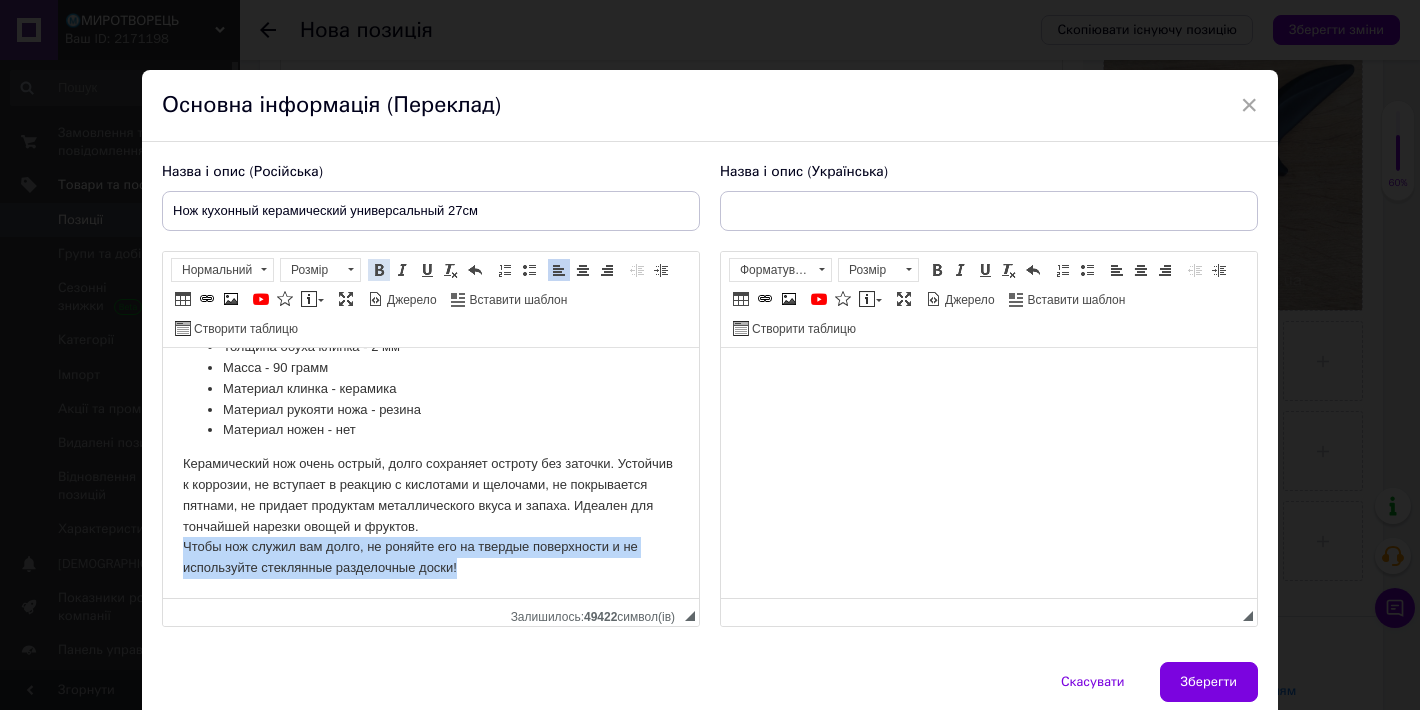 click at bounding box center [379, 270] 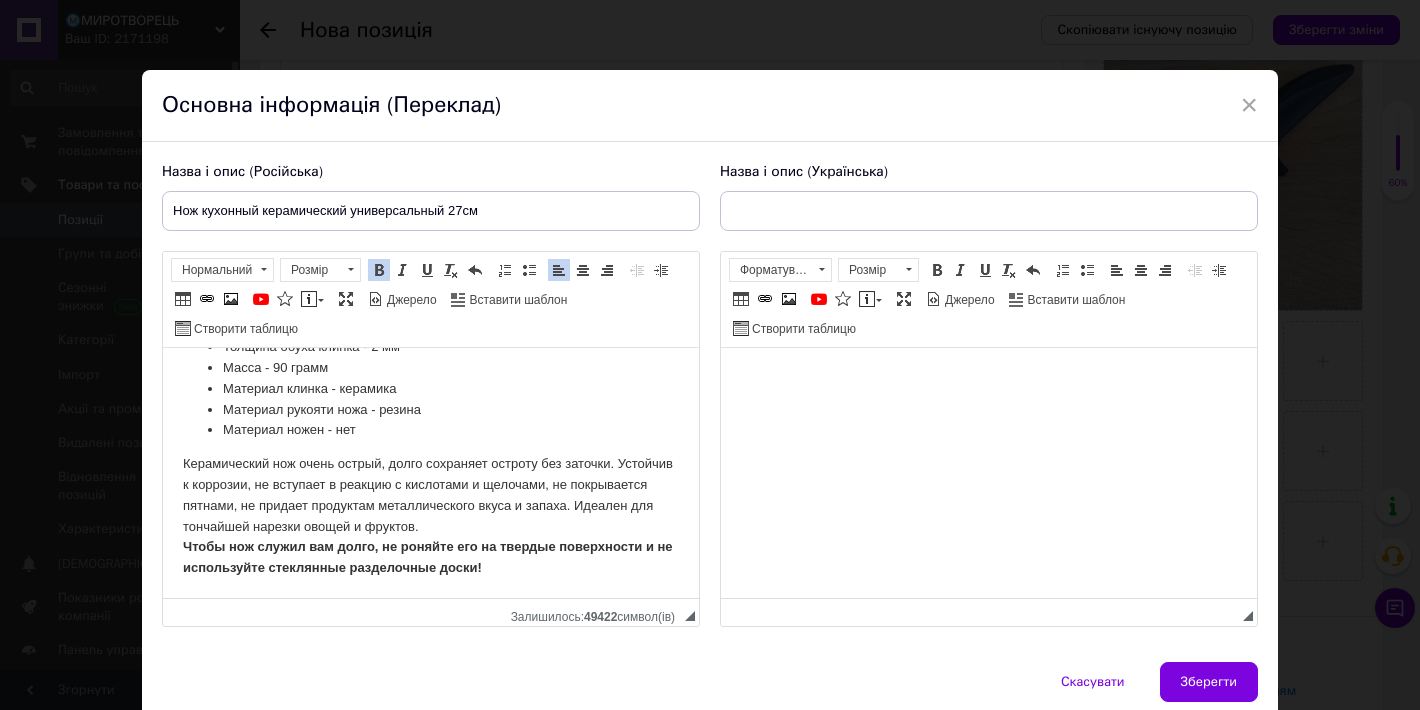 click on "Характеристики: Общая длина - 270 мм Длина клинка - 150 мм Ширина клинка - 34 мм Толщина обуха клинка - 2 мм Масса - 90 грамм Материал клинка - керамика Материал рукояти ножа - резина Материал ножен - нет Керамический нож очень острый, долго сохраняет остроту без заточки. Устойчив к коррозии, не вступает в реакцию с кислотами и щелочами, не покрывается пятнами, не придает продуктам металлического вкуса и запаха. Идеален для тончайшей нарезки овощей и фруктов." at bounding box center [431, 410] 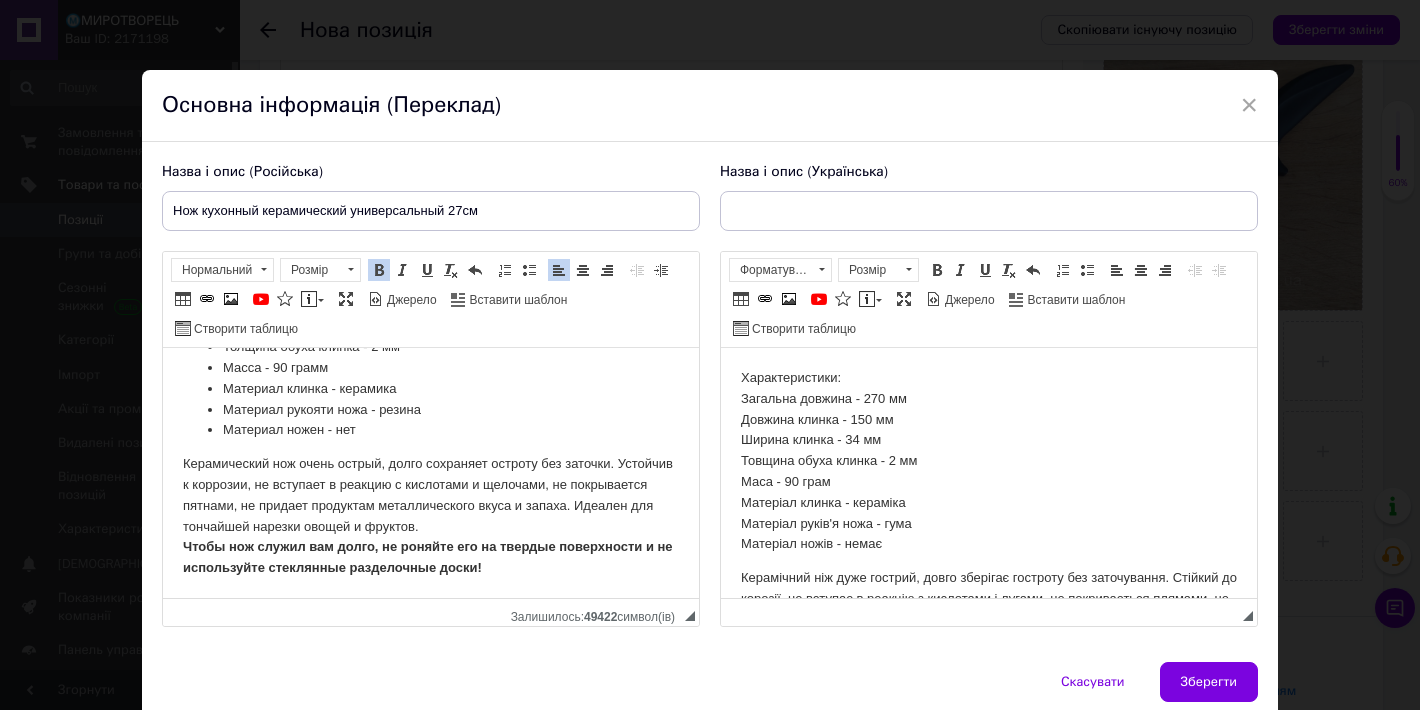 scroll, scrollTop: 90, scrollLeft: 0, axis: vertical 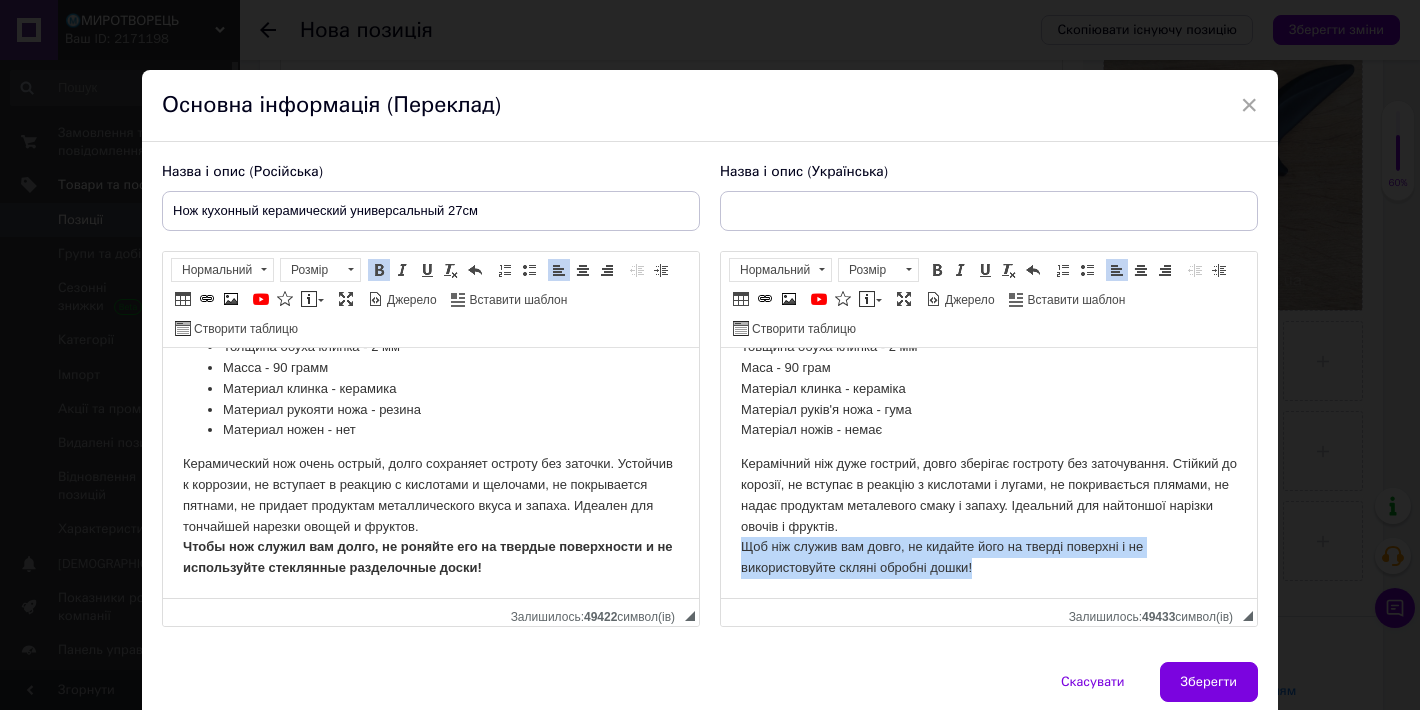 drag, startPoint x: 734, startPoint y: 574, endPoint x: 1079, endPoint y: 590, distance: 345.37082 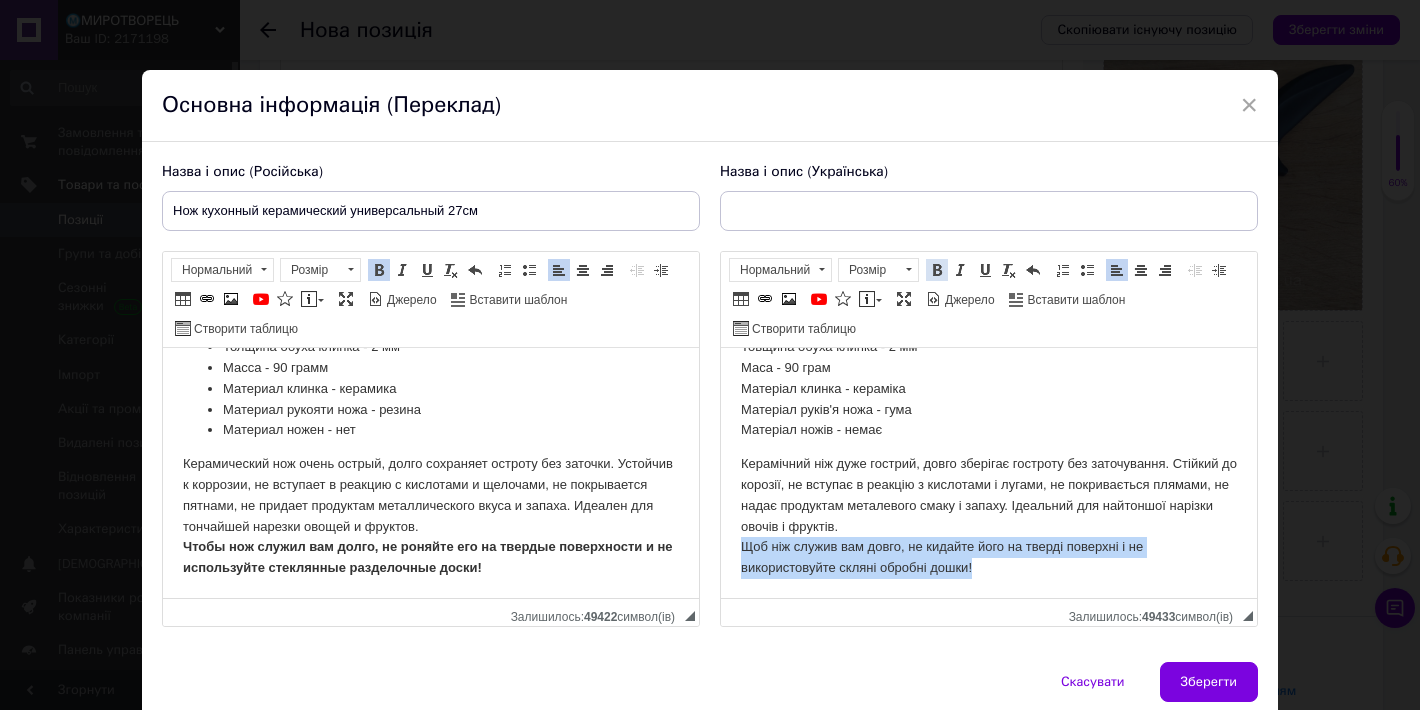 click at bounding box center [937, 270] 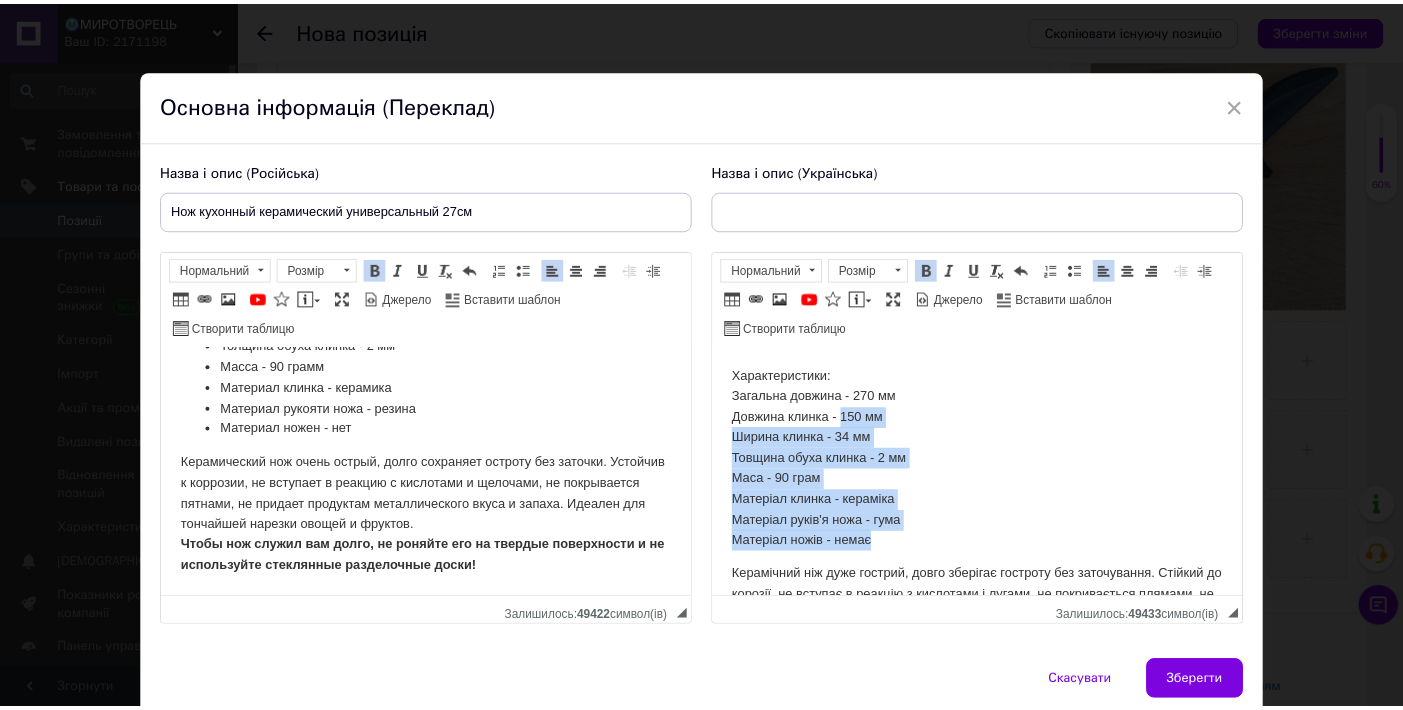 scroll, scrollTop: 0, scrollLeft: 0, axis: both 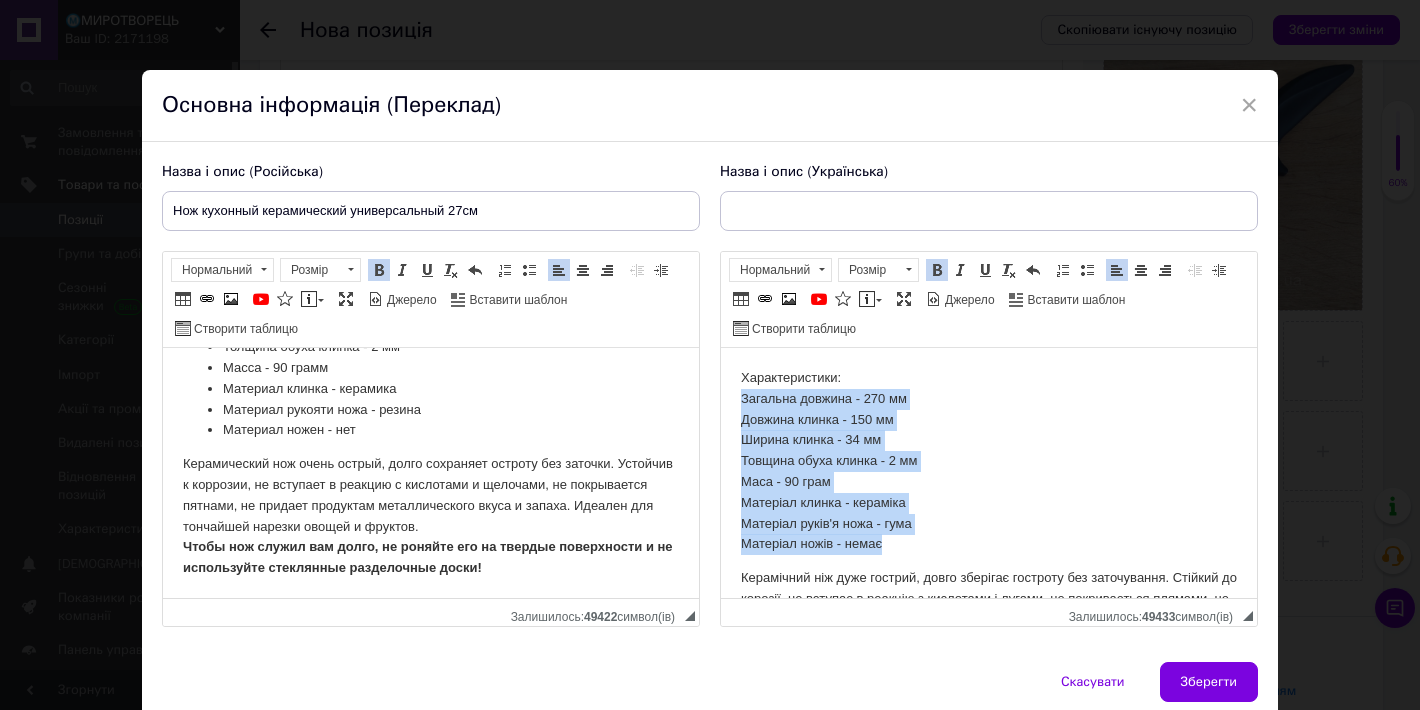 drag, startPoint x: 903, startPoint y: 437, endPoint x: 734, endPoint y: 403, distance: 172.3862 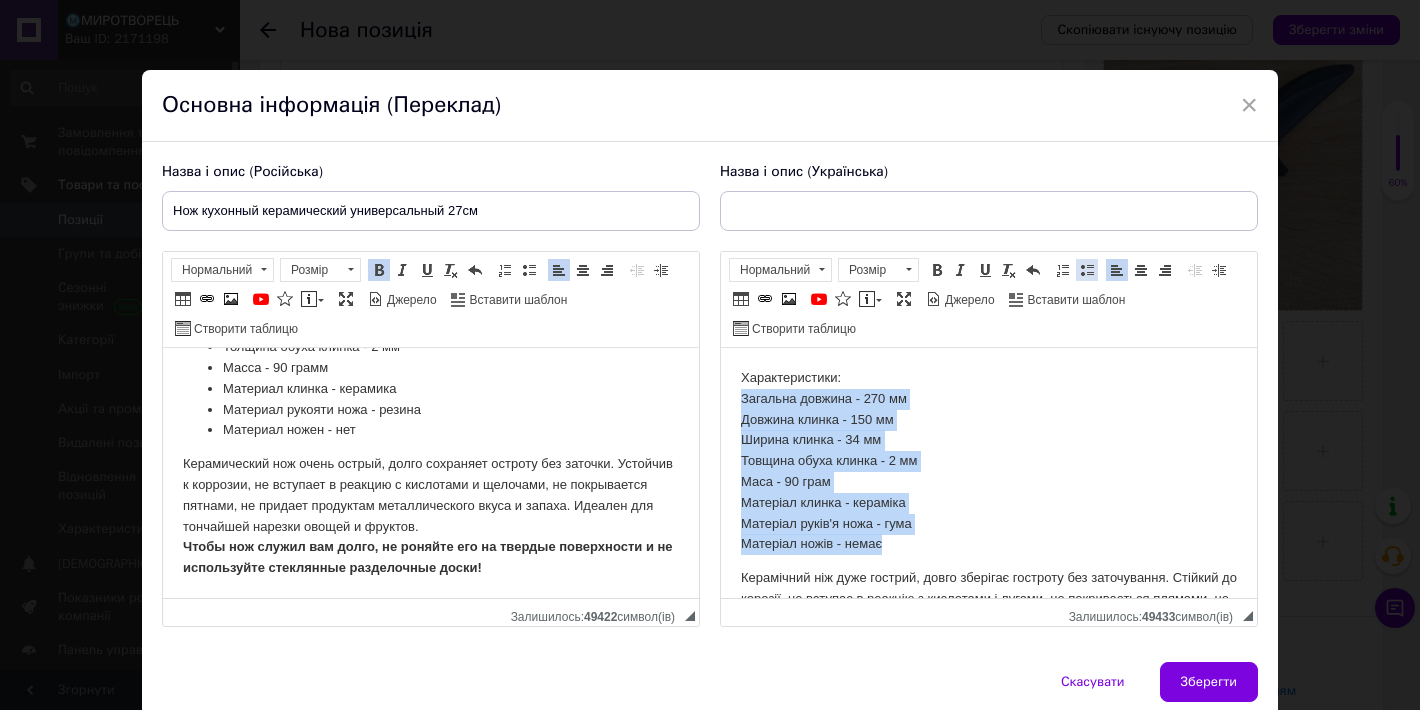 click on "Вставити/видалити маркований список" at bounding box center [1087, 270] 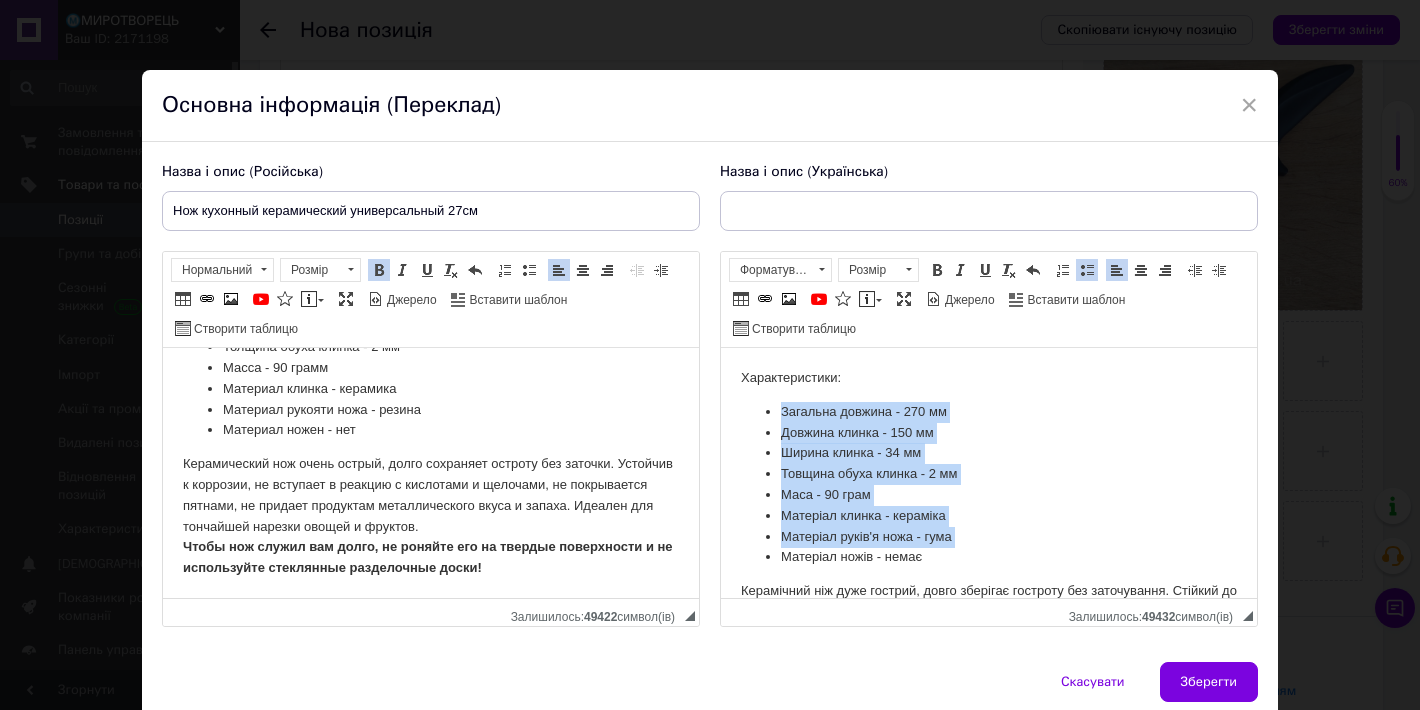 click on "Загальна довжина - 270 мм" at bounding box center [989, 412] 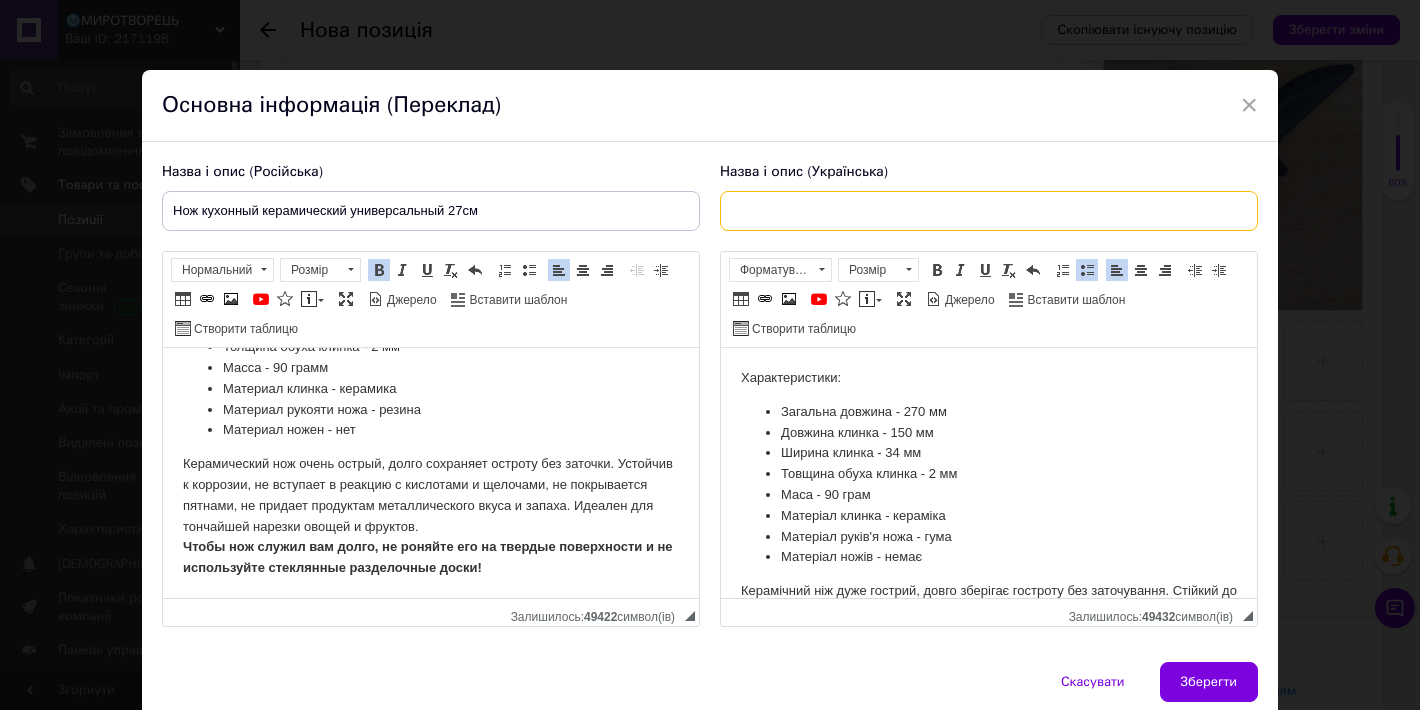 click at bounding box center (989, 211) 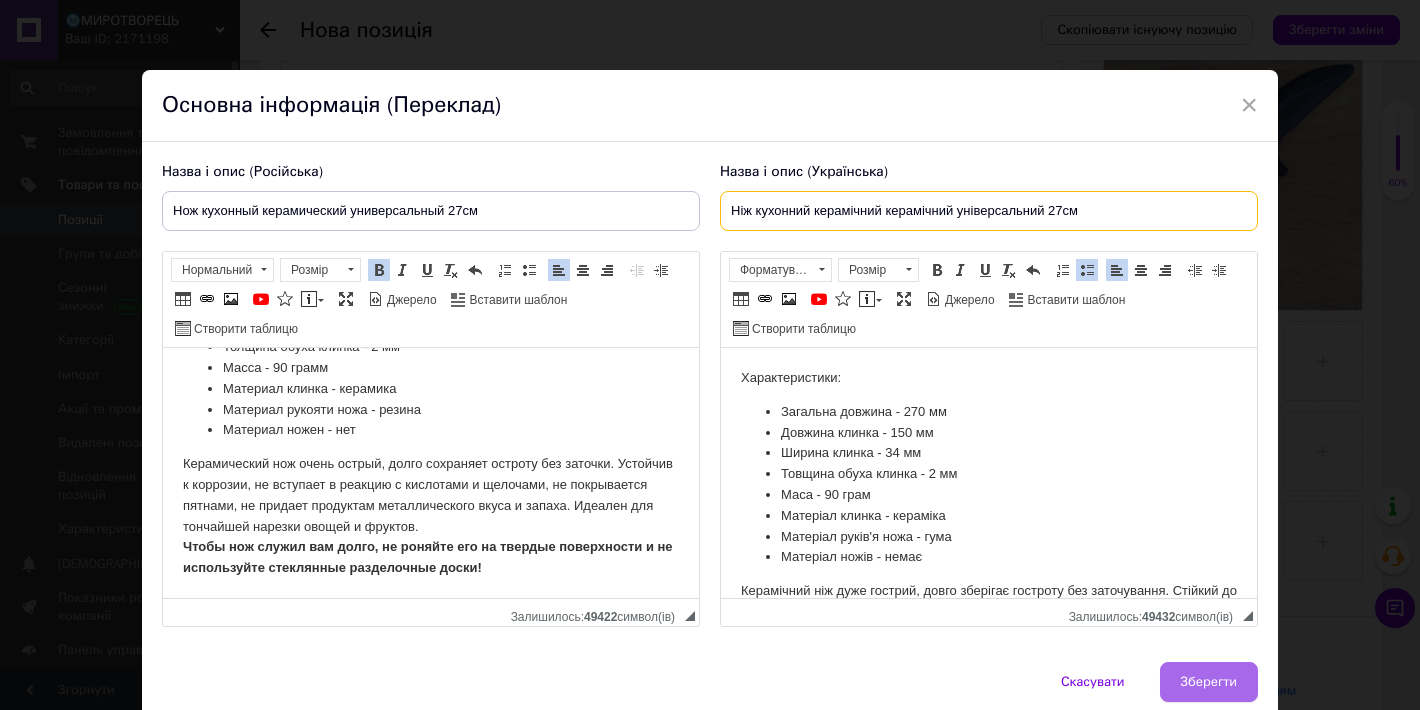 type on "Ніж кухонний керамічний керамічний універсальний 27см" 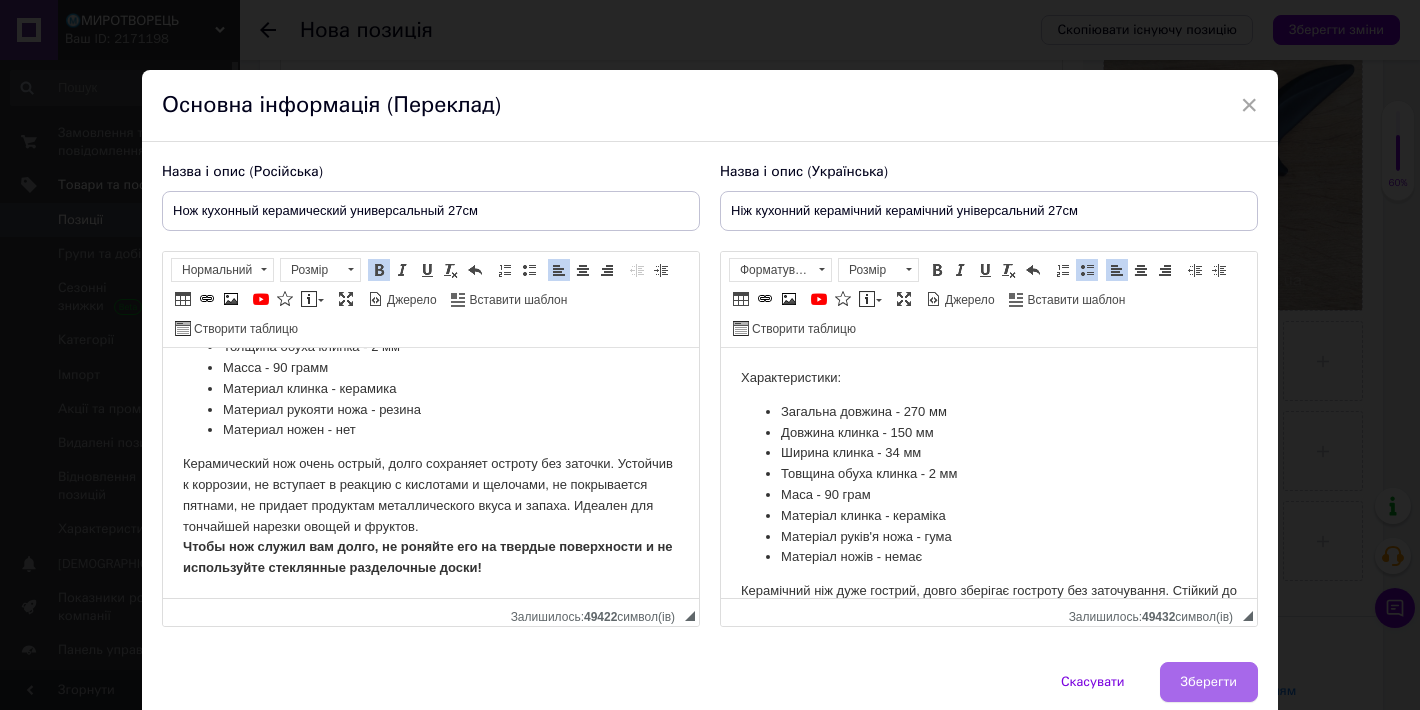 click on "Зберегти" at bounding box center [1209, 682] 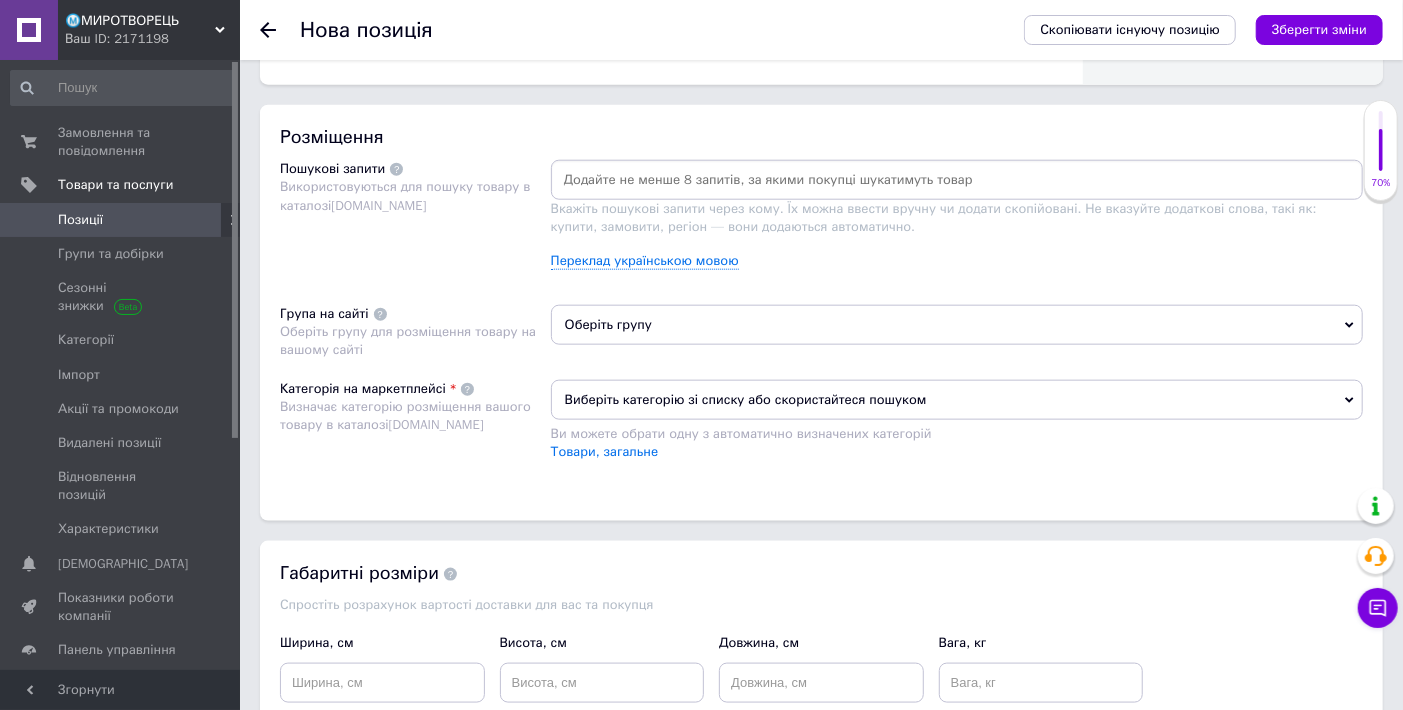 scroll, scrollTop: 1113, scrollLeft: 0, axis: vertical 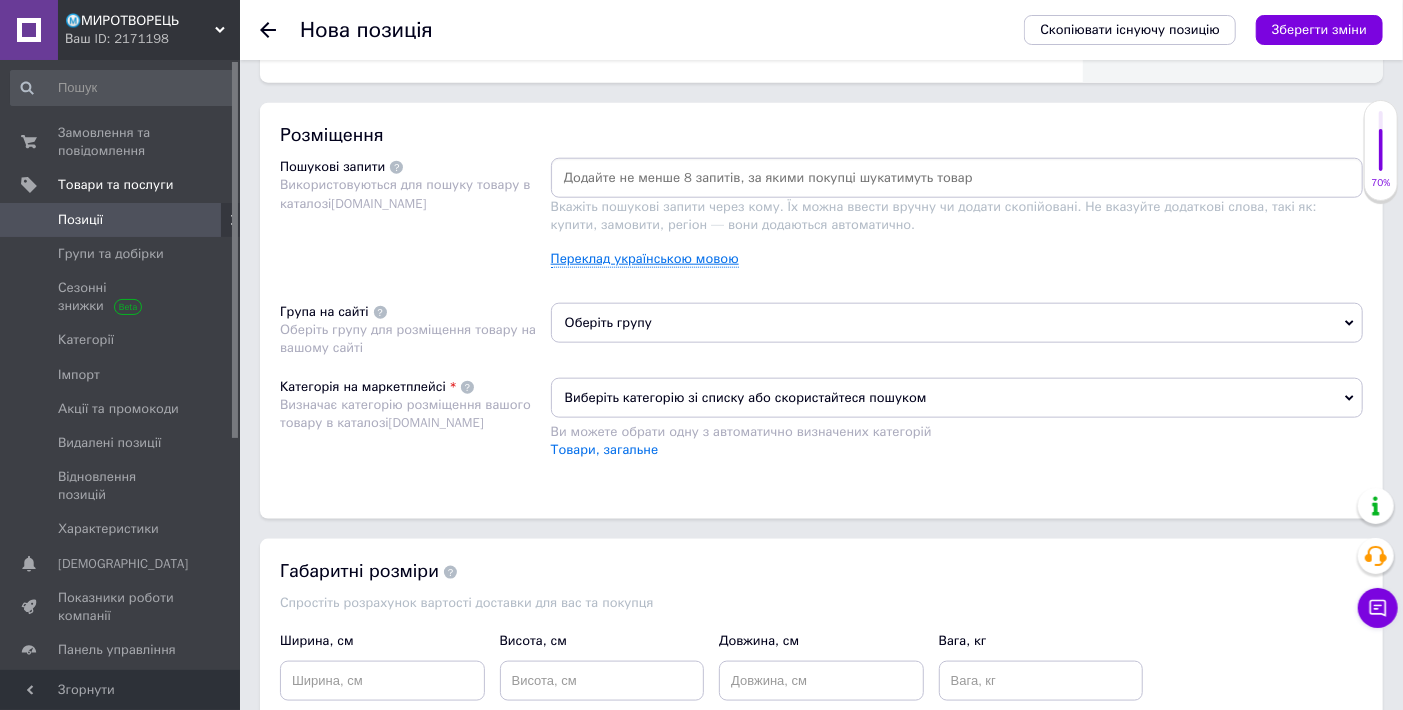 click on "Переклад українською мовою" at bounding box center (645, 259) 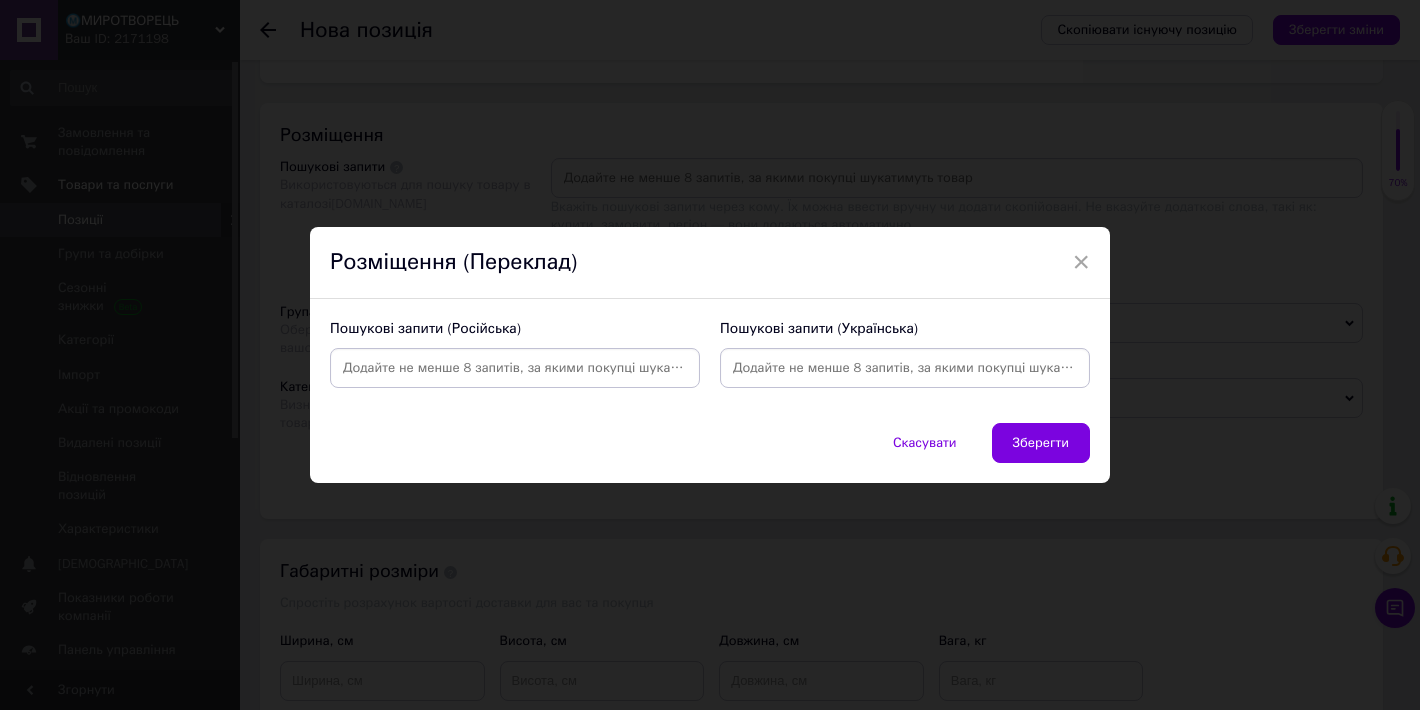 click at bounding box center (515, 368) 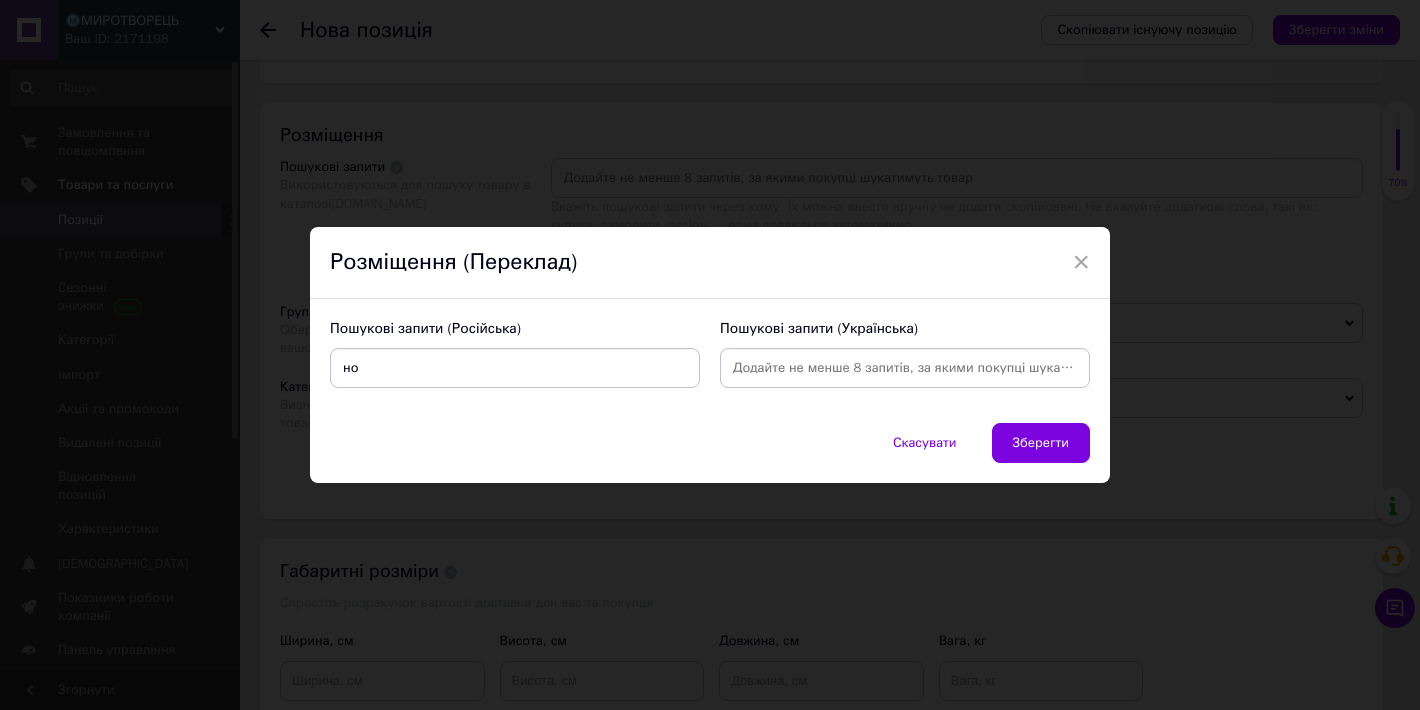 type on "нож" 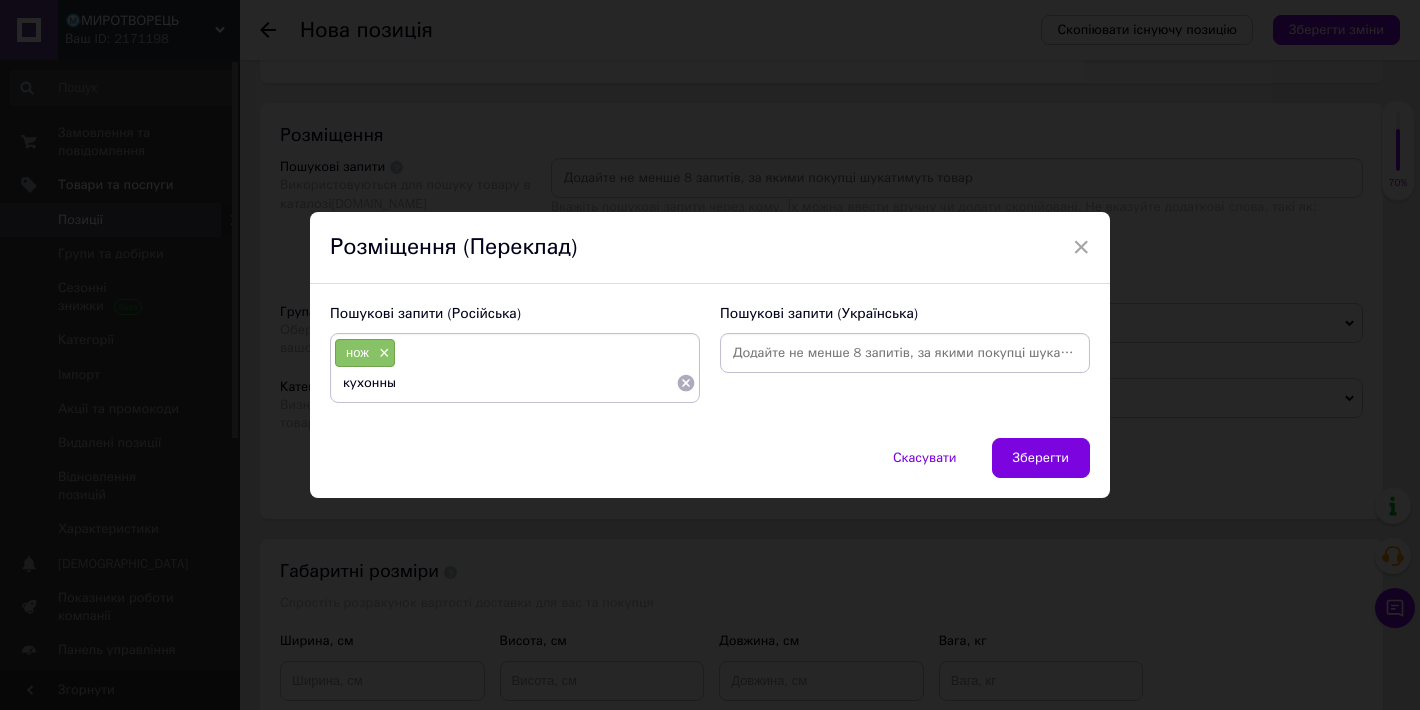 type on "кухонный" 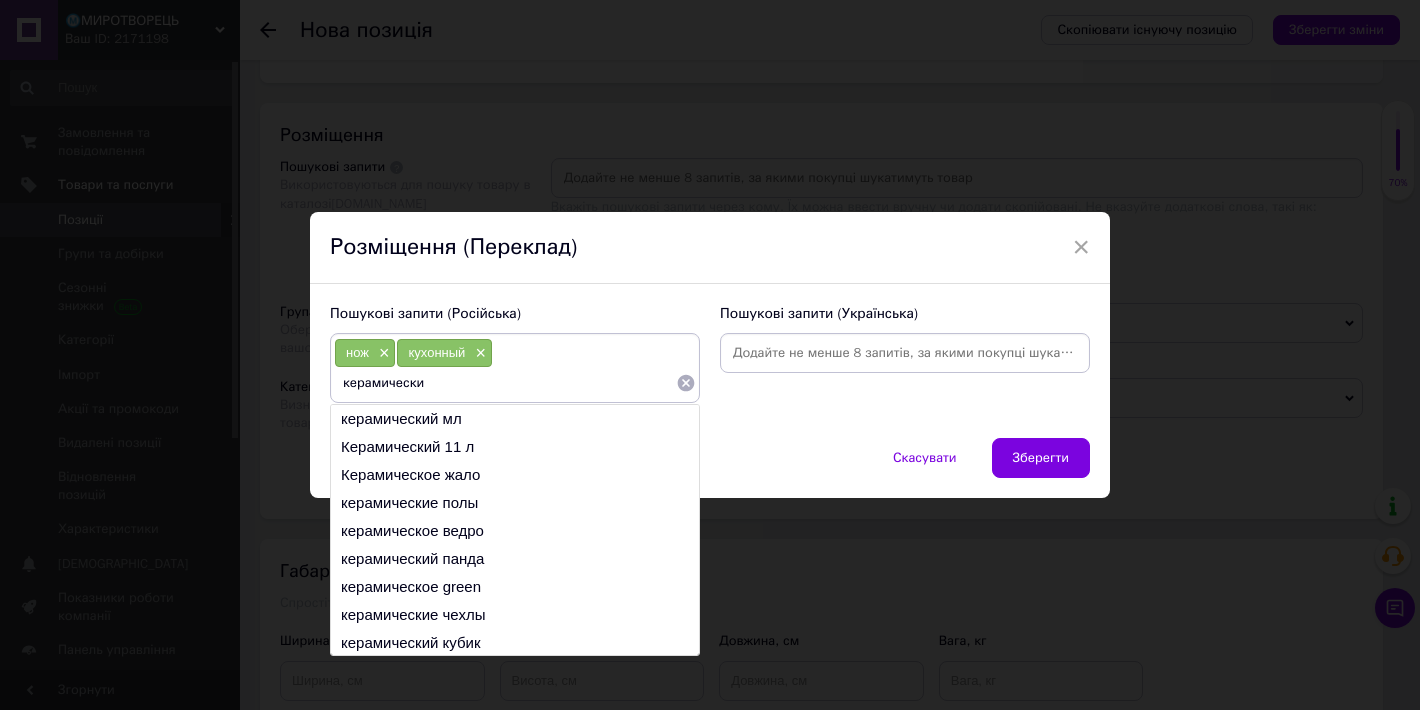 type on "керамический" 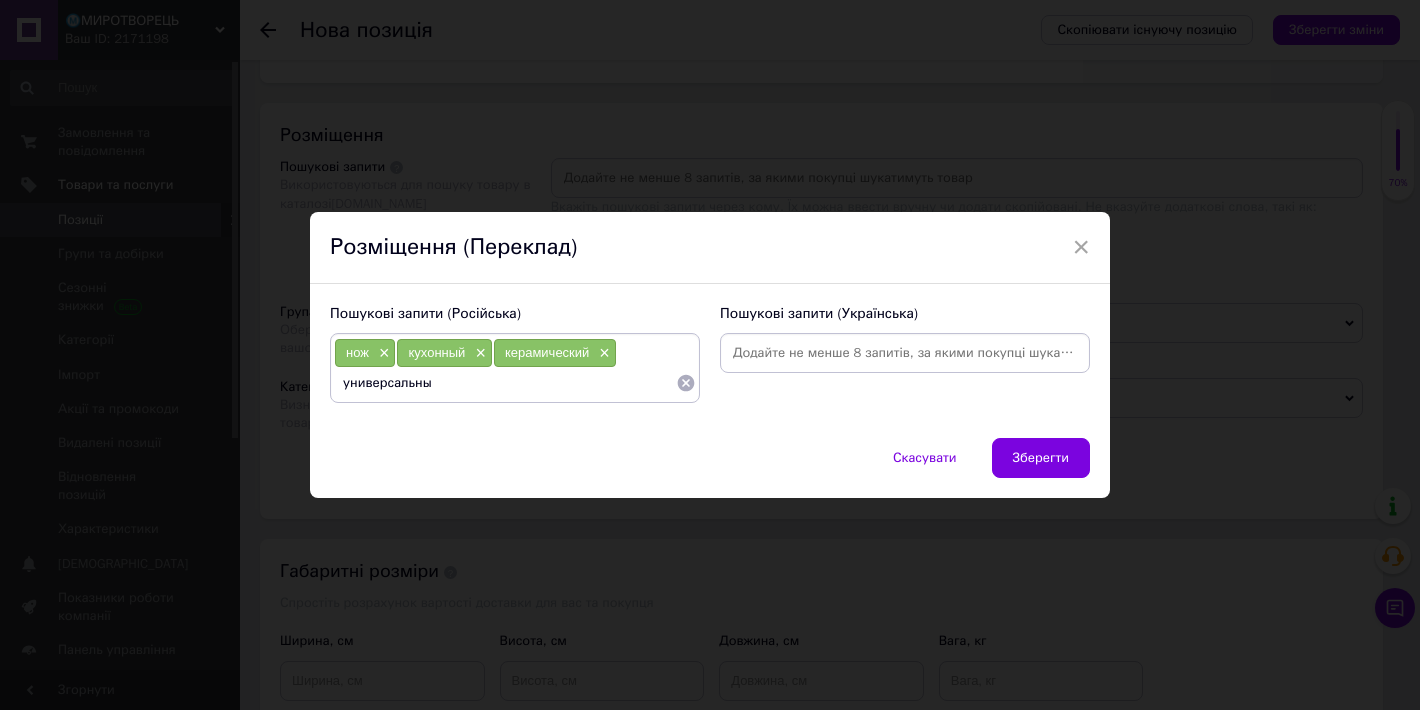 type on "универсальный" 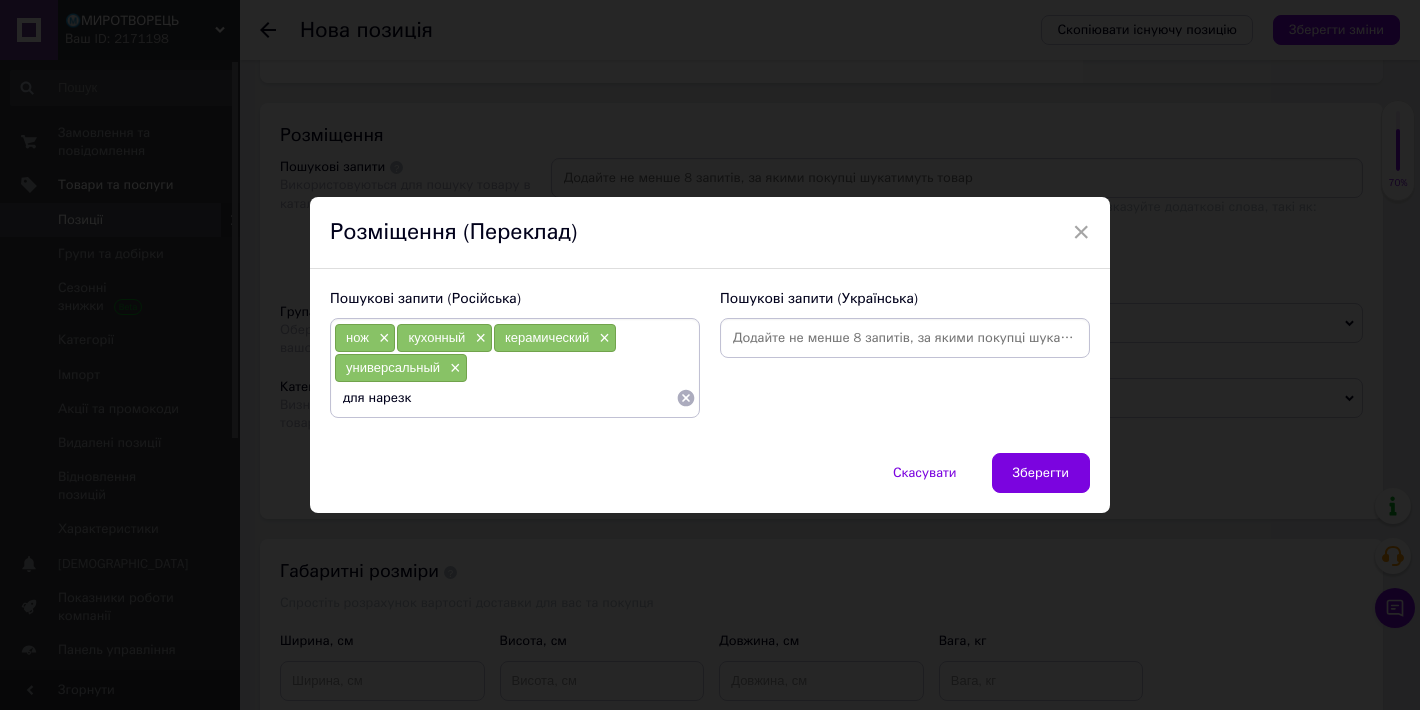 type on "для нарезки" 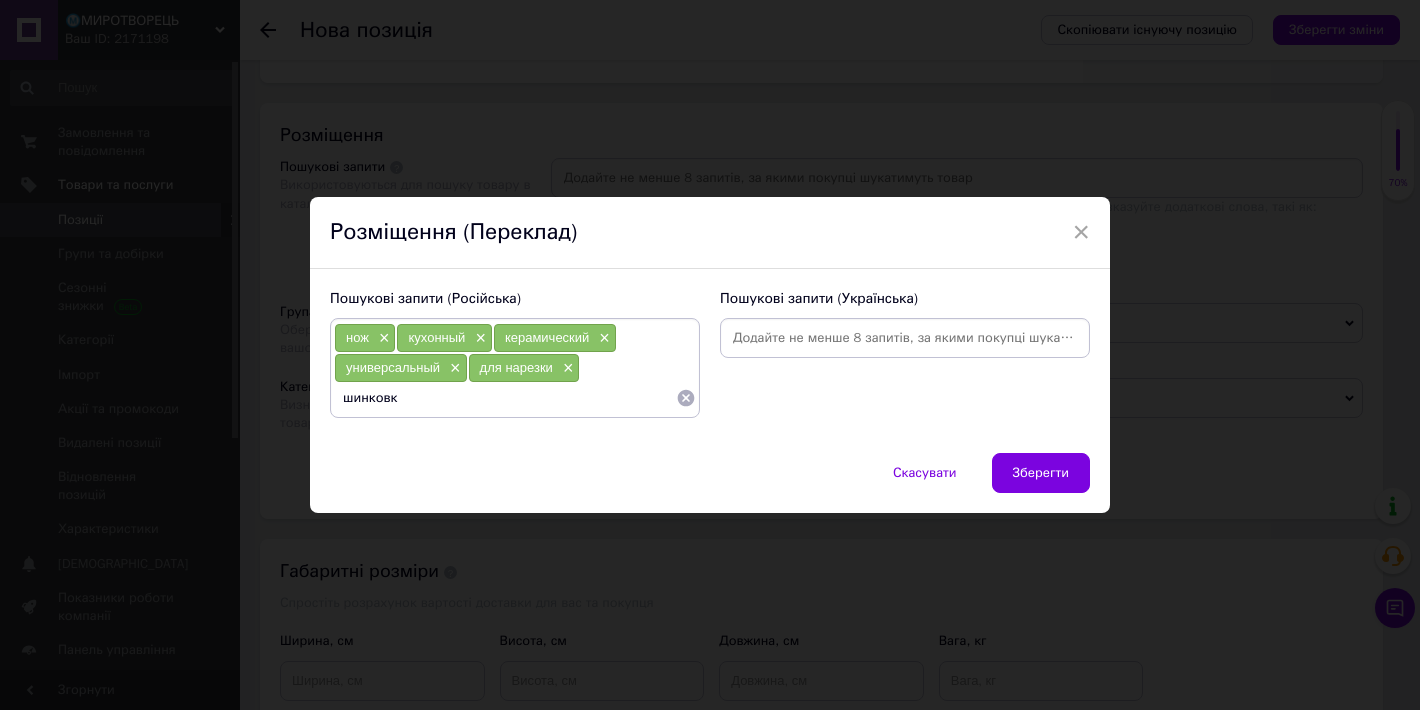 type on "шинковки" 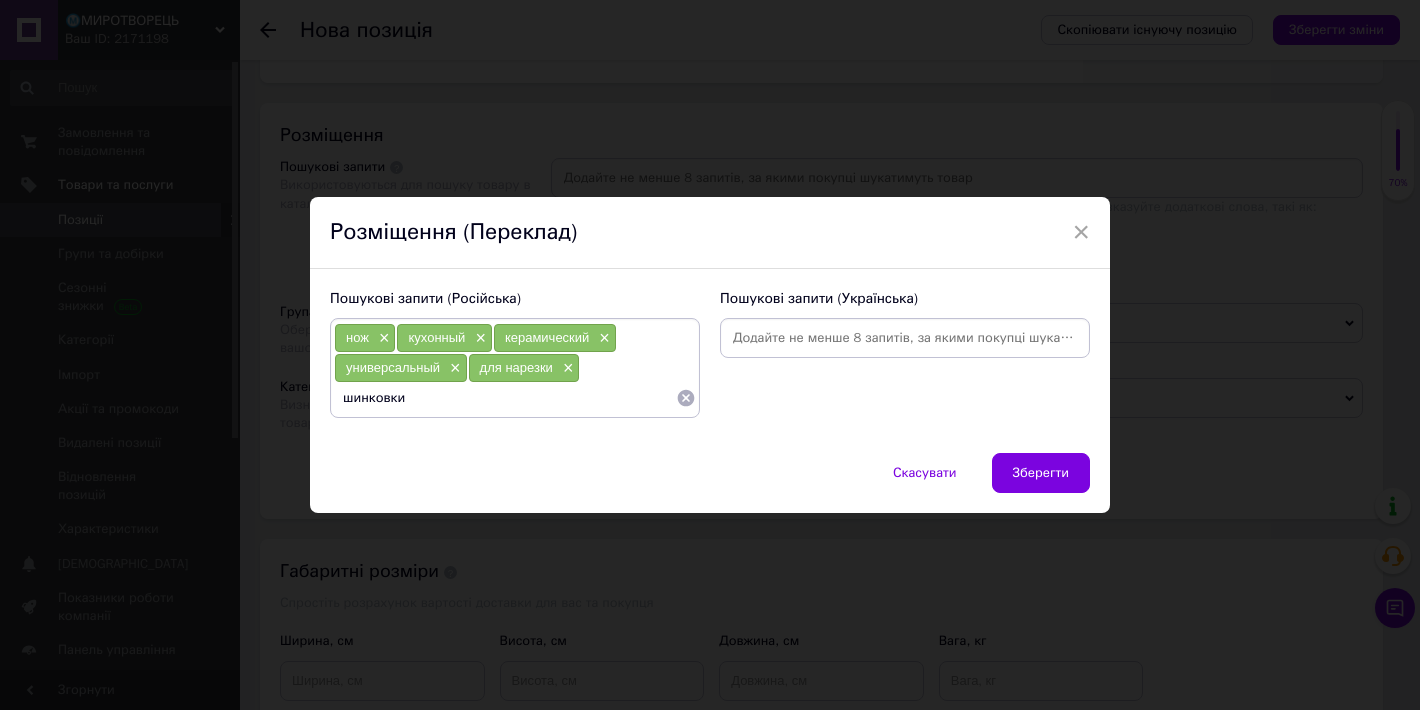 type 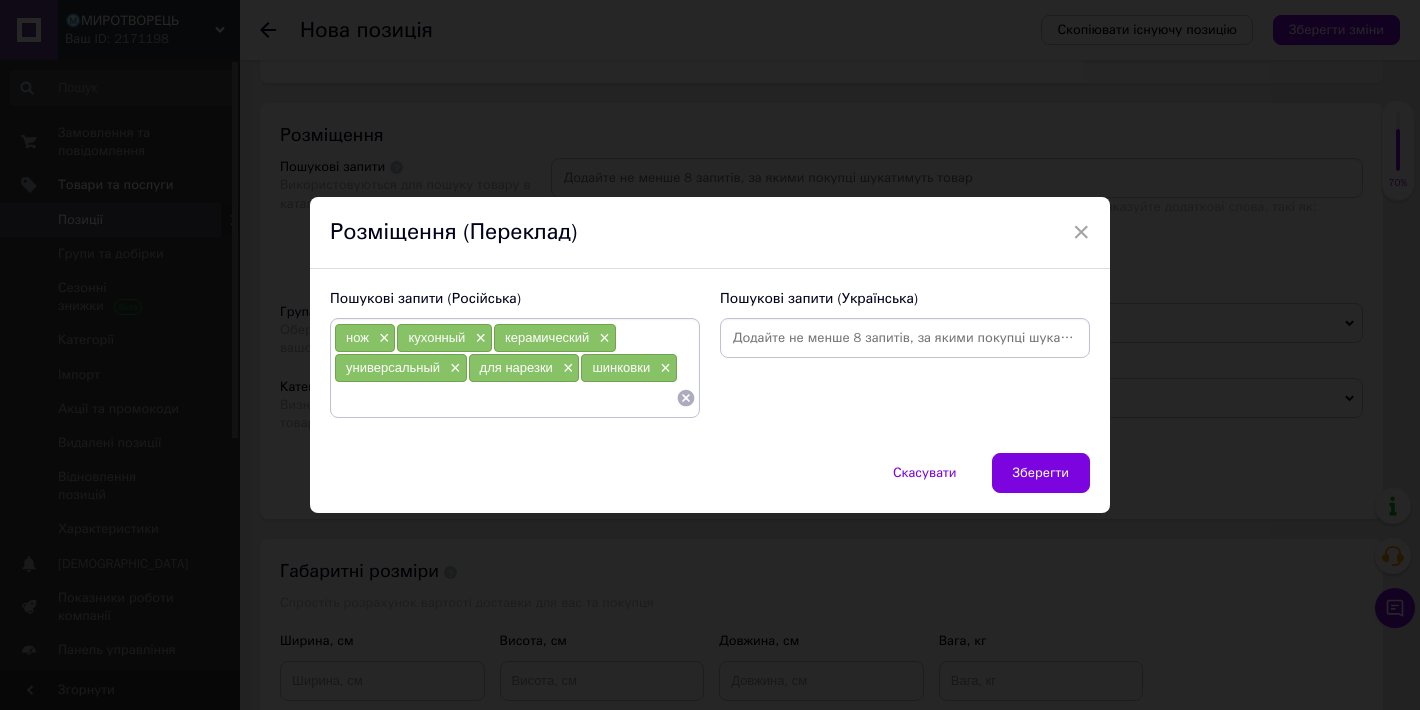 click at bounding box center (905, 338) 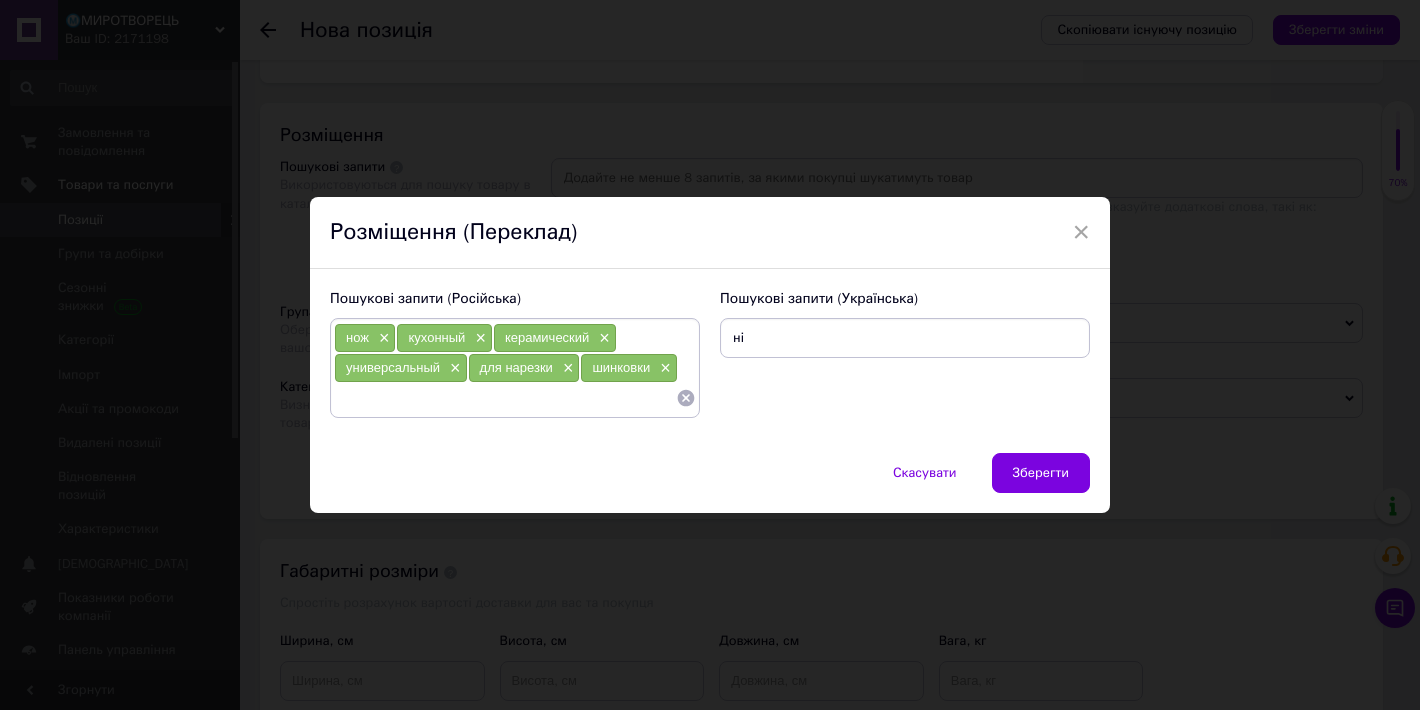 type on "ніж" 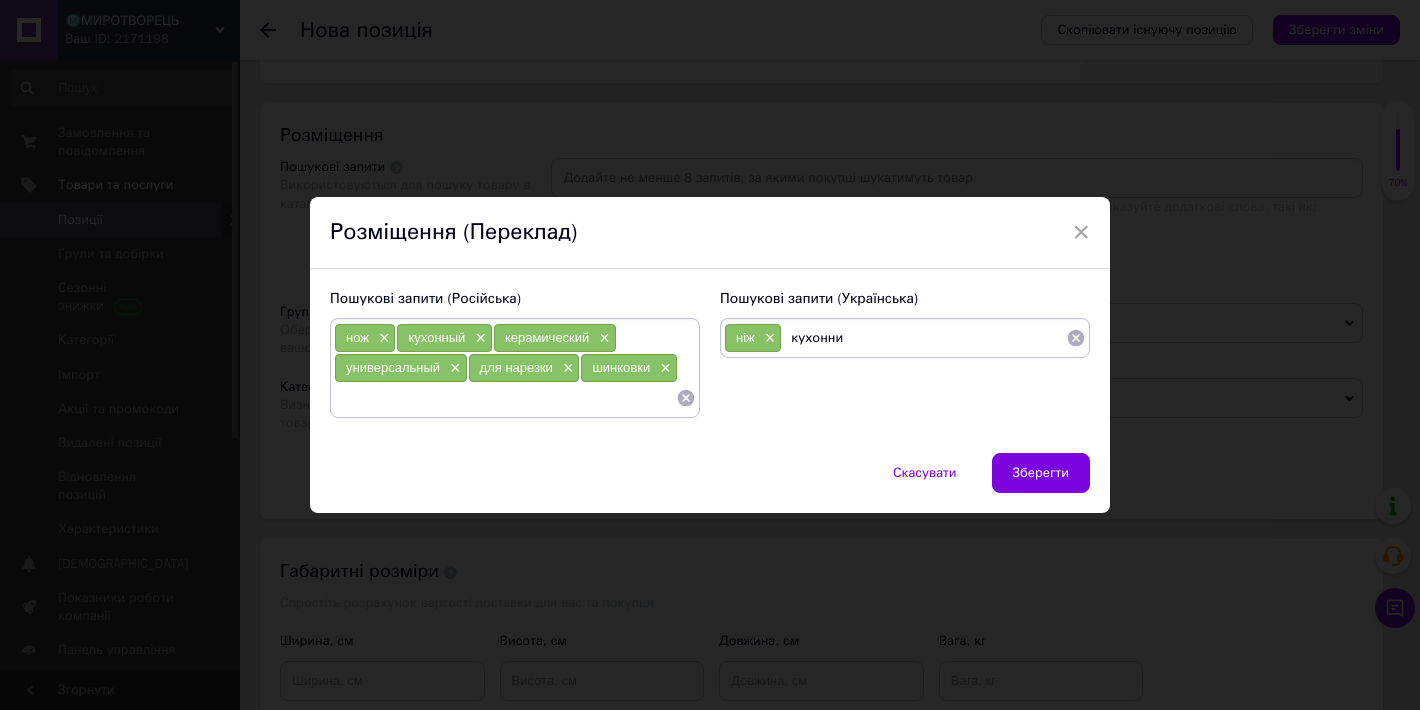 type on "кухонний" 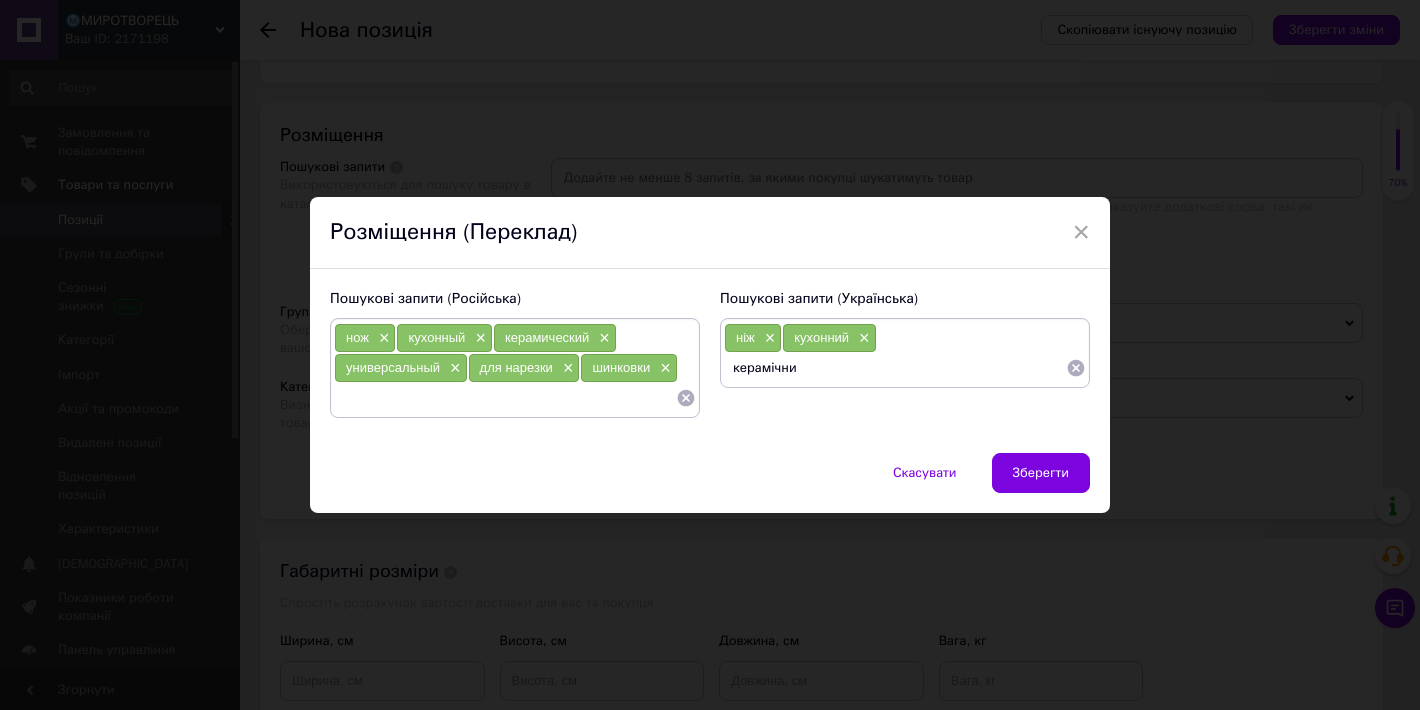 type on "керамічний" 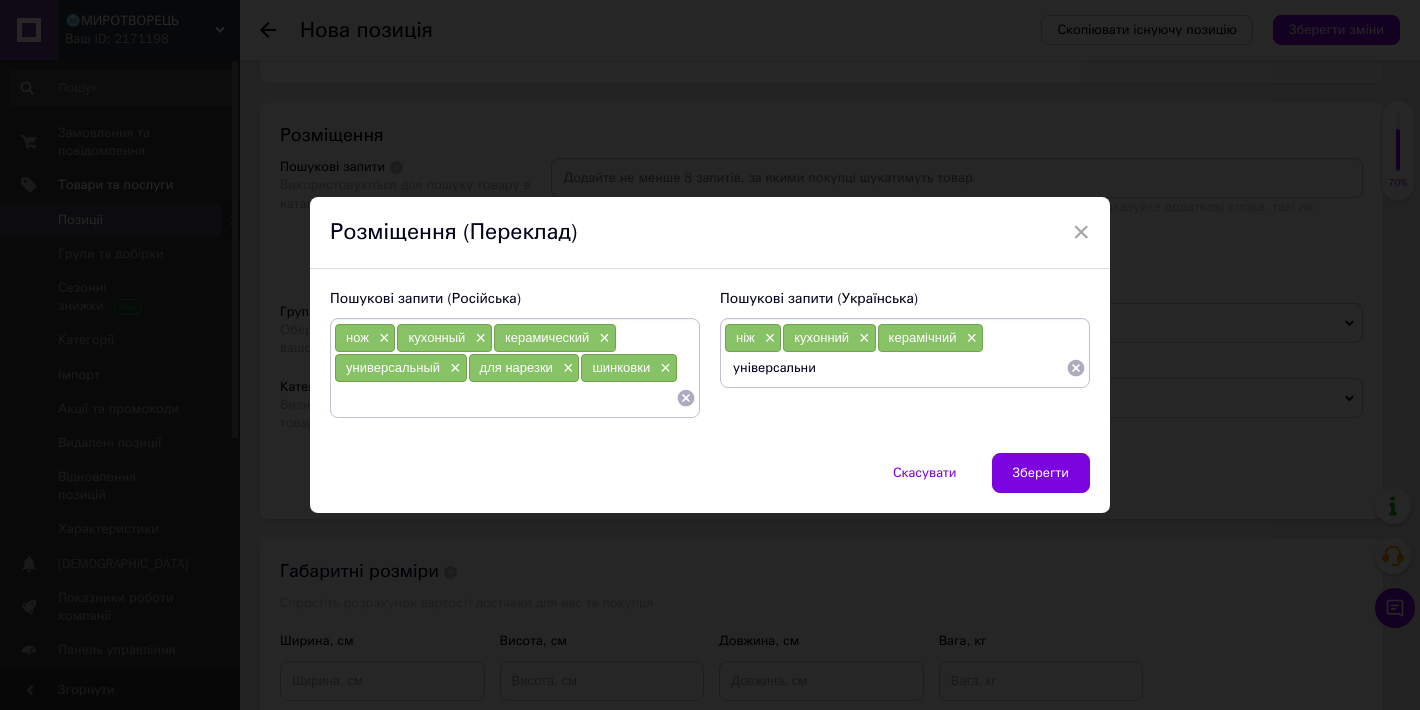 type on "універсальний" 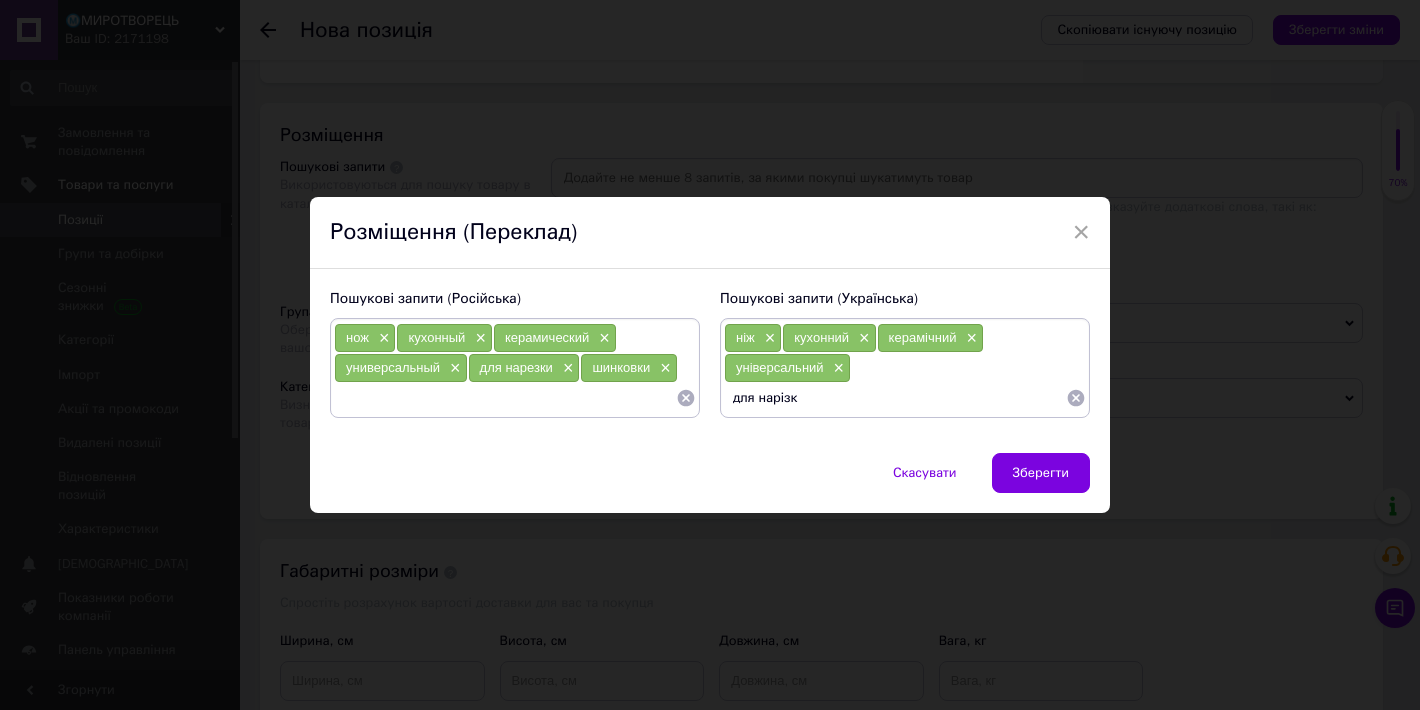 type on "для нарізки" 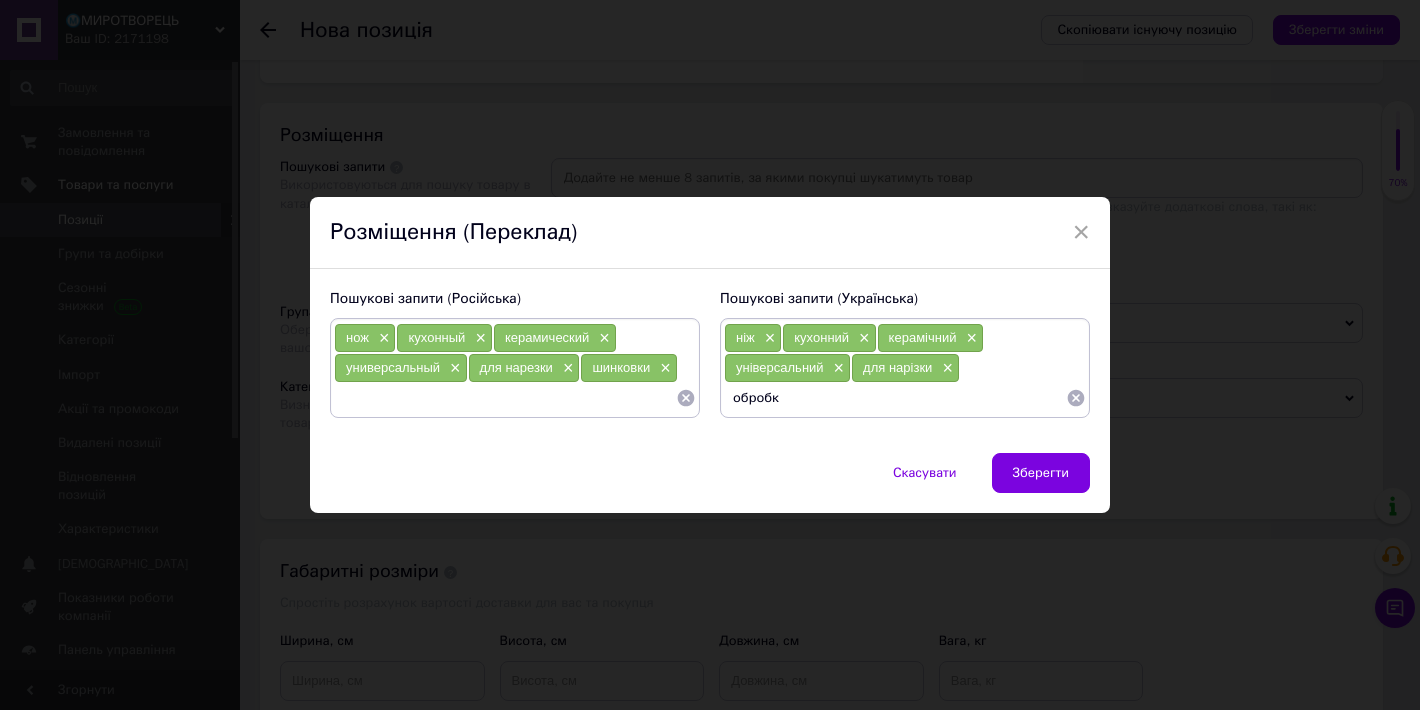 type on "обробки" 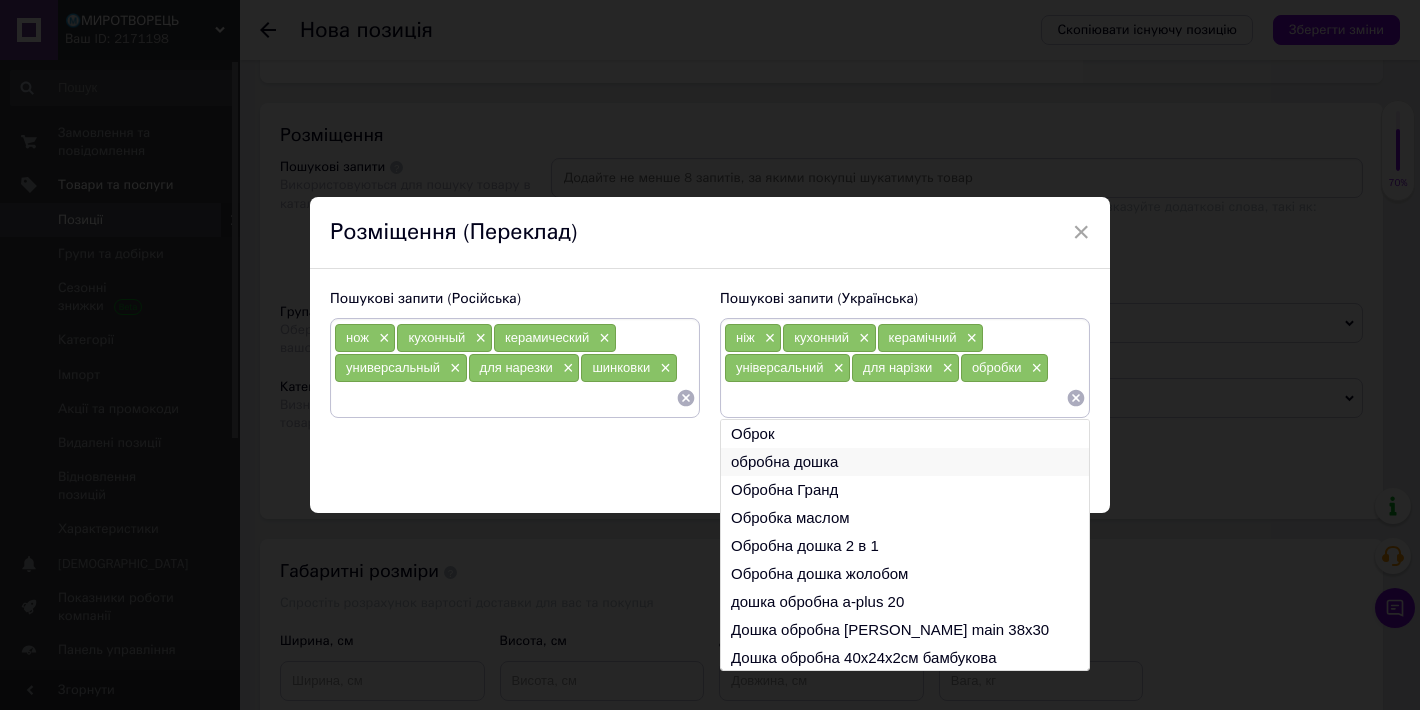 type 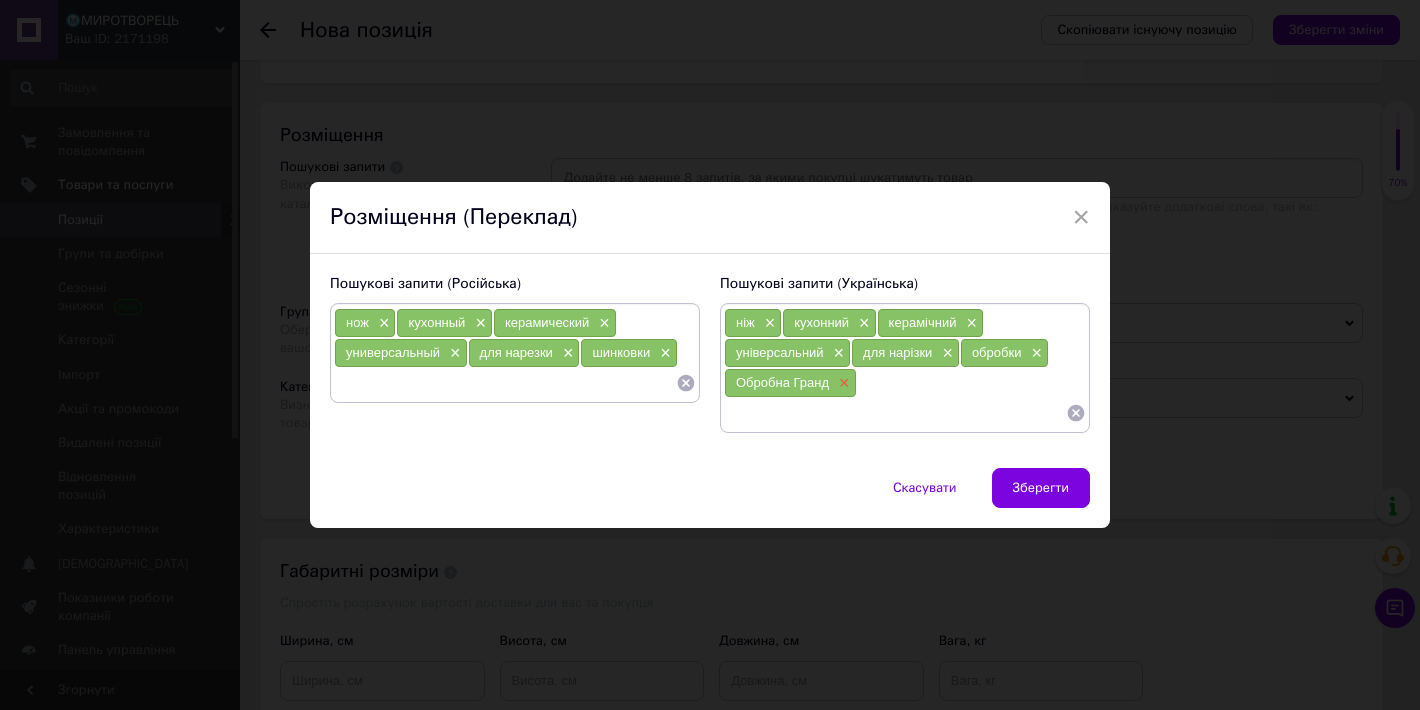 click on "×" at bounding box center [842, 383] 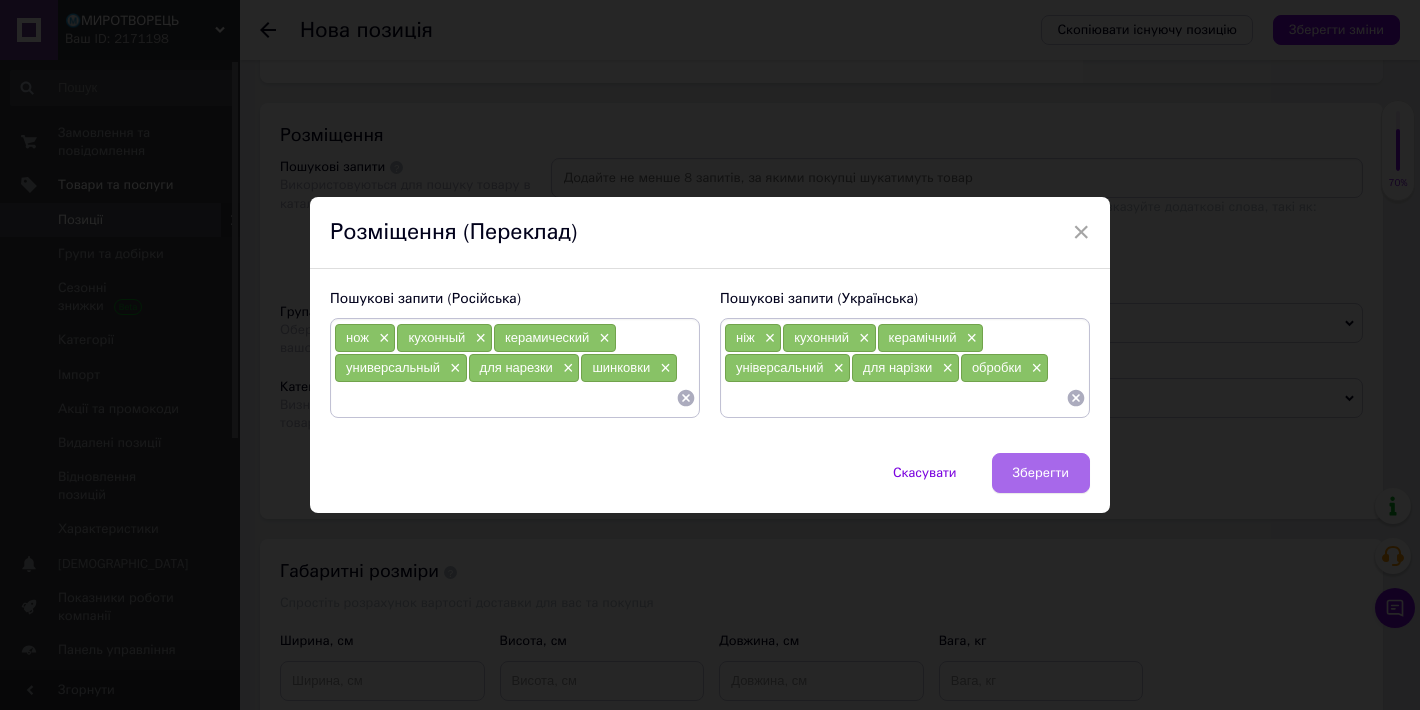 click on "Зберегти" at bounding box center (1041, 473) 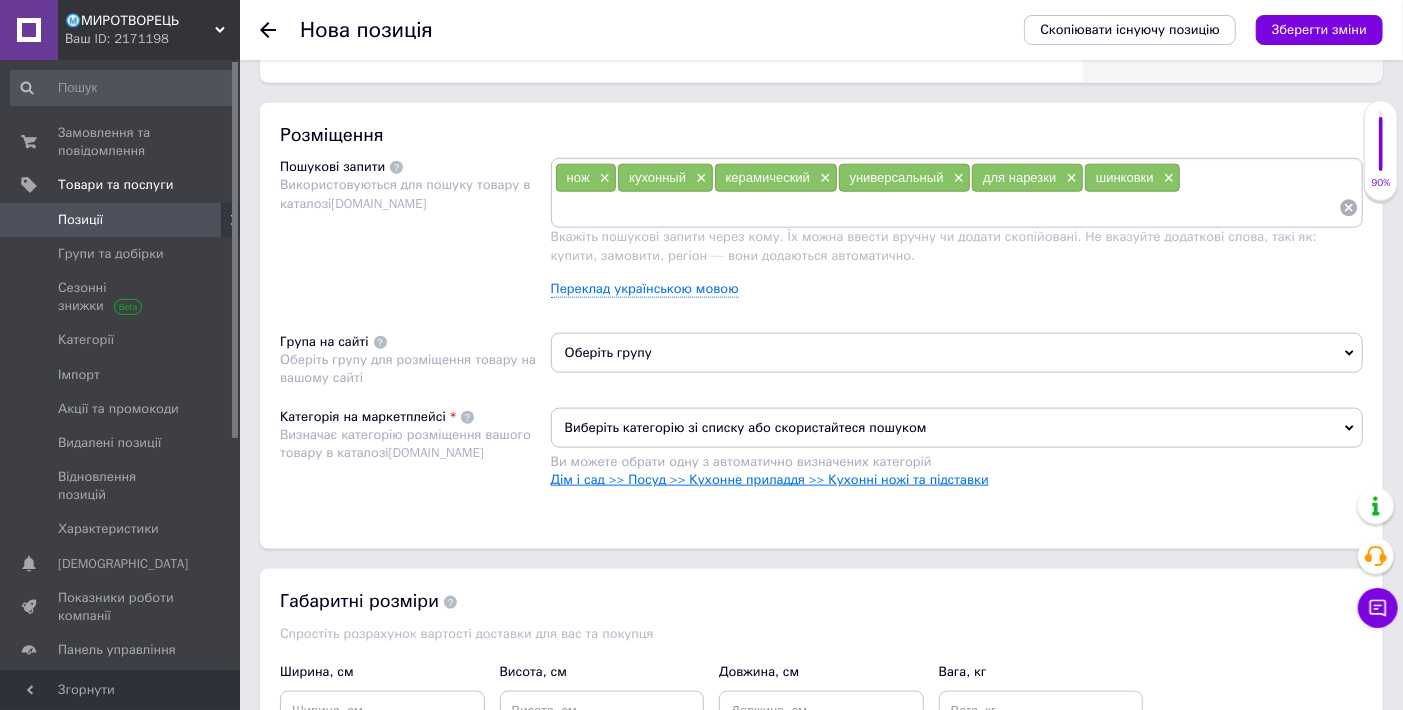 click on "Дім і сад >> Посуд >> Кухонне приладдя >> Кухонні ножі та підставки" at bounding box center [770, 479] 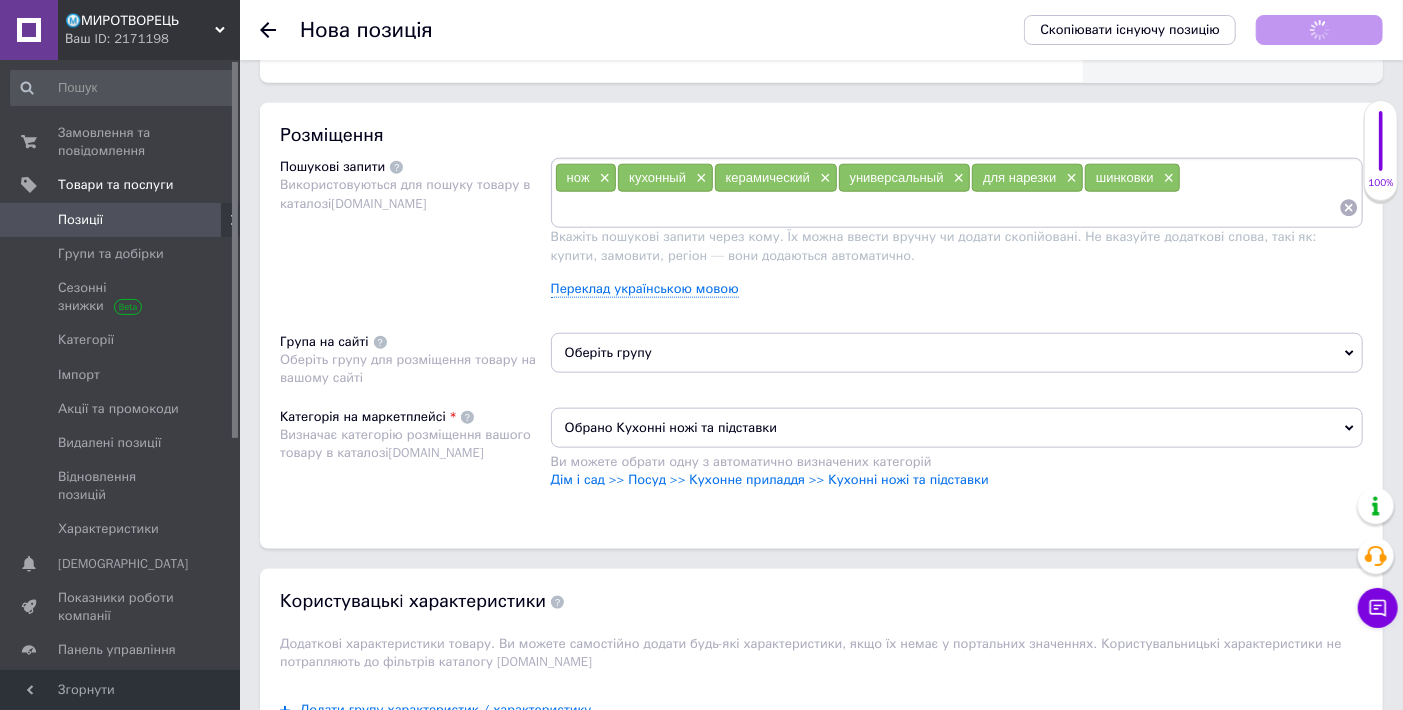 click on "Оберіть групу" at bounding box center [957, 353] 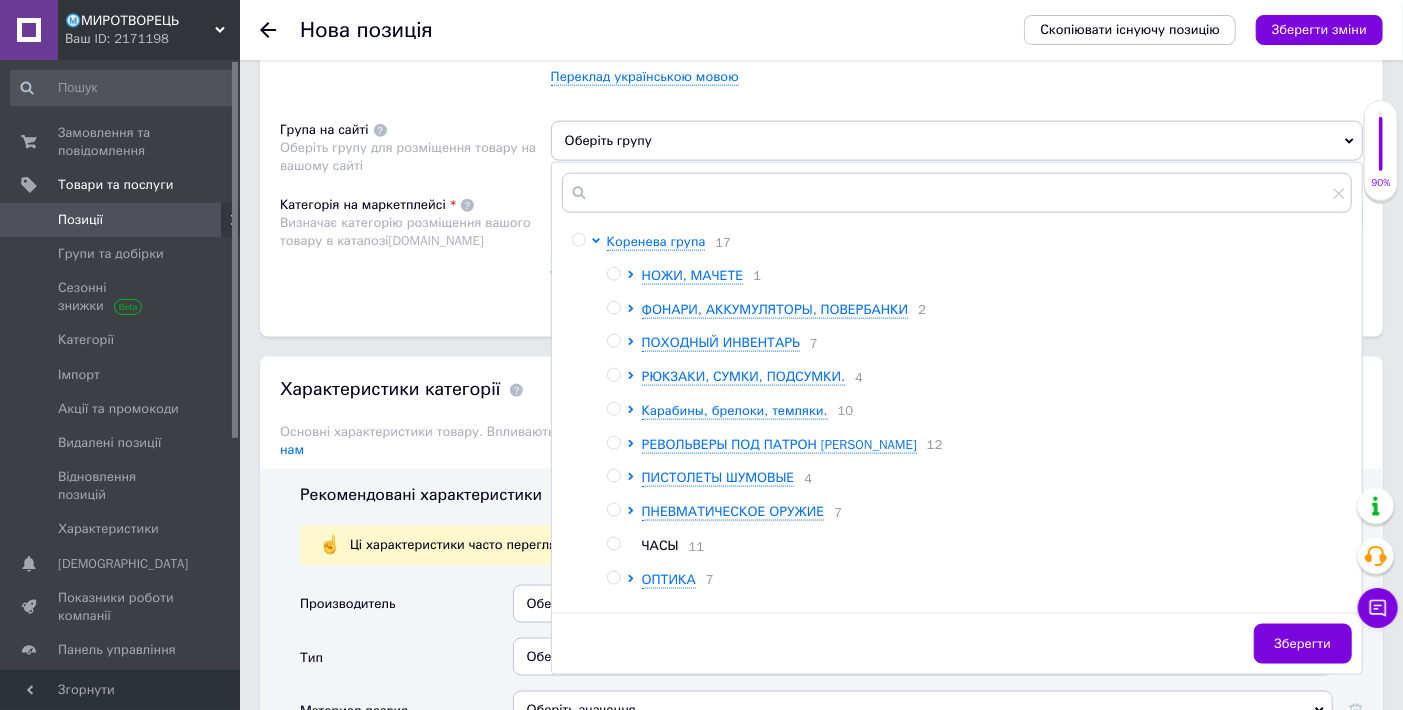 scroll, scrollTop: 1335, scrollLeft: 0, axis: vertical 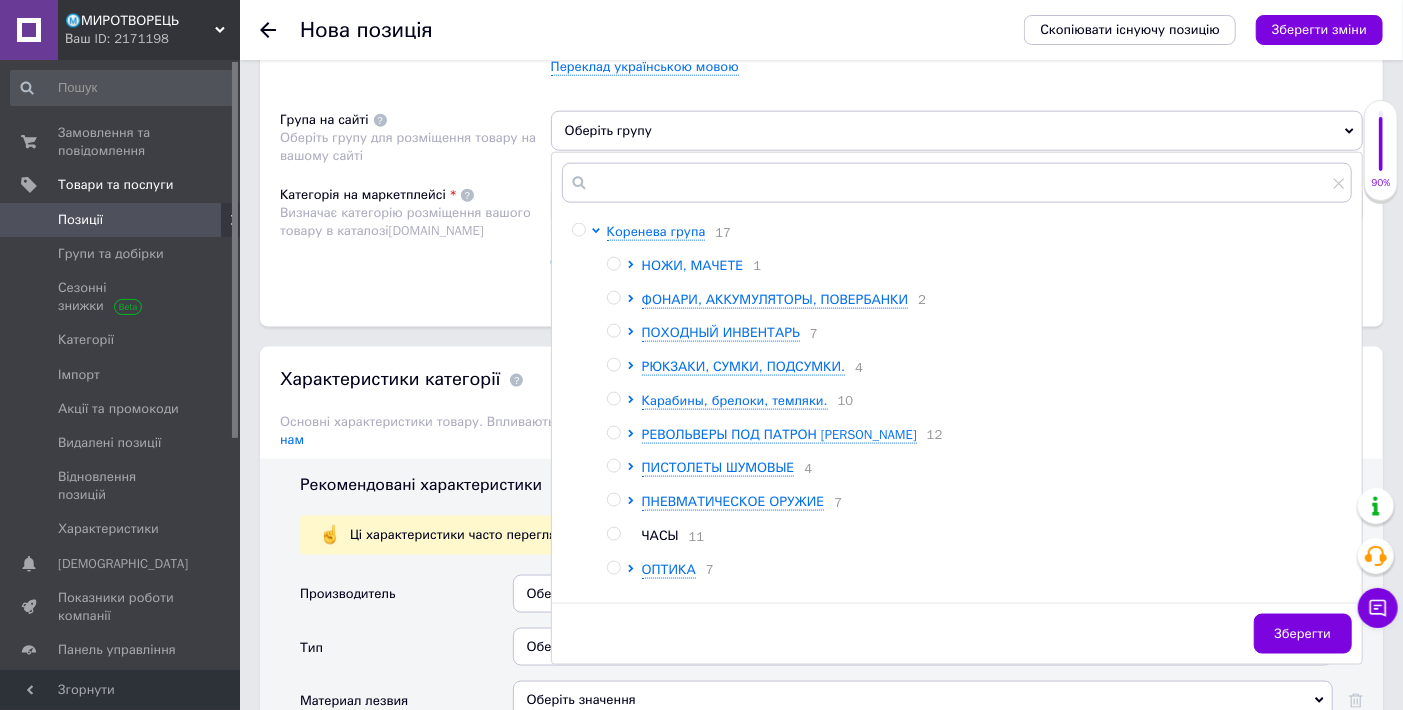 click on "НОЖИ, МАЧЕТЕ" at bounding box center (693, 265) 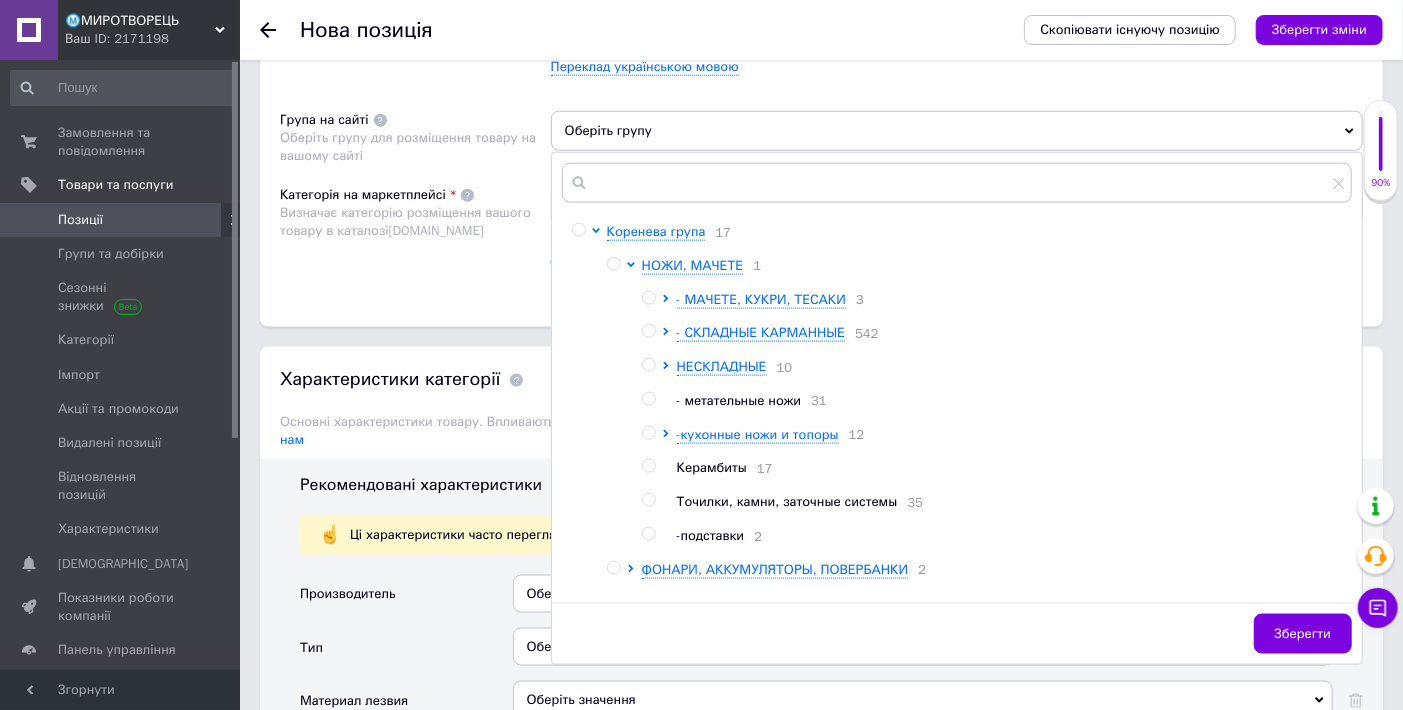 click at bounding box center (648, 433) 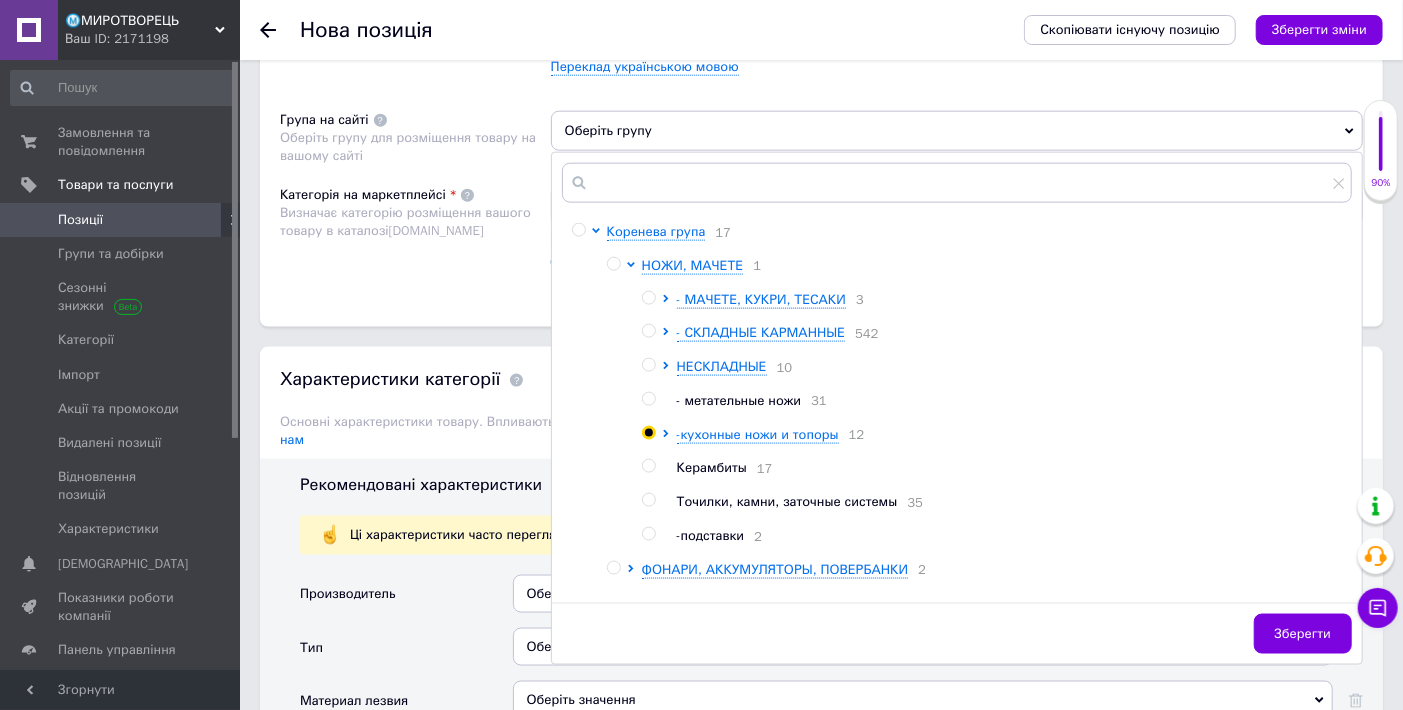 radio on "true" 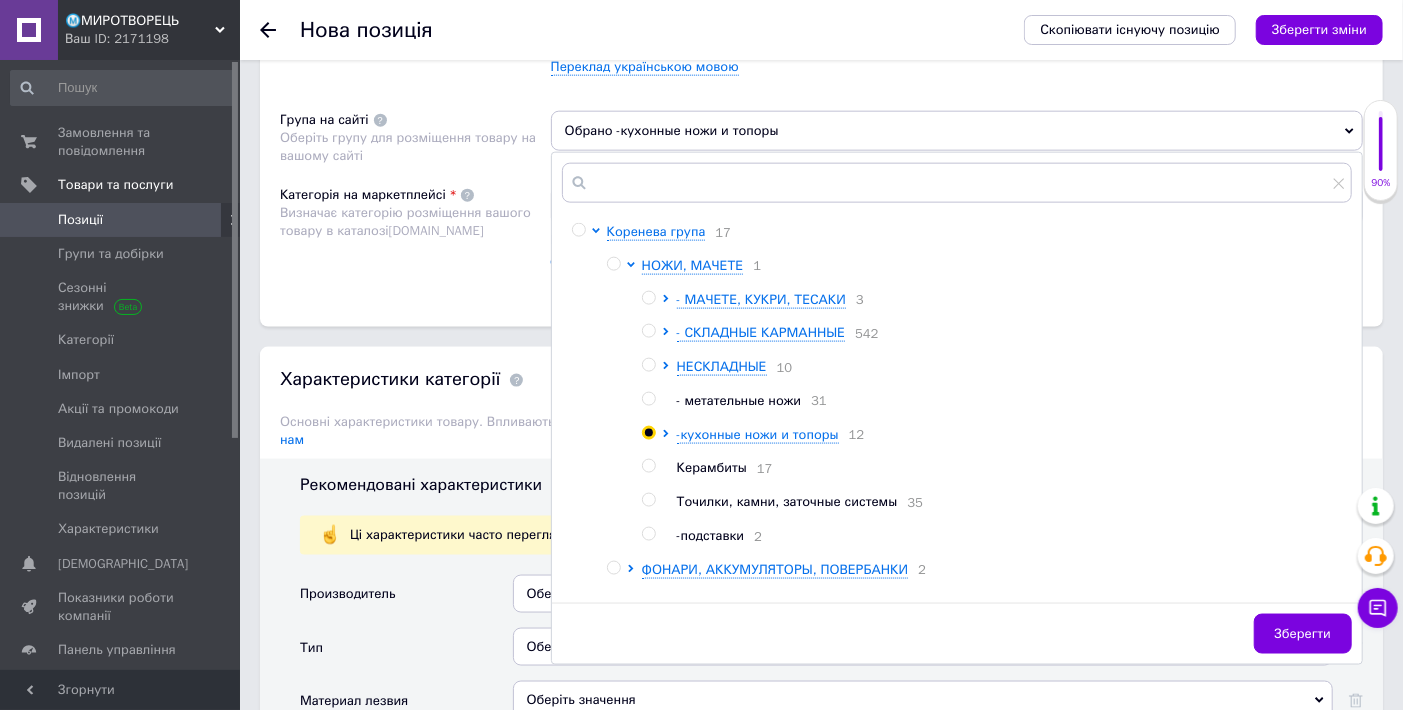 click on "Розміщення Пошукові запити Використовуються для пошуку товару в каталозі  [DOMAIN_NAME] нож × кухонный × керамический × универсальный × для нарезки × шинковки × Вкажіть пошукові запити через кому. Їх можна ввести вручну чи додати скопійовані. Не вказуйте додаткові слова, такі як: купити, замовити, регіон — вони додаються автоматично. Переклад українською мовою Група на сайті Оберіть групу для розміщення товару на вашому сайті Обрано -кухонные ножи и топоры [PERSON_NAME] група 17 НОЖИ, МАЧЕТЕ 1 - МАЧЕТЕ, КУКРИ, ТЕСАКИ 3 - СКЛАДНЫЕ КАРМАННЫЕ 542 НЕСКЛАДНЫЕ 10 31 12 Керамбиты 17 35" at bounding box center (821, 104) 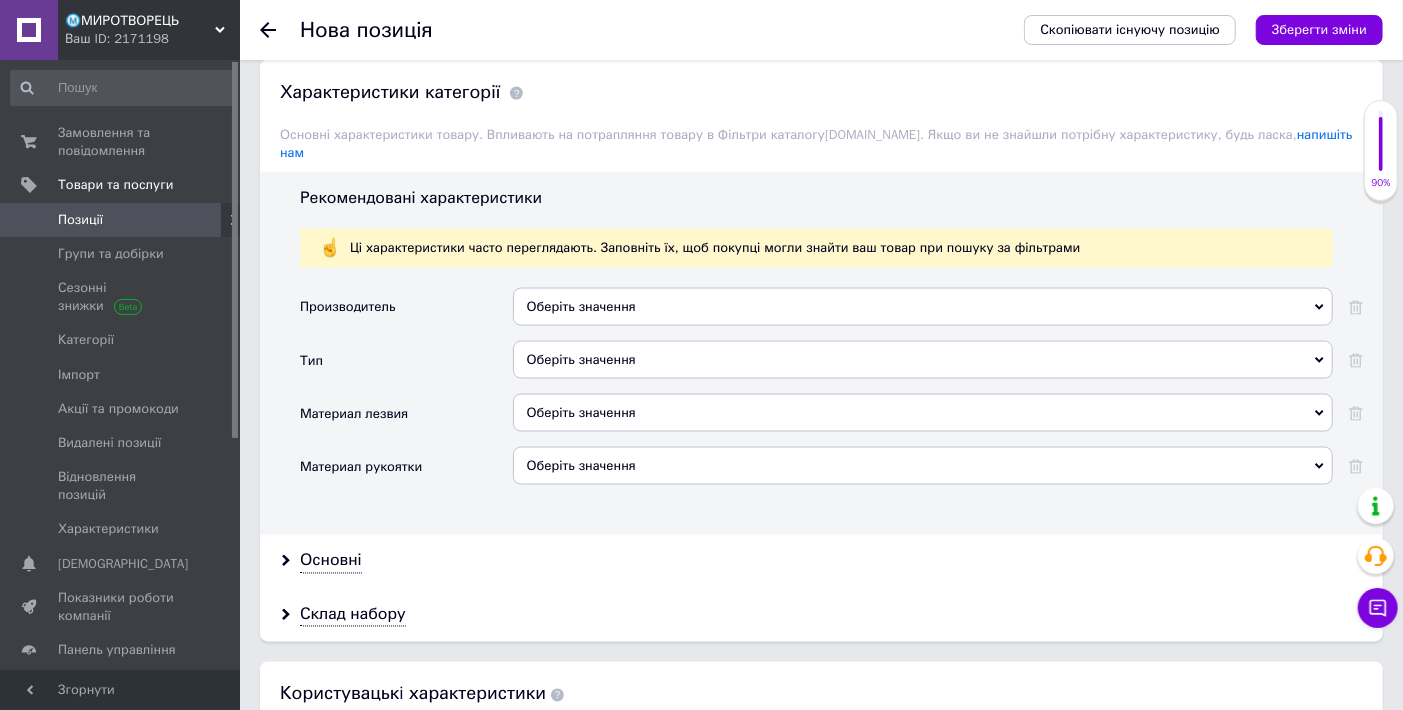 scroll, scrollTop: 1668, scrollLeft: 0, axis: vertical 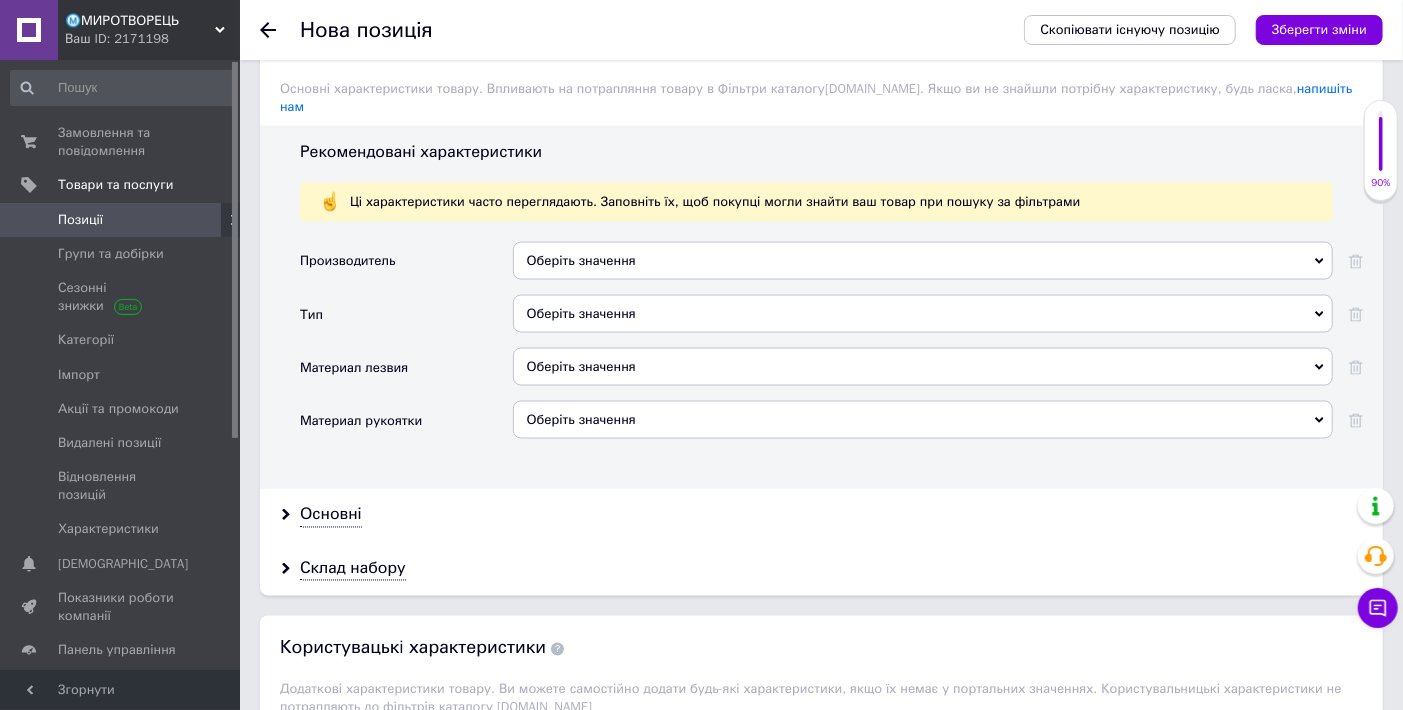click on "Оберіть значення" at bounding box center (923, 314) 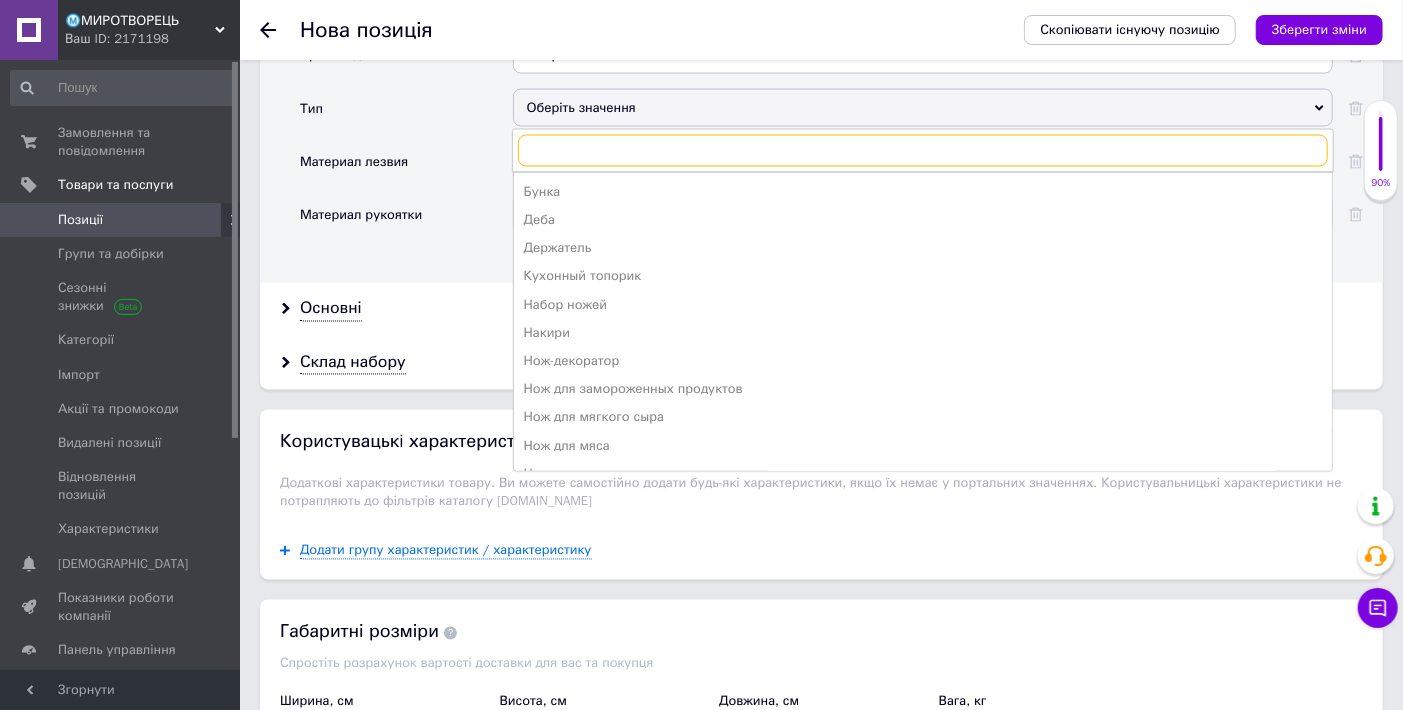 scroll, scrollTop: 1891, scrollLeft: 0, axis: vertical 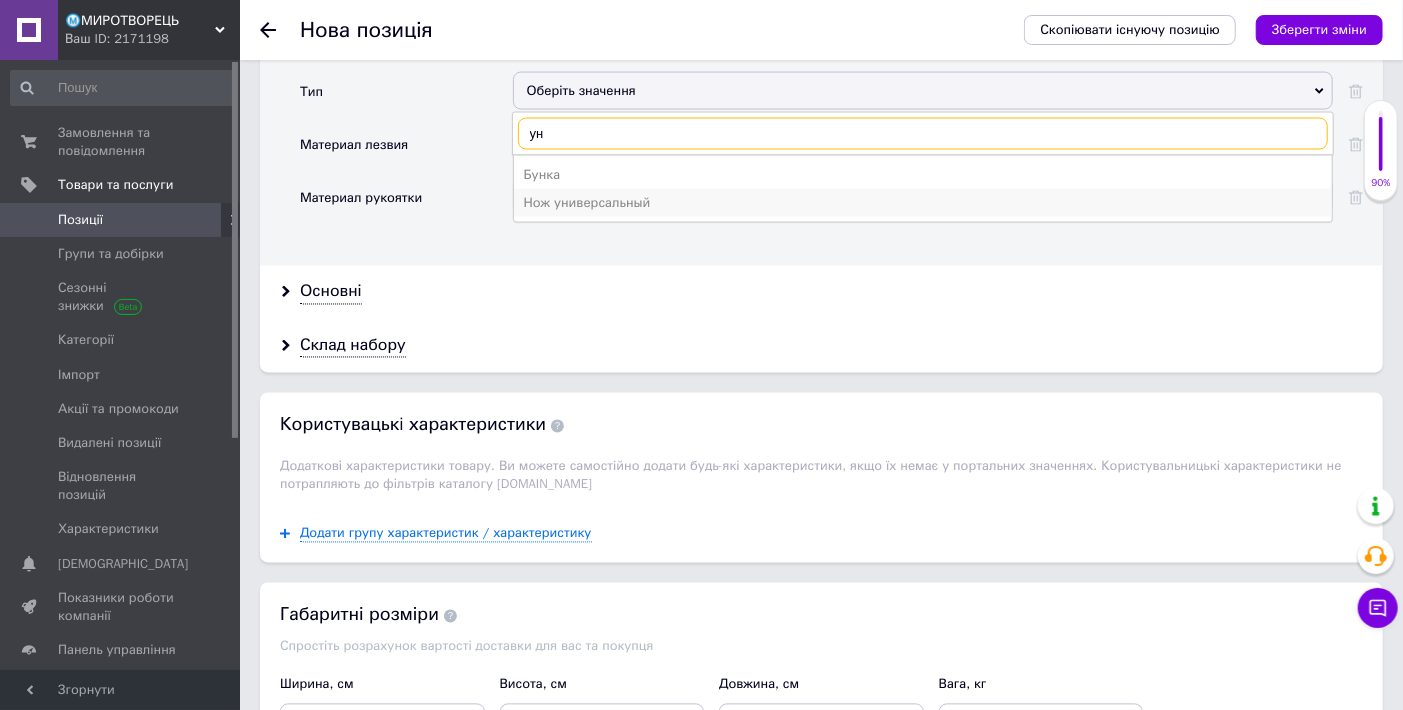 type on "ун" 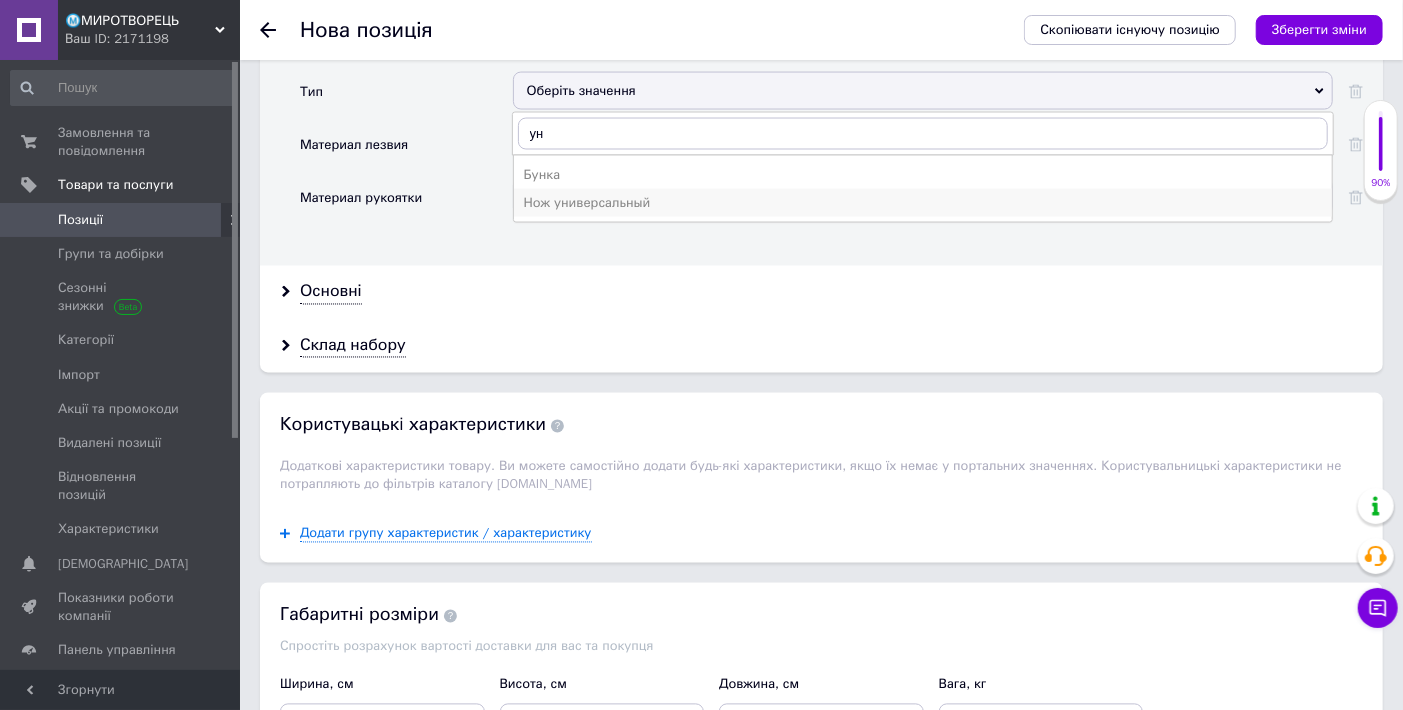 click on "Нож универсальный" at bounding box center (923, 203) 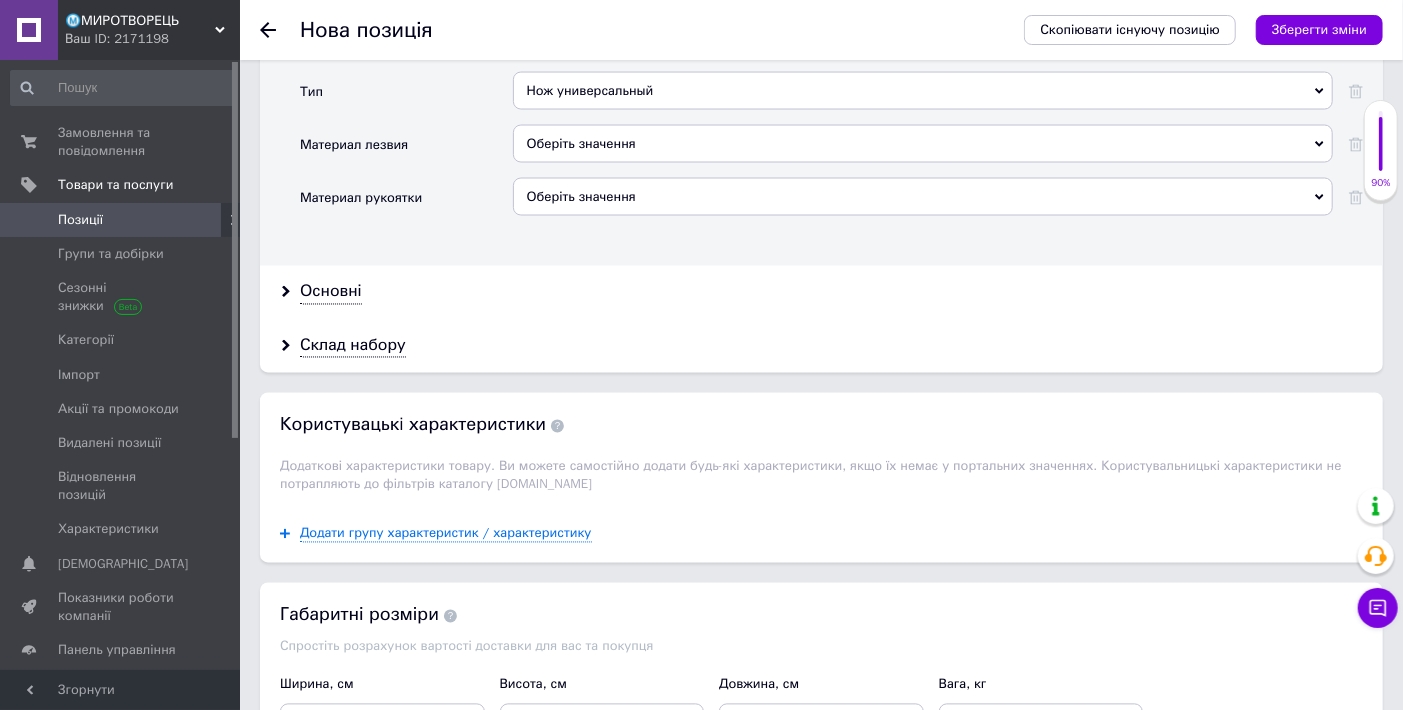 click on "Оберіть значення" at bounding box center (923, 144) 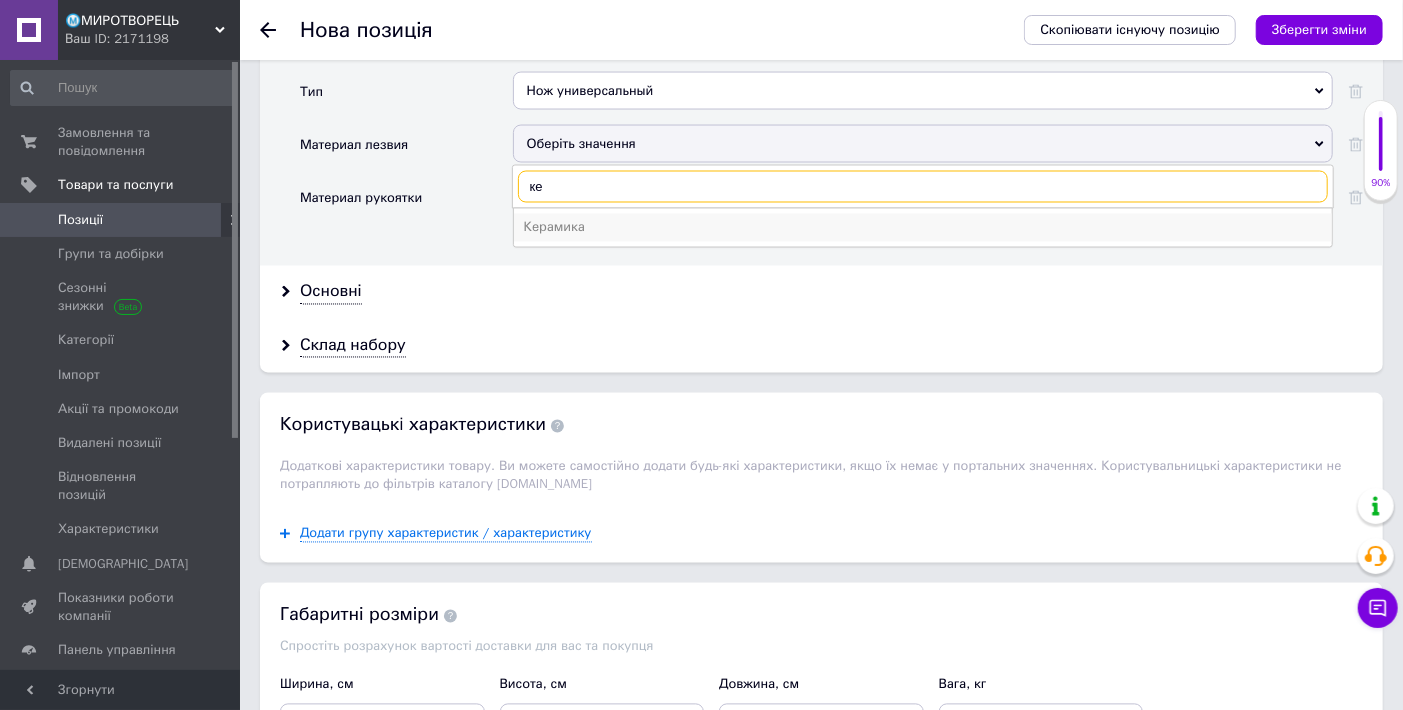 type on "ке" 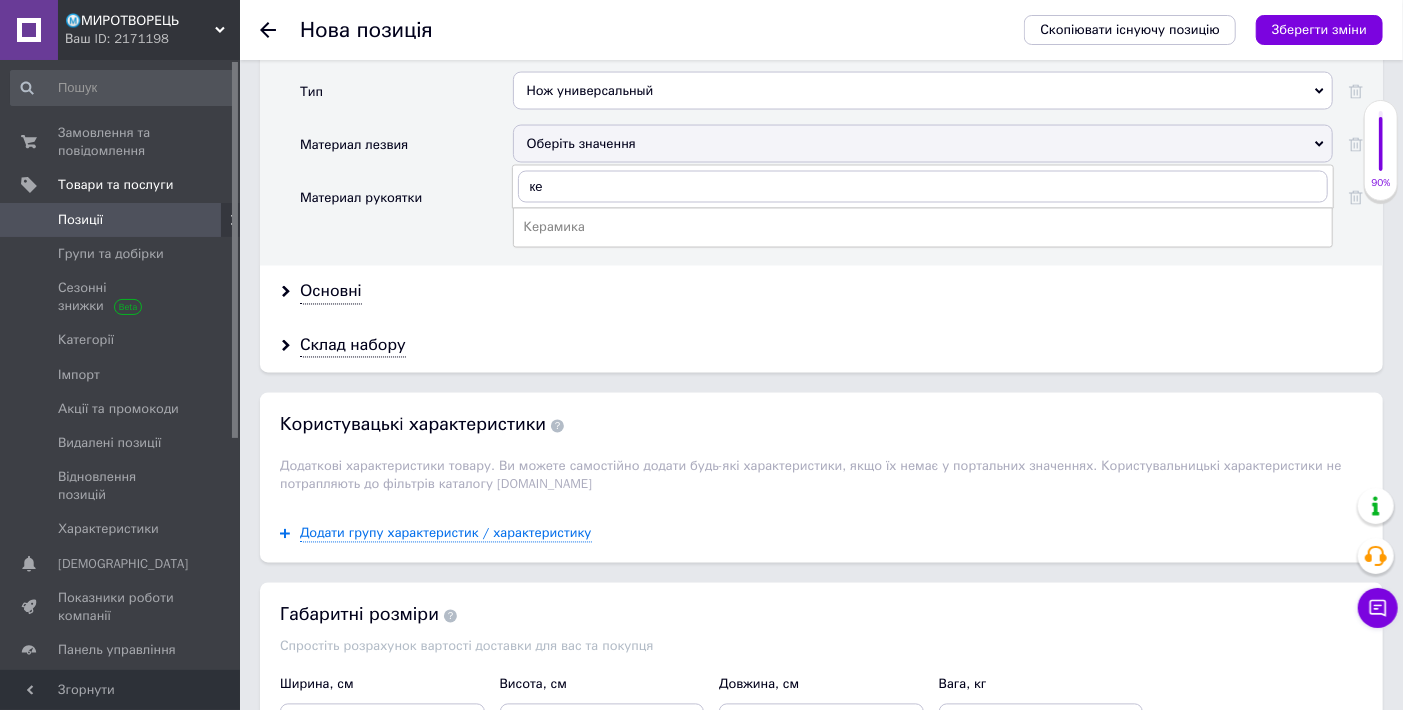click on "Керамика" at bounding box center [923, 228] 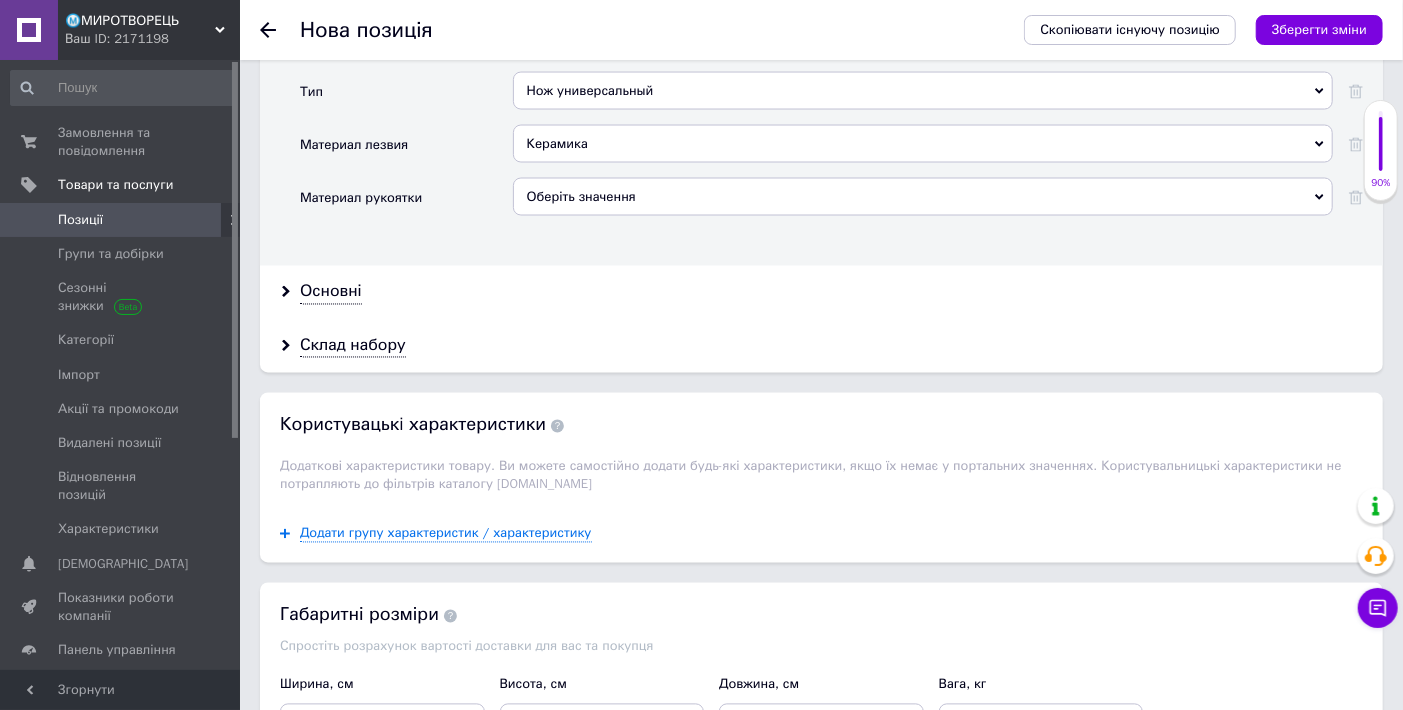 click on "Оберіть значення" at bounding box center (923, 197) 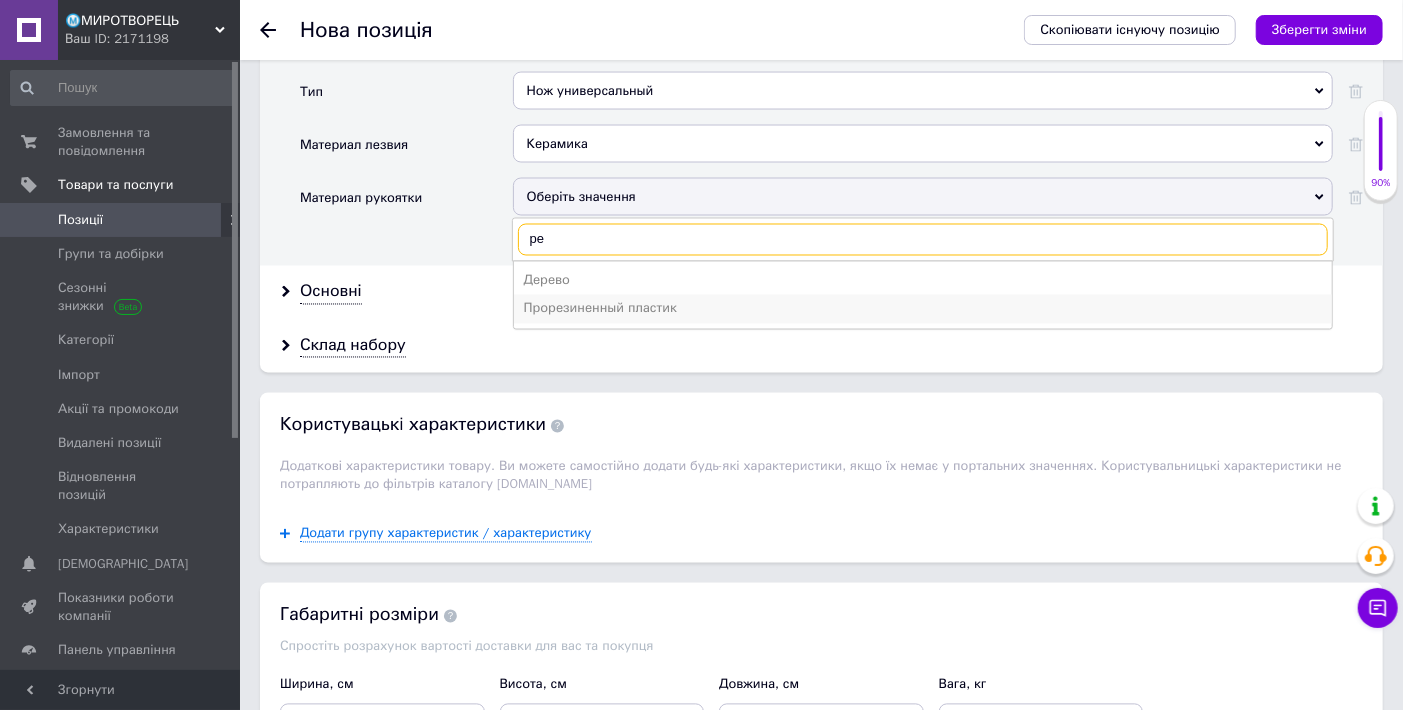 type on "ре" 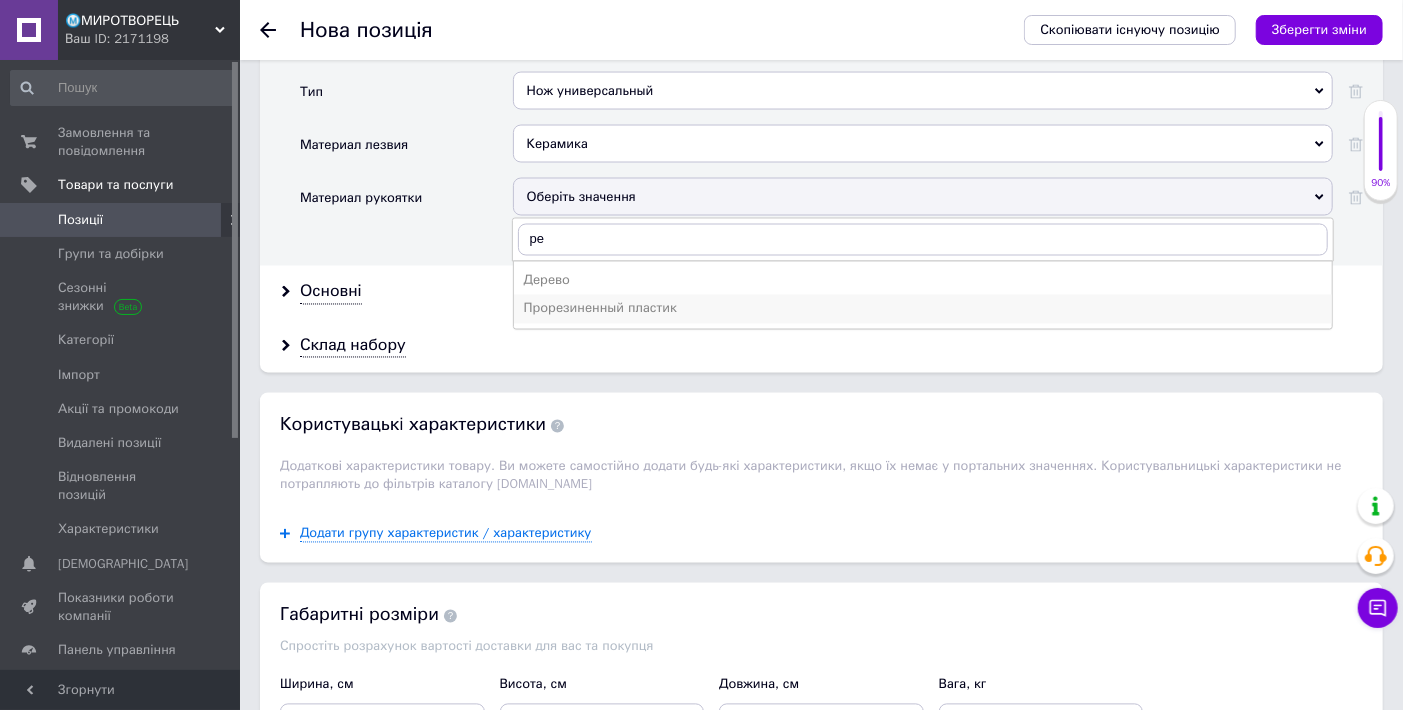 click on "Прорезиненный пластик" at bounding box center [923, 309] 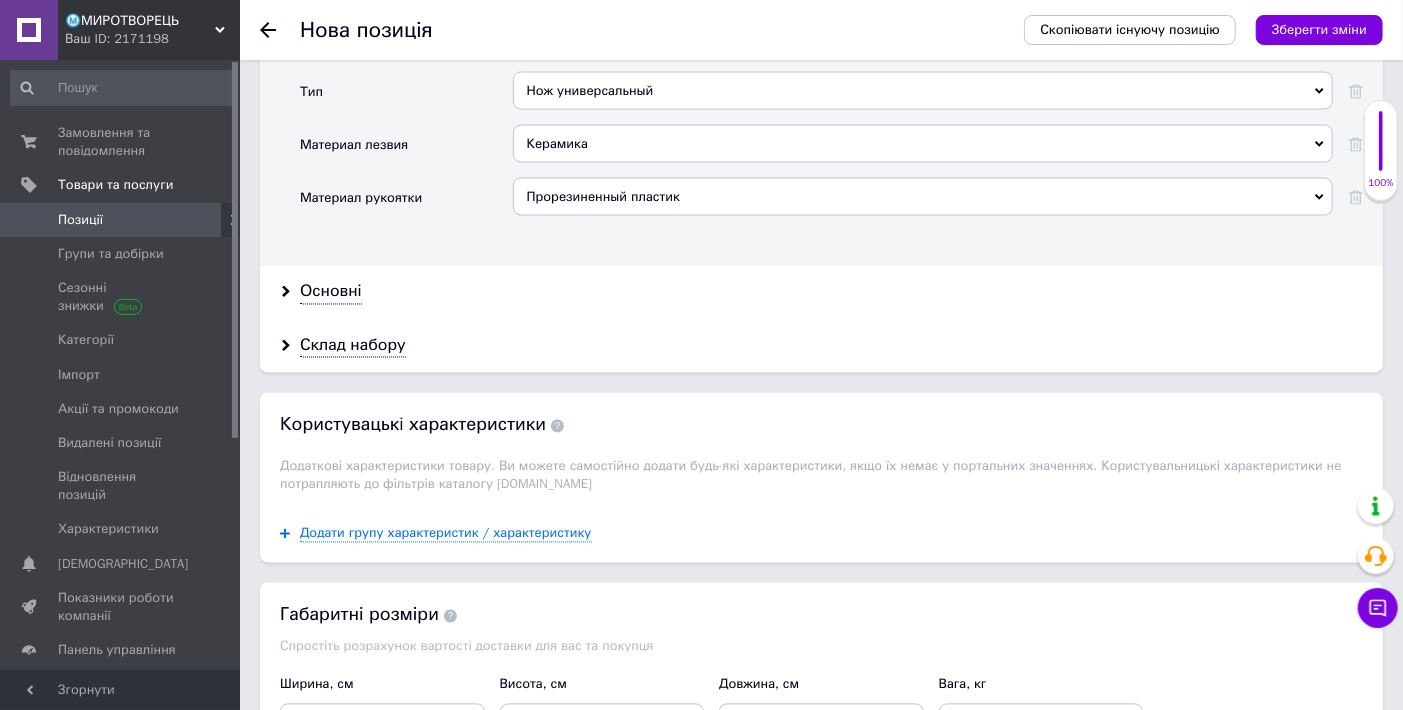 drag, startPoint x: 691, startPoint y: 364, endPoint x: 532, endPoint y: 366, distance: 159.01257 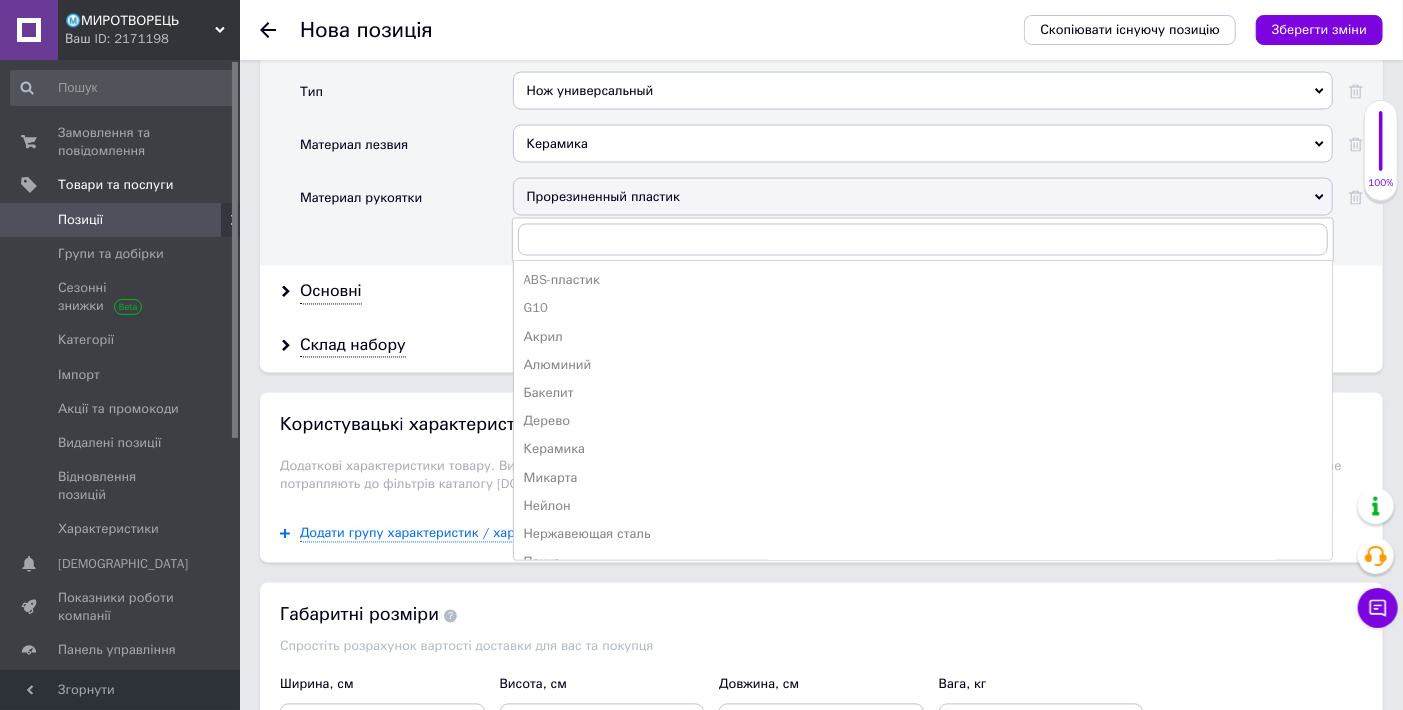click on "Тип" at bounding box center [406, 98] 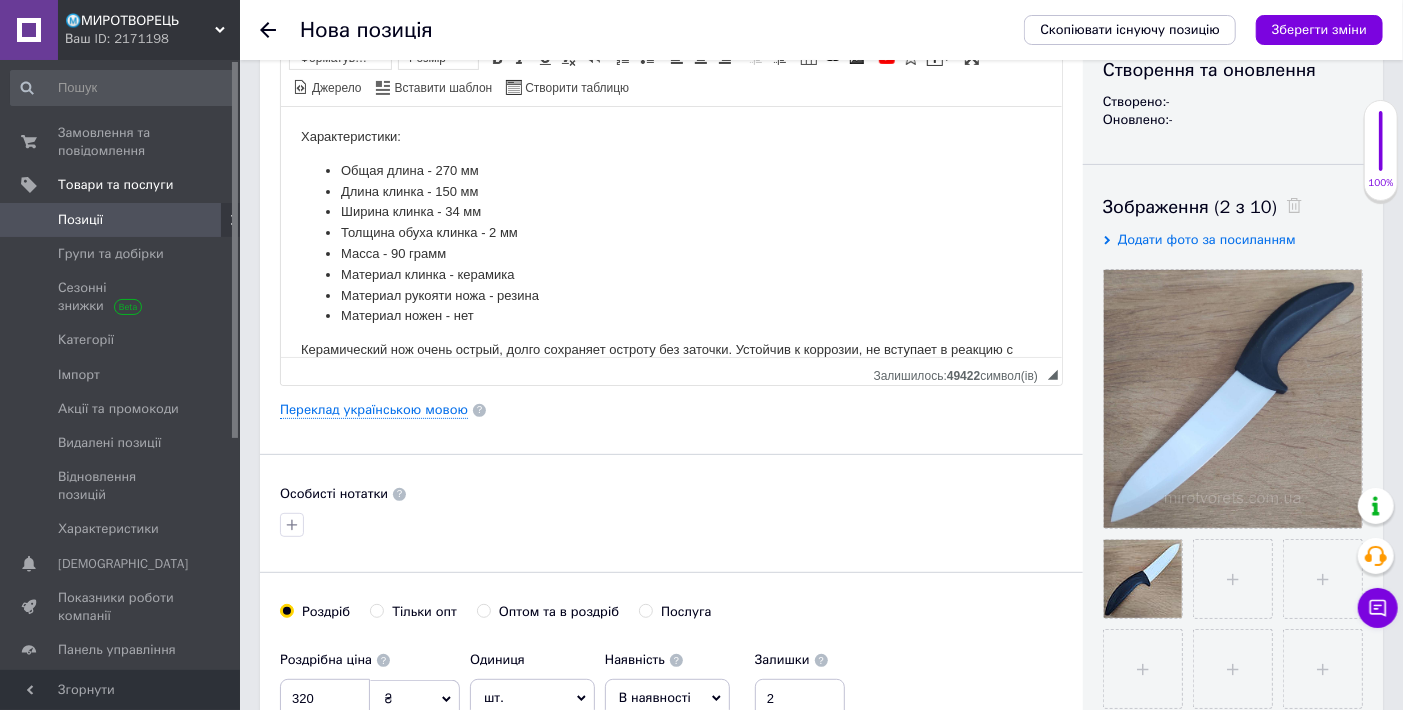 scroll, scrollTop: 224, scrollLeft: 0, axis: vertical 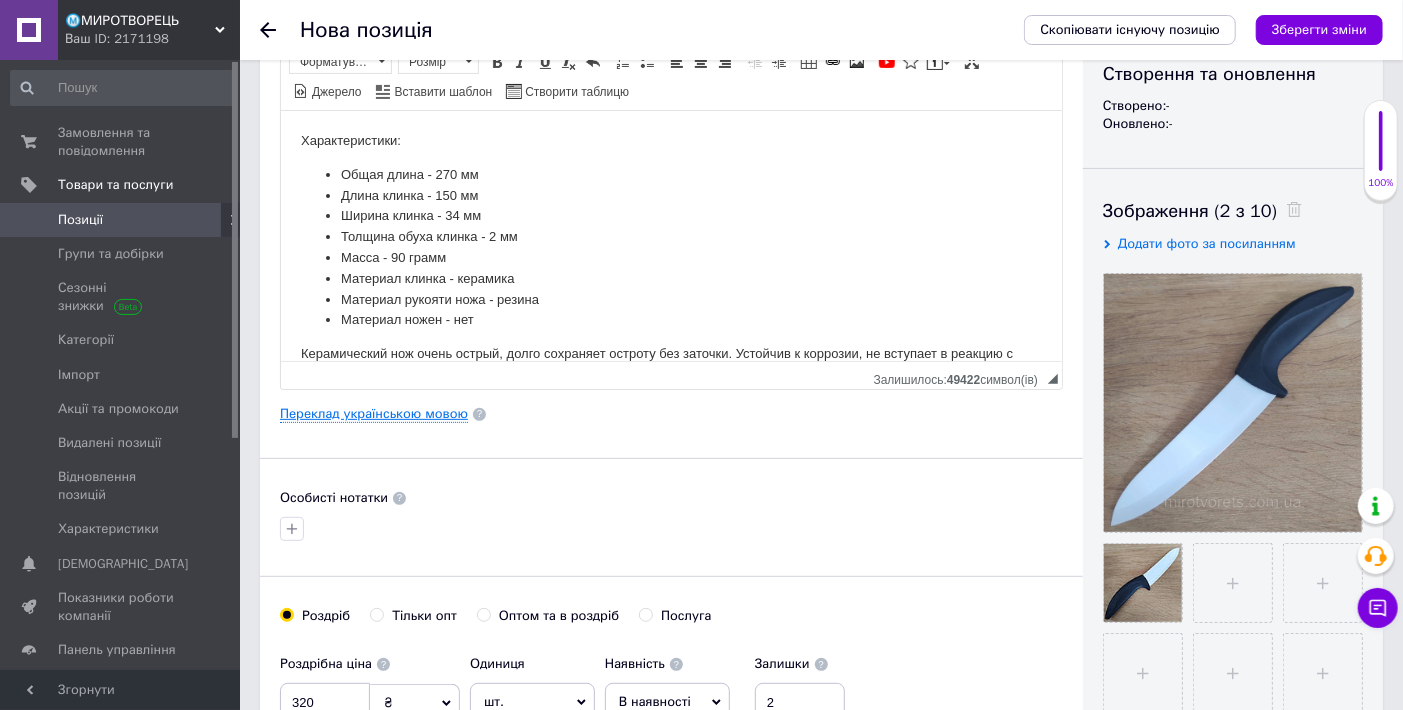 click on "Переклад українською мовою" at bounding box center [374, 414] 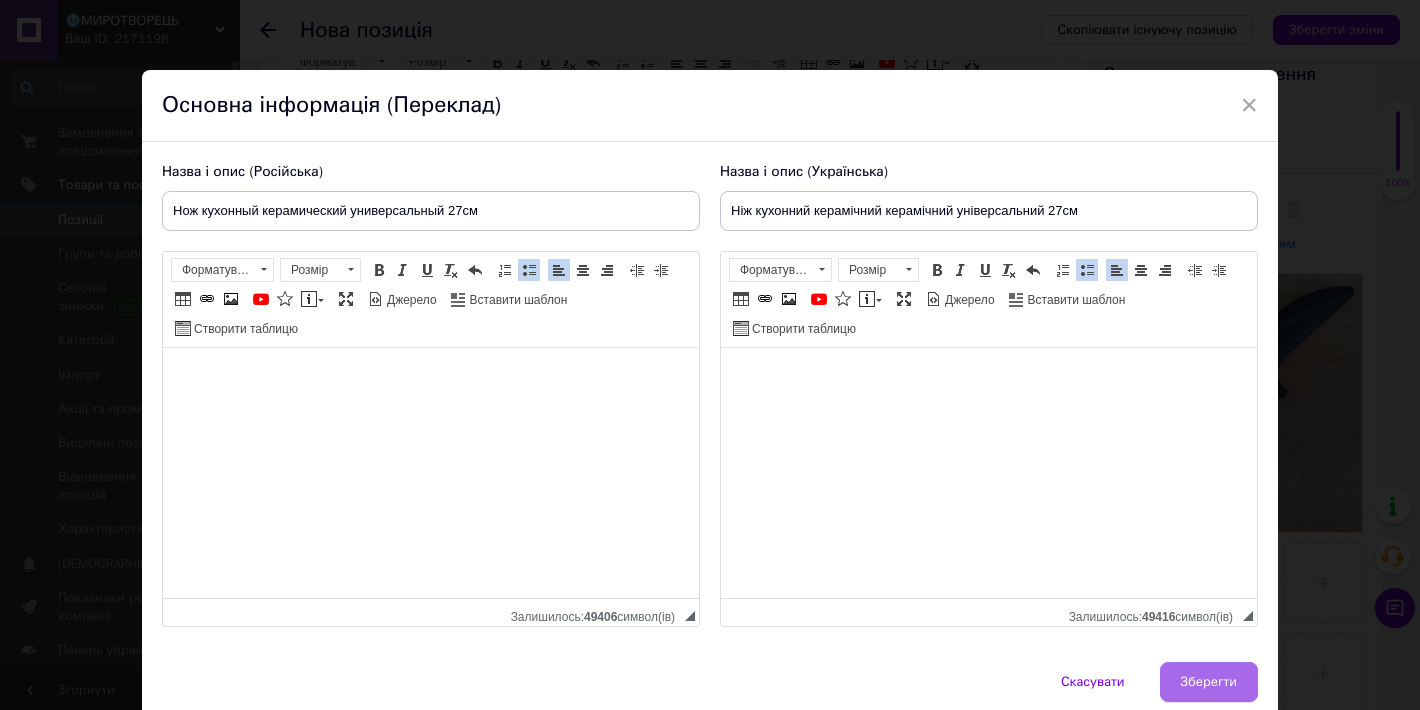 click on "Зберегти" at bounding box center (1209, 682) 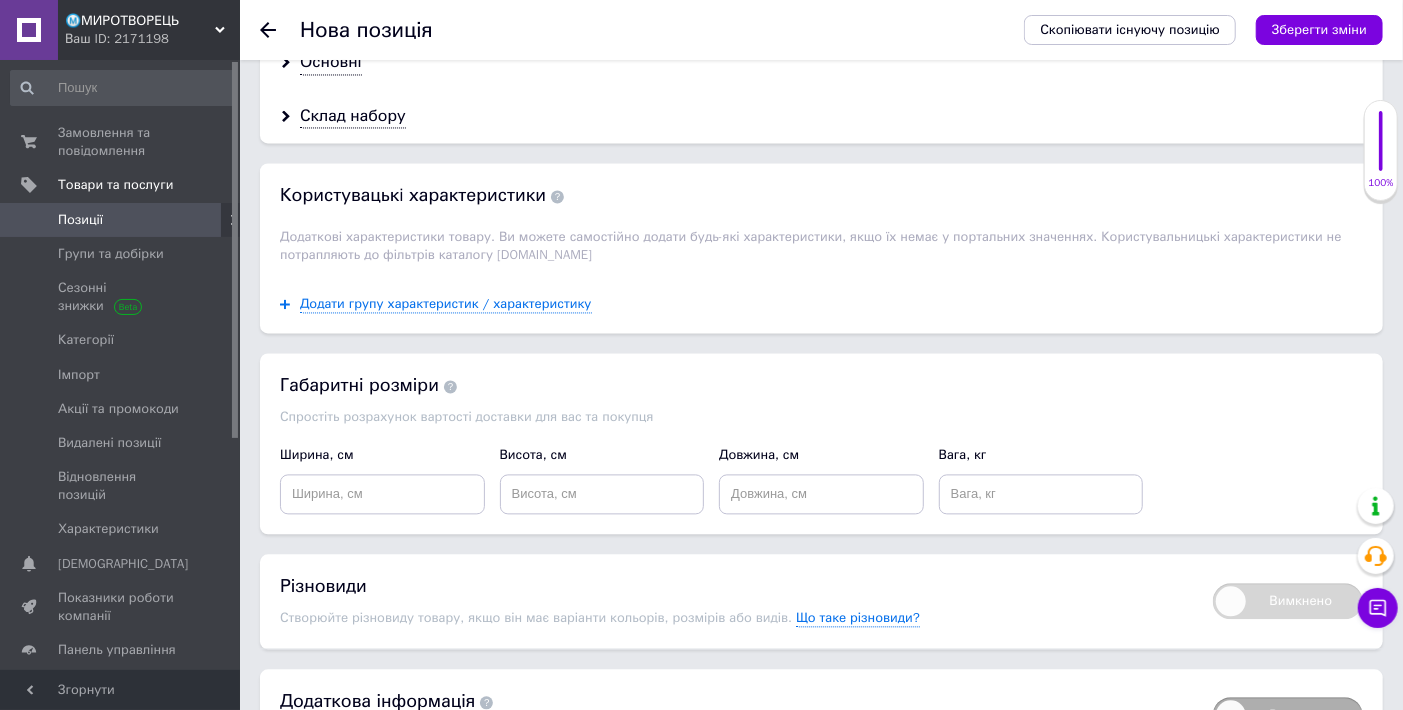 scroll, scrollTop: 2113, scrollLeft: 0, axis: vertical 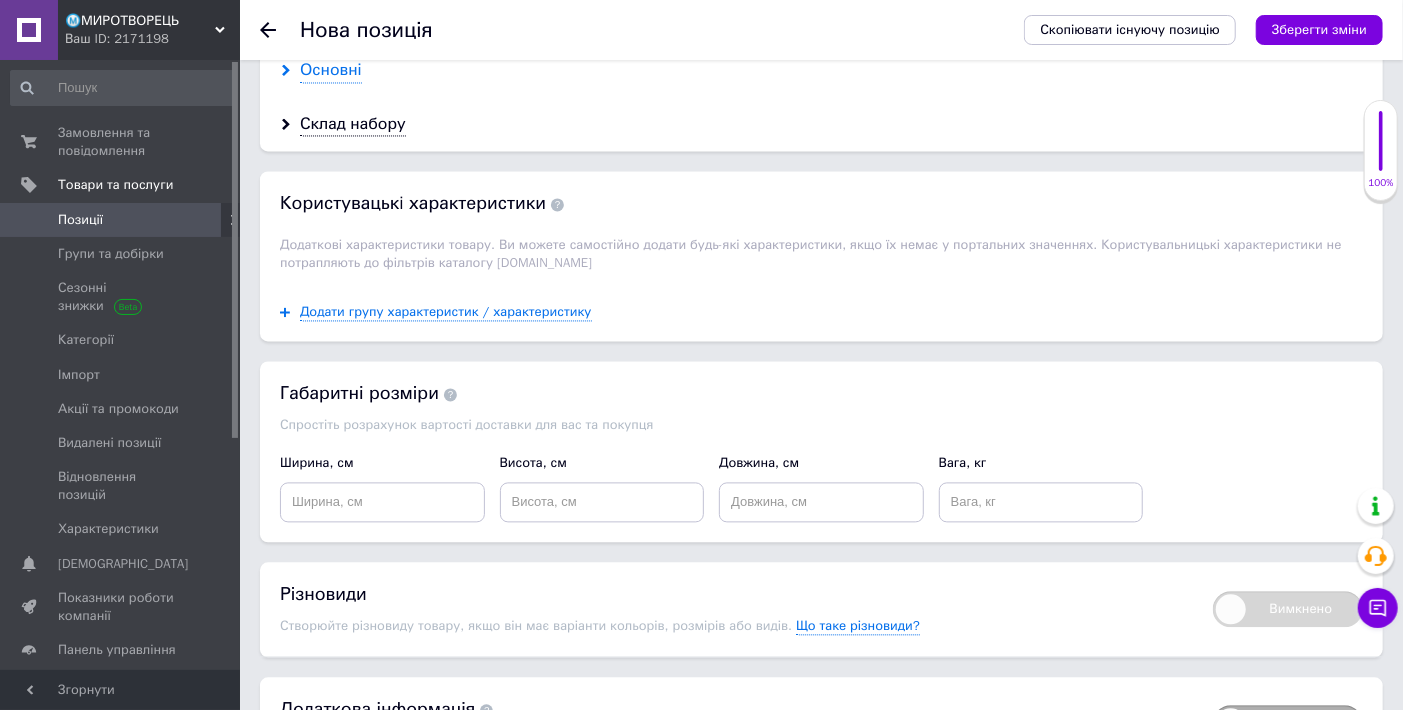 click on "Основні" at bounding box center (331, 70) 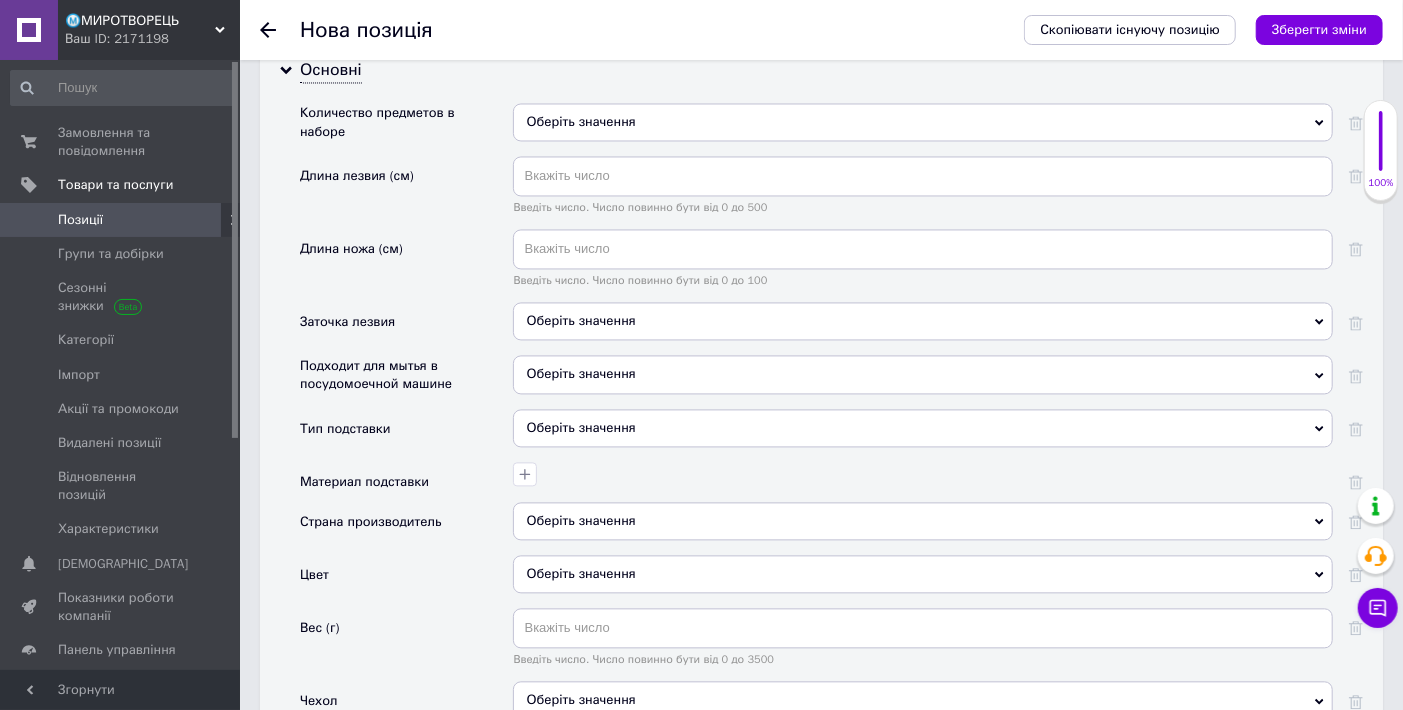 click on "Оберіть значення" at bounding box center [923, 122] 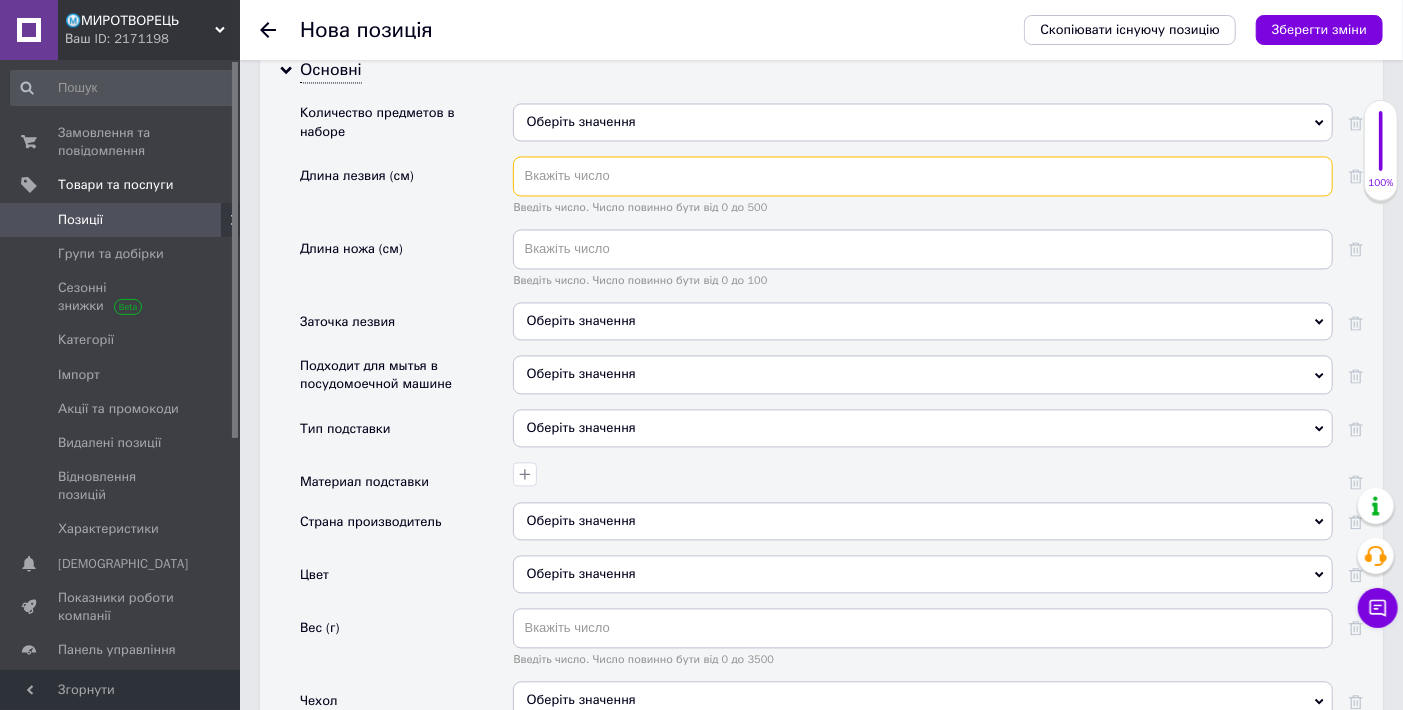 click at bounding box center (923, 176) 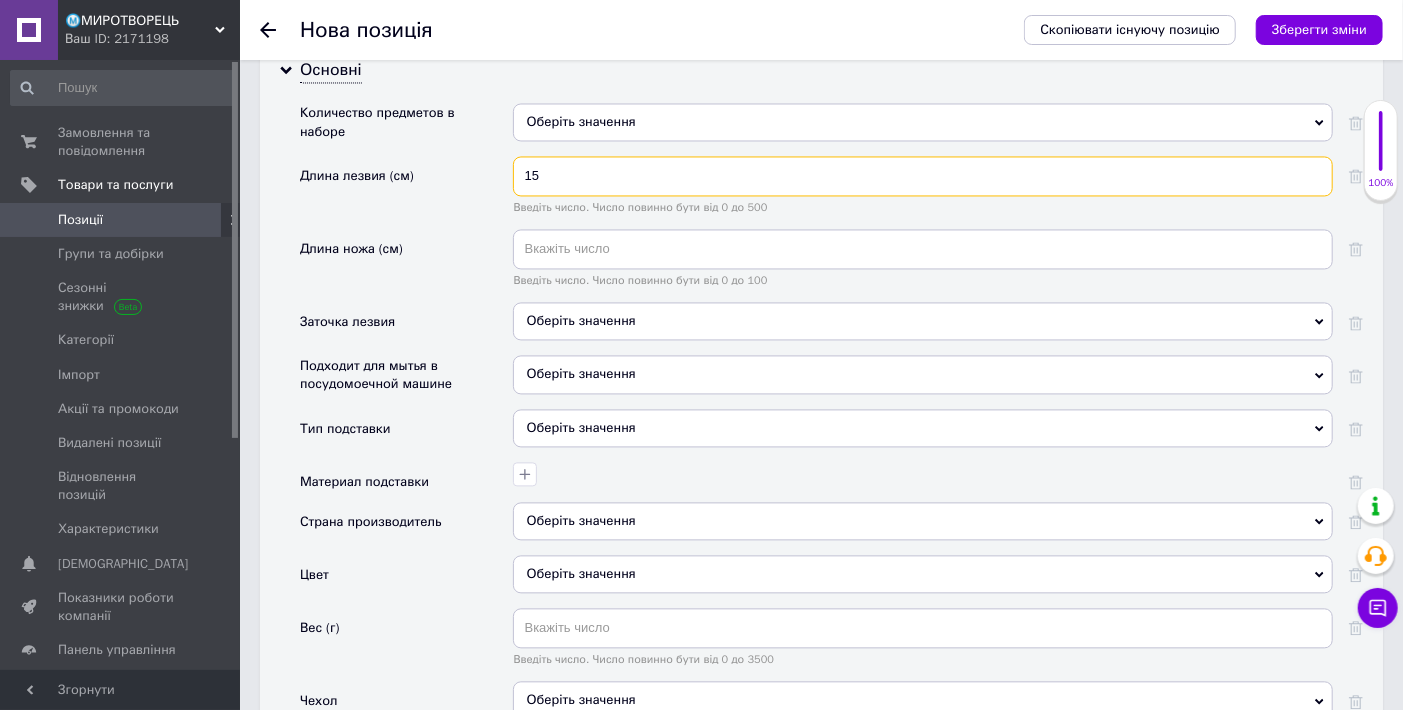 type on "15" 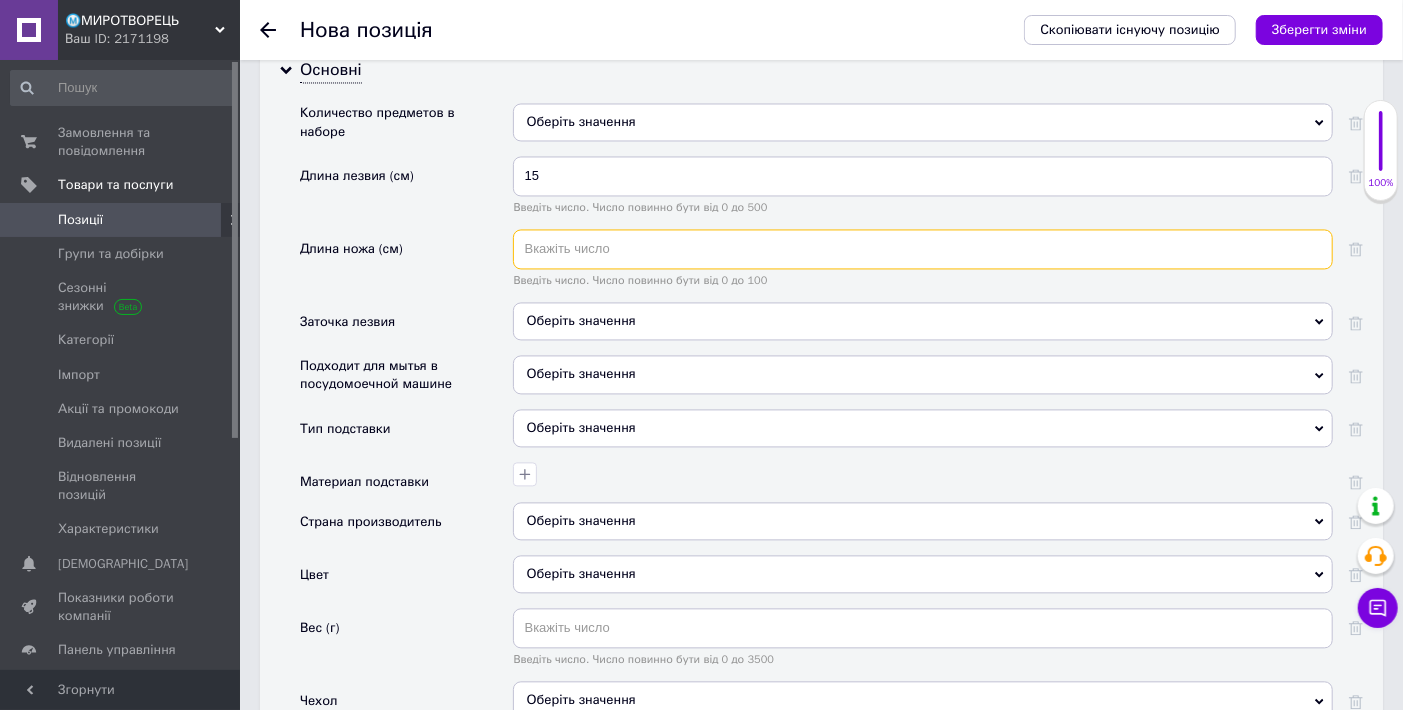 click at bounding box center (923, 249) 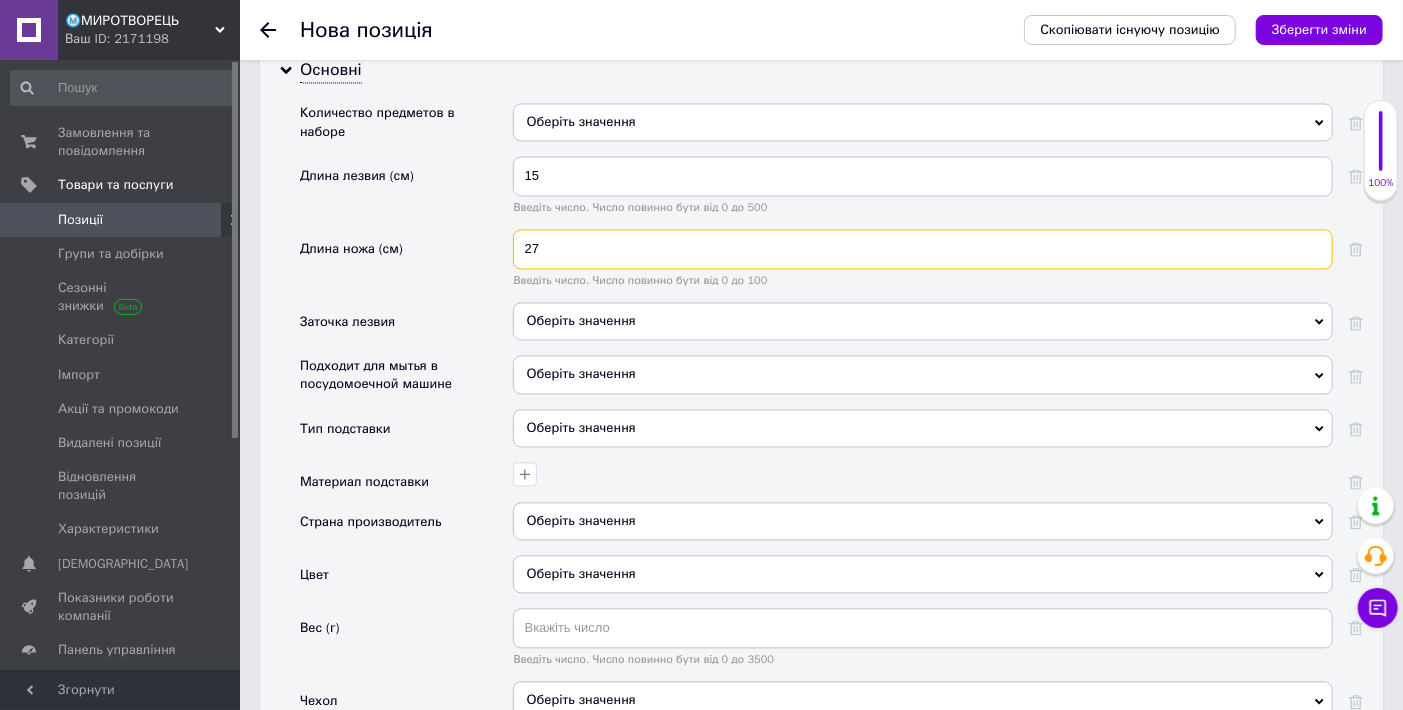 type on "27" 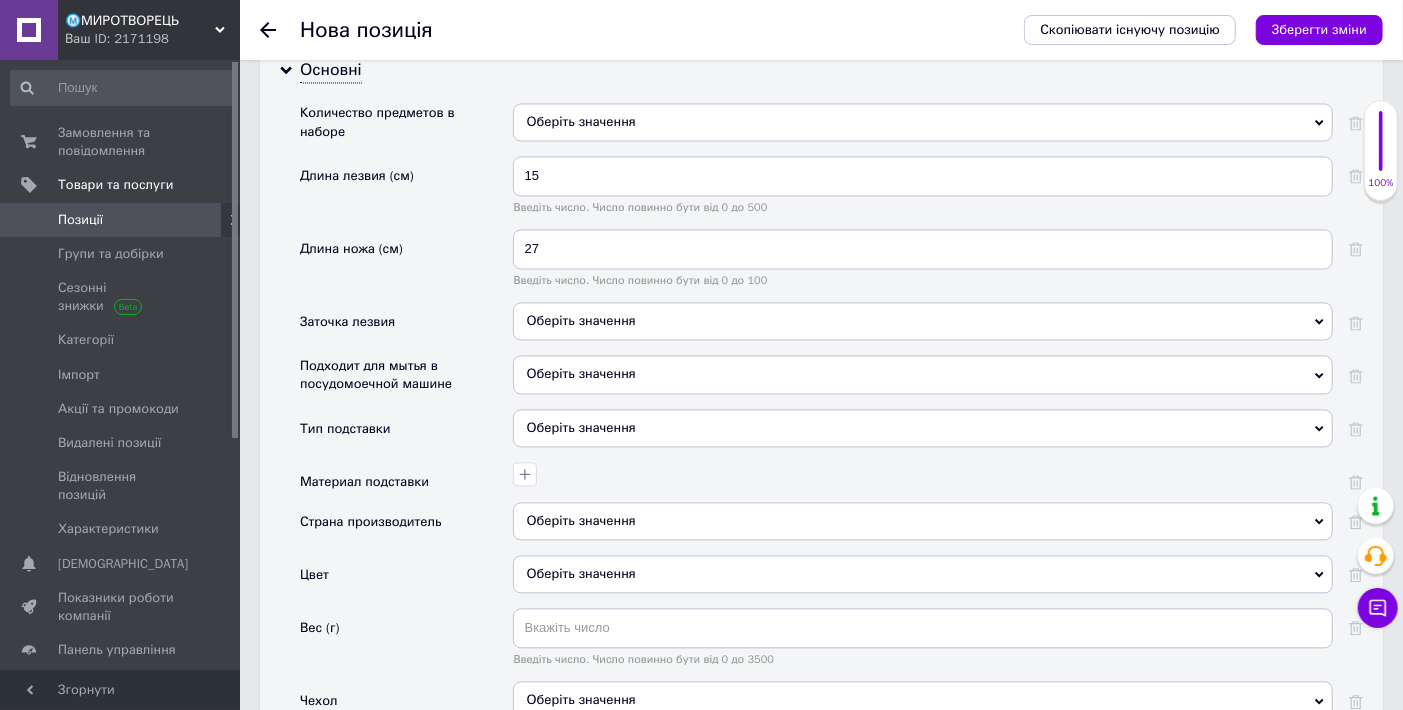click on "Оберіть значення" at bounding box center [581, 373] 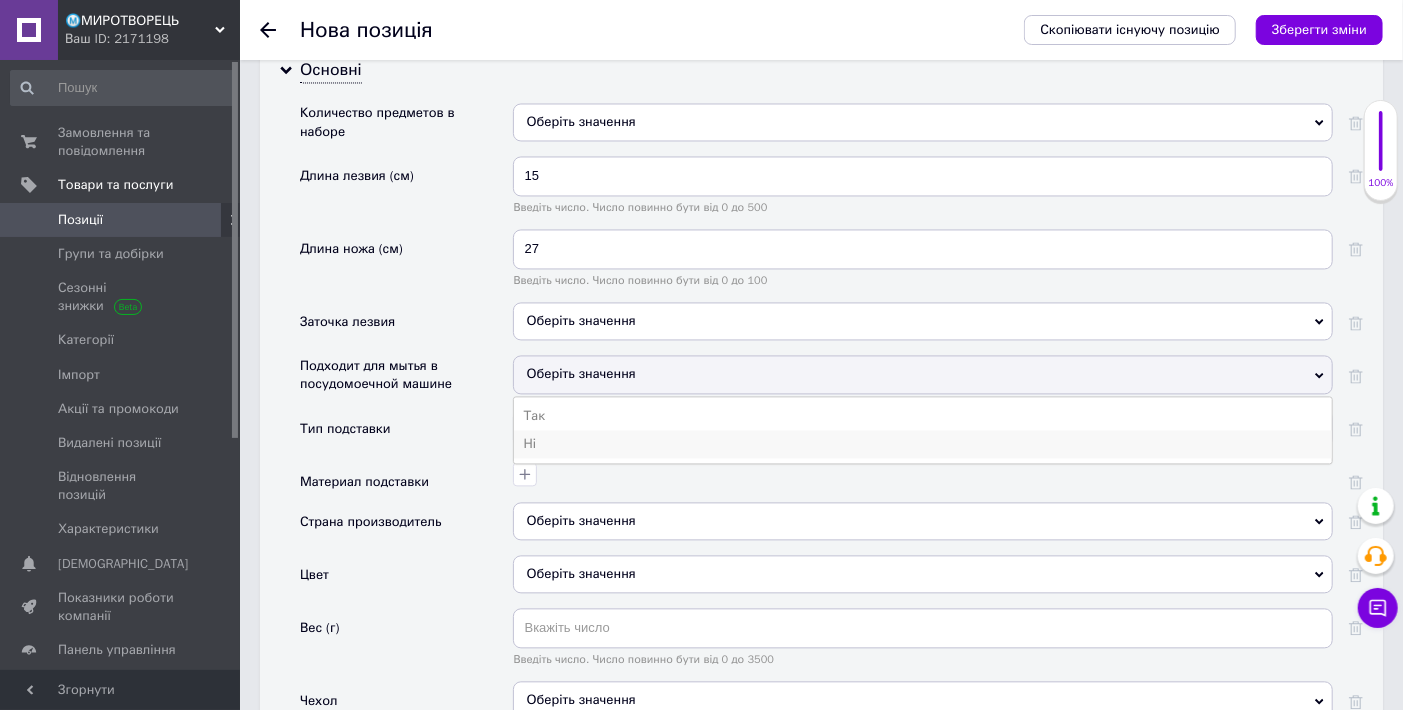 click on "Ні" at bounding box center (923, 444) 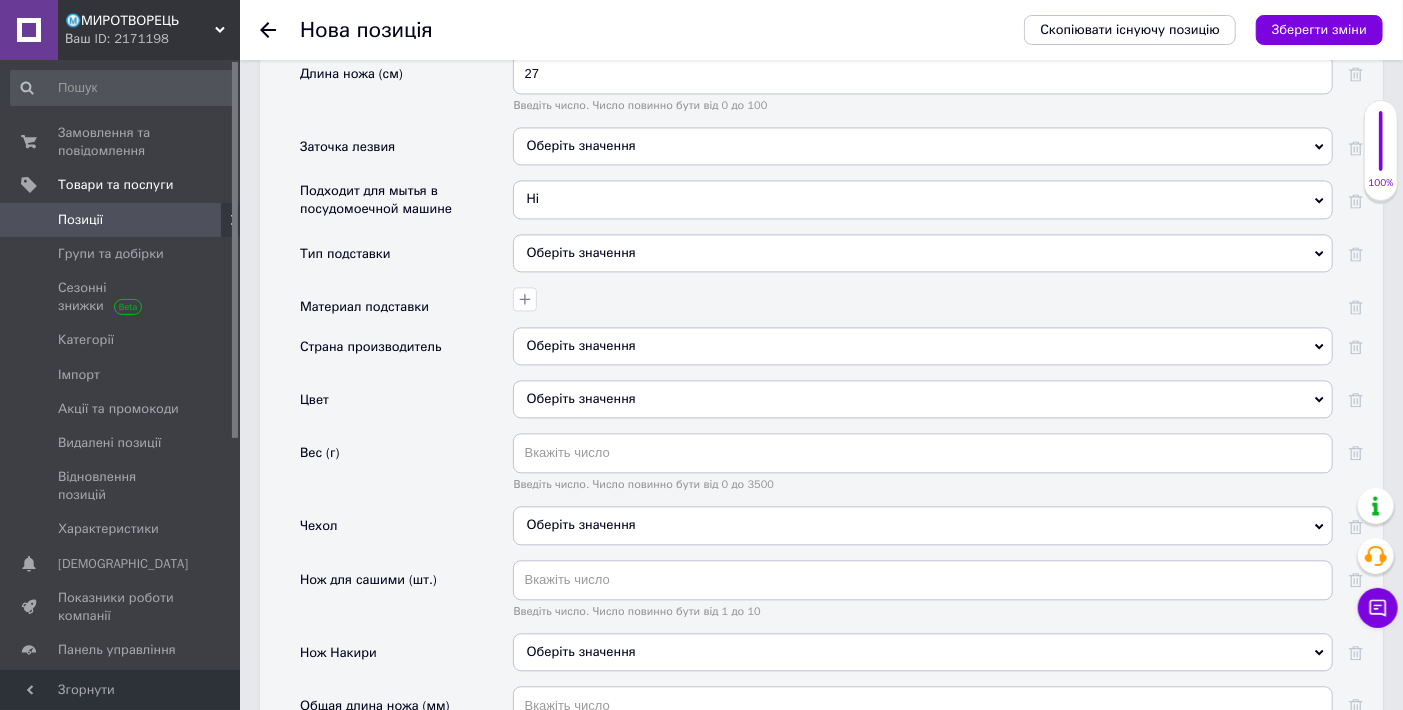 scroll, scrollTop: 2335, scrollLeft: 0, axis: vertical 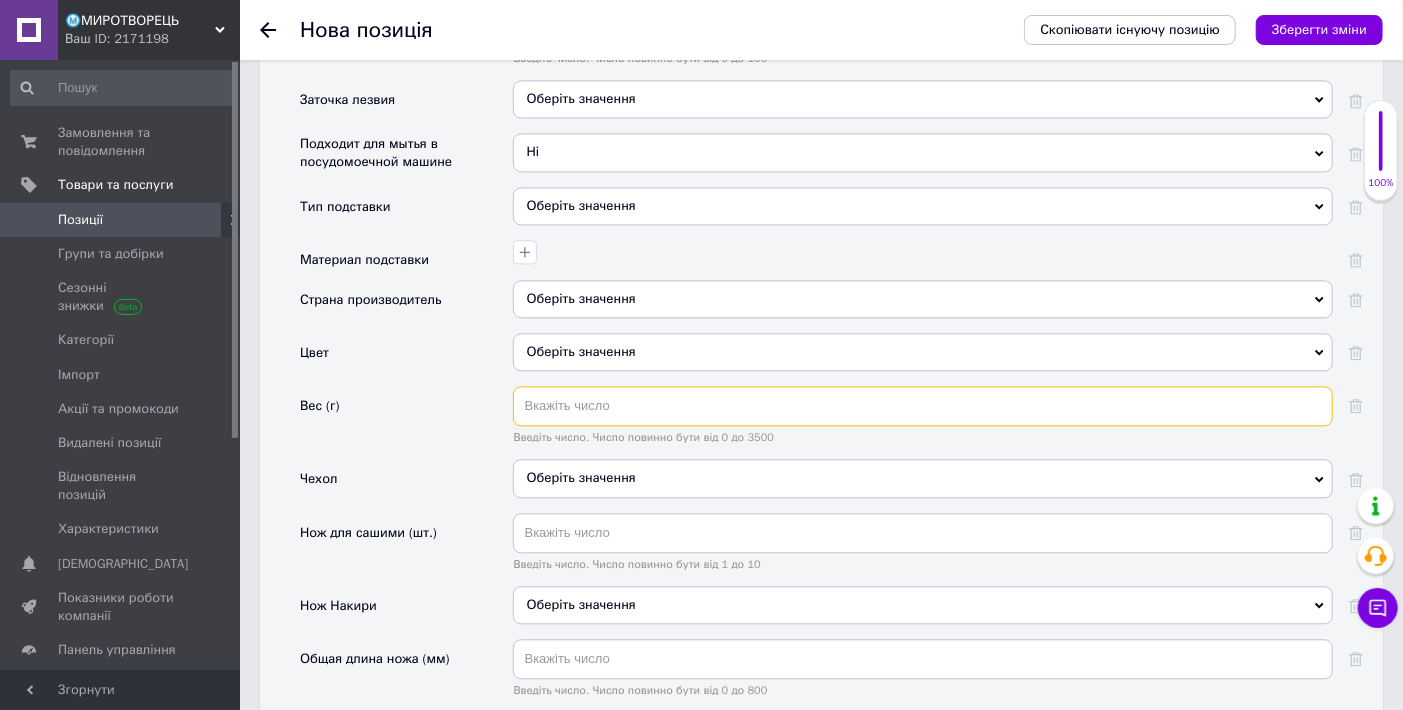click at bounding box center [923, 406] 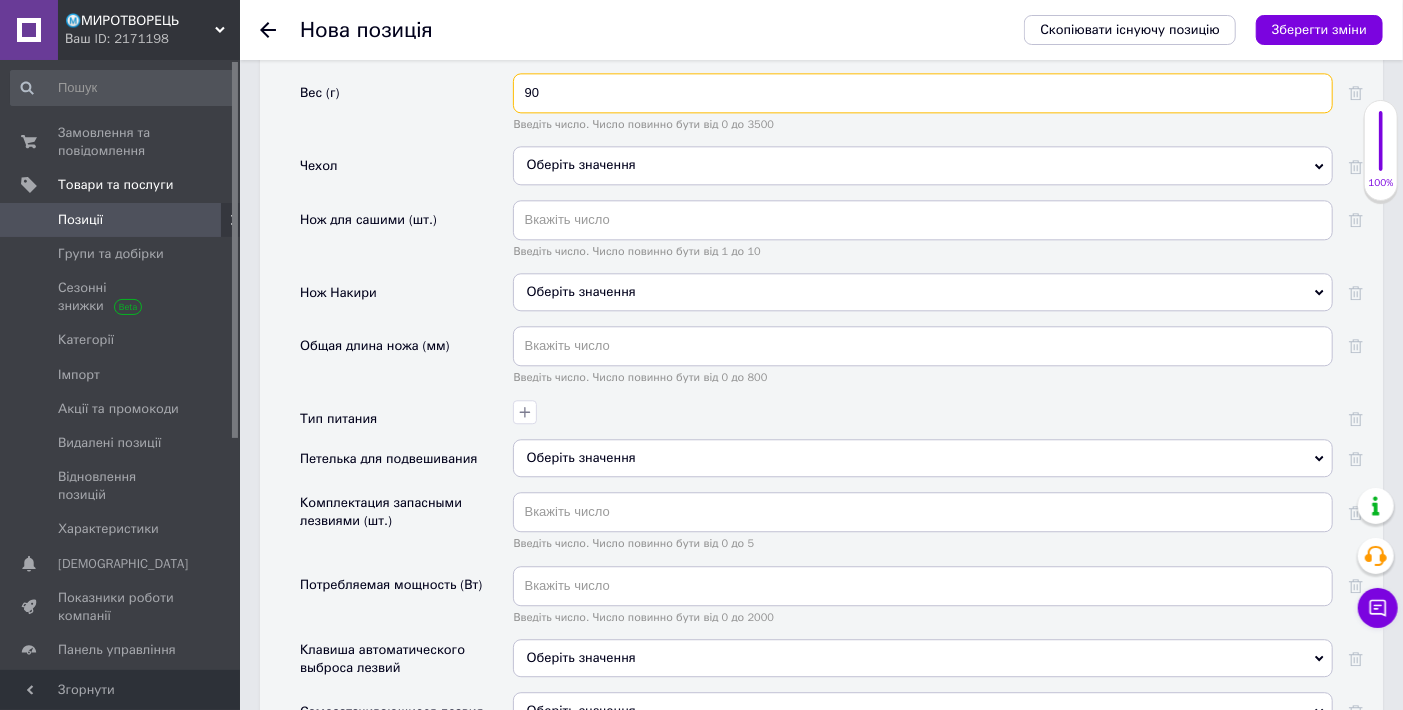 scroll, scrollTop: 2668, scrollLeft: 0, axis: vertical 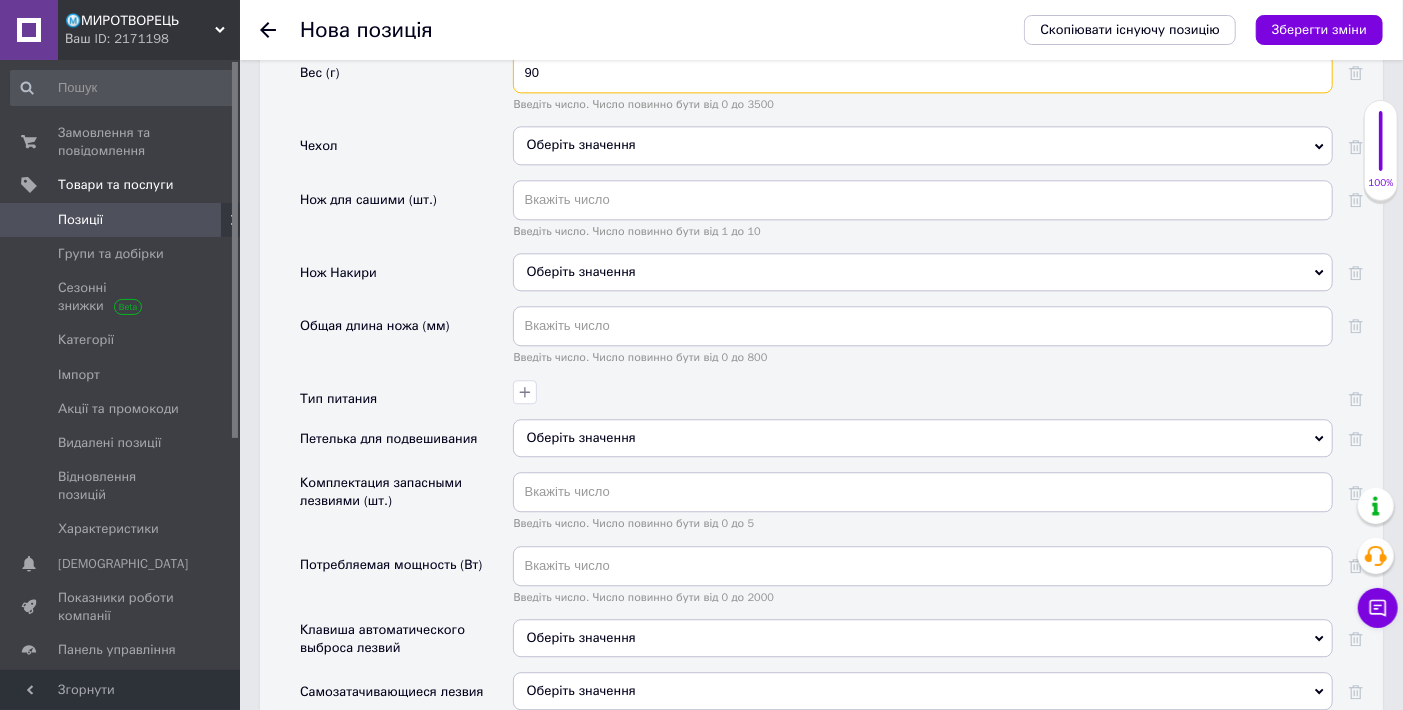 type on "90" 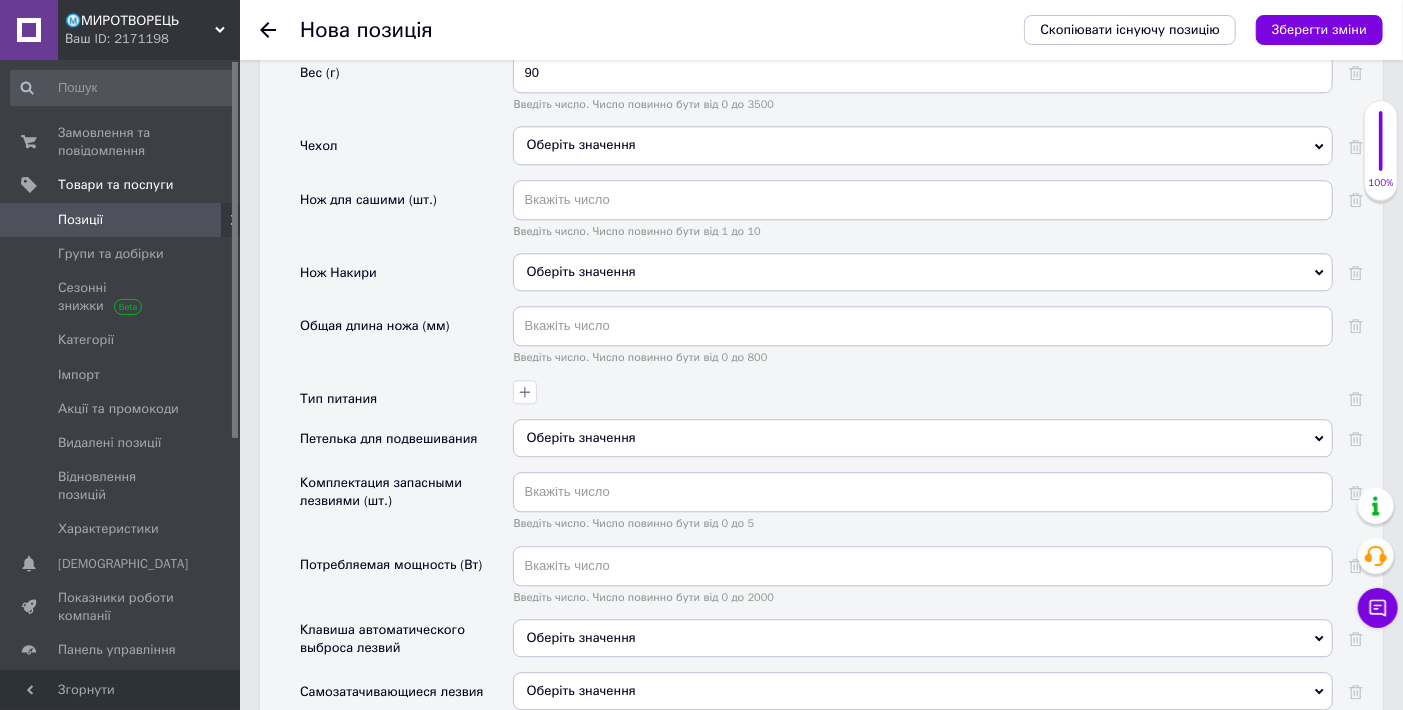 click on "Оберіть значення" at bounding box center (923, 145) 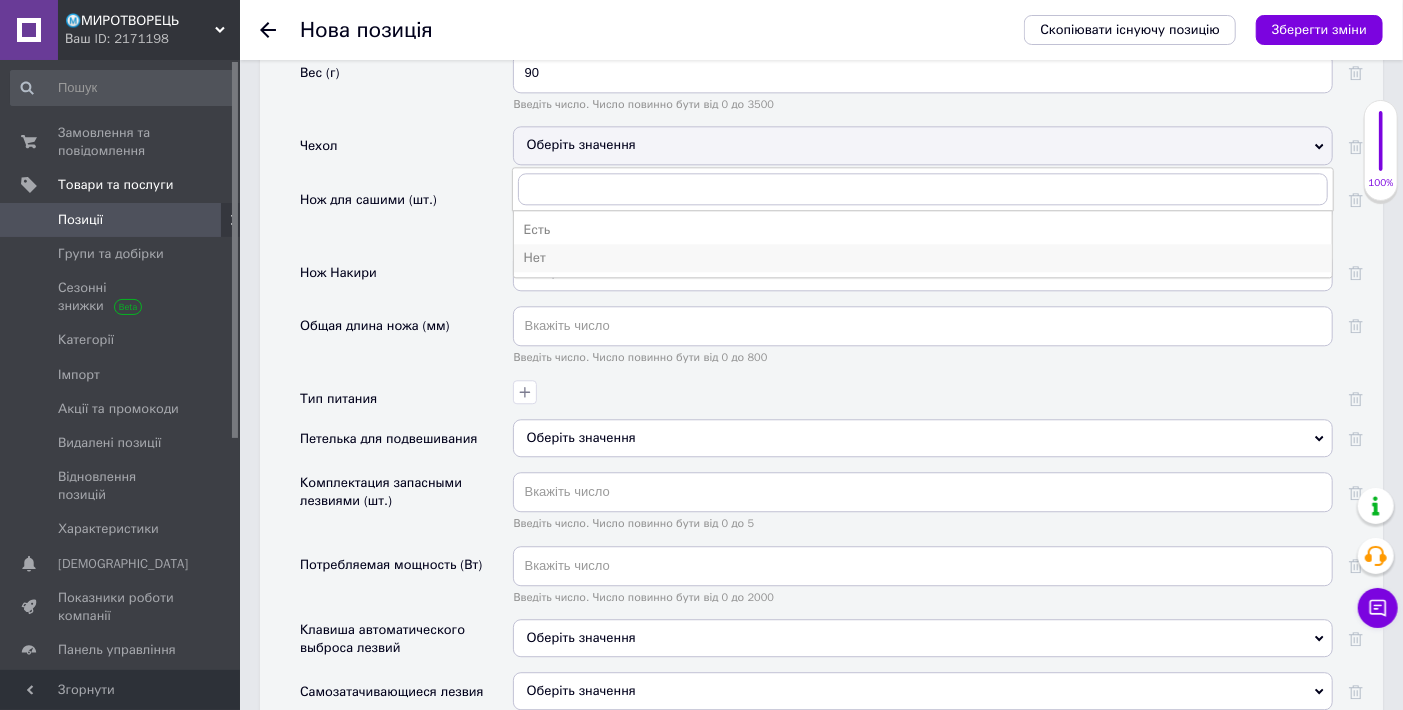 click on "Нет" at bounding box center (923, 258) 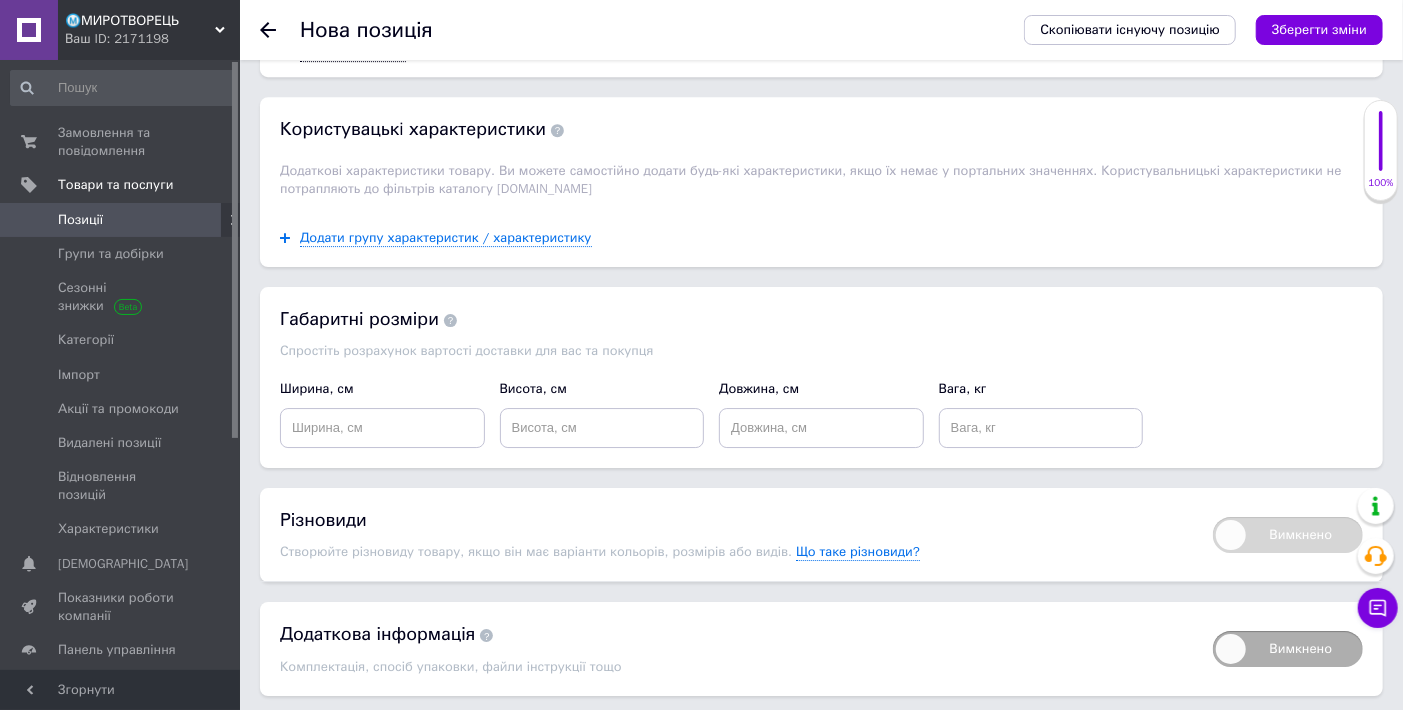 scroll, scrollTop: 3668, scrollLeft: 0, axis: vertical 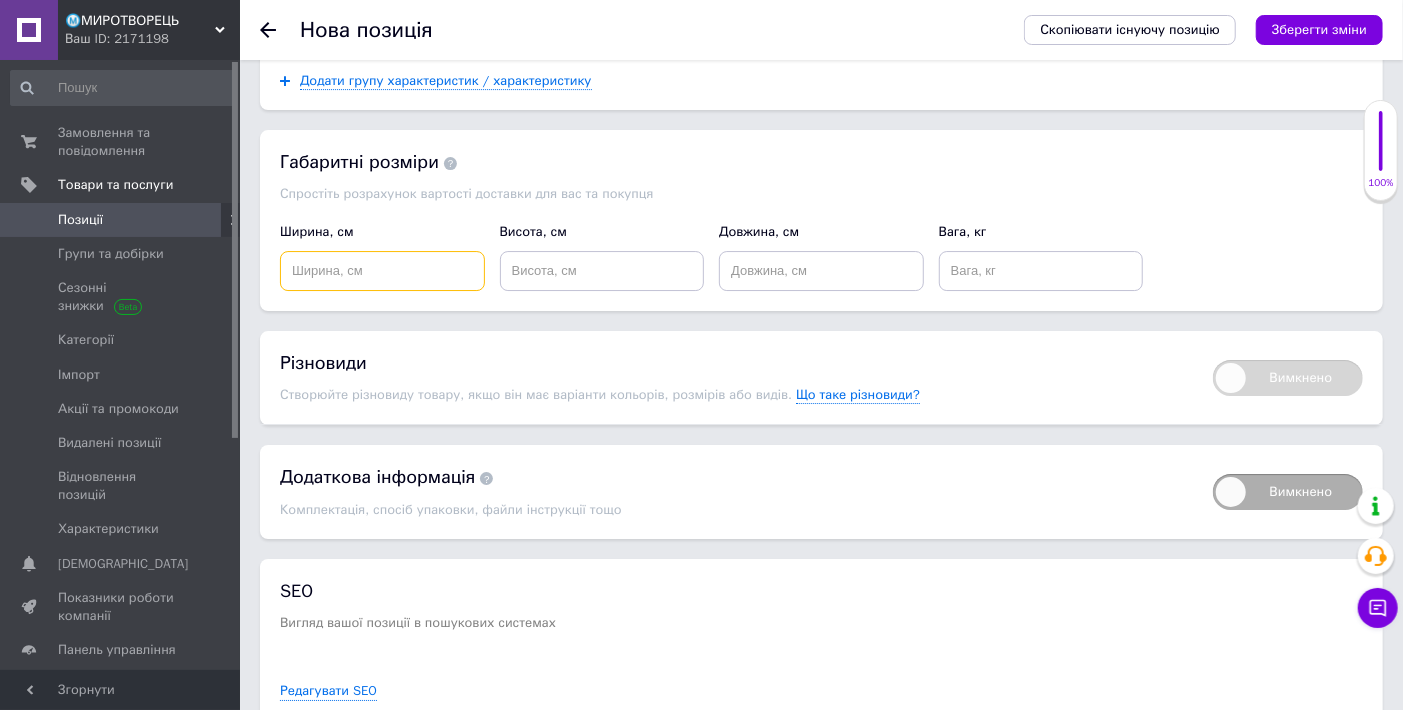click at bounding box center (382, 271) 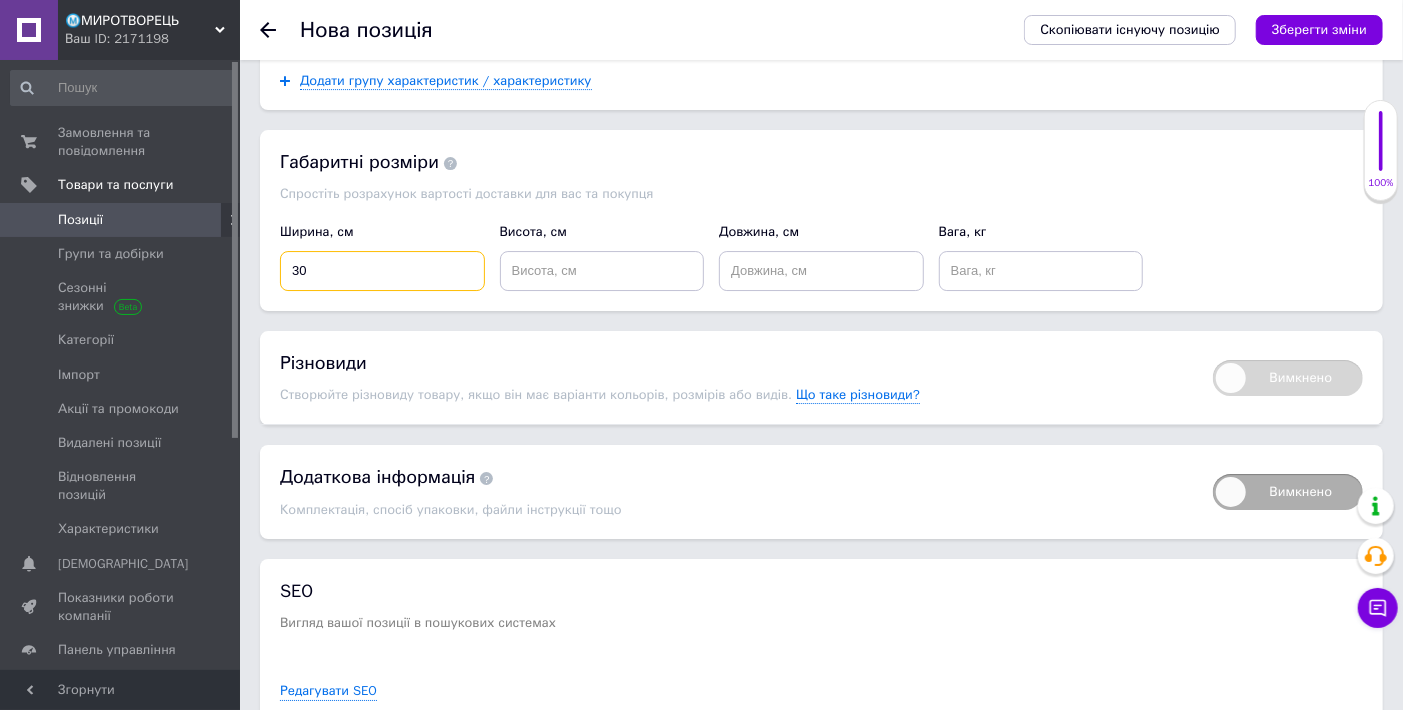 type on "30" 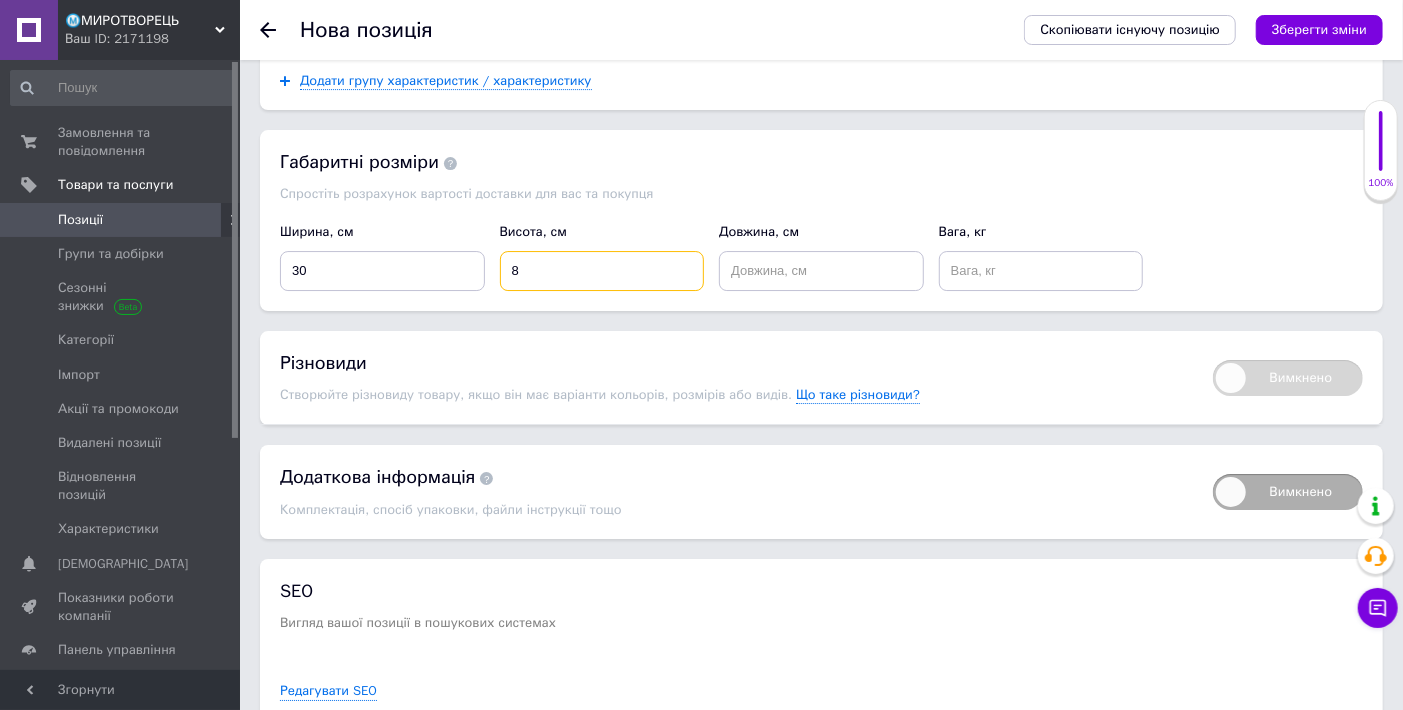 type on "8" 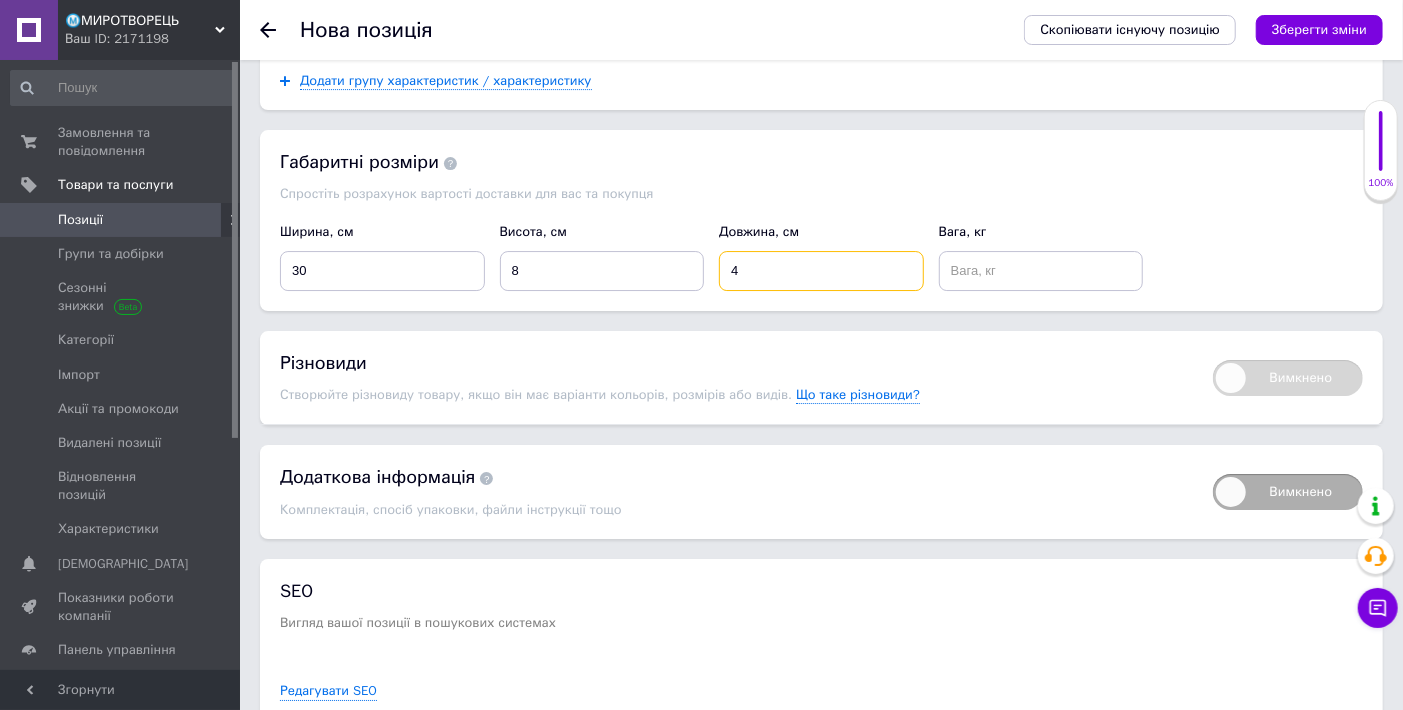 type on "4" 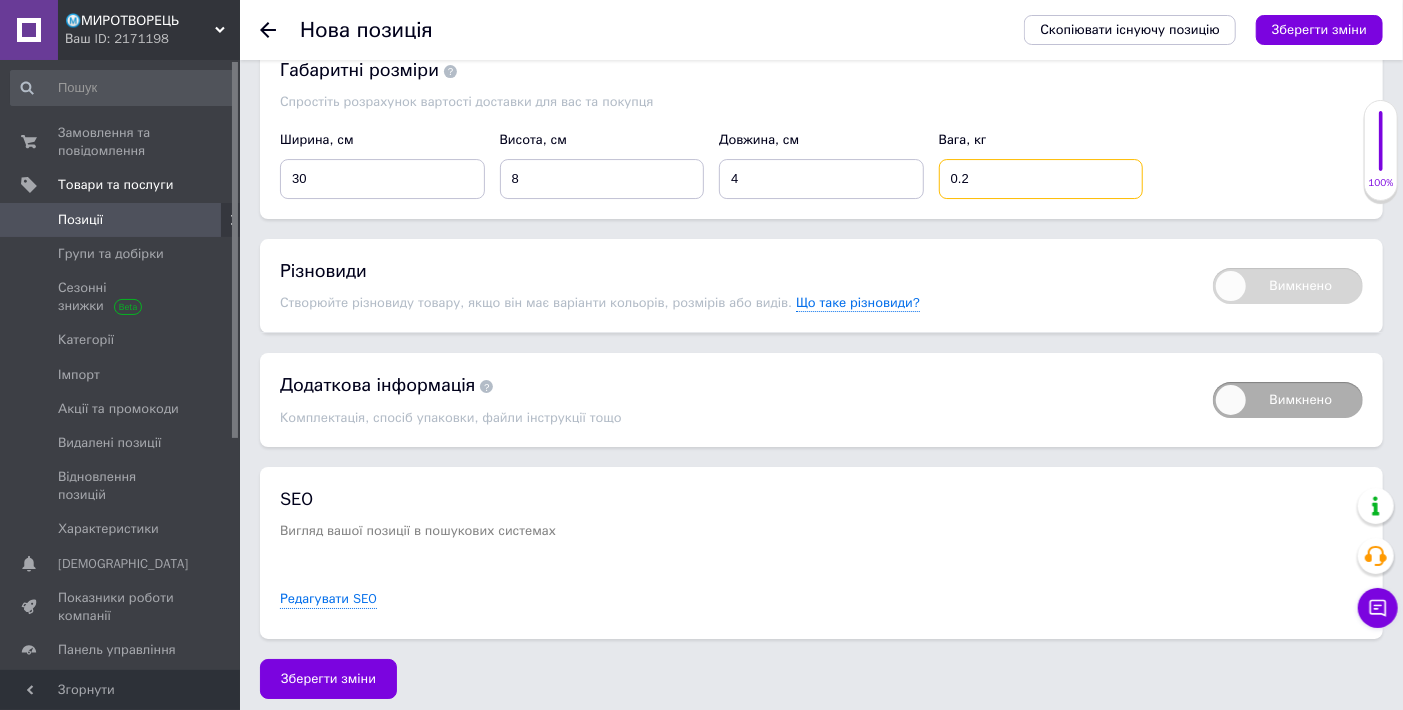 scroll, scrollTop: 3891, scrollLeft: 0, axis: vertical 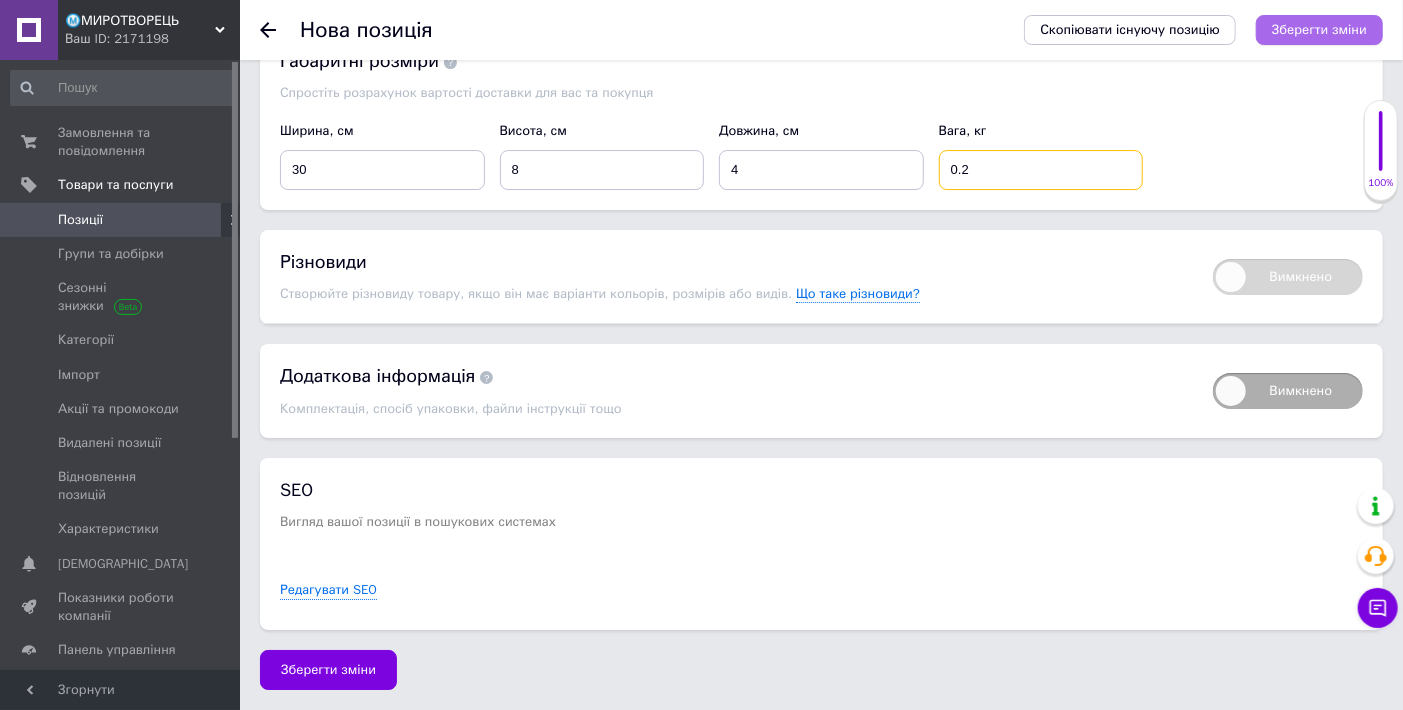 type on "0.2" 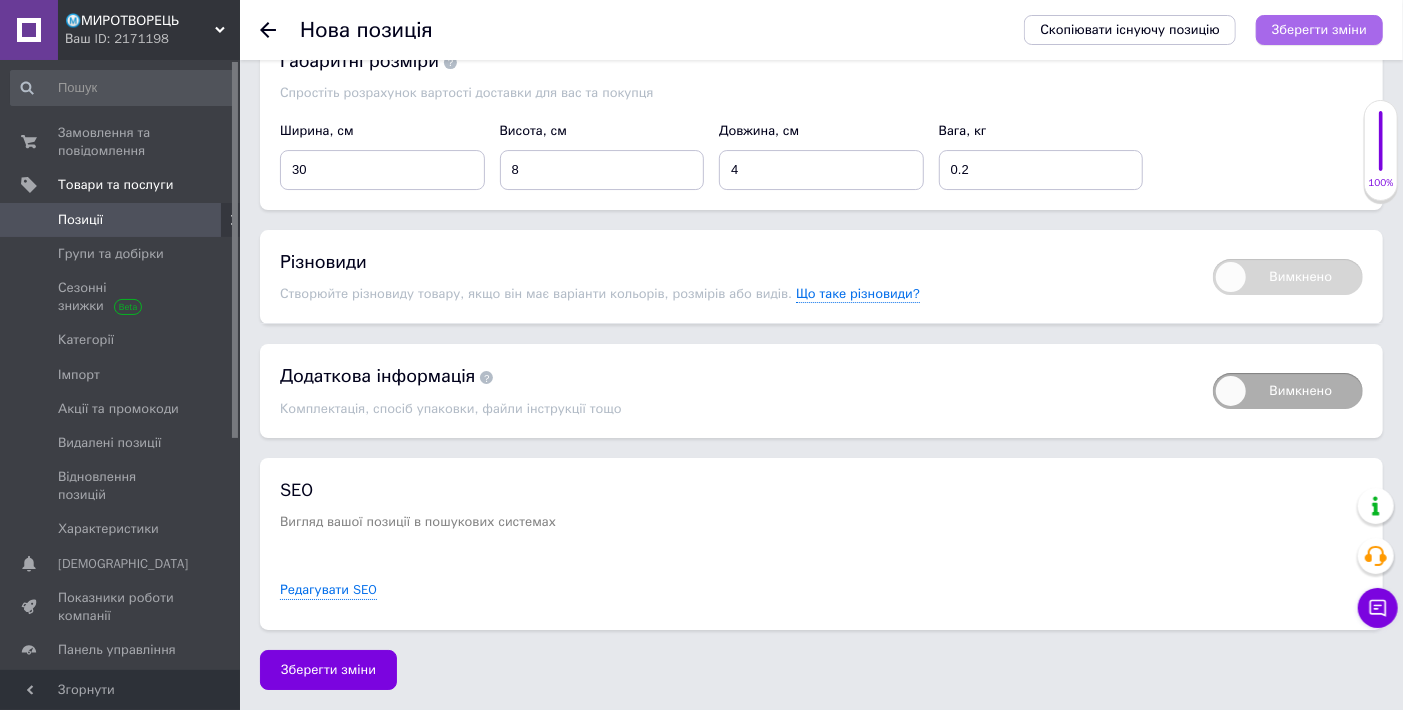 click on "Зберегти зміни" at bounding box center (1319, 29) 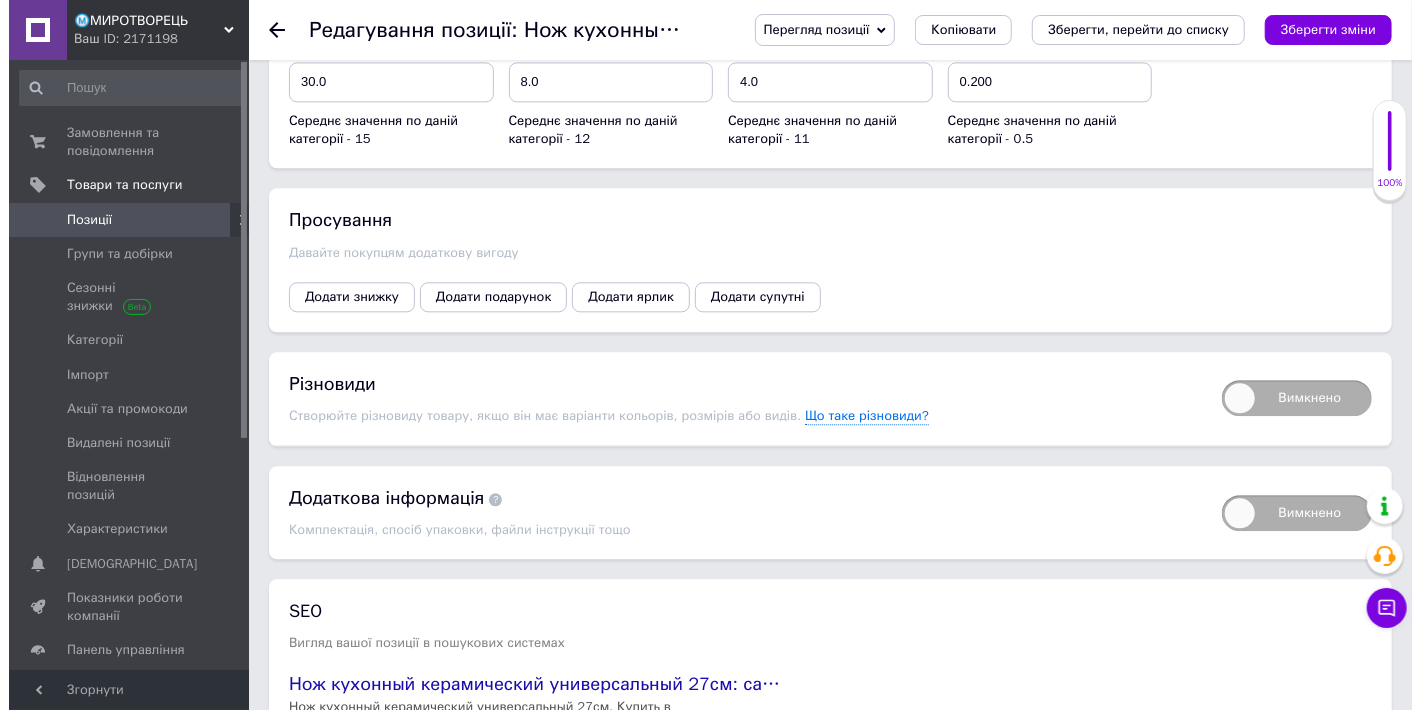 scroll, scrollTop: 2555, scrollLeft: 0, axis: vertical 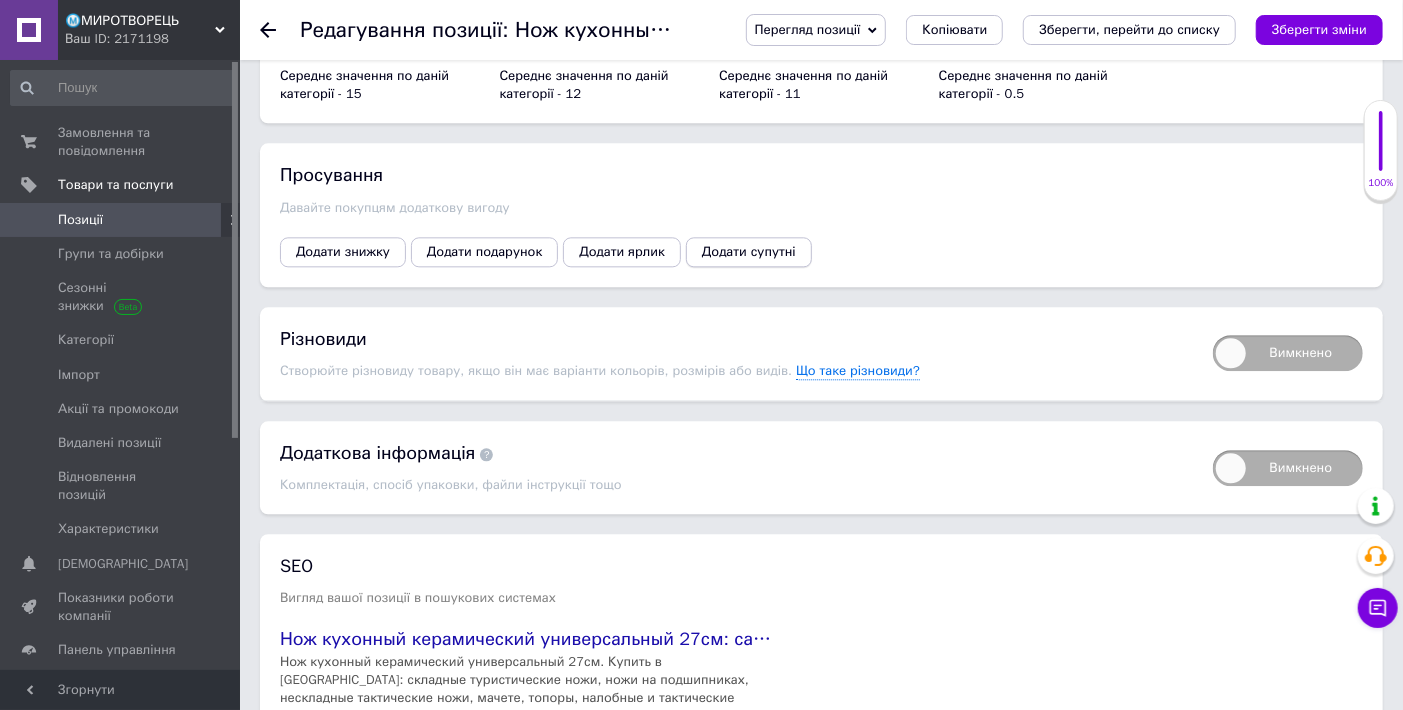 click on "Додати супутні" at bounding box center [749, 252] 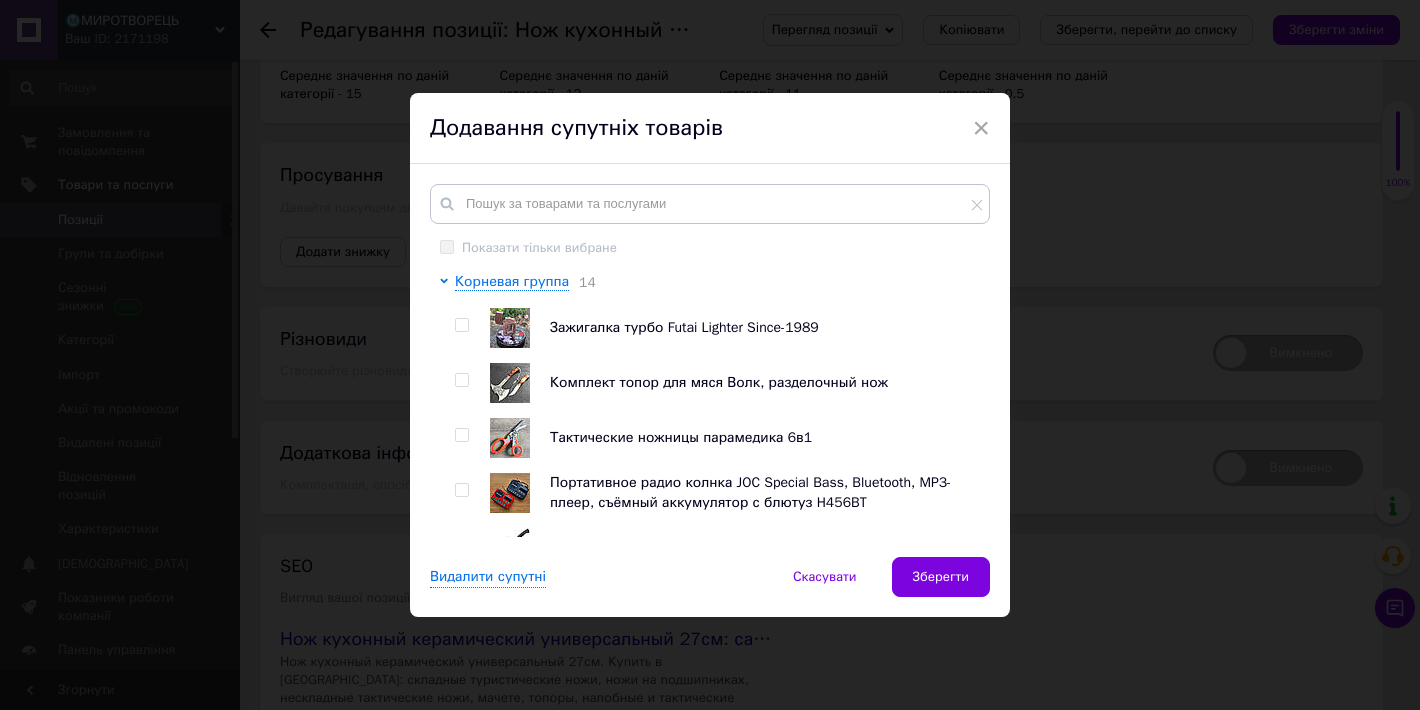 click on "Показати тільки вибране Корневая группа 14 Зажигалка турбо Futai Lighter Since-1989 Комплект топор для мяся Волк, разделочный нож Тактические ножницы парамедика 6в1 Портативное радио колнка JOC Special Bass, Bluetooth, MP3-плеер, съёмный аккумулятор с блютуз H456BT Паранг для рубки веток Grand Black GW 116, 56.5см, пластик Автомобильный инвертор TEN SPACE E8981 12V-220V 200W в прикуриватель, преобразователь напряжения c розеткой Бутылка термос поилка для велосипеда For bike 680мл (термо - фляга) Беспроводная портативная Bluetooth колонка AWEI Y900 mini, блютуз Нож кухонный для чистки и нарезки овощей и фруктов 23,5см 1 2 3 4 6 1" at bounding box center (710, 360) 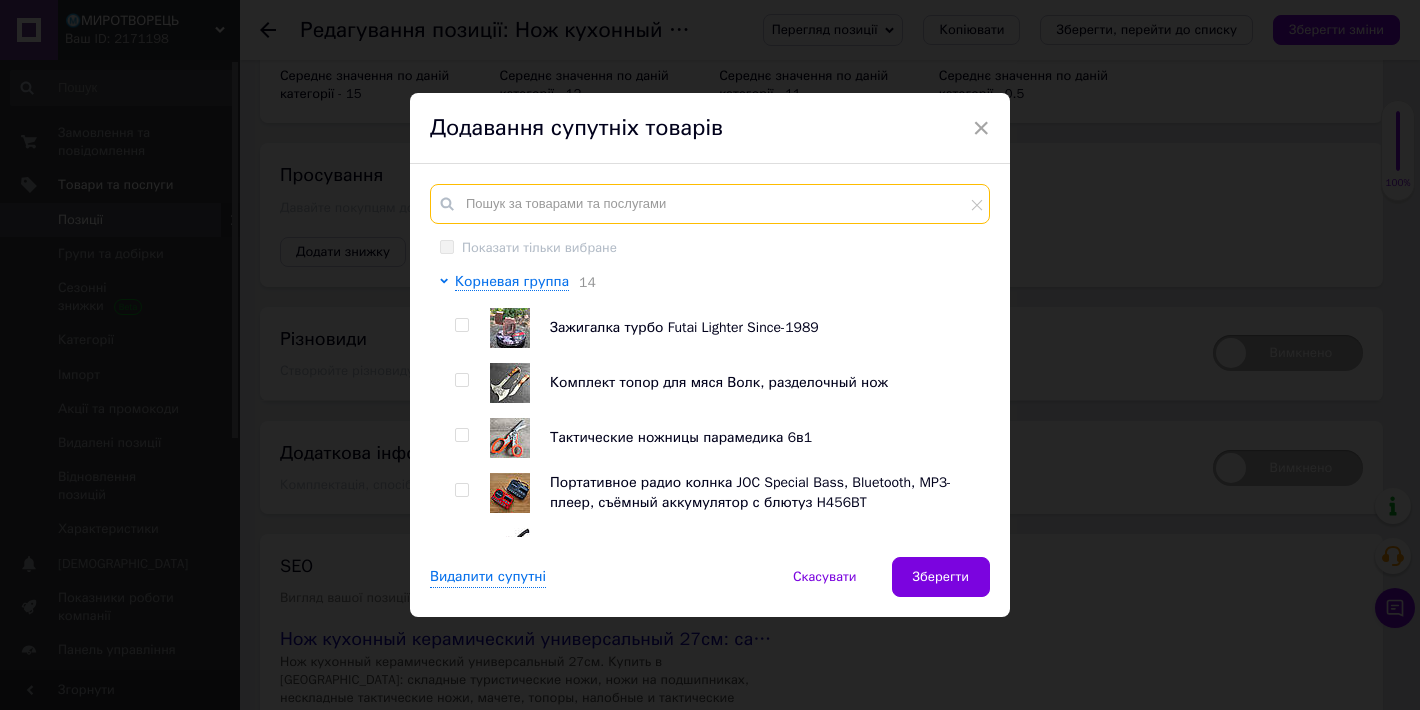 click at bounding box center (710, 204) 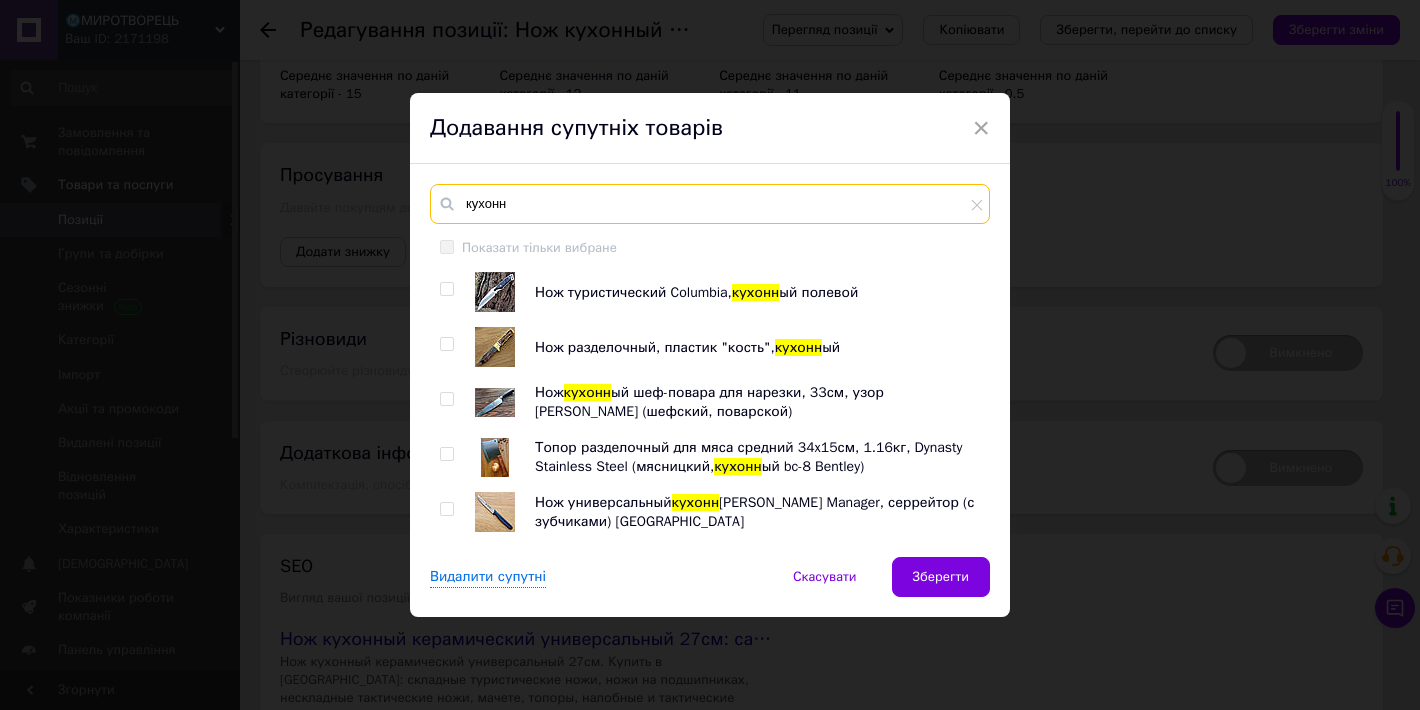 type on "кухонн" 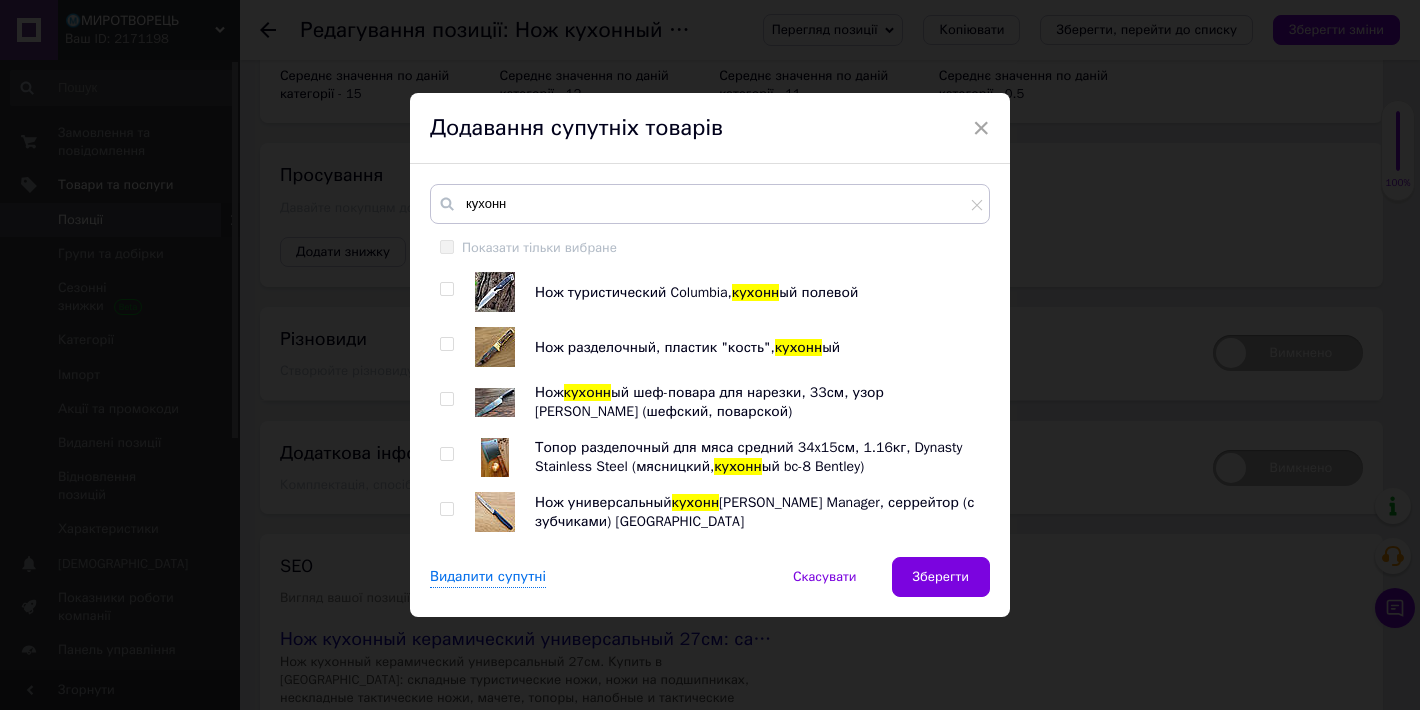 click at bounding box center (446, 399) 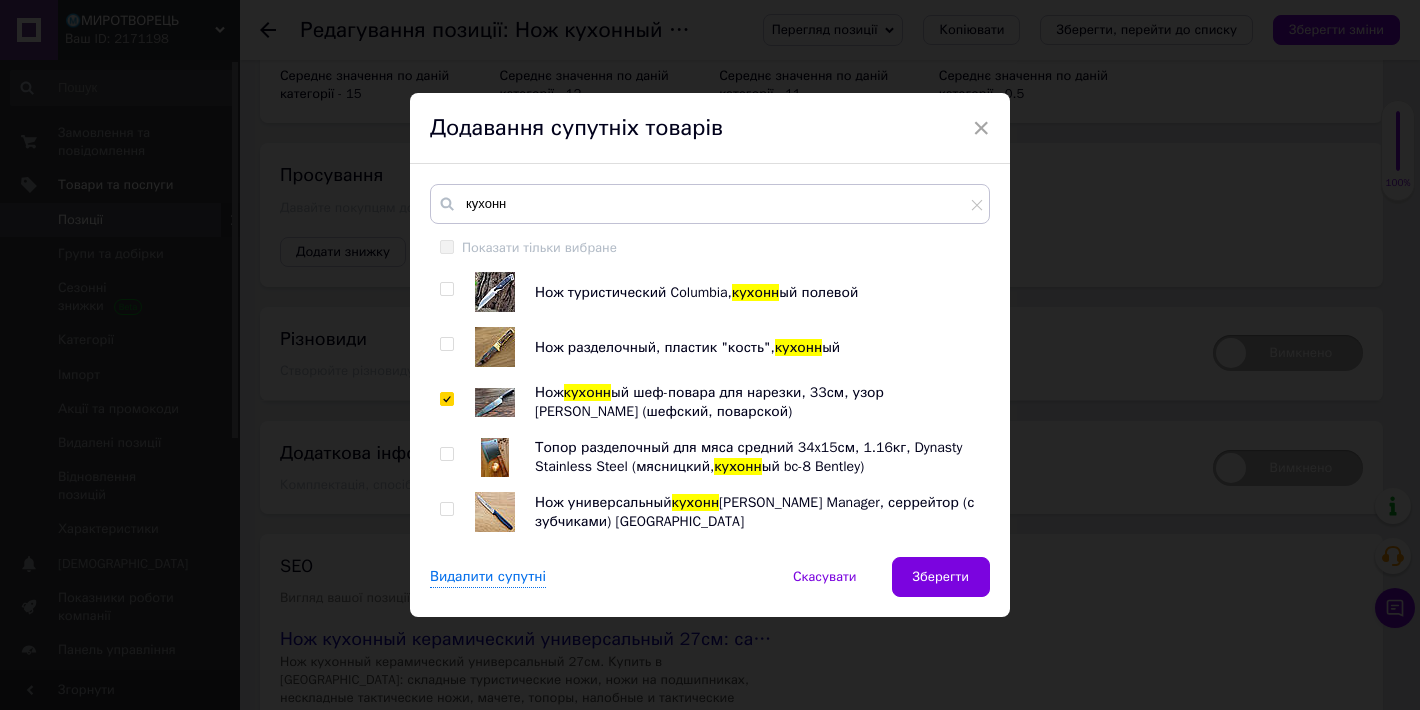 checkbox on "true" 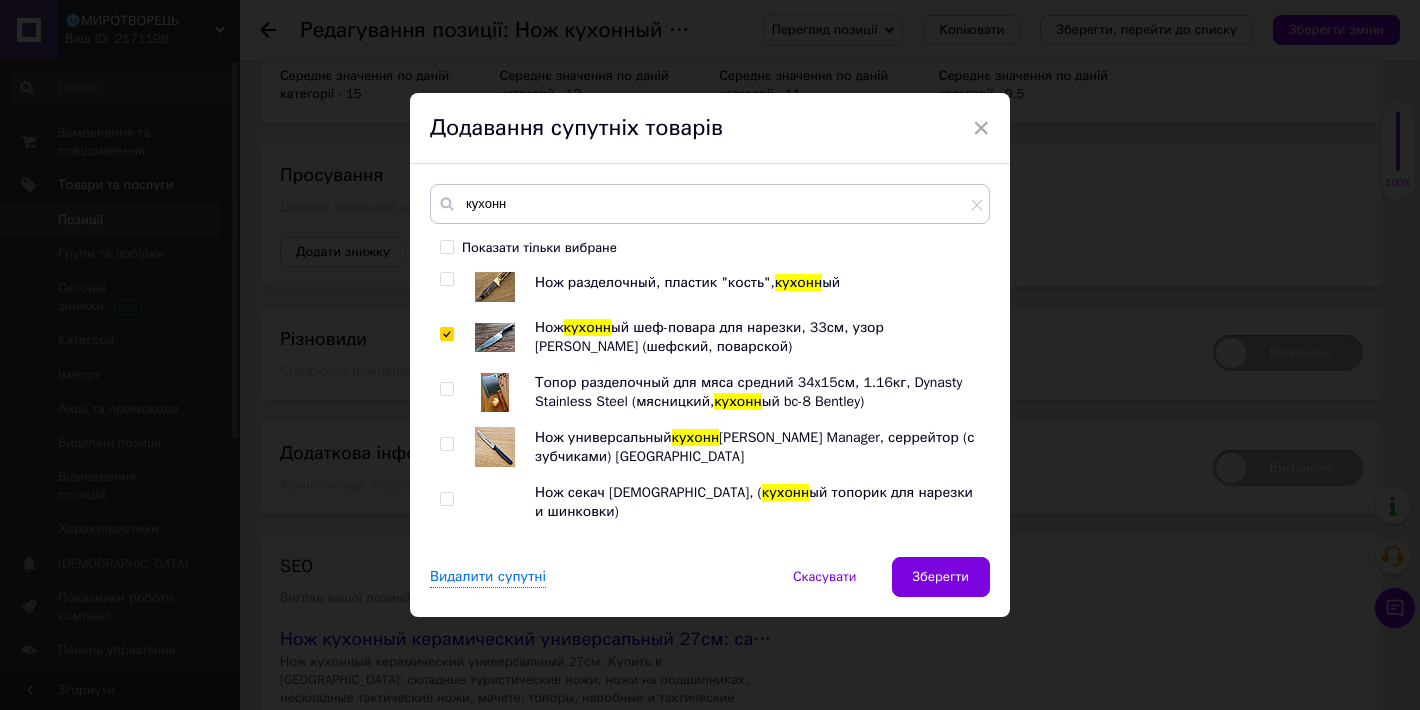 scroll, scrollTop: 111, scrollLeft: 0, axis: vertical 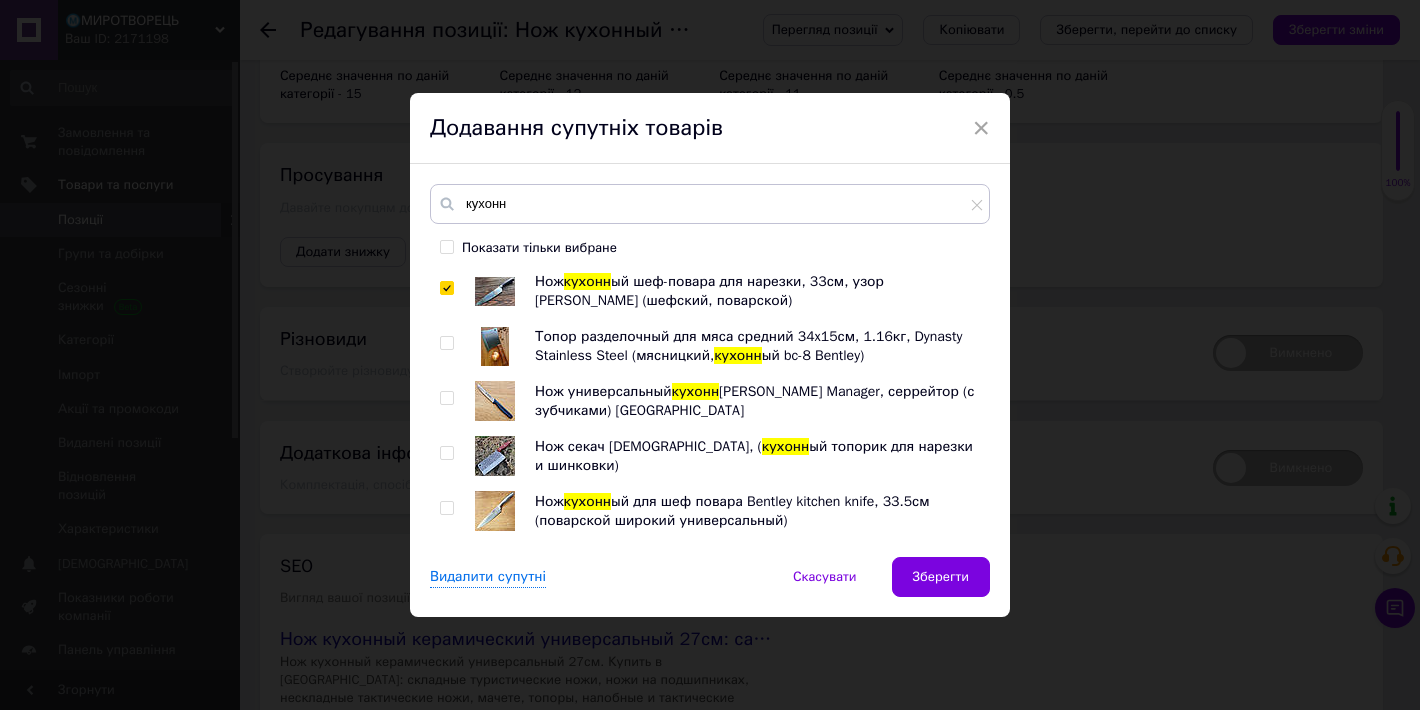 click at bounding box center [446, 508] 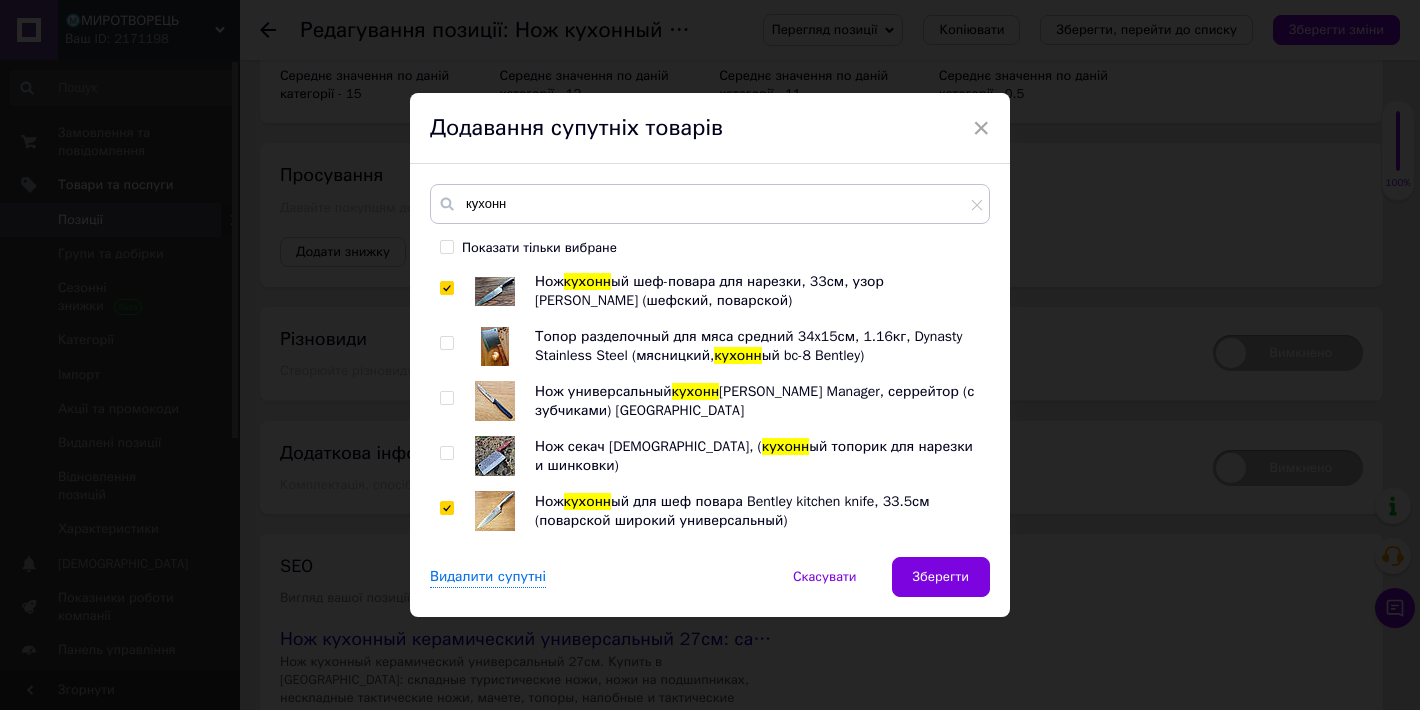 checkbox on "true" 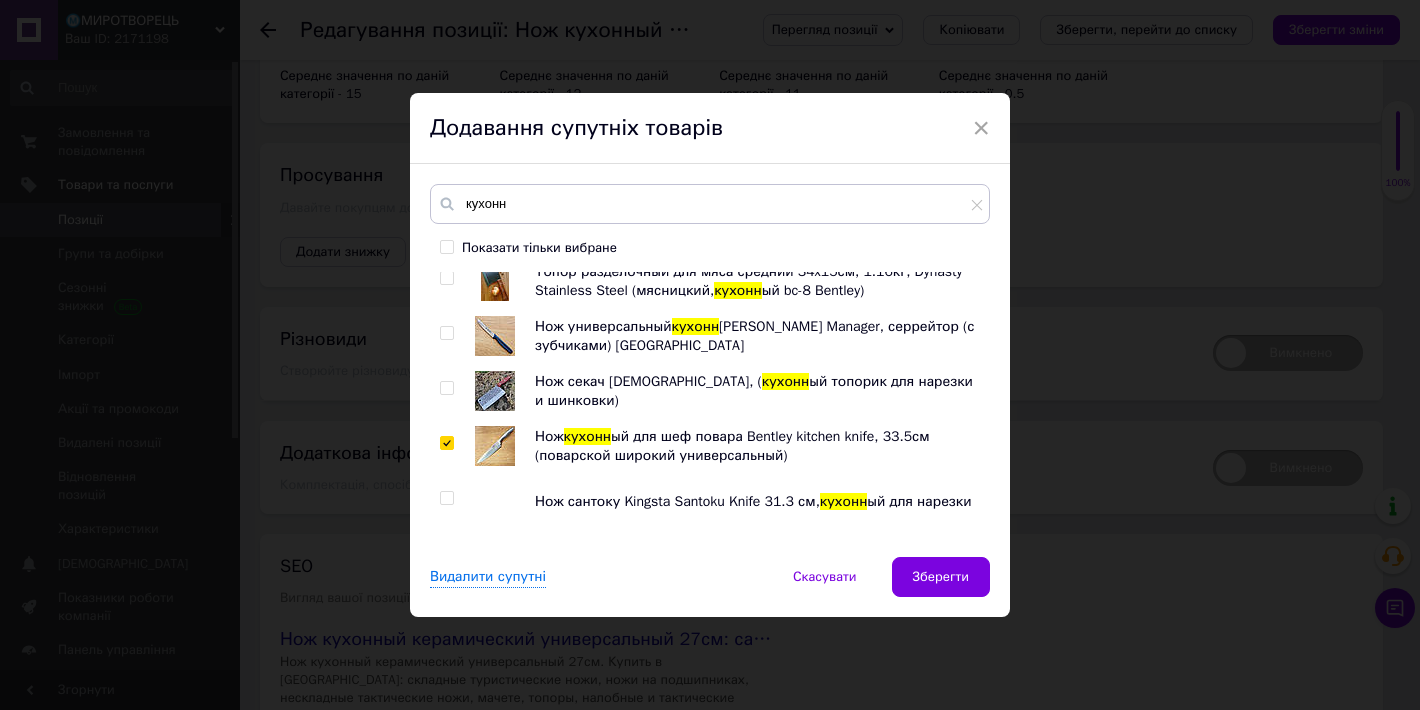 scroll, scrollTop: 222, scrollLeft: 0, axis: vertical 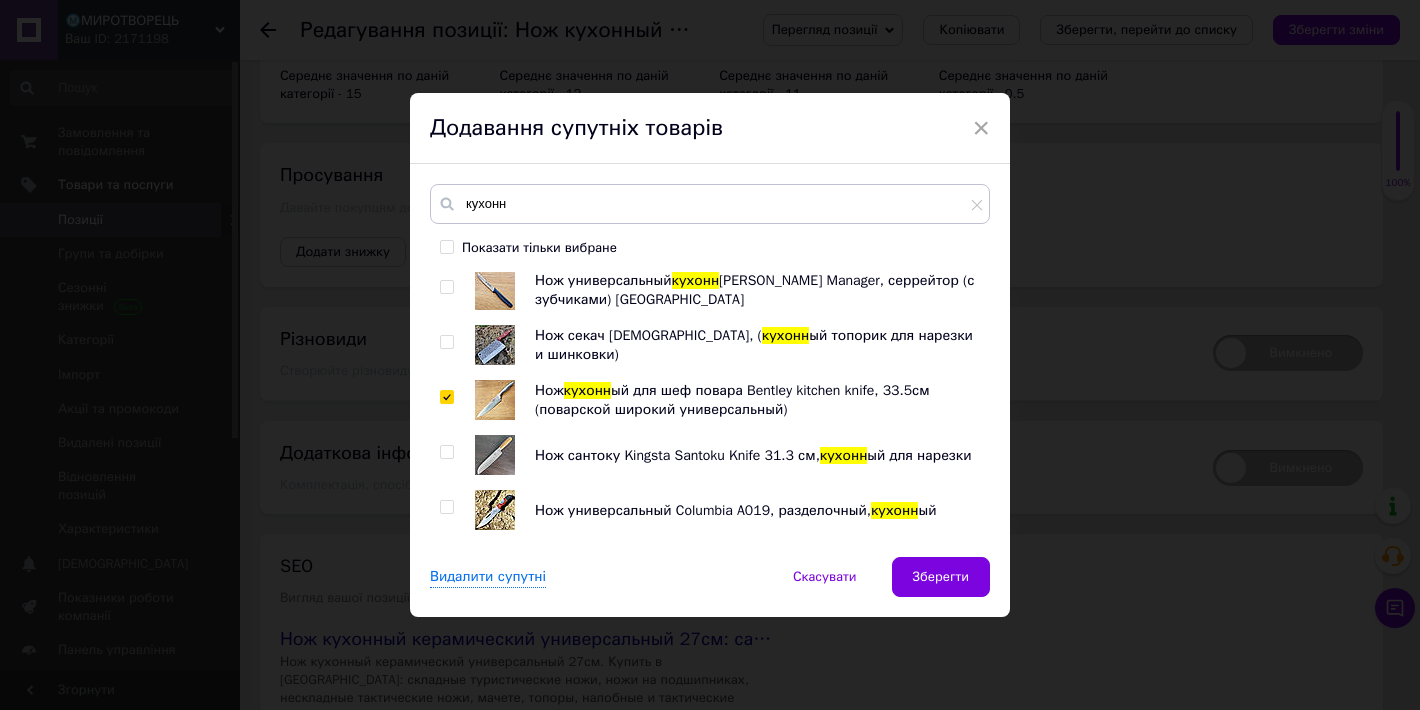 click at bounding box center [446, 452] 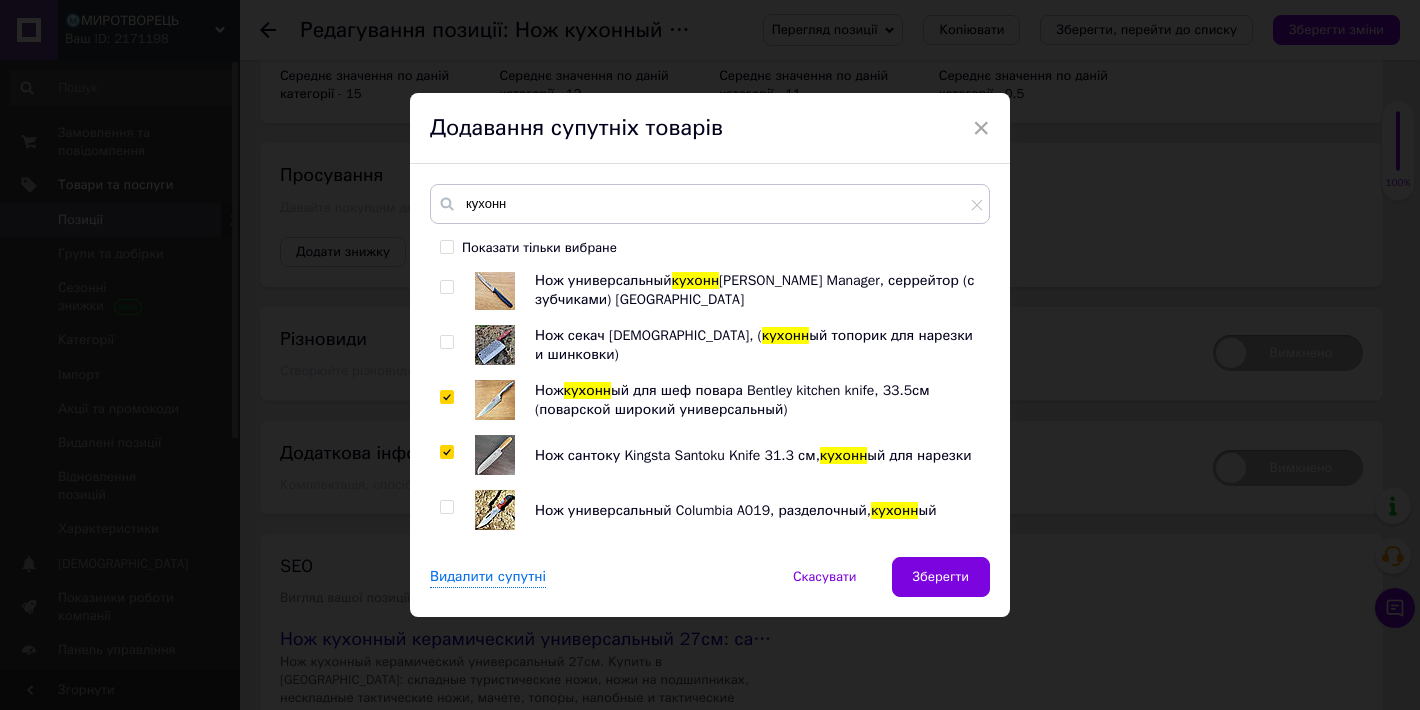 checkbox on "true" 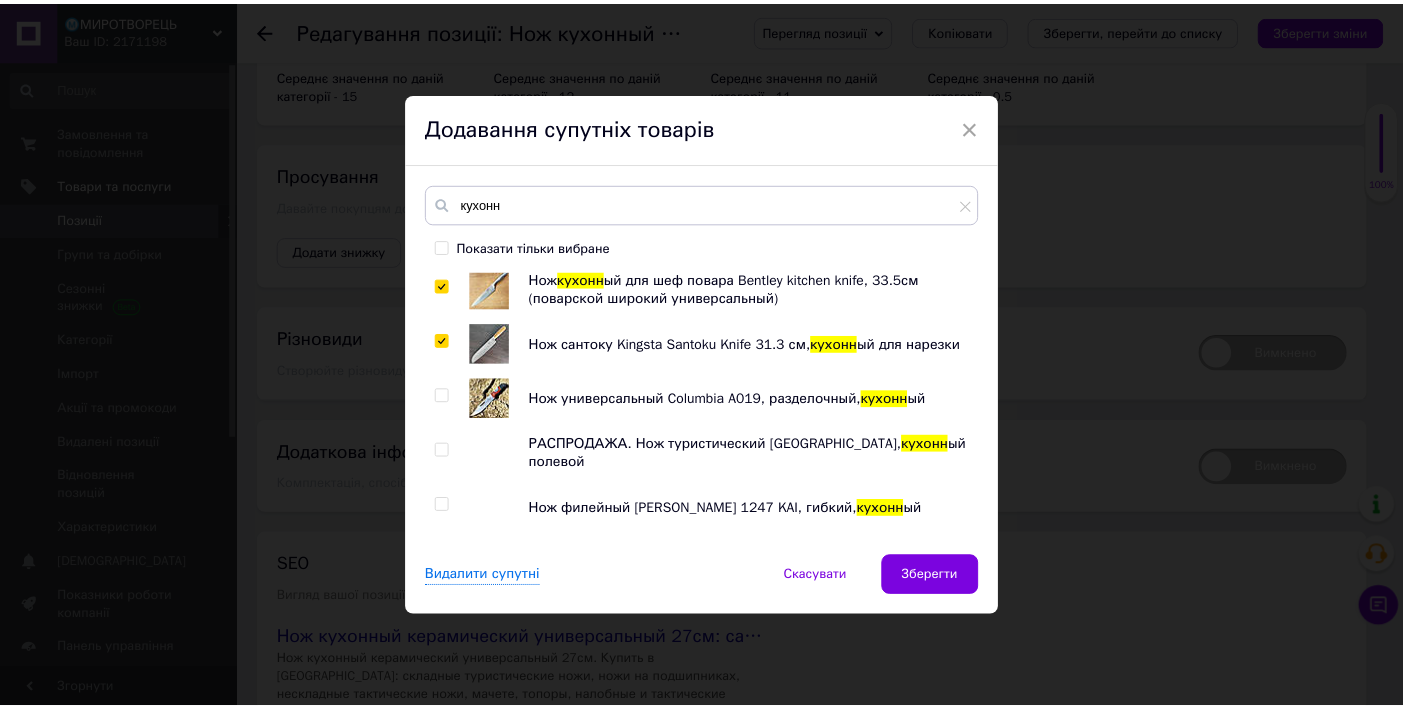 scroll, scrollTop: 444, scrollLeft: 0, axis: vertical 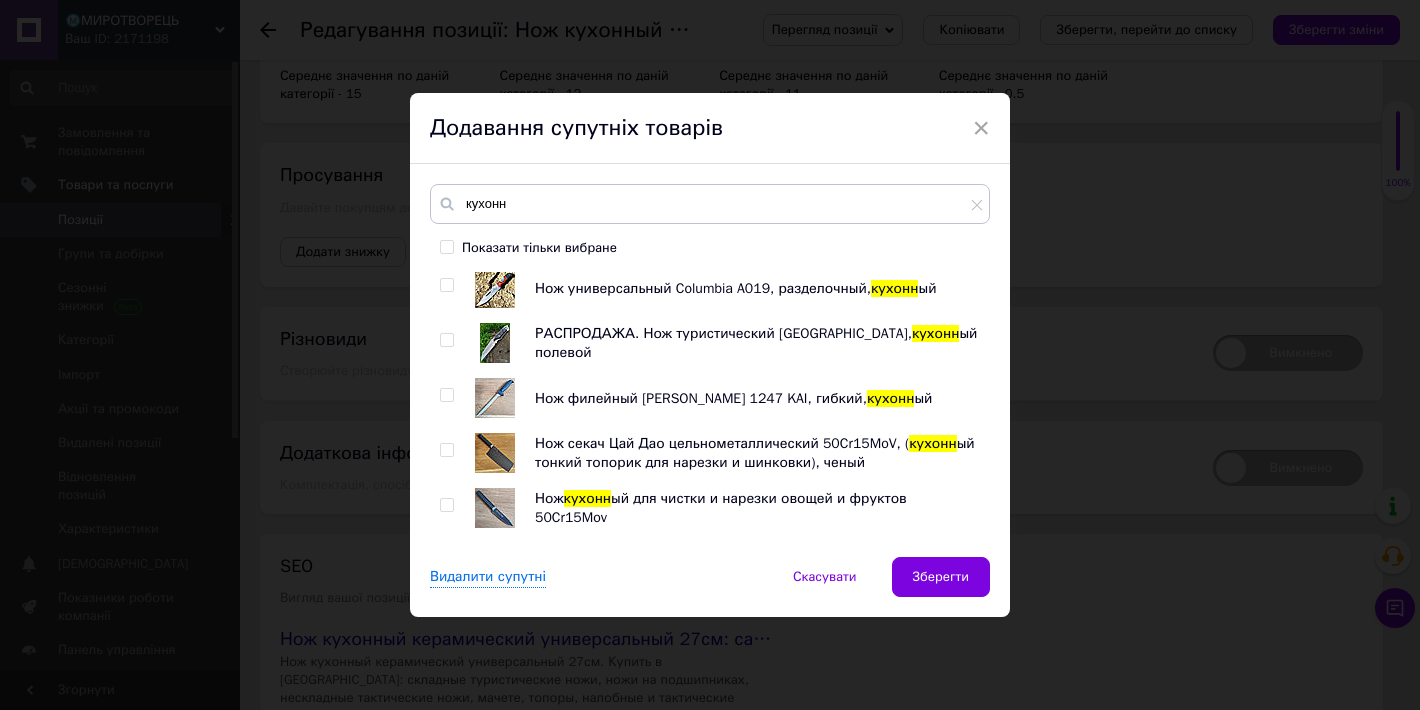 click at bounding box center (446, 395) 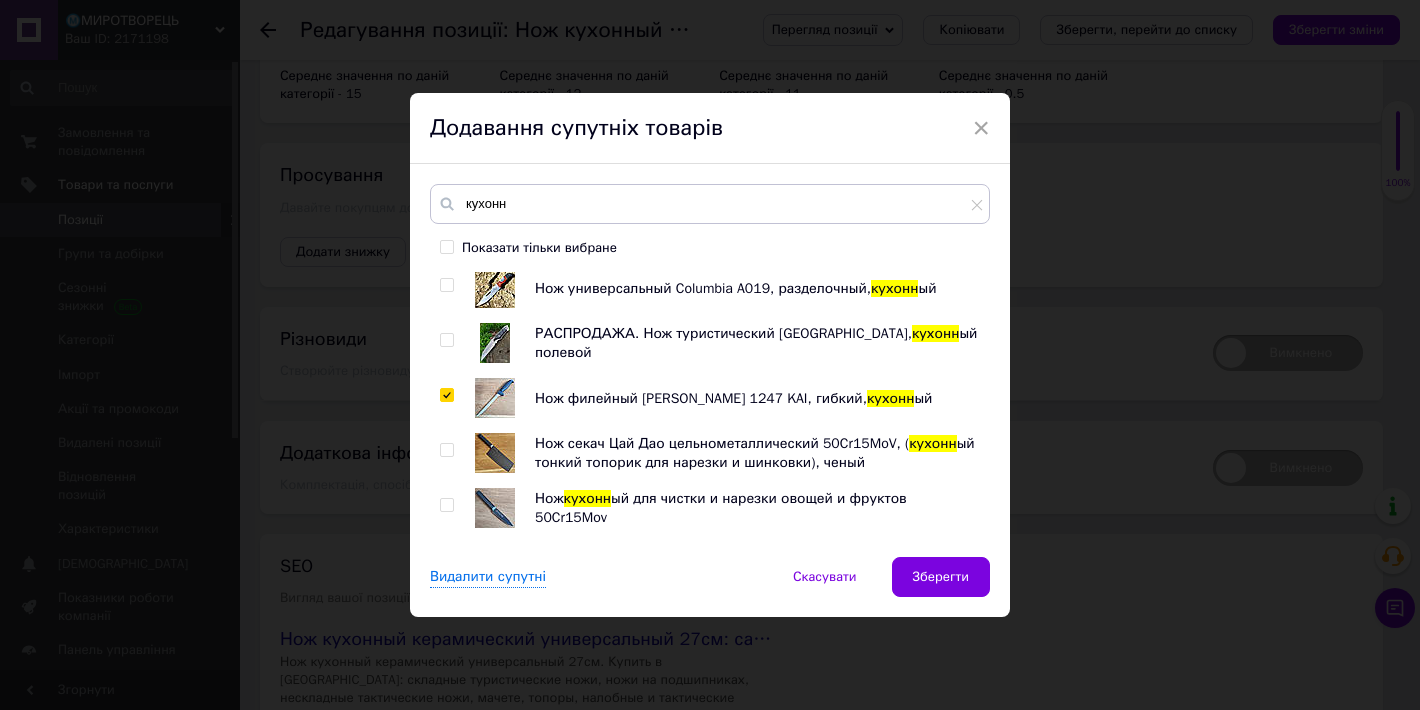 checkbox on "true" 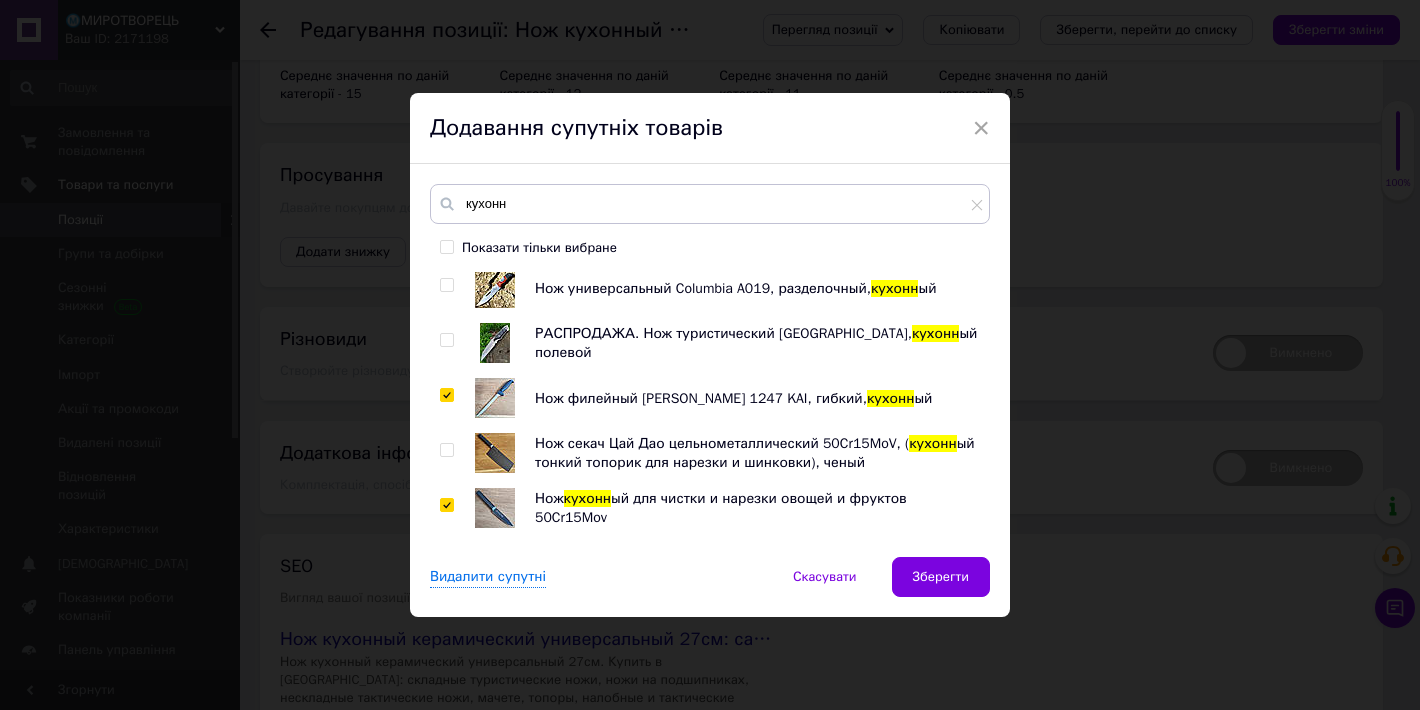 checkbox on "true" 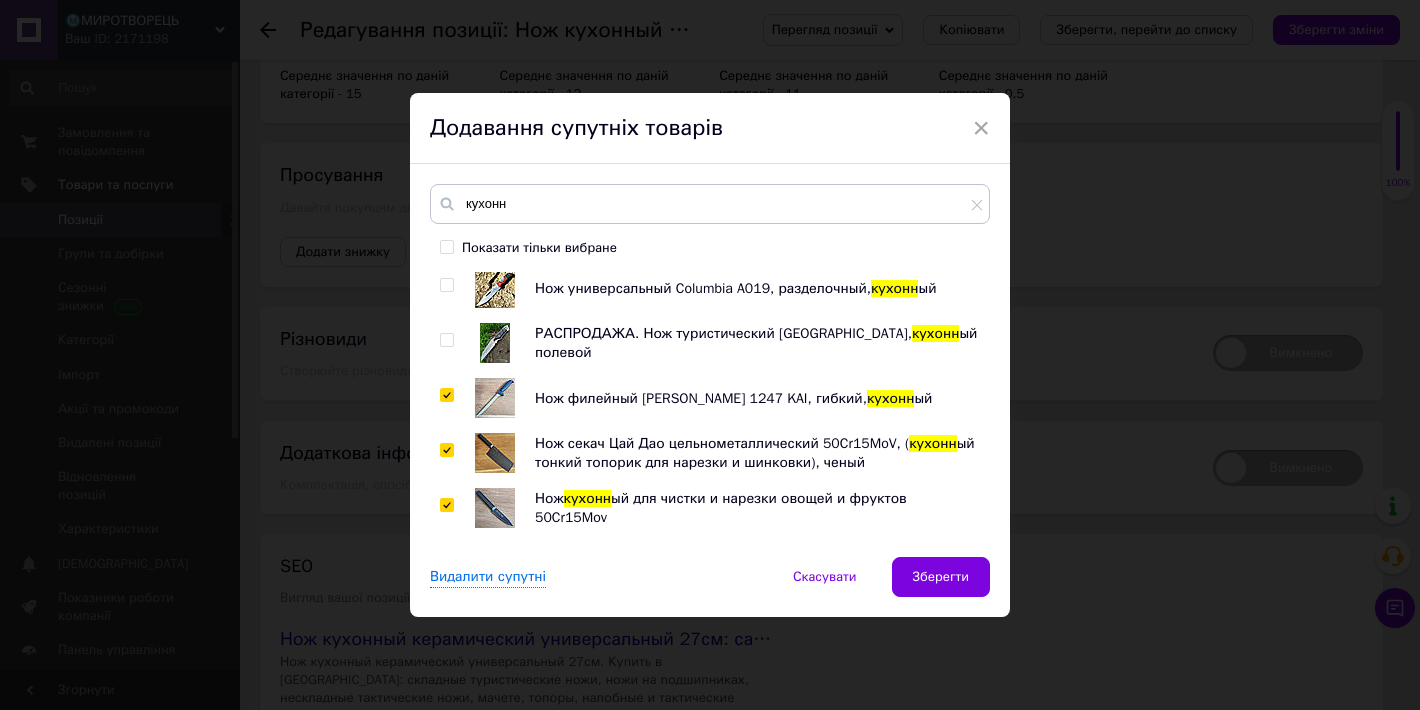 checkbox on "true" 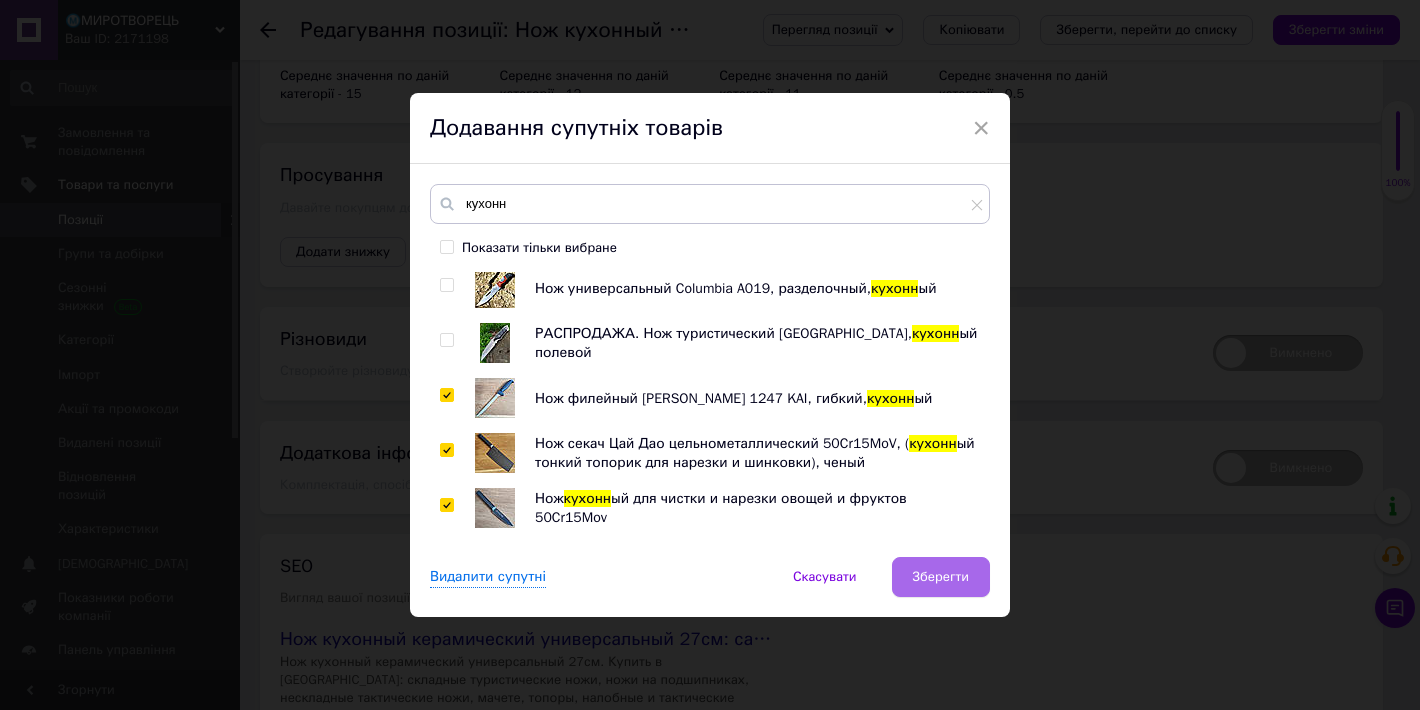 click on "Зберегти" at bounding box center (941, 577) 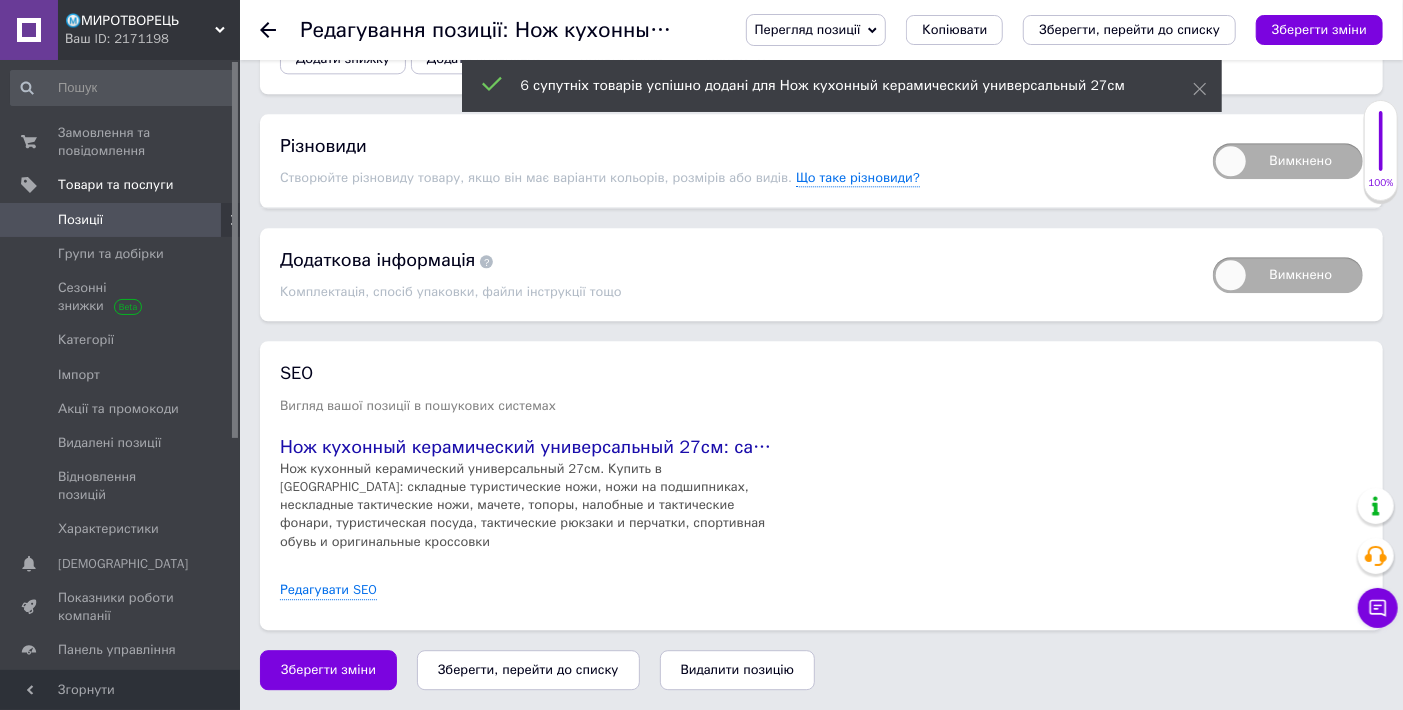scroll, scrollTop: 2888, scrollLeft: 0, axis: vertical 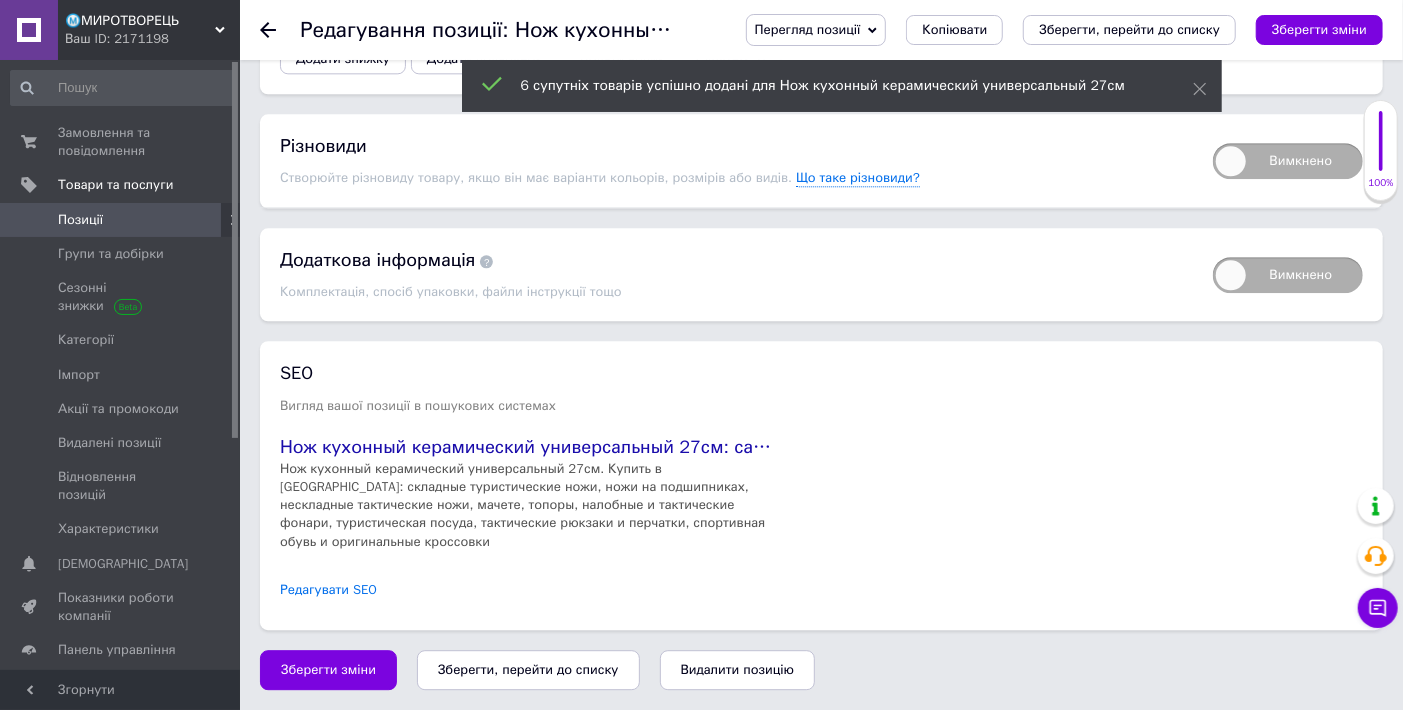 click on "Редагувати SEO" at bounding box center [328, 590] 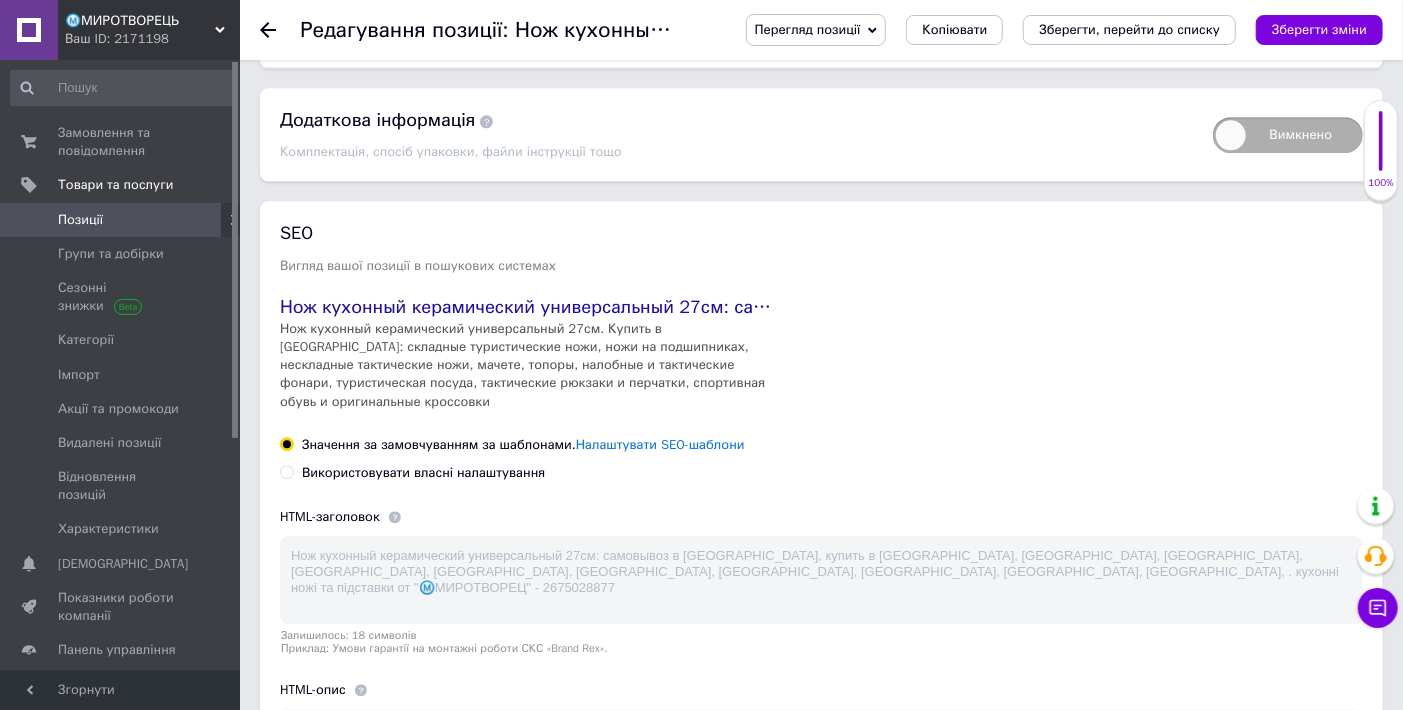 click on "Використовувати власні налаштування" at bounding box center [423, 473] 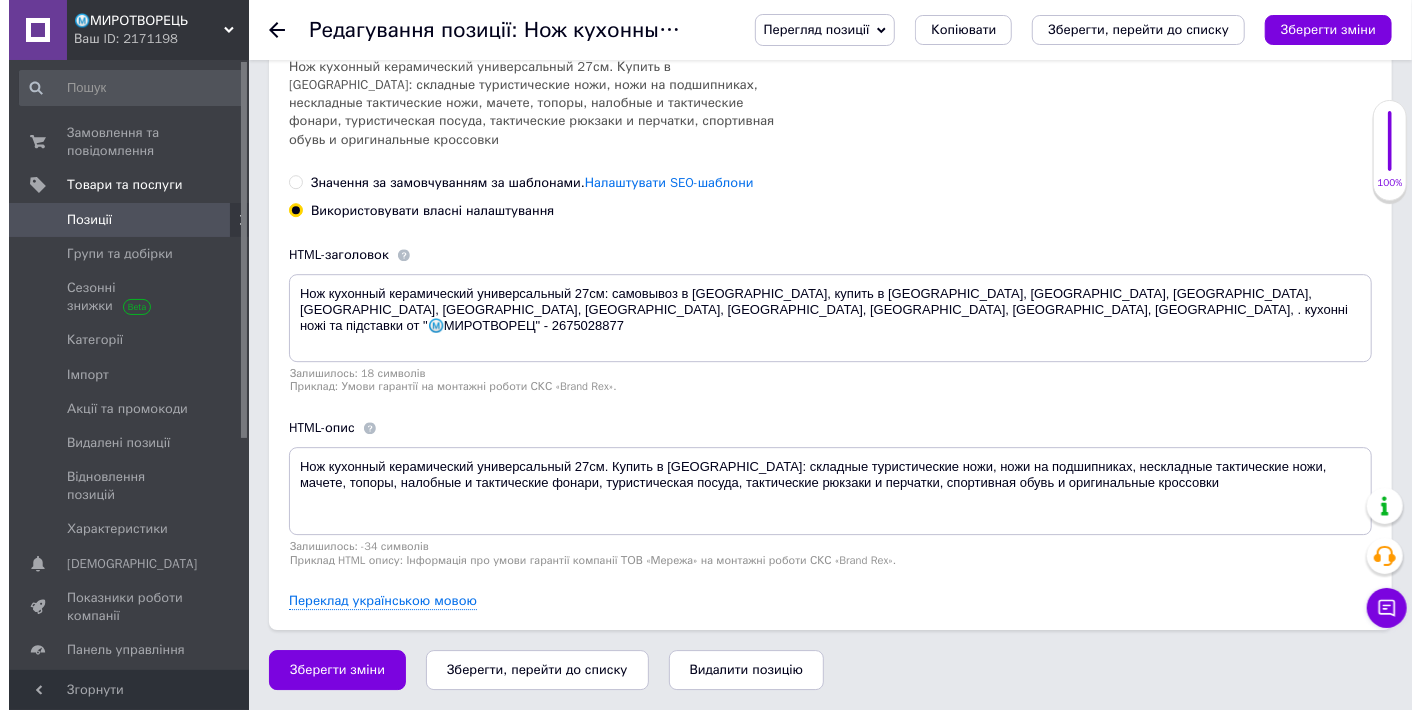 scroll, scrollTop: 3222, scrollLeft: 0, axis: vertical 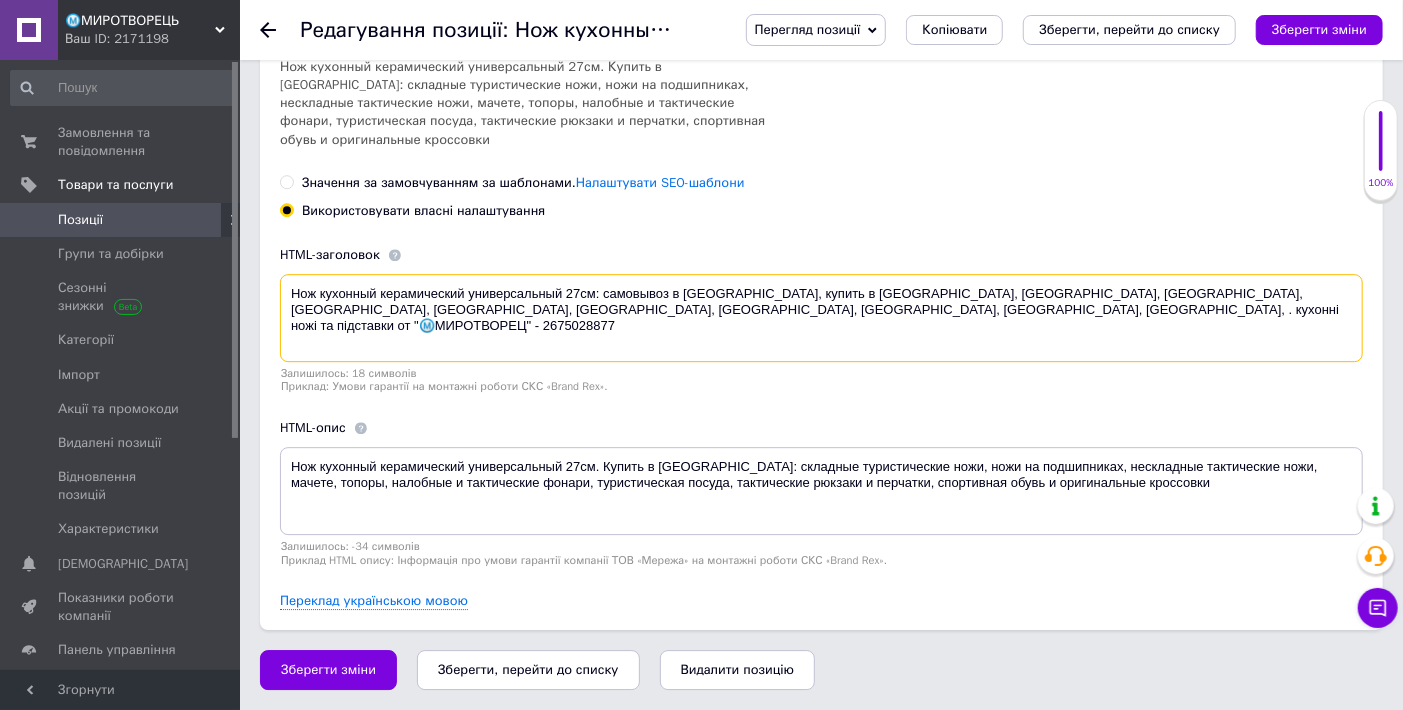 click on "Нож кухонный керамический универсальный 27см: самовывоз в [GEOGRAPHIC_DATA], купить в [GEOGRAPHIC_DATA], [GEOGRAPHIC_DATA], [GEOGRAPHIC_DATA], [GEOGRAPHIC_DATA], [GEOGRAPHIC_DATA], [GEOGRAPHIC_DATA], [GEOGRAPHIC_DATA], [GEOGRAPHIC_DATA], [GEOGRAPHIC_DATA], [GEOGRAPHIC_DATA], . кухонні ножі та підставки от "Ⓜ️МИРОТВОРЕЦ" - 2675028877" at bounding box center [821, 318] 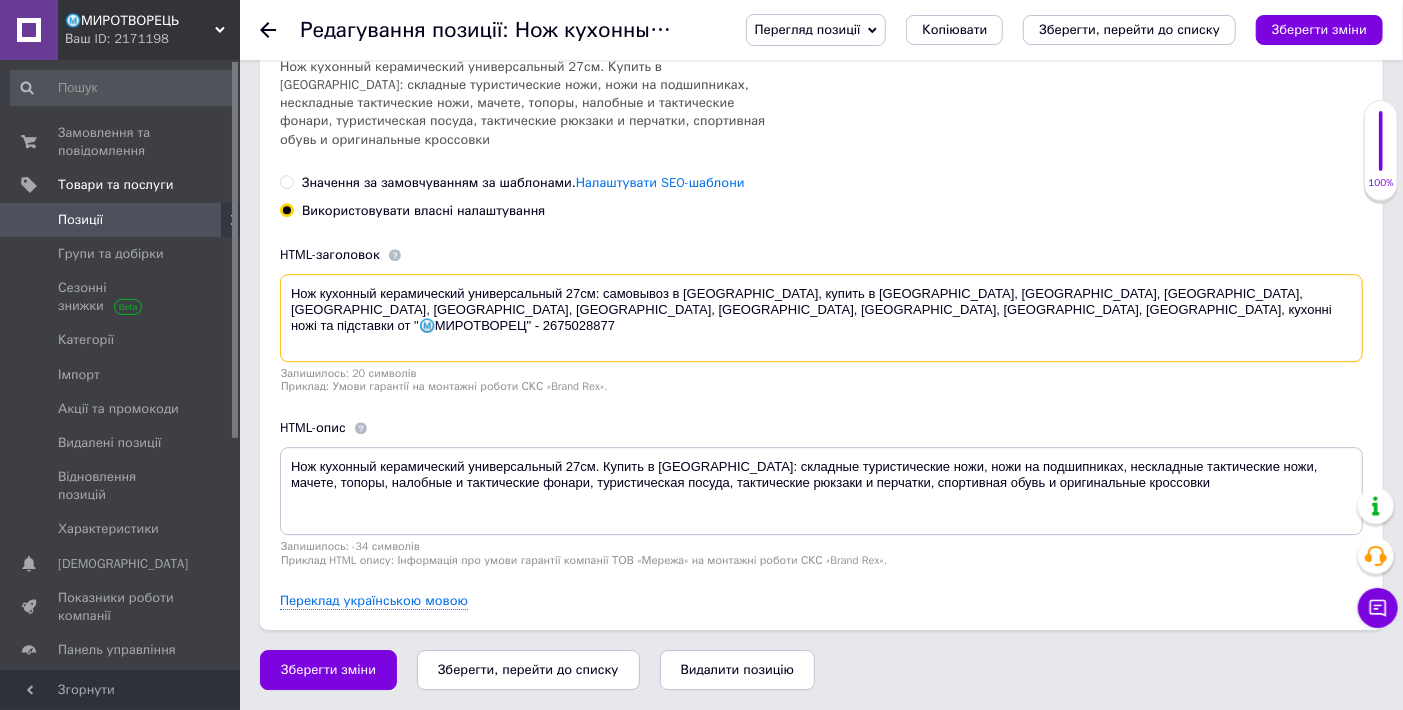drag, startPoint x: 554, startPoint y: 387, endPoint x: 408, endPoint y: 386, distance: 146.00342 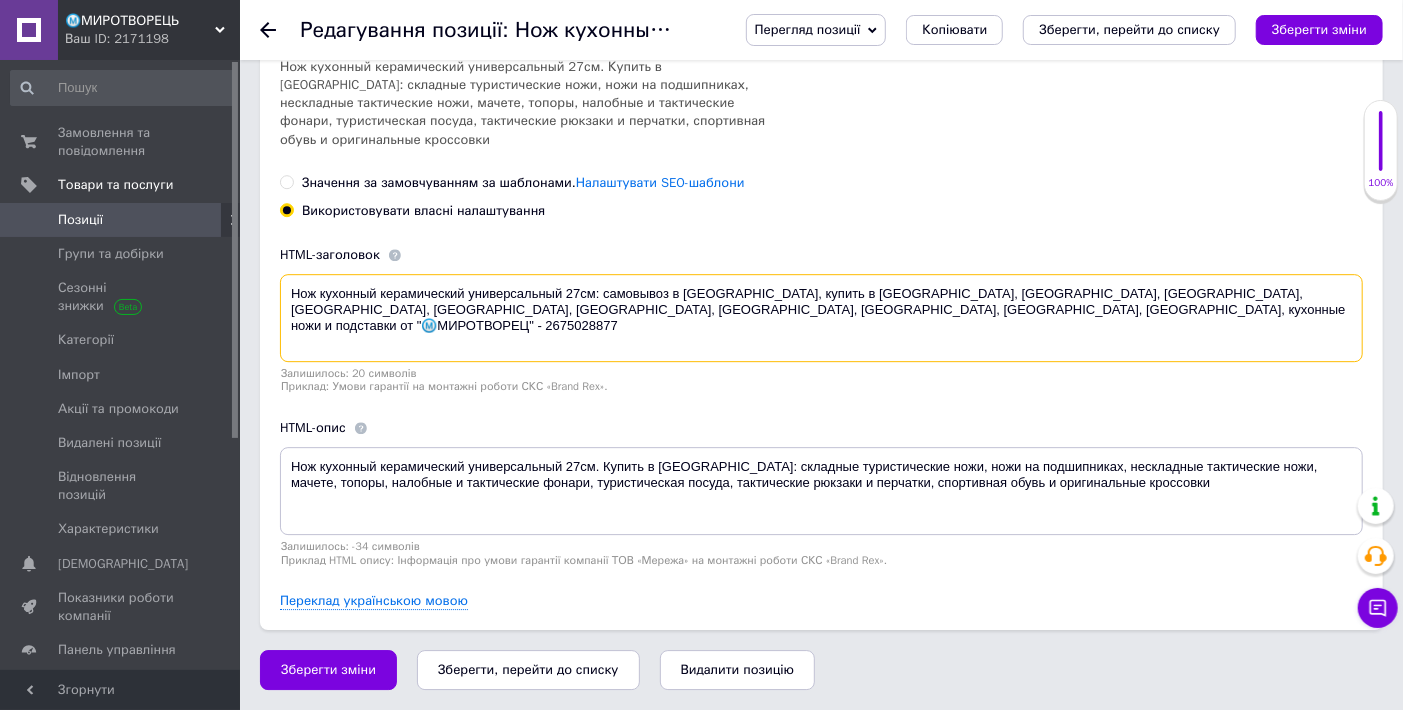 type on "Нож кухонный керамический универсальный 27см: самовывоз в [GEOGRAPHIC_DATA], купить в [GEOGRAPHIC_DATA], [GEOGRAPHIC_DATA], [GEOGRAPHIC_DATA], [GEOGRAPHIC_DATA], [GEOGRAPHIC_DATA], [GEOGRAPHIC_DATA], [GEOGRAPHIC_DATA], [GEOGRAPHIC_DATA], [GEOGRAPHIC_DATA], [GEOGRAPHIC_DATA], кухонные ножи и подставки от "Ⓜ️МИРОТВОРЕЦ" - 2675028877" 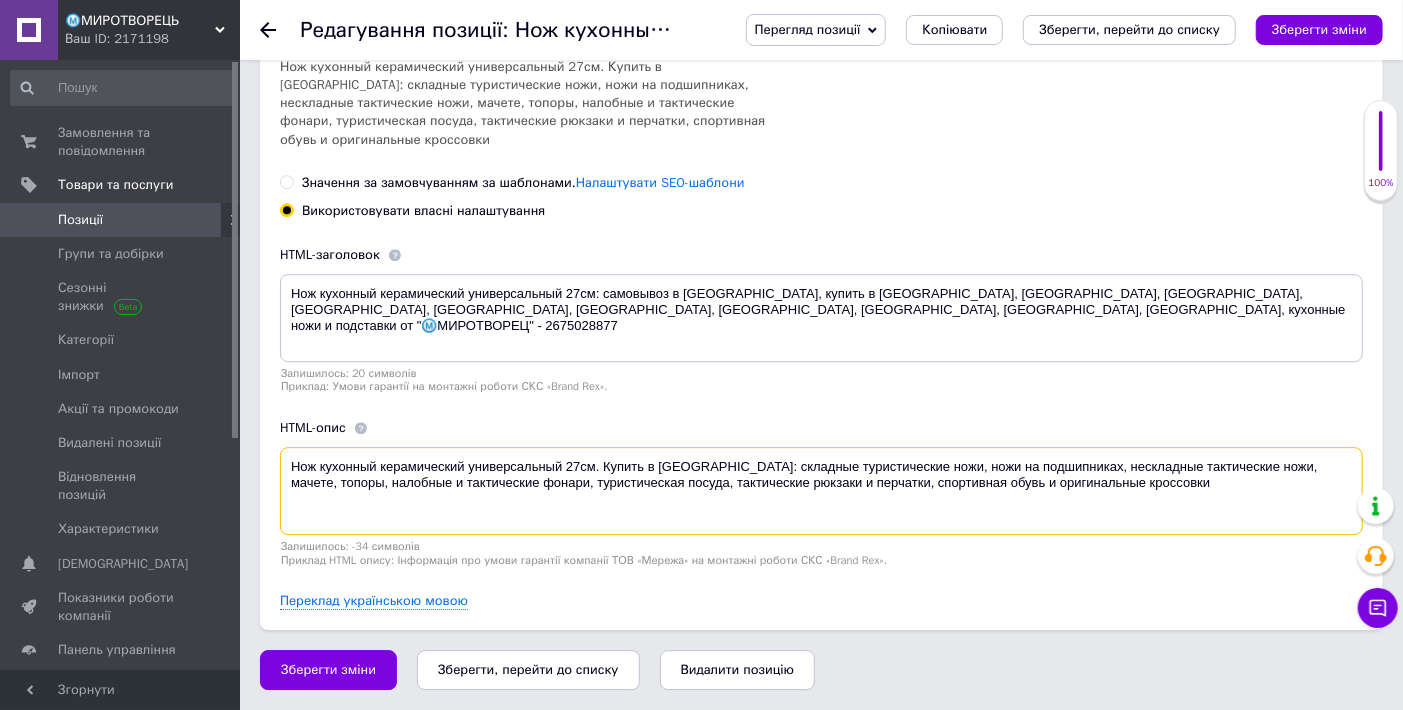 drag, startPoint x: 1046, startPoint y: 562, endPoint x: 838, endPoint y: 562, distance: 208 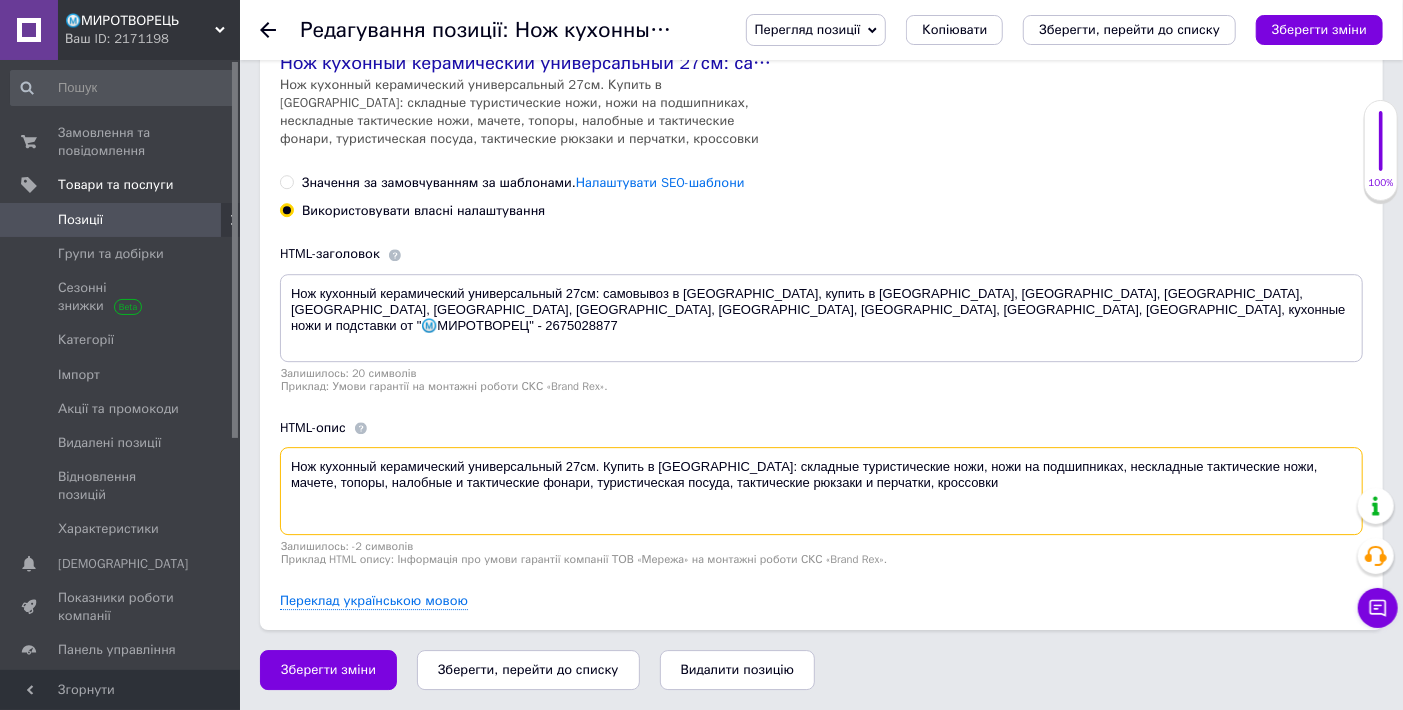click on "Нож кухонный керамический универсальный 27см. Купить в [GEOGRAPHIC_DATA]: складные туристические ножи, ножи на подшипниках, нескладные тактические ножи, мачете, топоры, налобные и тактические фонари, туристическая посуда, тактические рюкзаки и перчатки, кроссовки" at bounding box center [821, 491] 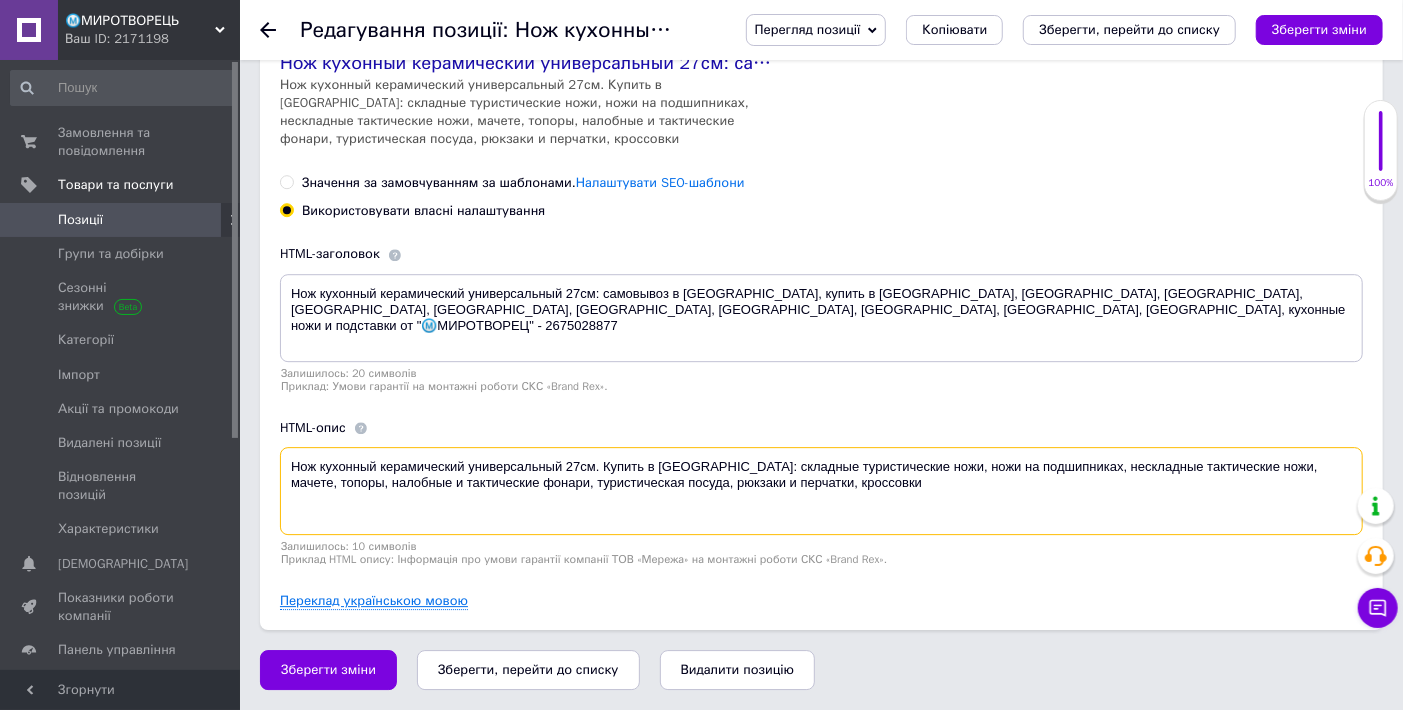 type on "Нож кухонный керамический универсальный 27см. Купить в [GEOGRAPHIC_DATA]: складные туристические ножи, ножи на подшипниках, нескладные тактические ножи, мачете, топоры, налобные и тактические фонари, туристическая посуда, рюкзаки и перчатки, кроссовки" 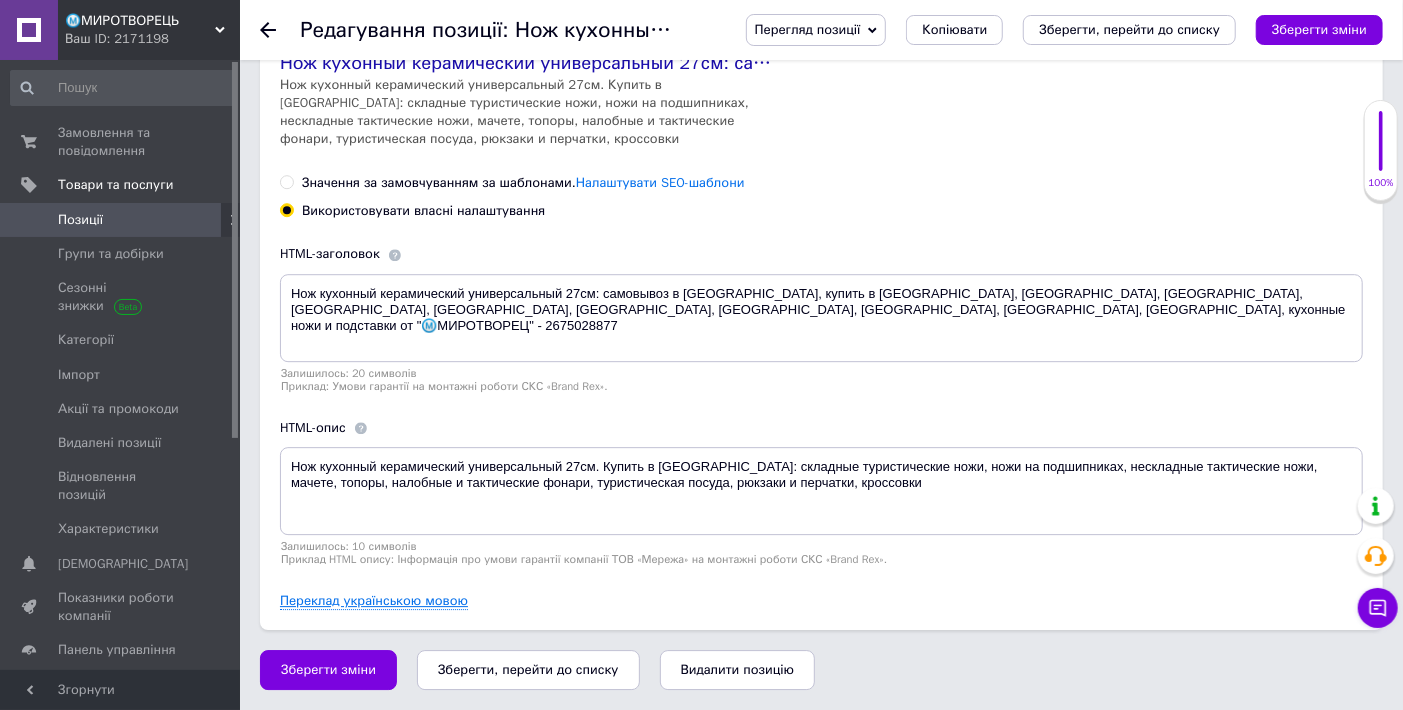 click on "Переклад українською мовою" at bounding box center [374, 601] 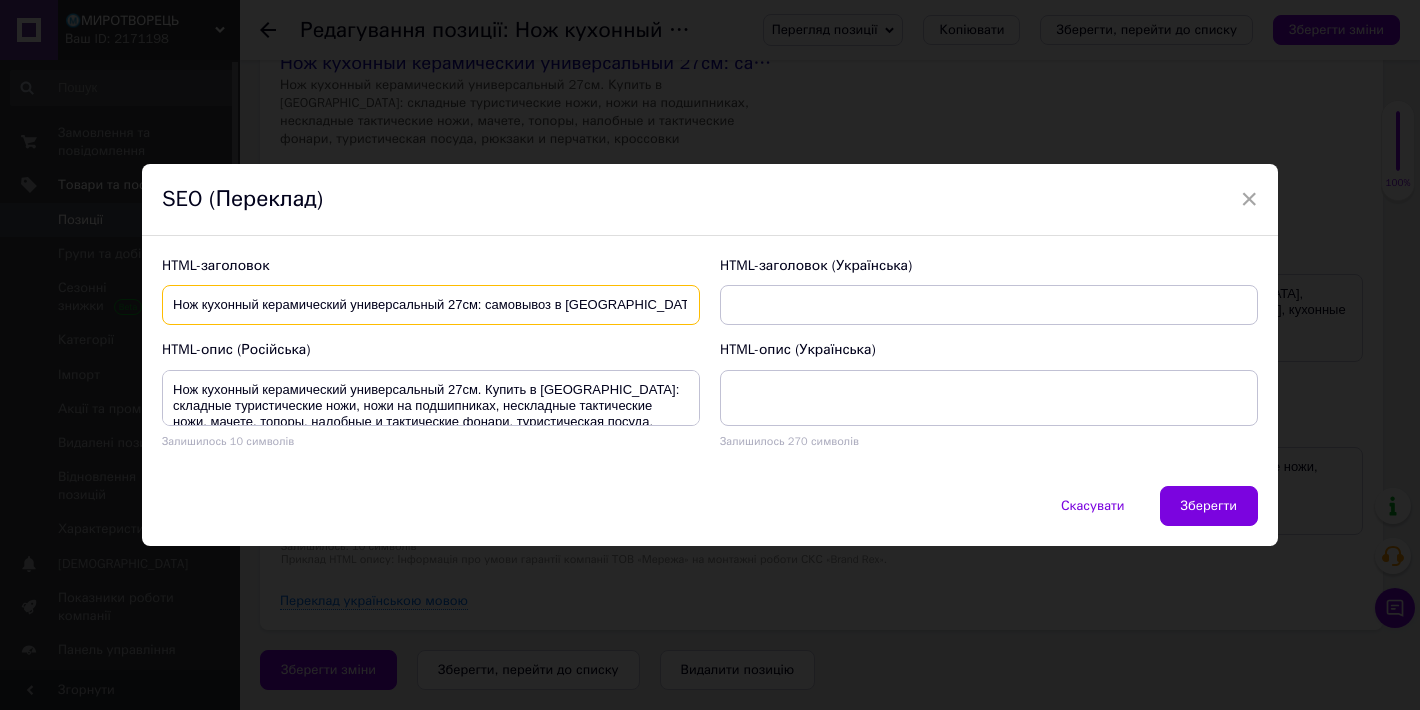 click on "Нож кухонный керамический универсальный 27см: самовывоз в [GEOGRAPHIC_DATA], купить в [GEOGRAPHIC_DATA], [GEOGRAPHIC_DATA], [GEOGRAPHIC_DATA], [GEOGRAPHIC_DATA], [GEOGRAPHIC_DATA], [GEOGRAPHIC_DATA], [GEOGRAPHIC_DATA], [GEOGRAPHIC_DATA], [GEOGRAPHIC_DATA], [GEOGRAPHIC_DATA], кухонные ножи и подставки от "Ⓜ️МИРОТВОРЕЦ" - 2675028877" at bounding box center (431, 305) 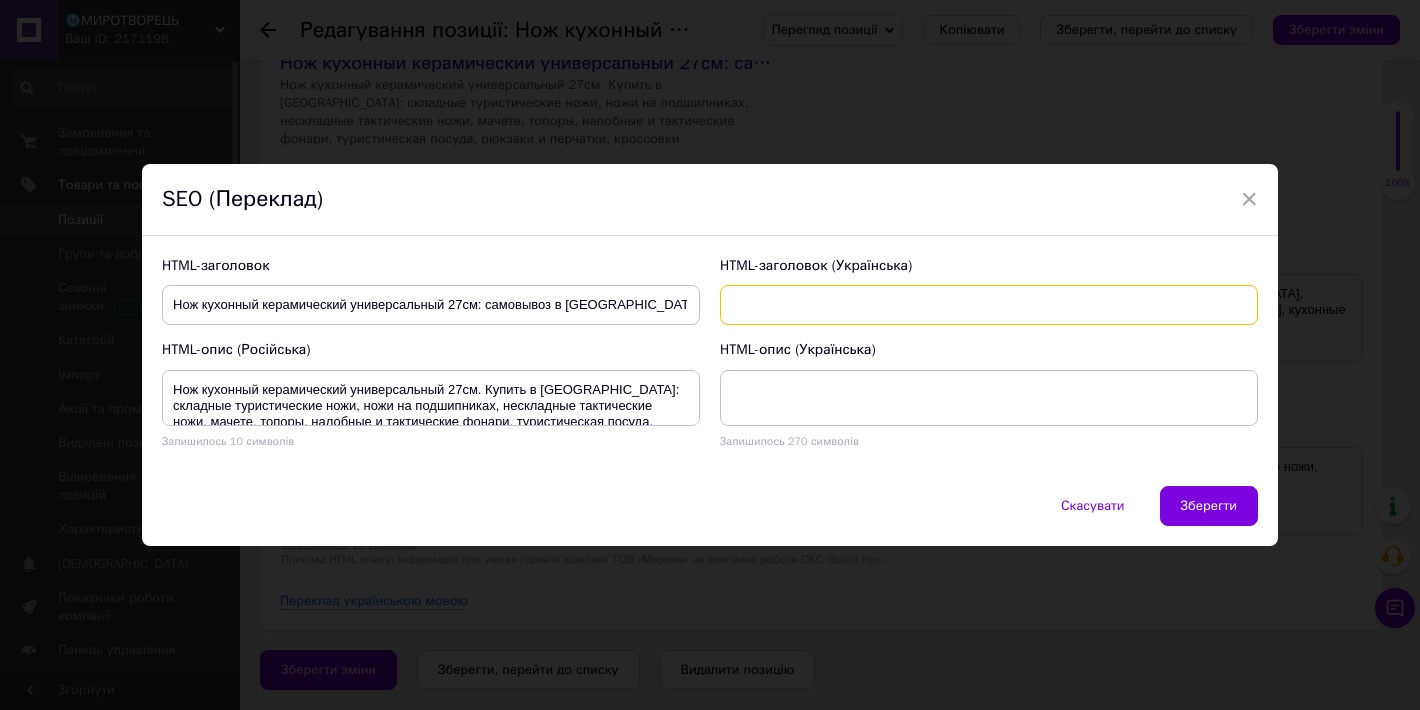 click at bounding box center [989, 305] 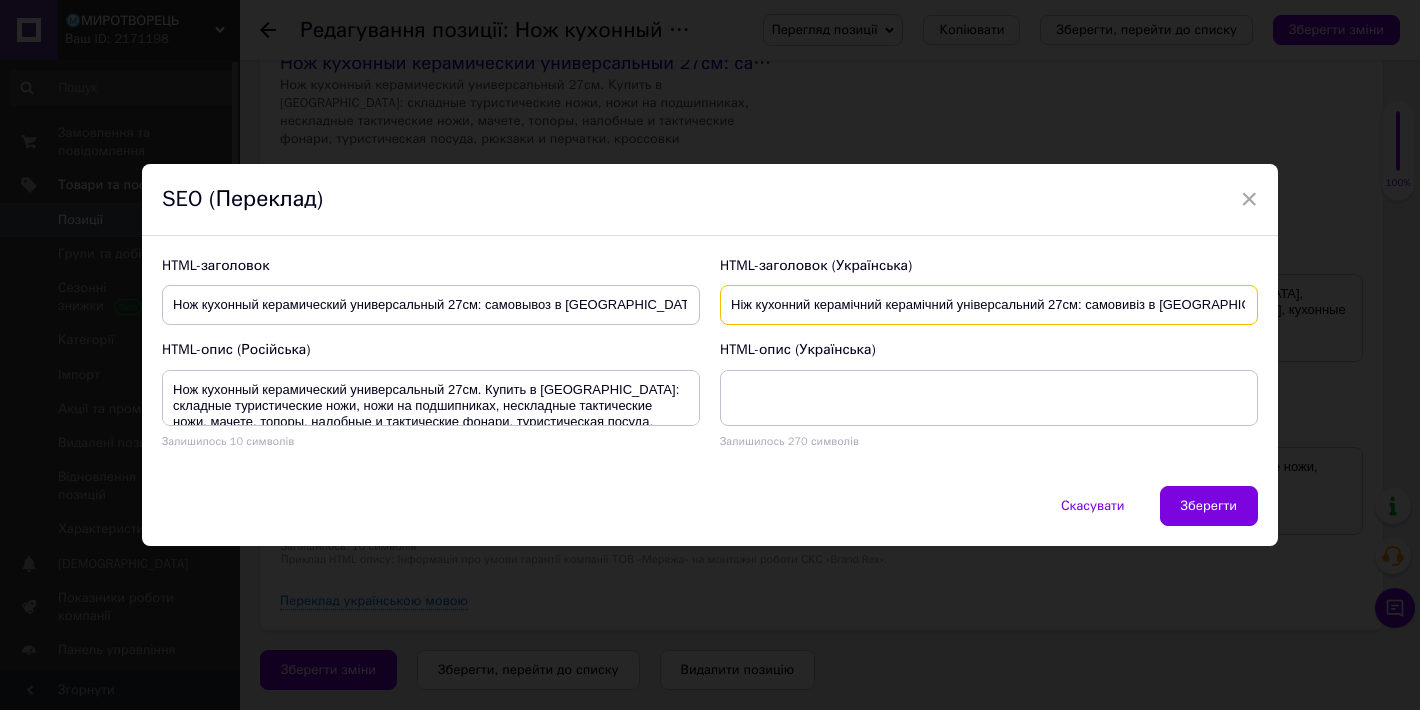 scroll, scrollTop: 0, scrollLeft: 972, axis: horizontal 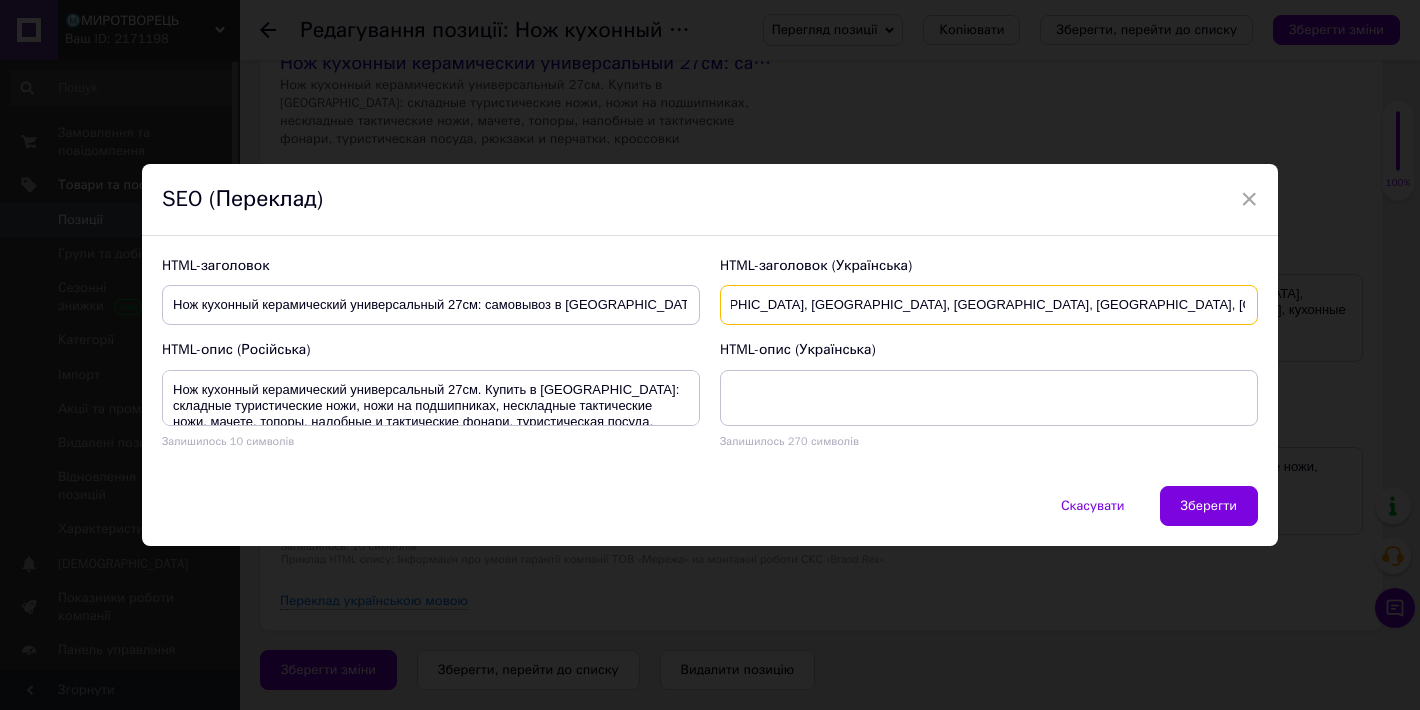 type on "Ніж кухонний керамічний керамічний універсальний 27см: самовивіз в [GEOGRAPHIC_DATA], купити в [GEOGRAPHIC_DATA], [GEOGRAPHIC_DATA], [GEOGRAPHIC_DATA], [GEOGRAPHIC_DATA], [GEOGRAPHIC_DATA], [GEOGRAPHIC_DATA], [GEOGRAPHIC_DATA], [GEOGRAPHIC_DATA], [GEOGRAPHIC_DATA], [GEOGRAPHIC_DATA], кухонні ножі та підставки від «Ⓜ️МИРОТВОРЕЦ» - 2675028877" 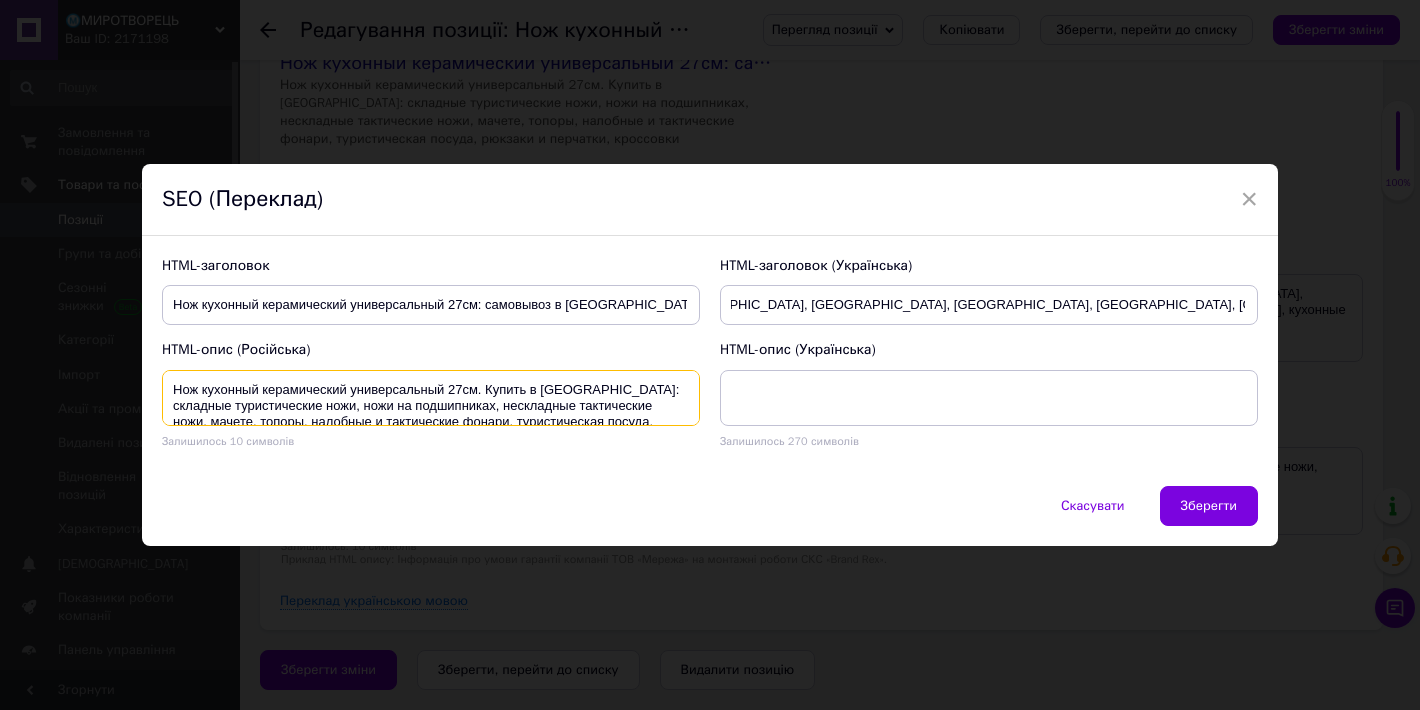 click on "Нож кухонный керамический универсальный 27см. Купить в [GEOGRAPHIC_DATA]: складные туристические ножи, ножи на подшипниках, нескладные тактические ножи, мачете, топоры, налобные и тактические фонари, туристическая посуда, рюкзаки и перчатки, кроссовки" at bounding box center (431, 398) 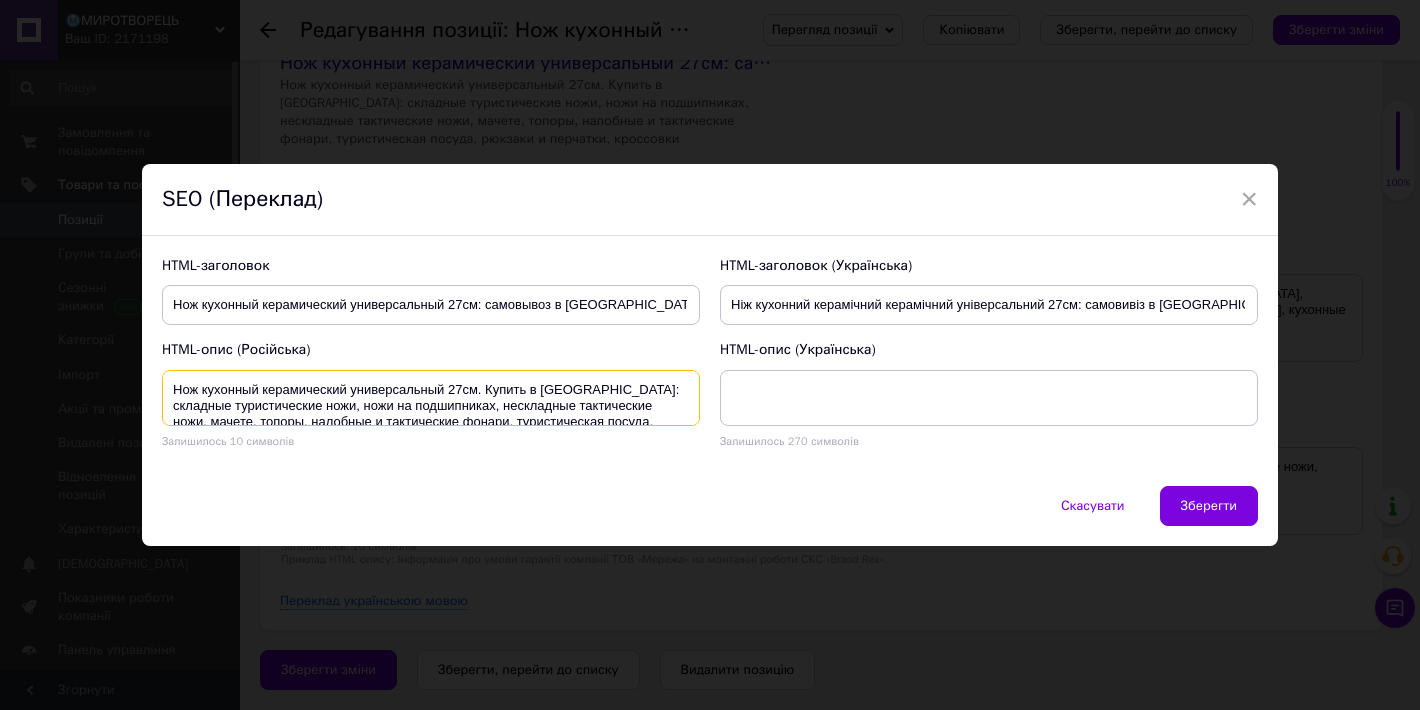 click on "Нож кухонный керамический универсальный 27см. Купить в [GEOGRAPHIC_DATA]: складные туристические ножи, ножи на подшипниках, нескладные тактические ножи, мачете, топоры, налобные и тактические фонари, туристическая посуда, рюкзаки и перчатки, кроссовки" at bounding box center (431, 398) 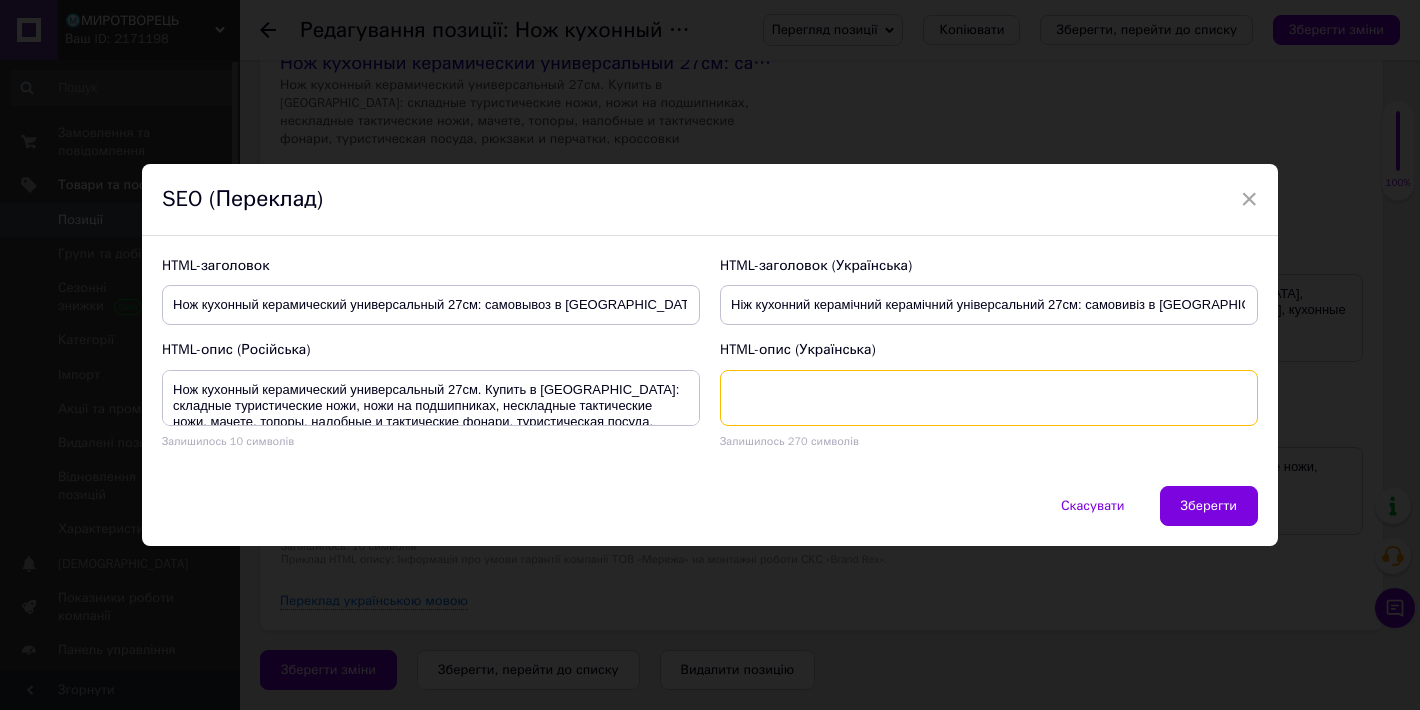 click at bounding box center [989, 398] 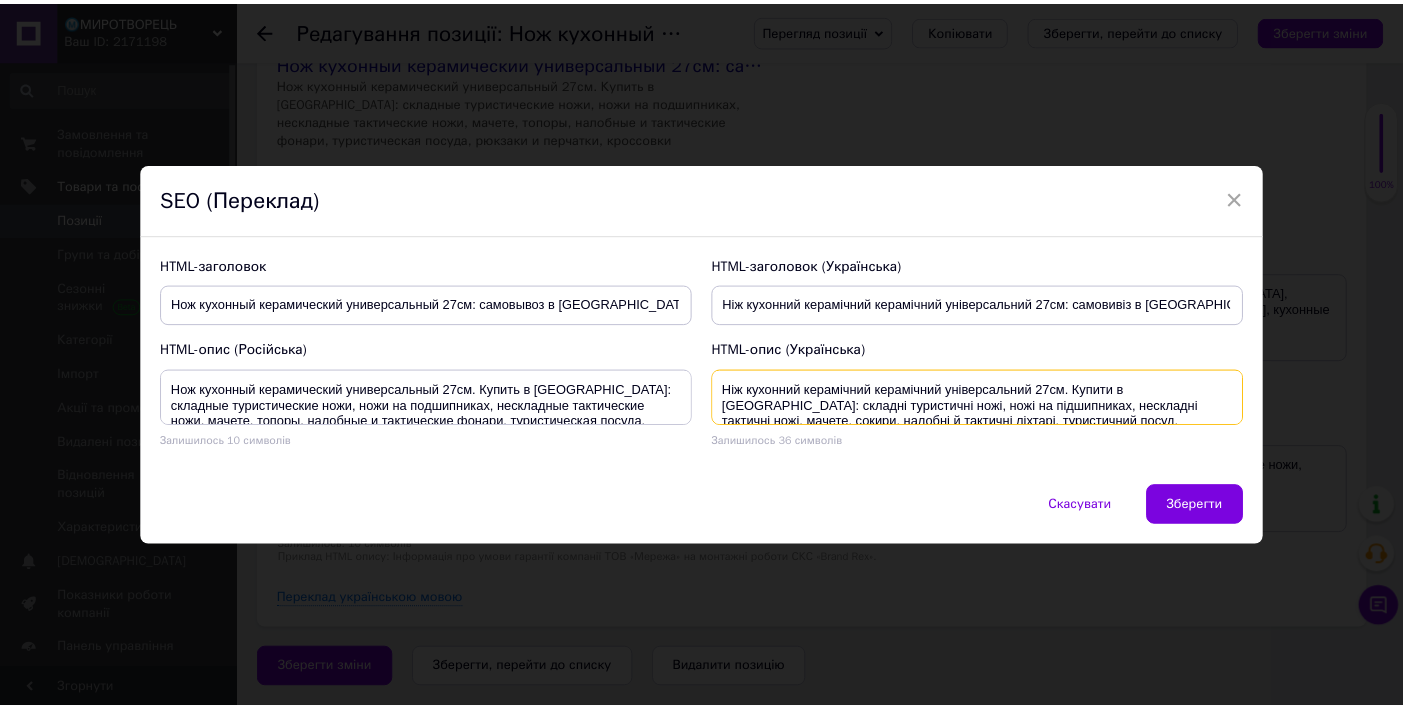 scroll, scrollTop: 20, scrollLeft: 0, axis: vertical 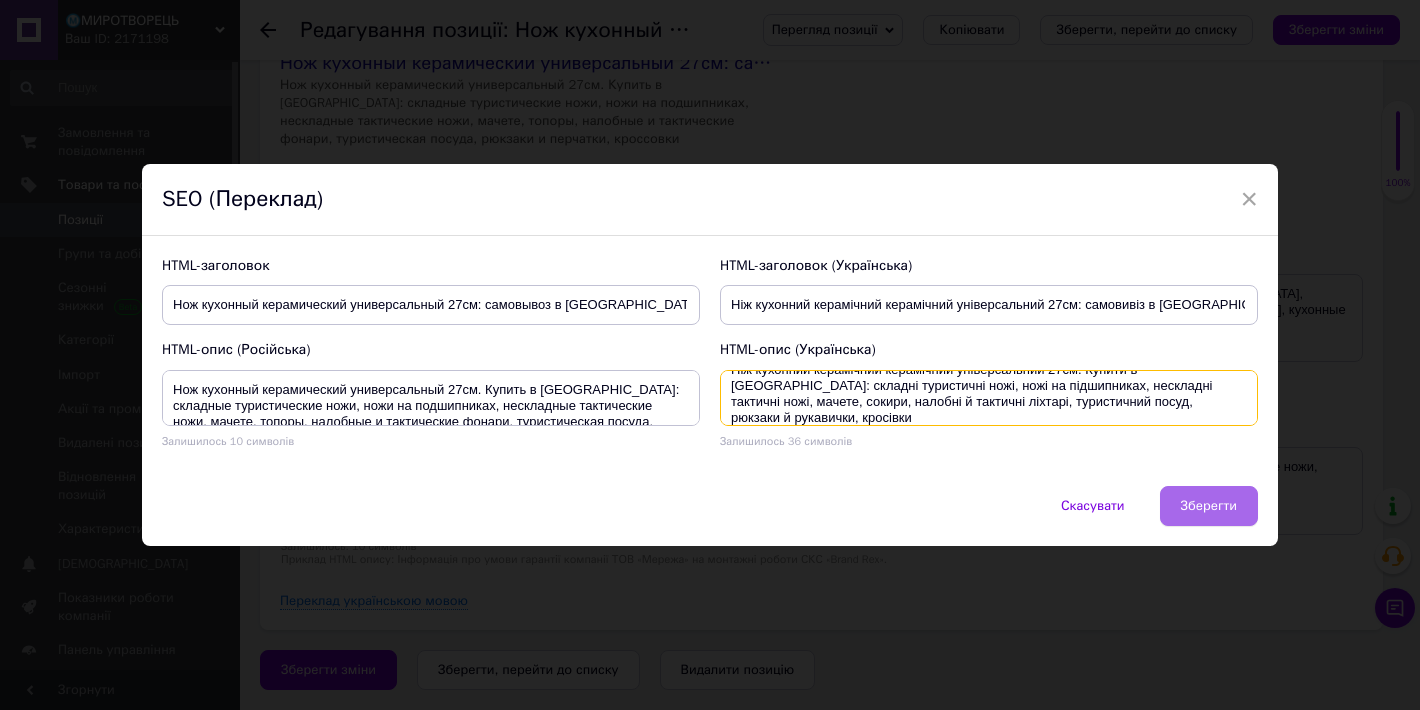 type on "Ніж кухонний керамічний керамічний універсальний 27см. Купити в [GEOGRAPHIC_DATA]: складні туристичні ножі, ножі на підшипниках, нескладні тактичні ножі, мачете, сокири, налобні й тактичні ліхтарі, туристичний посуд, рюкзаки й рукавички, кросівки" 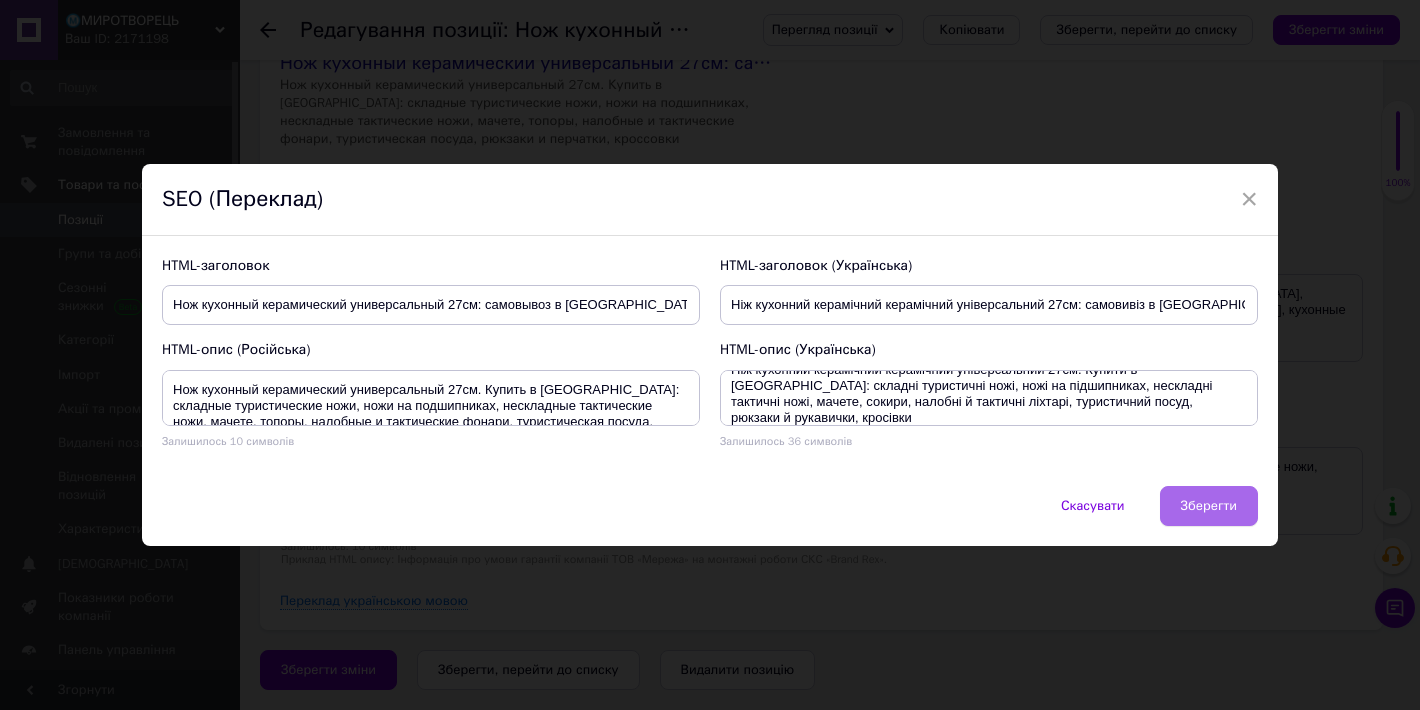 click on "Зберегти" at bounding box center (1209, 506) 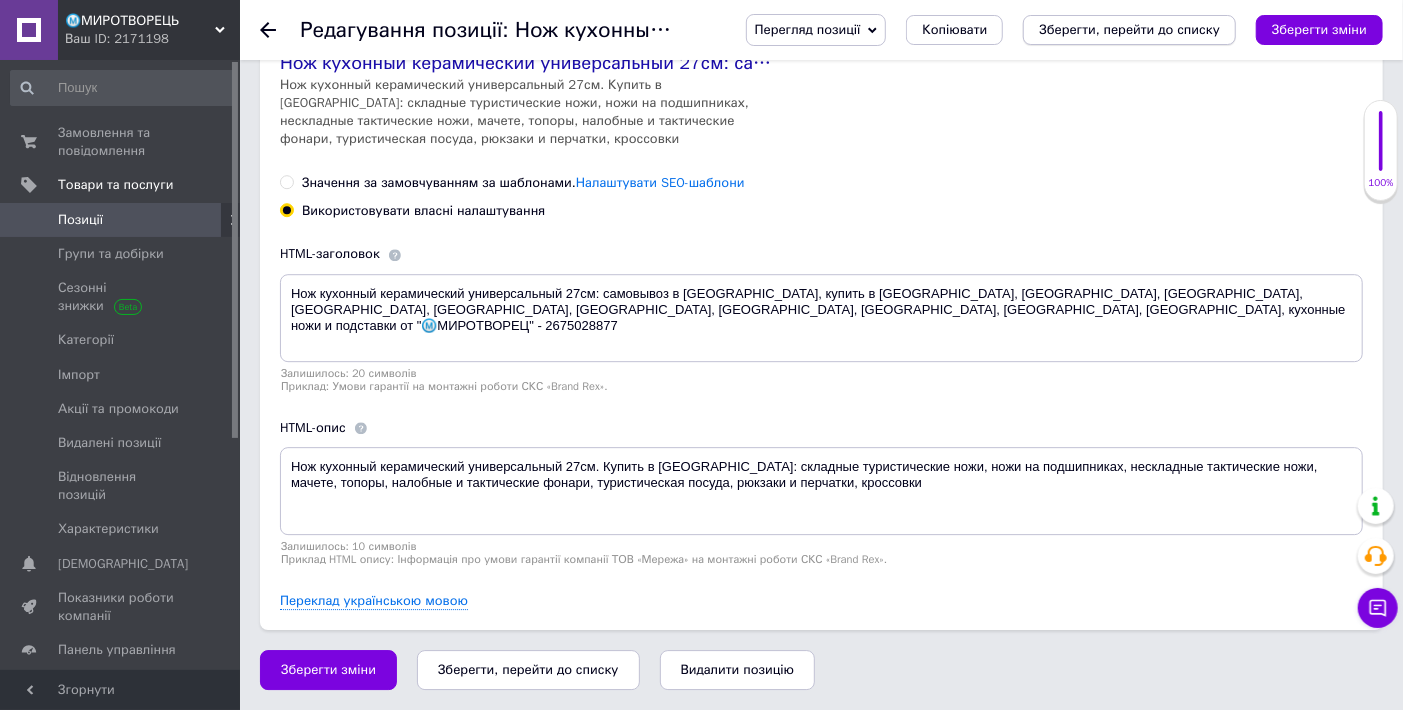 click on "Зберегти, перейти до списку" at bounding box center (1129, 29) 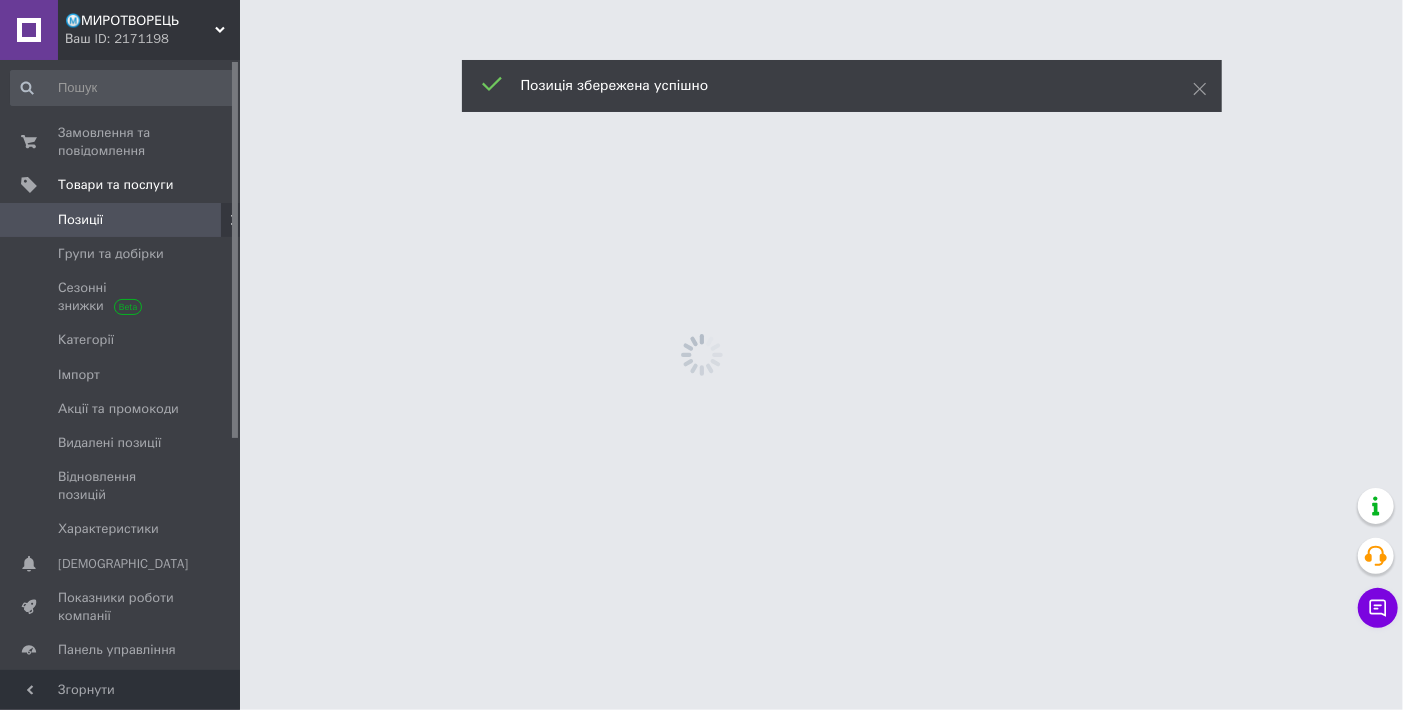 scroll, scrollTop: 0, scrollLeft: 0, axis: both 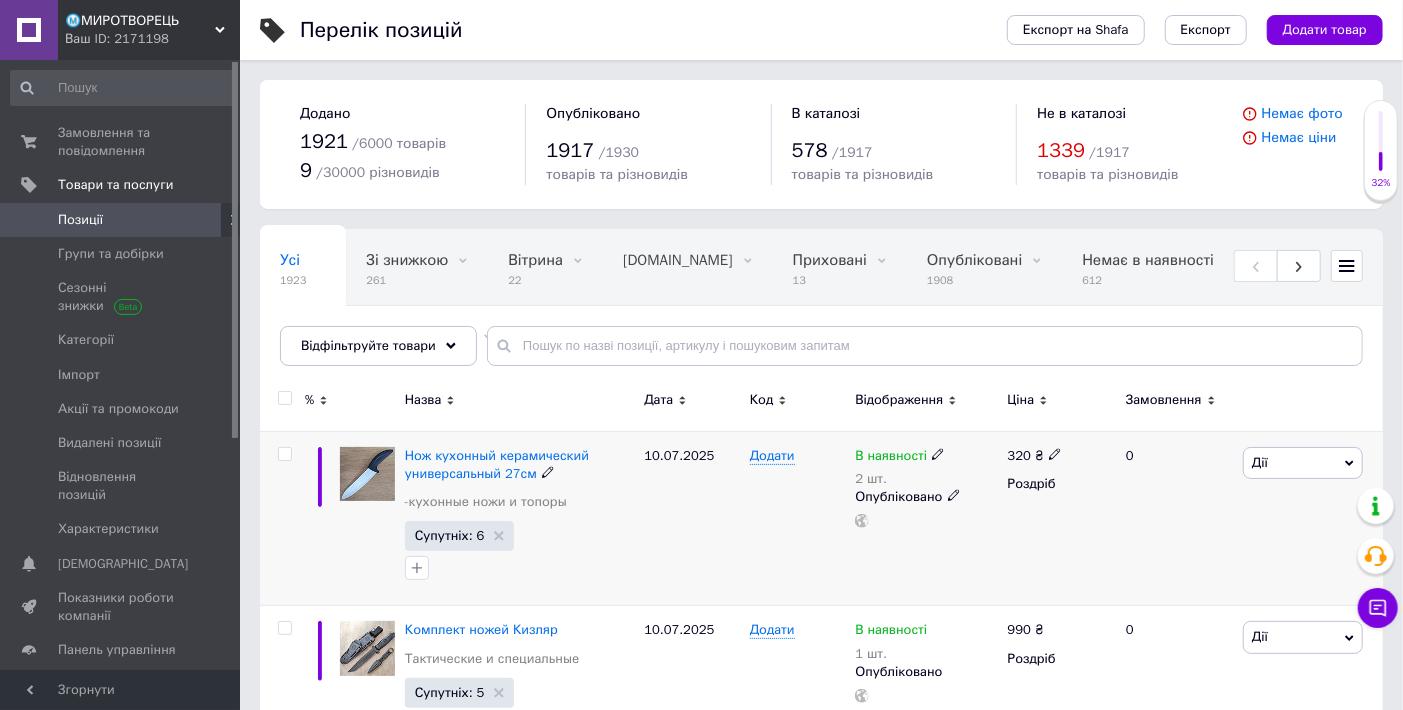click on "Дії" at bounding box center [1303, 463] 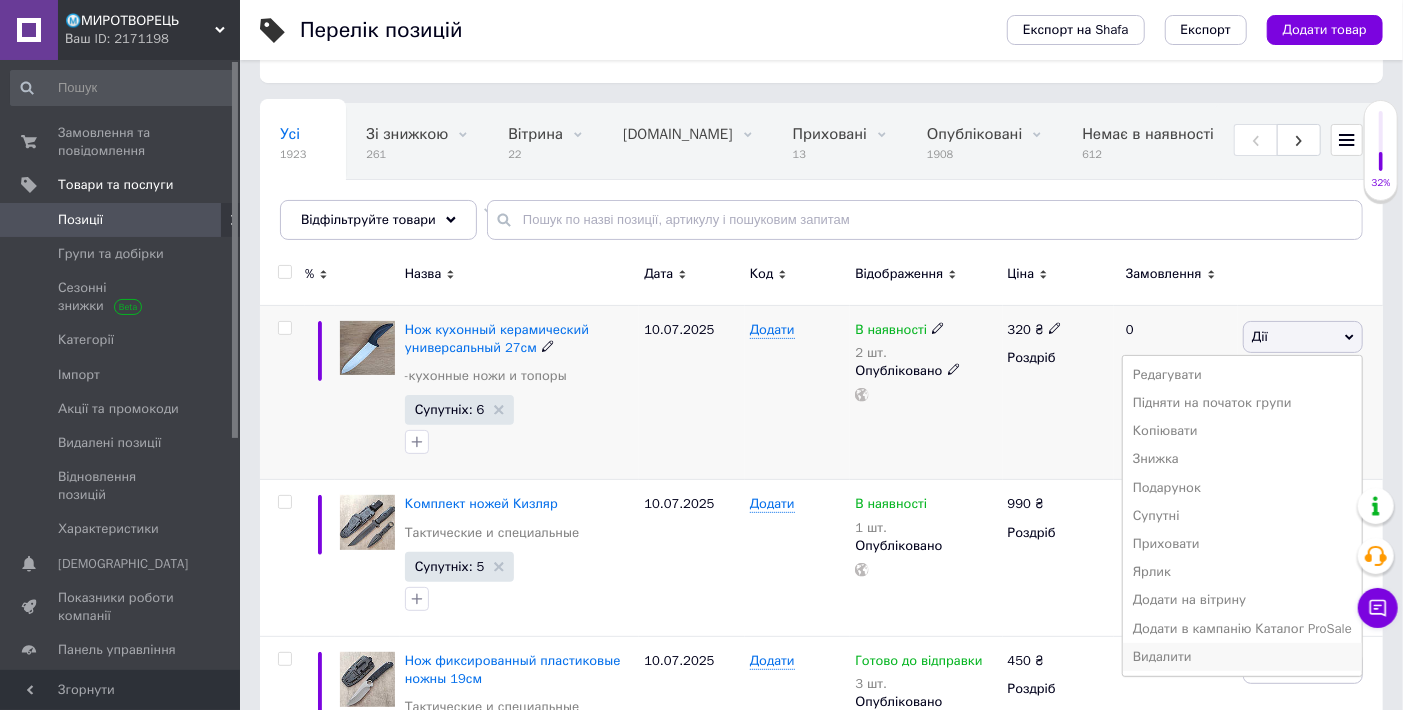 scroll, scrollTop: 222, scrollLeft: 0, axis: vertical 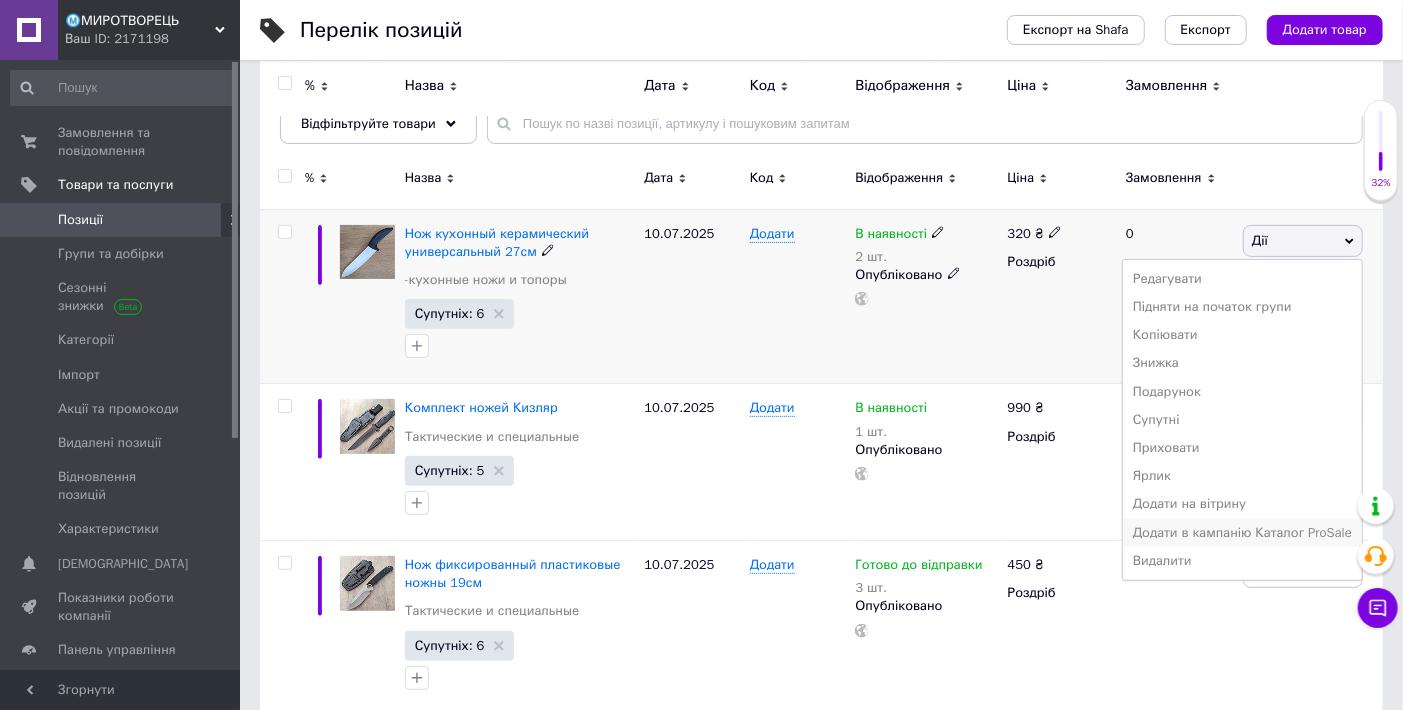 click on "Додати в кампанію Каталог ProSale" at bounding box center [1242, 533] 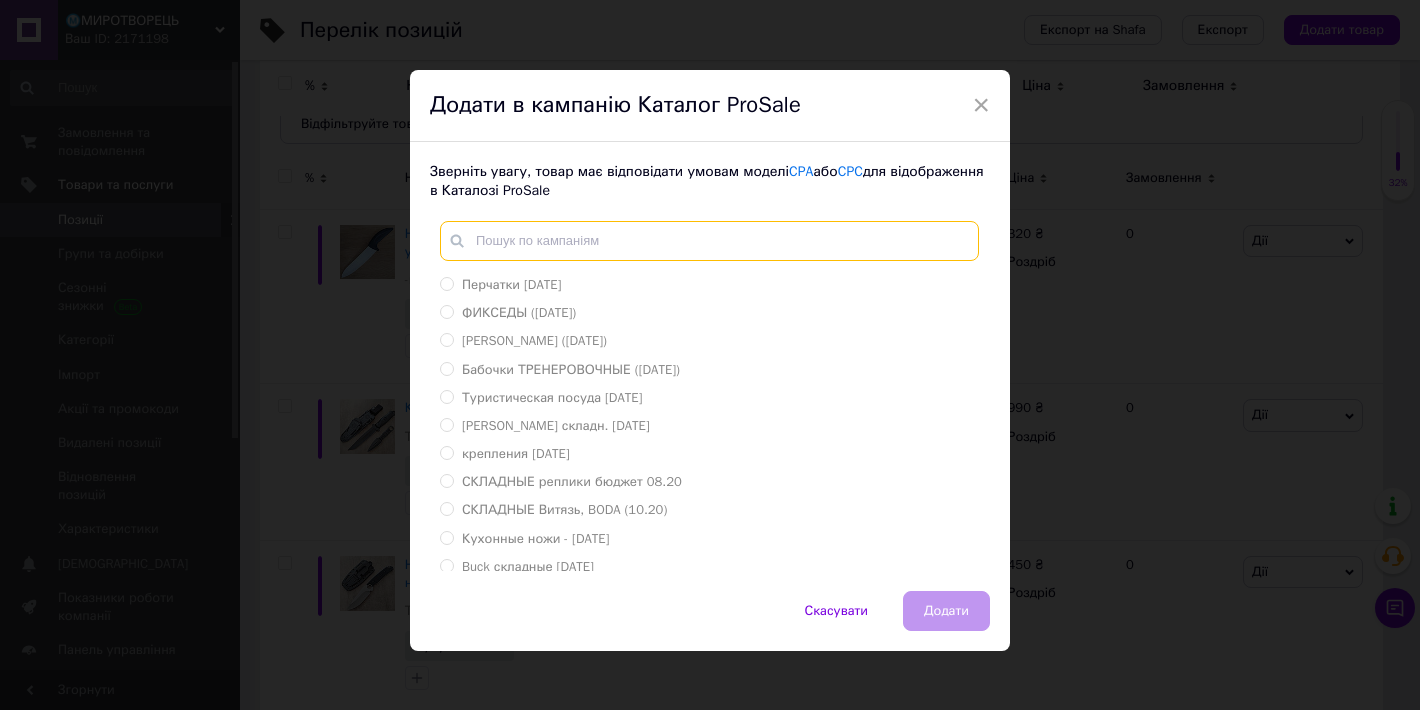 click at bounding box center (709, 241) 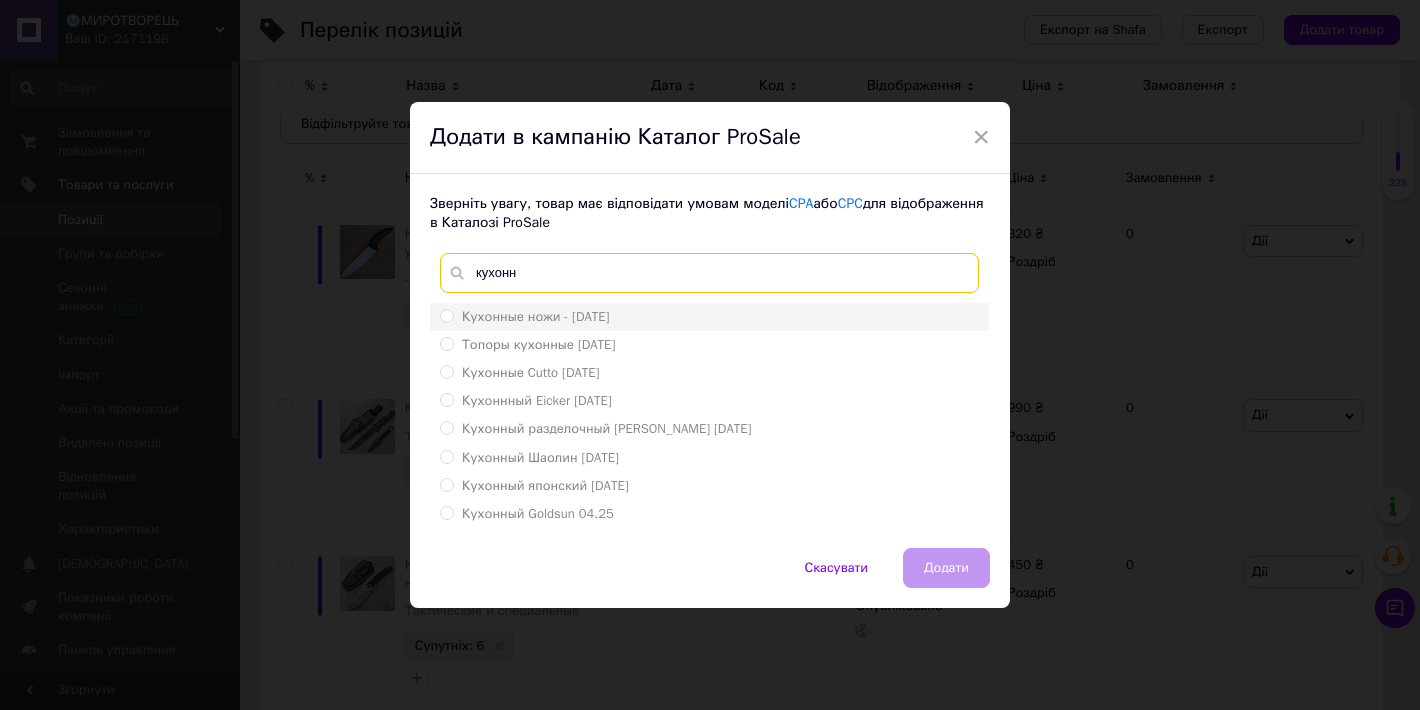 type on "кухонн" 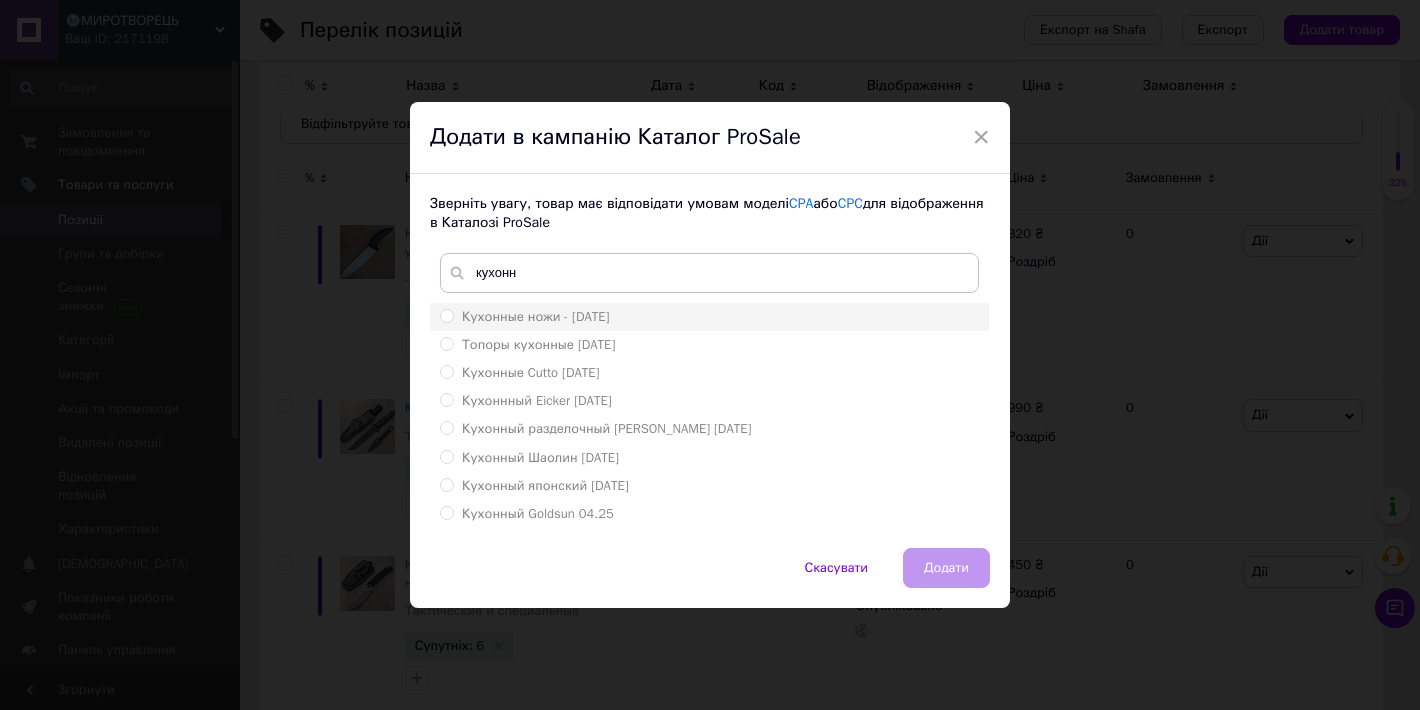 click on "Кухонные ножи  - [DATE]" at bounding box center [536, 316] 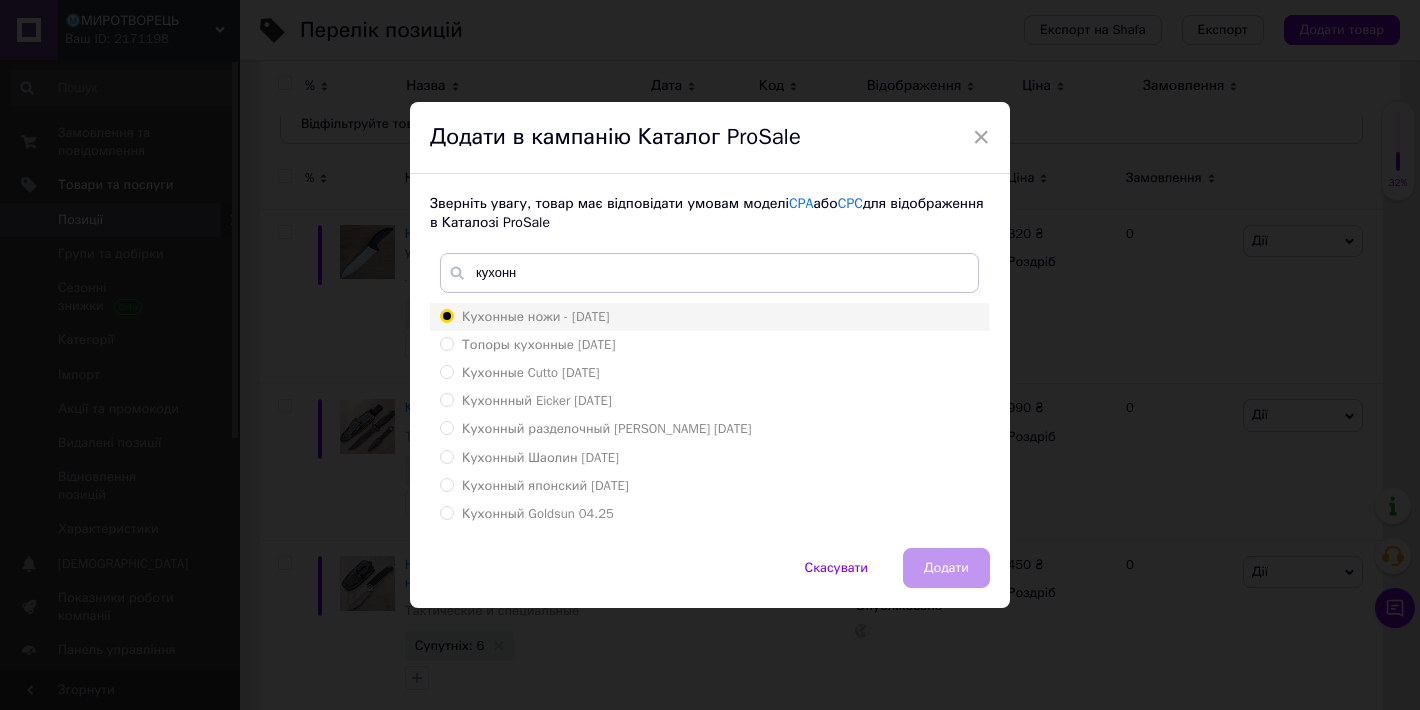 click on "Кухонные ножи  - [DATE]" at bounding box center (446, 315) 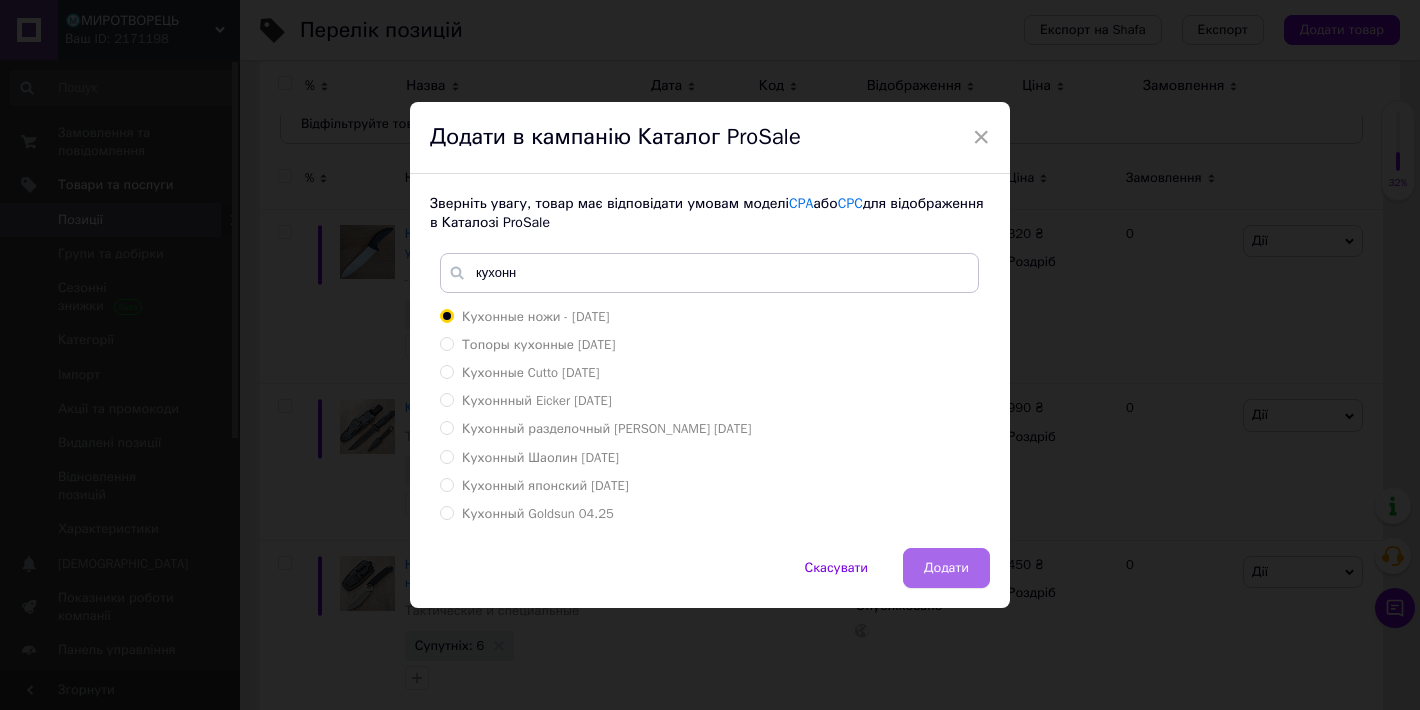 click on "Додати" at bounding box center [946, 568] 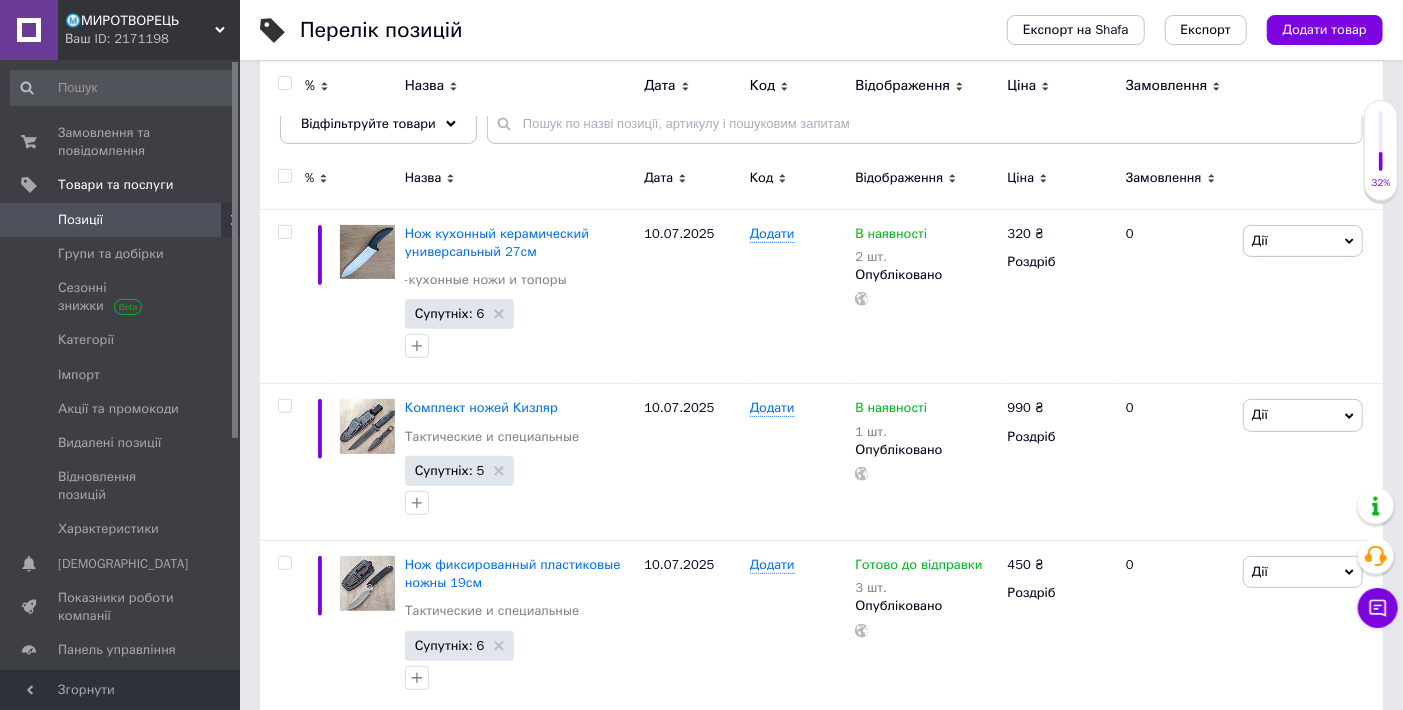 click on "Додати товар" at bounding box center [1325, 30] 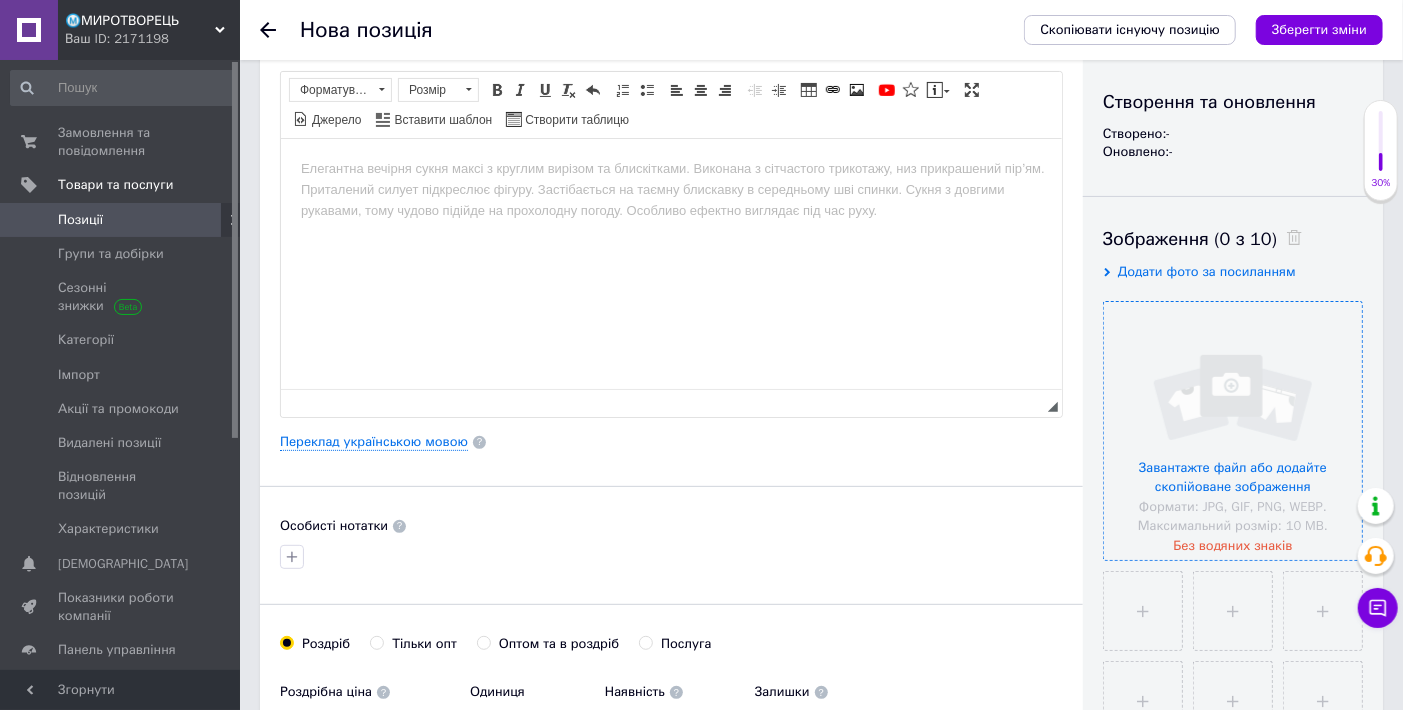scroll, scrollTop: 222, scrollLeft: 0, axis: vertical 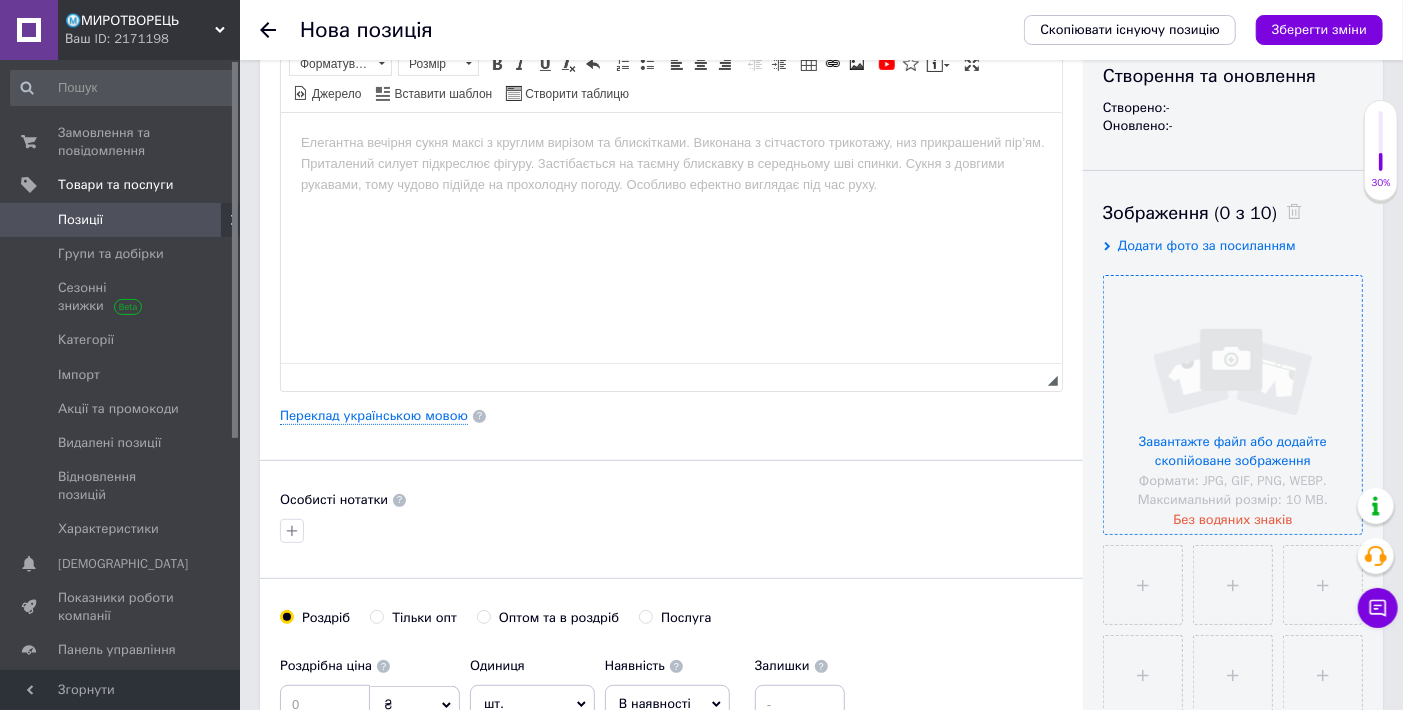 click at bounding box center (1233, 405) 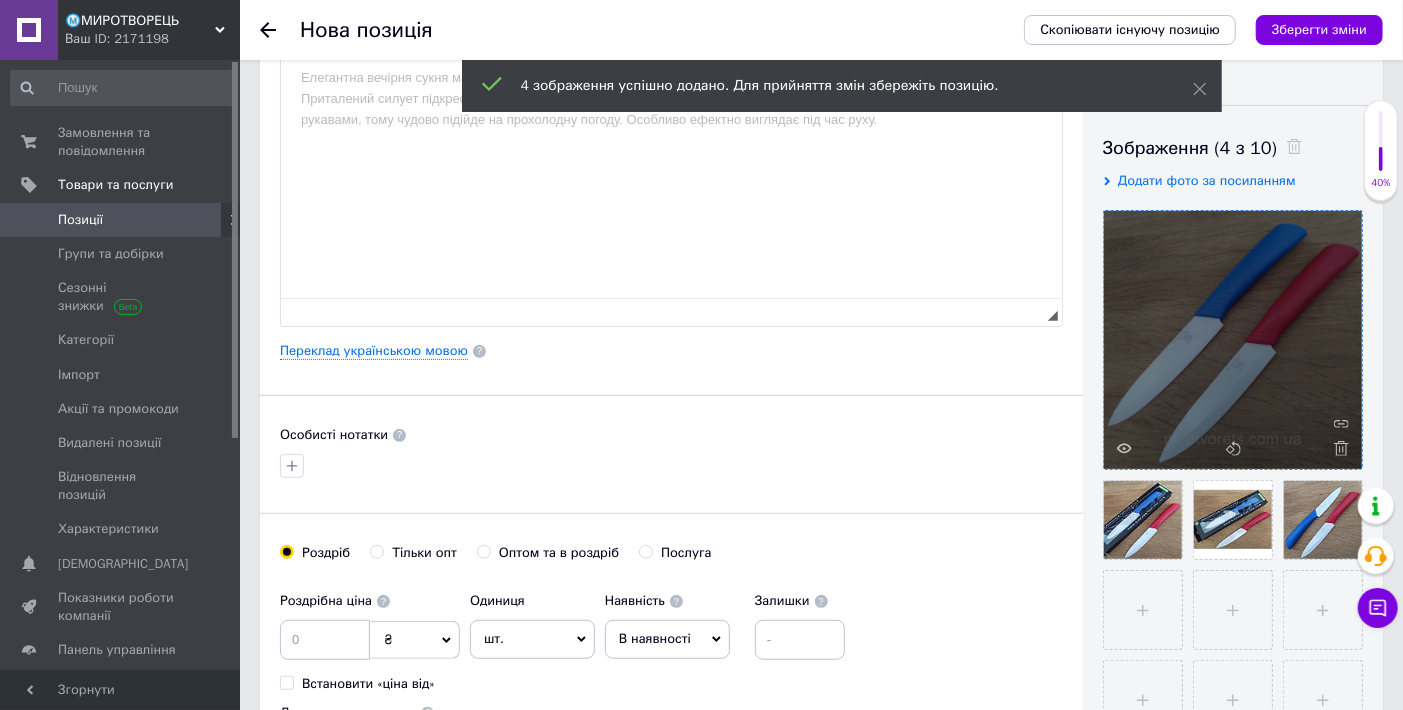 scroll, scrollTop: 333, scrollLeft: 0, axis: vertical 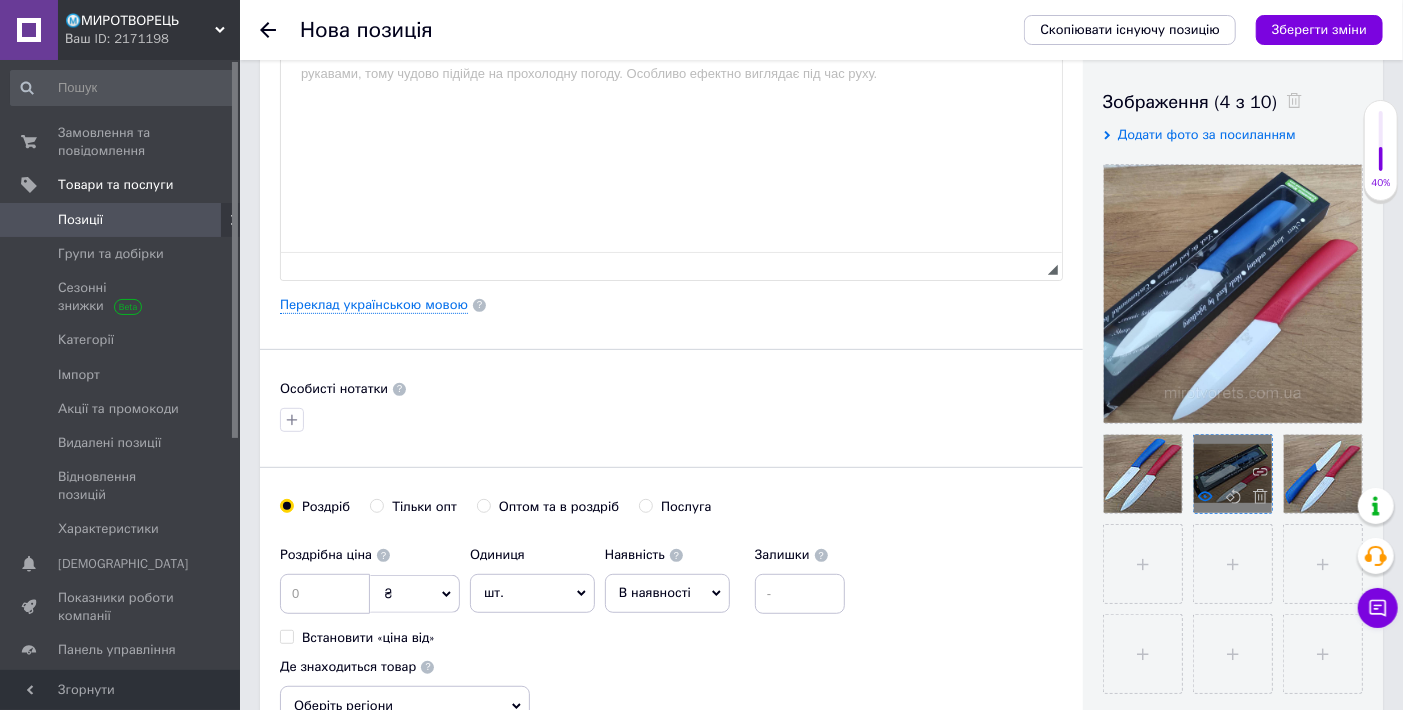 click 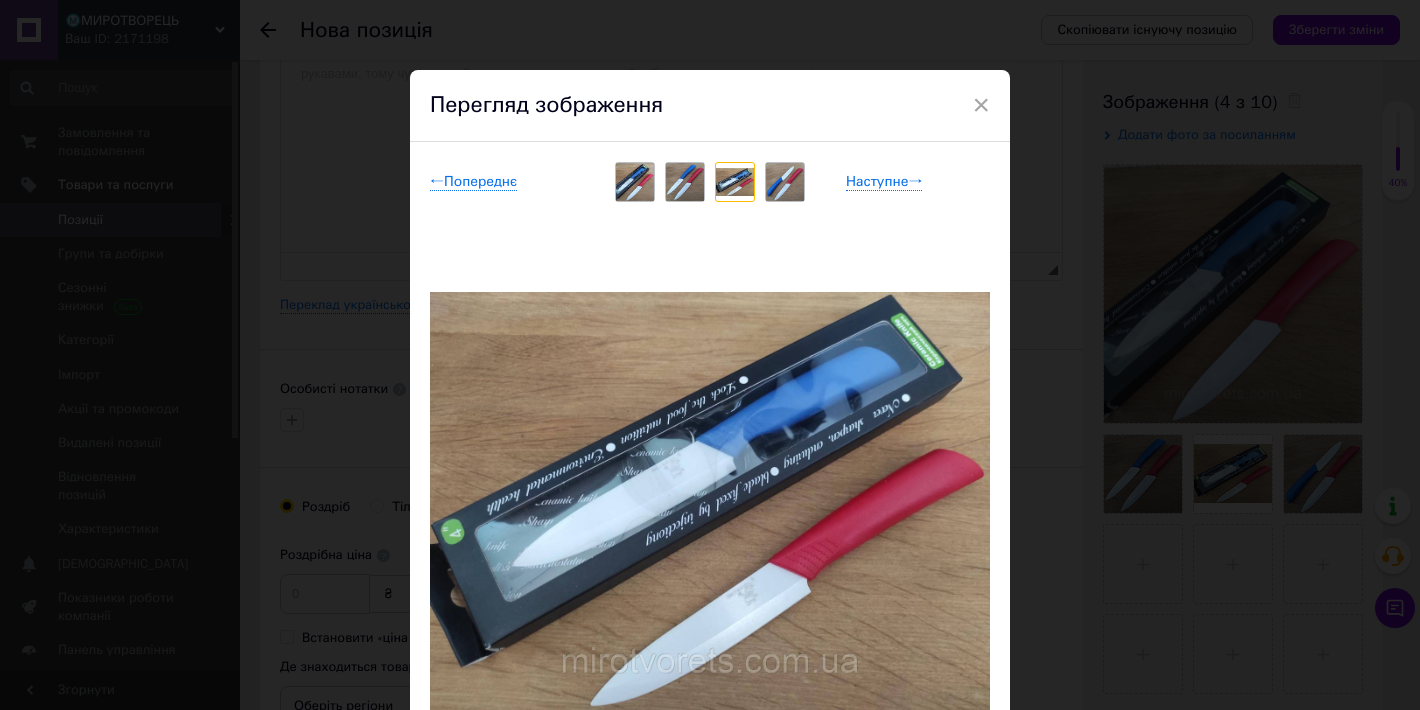 click on "× Перегляд зображення ← Попереднє Наступне → Видалити зображення Видалити всі зображення" at bounding box center (710, 355) 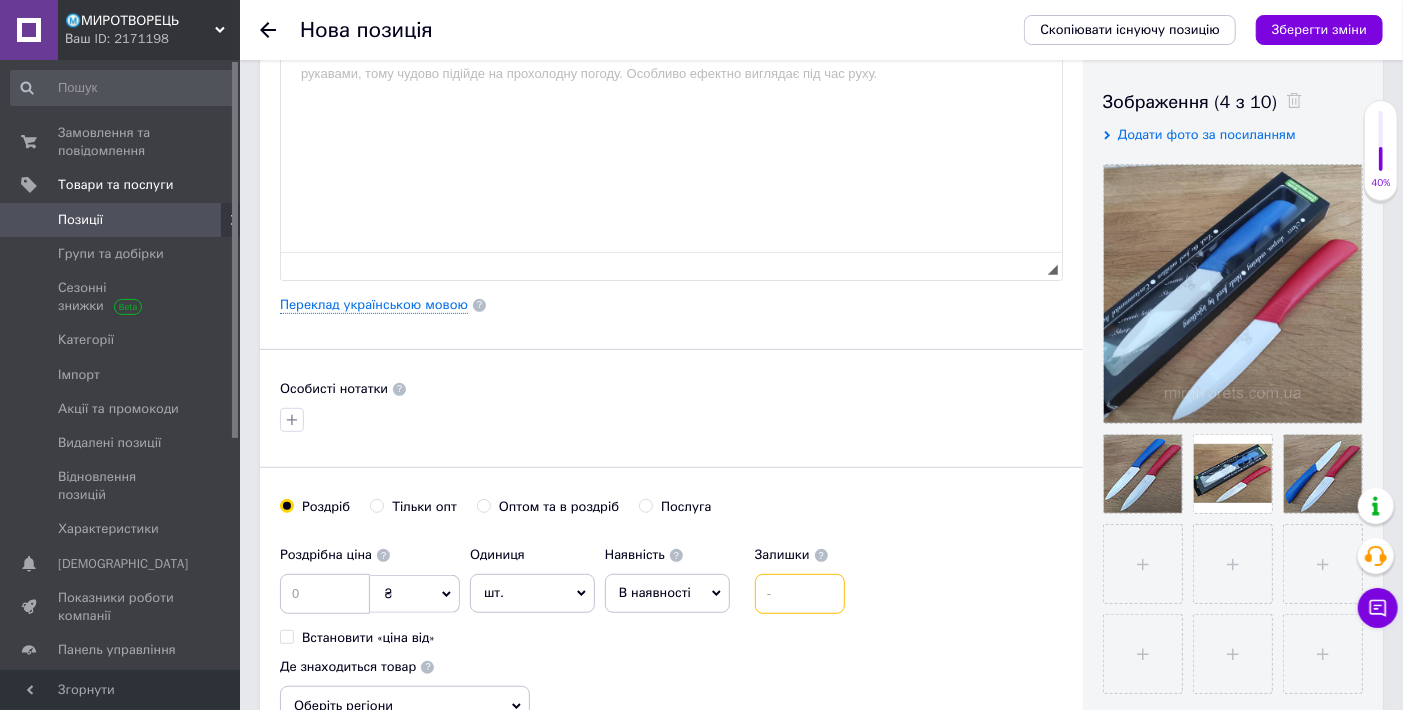 click at bounding box center (800, 594) 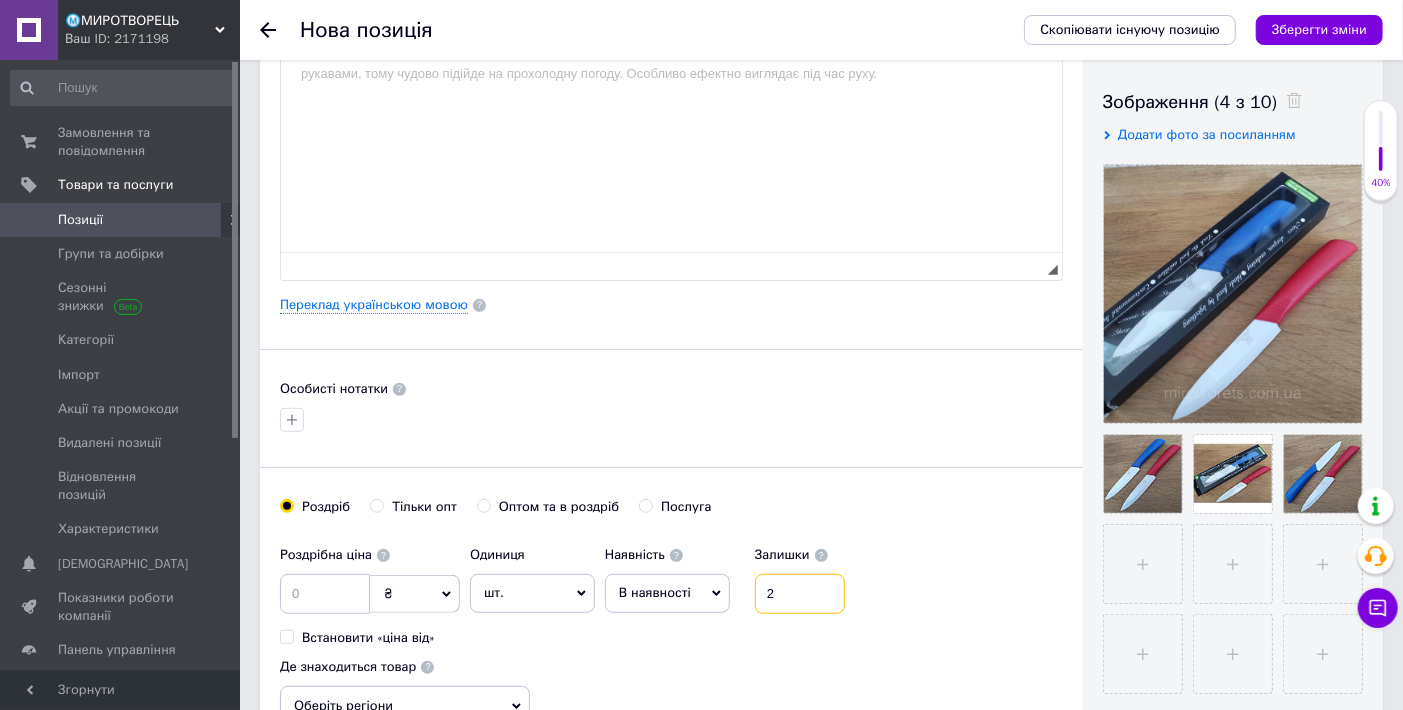 type on "2" 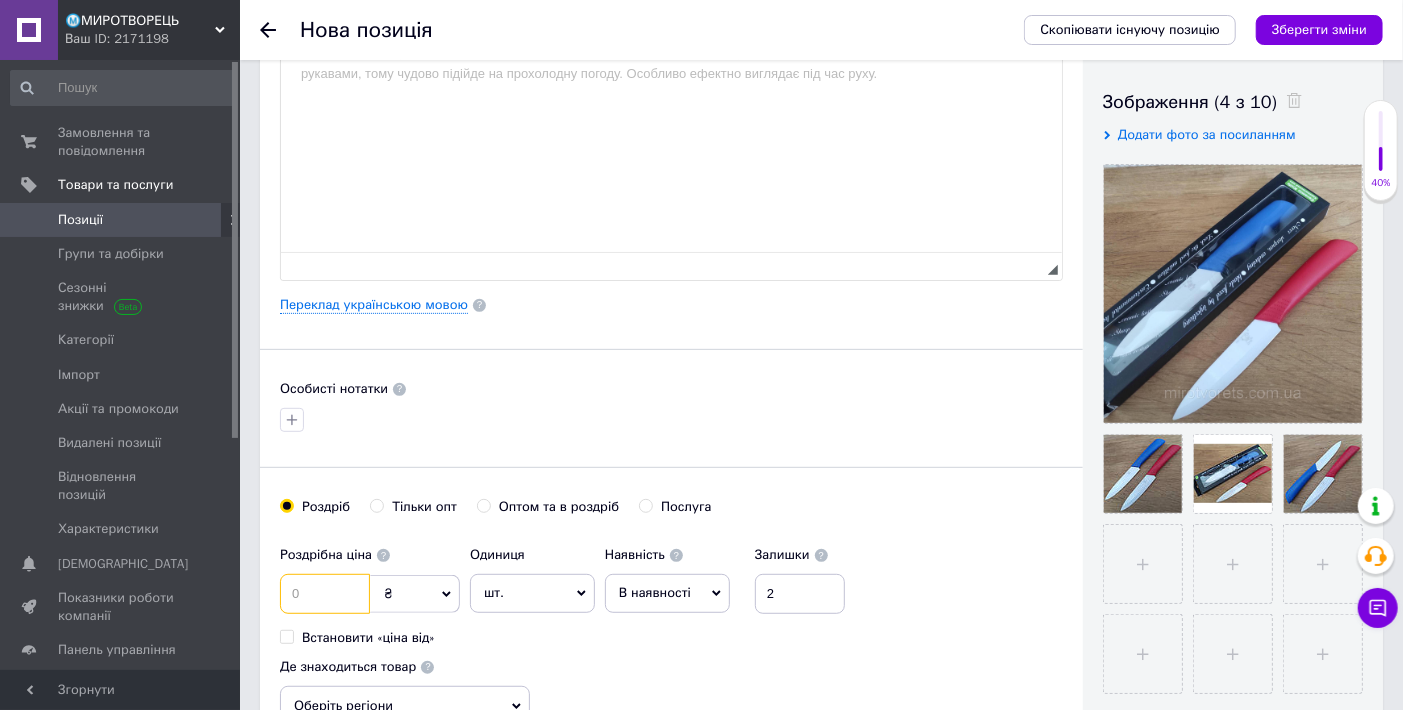 click at bounding box center (325, 594) 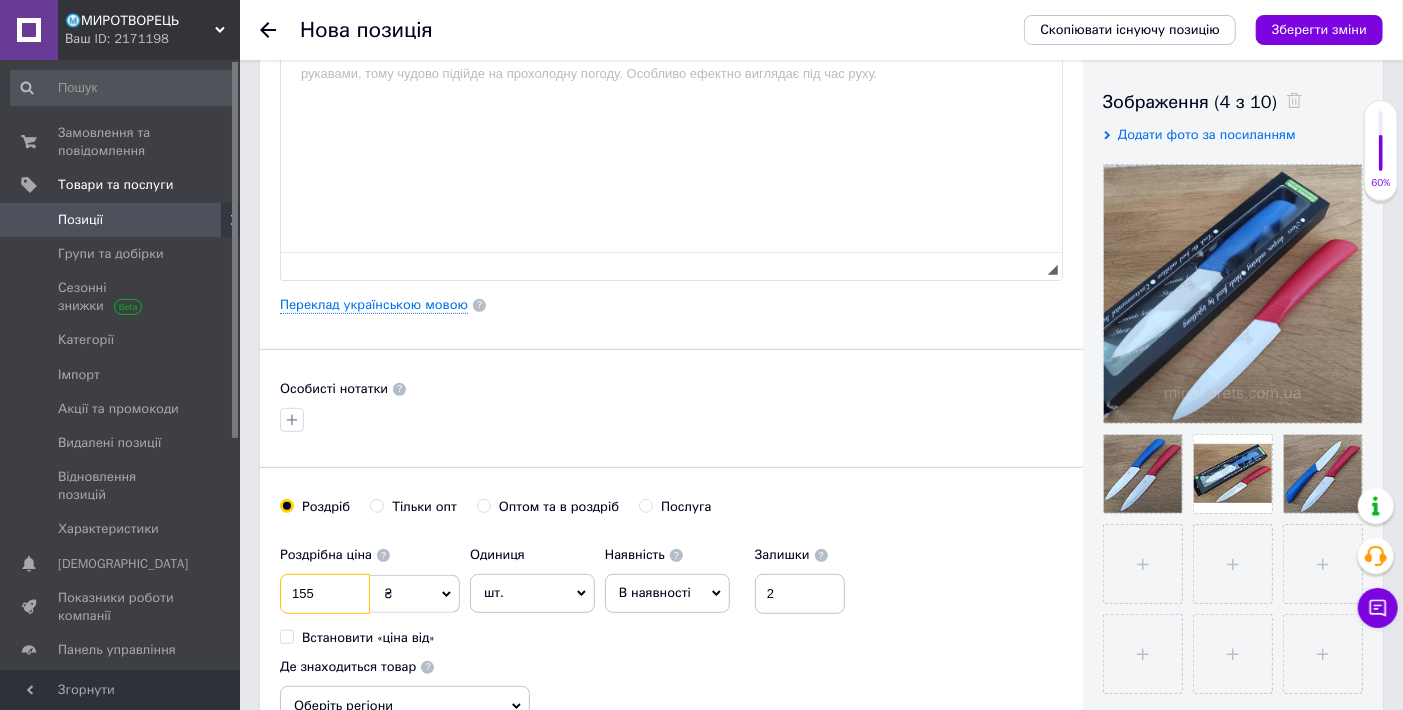 type on "155" 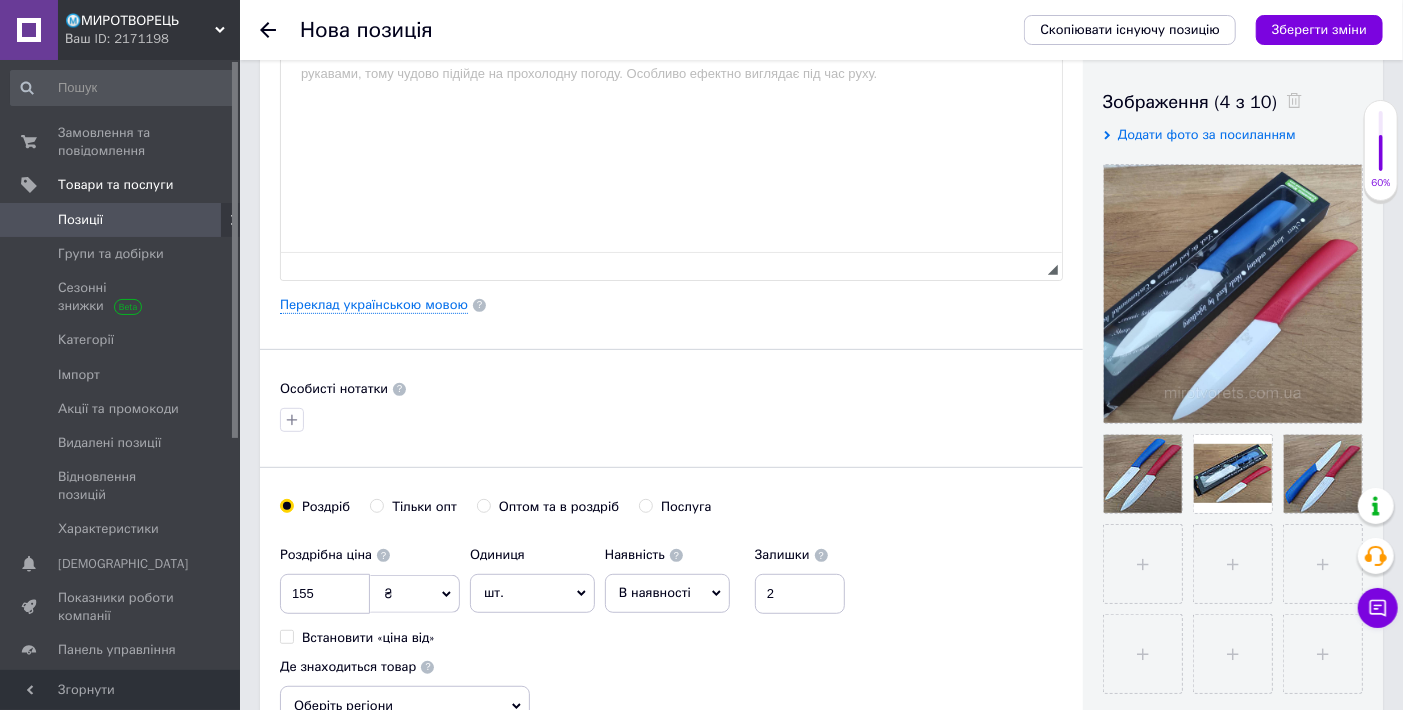 click on "В наявності" at bounding box center [667, 593] 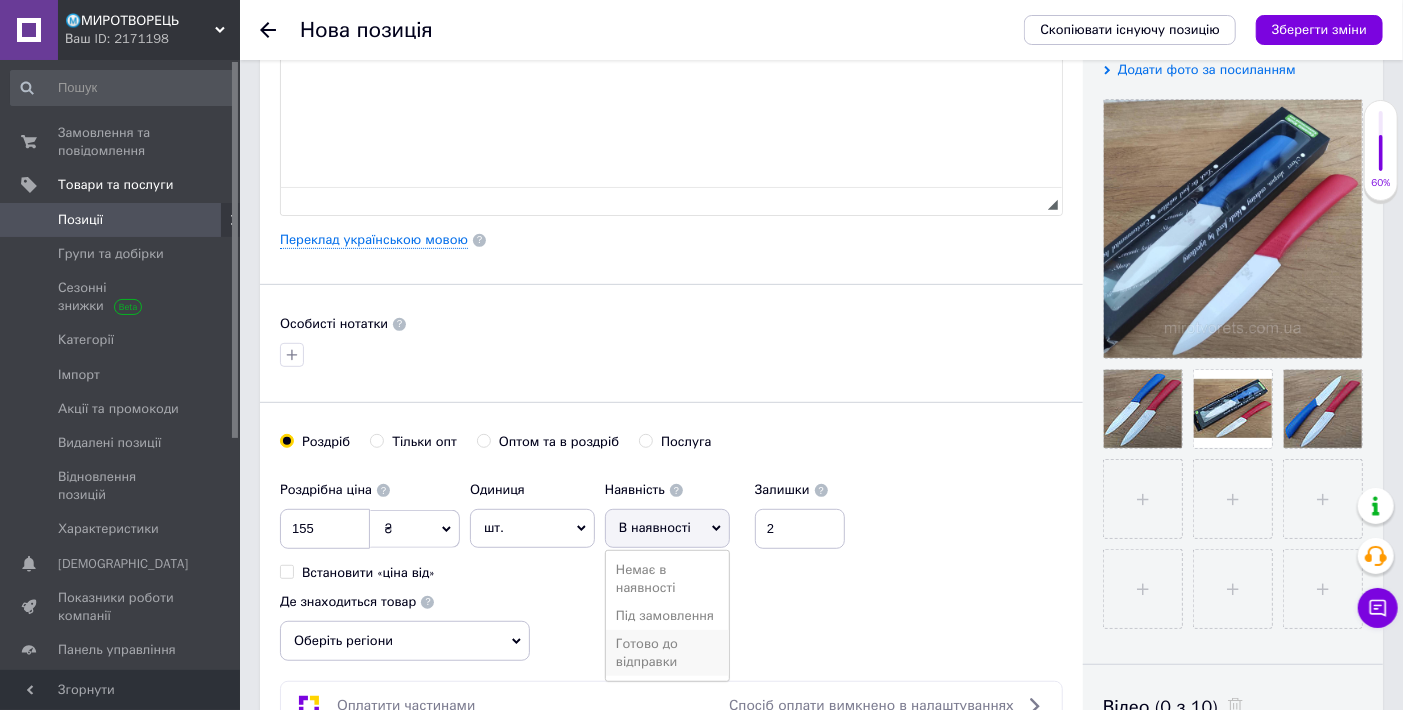 scroll, scrollTop: 444, scrollLeft: 0, axis: vertical 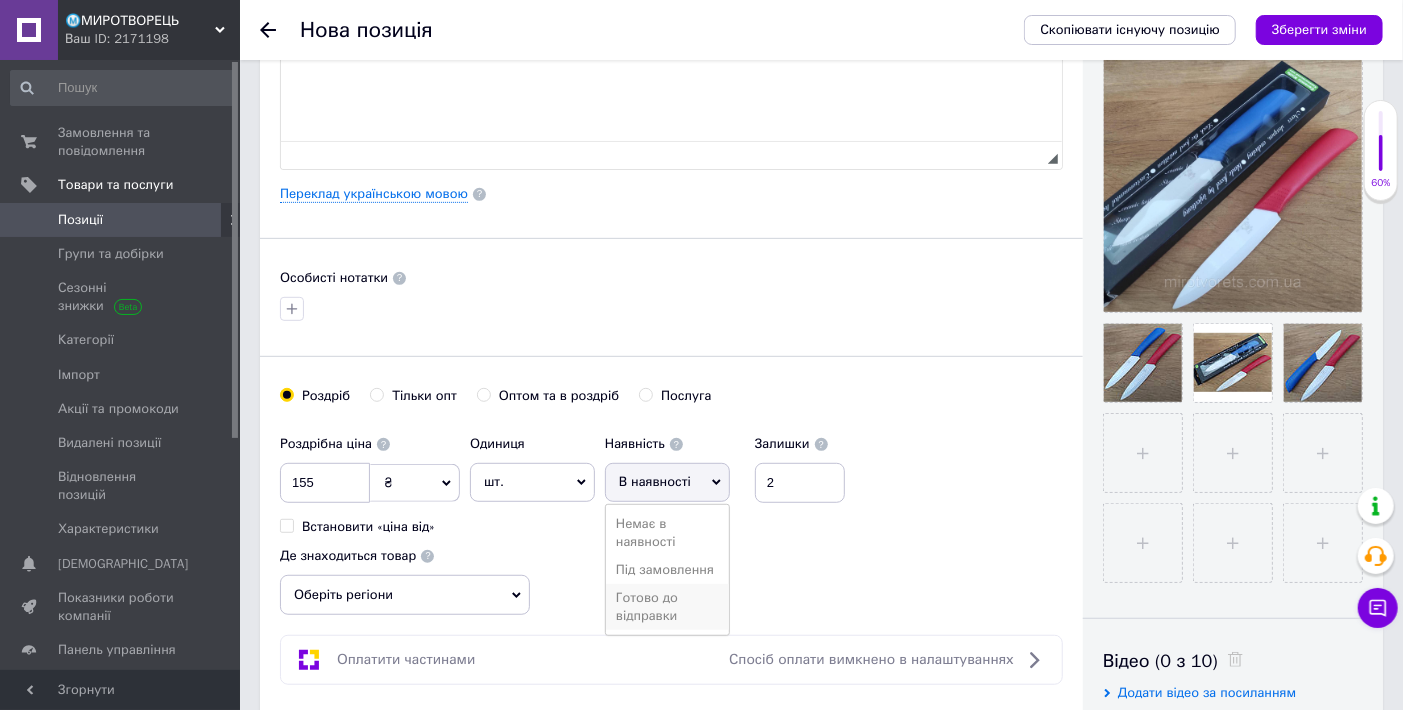 click on "Готово до відправки" at bounding box center [667, 607] 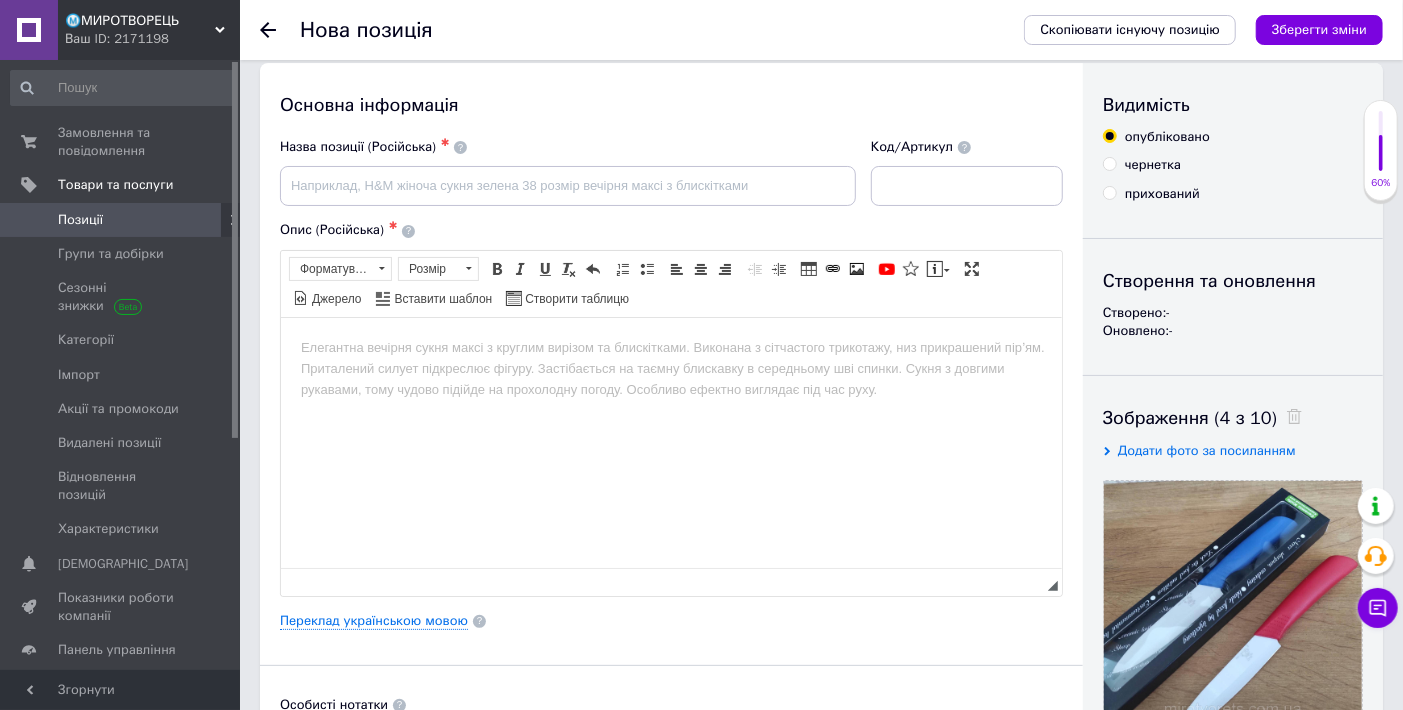 scroll, scrollTop: 0, scrollLeft: 0, axis: both 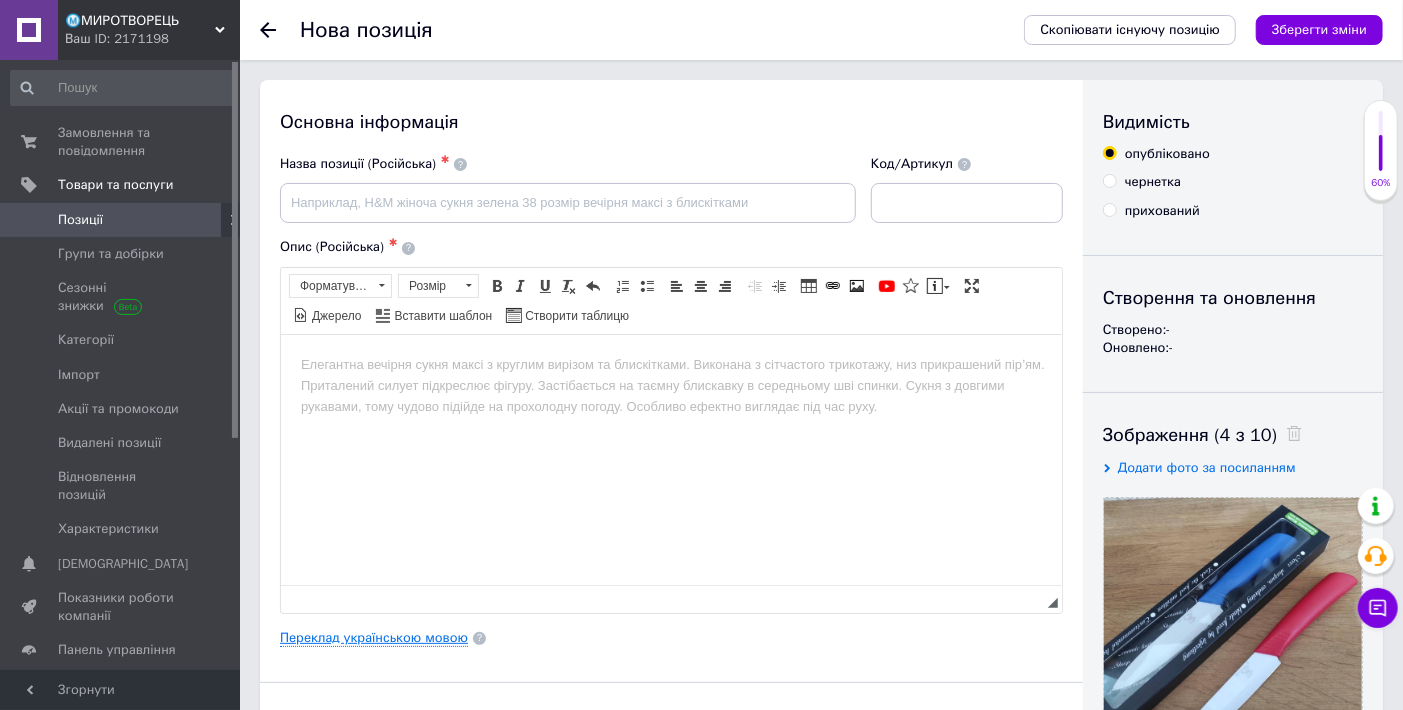 click on "Переклад українською мовою" at bounding box center [374, 638] 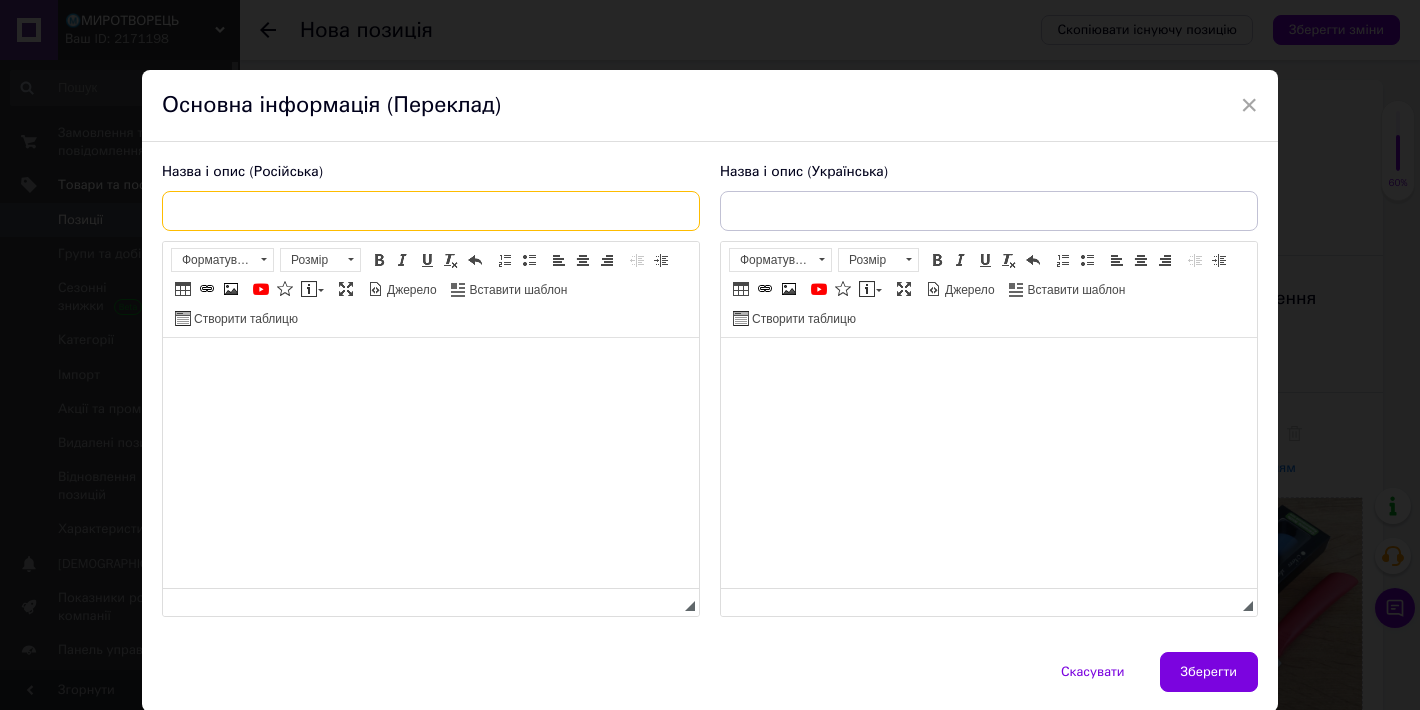 click at bounding box center [431, 211] 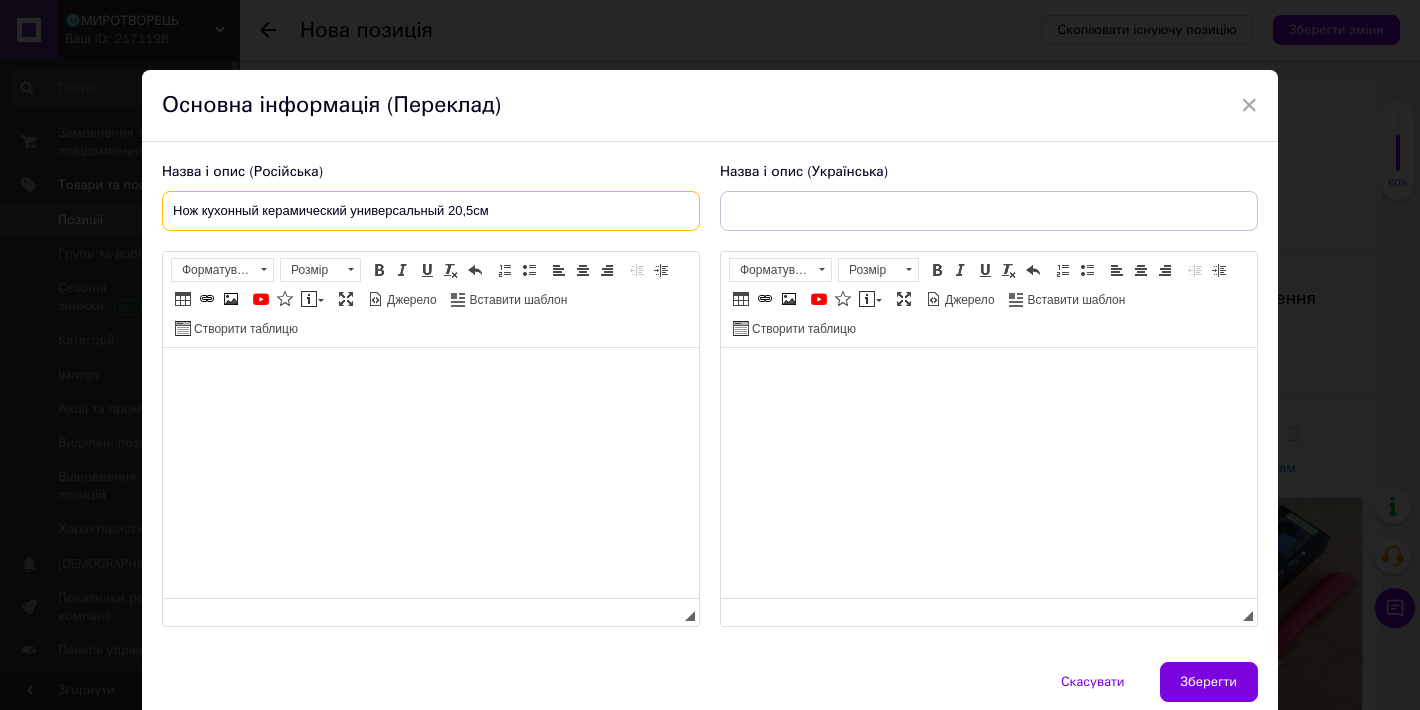 type on "Нож кухонный керамический универсальный 20,5см" 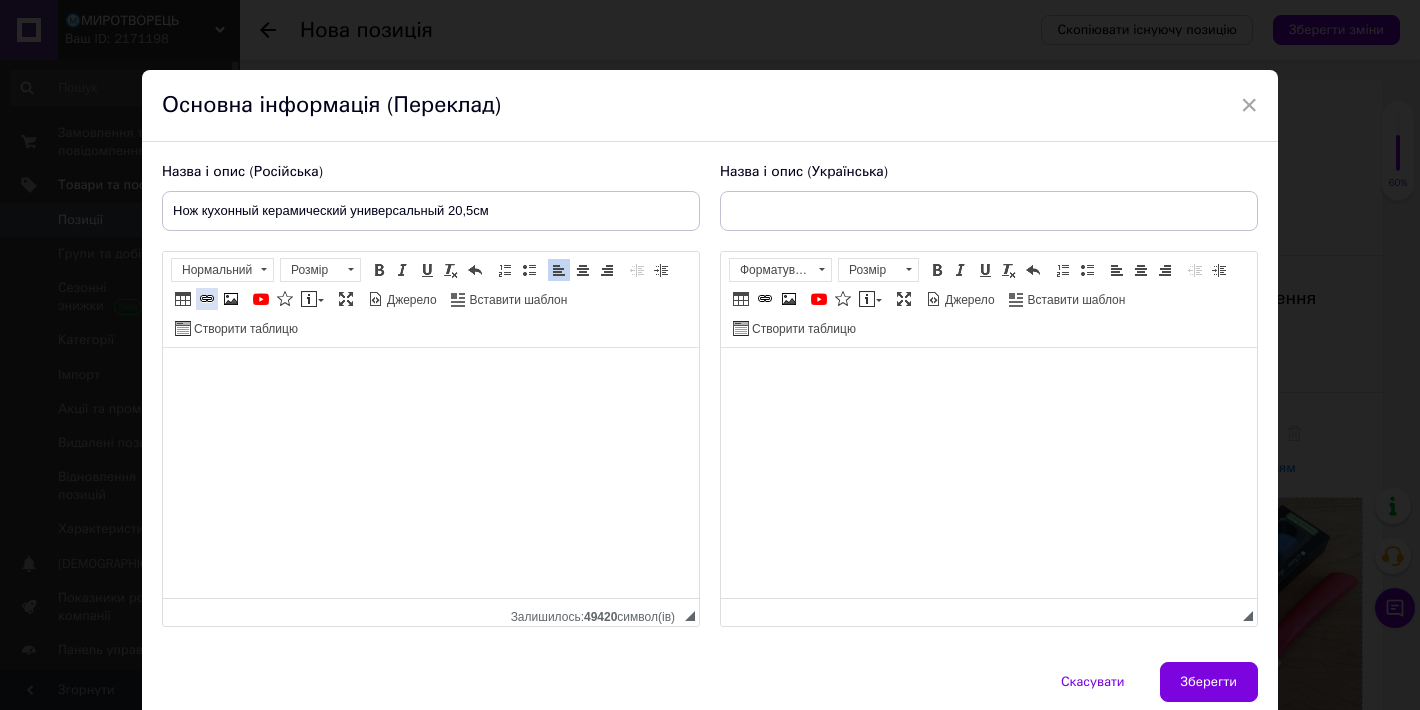 drag, startPoint x: 523, startPoint y: 278, endPoint x: 521, endPoint y: 304, distance: 26.076809 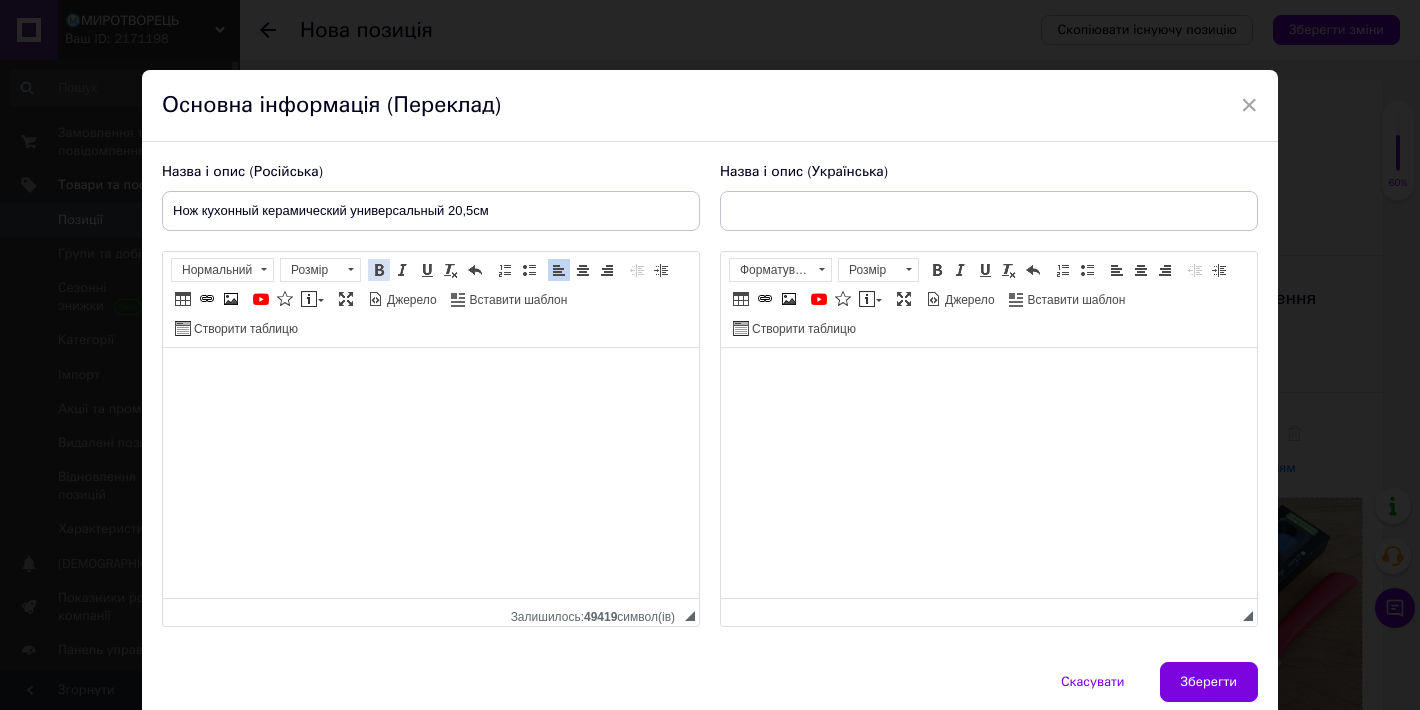 click at bounding box center (379, 270) 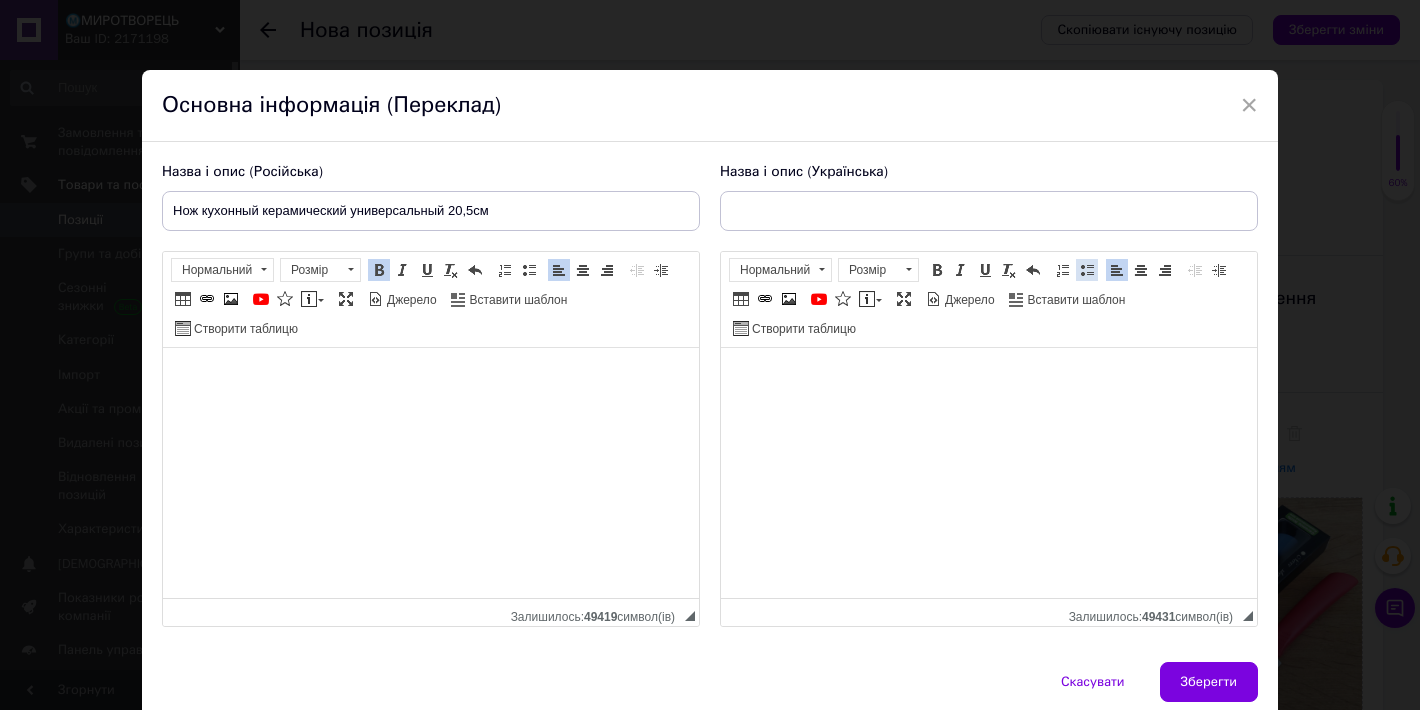 click at bounding box center (1087, 270) 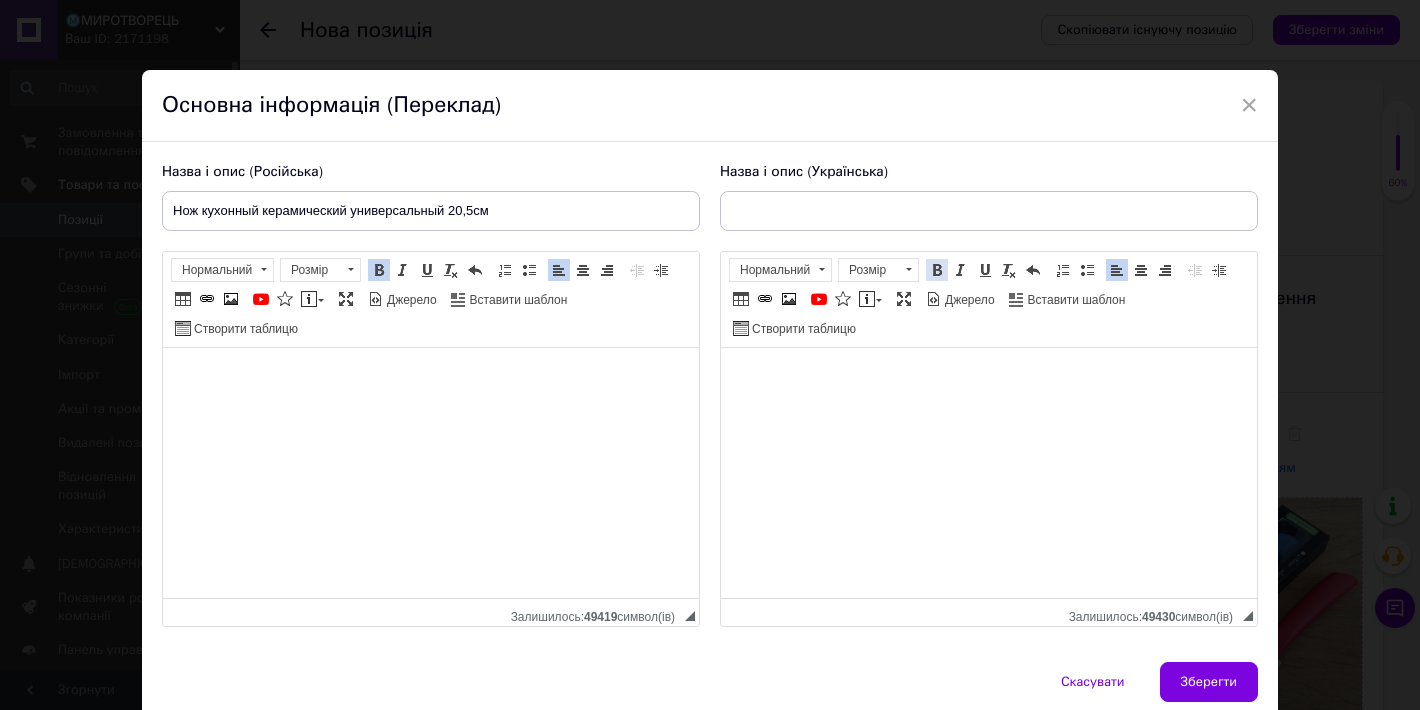 click at bounding box center [937, 270] 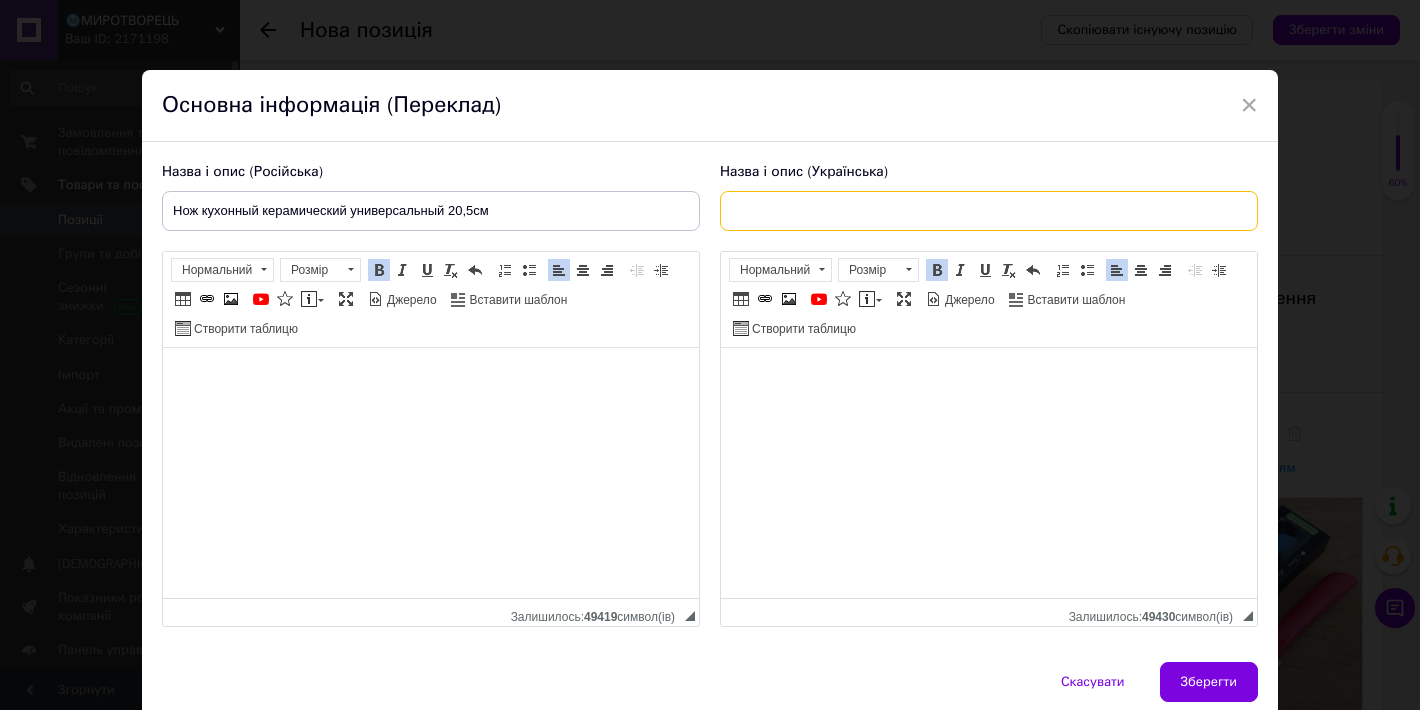 click at bounding box center [989, 211] 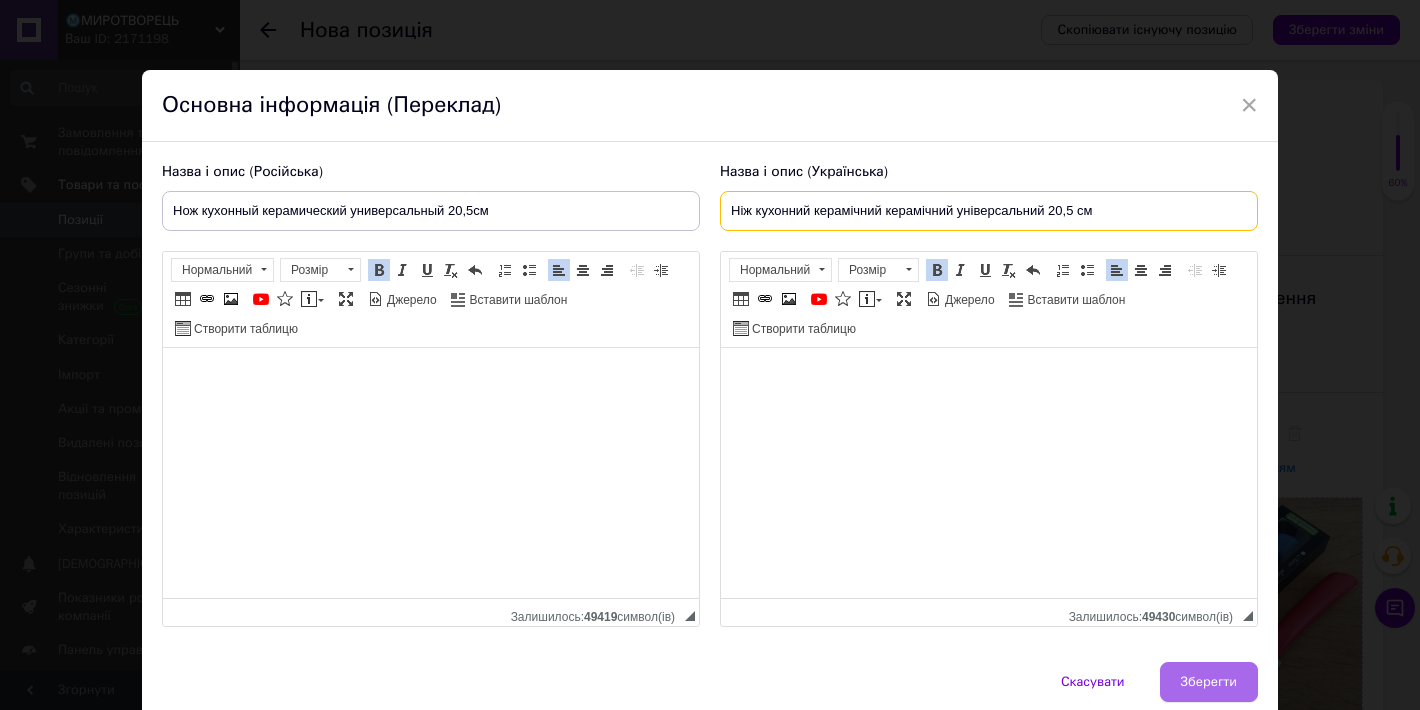 type on "Ніж кухонний керамічний керамічний універсальний 20,5 см" 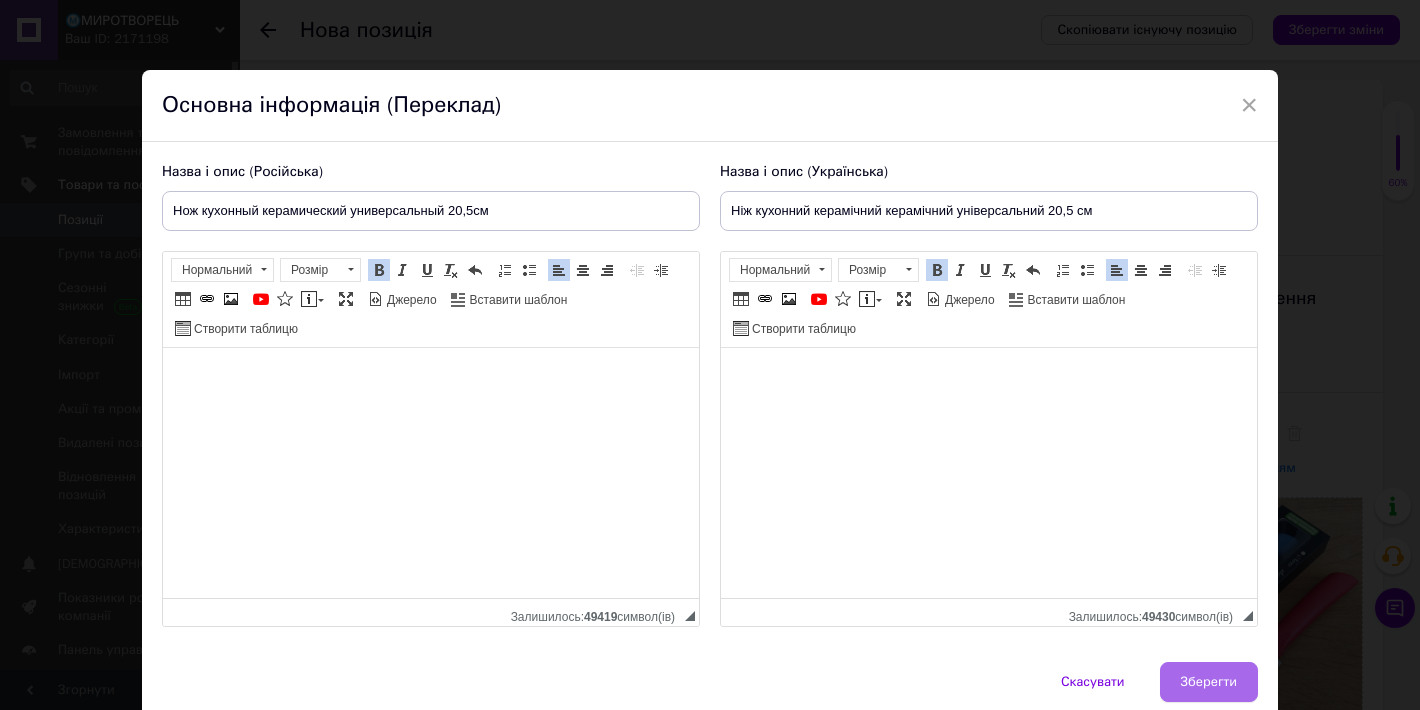 click on "Зберегти" at bounding box center (1209, 682) 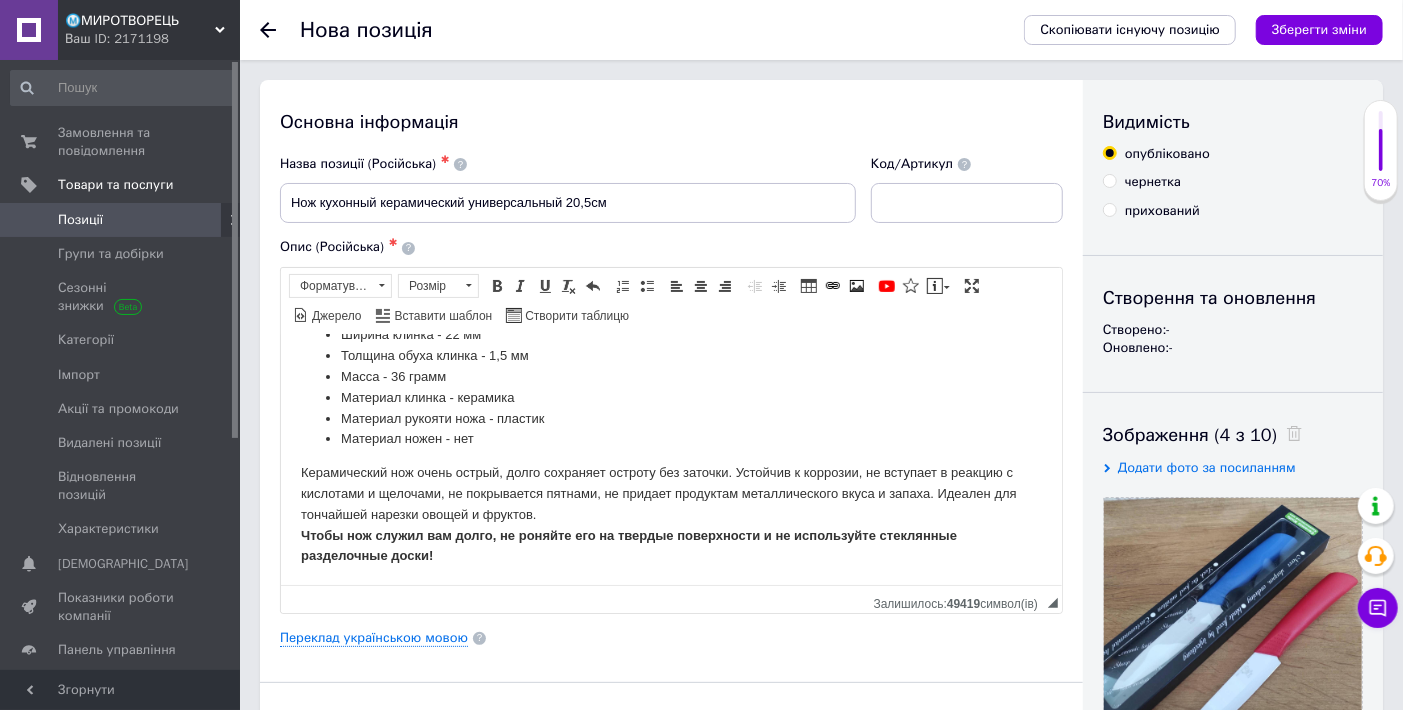 scroll, scrollTop: 106, scrollLeft: 0, axis: vertical 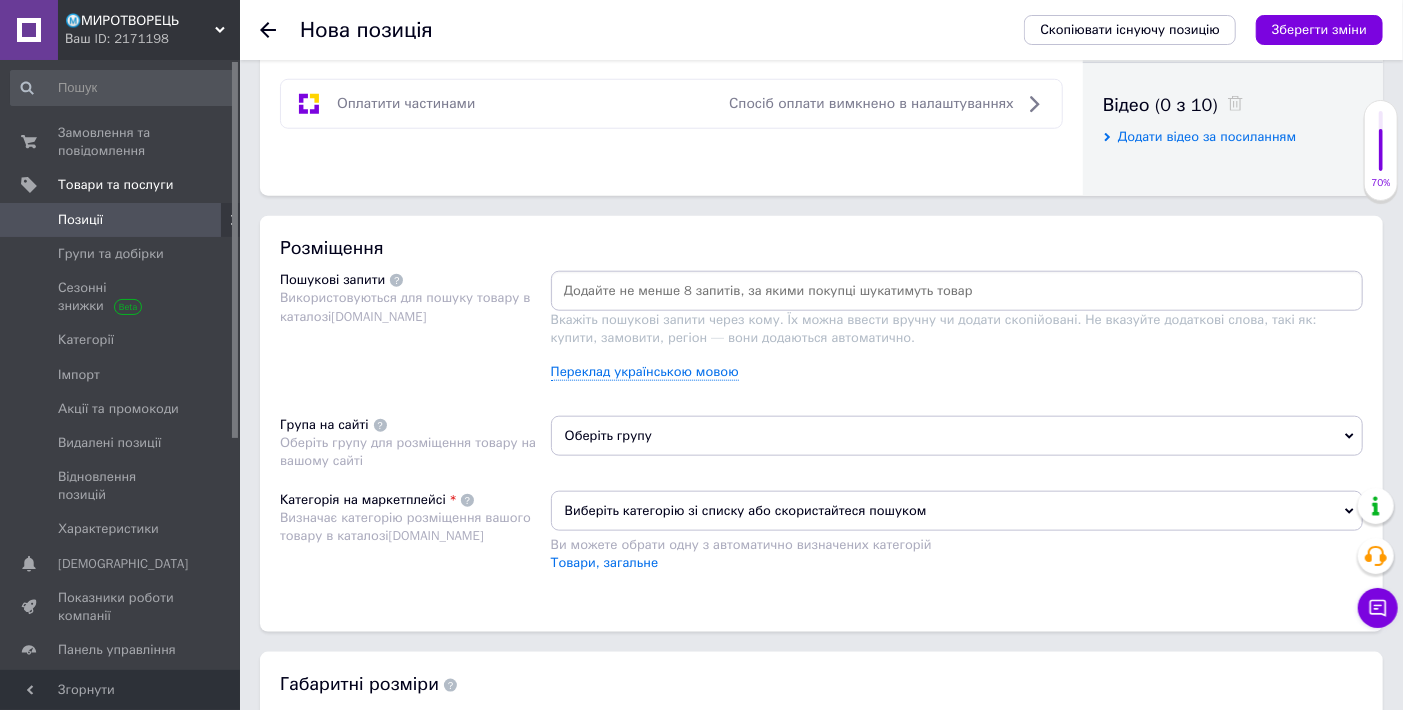 click at bounding box center (957, 291) 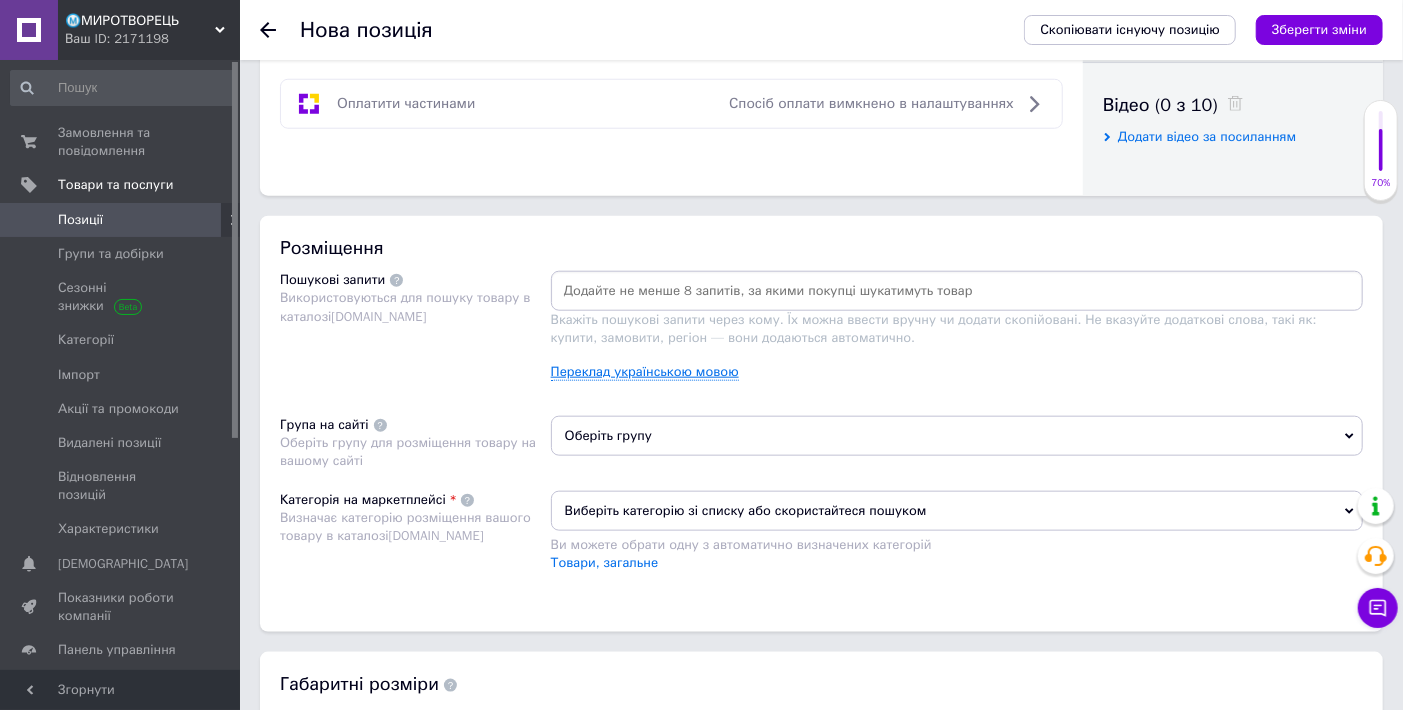 click on "Переклад українською мовою" at bounding box center [645, 372] 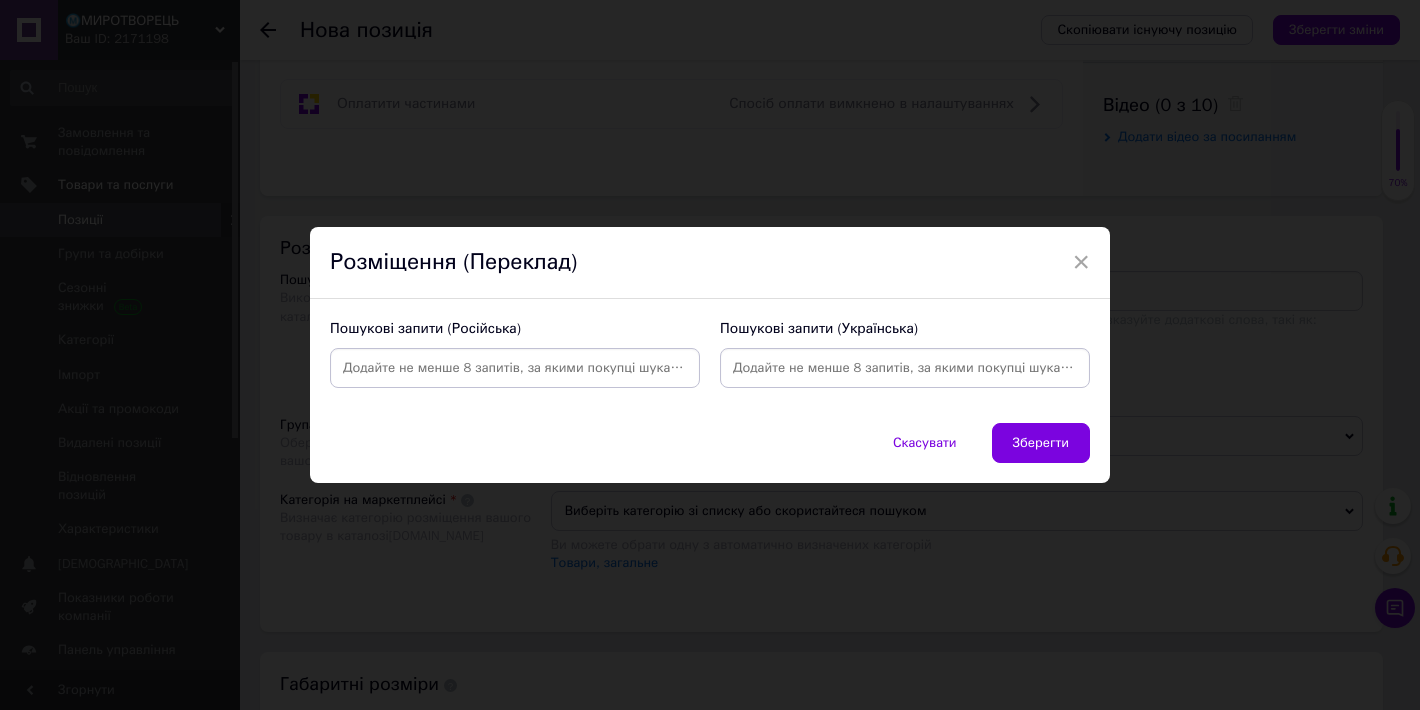 click at bounding box center (515, 368) 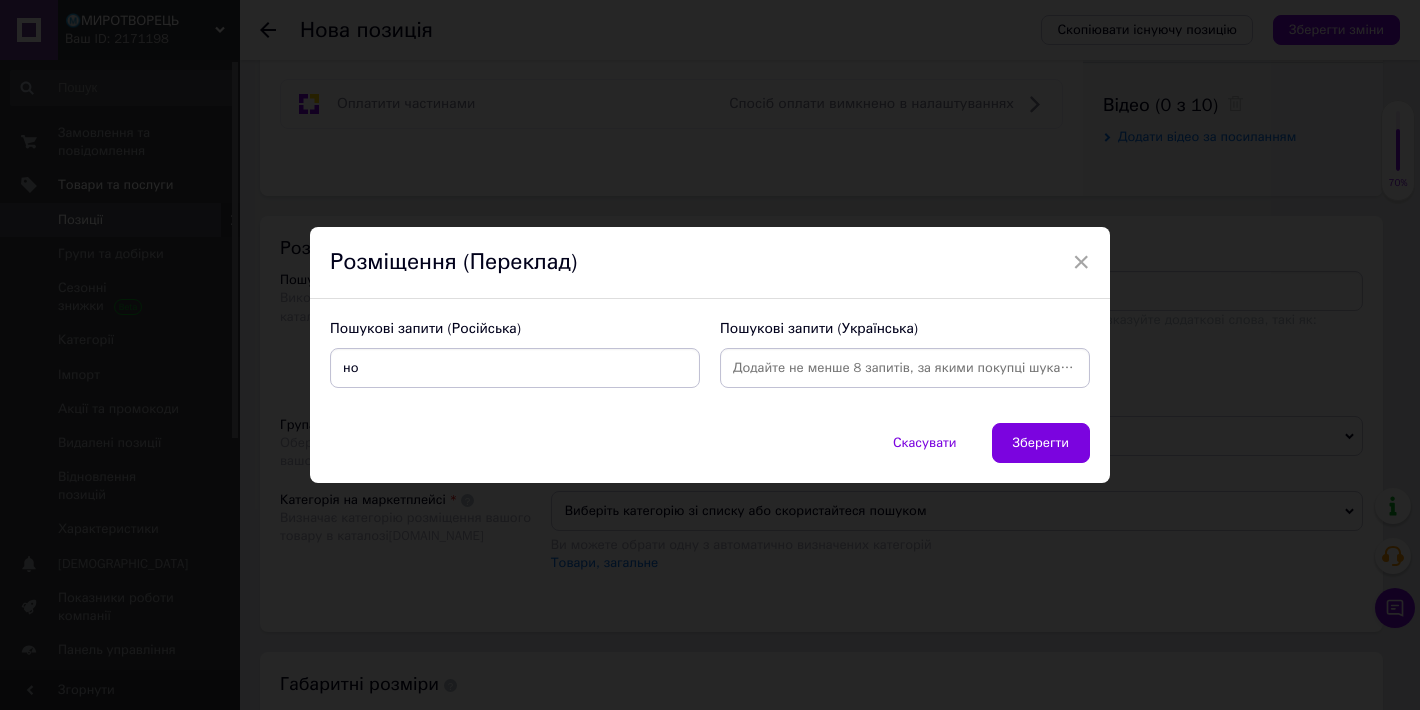 type on "нож" 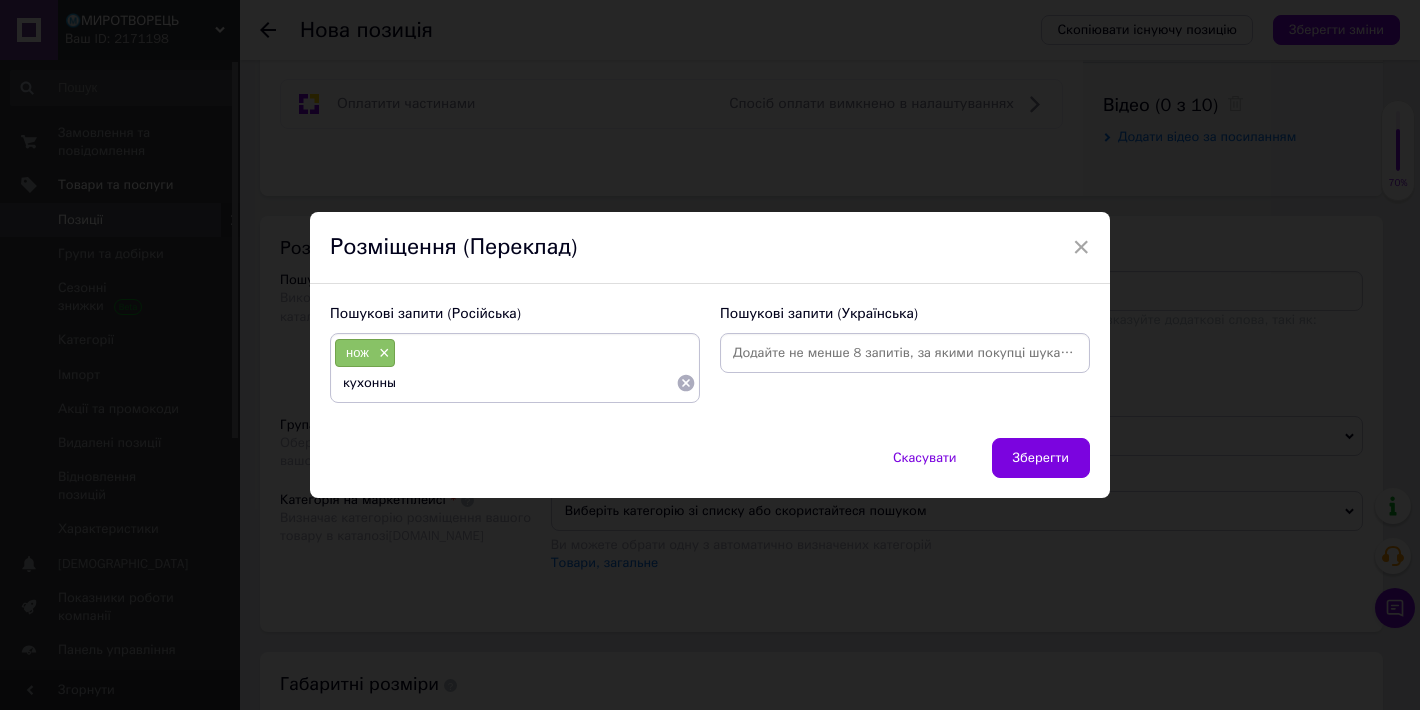type on "кухонный" 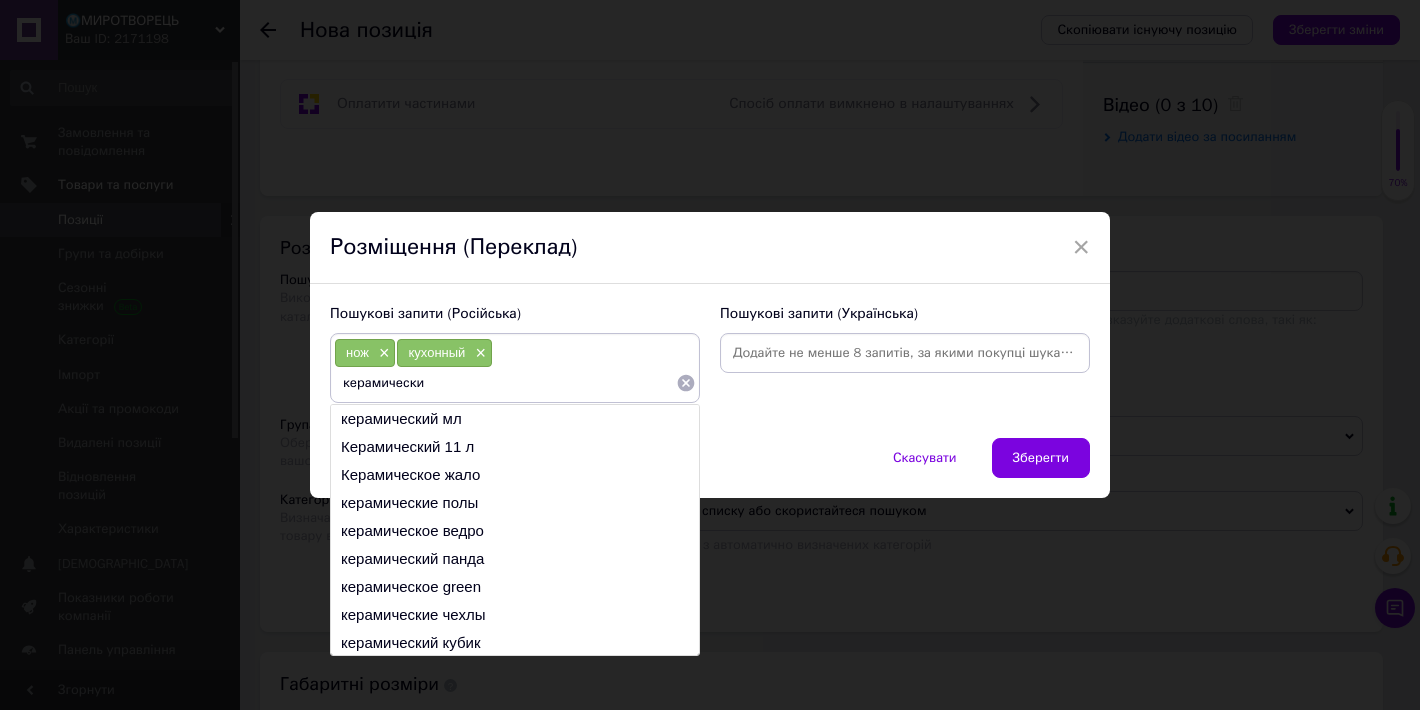 type on "керамический" 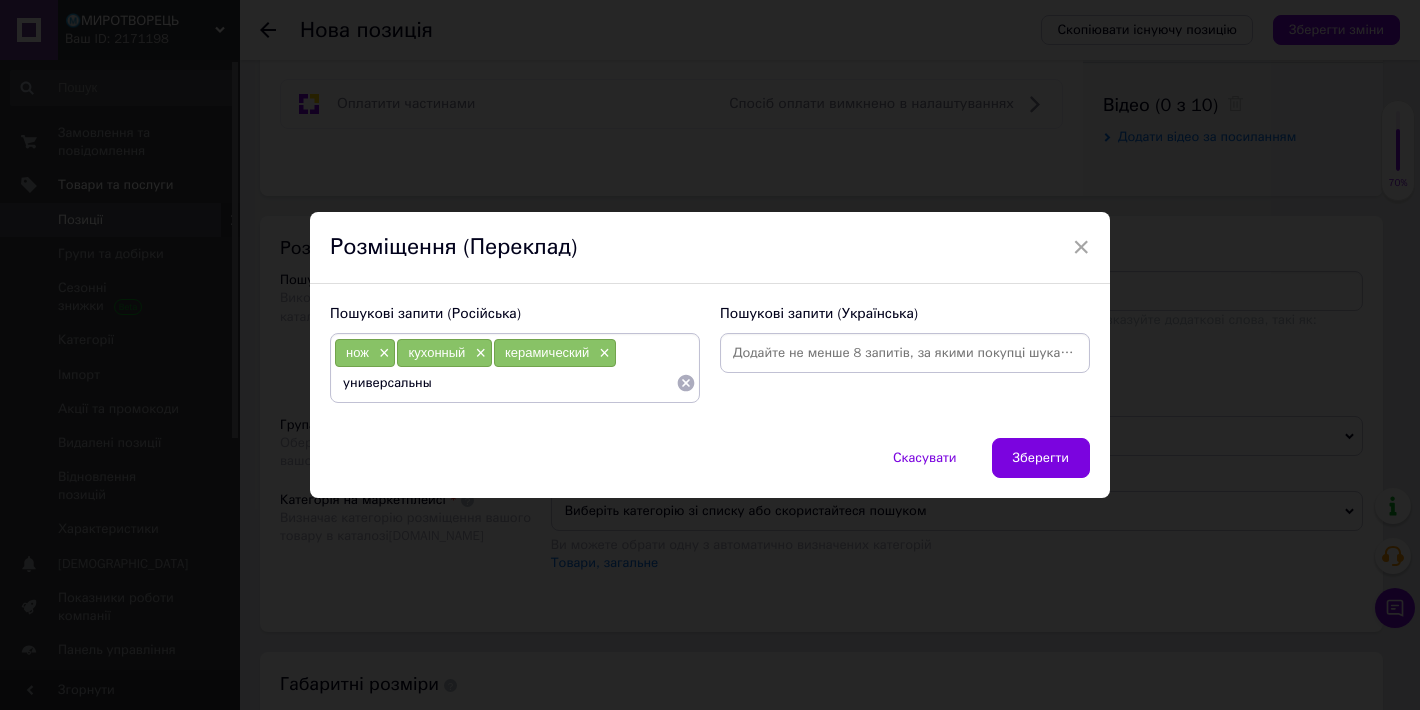 type on "универсальный" 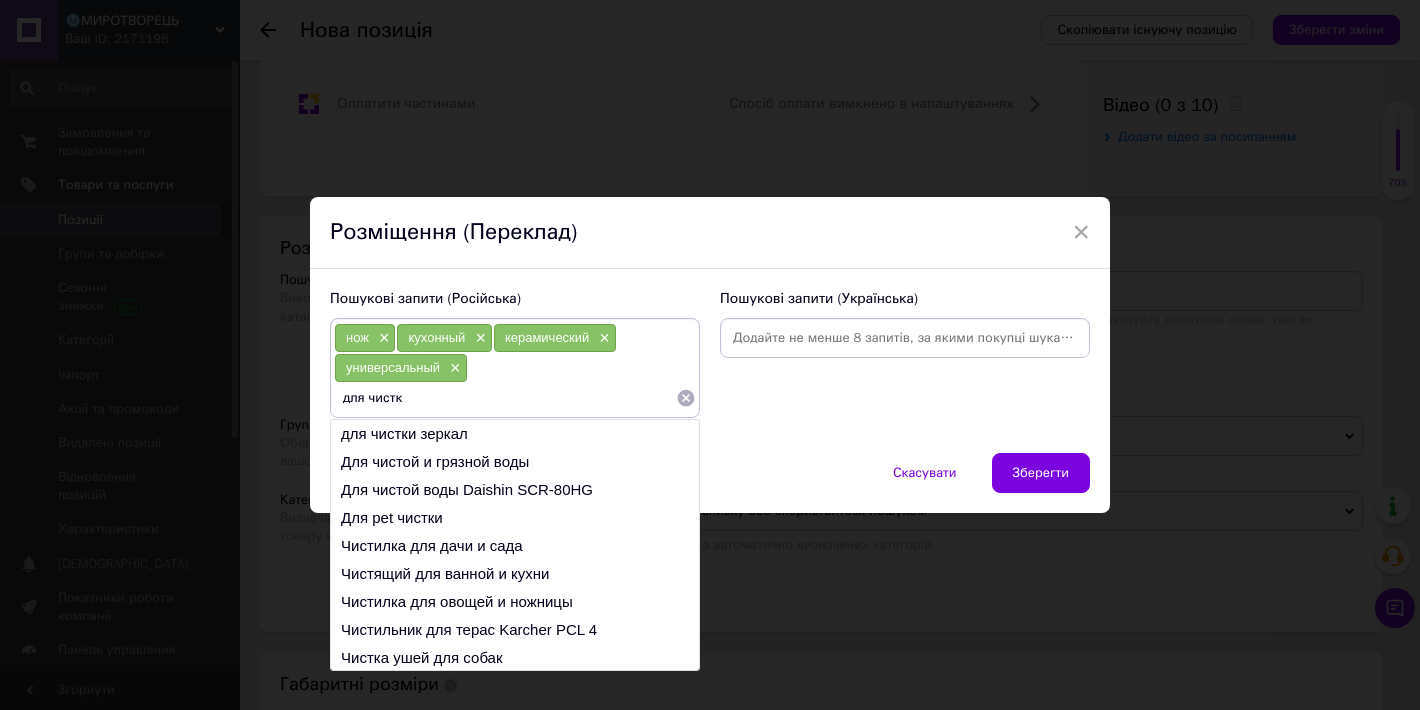 type on "для чистки" 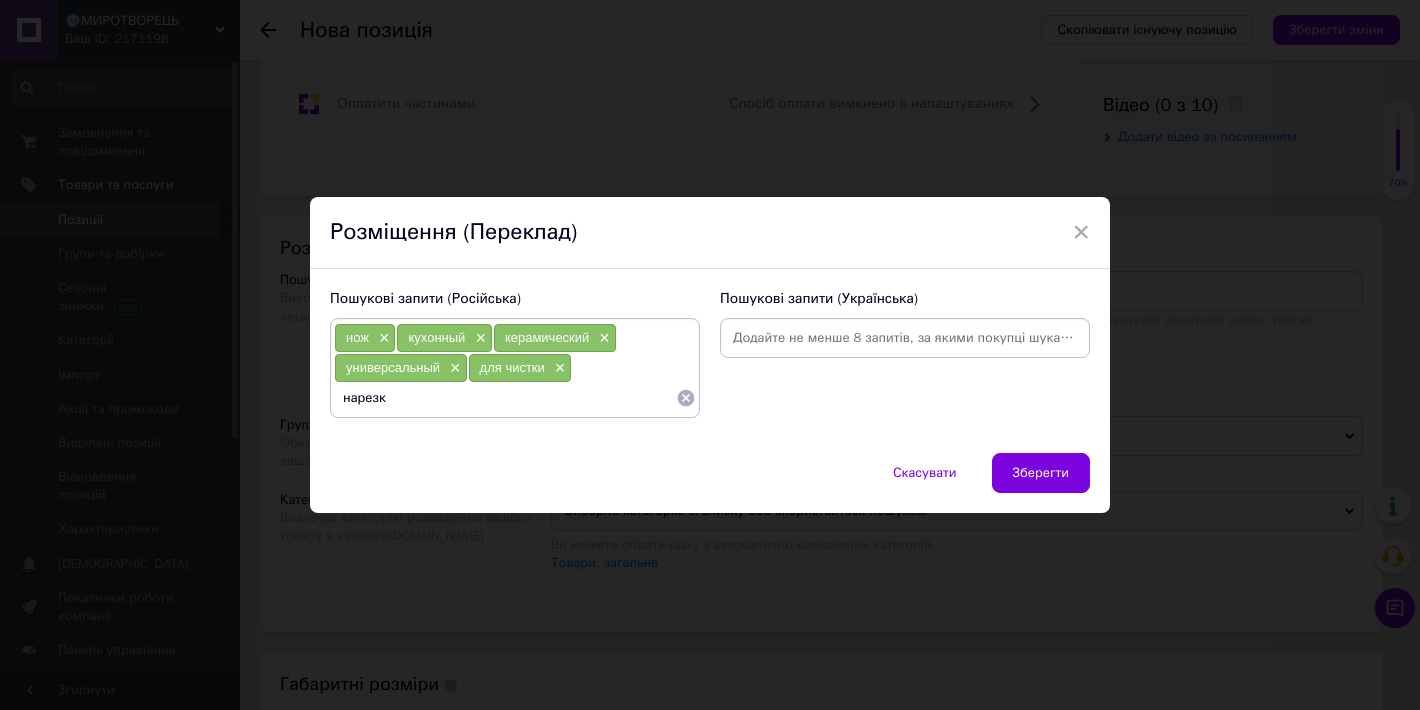 type on "нарезки" 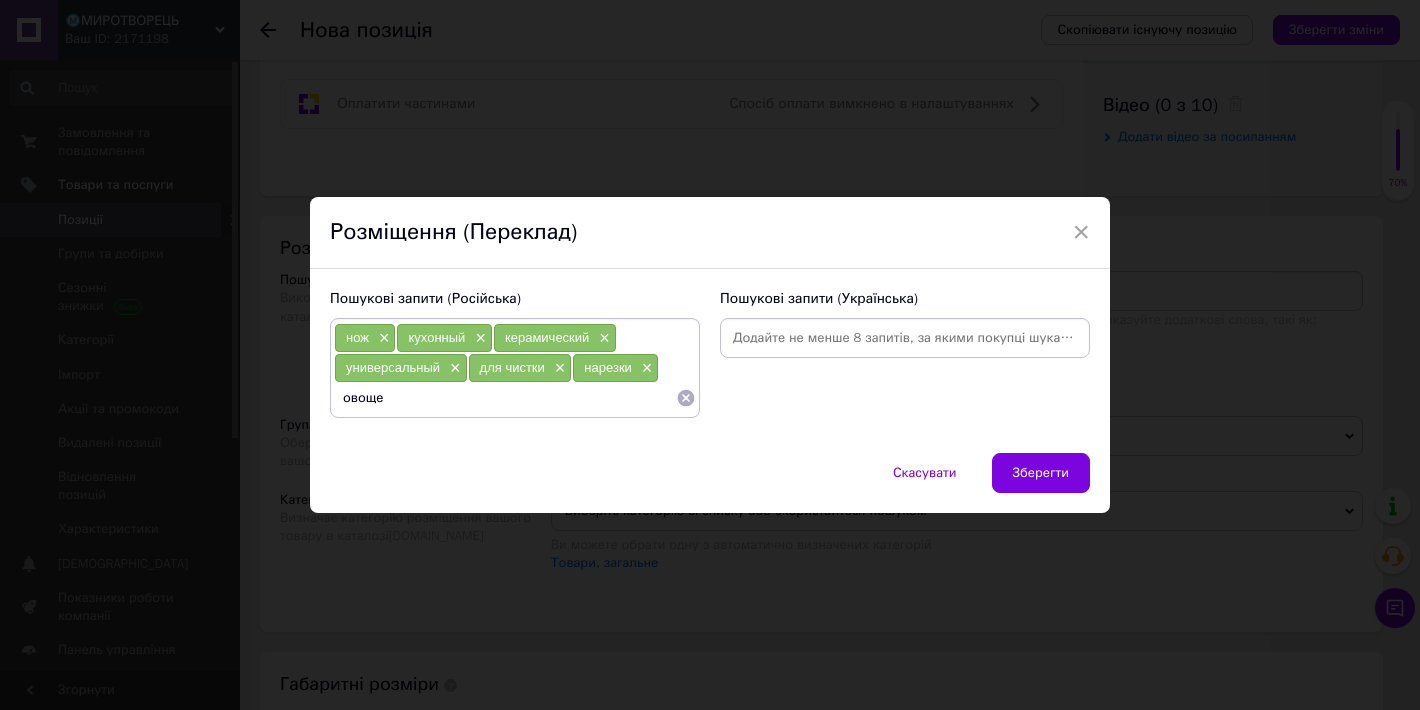 type on "овощей" 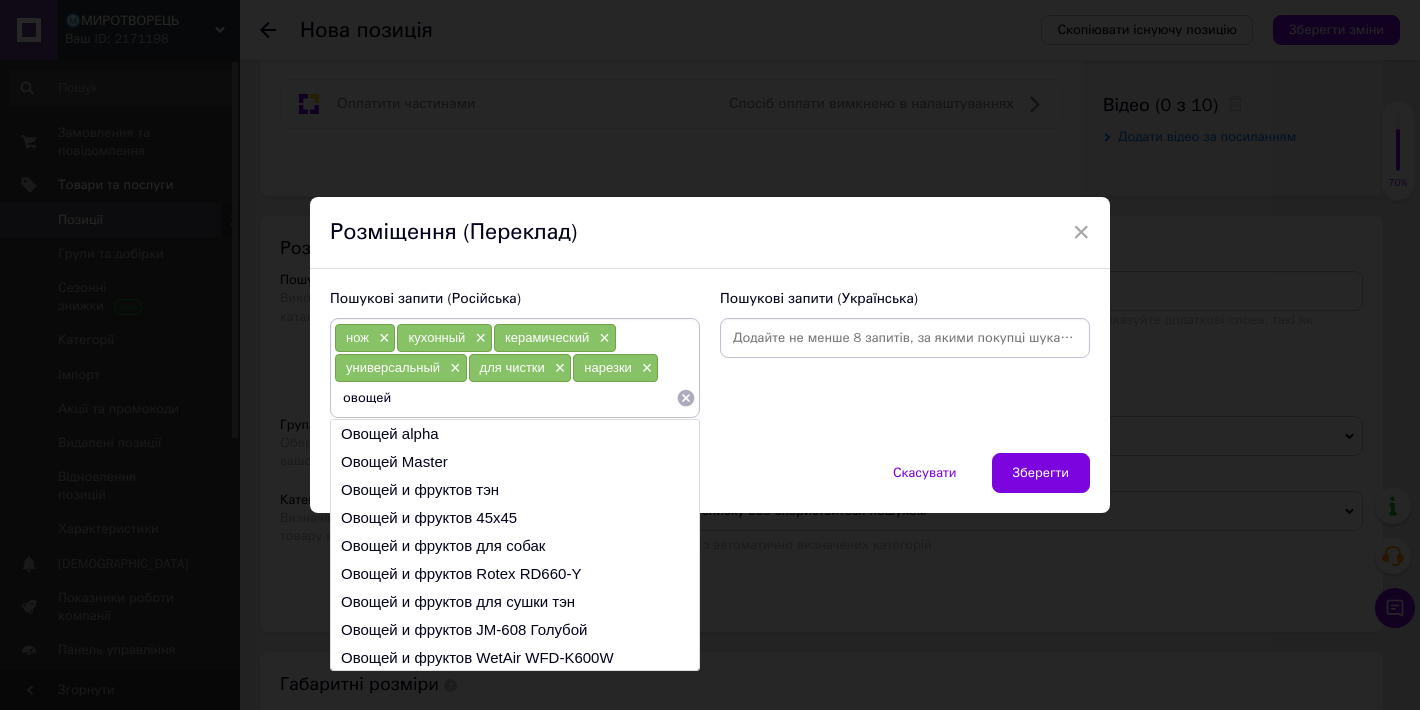 type 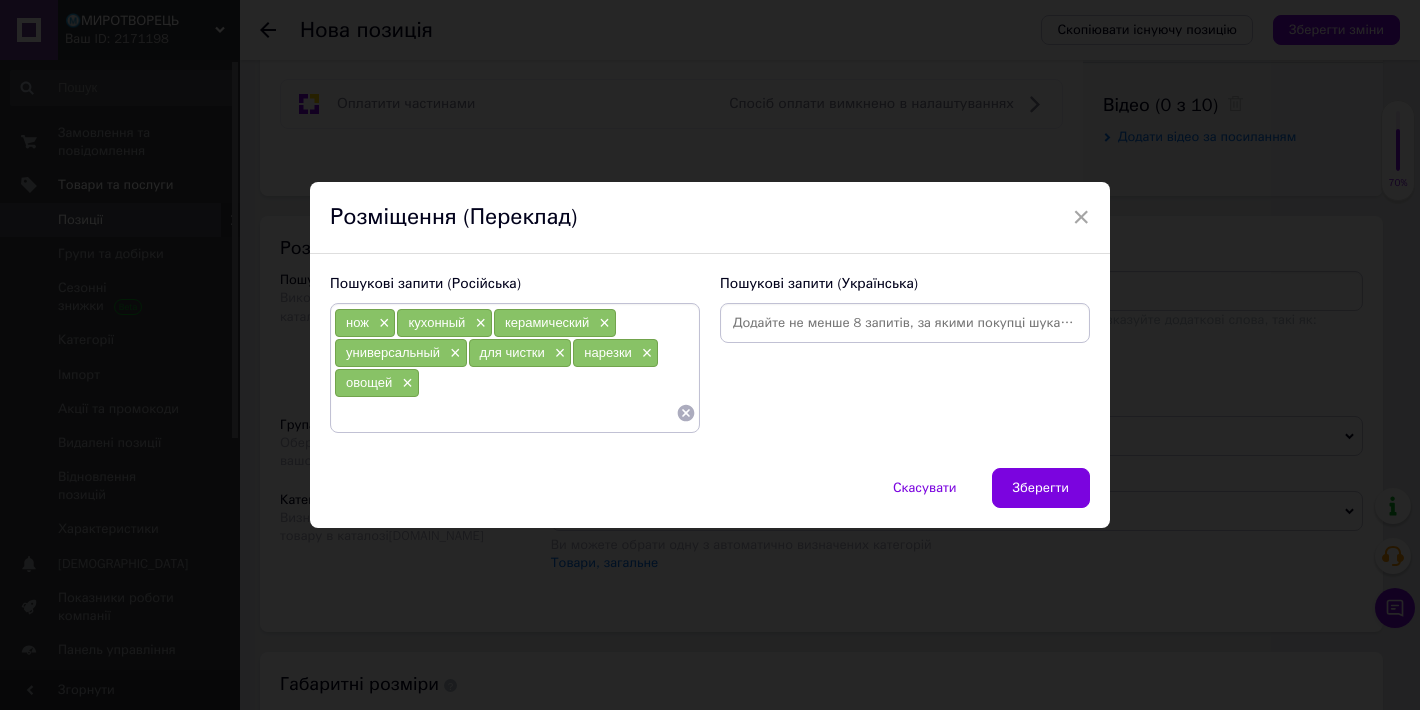 click at bounding box center (905, 323) 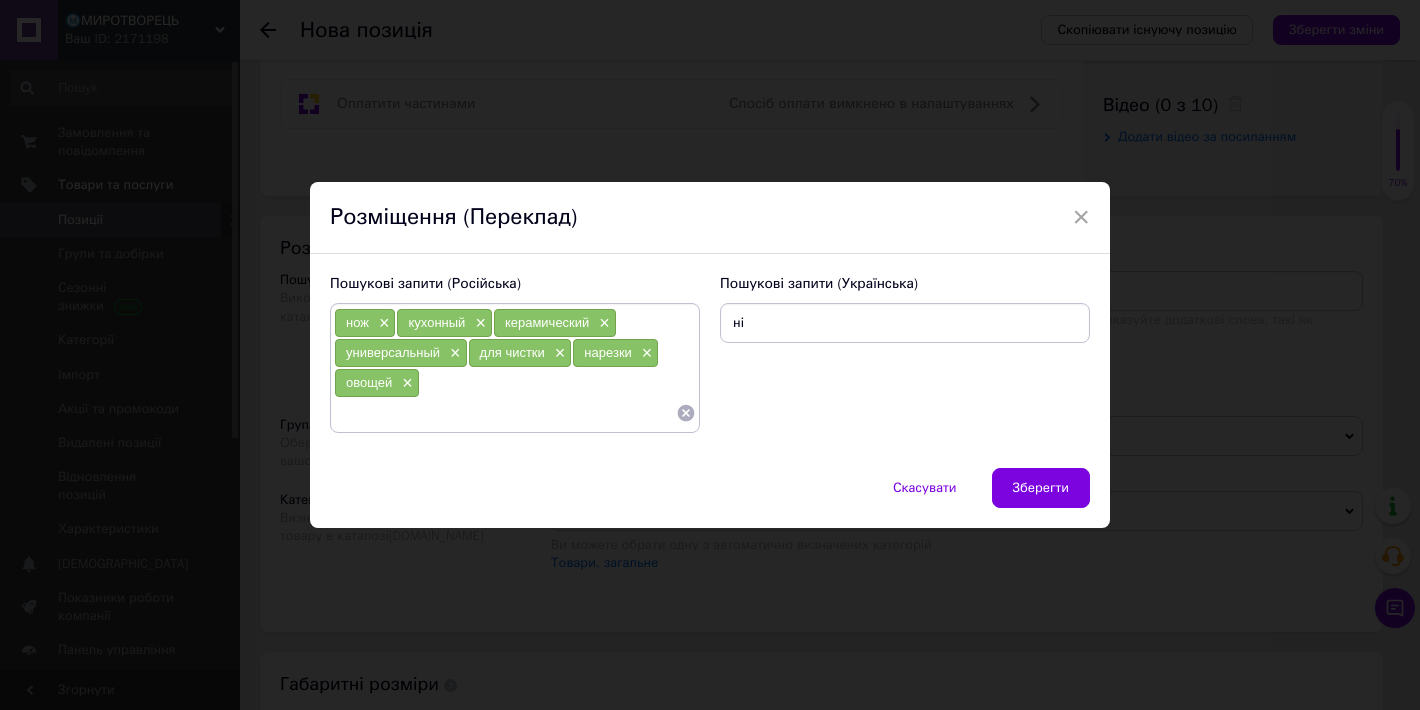 type on "ніж" 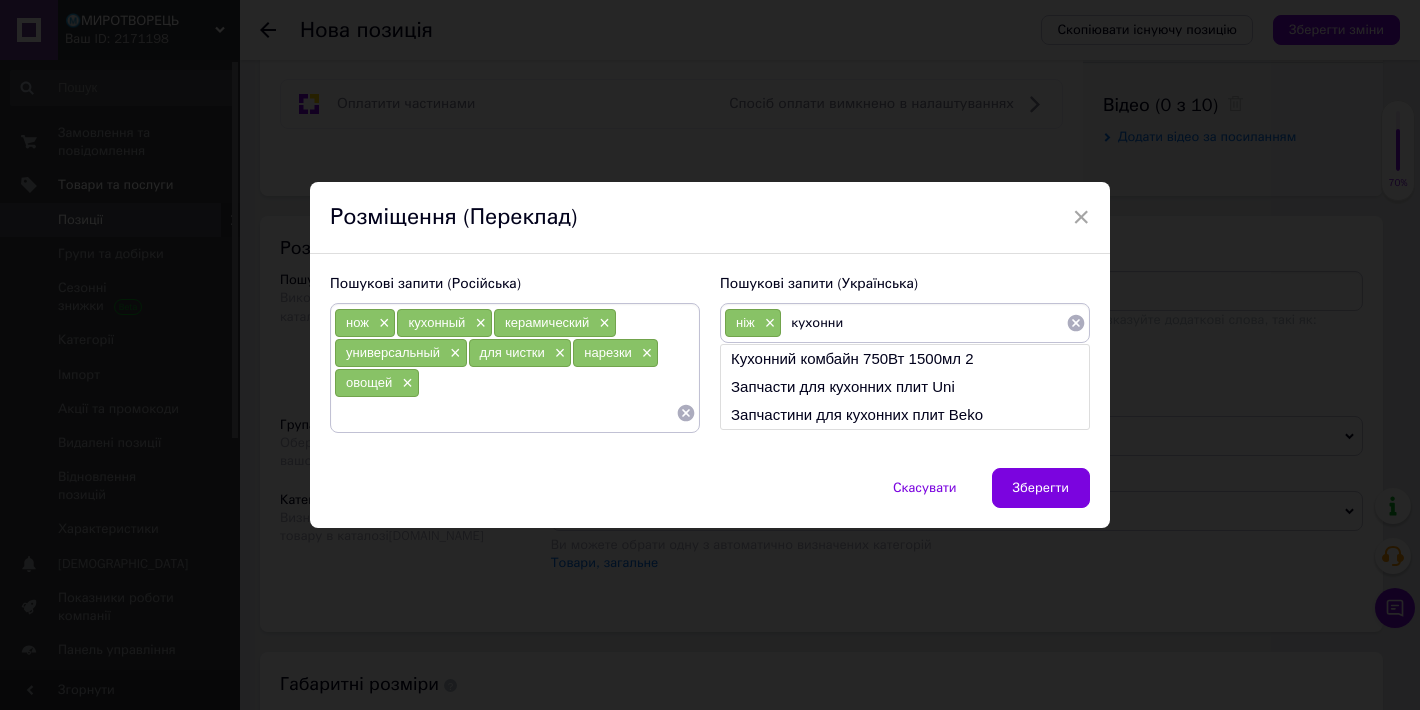 type on "кухонний" 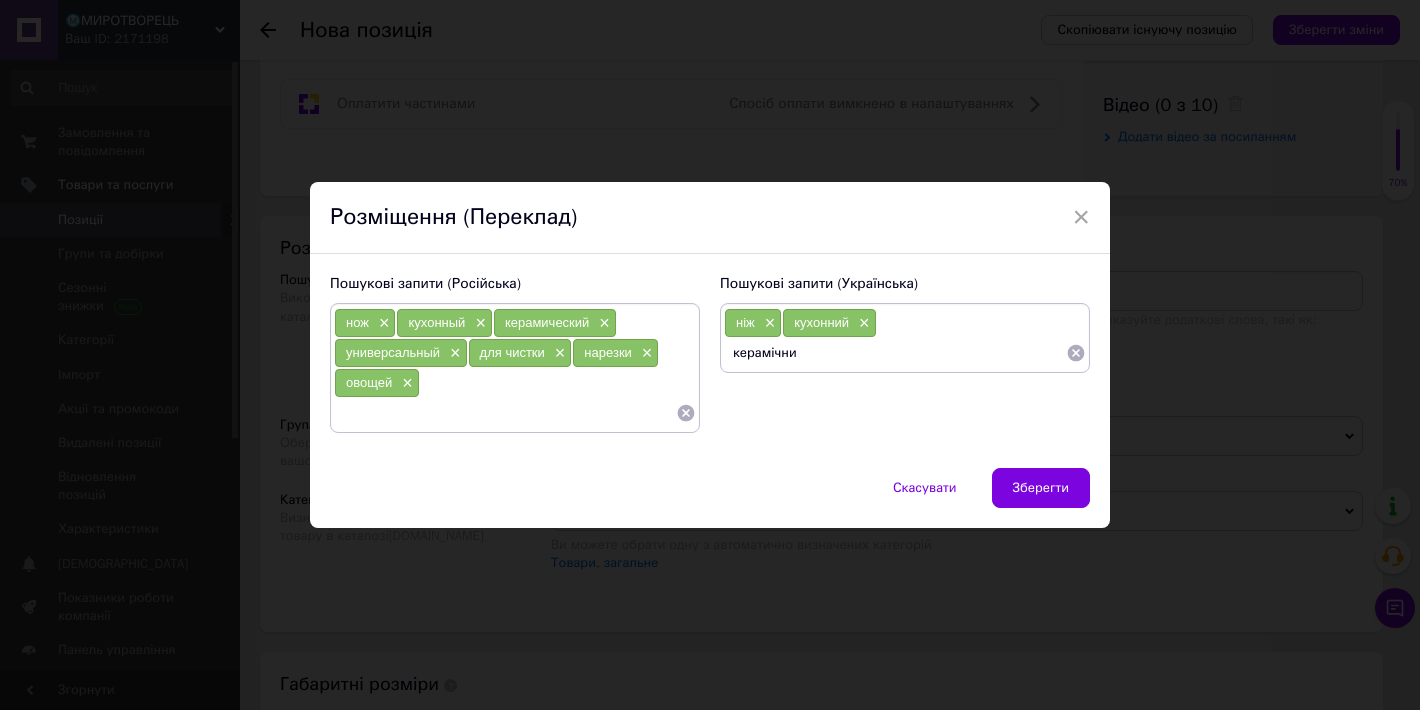 type on "керамічний" 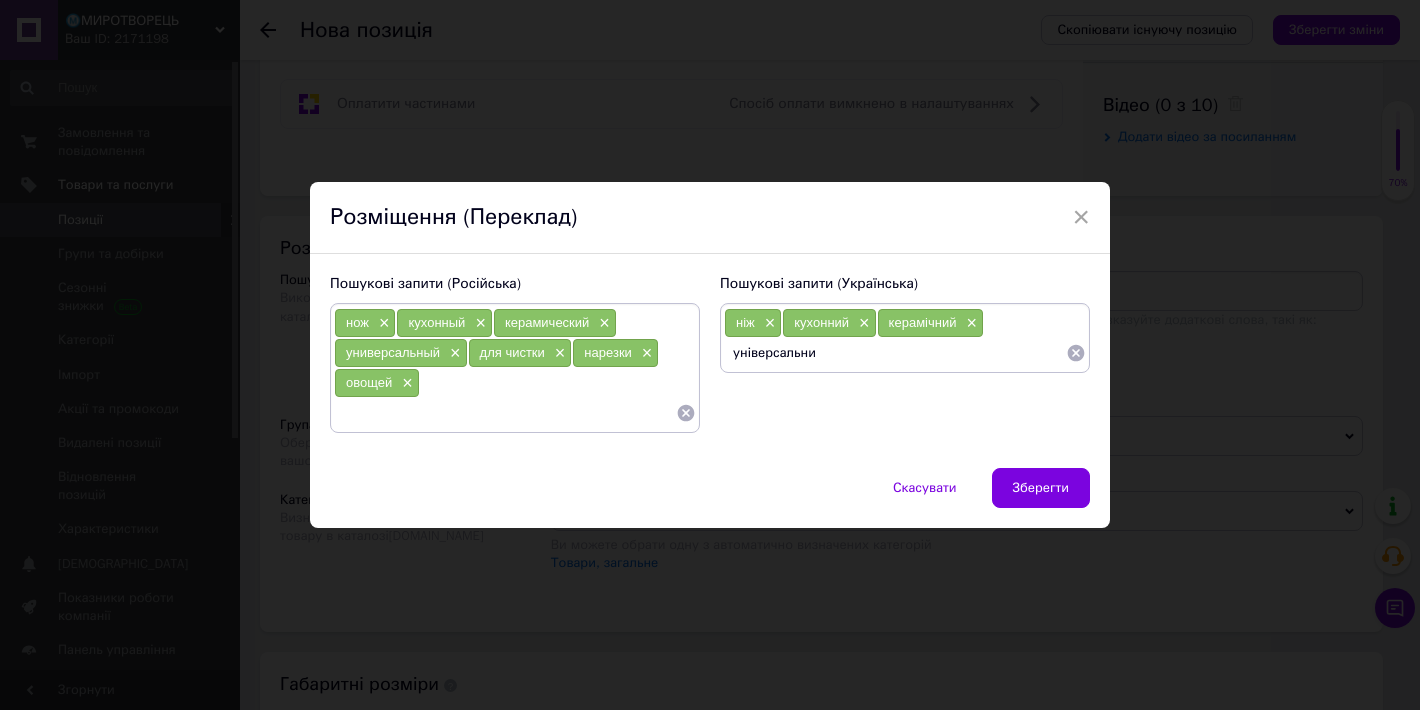 type on "універсальний" 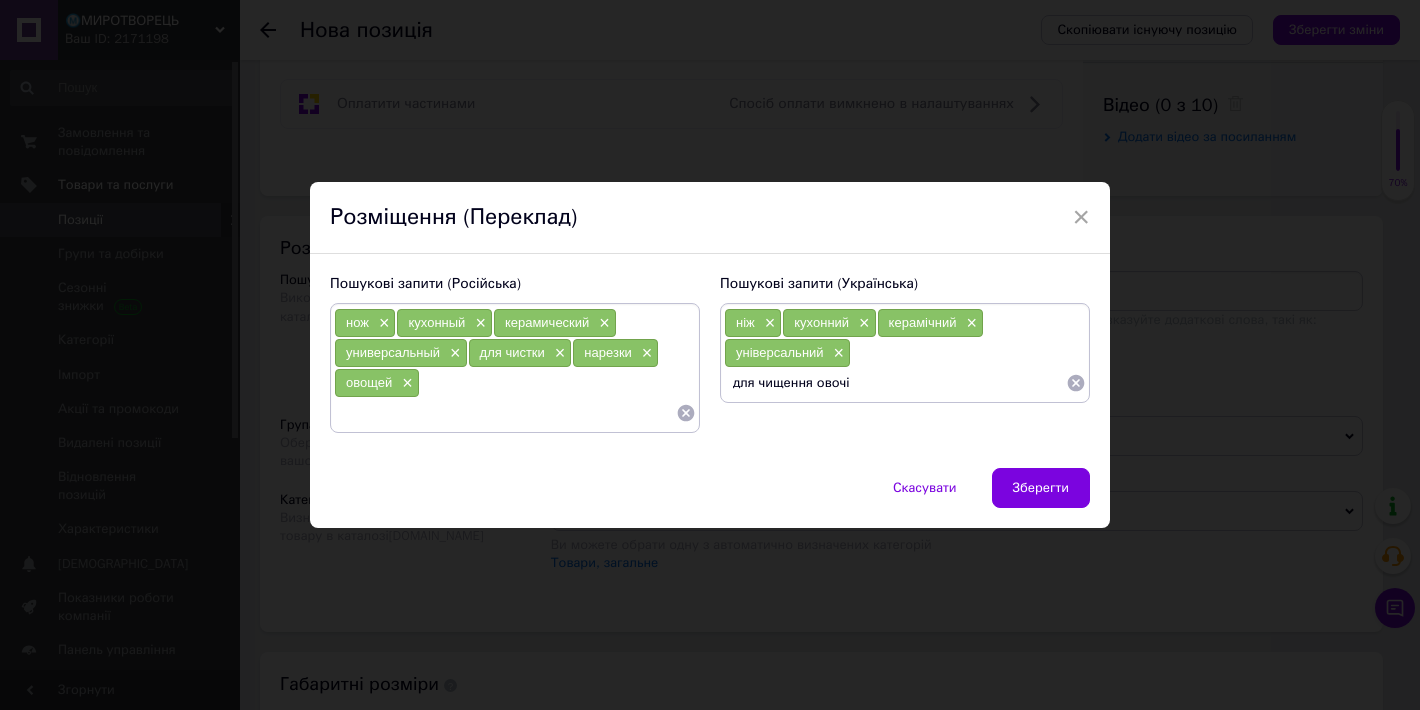 type on "для чищення овочів" 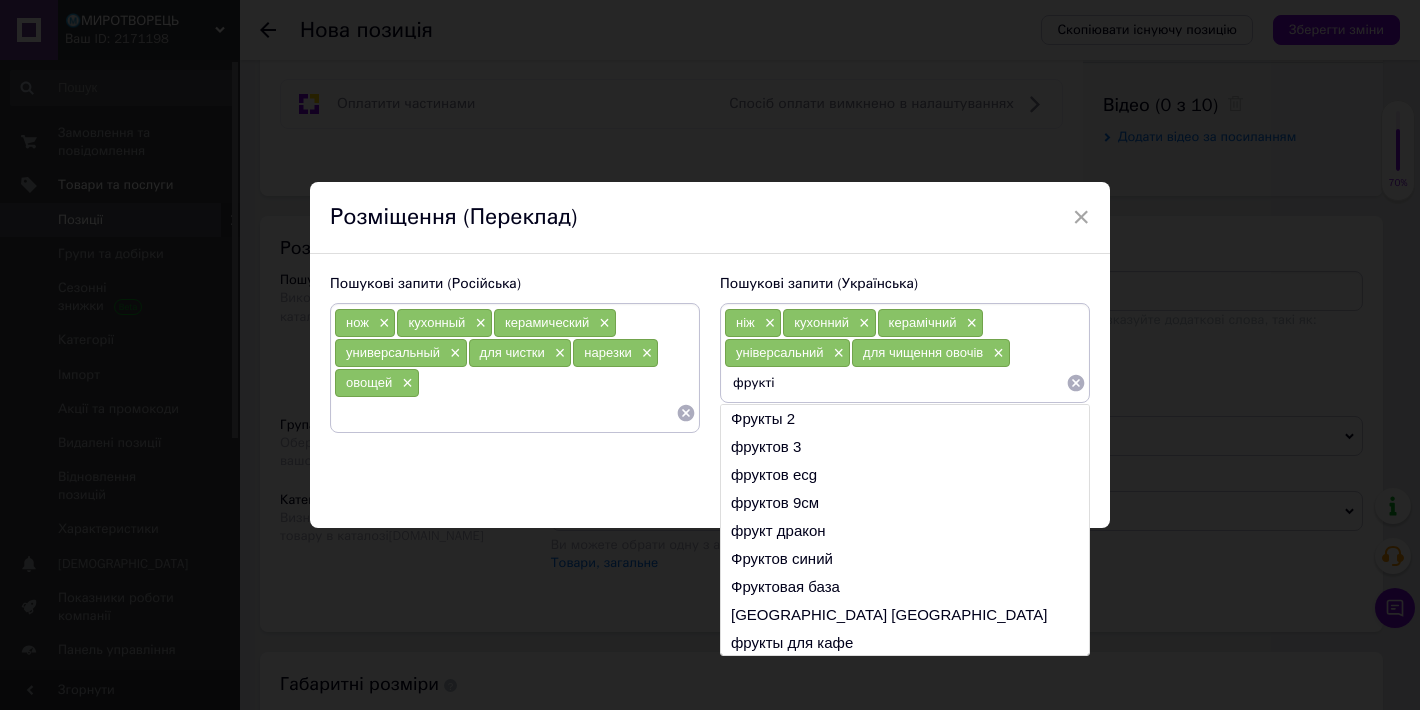 type on "фруктів" 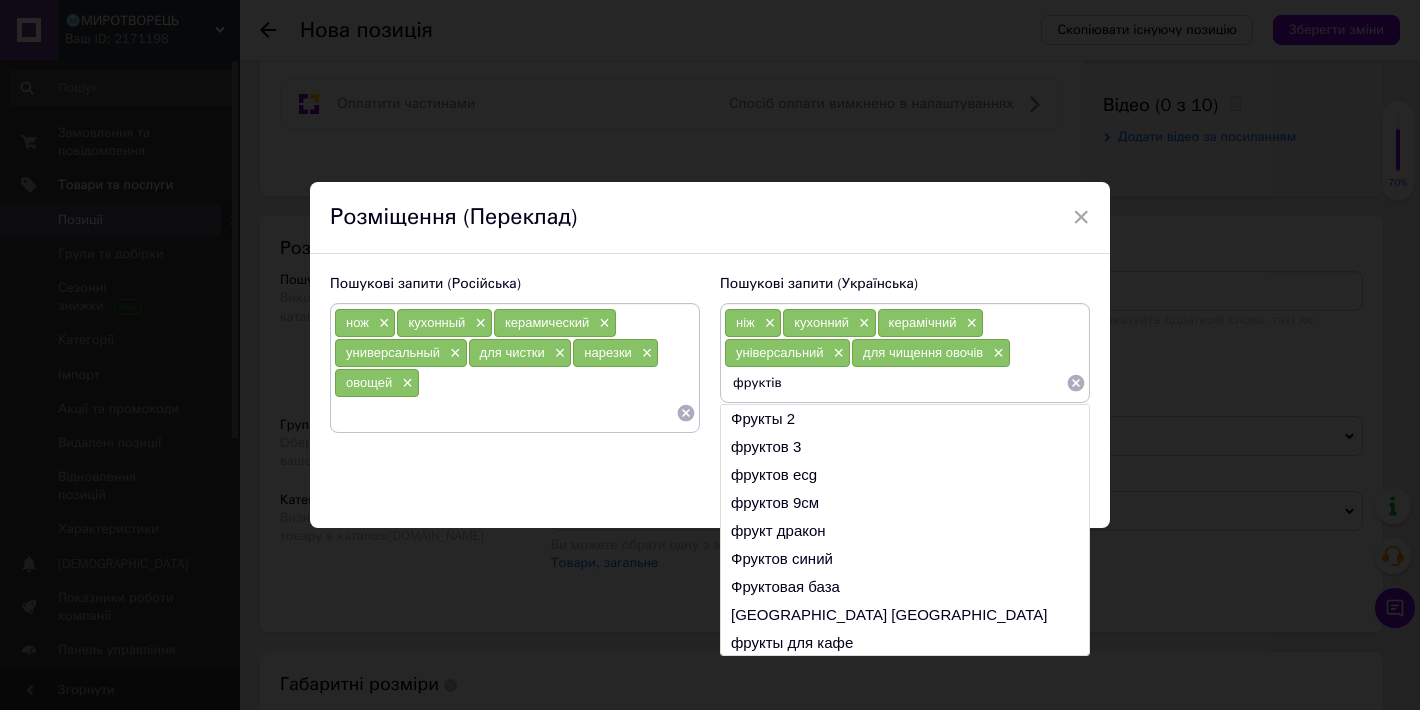 type 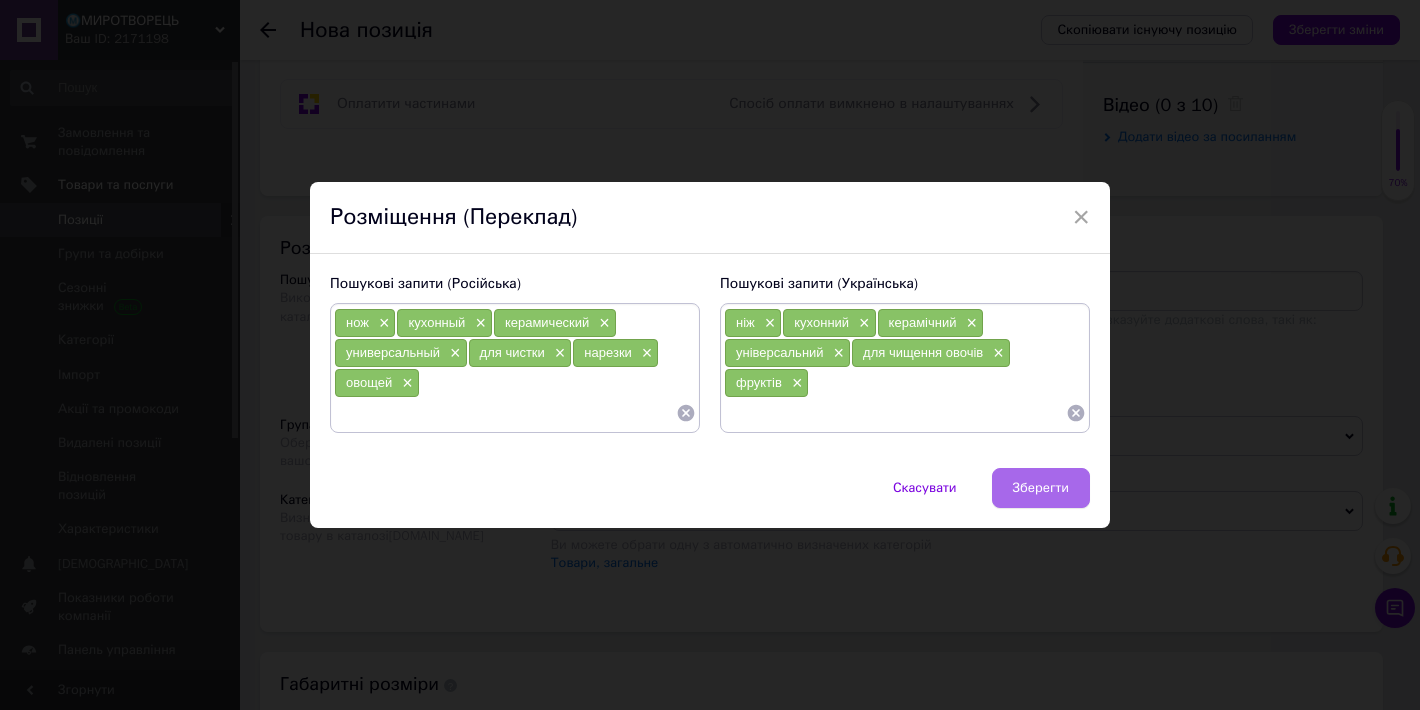 click on "Зберегти" at bounding box center (1041, 488) 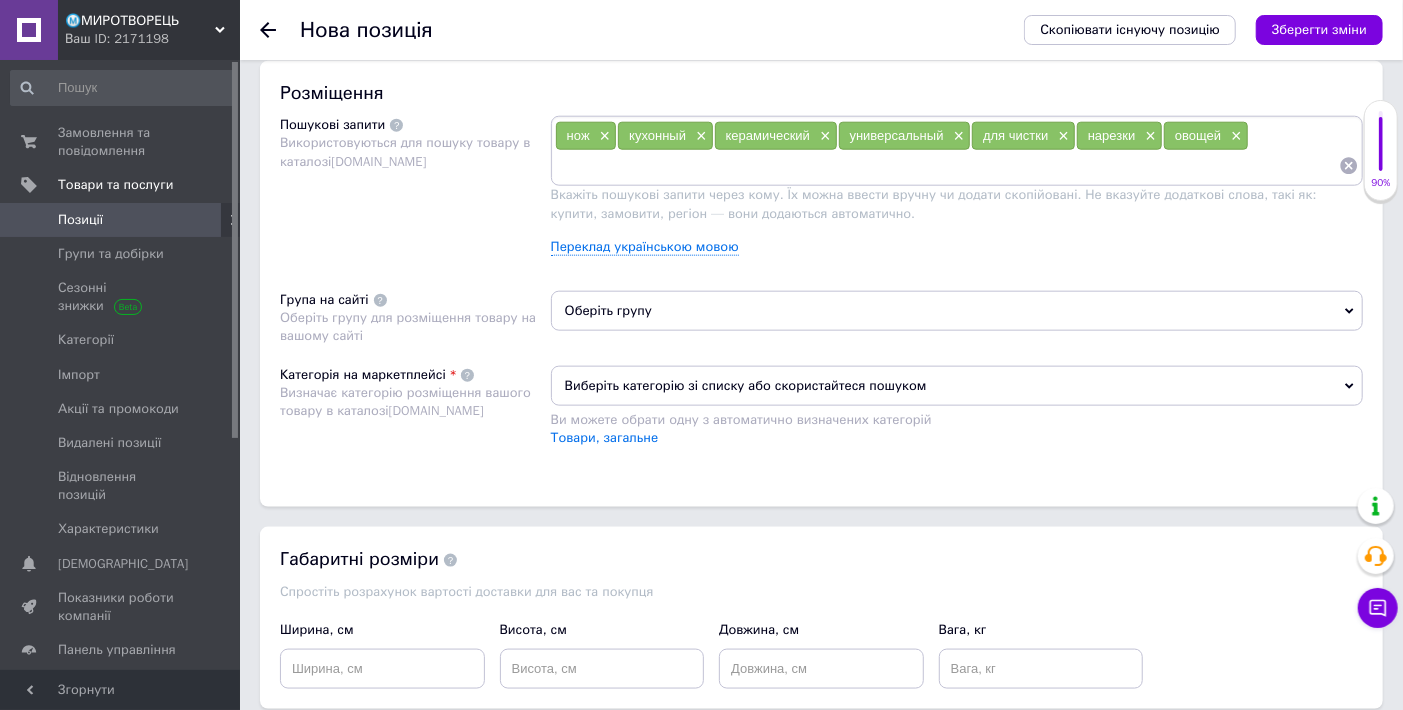scroll, scrollTop: 1555, scrollLeft: 0, axis: vertical 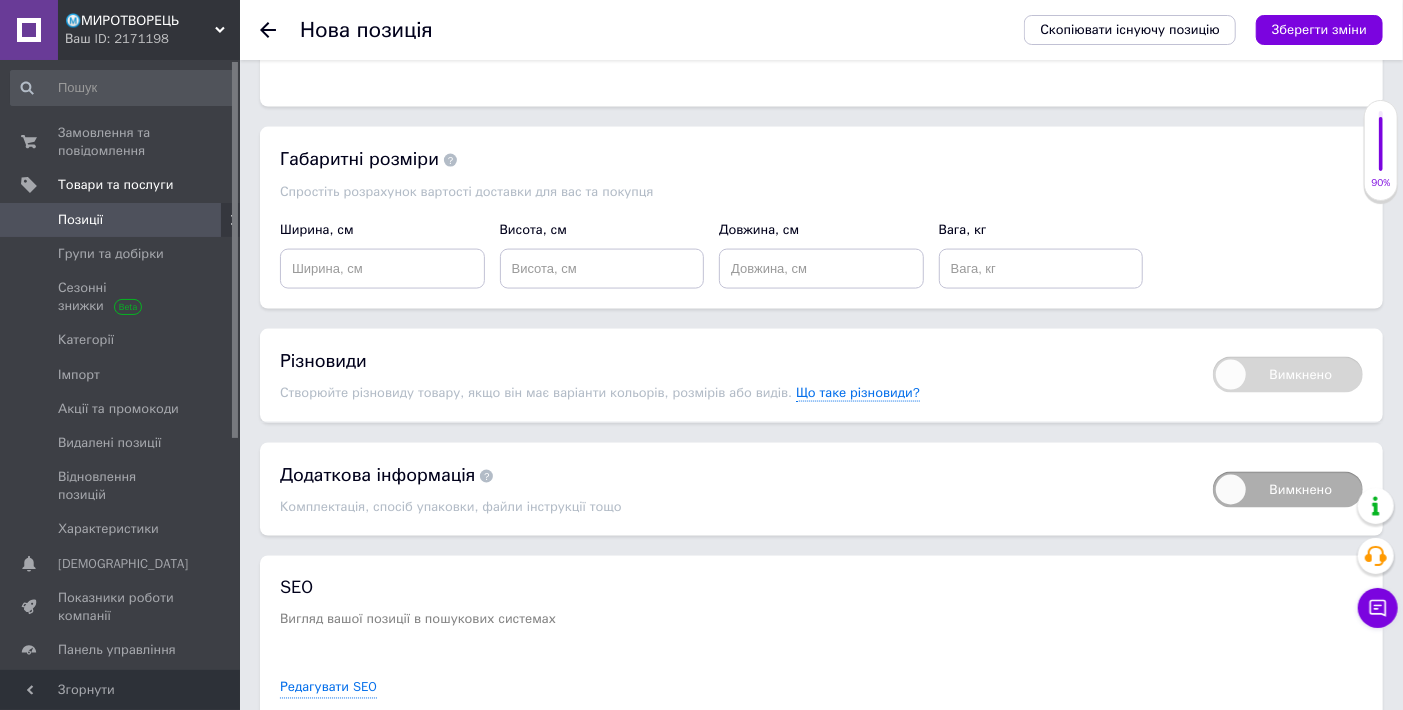 click on "Дім і сад >> Посуд >> Кухонне приладдя >> Кухонні ножі та підставки" at bounding box center [770, 37] 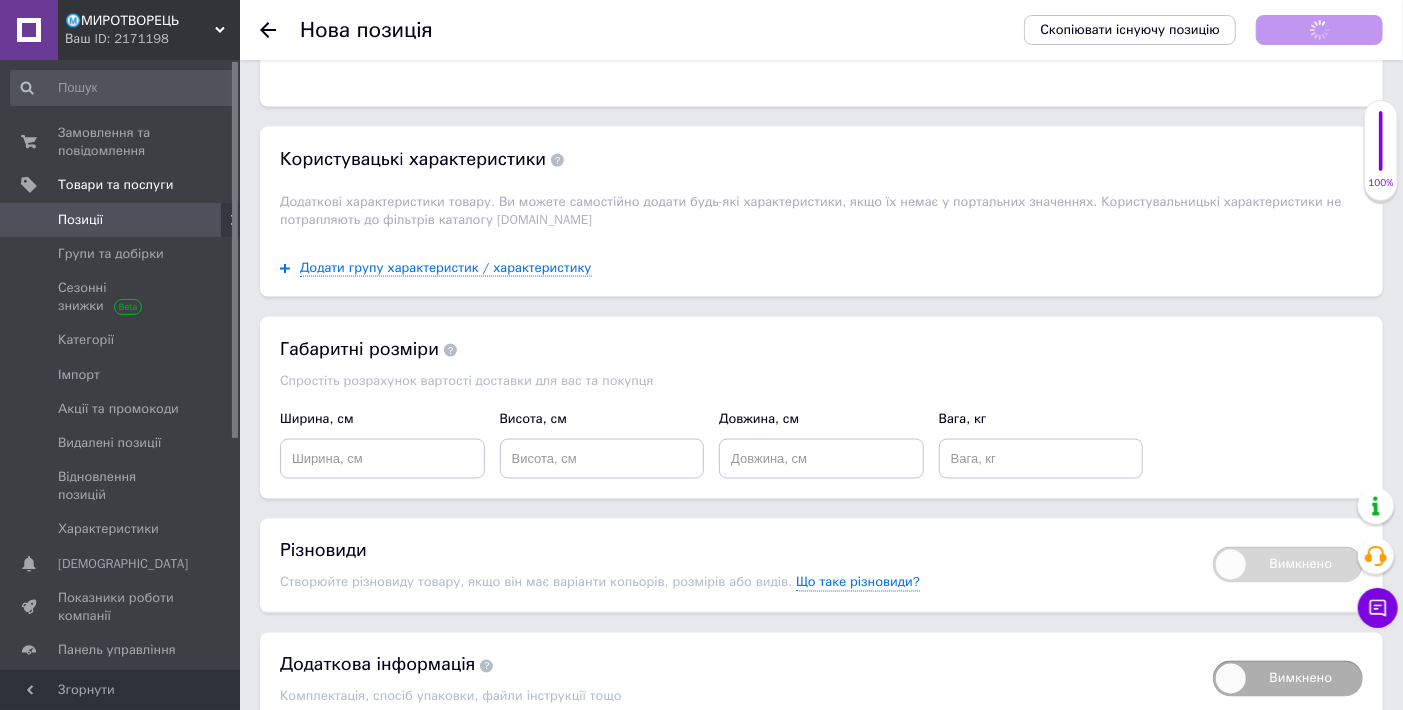 click on "Оберіть групу" at bounding box center (957, -89) 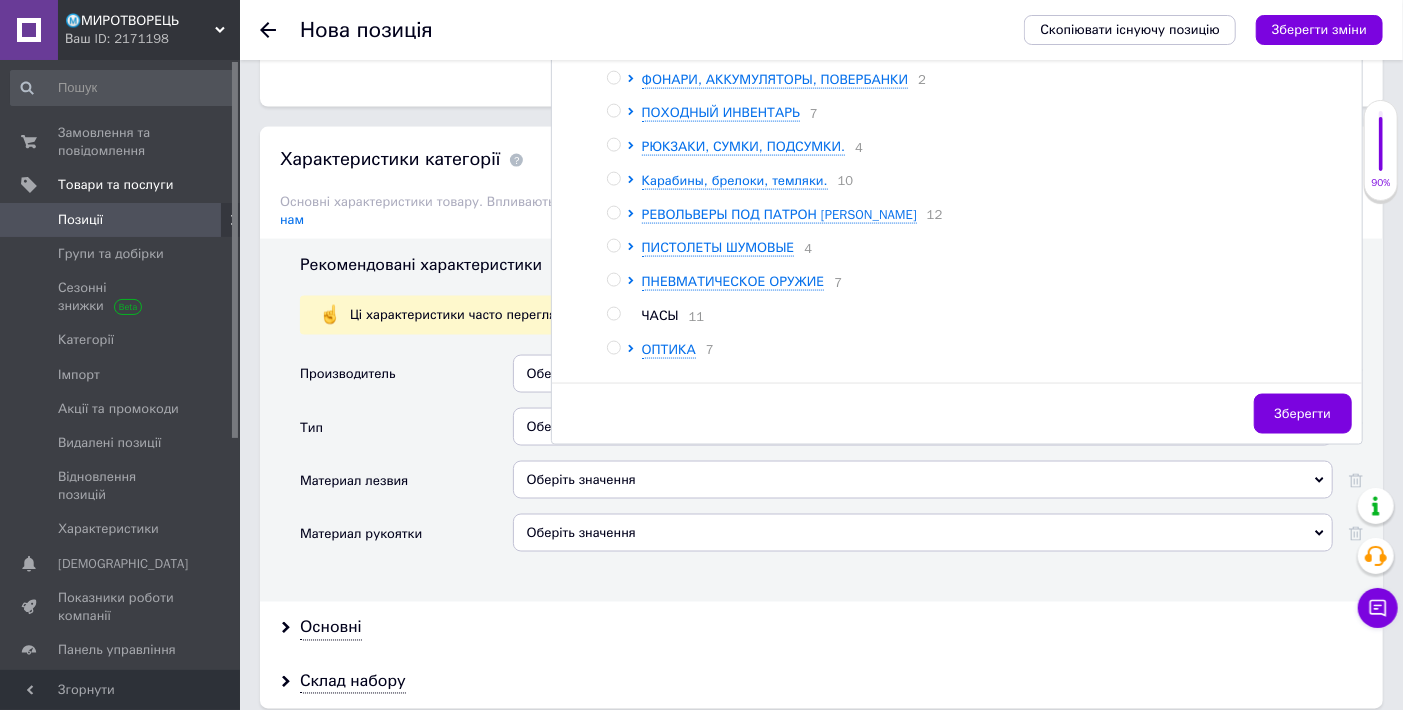 click on "НОЖИ, МАЧЕТЕ" at bounding box center [693, 45] 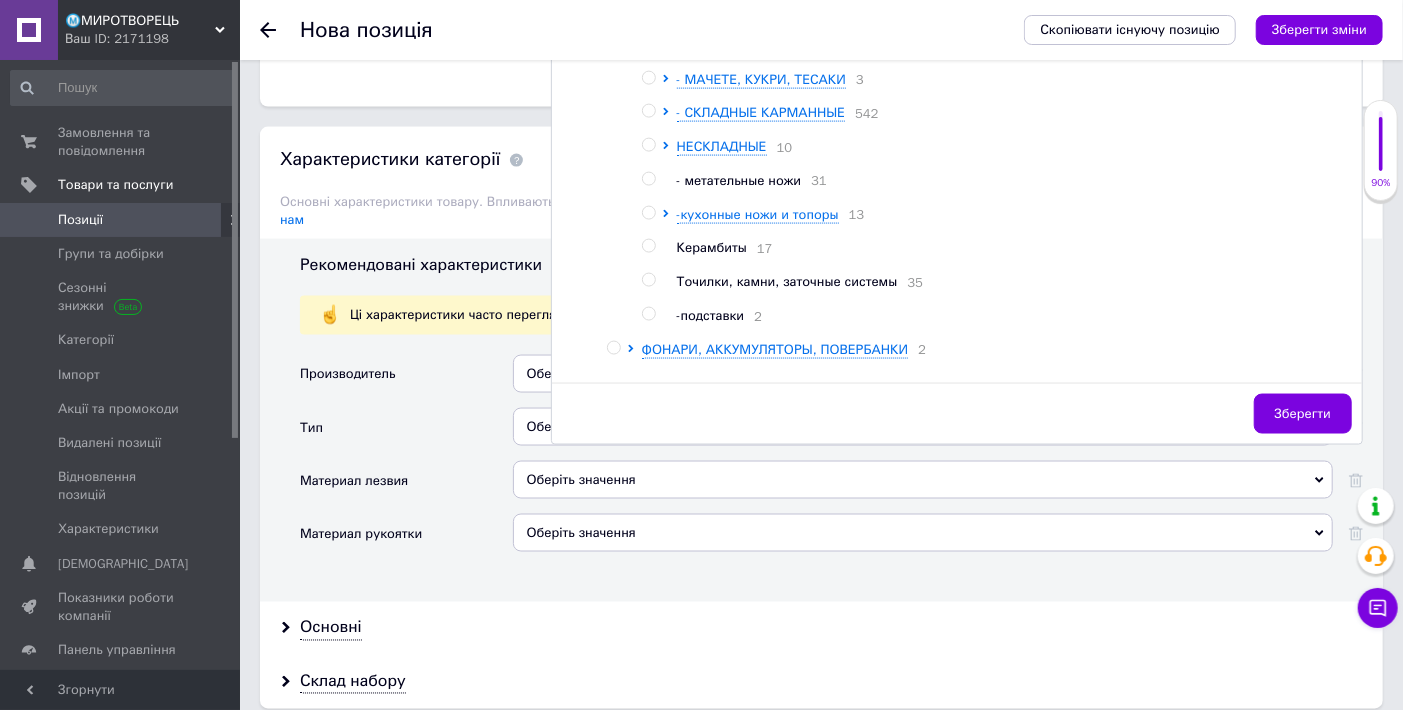 click at bounding box center [648, 213] 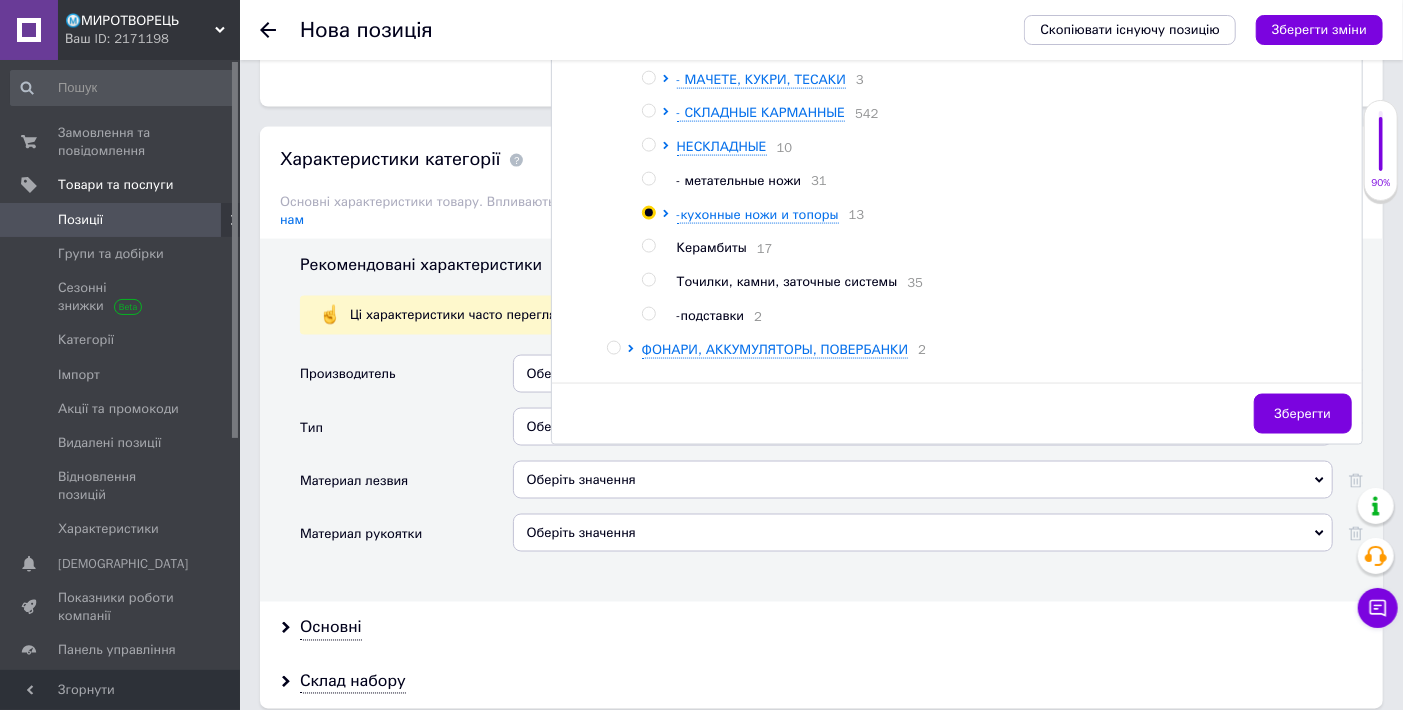 radio on "true" 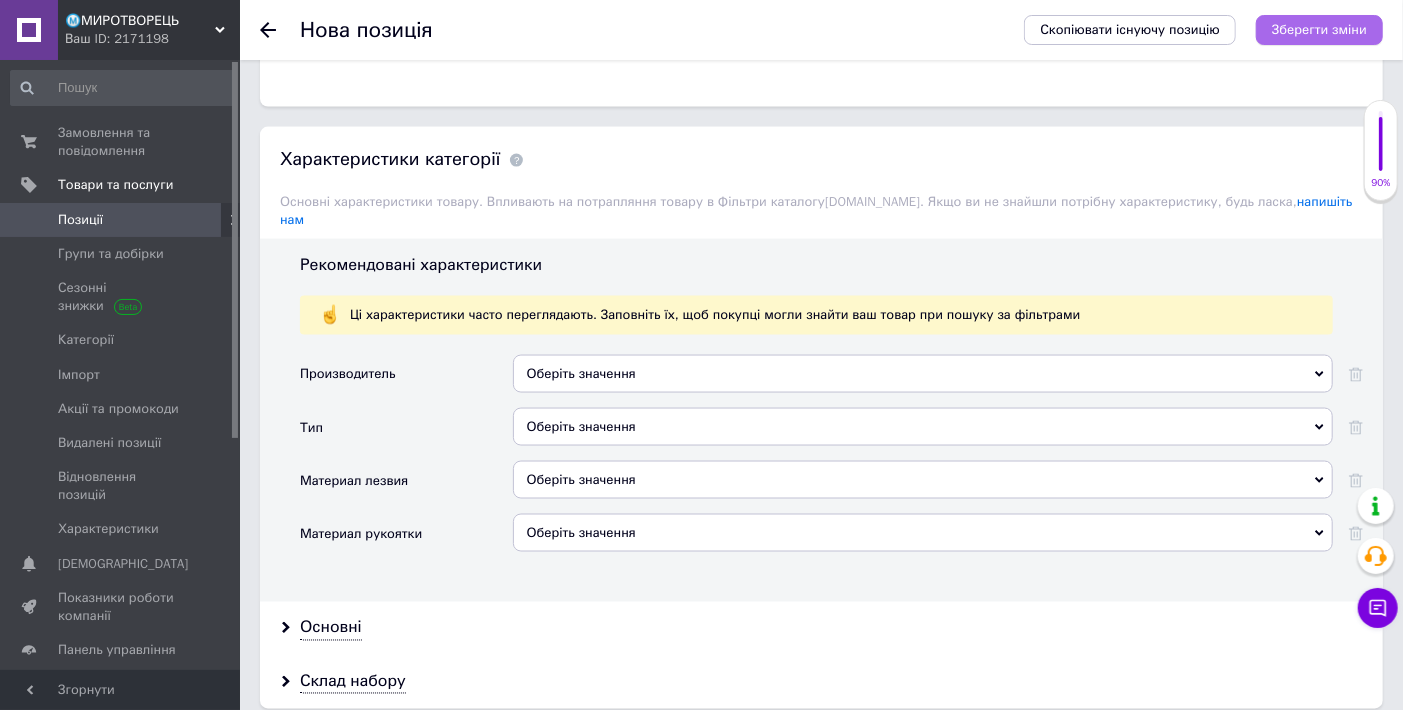 click on "Зберегти зміни" at bounding box center [1319, 29] 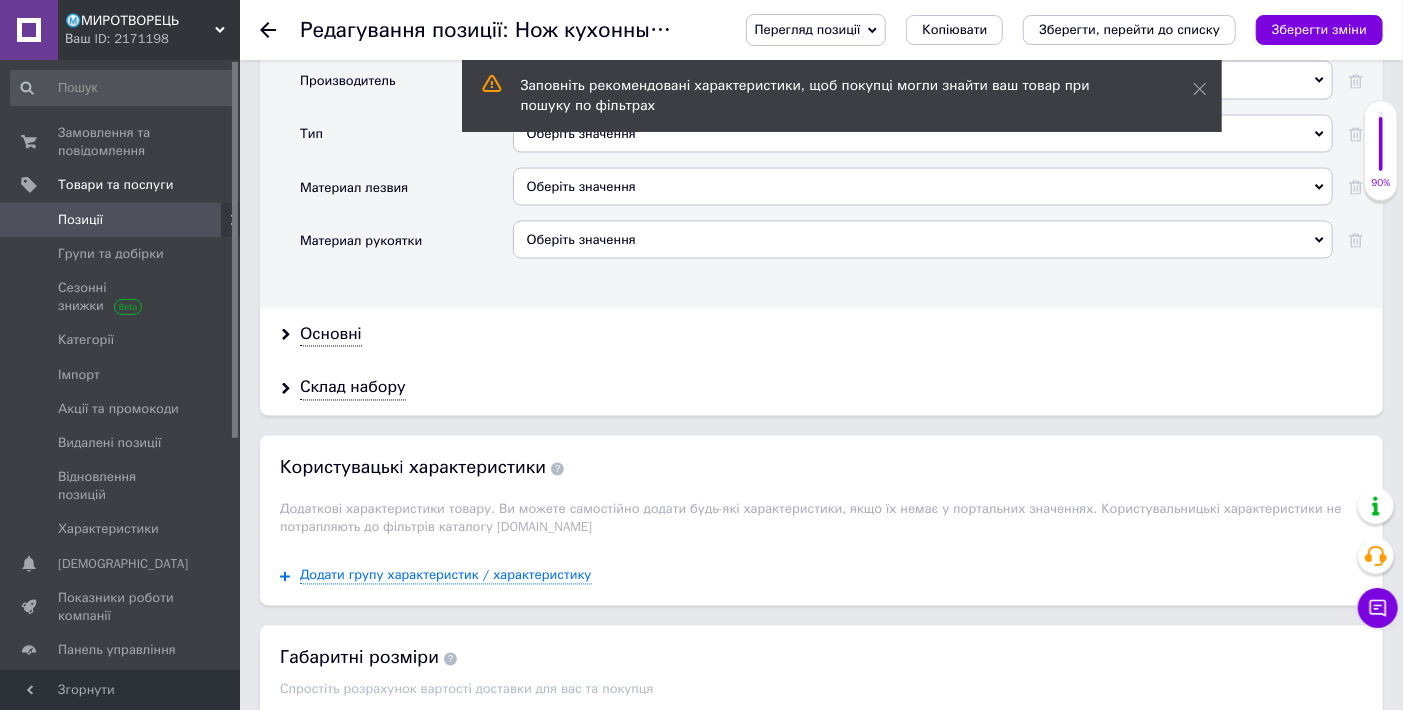 scroll, scrollTop: 1888, scrollLeft: 0, axis: vertical 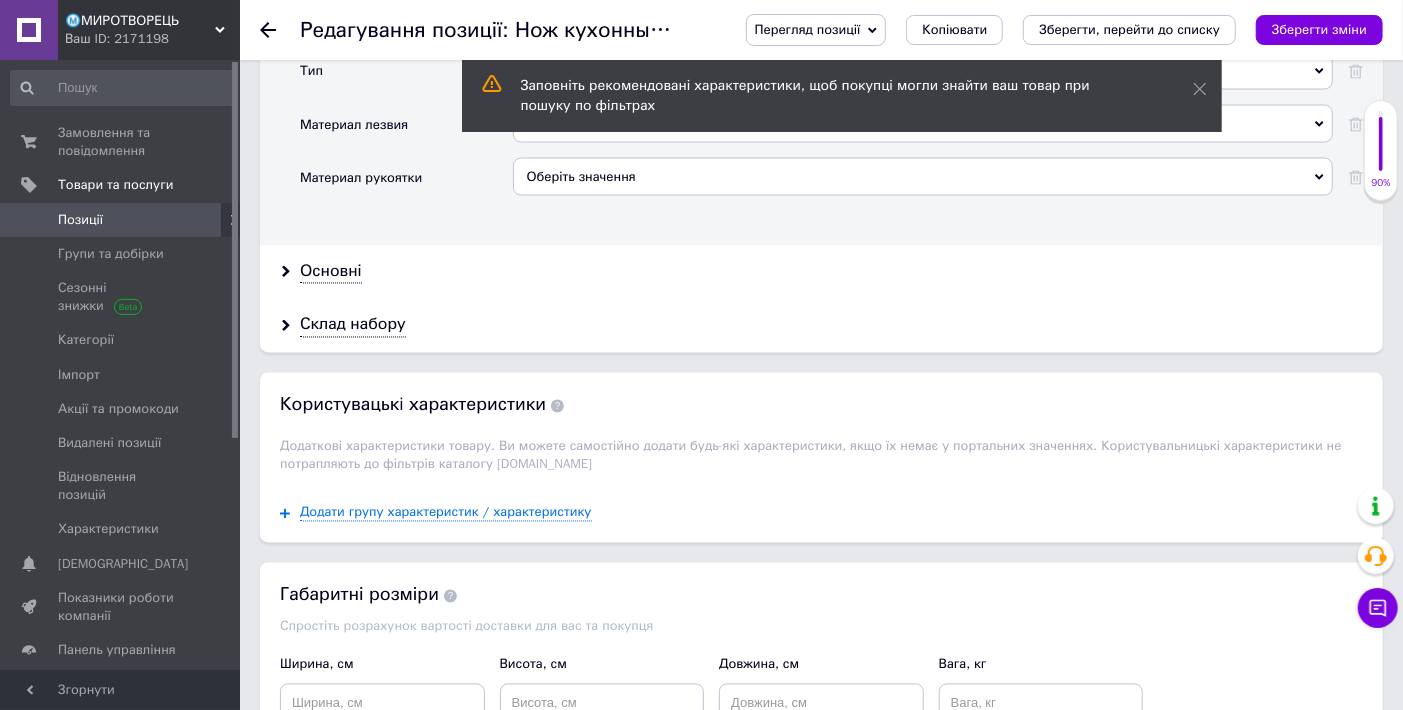 click on "Оберіть значення" at bounding box center (923, 71) 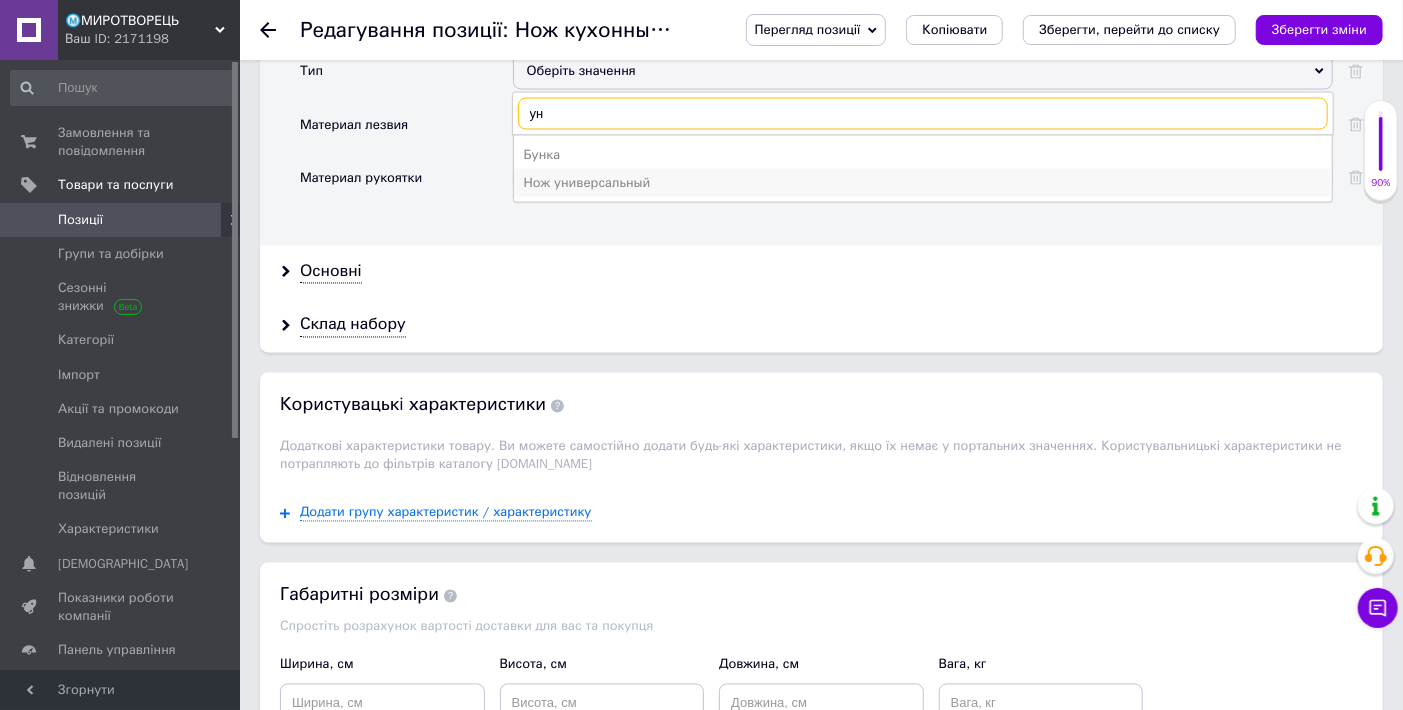 type on "ун" 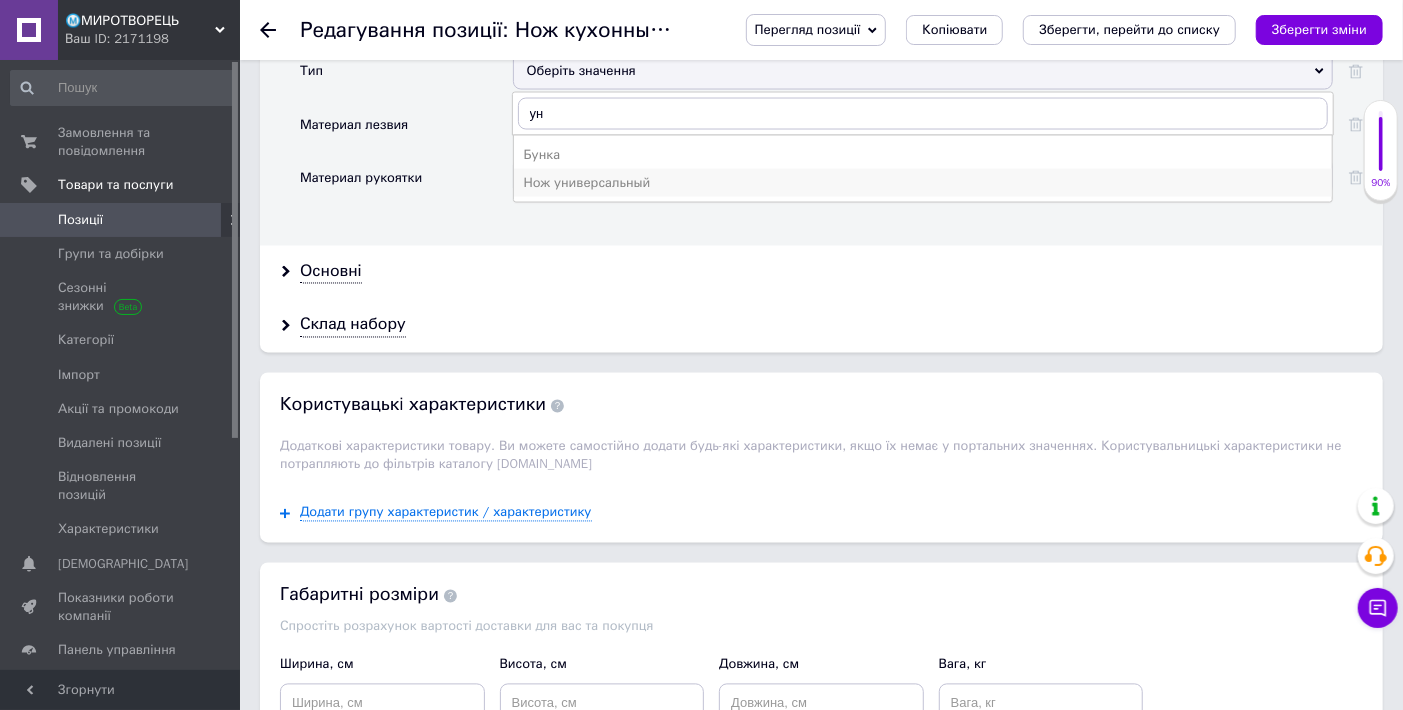 click on "Нож универсальный" at bounding box center (923, 183) 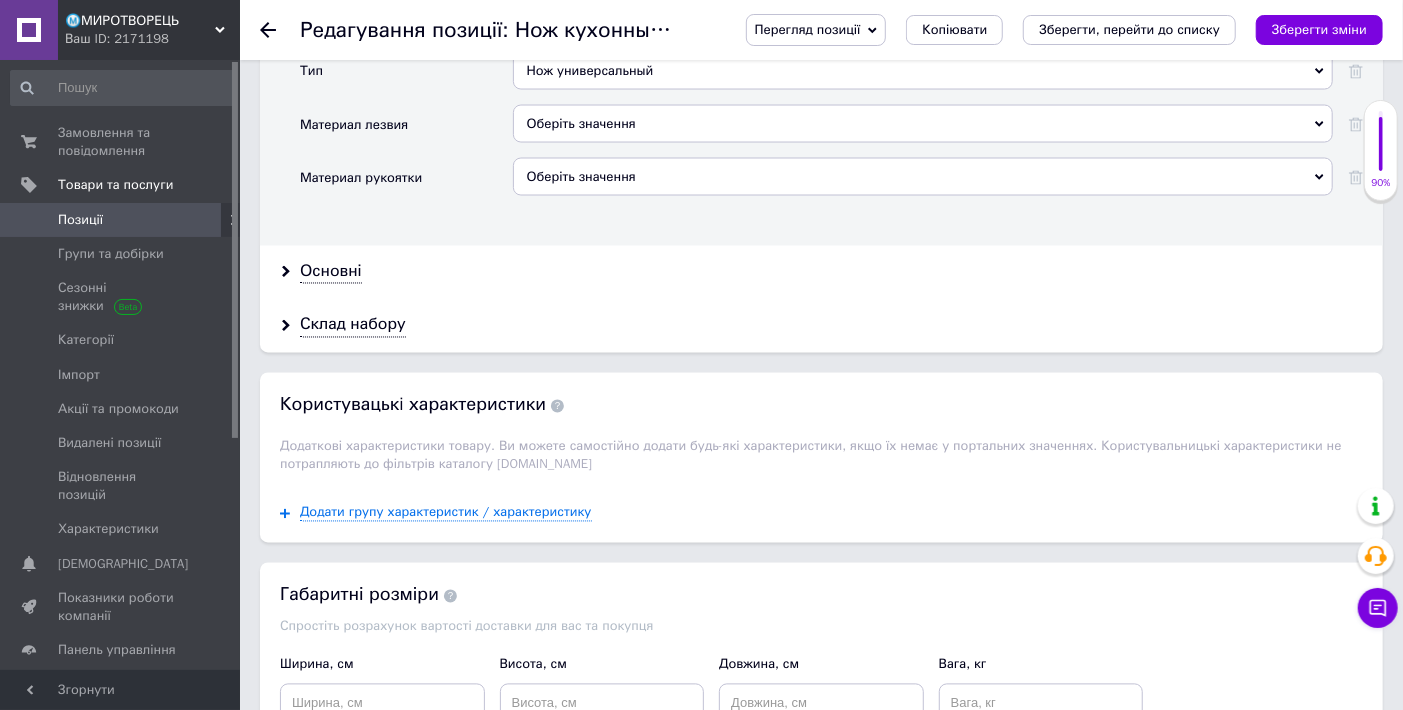 click on "Оберіть значення" at bounding box center [923, 124] 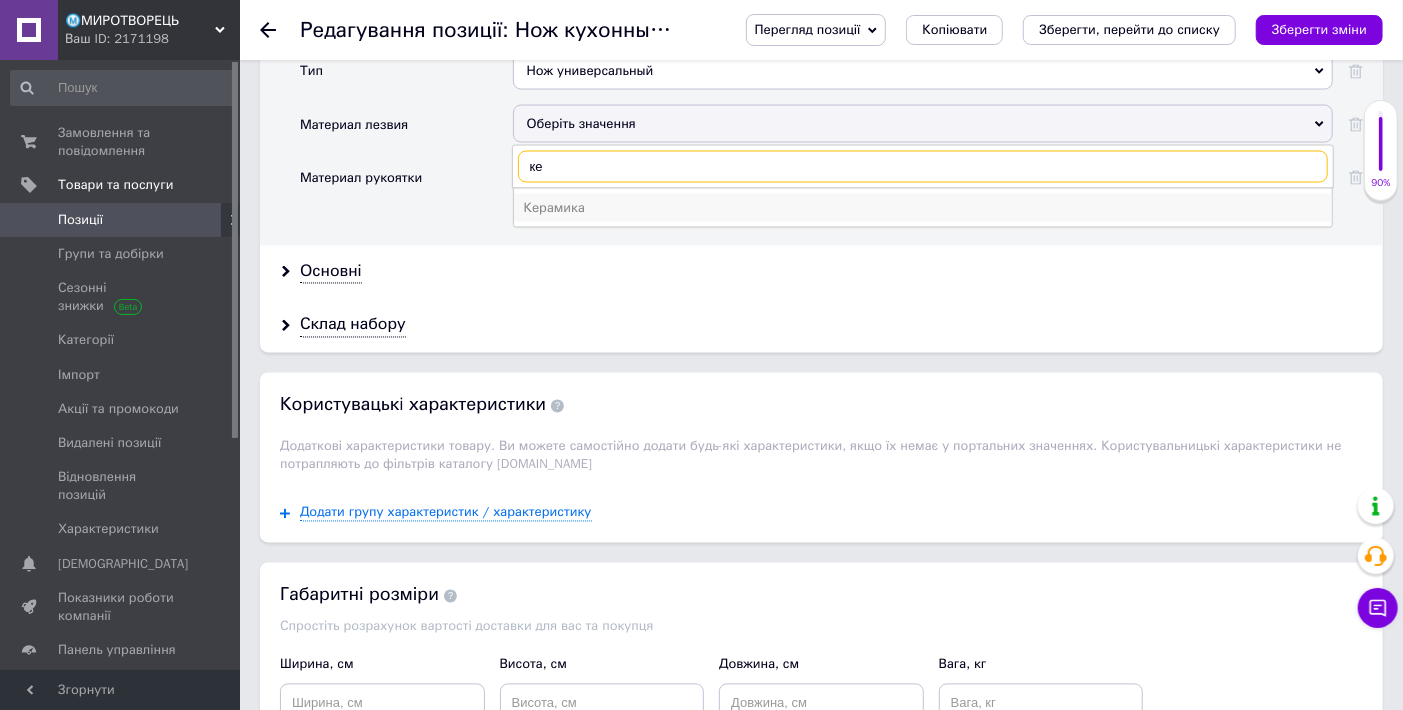 type on "ке" 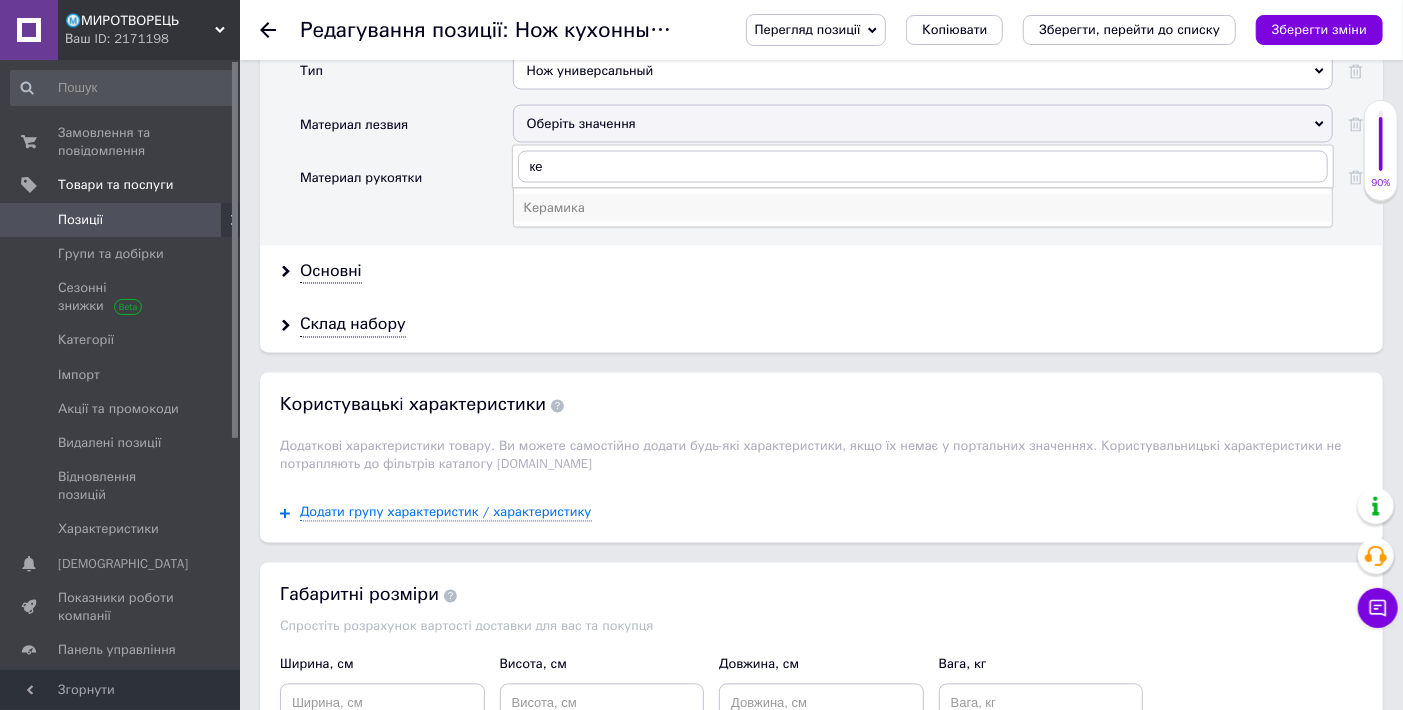 click on "Керамика" at bounding box center (923, 208) 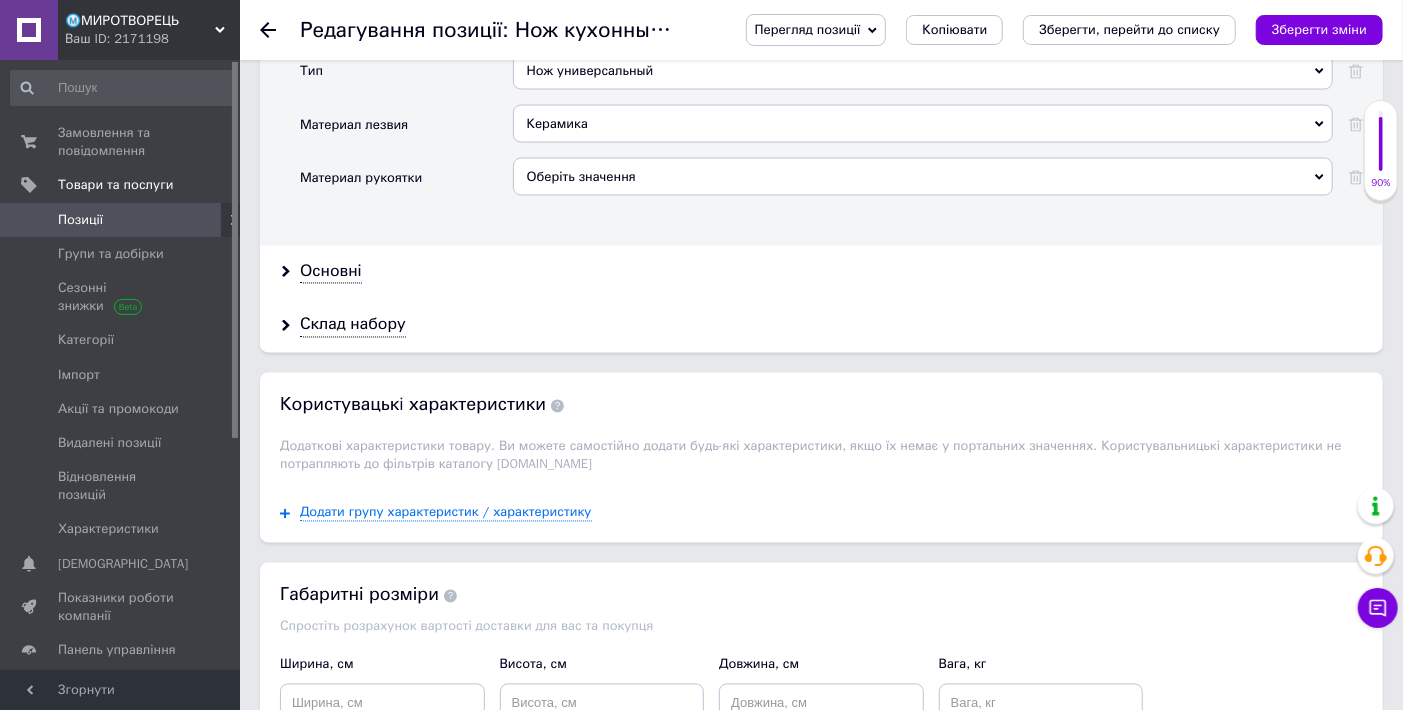 click on "Оберіть значення" at bounding box center [923, 177] 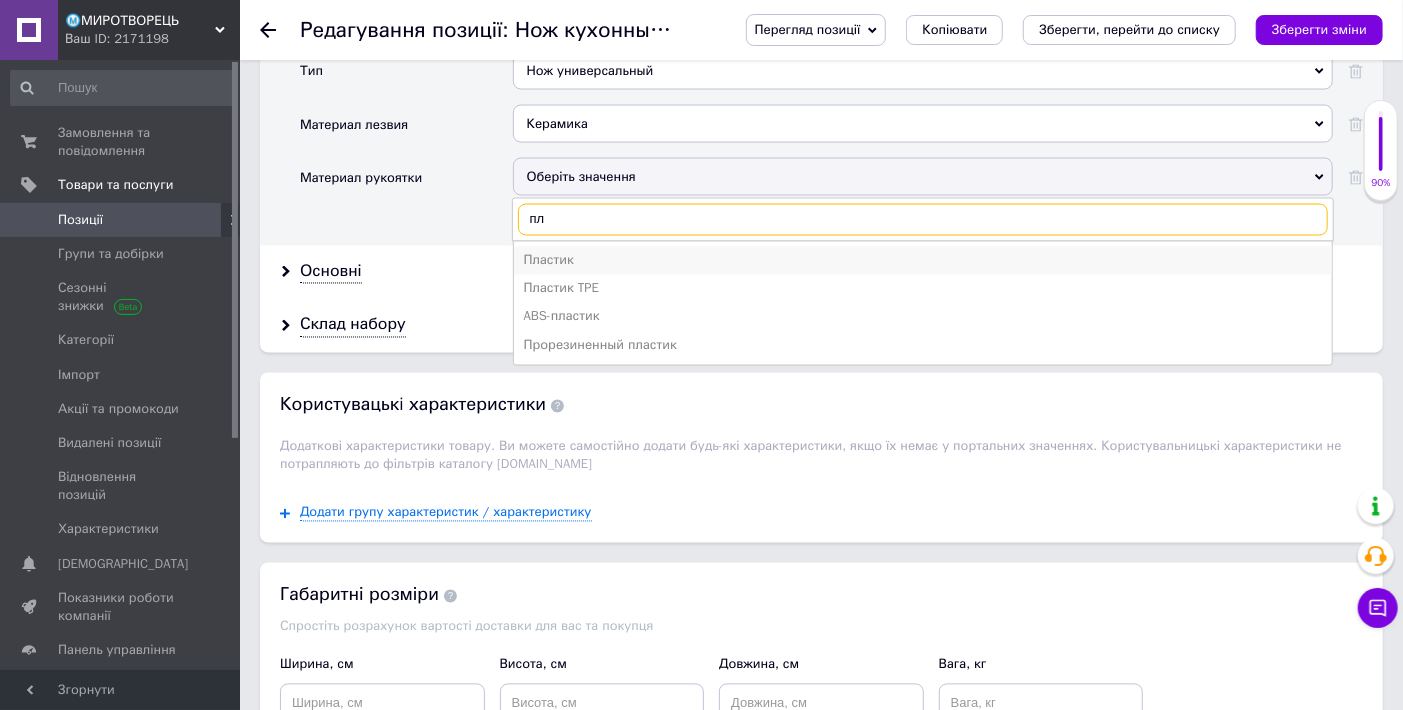 type on "пл" 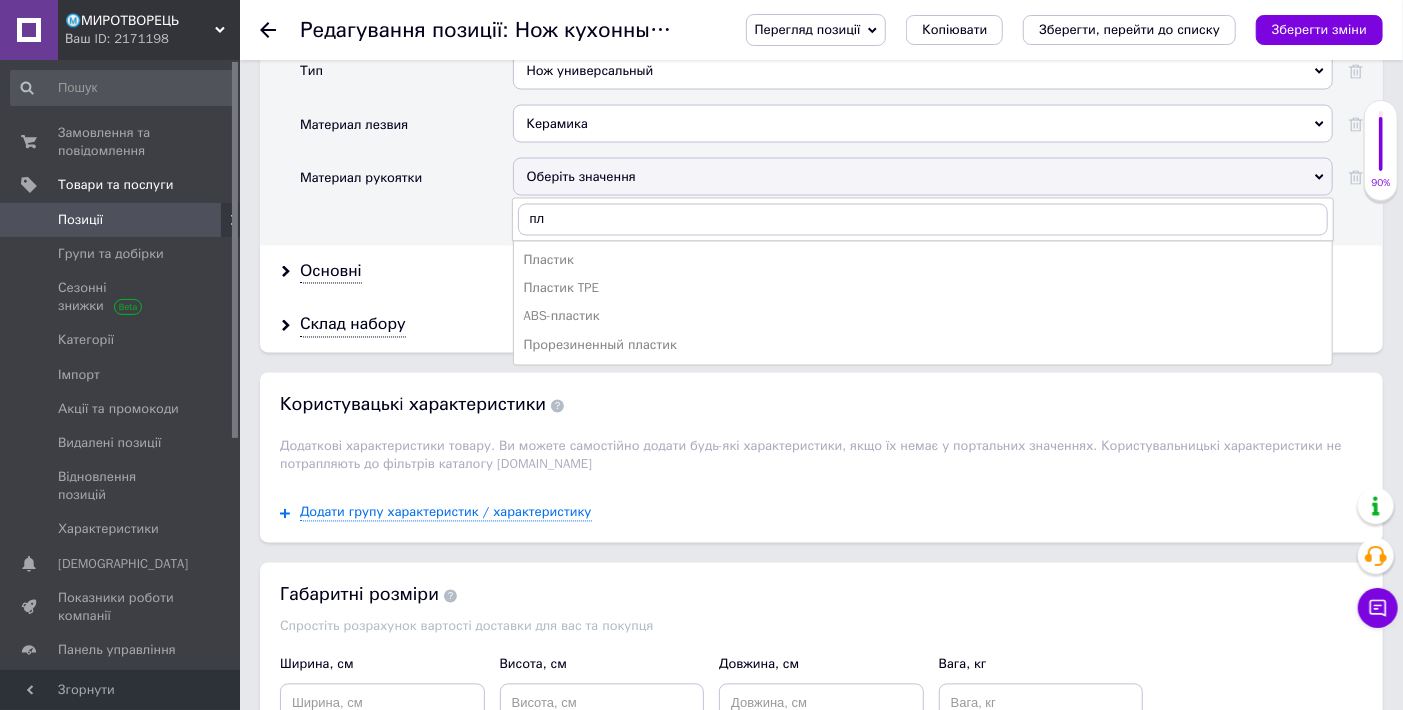 click on "Пластик" at bounding box center [923, 261] 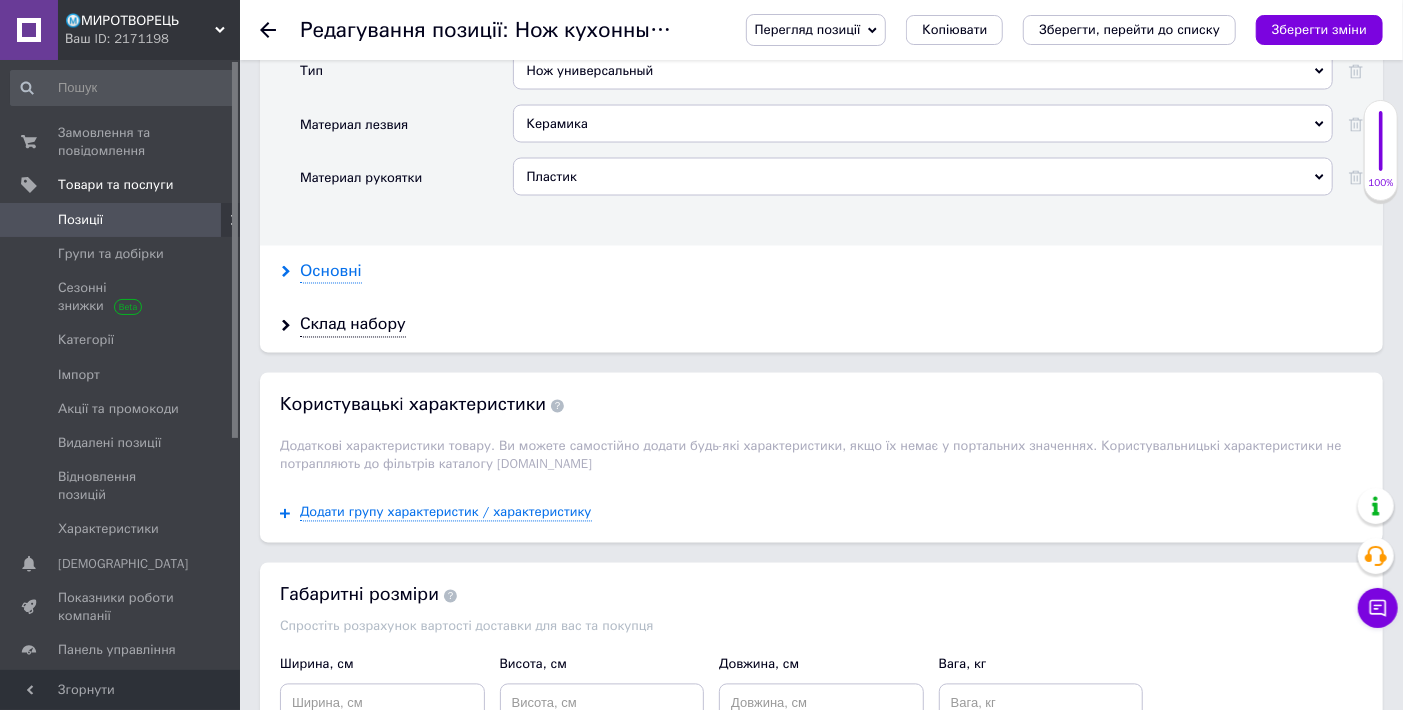 click on "Основні" at bounding box center (331, 272) 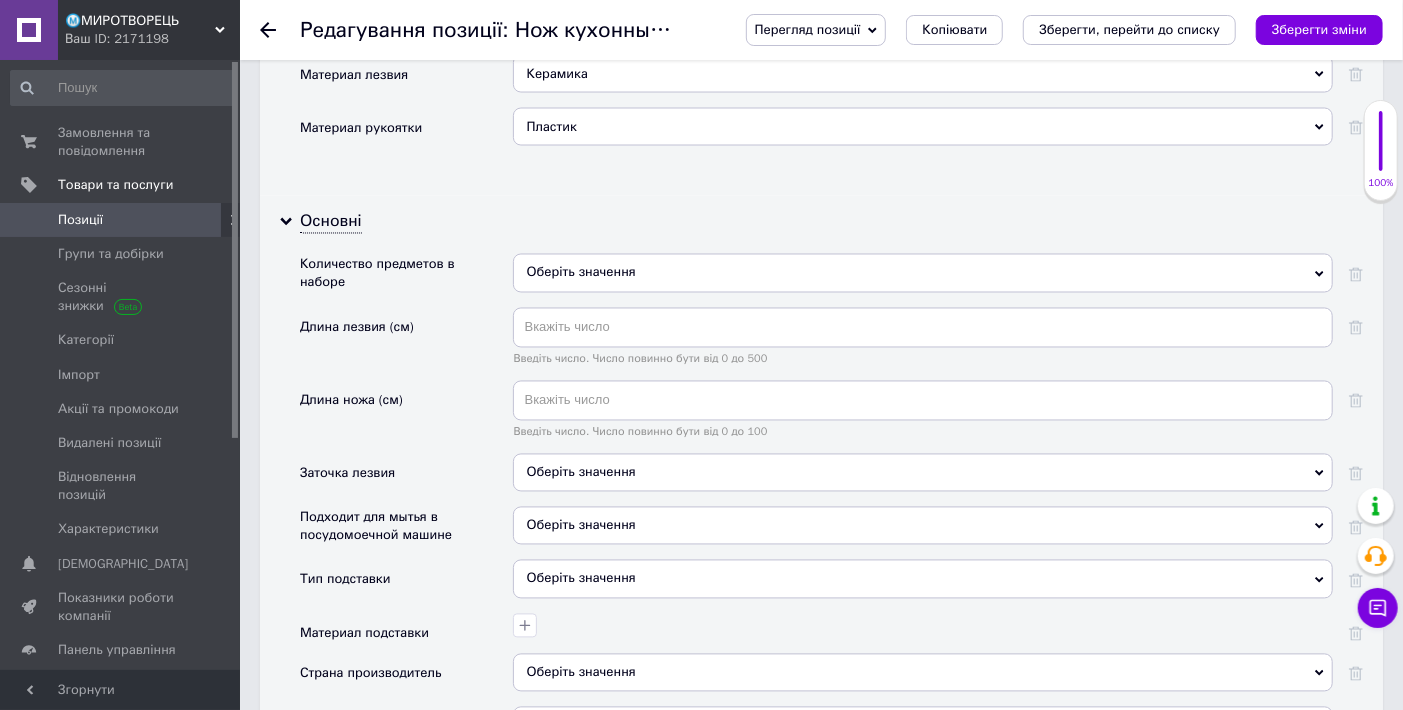 scroll, scrollTop: 2000, scrollLeft: 0, axis: vertical 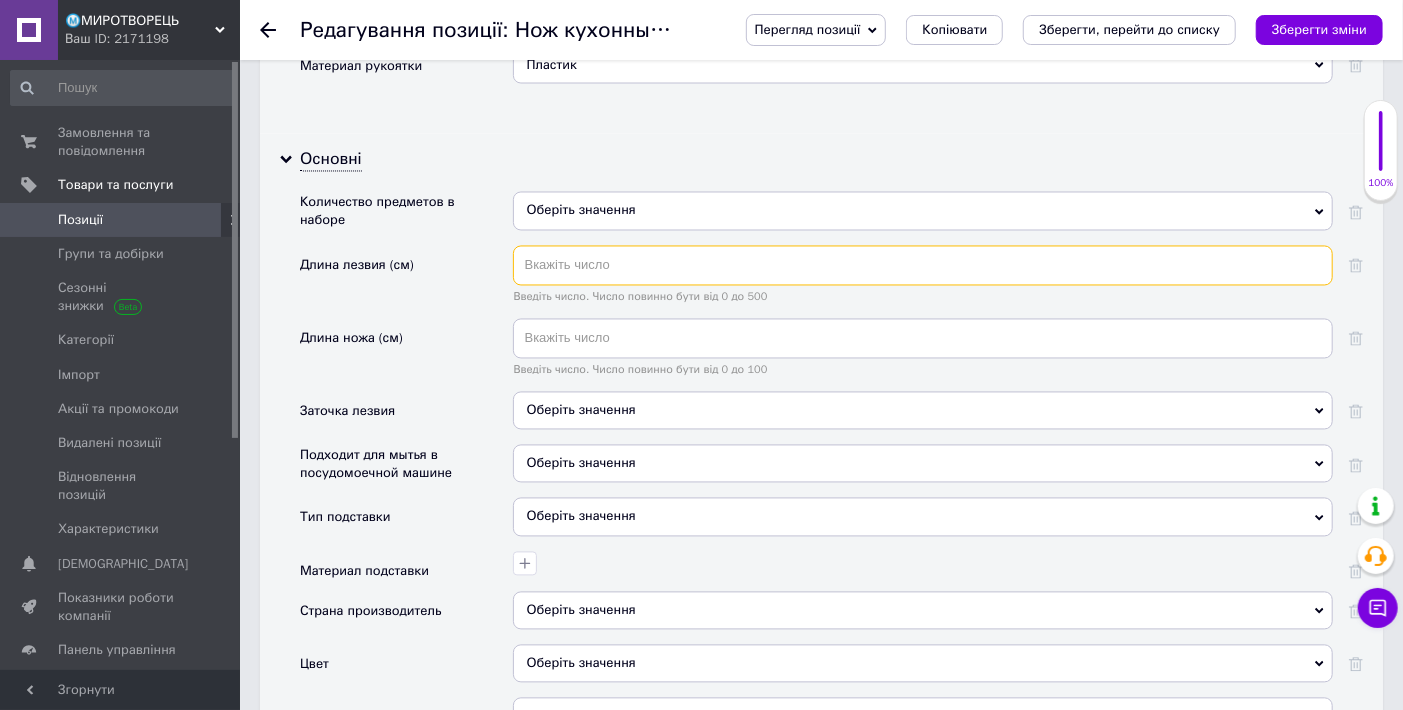 click at bounding box center (923, 266) 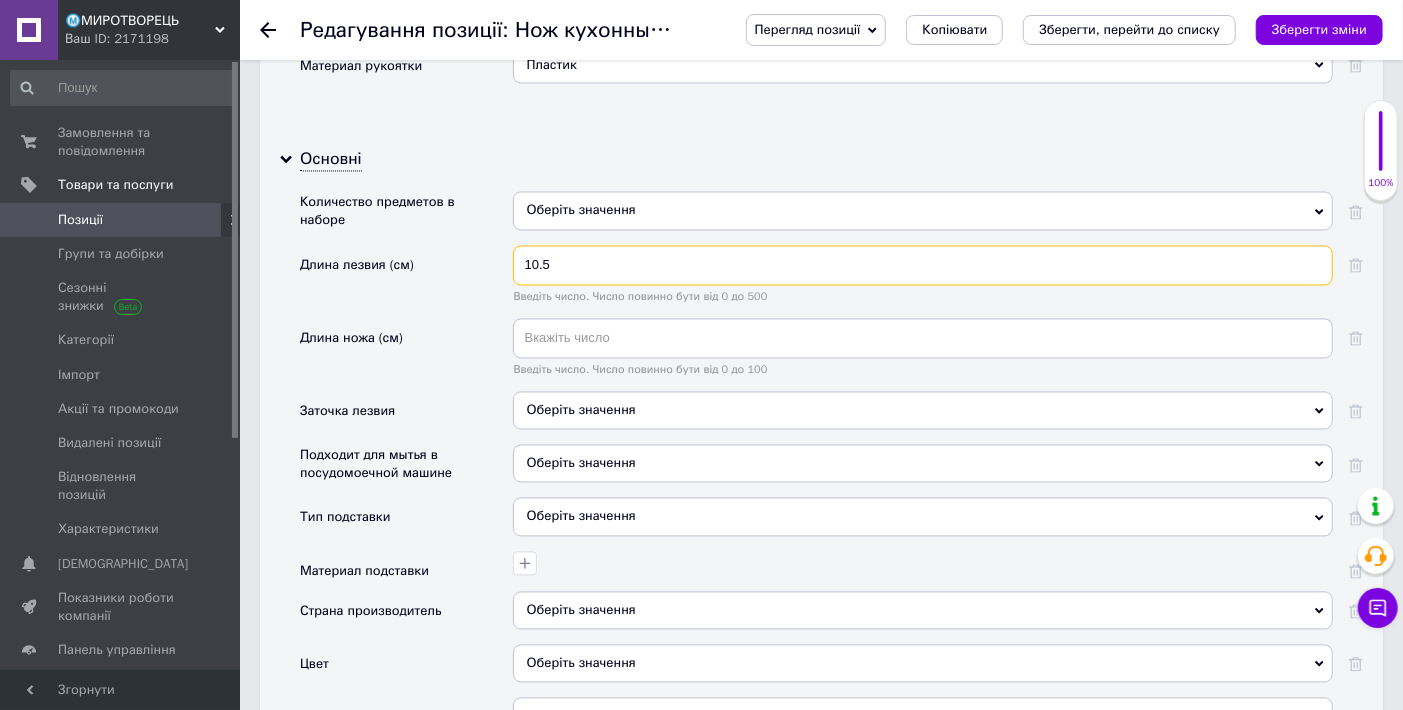 type on "10.5" 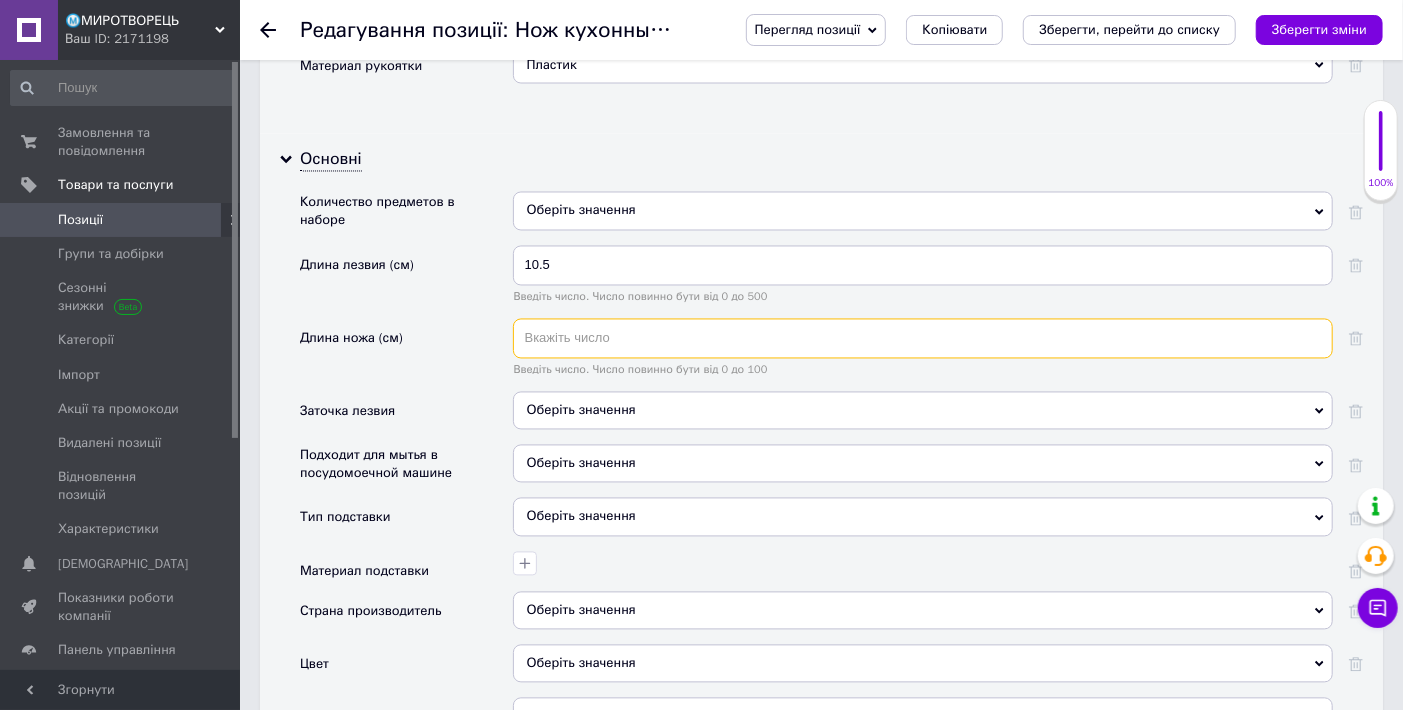 click at bounding box center [923, 339] 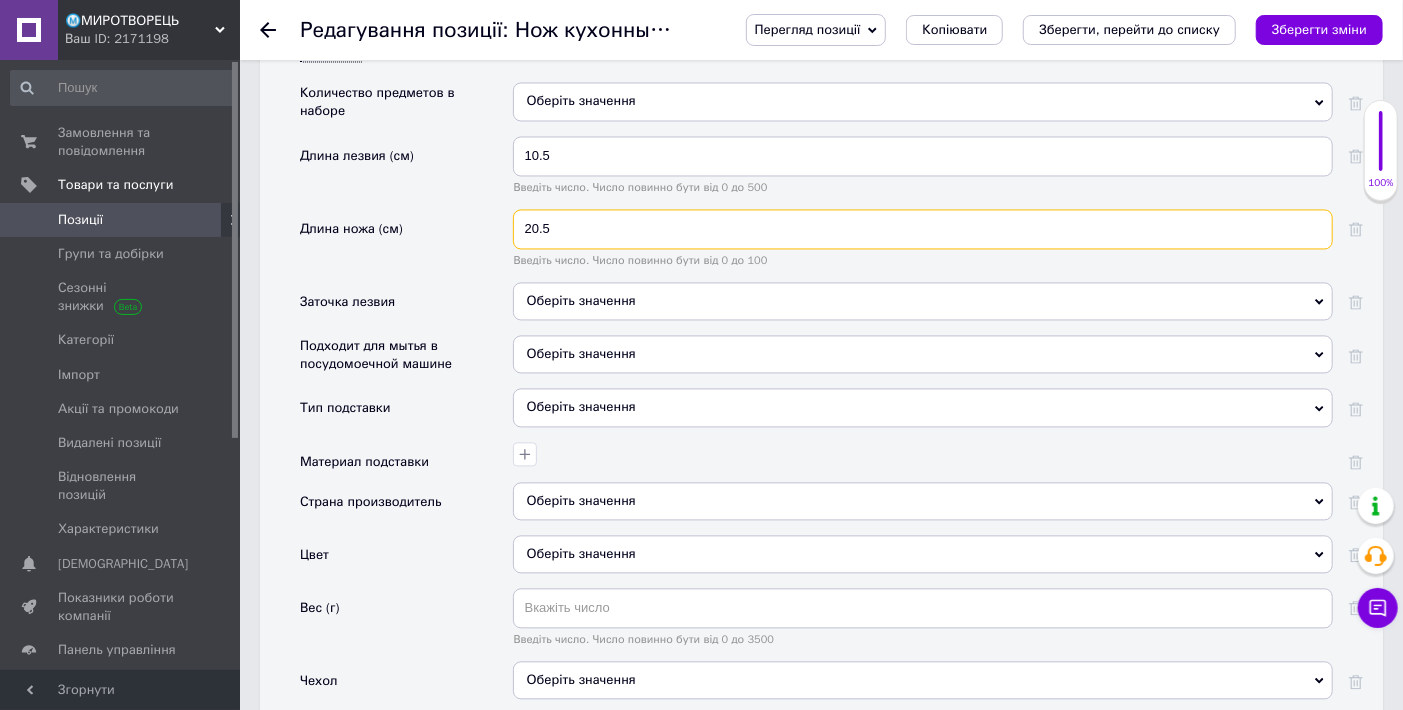 scroll, scrollTop: 2111, scrollLeft: 0, axis: vertical 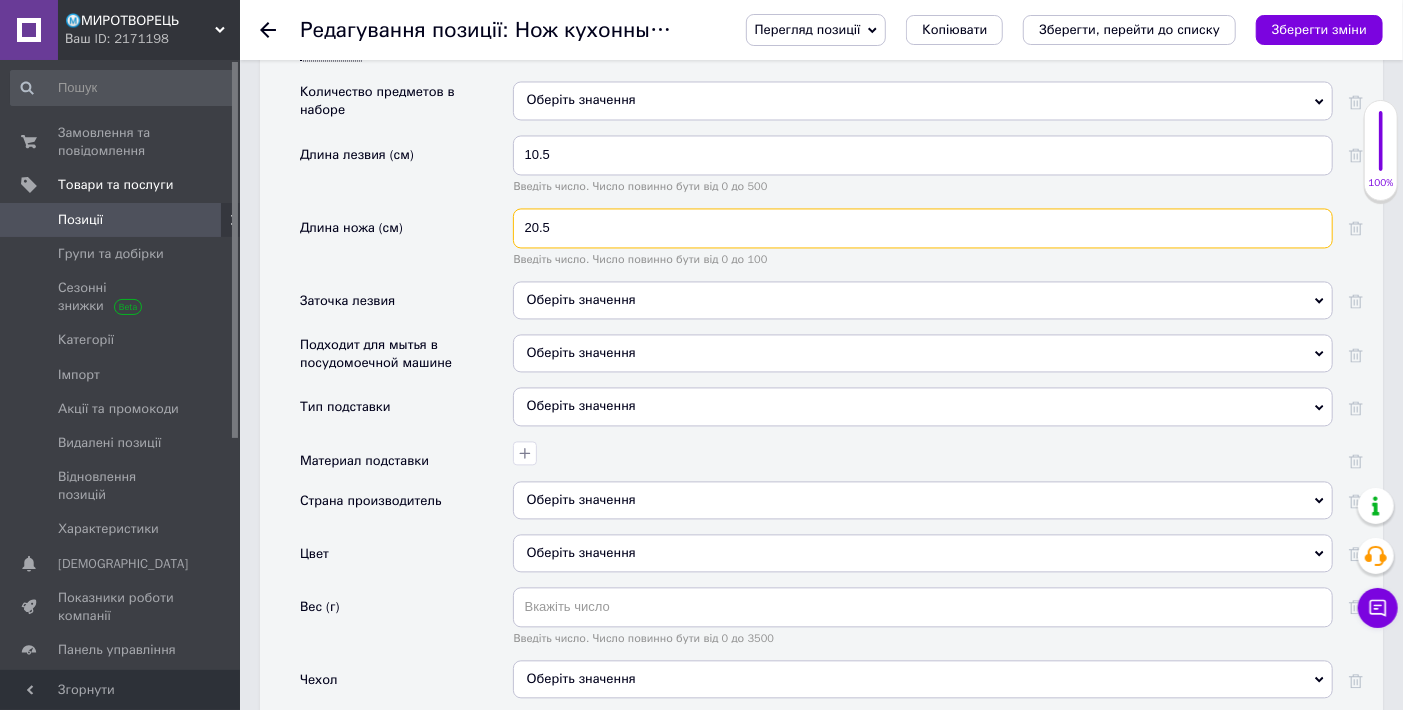 type on "20.5" 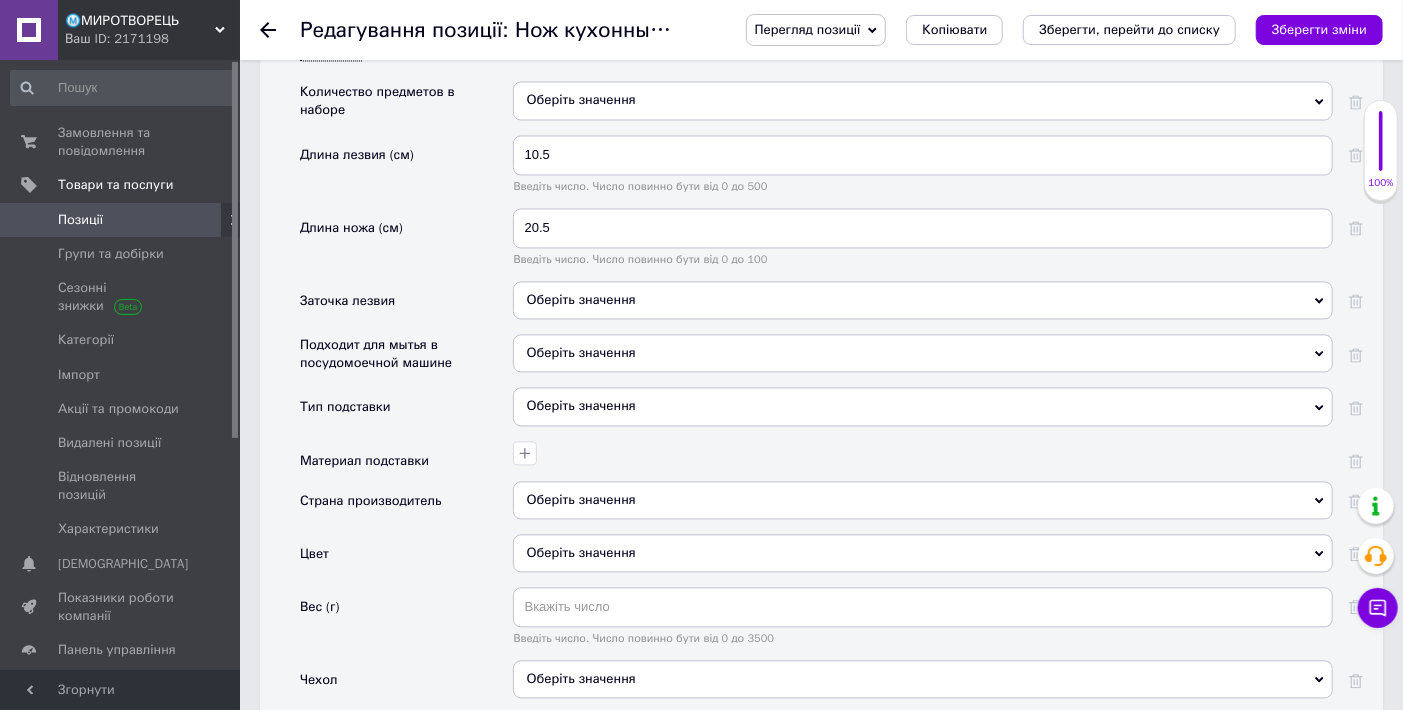 click on "Оберіть значення" at bounding box center (923, 353) 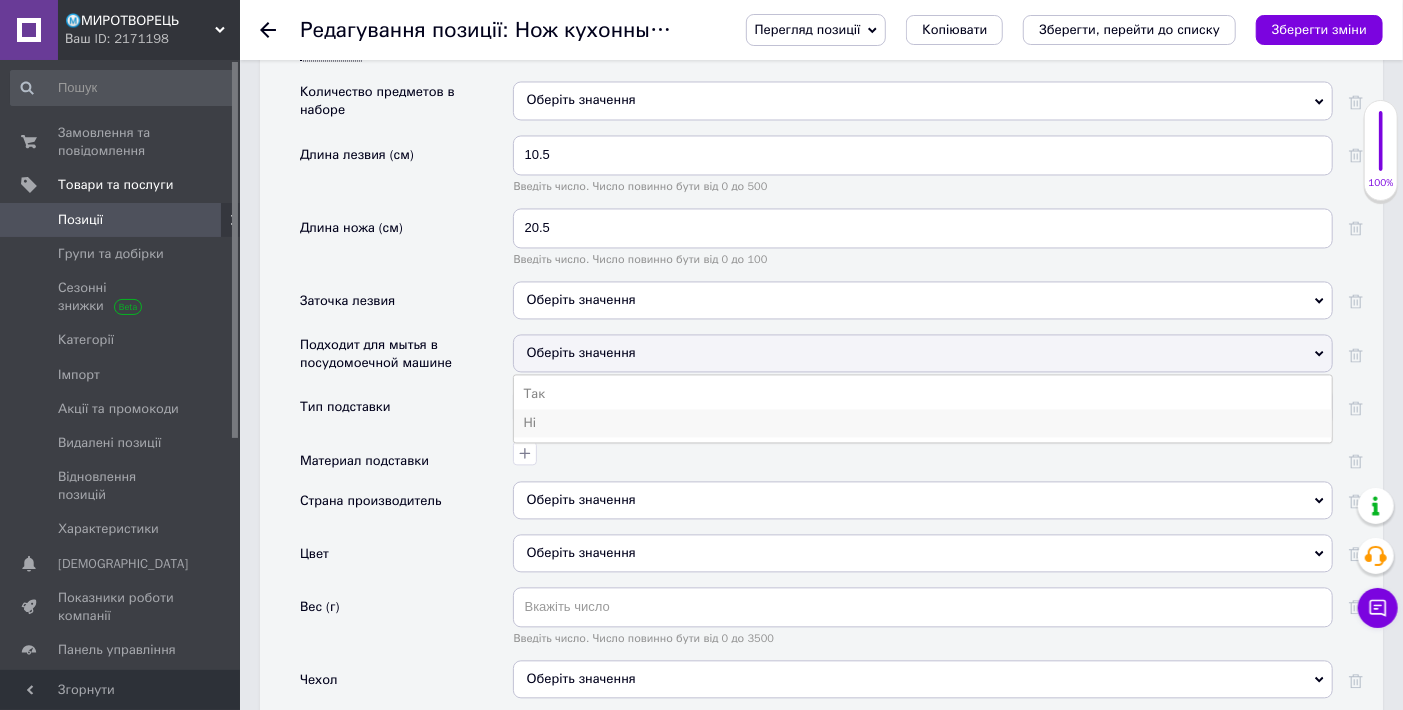 click on "Ні" at bounding box center (923, 423) 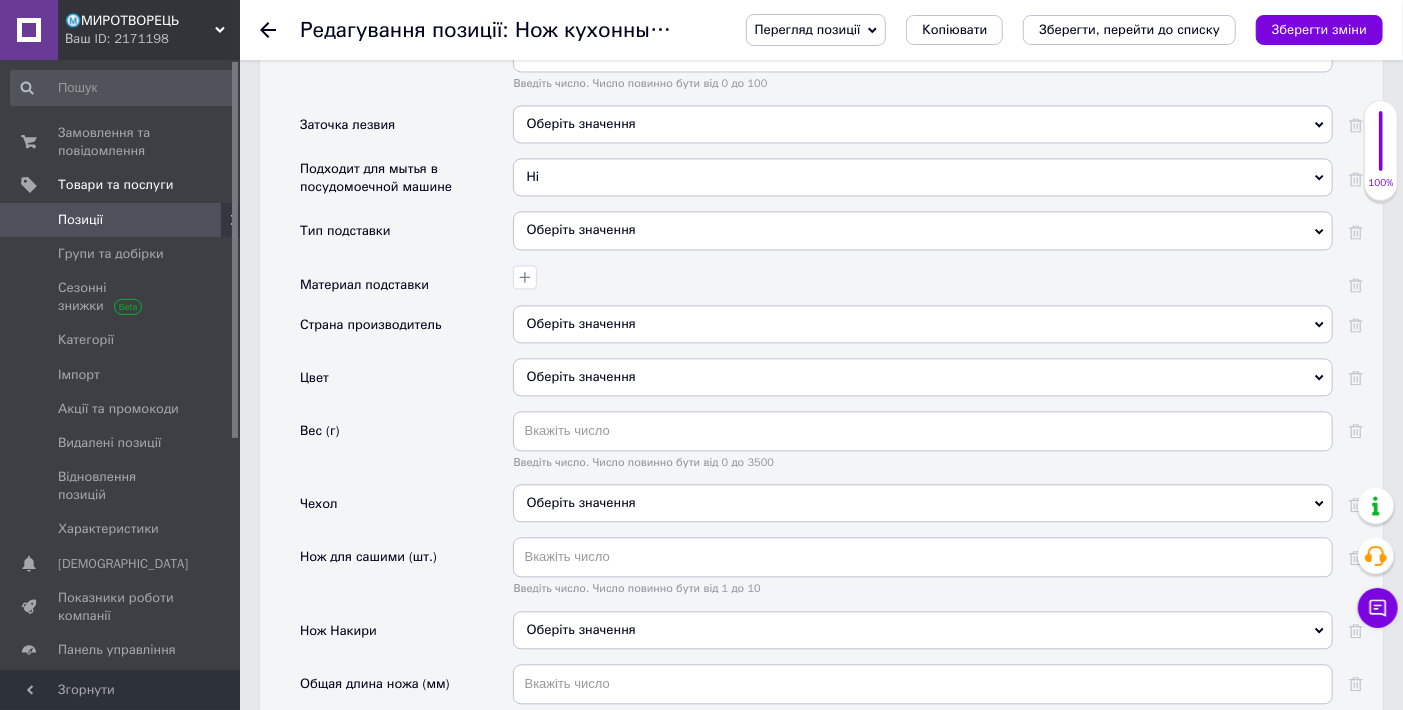 scroll, scrollTop: 2333, scrollLeft: 0, axis: vertical 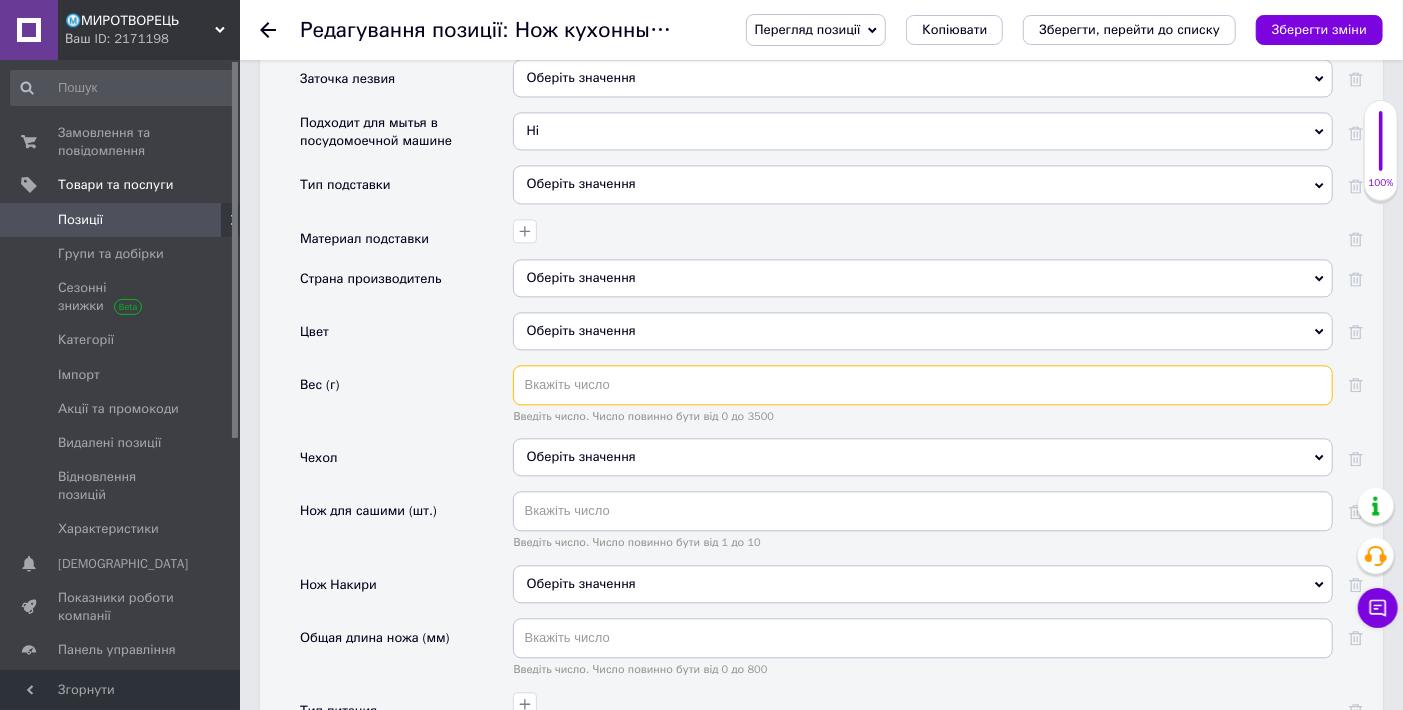 click at bounding box center (923, 385) 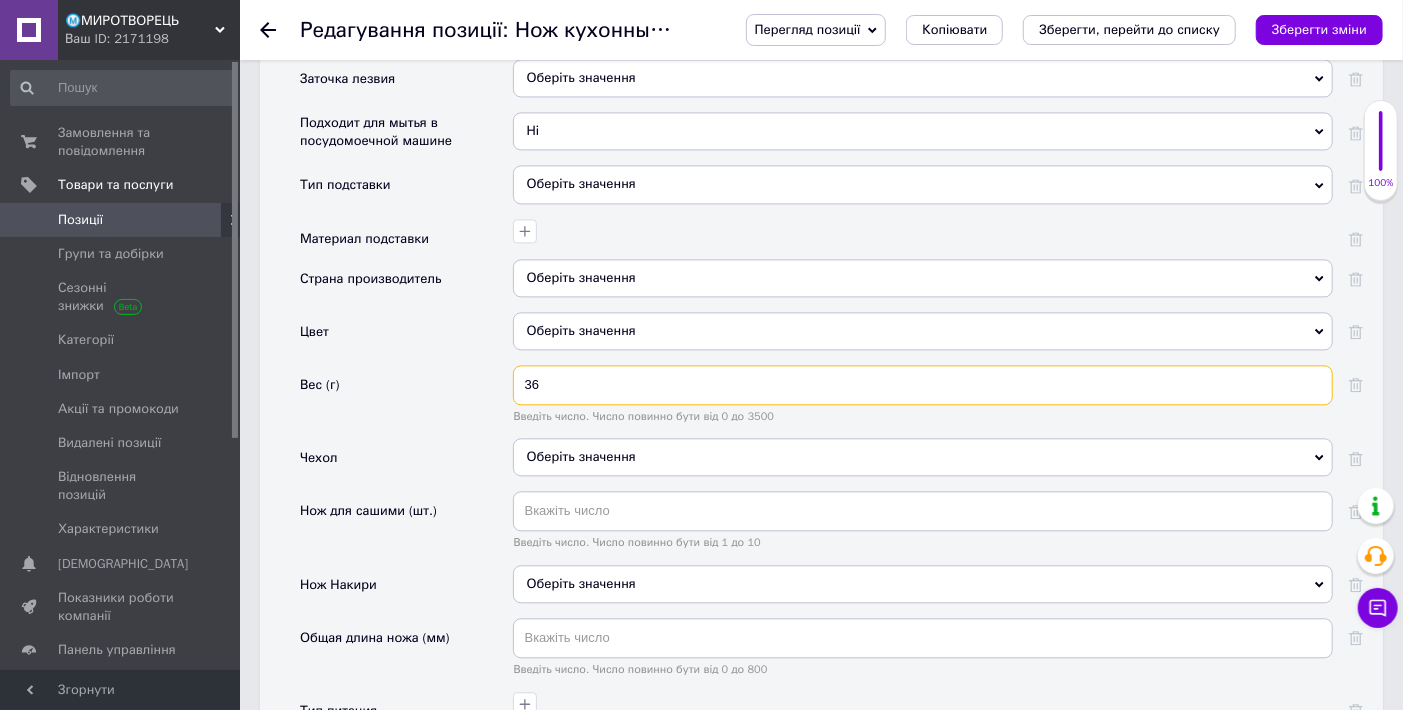 type on "36" 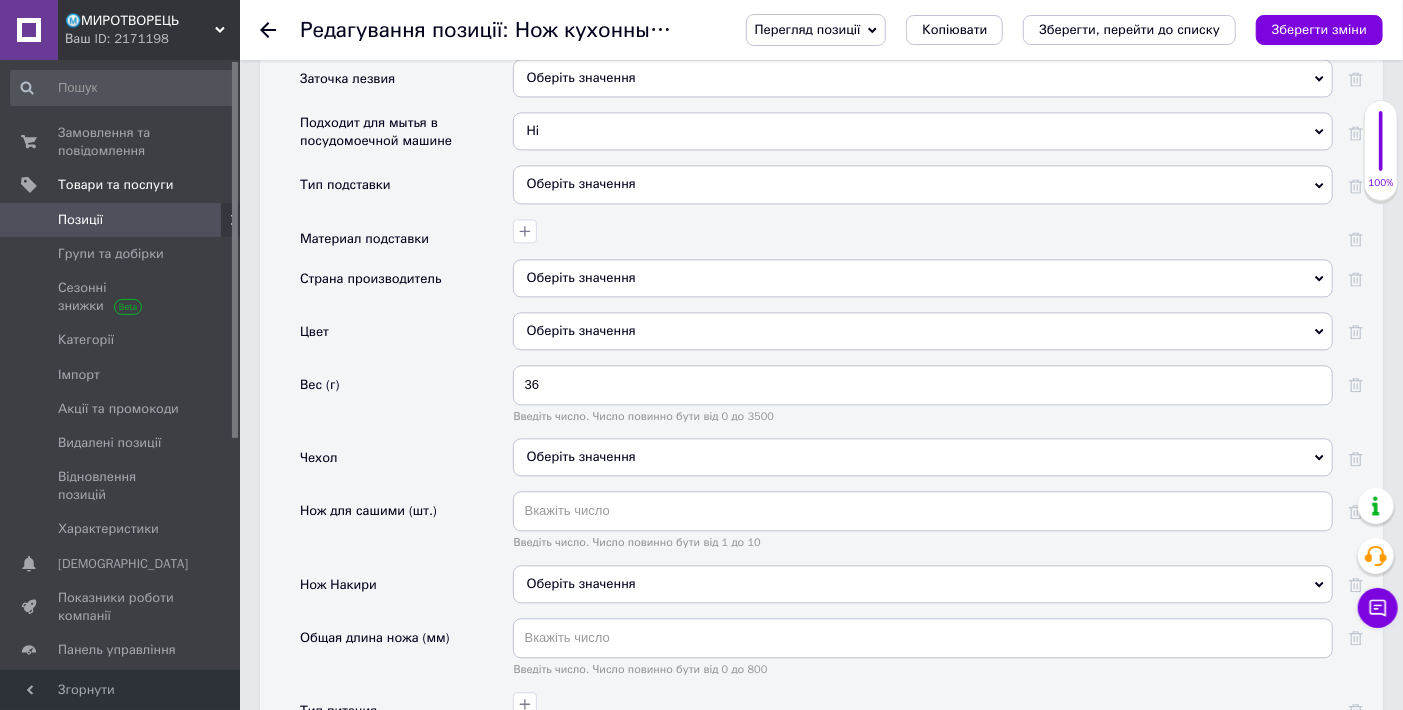 click on "Оберіть значення" at bounding box center (923, 457) 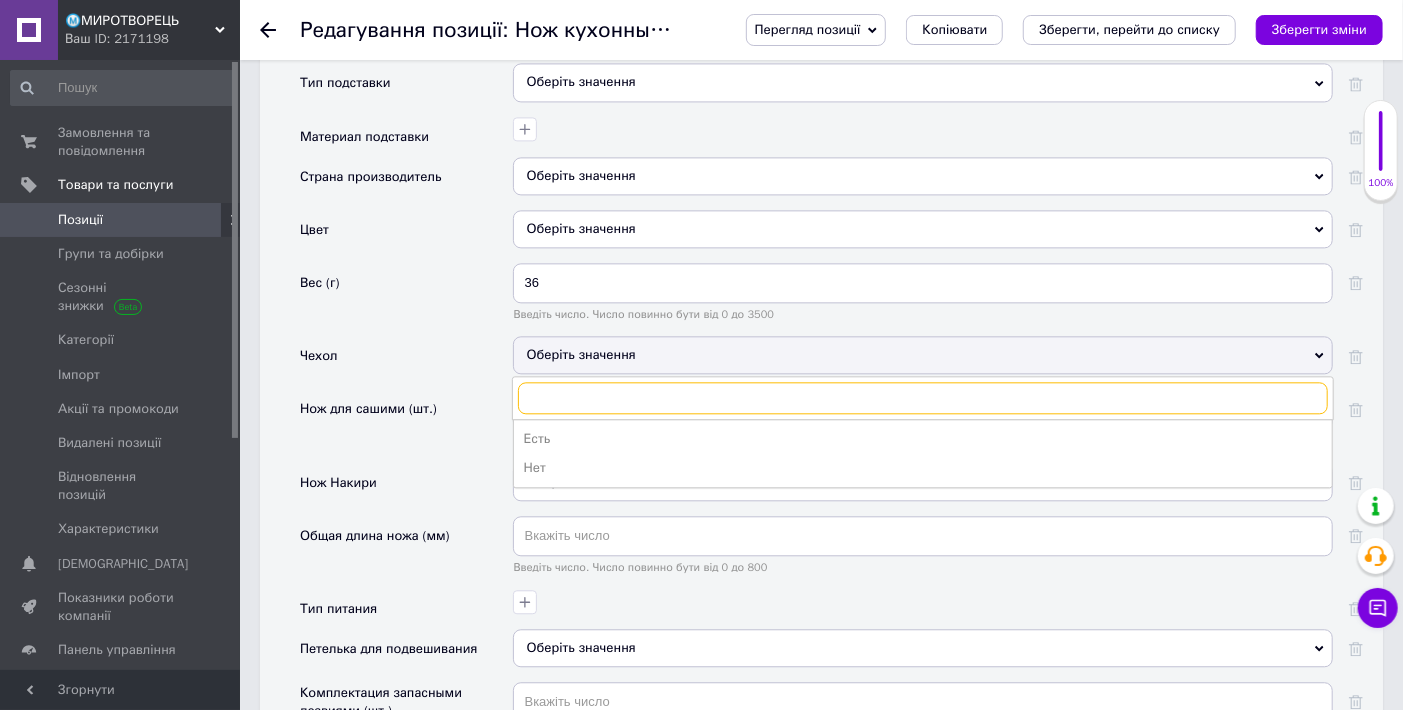 scroll, scrollTop: 2555, scrollLeft: 0, axis: vertical 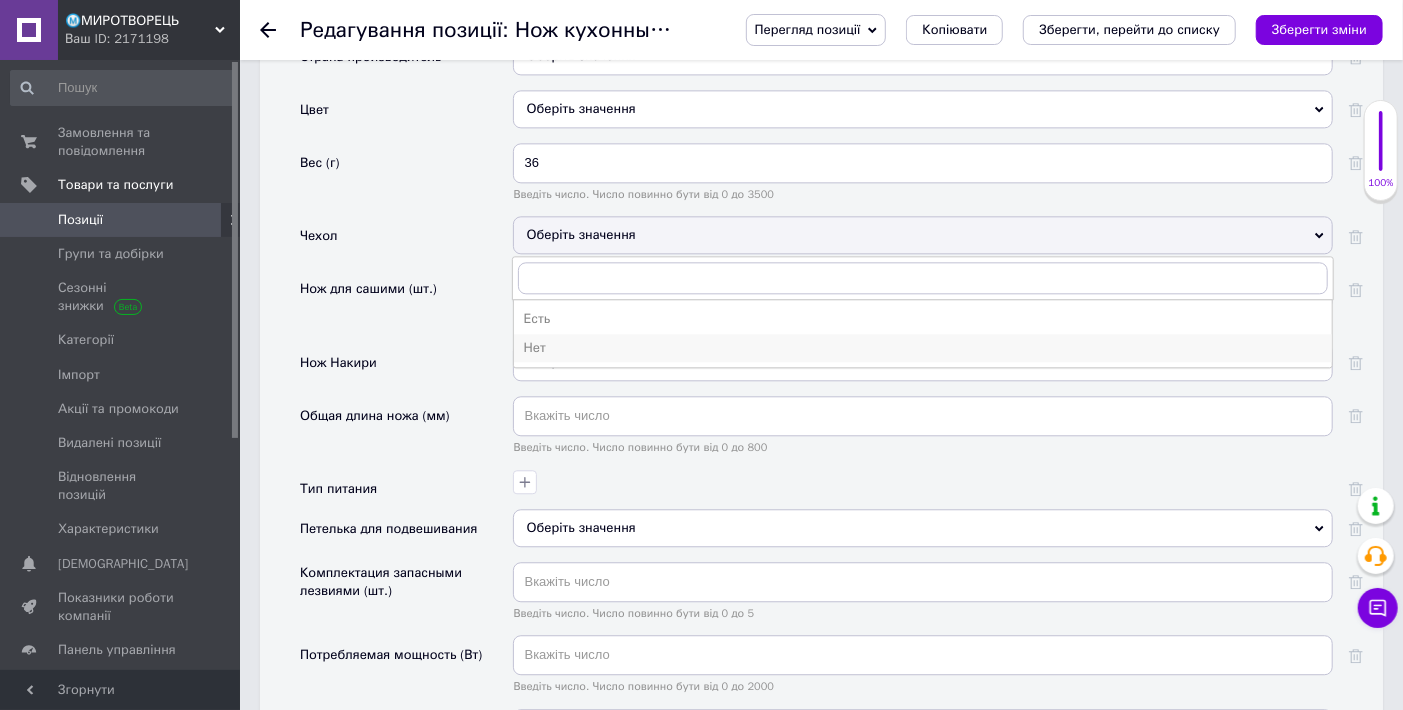 click on "Нет" at bounding box center [923, 348] 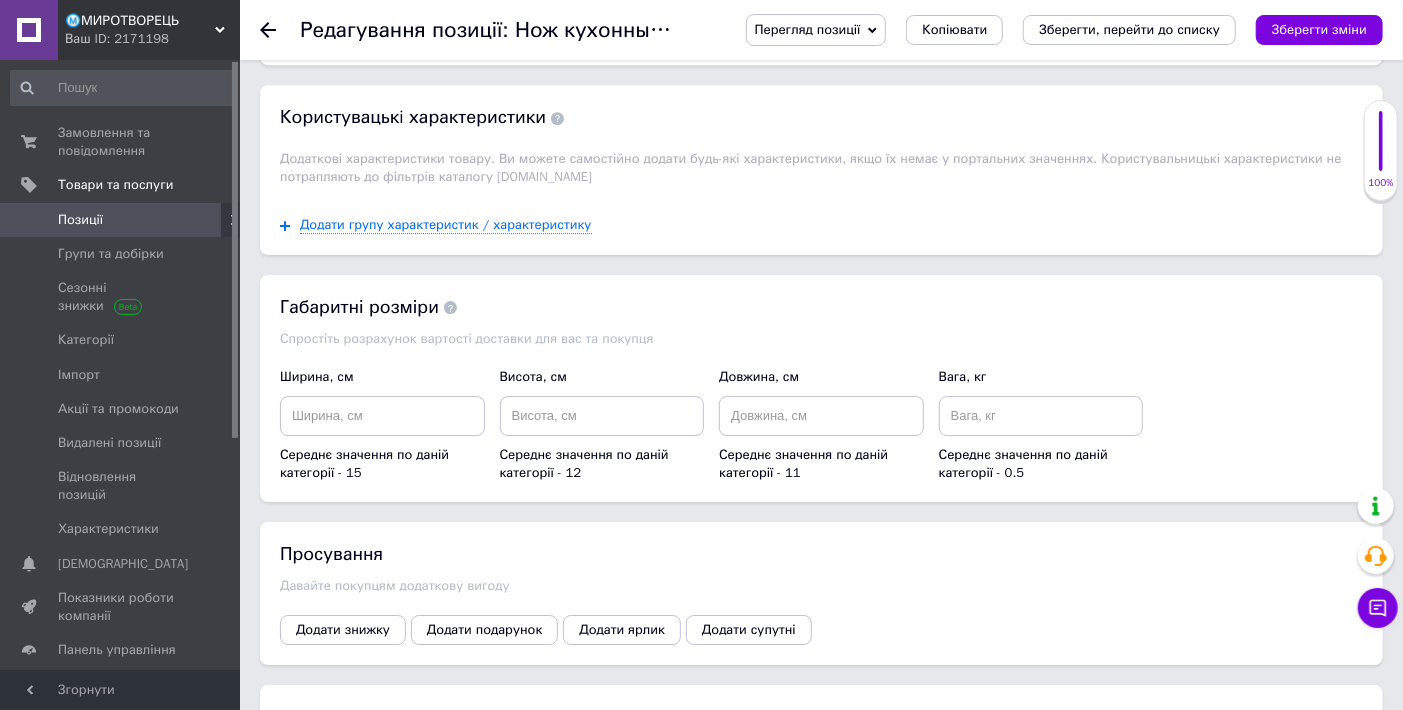 scroll, scrollTop: 3555, scrollLeft: 0, axis: vertical 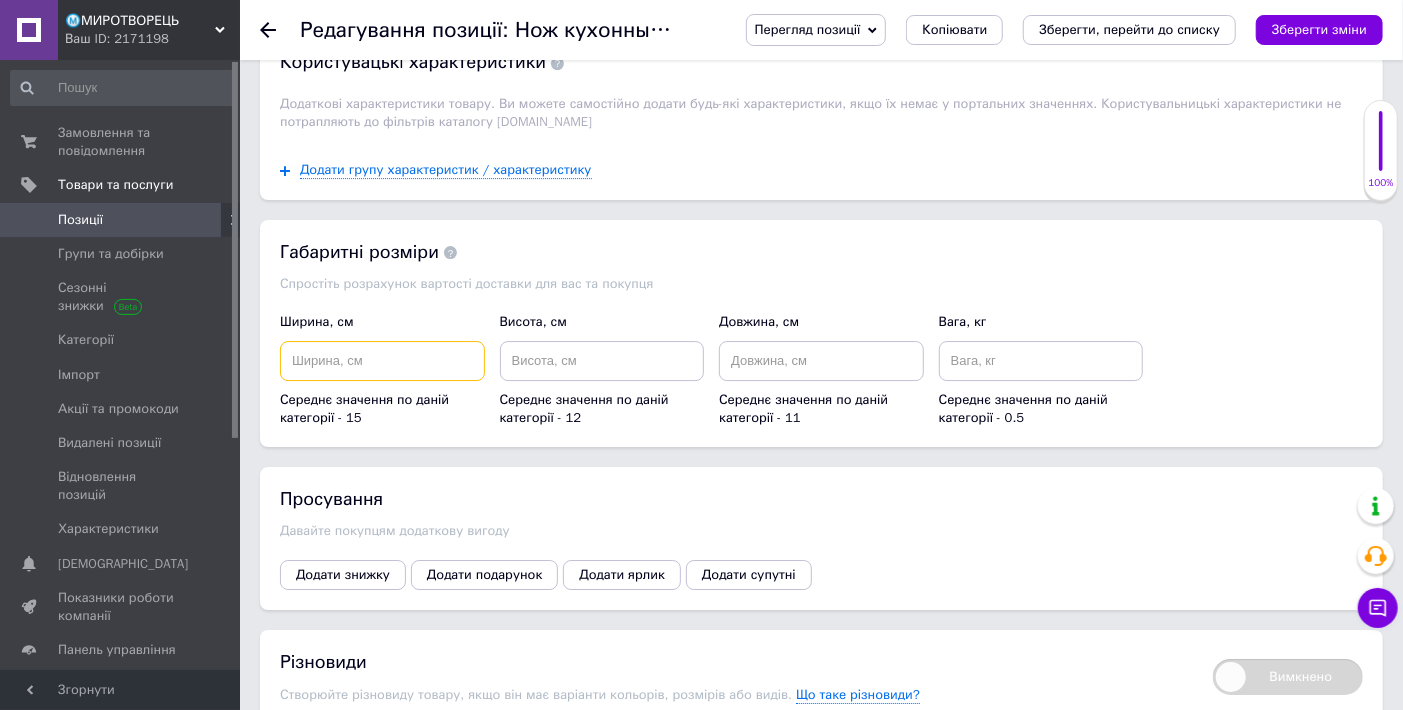 click at bounding box center [382, 361] 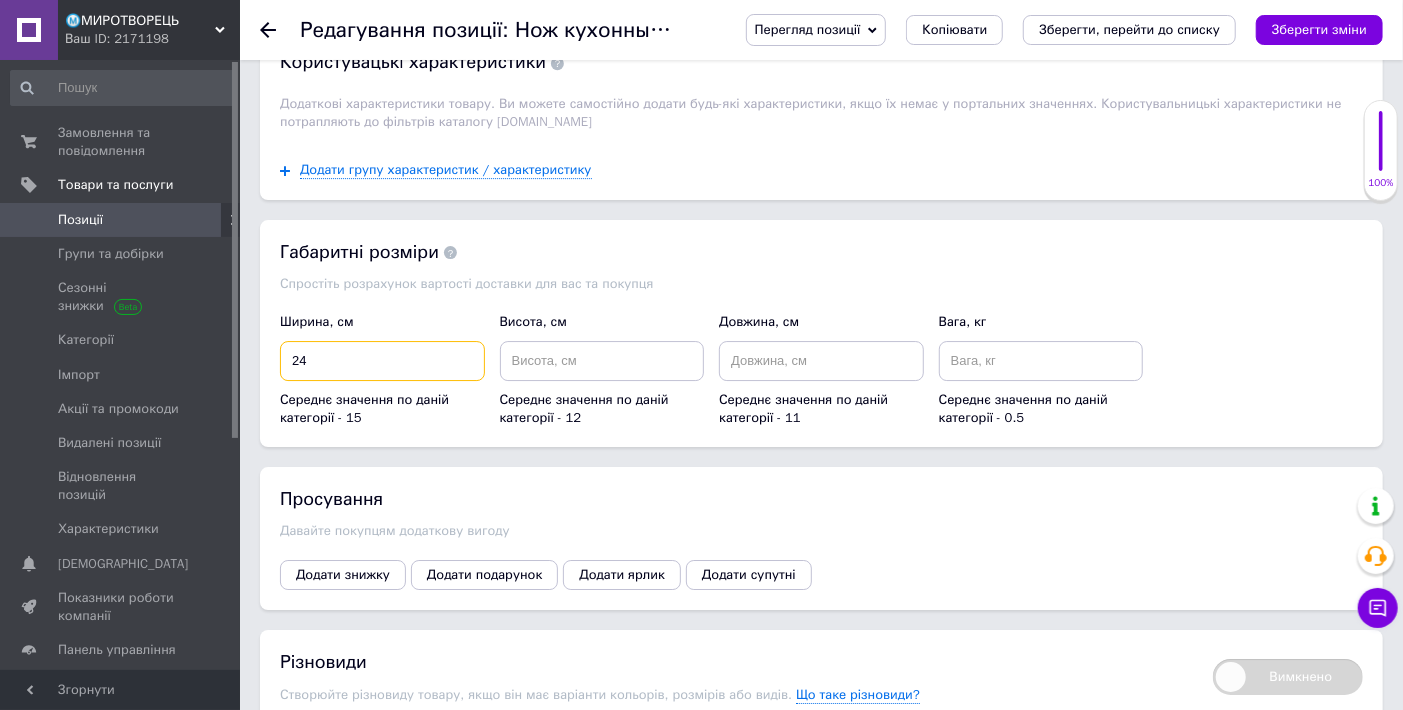 type on "24" 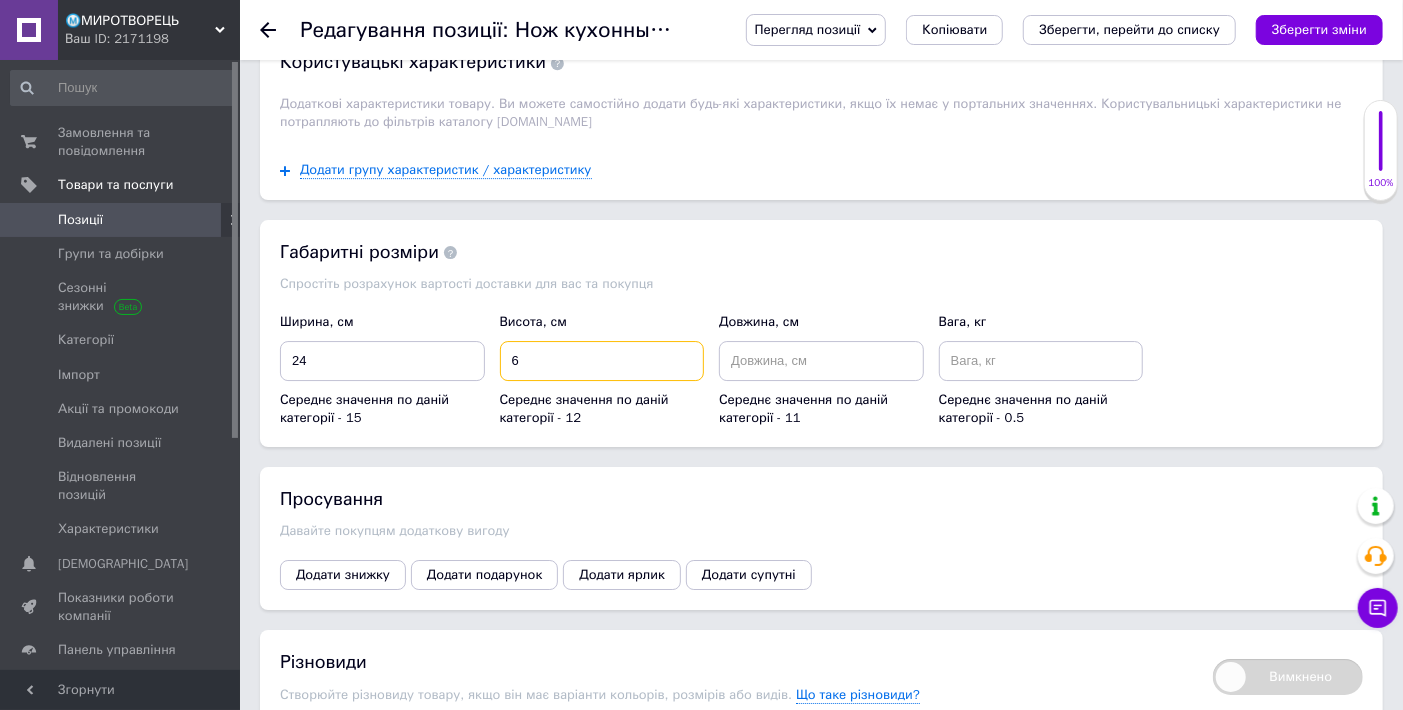 type on "6" 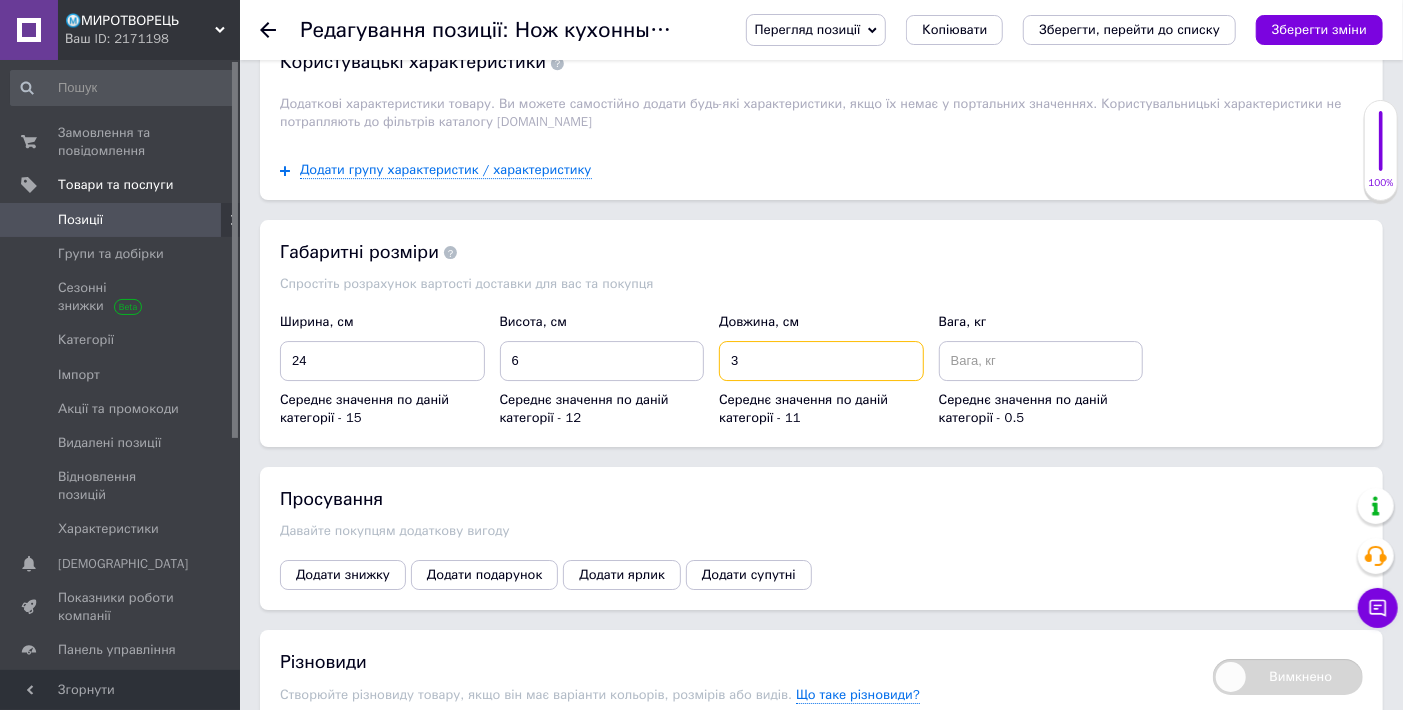 type on "3" 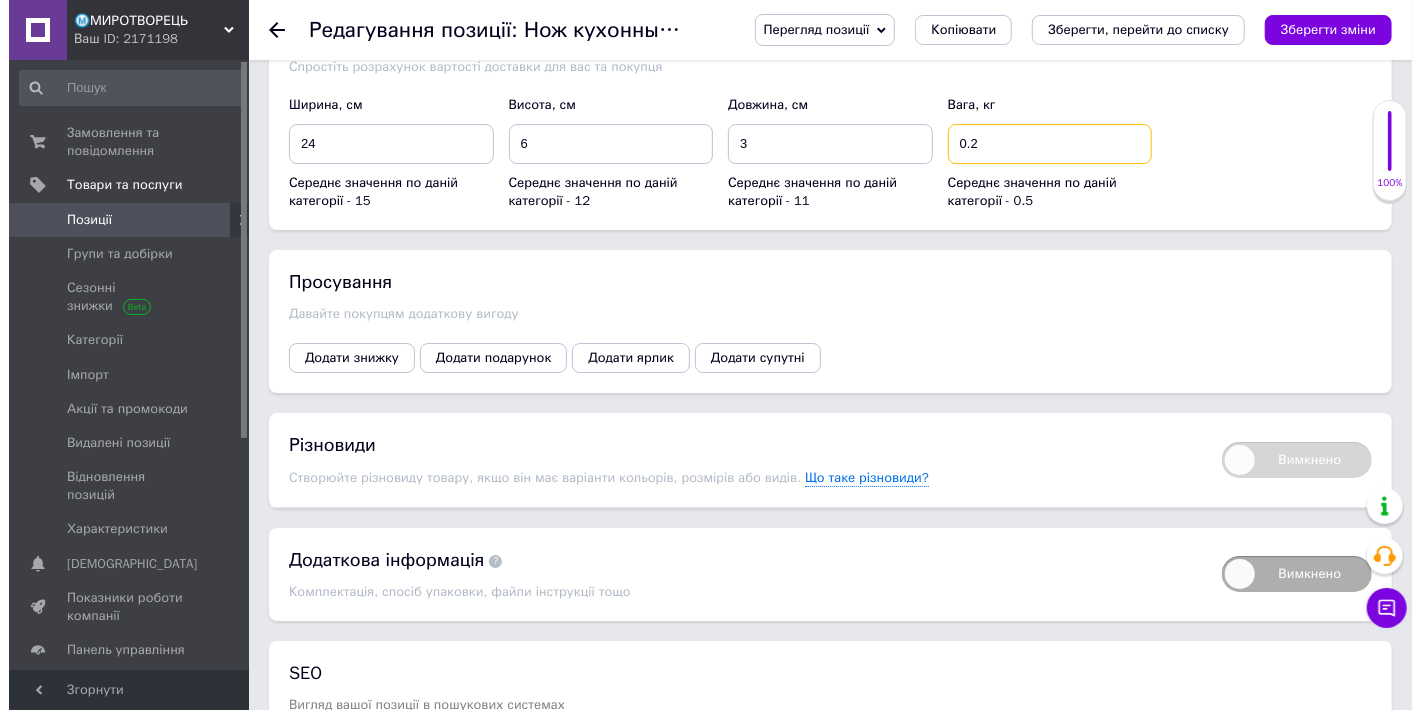 scroll, scrollTop: 3777, scrollLeft: 0, axis: vertical 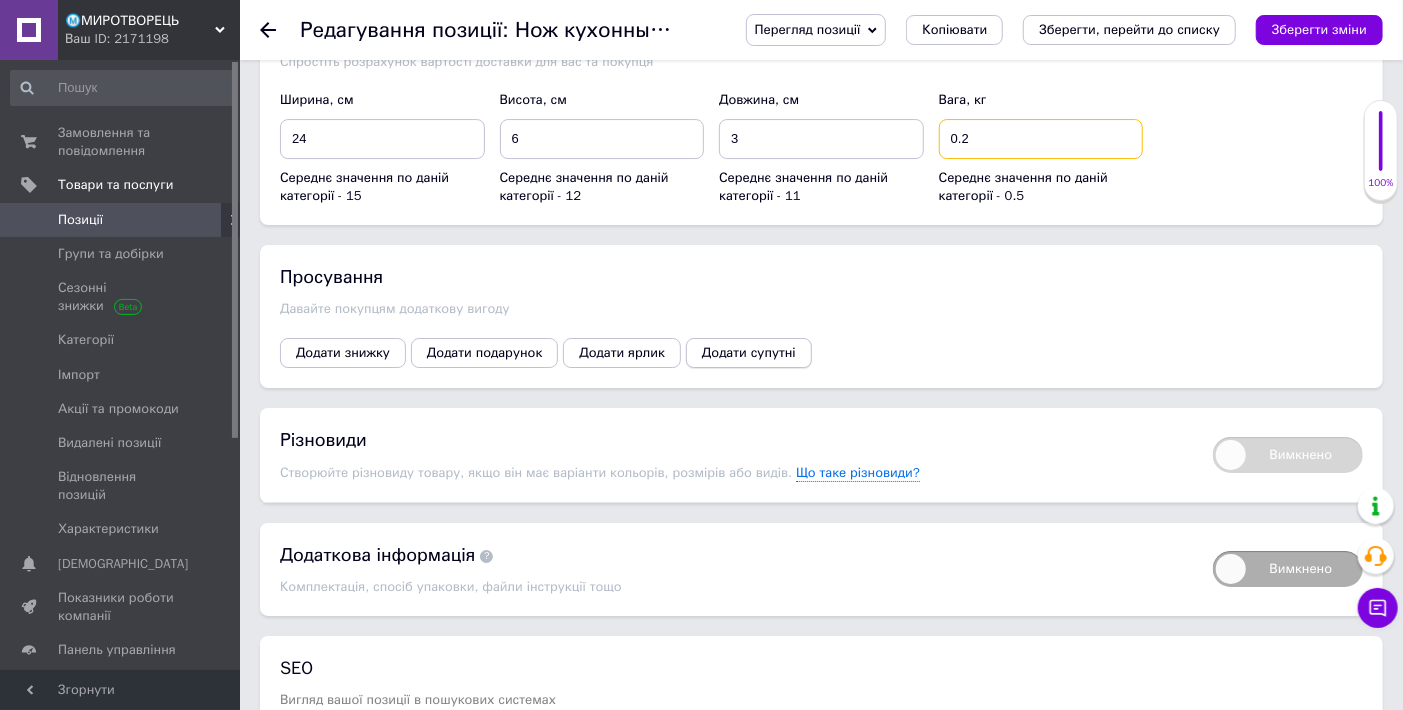 type on "0.2" 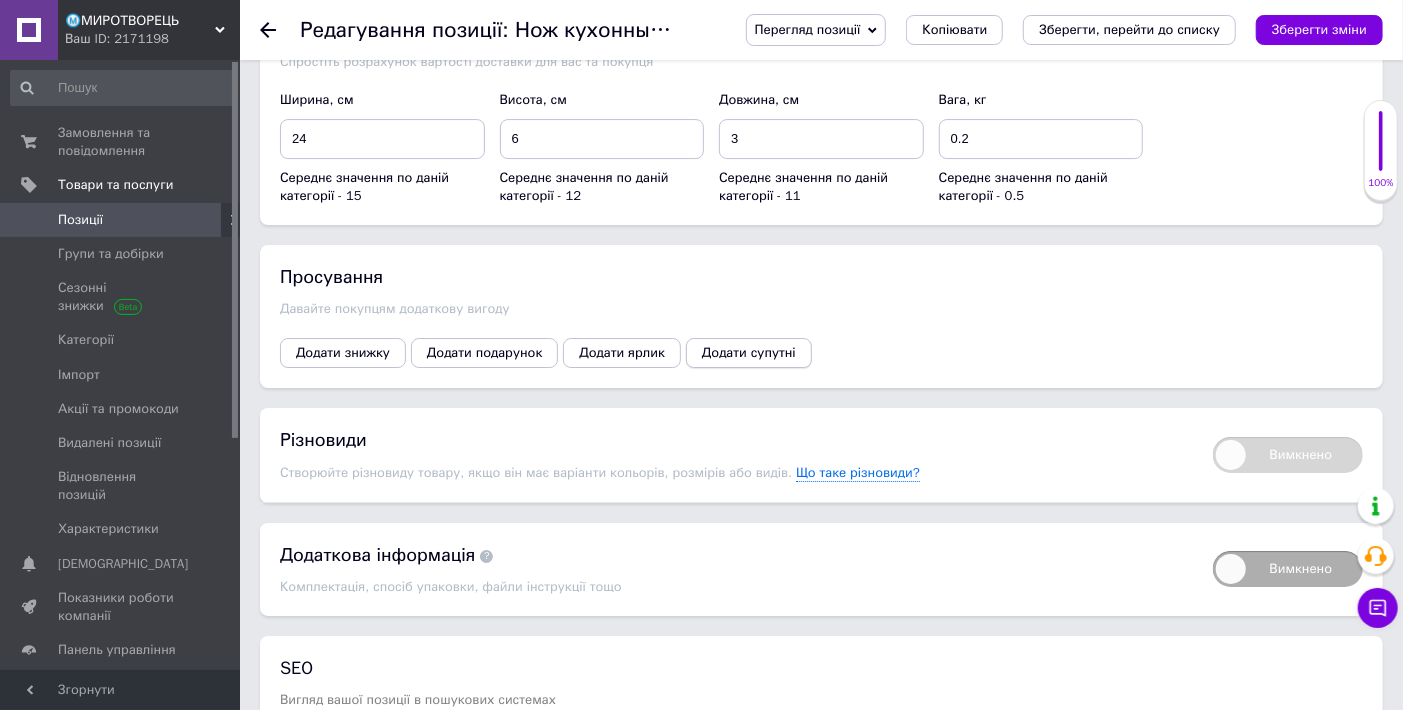 click on "Додати супутні" at bounding box center [749, 353] 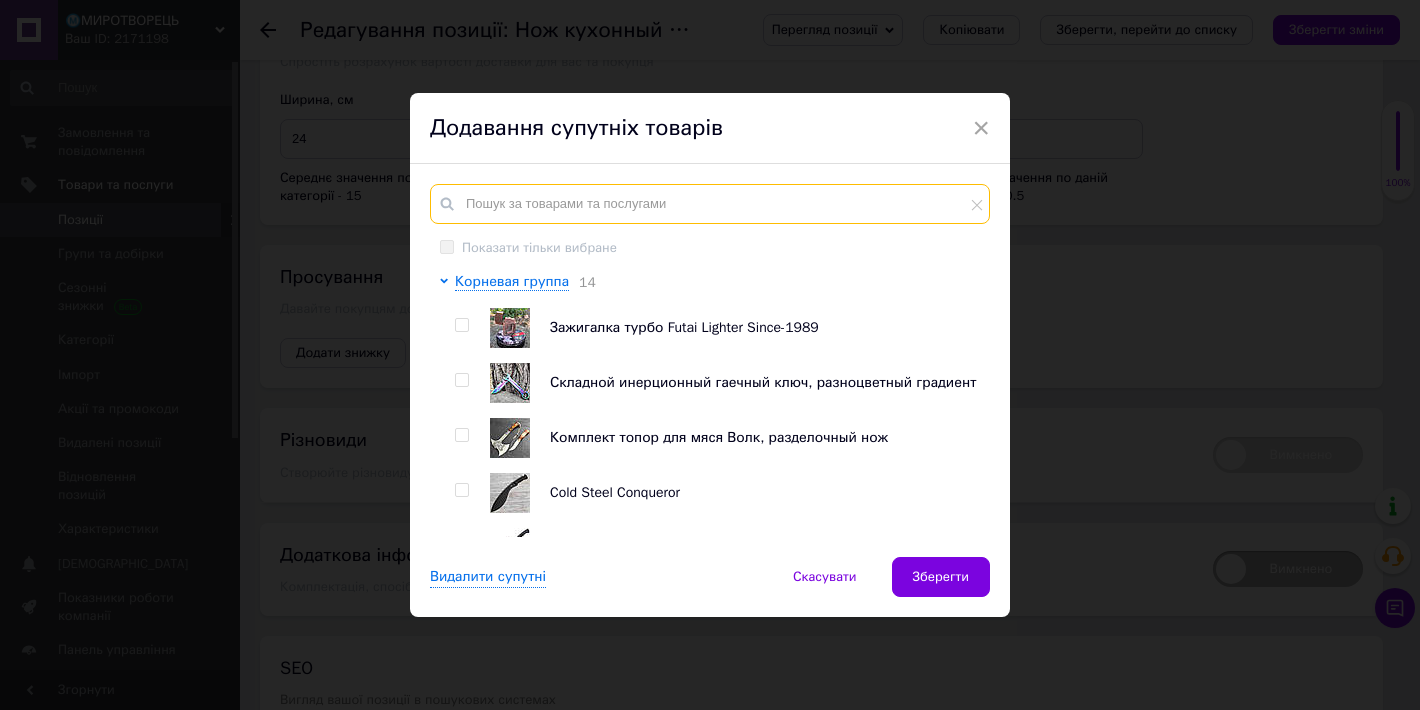 click at bounding box center (710, 204) 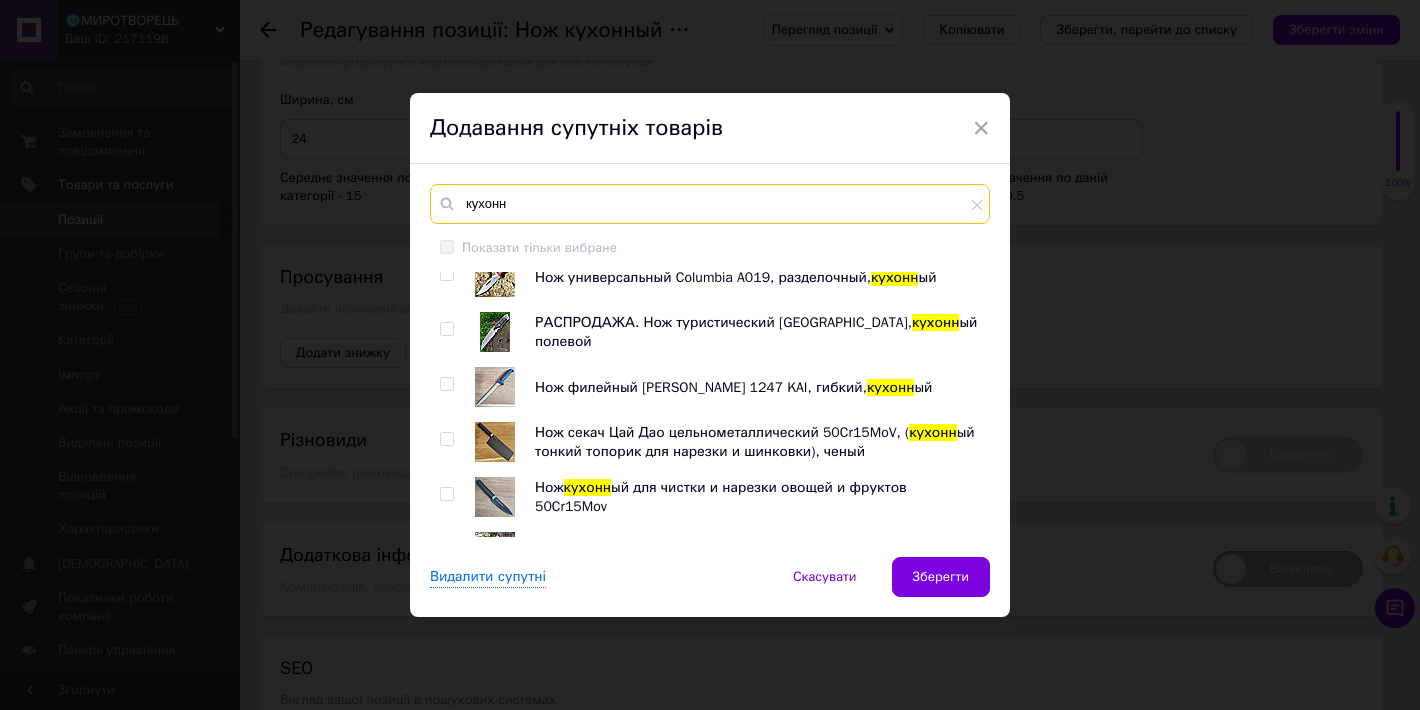 scroll, scrollTop: 444, scrollLeft: 0, axis: vertical 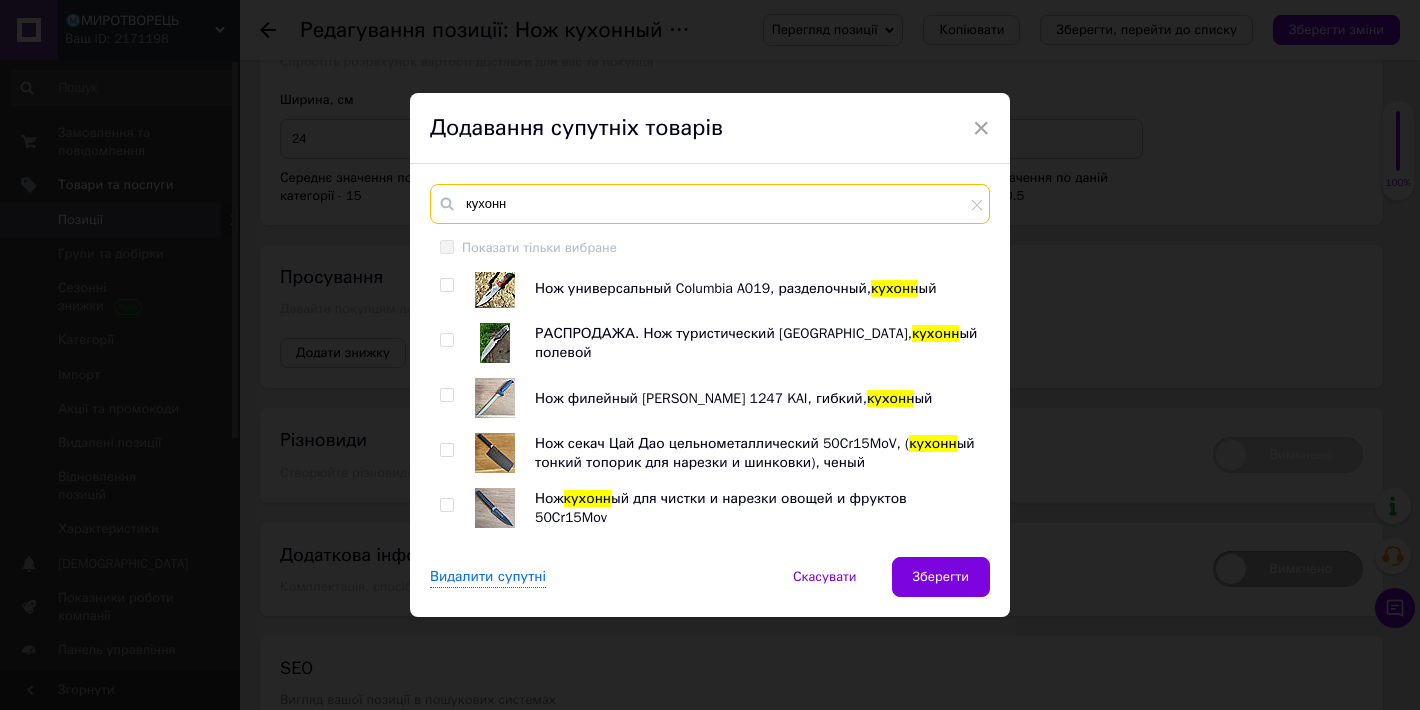 type on "кухонн" 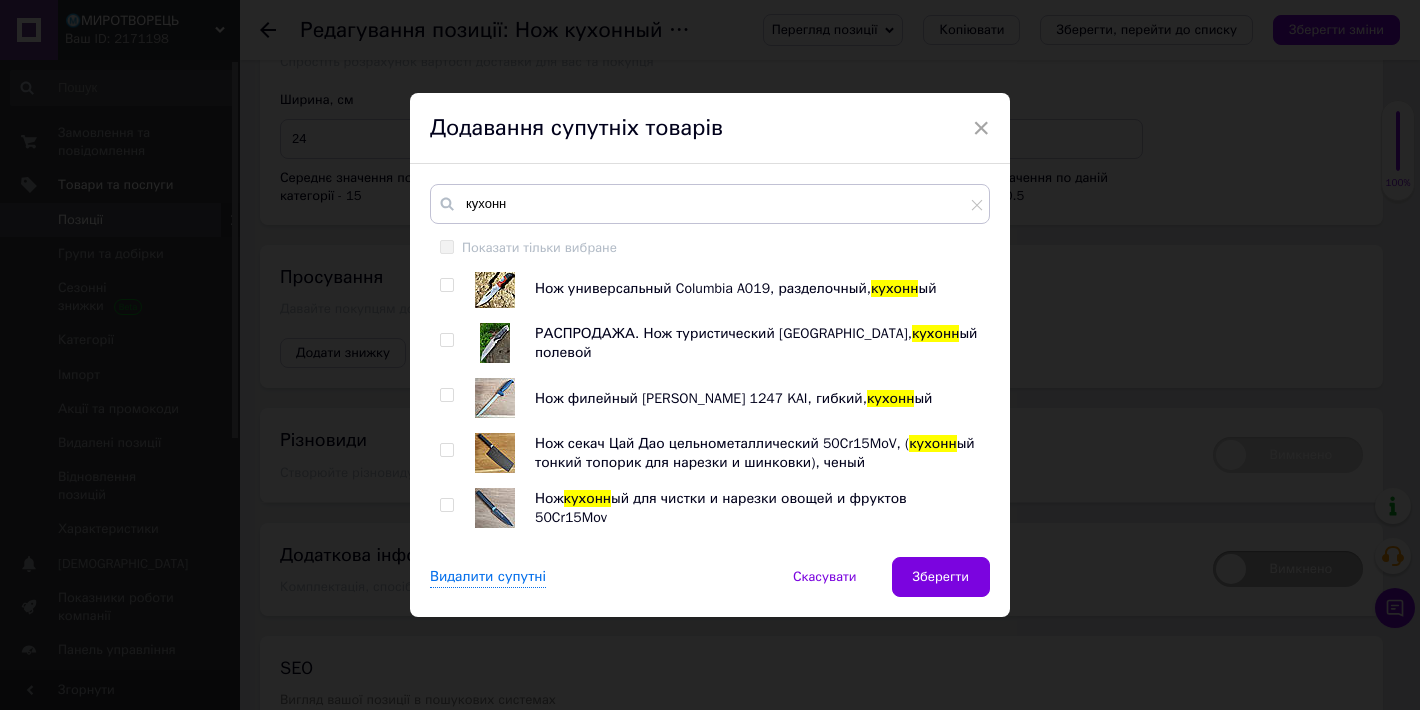 click at bounding box center (446, 395) 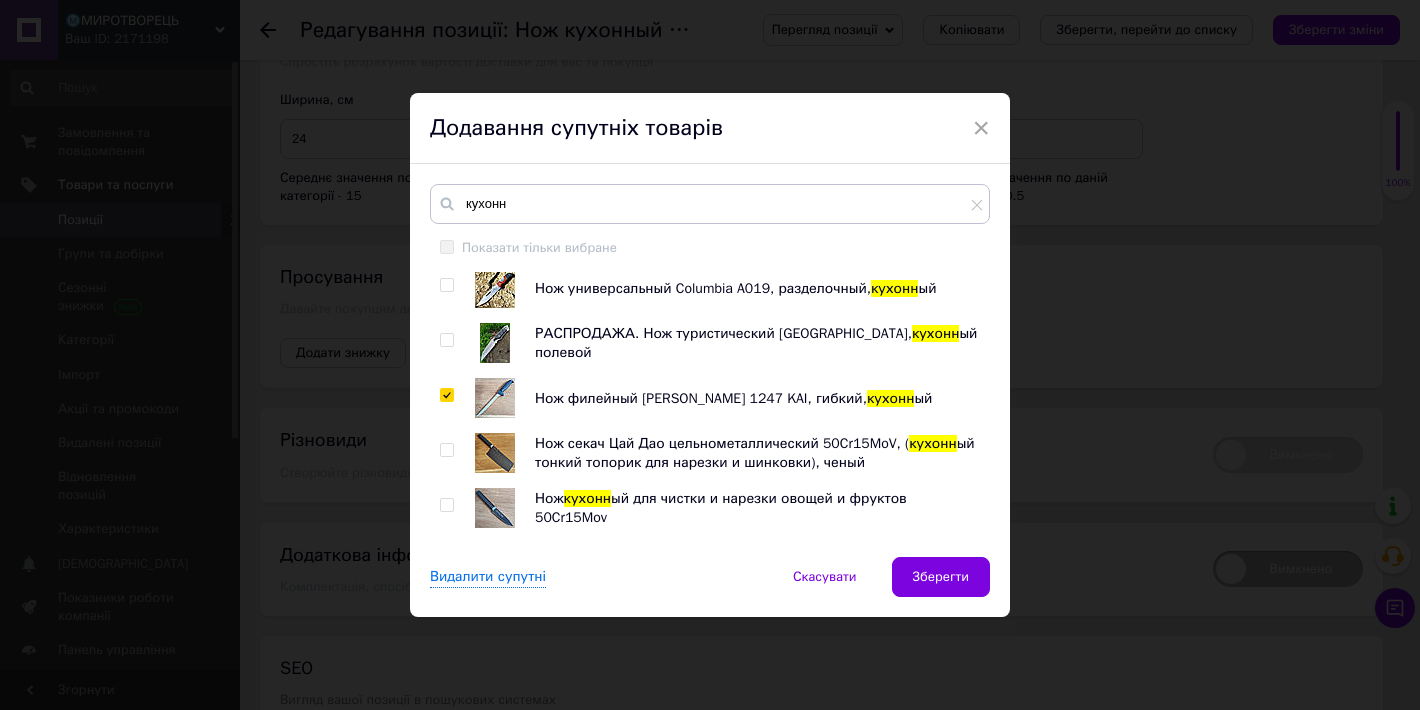 checkbox on "true" 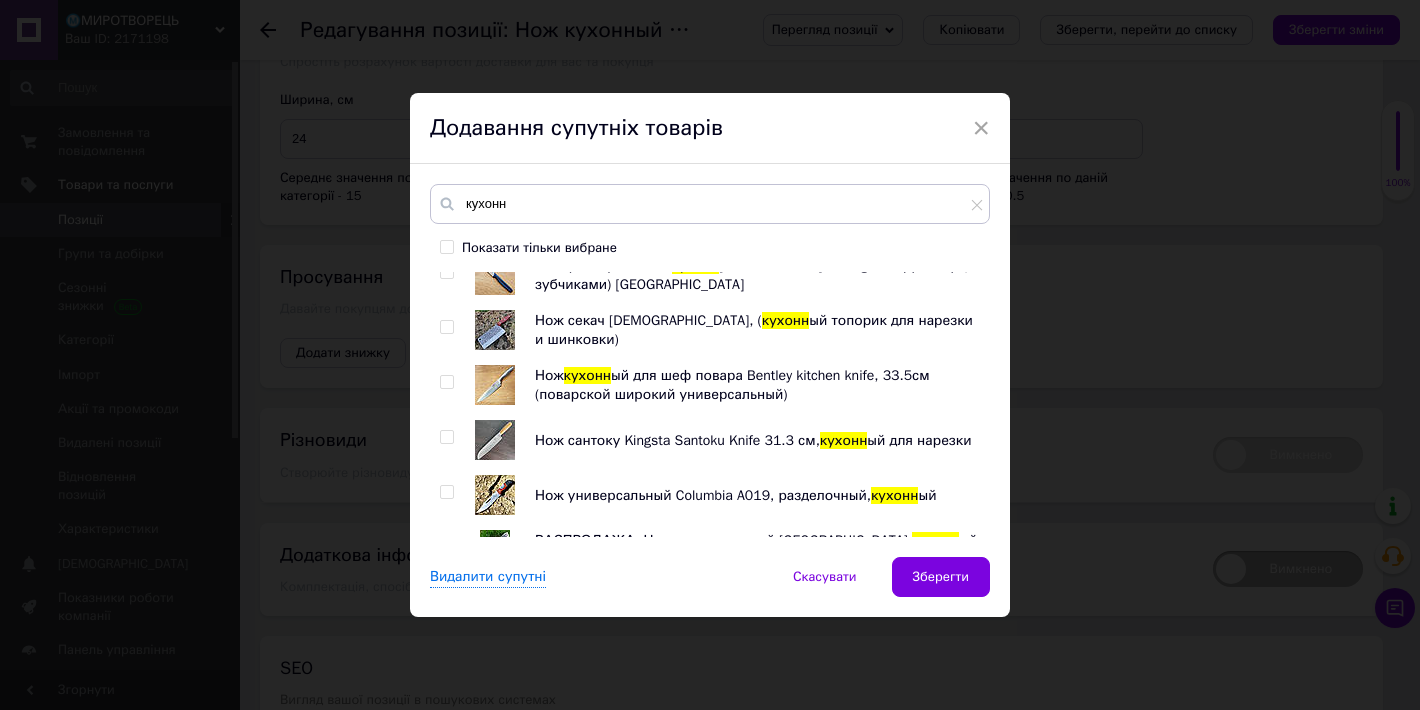 scroll, scrollTop: 222, scrollLeft: 0, axis: vertical 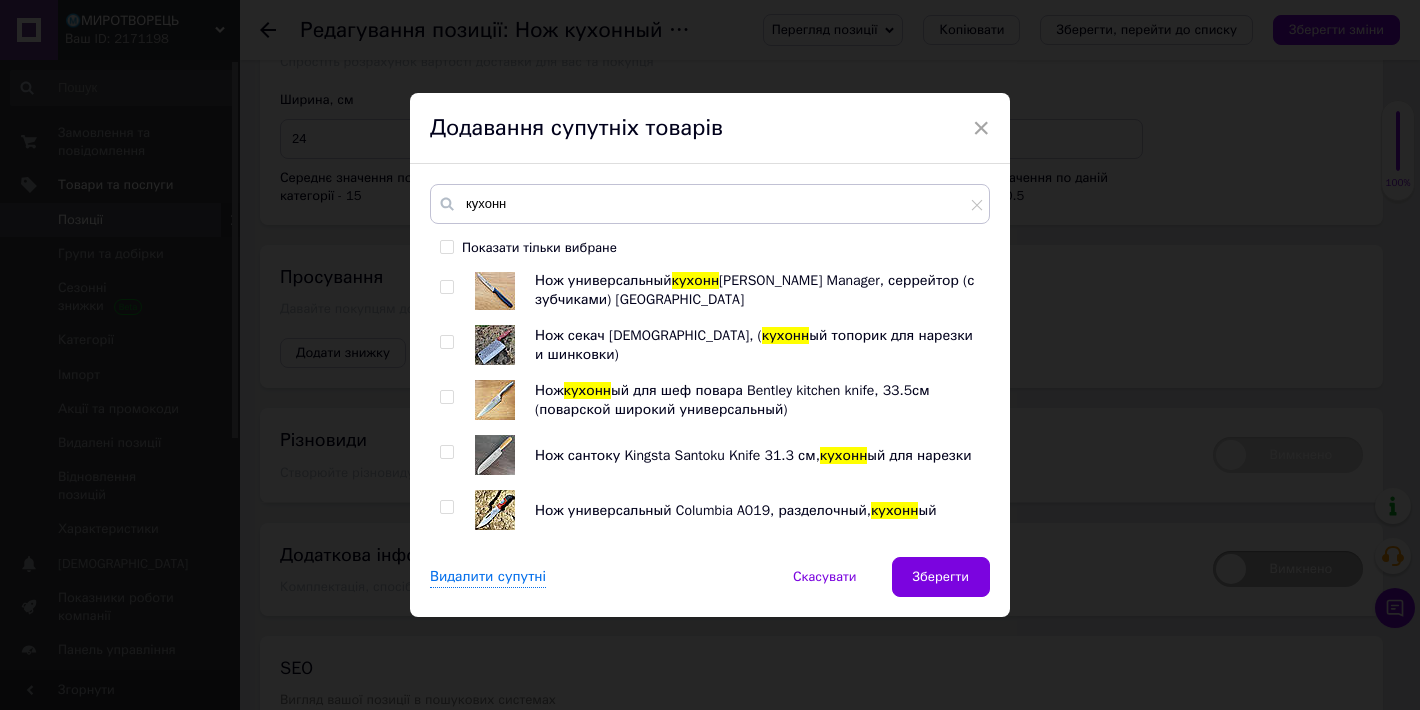 click at bounding box center [446, 287] 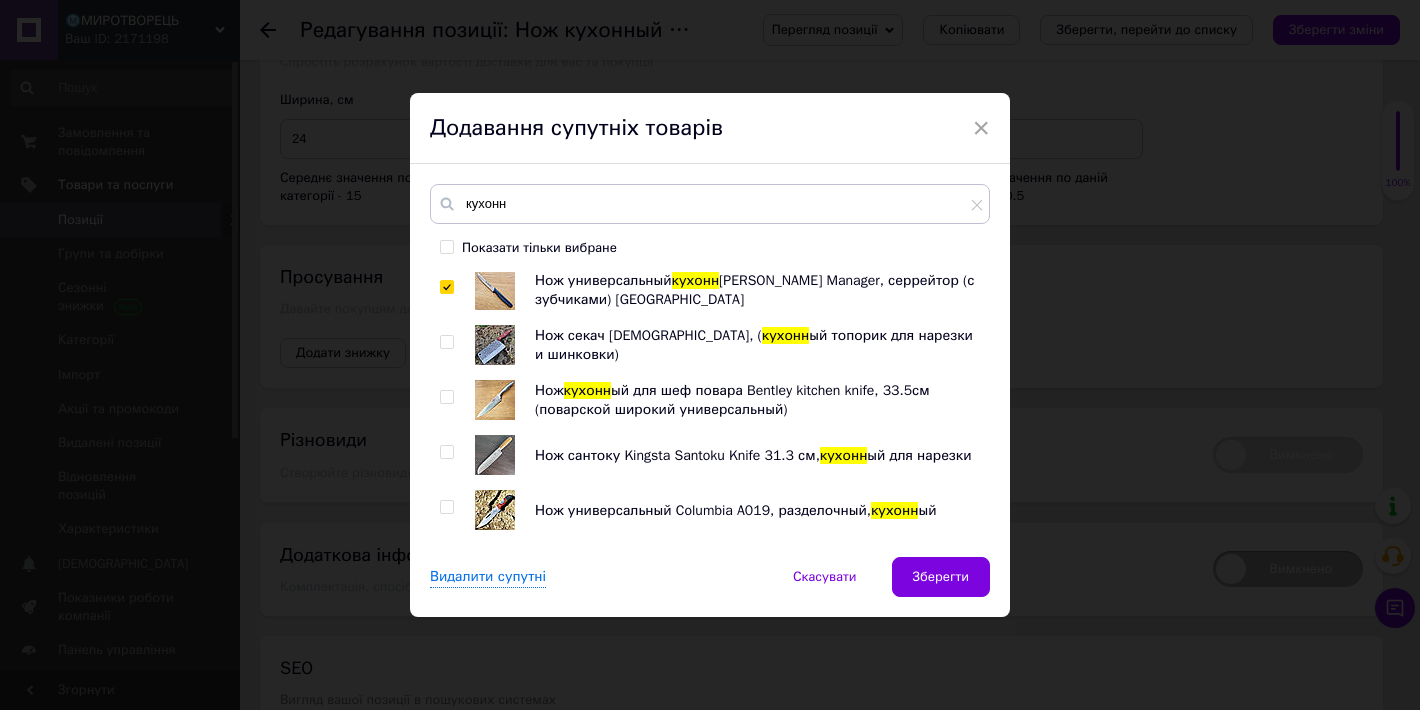 checkbox on "true" 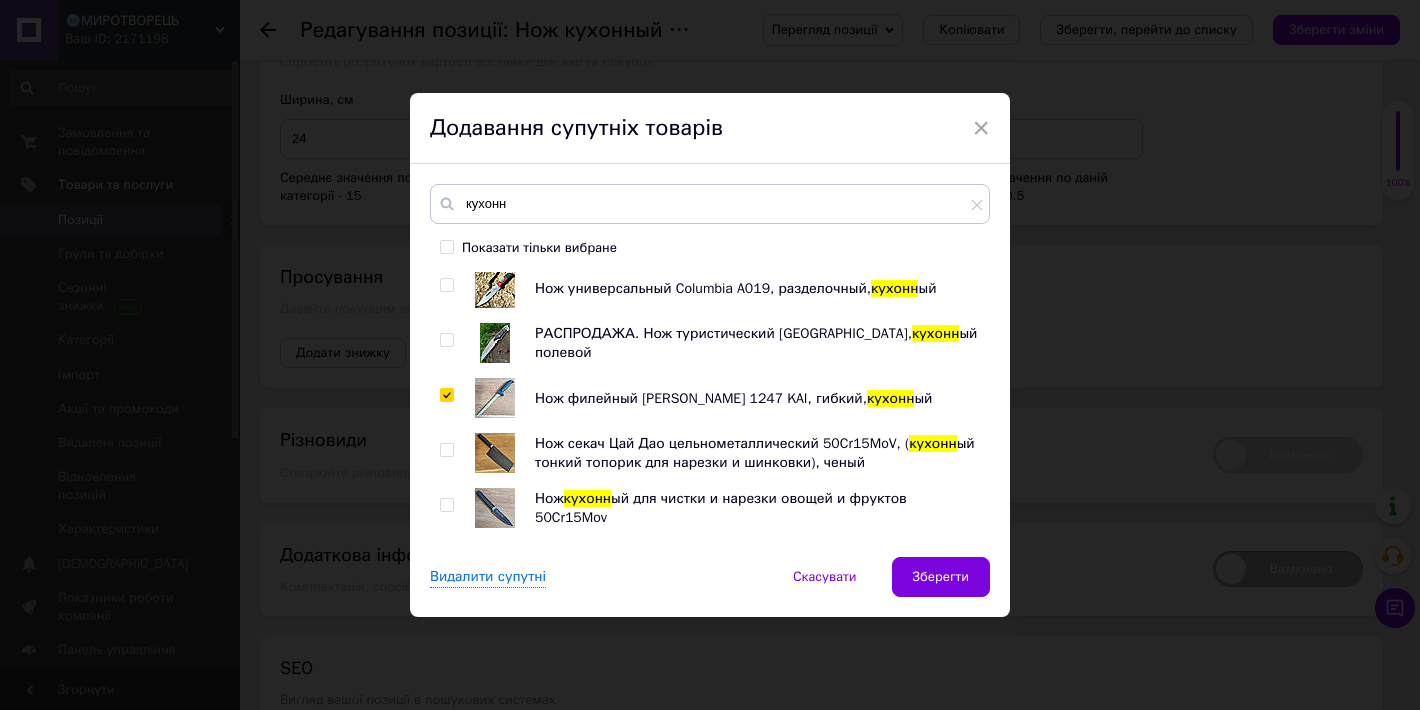 scroll, scrollTop: 555, scrollLeft: 0, axis: vertical 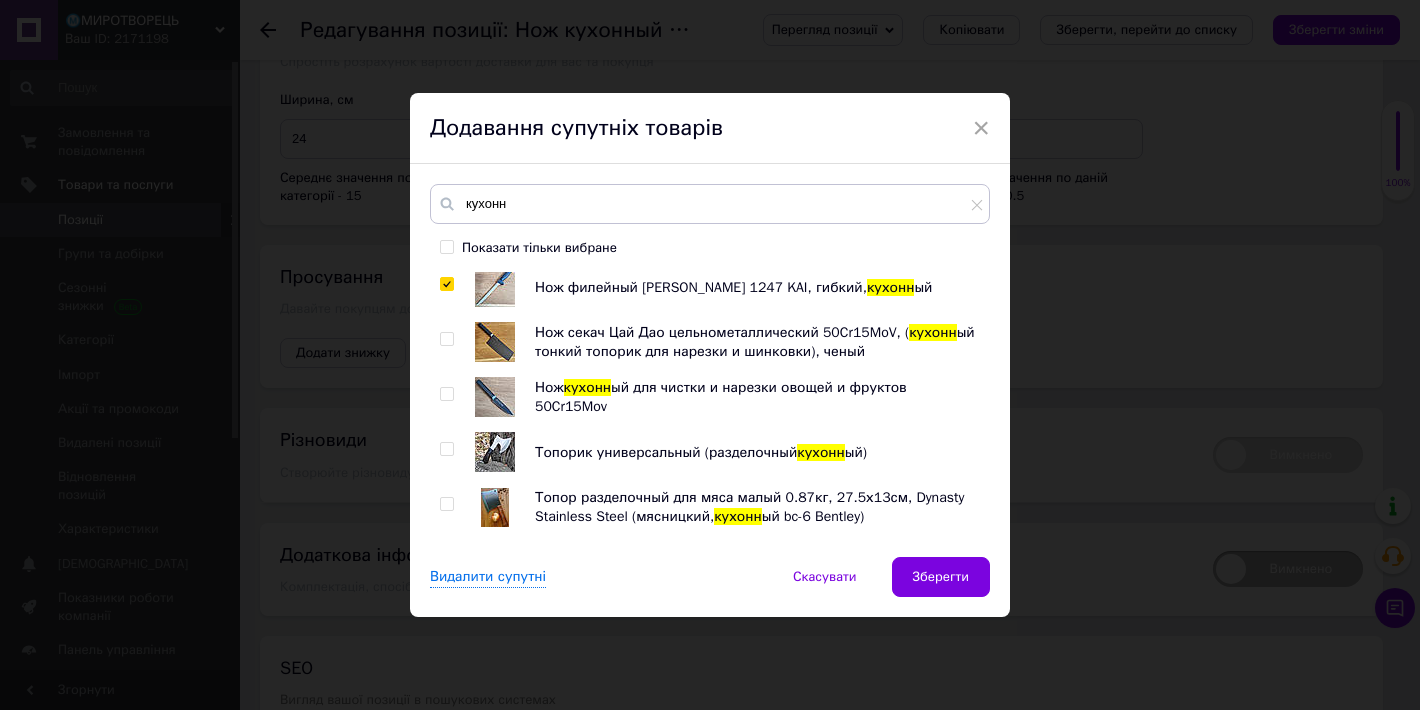 click at bounding box center (446, 394) 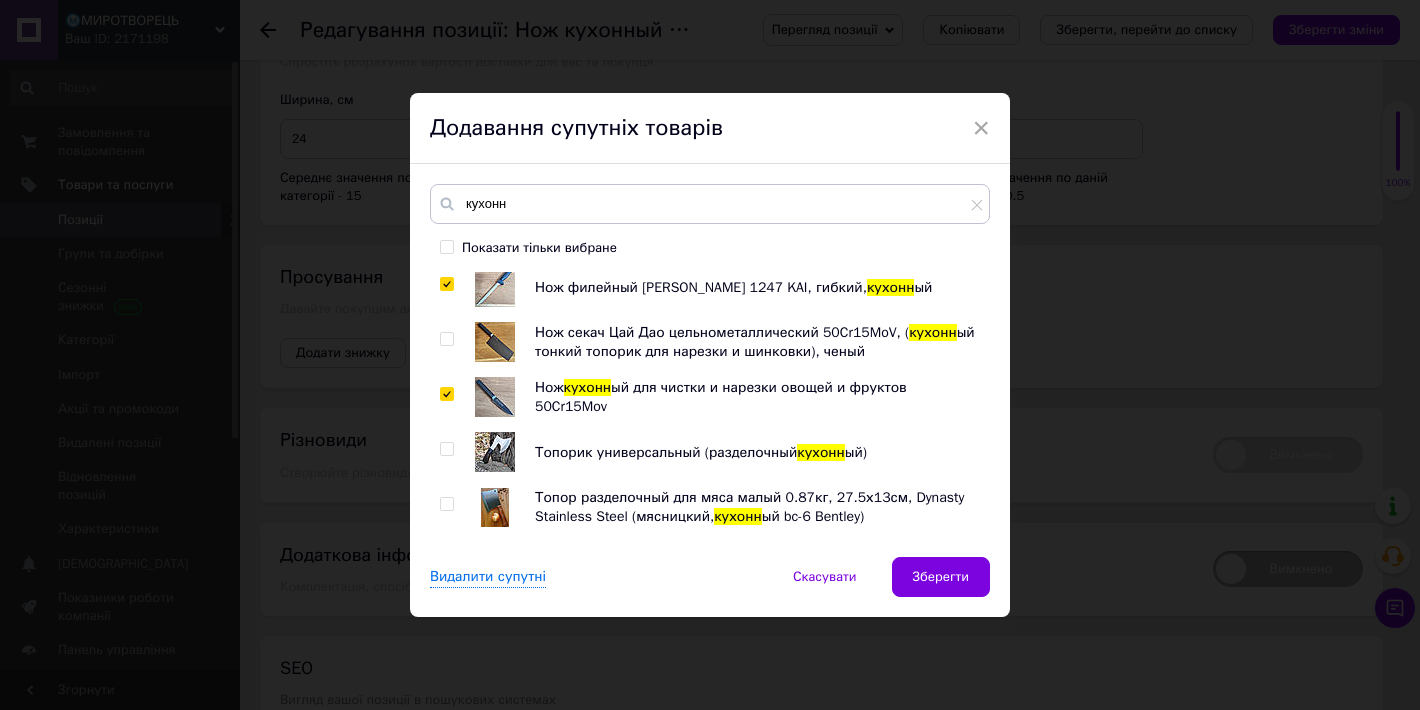 checkbox on "true" 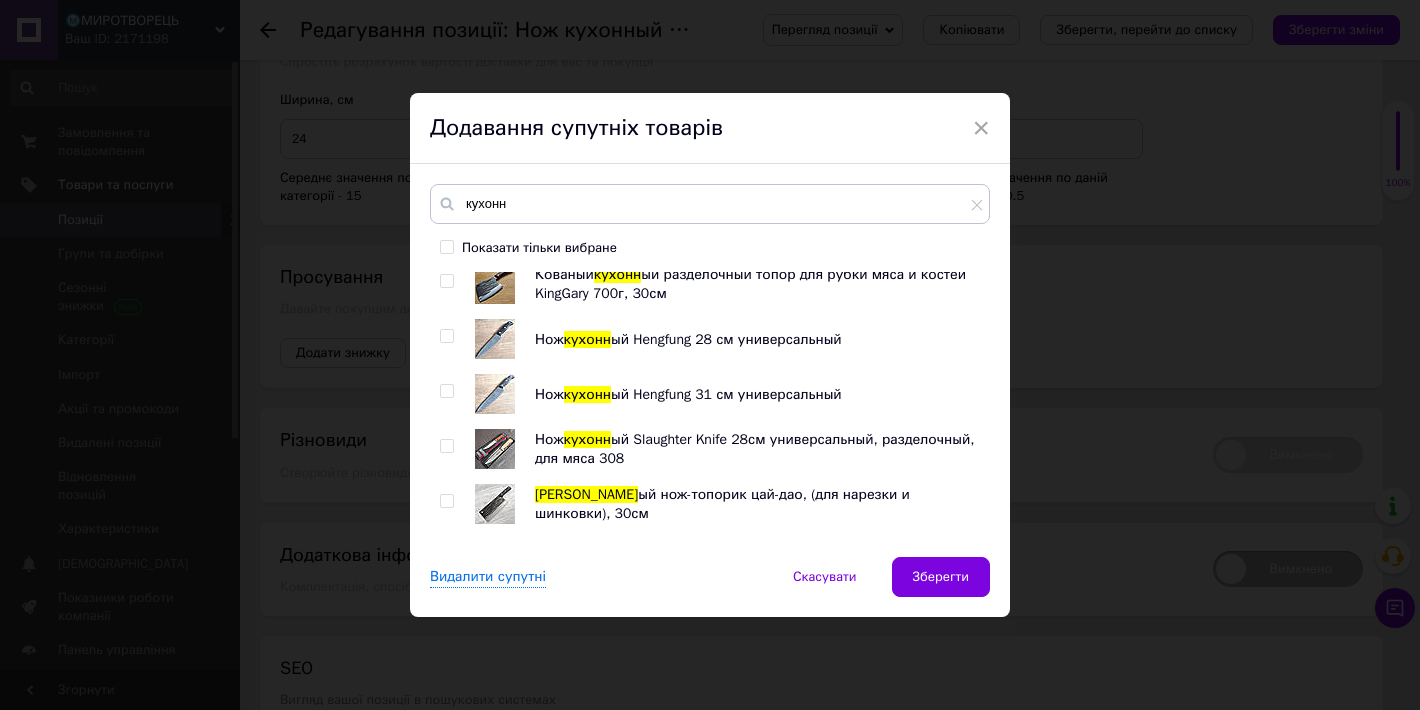scroll, scrollTop: 1000, scrollLeft: 0, axis: vertical 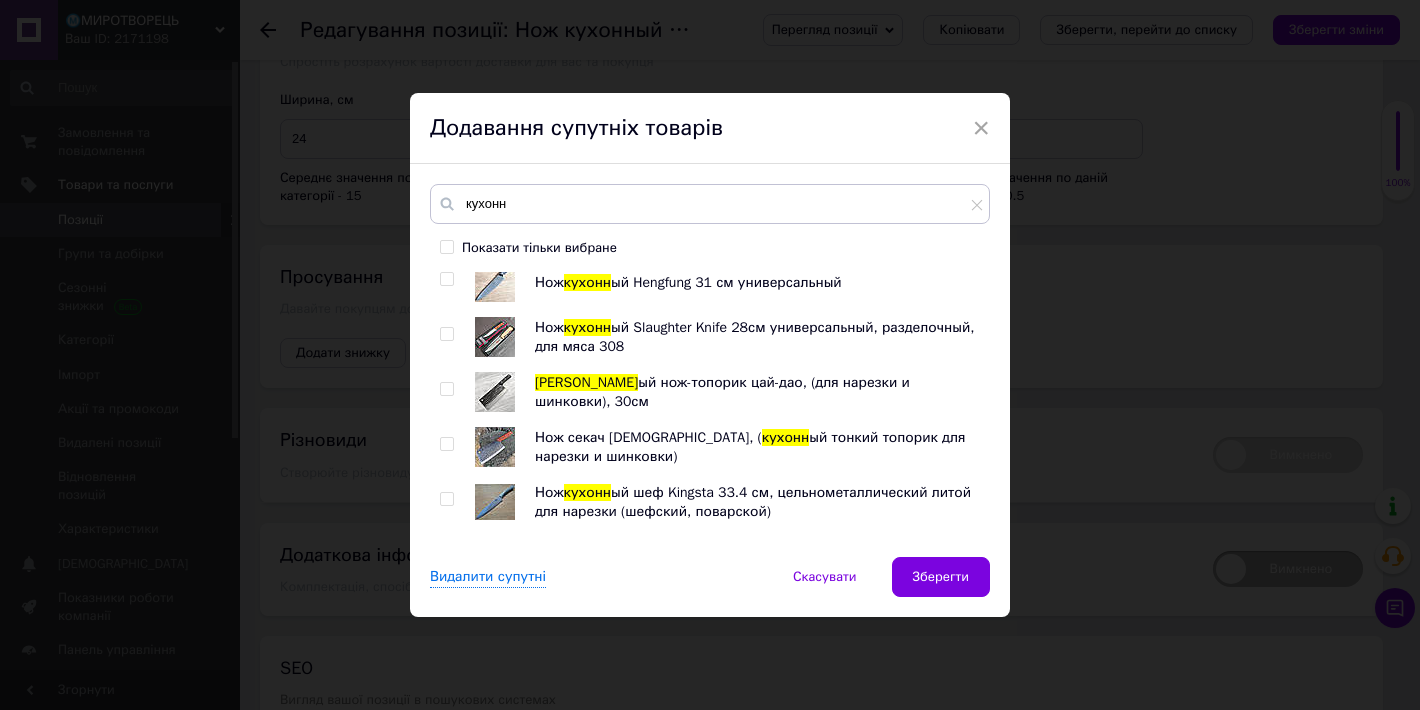 click at bounding box center [446, 334] 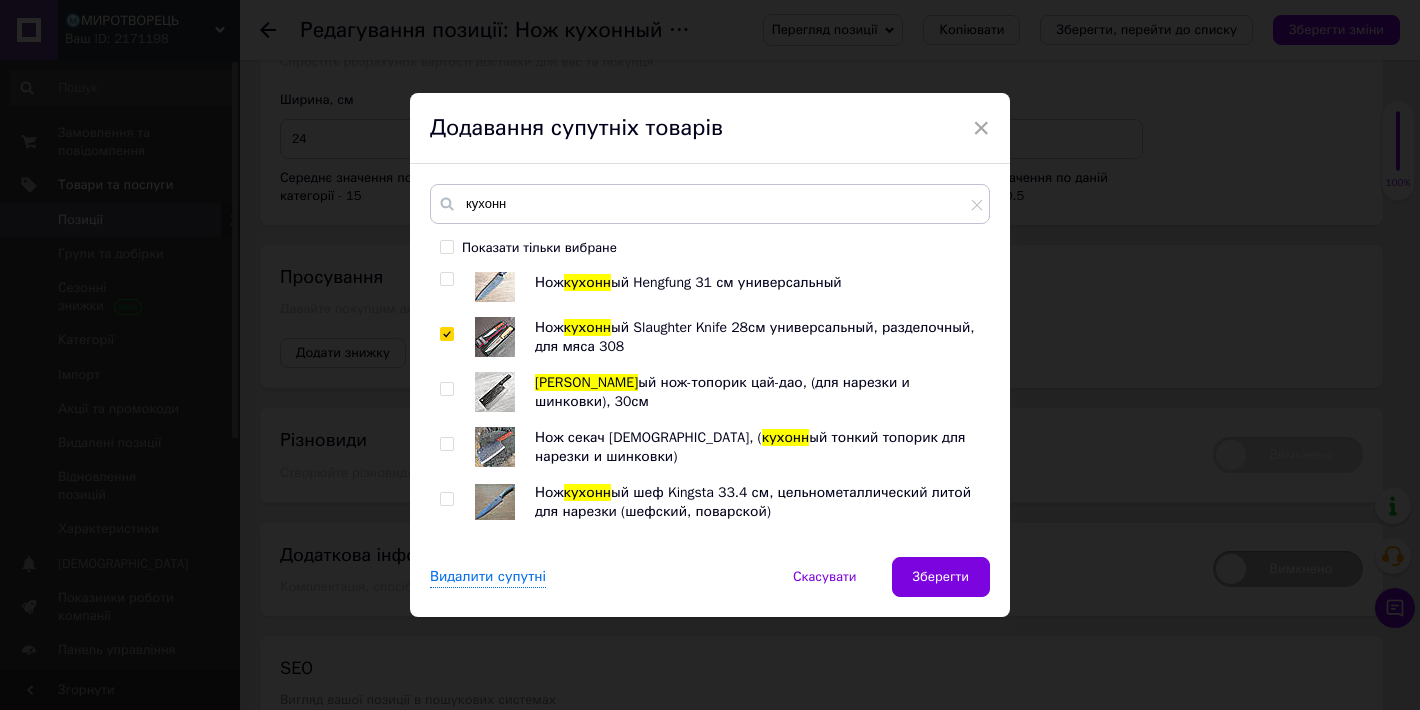 checkbox on "true" 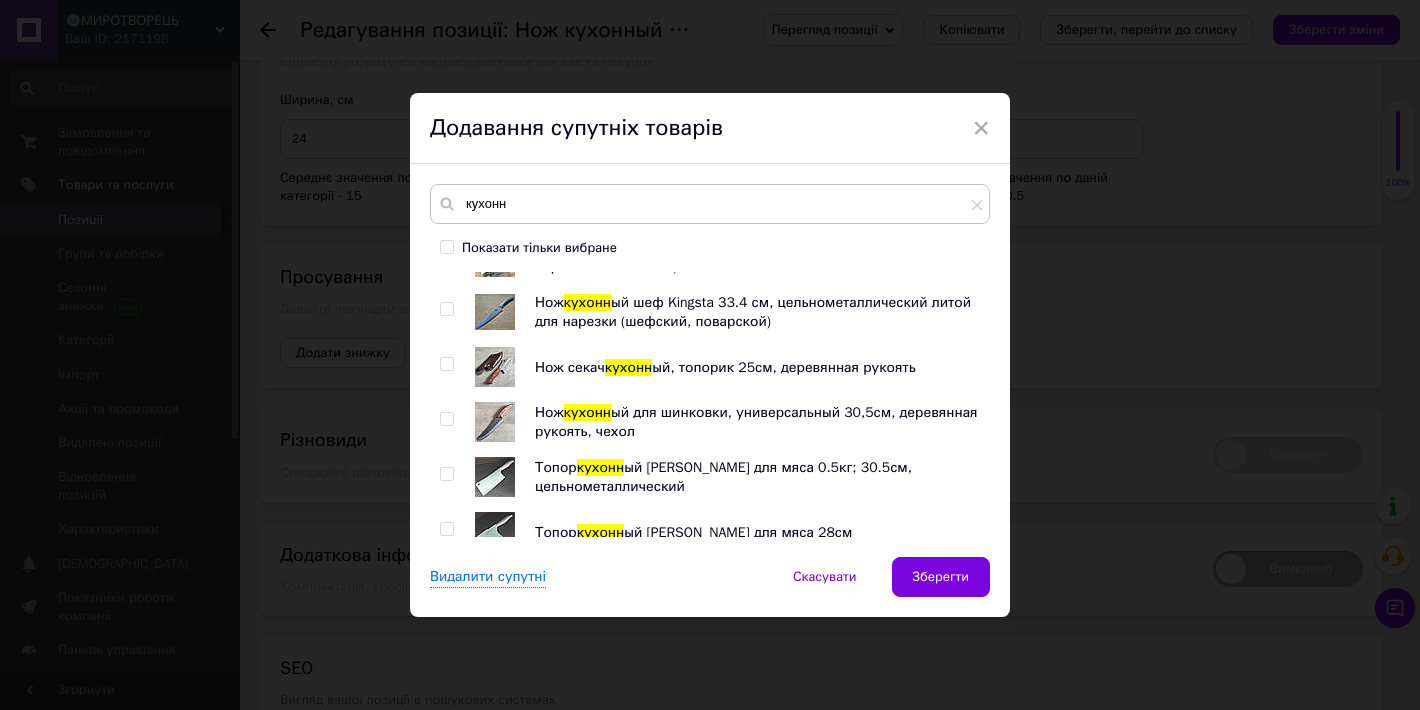 scroll, scrollTop: 1222, scrollLeft: 0, axis: vertical 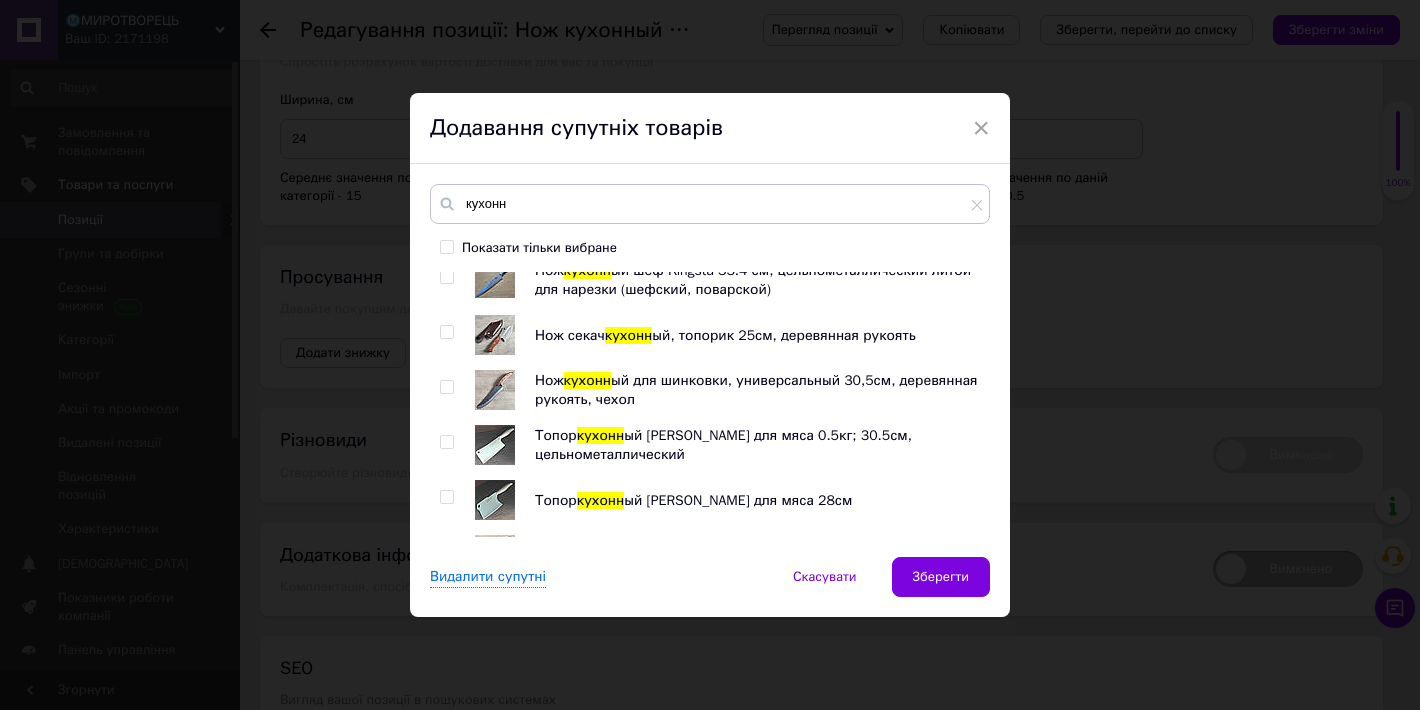 click at bounding box center (446, 332) 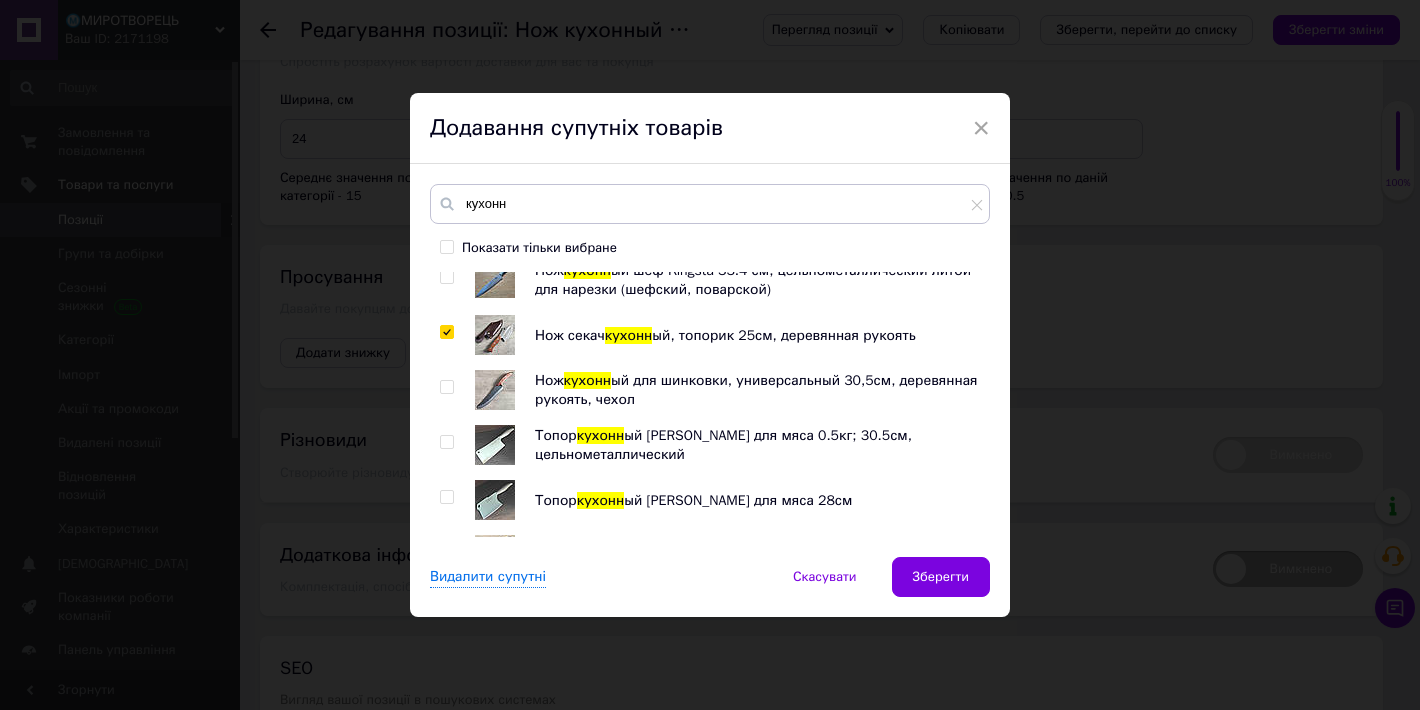 checkbox on "true" 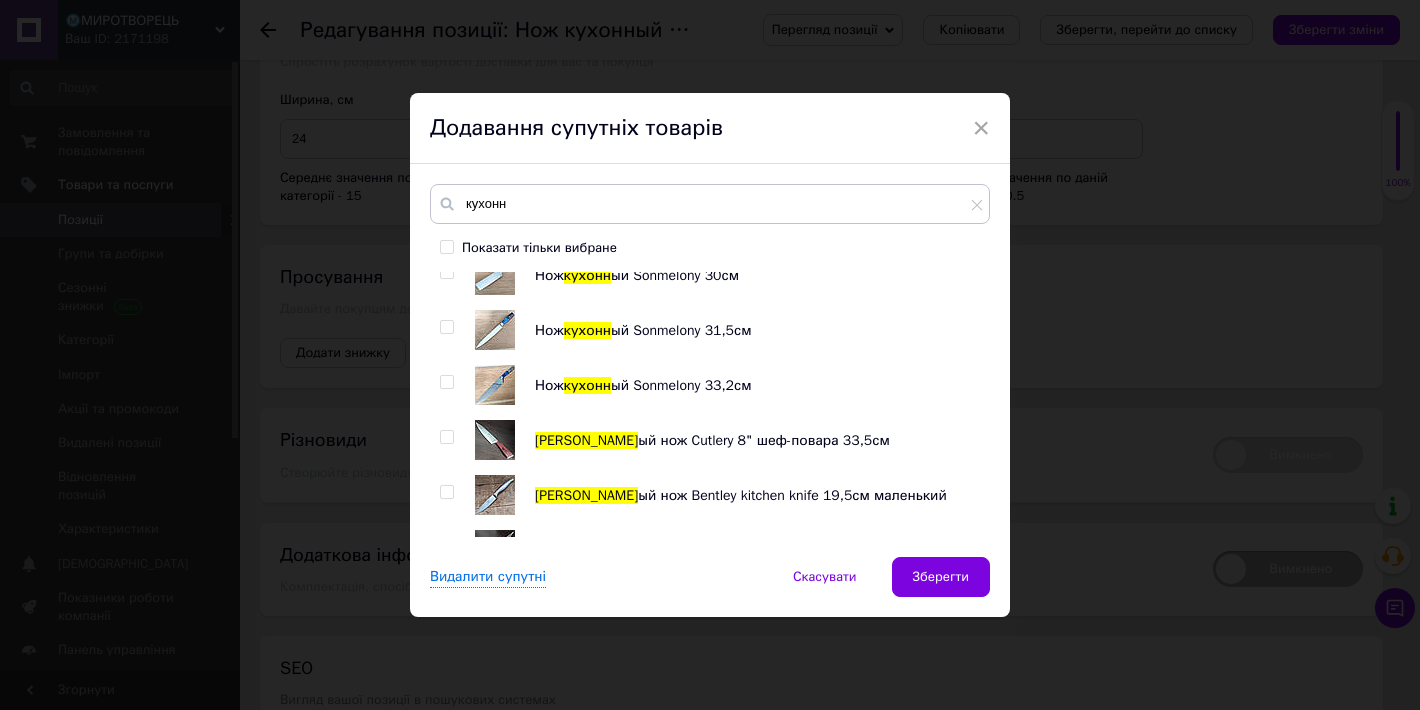 scroll, scrollTop: 1888, scrollLeft: 0, axis: vertical 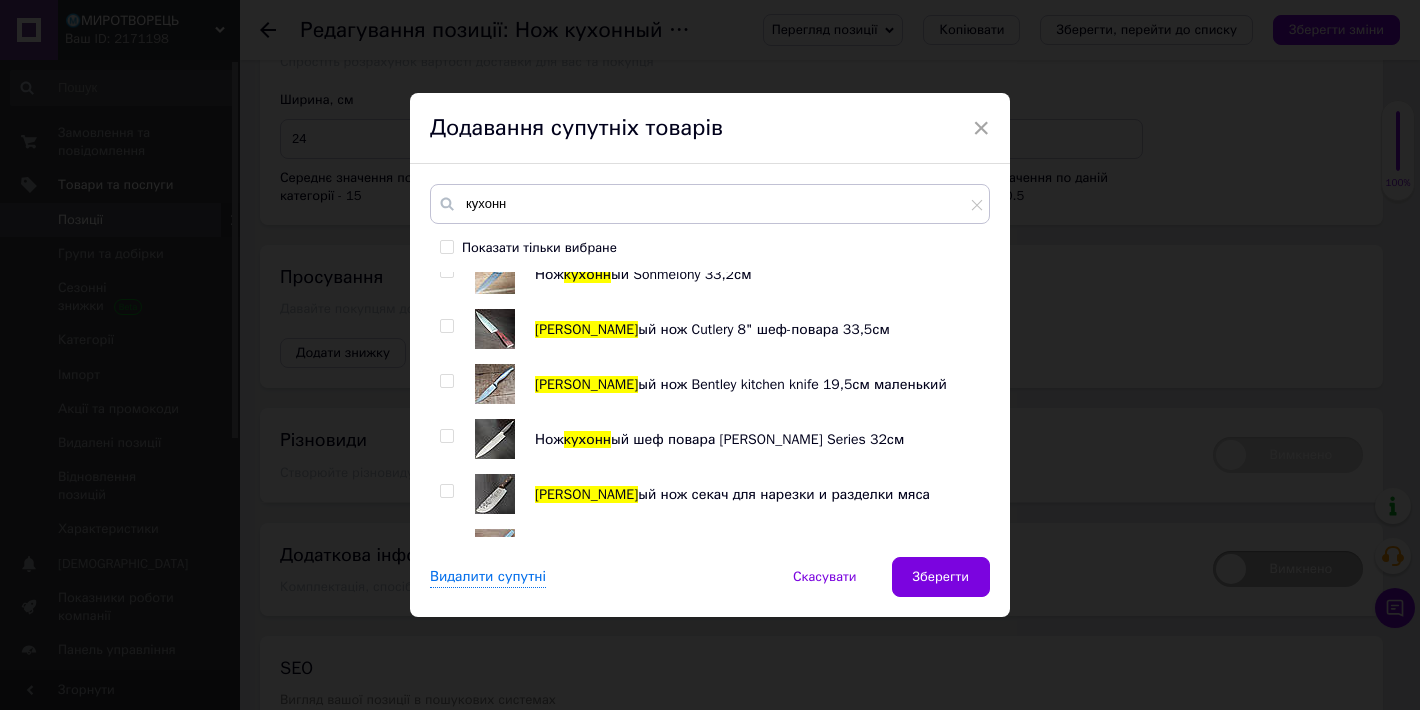 click at bounding box center (446, 381) 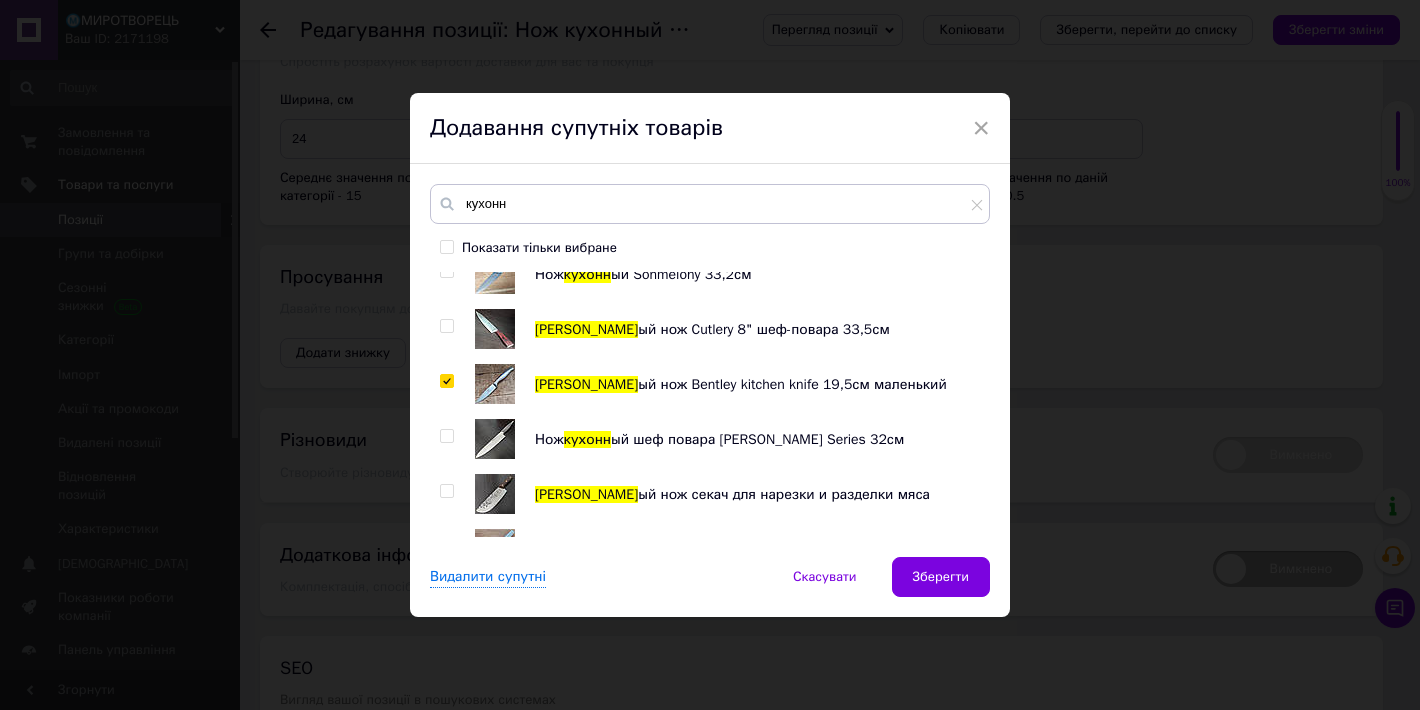 checkbox on "true" 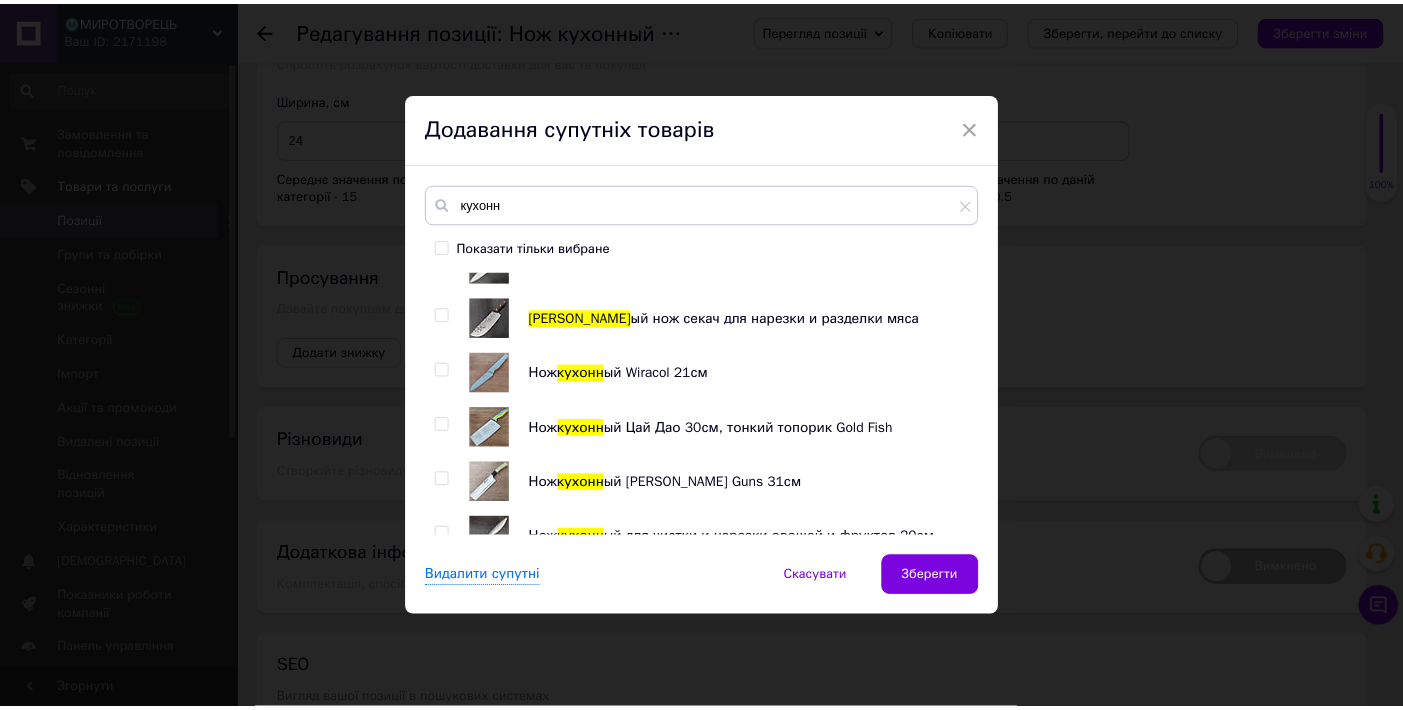 scroll, scrollTop: 2111, scrollLeft: 0, axis: vertical 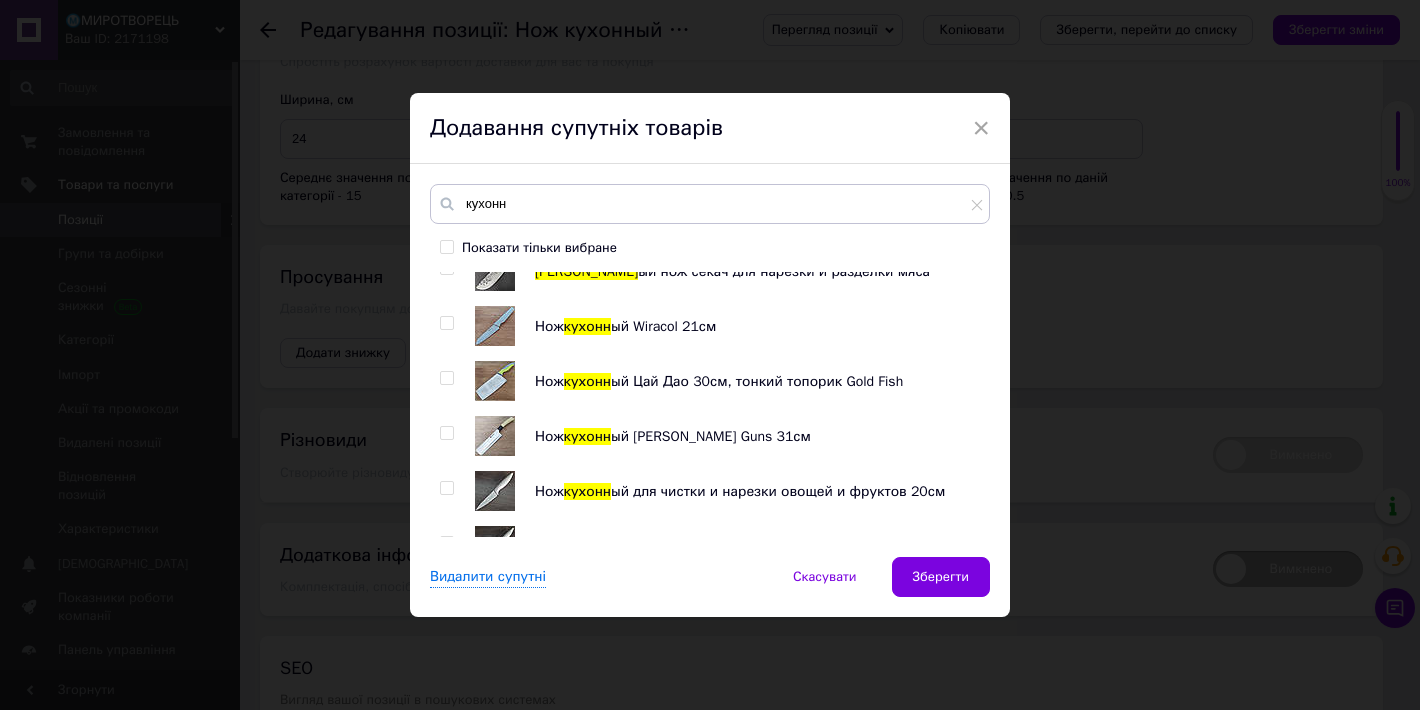 click at bounding box center (446, 323) 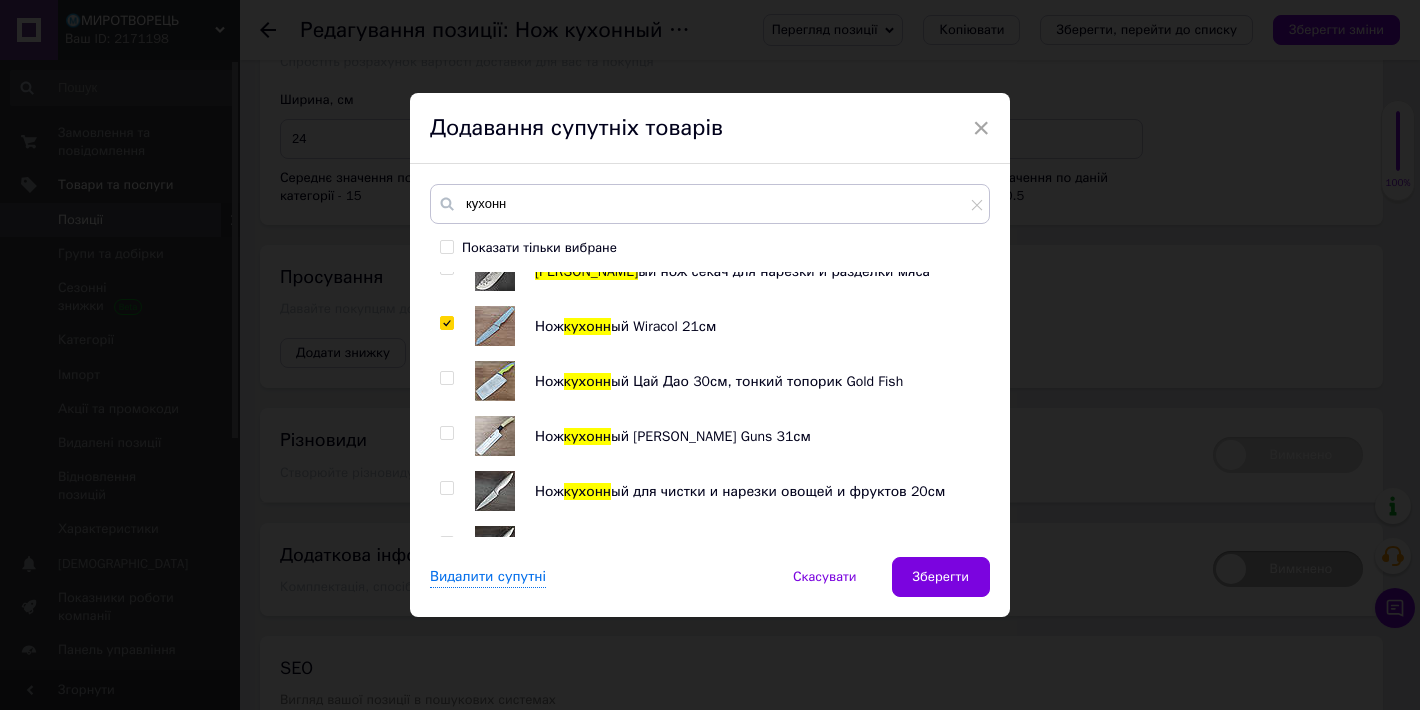 checkbox on "true" 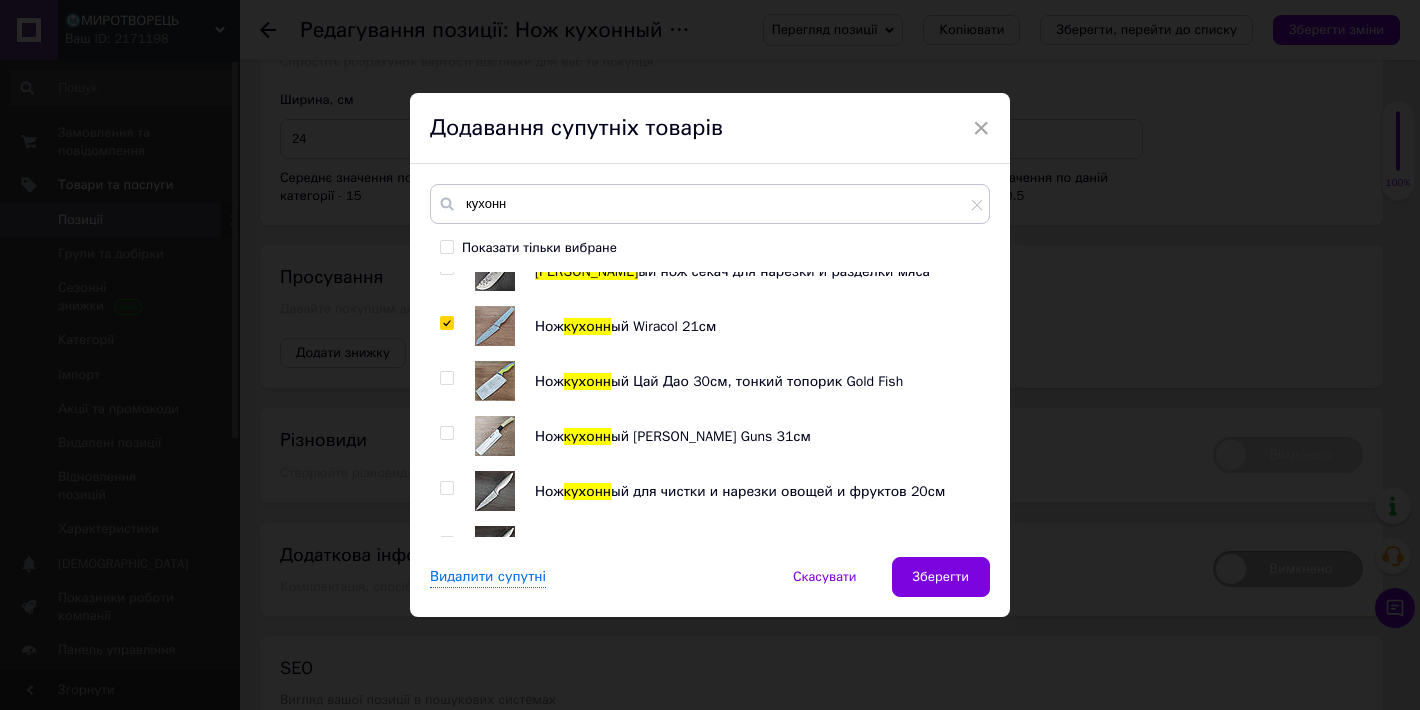 click on "Зберегти" at bounding box center [941, 577] 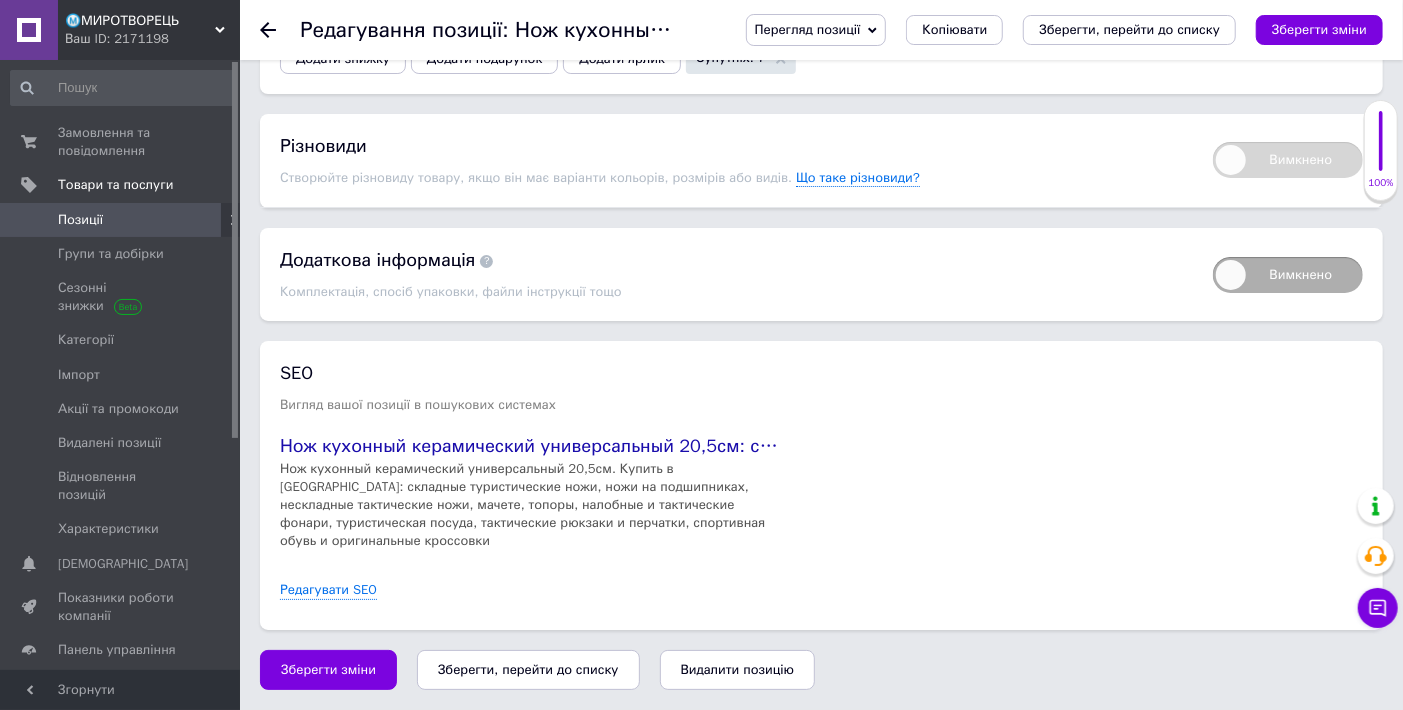 scroll, scrollTop: 4222, scrollLeft: 0, axis: vertical 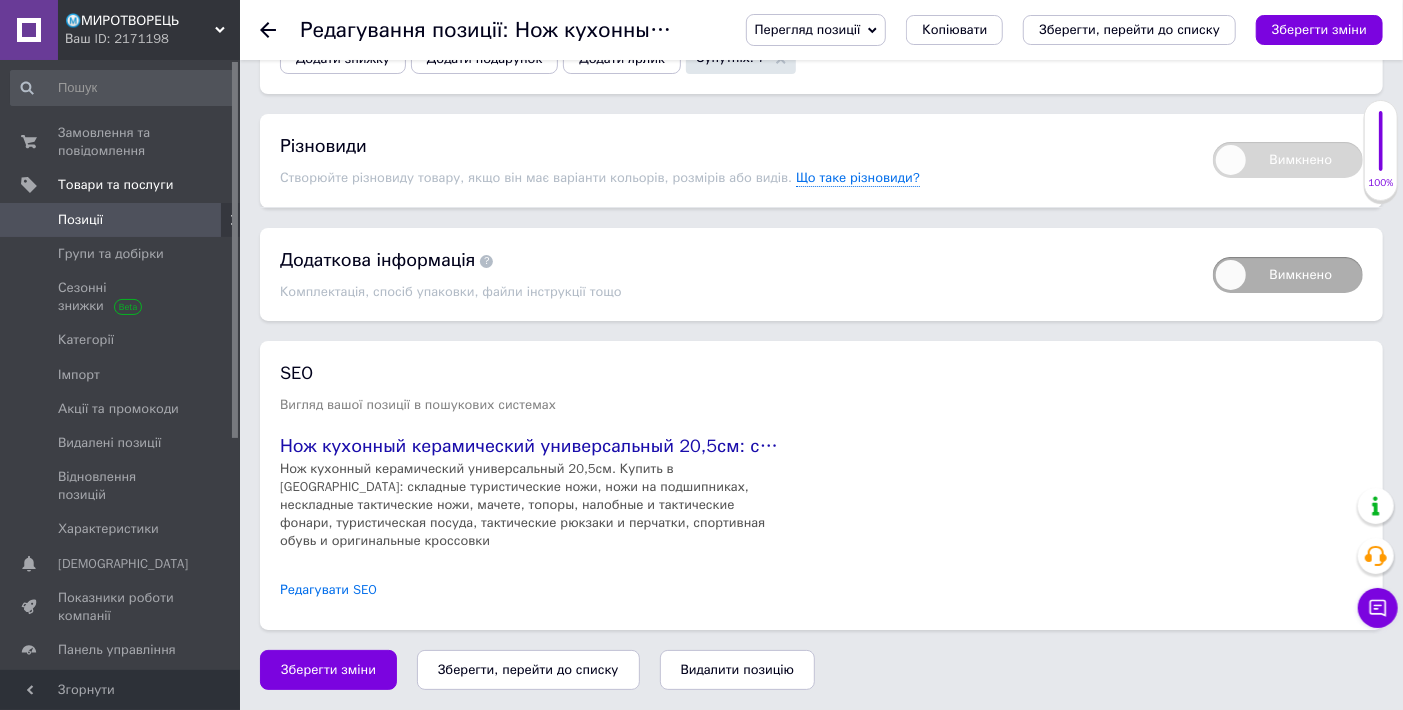 click on "Редагувати SEO" at bounding box center (328, 590) 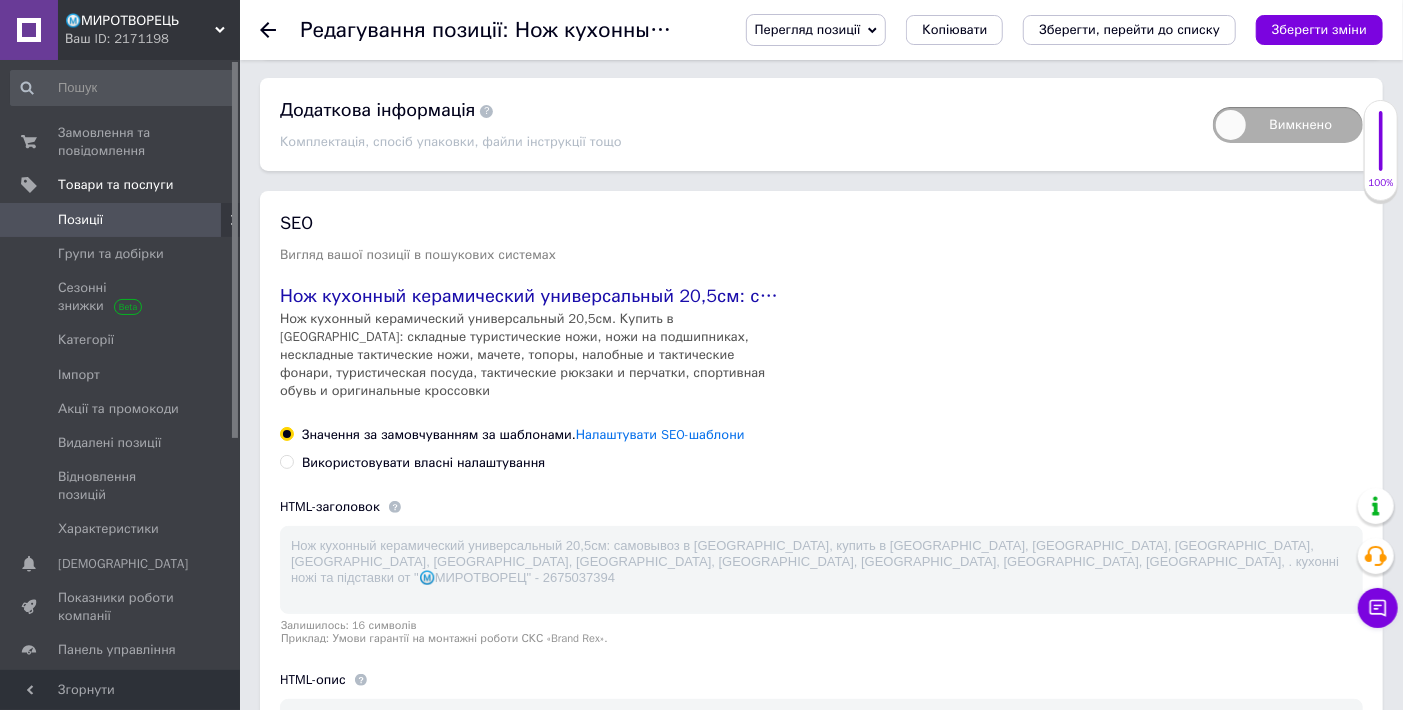 click on "Використовувати власні налаштування" at bounding box center [423, 463] 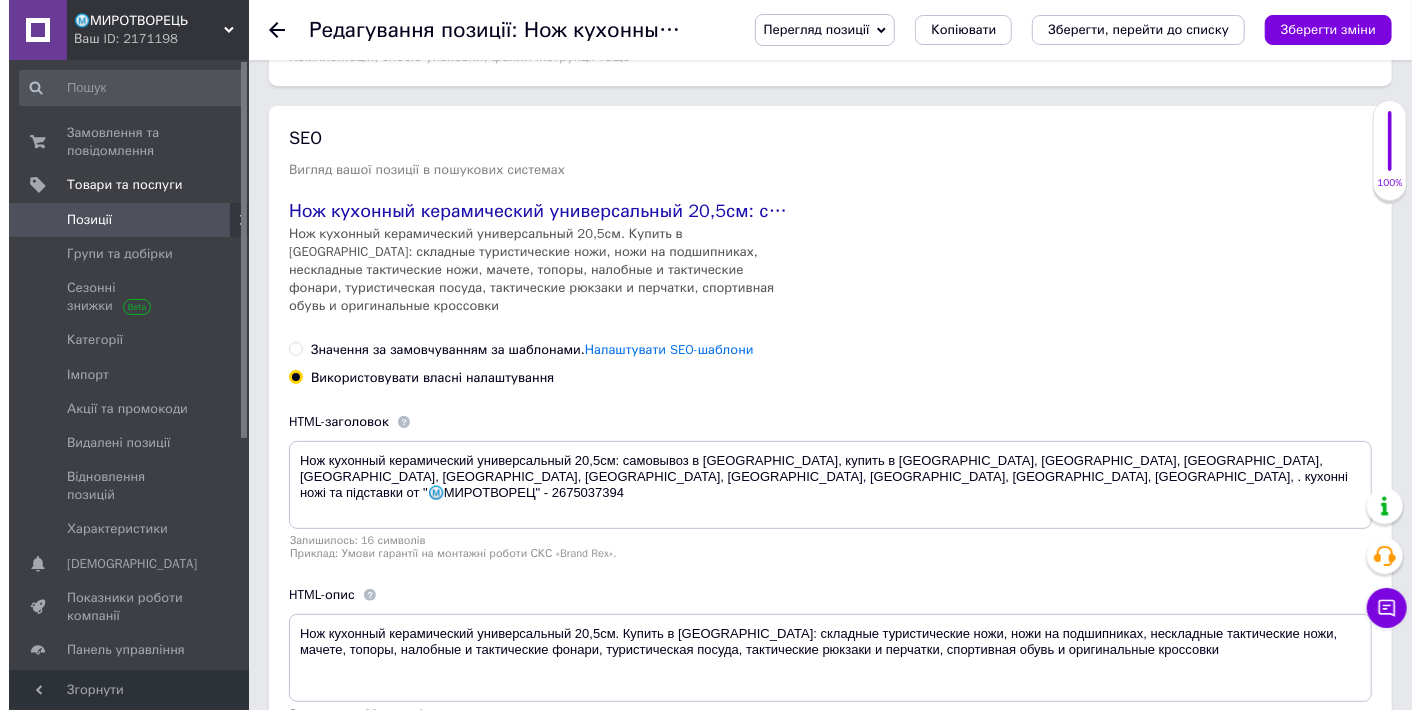 scroll, scrollTop: 4555, scrollLeft: 0, axis: vertical 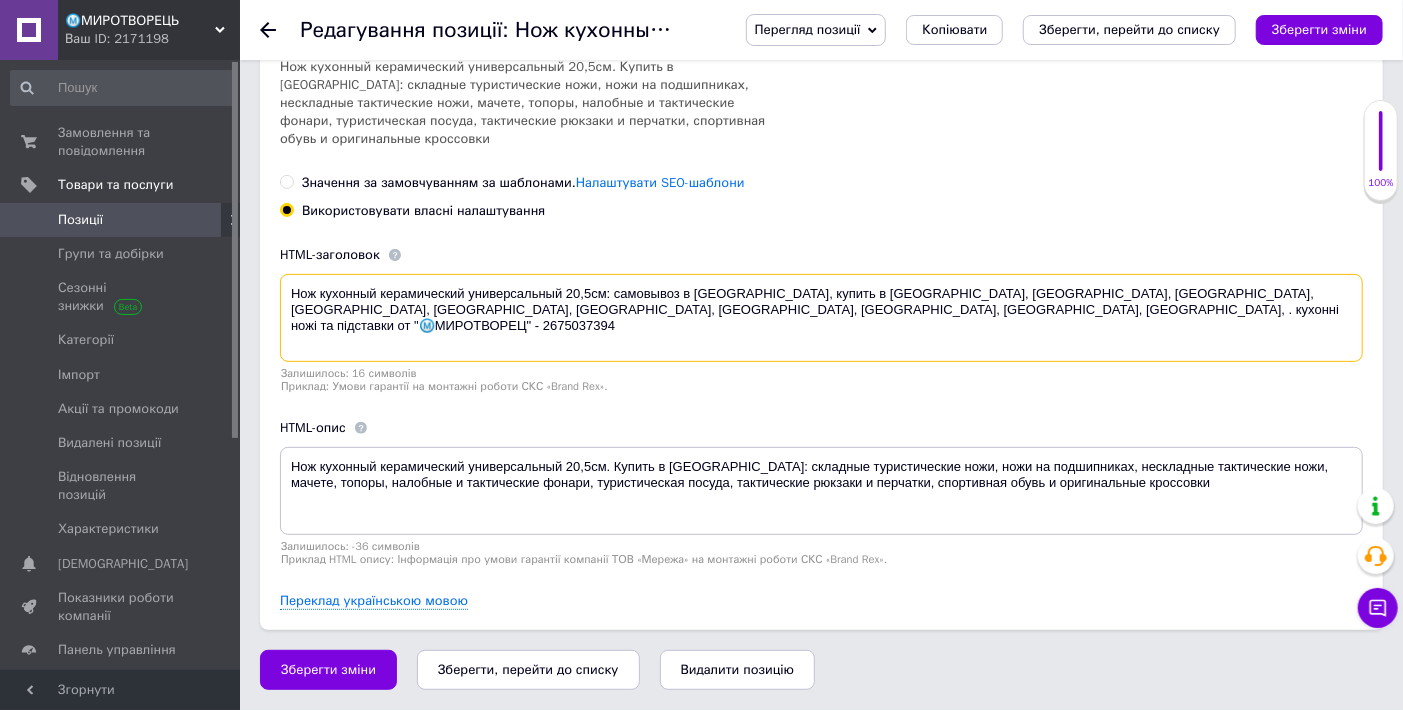 click on "Нож кухонный керамический универсальный 20,5см: самовывоз в [GEOGRAPHIC_DATA], купить в [GEOGRAPHIC_DATA], [GEOGRAPHIC_DATA], [GEOGRAPHIC_DATA], [GEOGRAPHIC_DATA], [GEOGRAPHIC_DATA], [GEOGRAPHIC_DATA], [GEOGRAPHIC_DATA], [GEOGRAPHIC_DATA], [GEOGRAPHIC_DATA], [GEOGRAPHIC_DATA], . кухонні ножі та підставки от "Ⓜ️МИРОТВОРЕЦ" - 2675037394" at bounding box center [821, 318] 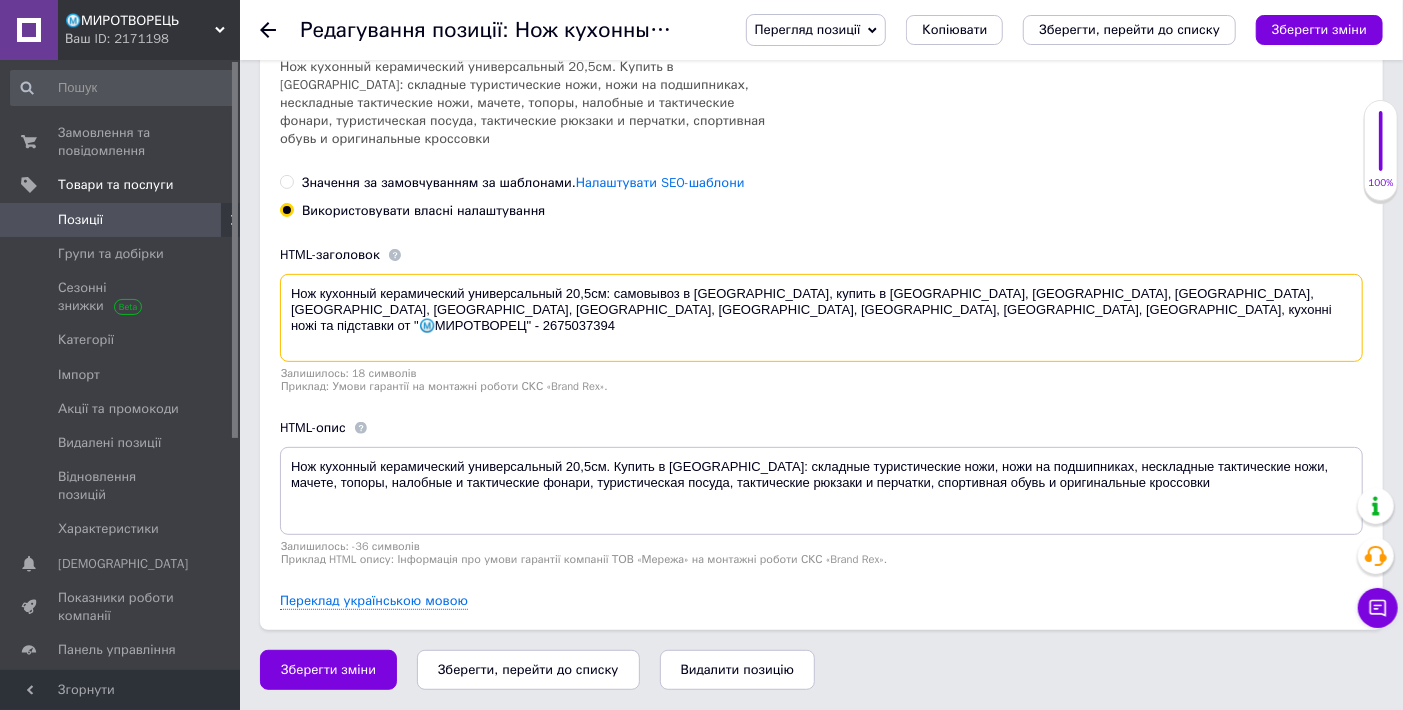 click on "Нож кухонный керамический универсальный 20,5см: самовывоз в [GEOGRAPHIC_DATA], купить в [GEOGRAPHIC_DATA], [GEOGRAPHIC_DATA], [GEOGRAPHIC_DATA], [GEOGRAPHIC_DATA], [GEOGRAPHIC_DATA], [GEOGRAPHIC_DATA], [GEOGRAPHIC_DATA], [GEOGRAPHIC_DATA], [GEOGRAPHIC_DATA], [GEOGRAPHIC_DATA], кухонні ножі та підставки от "Ⓜ️МИРОТВОРЕЦ" - 2675037394" at bounding box center [821, 318] 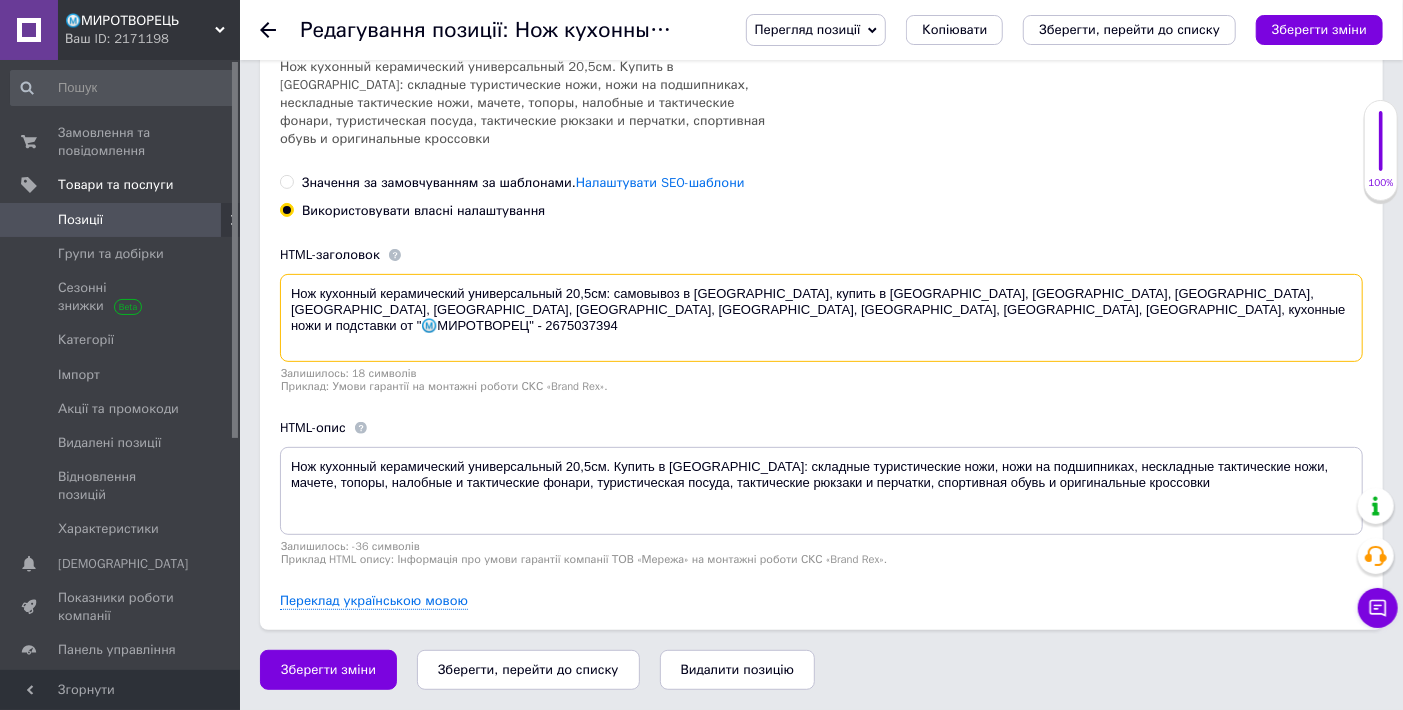 type on "Нож кухонный керамический универсальный 20,5см: самовывоз в [GEOGRAPHIC_DATA], купить в [GEOGRAPHIC_DATA], [GEOGRAPHIC_DATA], [GEOGRAPHIC_DATA], [GEOGRAPHIC_DATA], [GEOGRAPHIC_DATA], [GEOGRAPHIC_DATA], [GEOGRAPHIC_DATA], [GEOGRAPHIC_DATA], [GEOGRAPHIC_DATA], [GEOGRAPHIC_DATA], кухонные ножи и подставки от "Ⓜ️МИРОТВОРЕЦ" - 2675037394" 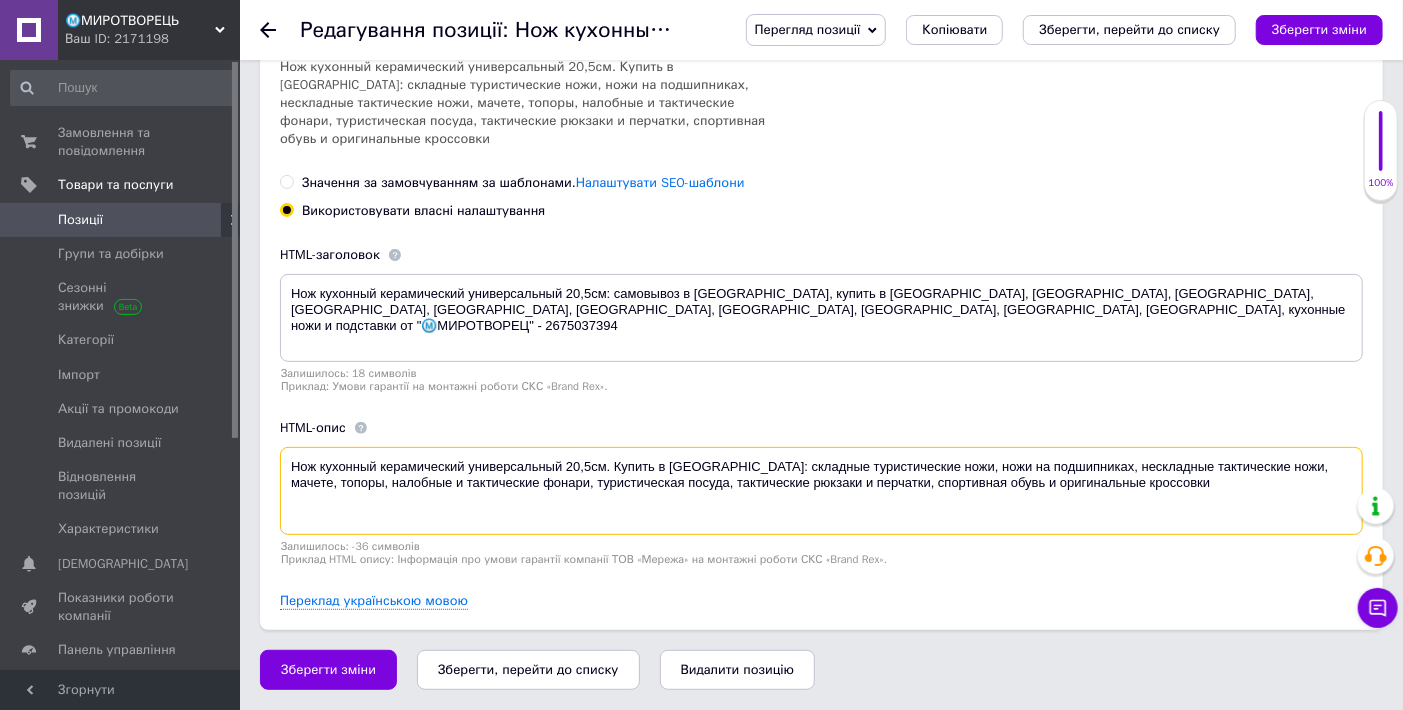 drag, startPoint x: 1043, startPoint y: 551, endPoint x: 838, endPoint y: 558, distance: 205.11948 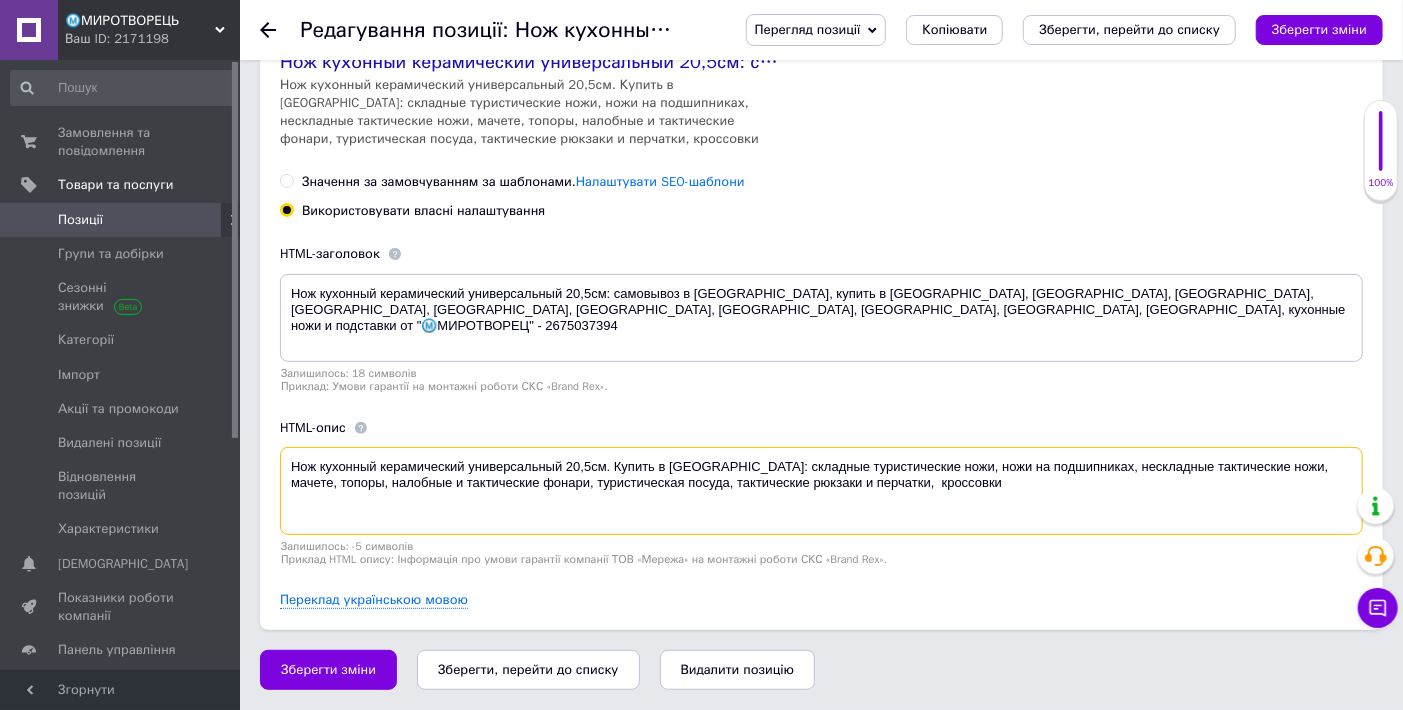 click on "Нож кухонный керамический универсальный 20,5см. Купить в [GEOGRAPHIC_DATA]: складные туристические ножи, ножи на подшипниках, нескладные тактические ножи, мачете, топоры, налобные и тактические фонари, туристическая посуда, тактические рюкзаки и перчатки,  кроссовки" at bounding box center [821, 491] 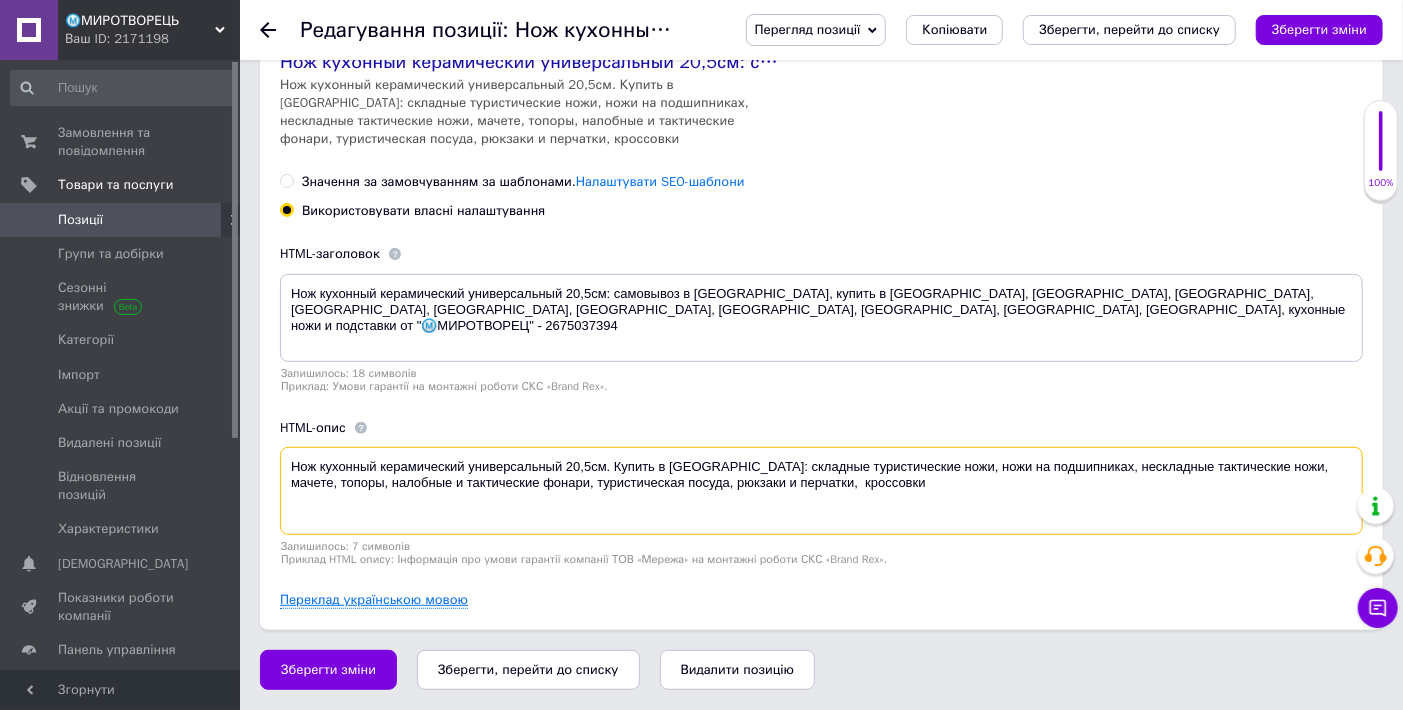type on "Нож кухонный керамический универсальный 20,5см. Купить в [GEOGRAPHIC_DATA]: складные туристические ножи, ножи на подшипниках, нескладные тактические ножи, мачете, топоры, налобные и тактические фонари, туристическая посуда, рюкзаки и перчатки,  кроссовки" 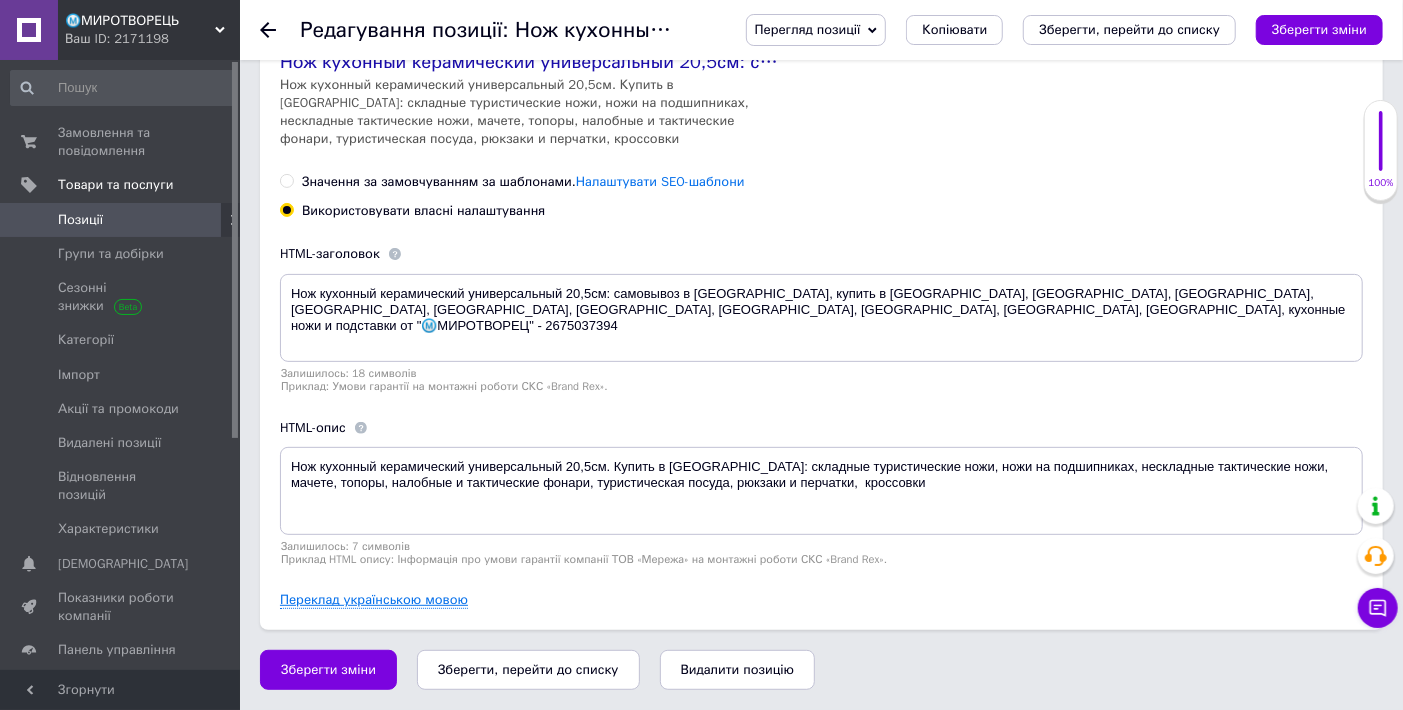click on "Переклад українською мовою" at bounding box center [374, 600] 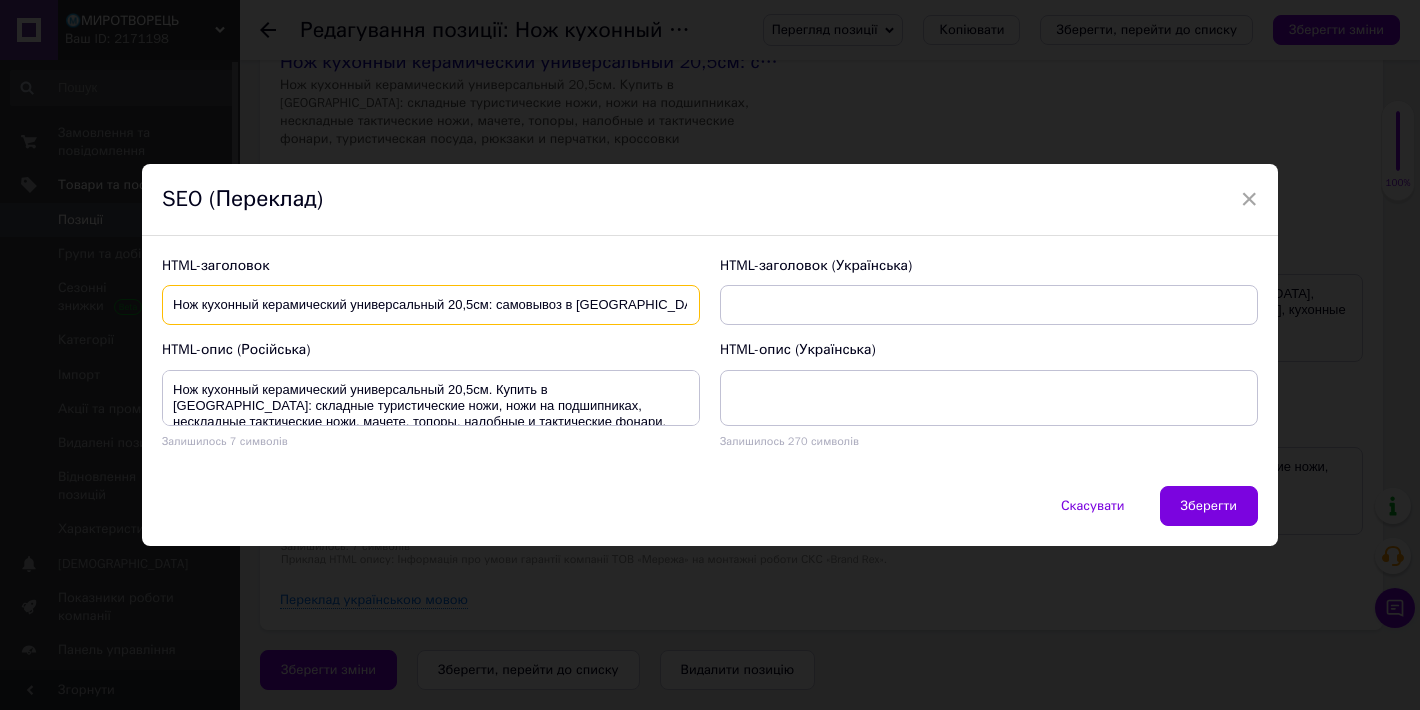 click on "Нож кухонный керамический универсальный 20,5см: самовывоз в [GEOGRAPHIC_DATA], купить в [GEOGRAPHIC_DATA], [GEOGRAPHIC_DATA], [GEOGRAPHIC_DATA], [GEOGRAPHIC_DATA], [GEOGRAPHIC_DATA], [GEOGRAPHIC_DATA], [GEOGRAPHIC_DATA], [GEOGRAPHIC_DATA], [GEOGRAPHIC_DATA], [GEOGRAPHIC_DATA], кухонные ножи и подставки от "Ⓜ️МИРОТВОРЕЦ" - 2675037394" at bounding box center [431, 305] 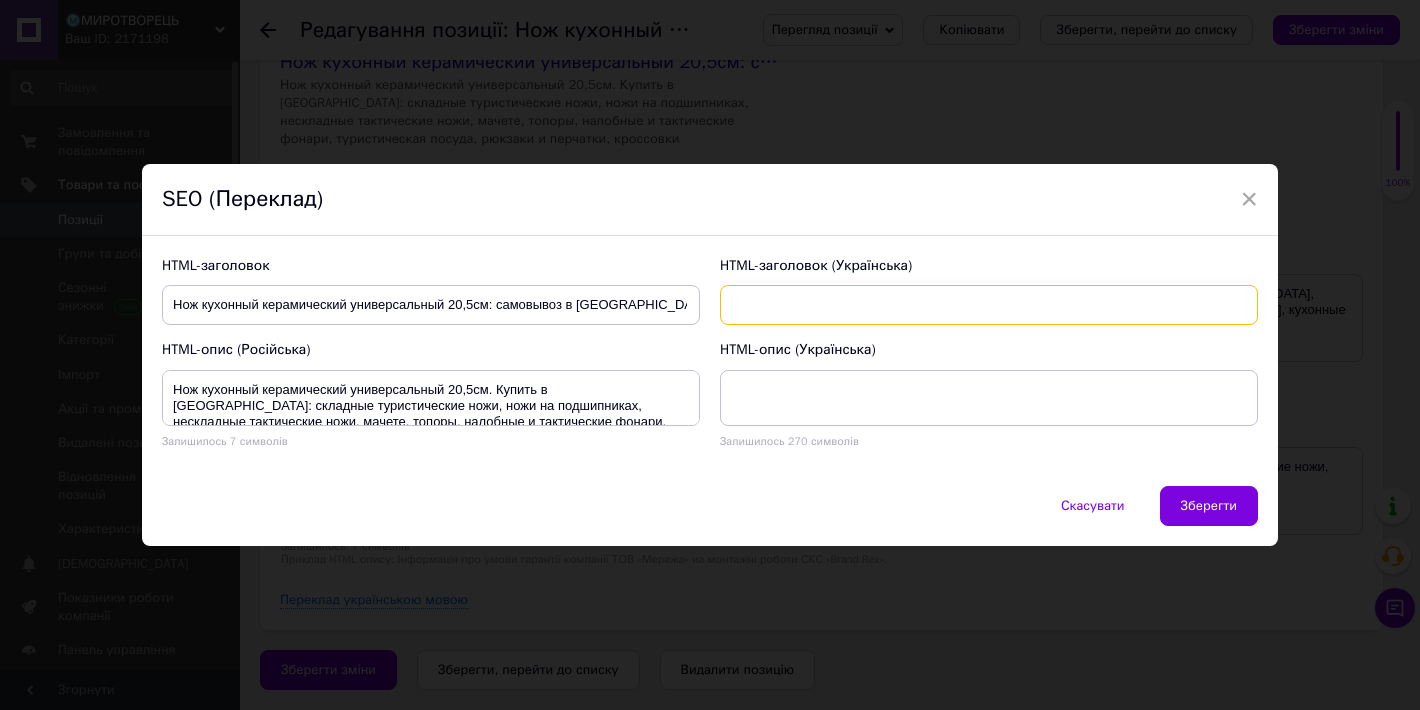 click at bounding box center (989, 305) 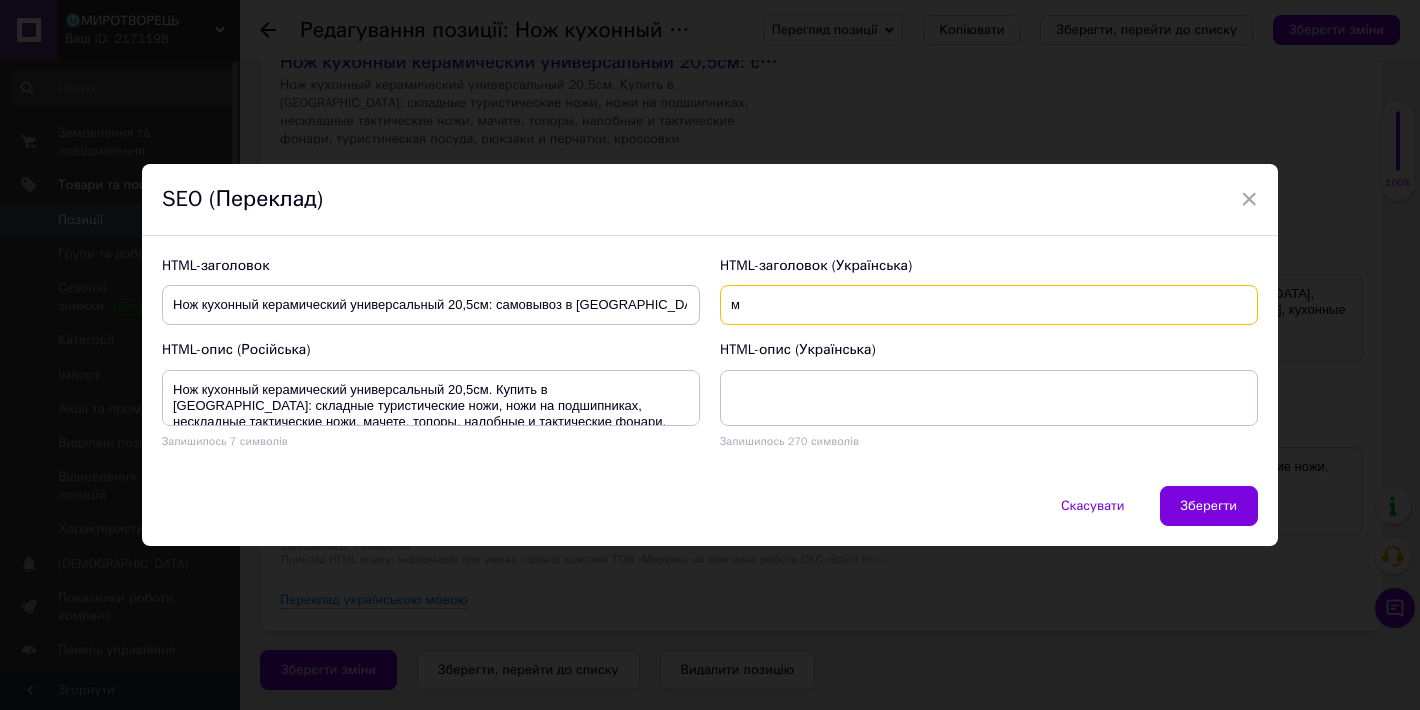 type on "Нож кухонный керамический универсальный 20,5см: самовывоз в [GEOGRAPHIC_DATA], купить в [GEOGRAPHIC_DATA], [GEOGRAPHIC_DATA], [GEOGRAPHIC_DATA], [GEOGRAPHIC_DATA], [GEOGRAPHIC_DATA], [GEOGRAPHIC_DATA], [GEOGRAPHIC_DATA], [GEOGRAPHIC_DATA], [GEOGRAPHIC_DATA], [GEOGRAPHIC_DATA], кухонные ножи и подставки от "Ⓜ️МИРОТВОРЕЦ" - 2675037394" 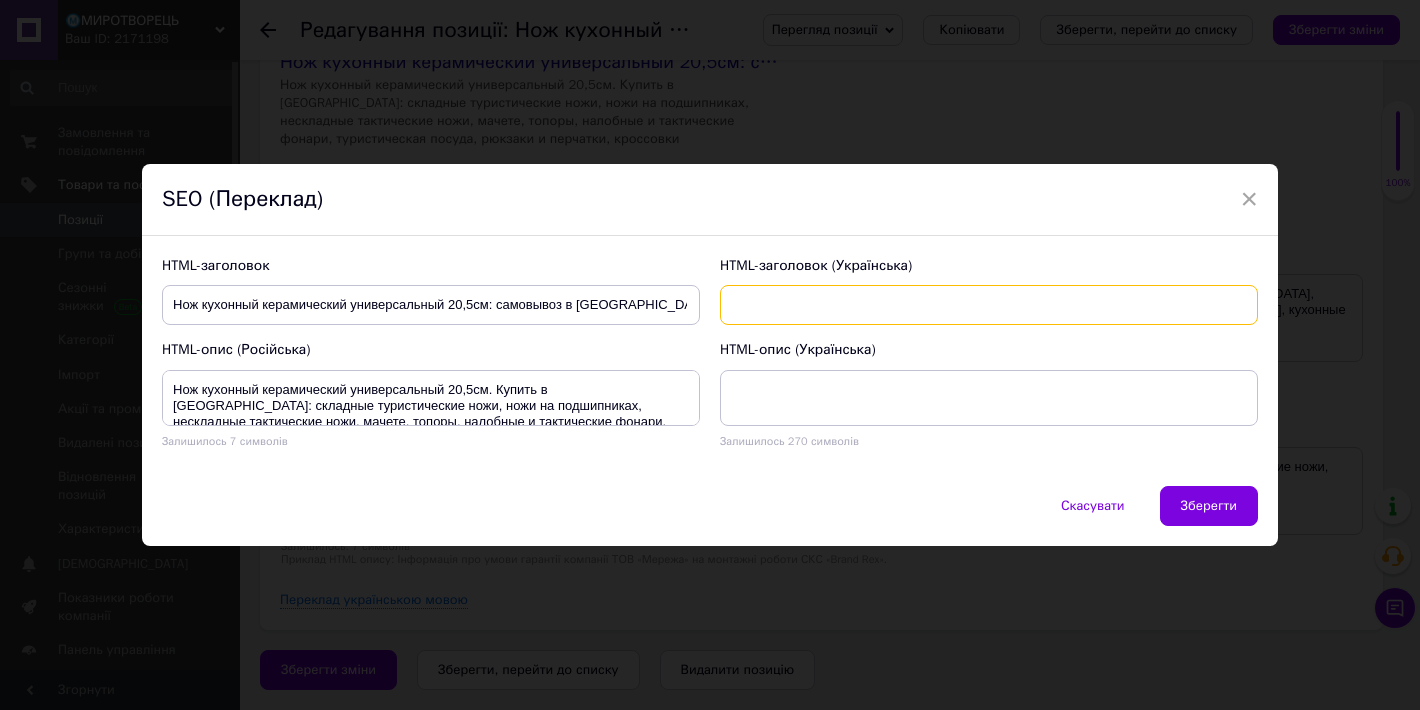 type on "Нож кухонный керамический универсальный 20,5см: самовывоз в [GEOGRAPHIC_DATA], купить в [GEOGRAPHIC_DATA], [GEOGRAPHIC_DATA], [GEOGRAPHIC_DATA], [GEOGRAPHIC_DATA], [GEOGRAPHIC_DATA], [GEOGRAPHIC_DATA], [GEOGRAPHIC_DATA], [GEOGRAPHIC_DATA], [GEOGRAPHIC_DATA], [GEOGRAPHIC_DATA], кухонные ножи и подставки от "Ⓜ️МИРОТВОРЕЦ" - 2675037394" 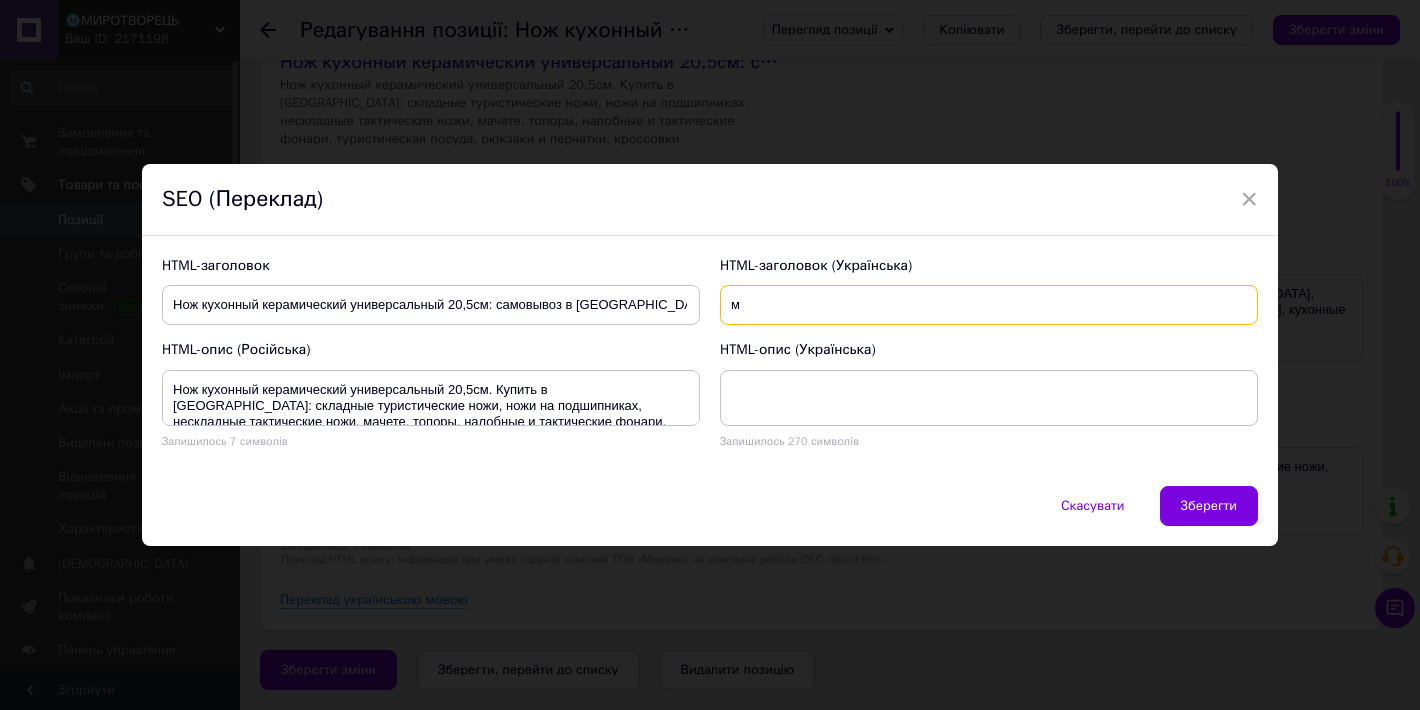 type on "Нож кухонный керамический универсальный 20,5см: самовывоз в [GEOGRAPHIC_DATA], купить в [GEOGRAPHIC_DATA], [GEOGRAPHIC_DATA], [GEOGRAPHIC_DATA], [GEOGRAPHIC_DATA], [GEOGRAPHIC_DATA], [GEOGRAPHIC_DATA], [GEOGRAPHIC_DATA], [GEOGRAPHIC_DATA], [GEOGRAPHIC_DATA], [GEOGRAPHIC_DATA], кухонные ножи и подставки от "Ⓜ️МИРОТВОРЕЦ" - 2675037394" 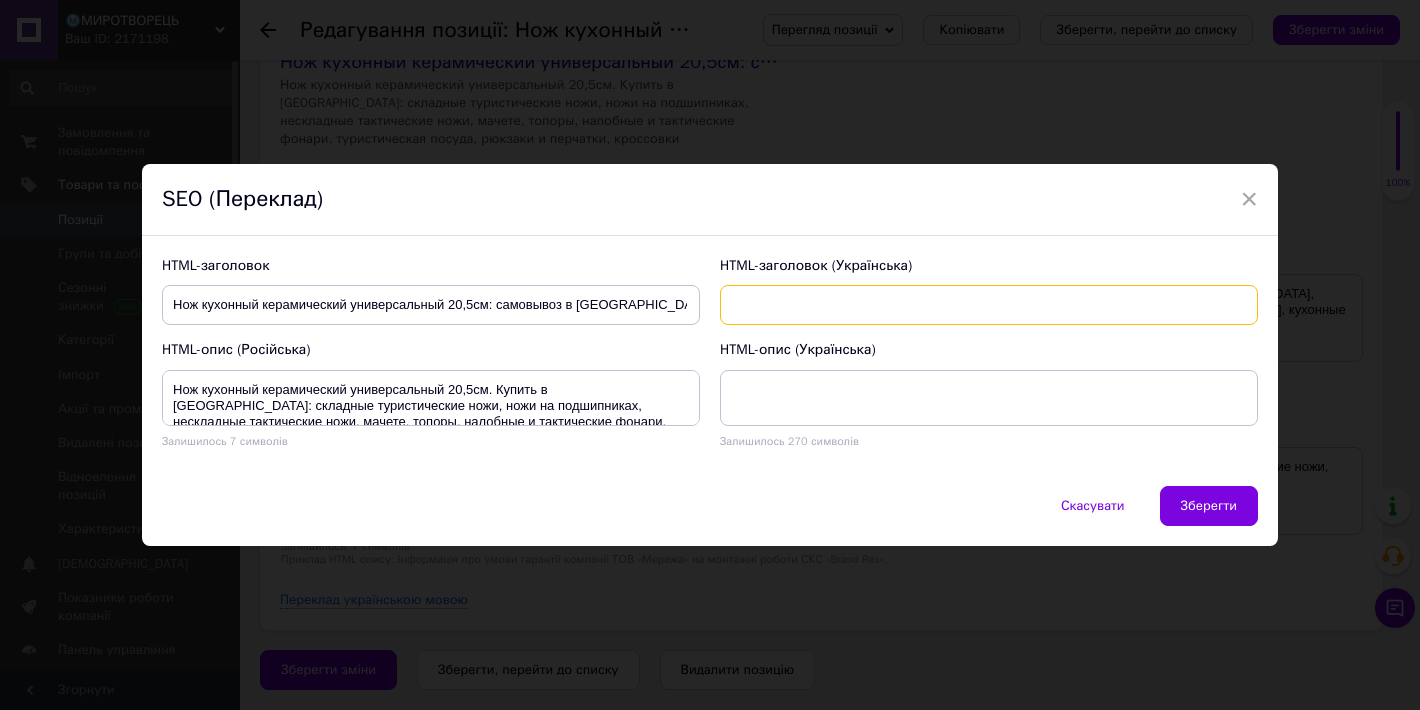 paste on "Ніж кухонний керамічний керамічний універсальний 20,5см: самовивіз в [GEOGRAPHIC_DATA], купити в [GEOGRAPHIC_DATA], [GEOGRAPHIC_DATA], [GEOGRAPHIC_DATA], [GEOGRAPHIC_DATA], [GEOGRAPHIC_DATA], [GEOGRAPHIC_DATA], [GEOGRAPHIC_DATA], [GEOGRAPHIC_DATA], [GEOGRAPHIC_DATA], [GEOGRAPHIC_DATA], кухонні ножі та підставки від «Ⓜ️МИРОТВОРЕЦ» - 2675037394" 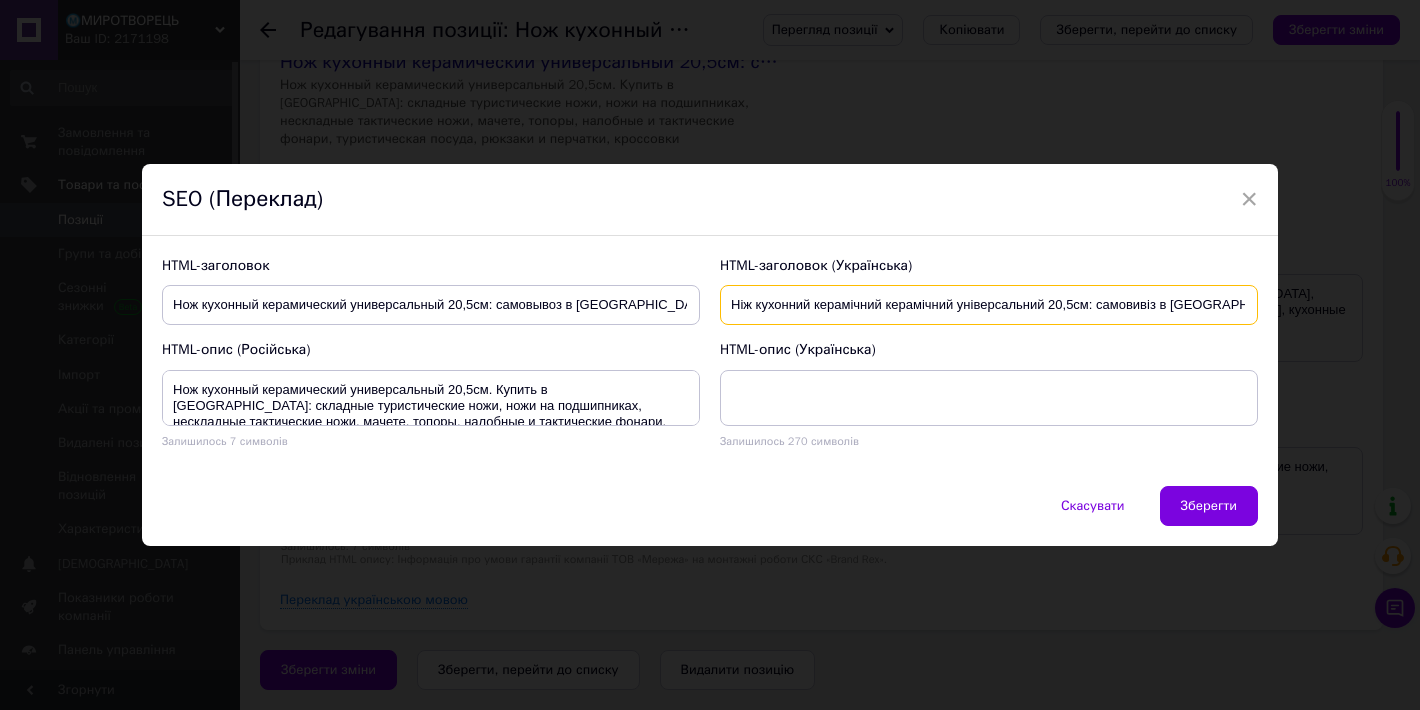 scroll, scrollTop: 0, scrollLeft: 983, axis: horizontal 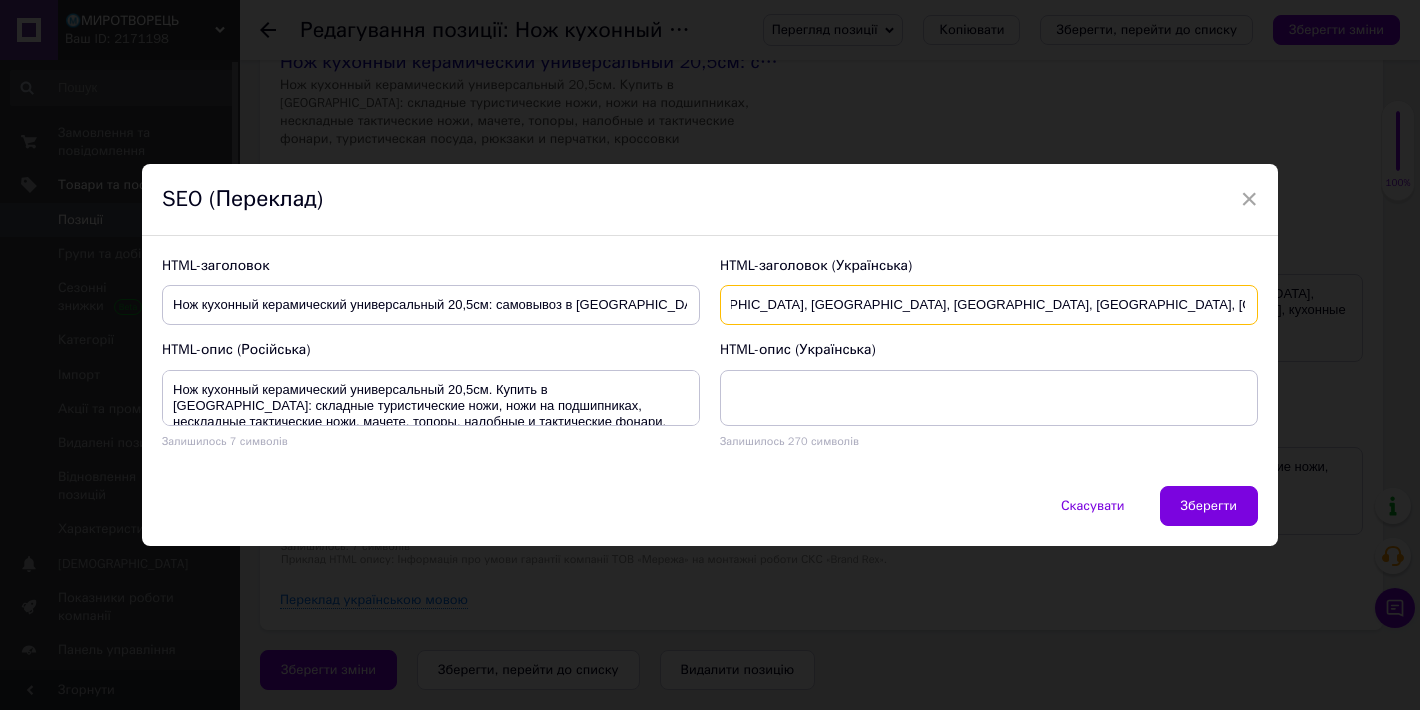 type on "Ніж кухонний керамічний керамічний універсальний 20,5см: самовивіз в [GEOGRAPHIC_DATA], купити в [GEOGRAPHIC_DATA], [GEOGRAPHIC_DATA], [GEOGRAPHIC_DATA], [GEOGRAPHIC_DATA], [GEOGRAPHIC_DATA], [GEOGRAPHIC_DATA], [GEOGRAPHIC_DATA], [GEOGRAPHIC_DATA], [GEOGRAPHIC_DATA], [GEOGRAPHIC_DATA], кухонні ножі та підставки від «Ⓜ️МИРОТВОРЕЦ» - 2675037394" 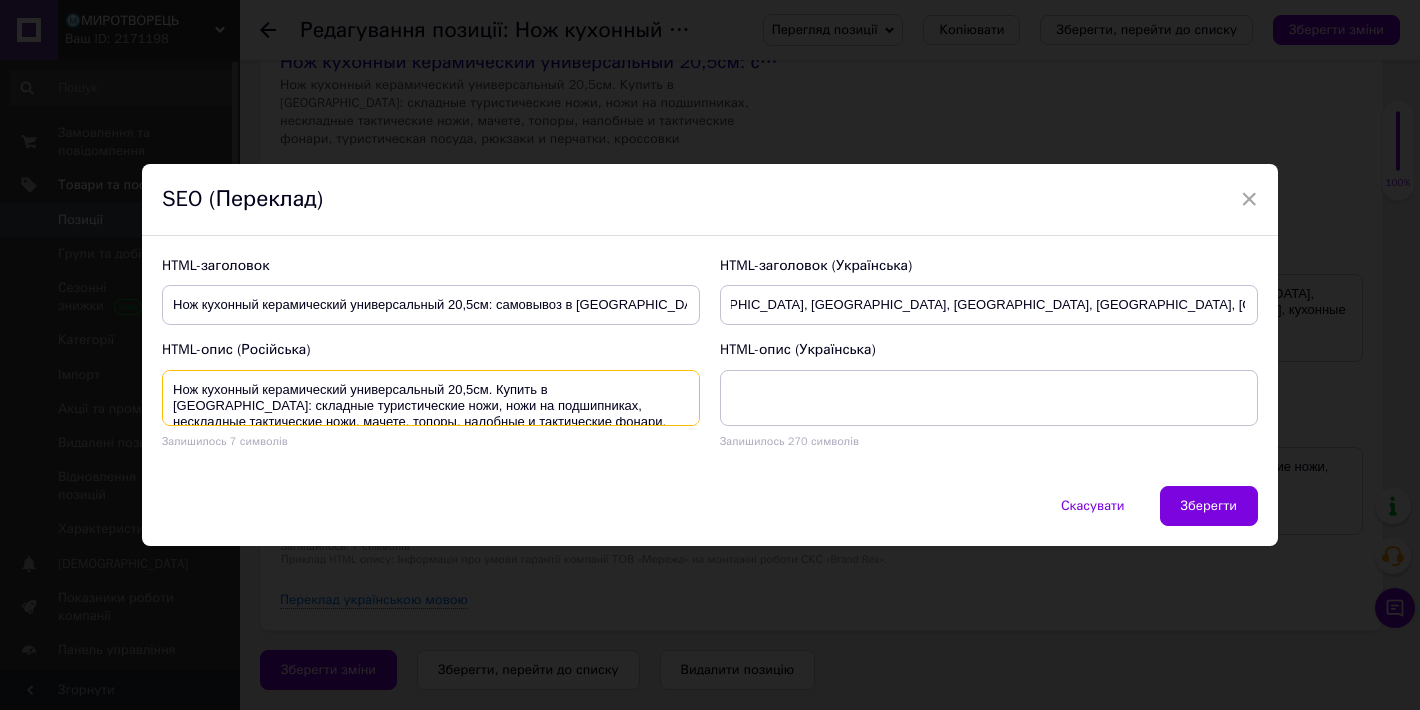 scroll, scrollTop: 0, scrollLeft: 0, axis: both 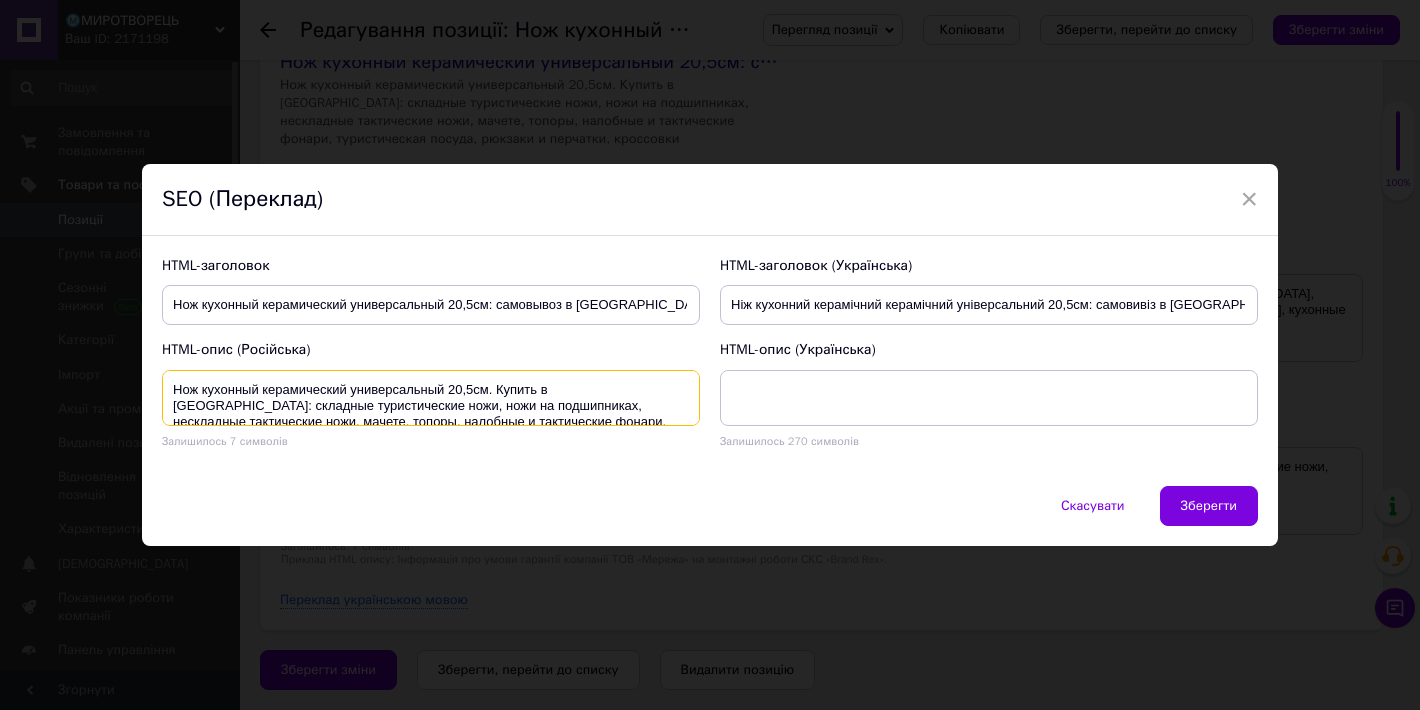 click on "Нож кухонный керамический универсальный 20,5см. Купить в [GEOGRAPHIC_DATA]: складные туристические ножи, ножи на подшипниках, нескладные тактические ножи, мачете, топоры, налобные и тактические фонари, туристическая посуда, рюкзаки и перчатки,  кроссовки" at bounding box center [431, 398] 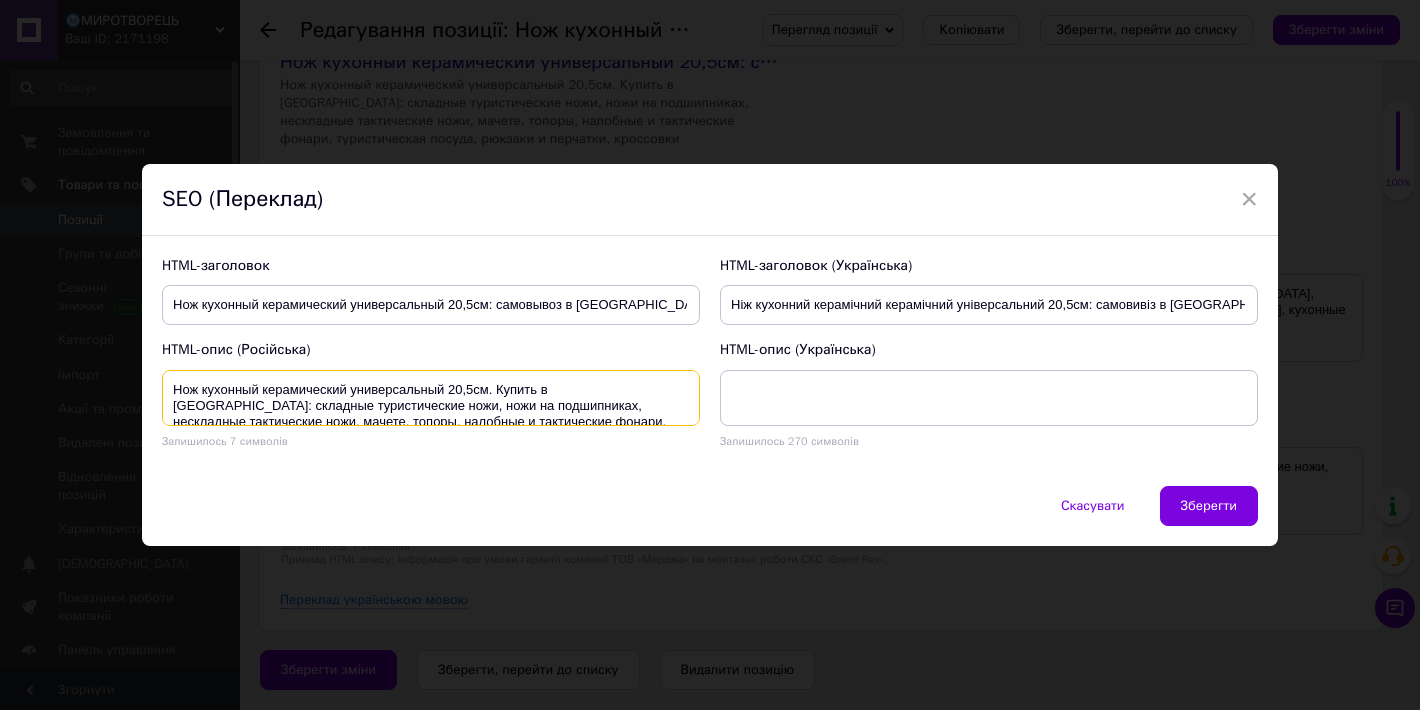 drag, startPoint x: 528, startPoint y: 398, endPoint x: 518, endPoint y: 402, distance: 10.770329 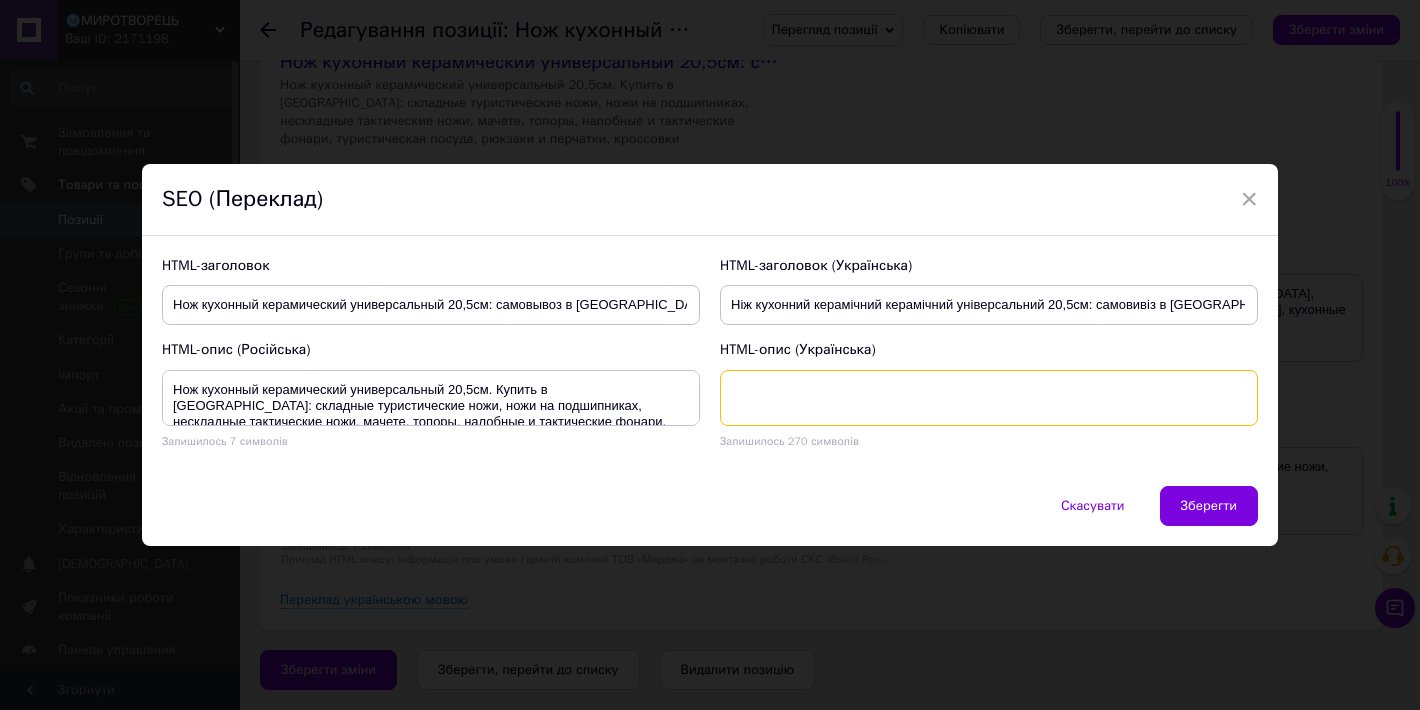 click at bounding box center (989, 398) 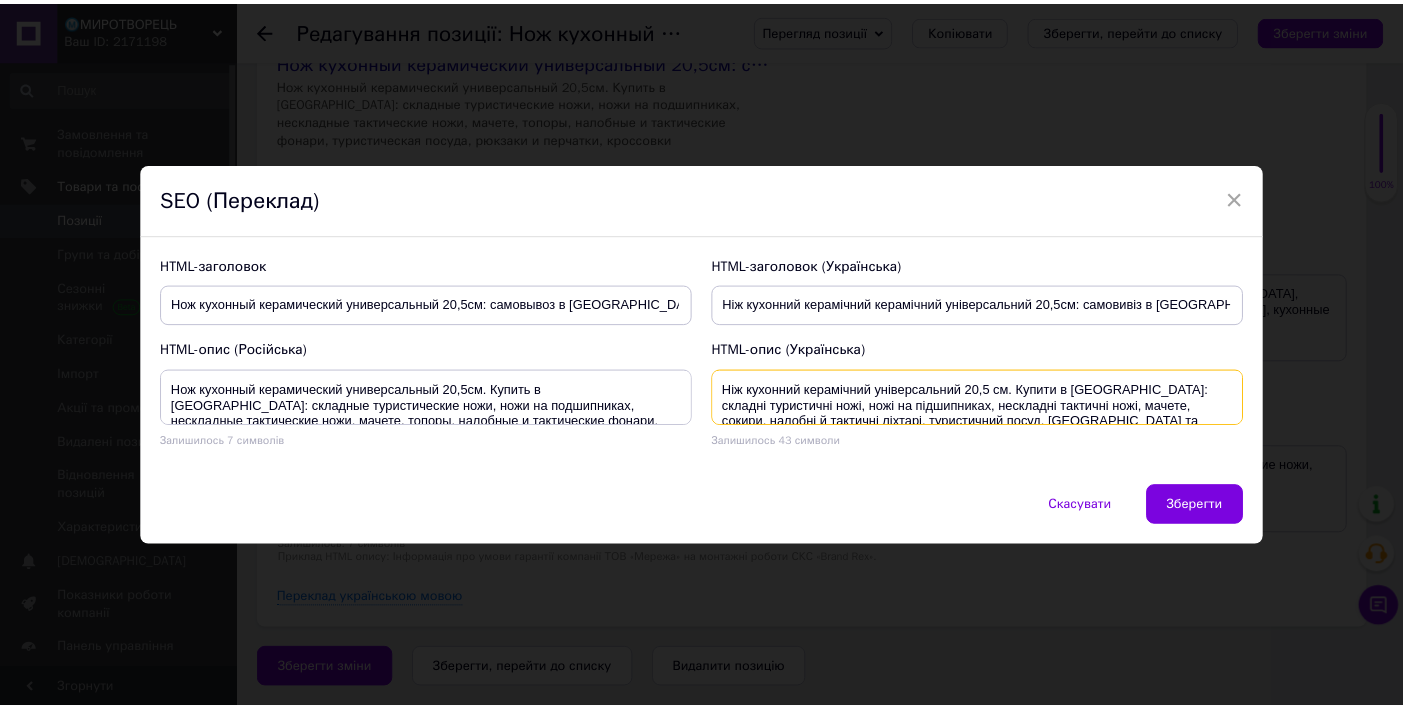 scroll, scrollTop: 4, scrollLeft: 0, axis: vertical 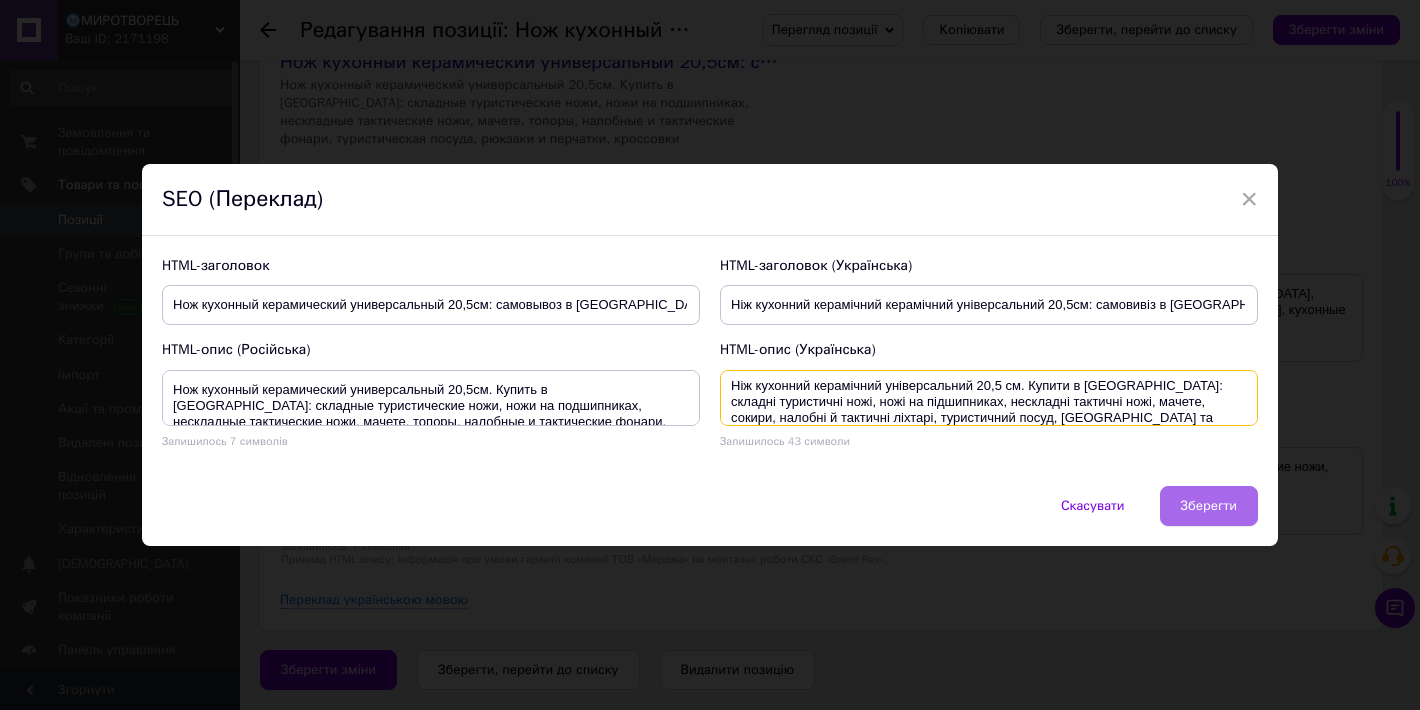 type on "Ніж кухонний керамічний універсальний 20,5 см. Купити в [GEOGRAPHIC_DATA]: складні туристичні ножі, ножі на підшипниках, нескладні тактичні ножі, мачете, сокири, налобні й тактичні ліхтарі, туристичний посуд, [GEOGRAPHIC_DATA] та рукавички, кросівки" 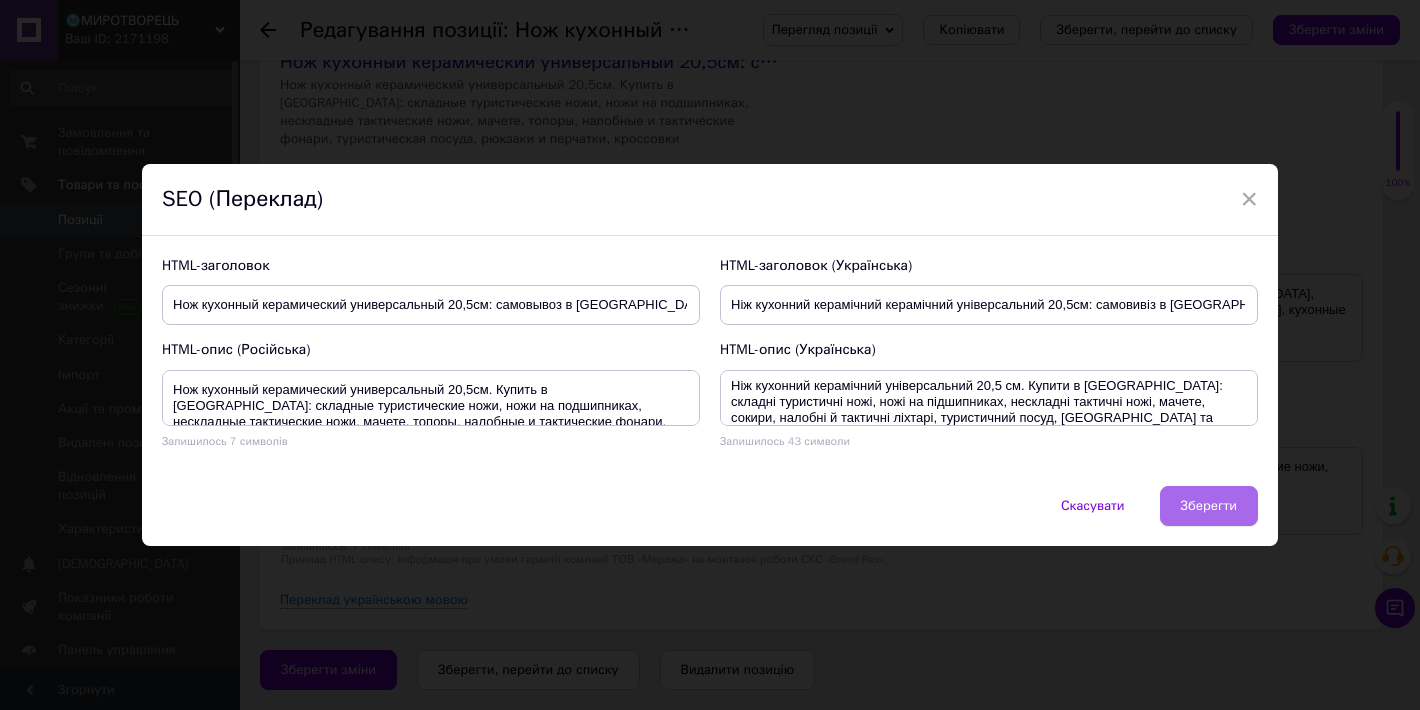click on "Зберегти" at bounding box center [1209, 506] 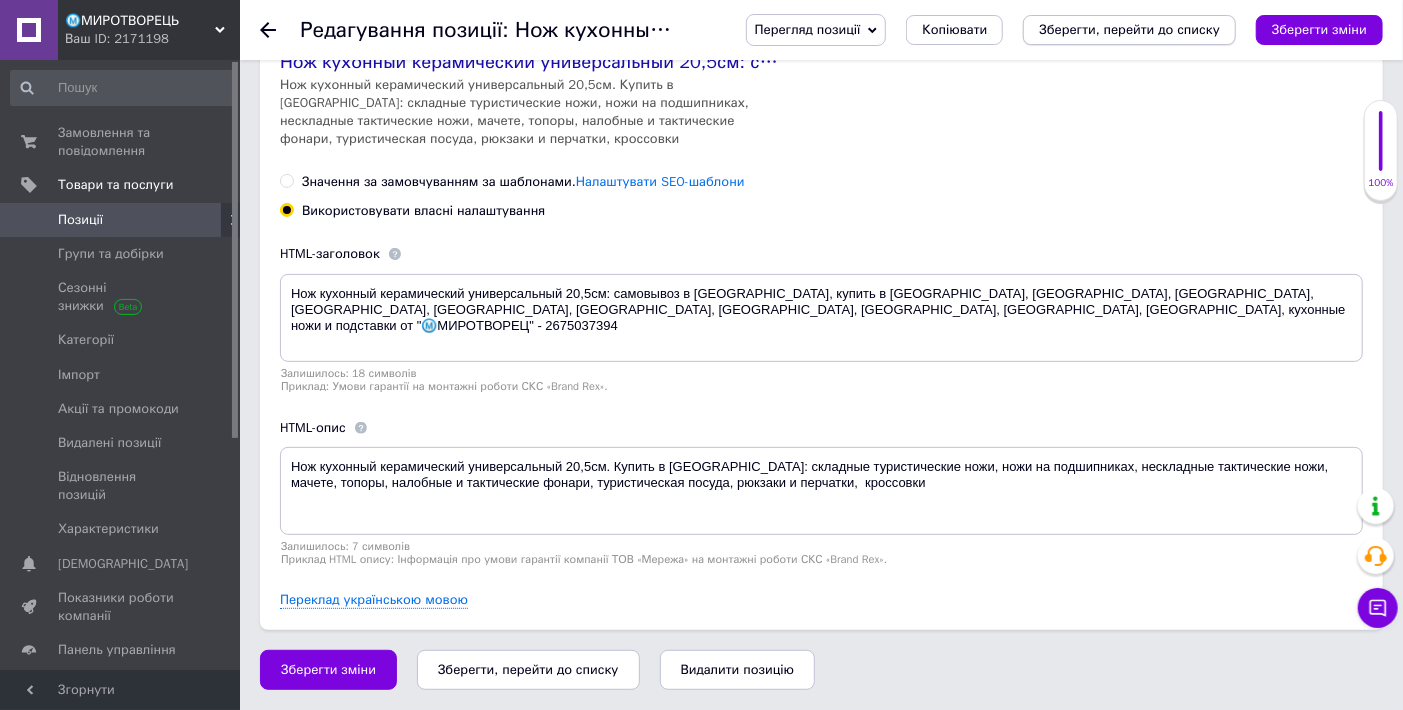 click on "Зберегти, перейти до списку" at bounding box center [1129, 29] 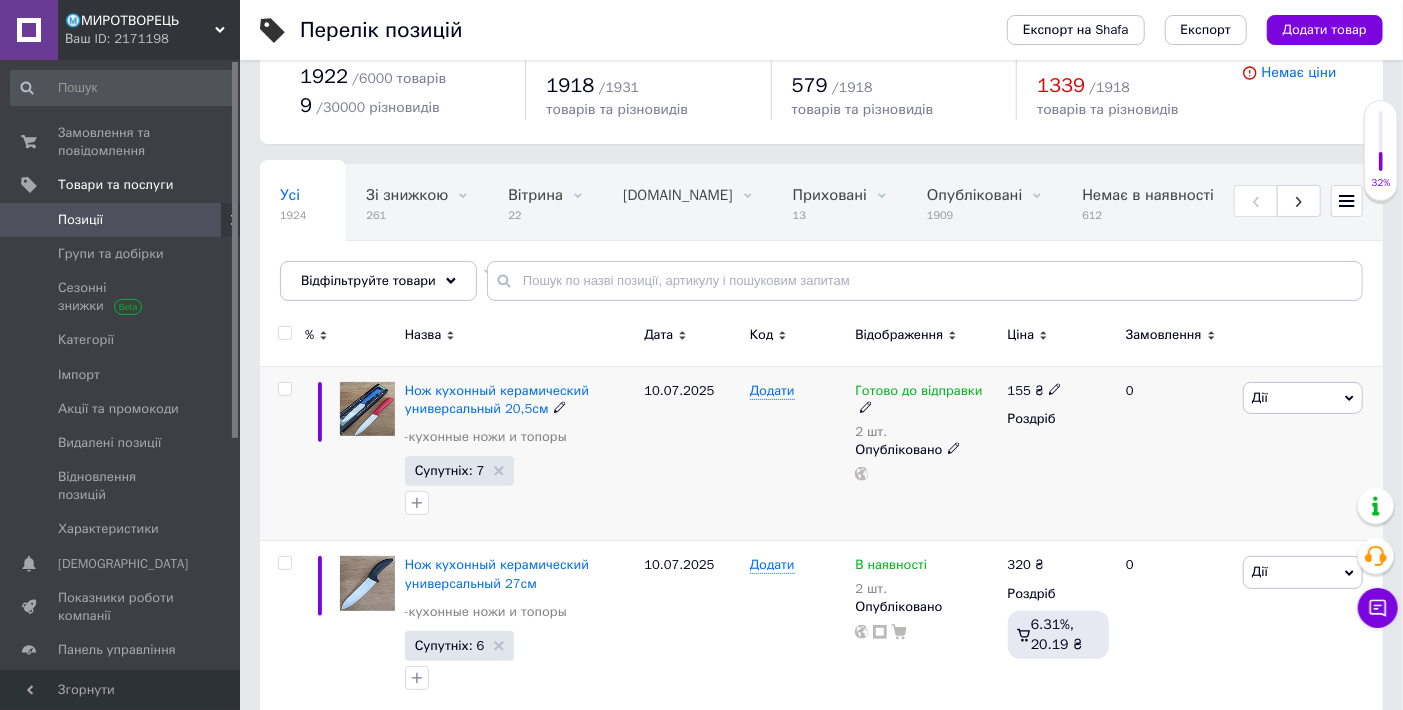 scroll, scrollTop: 111, scrollLeft: 0, axis: vertical 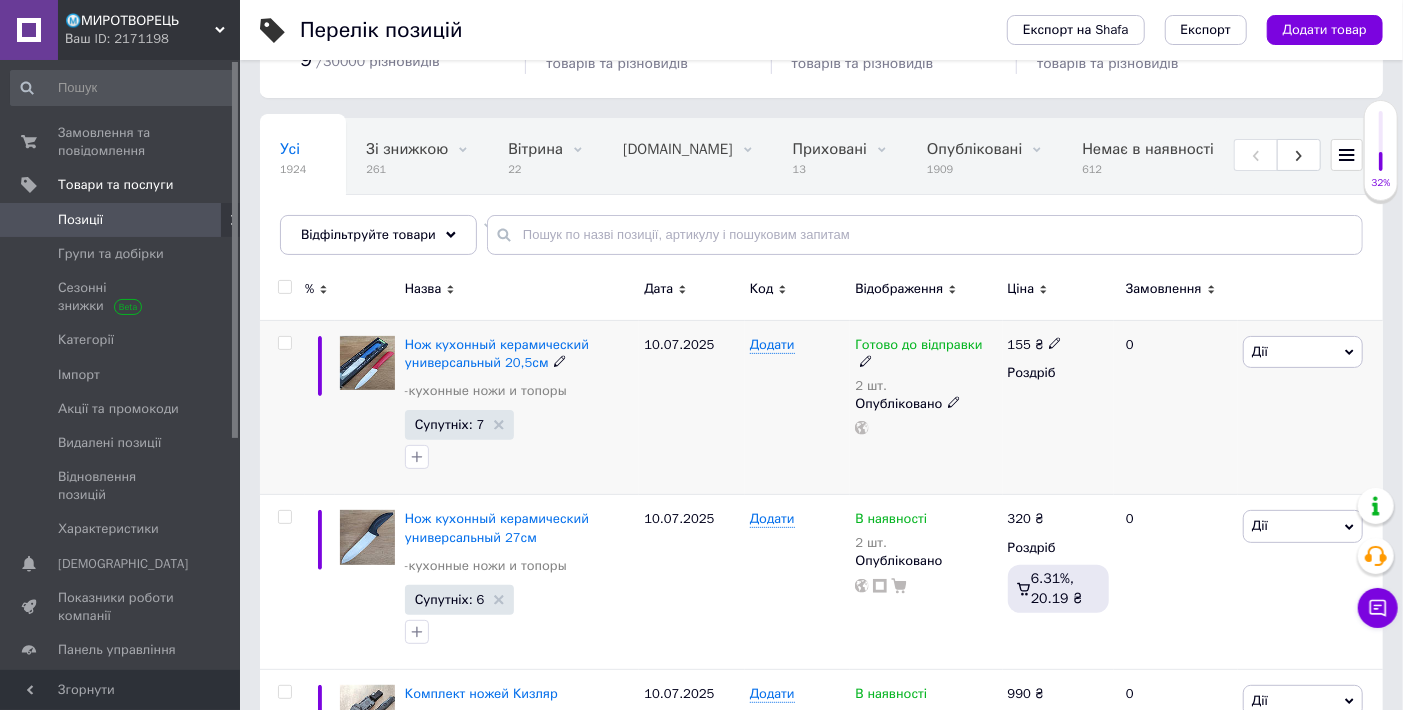 click on "Дії" at bounding box center (1303, 352) 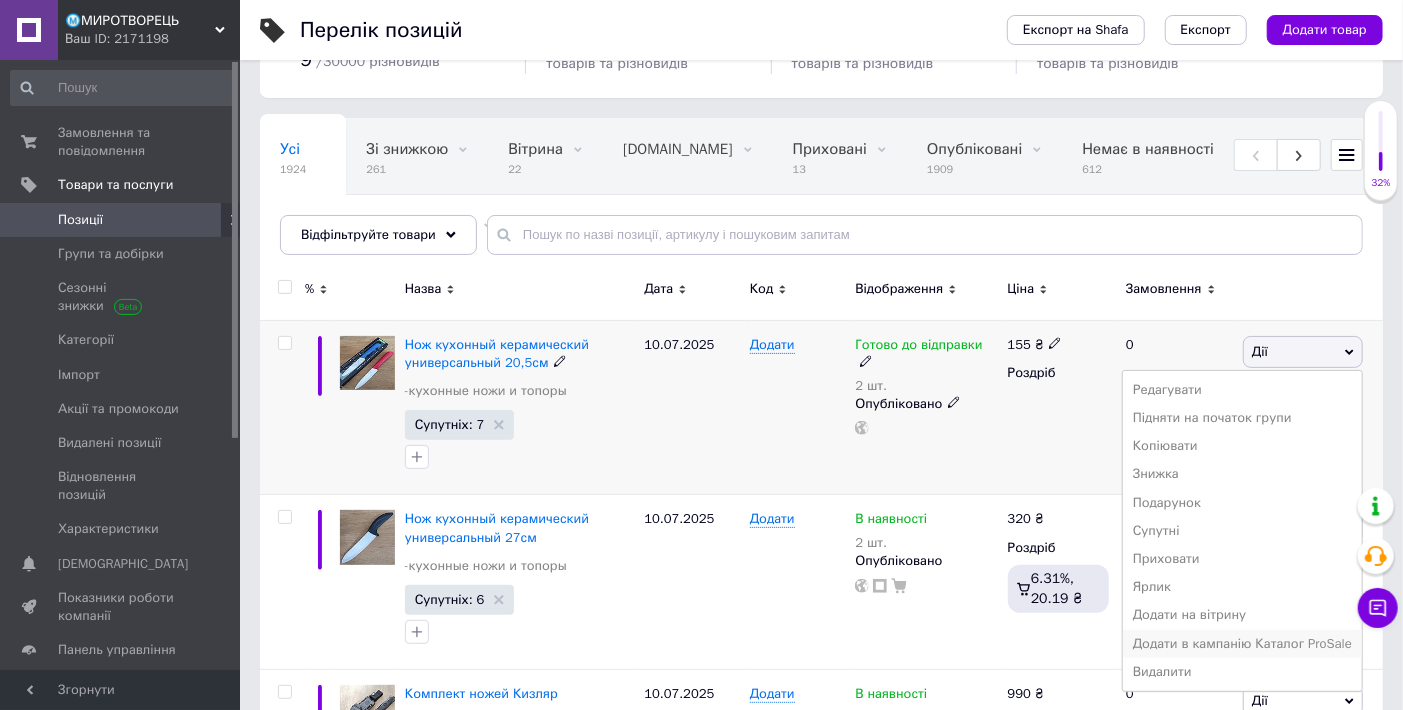click on "Додати в кампанію Каталог ProSale" at bounding box center [1242, 644] 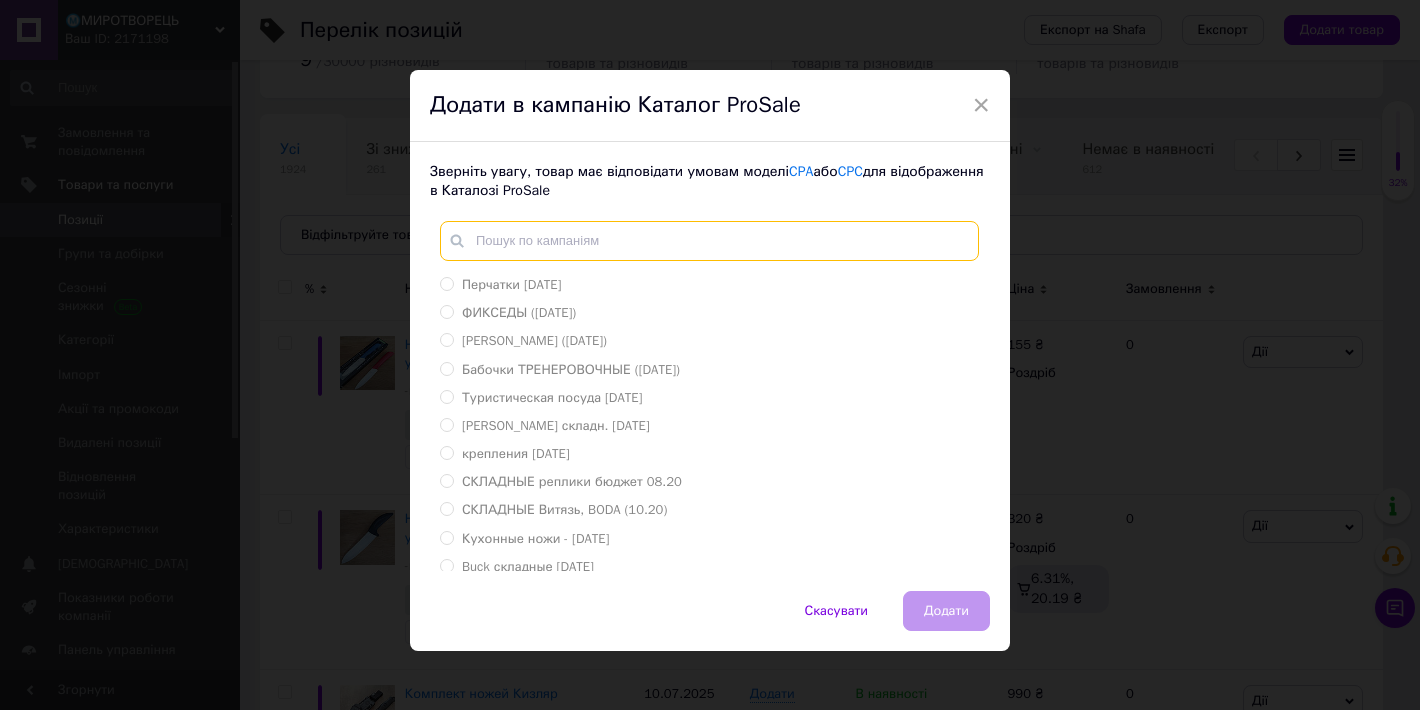 click at bounding box center [709, 241] 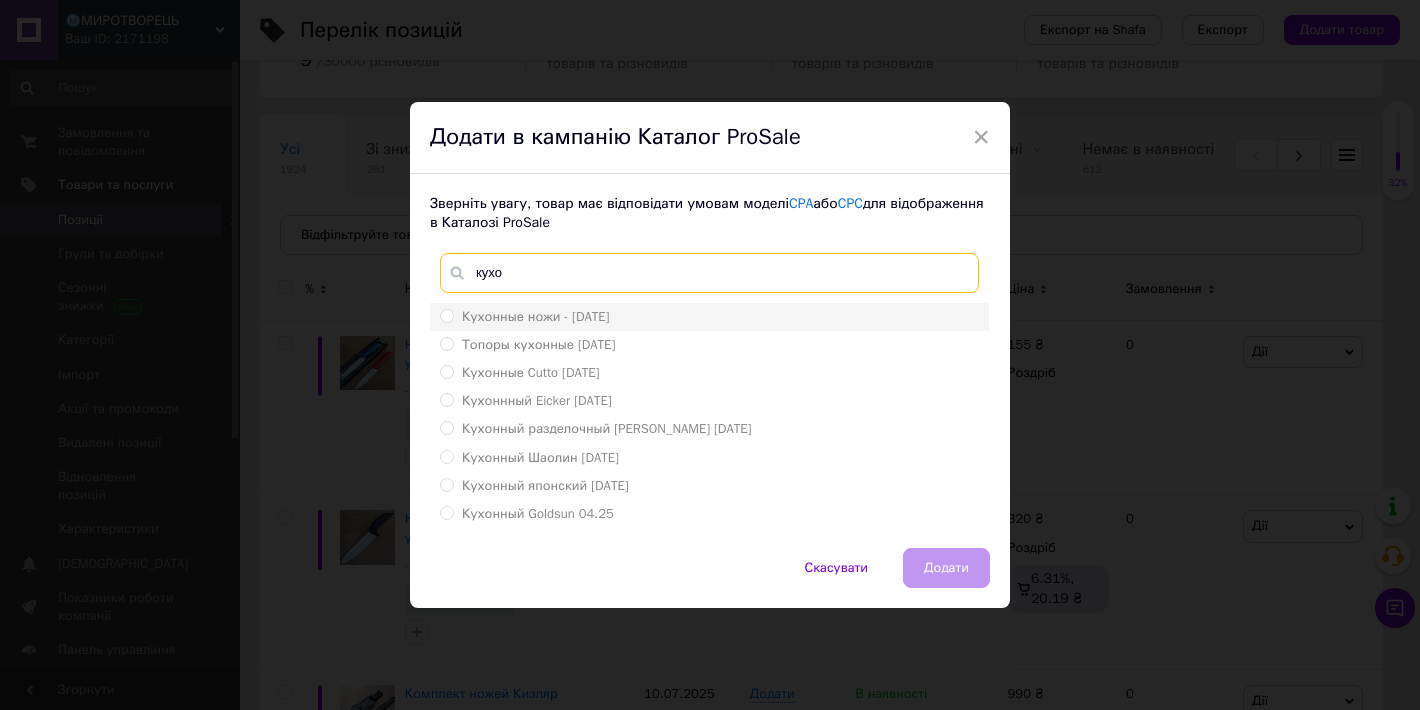type on "кухо" 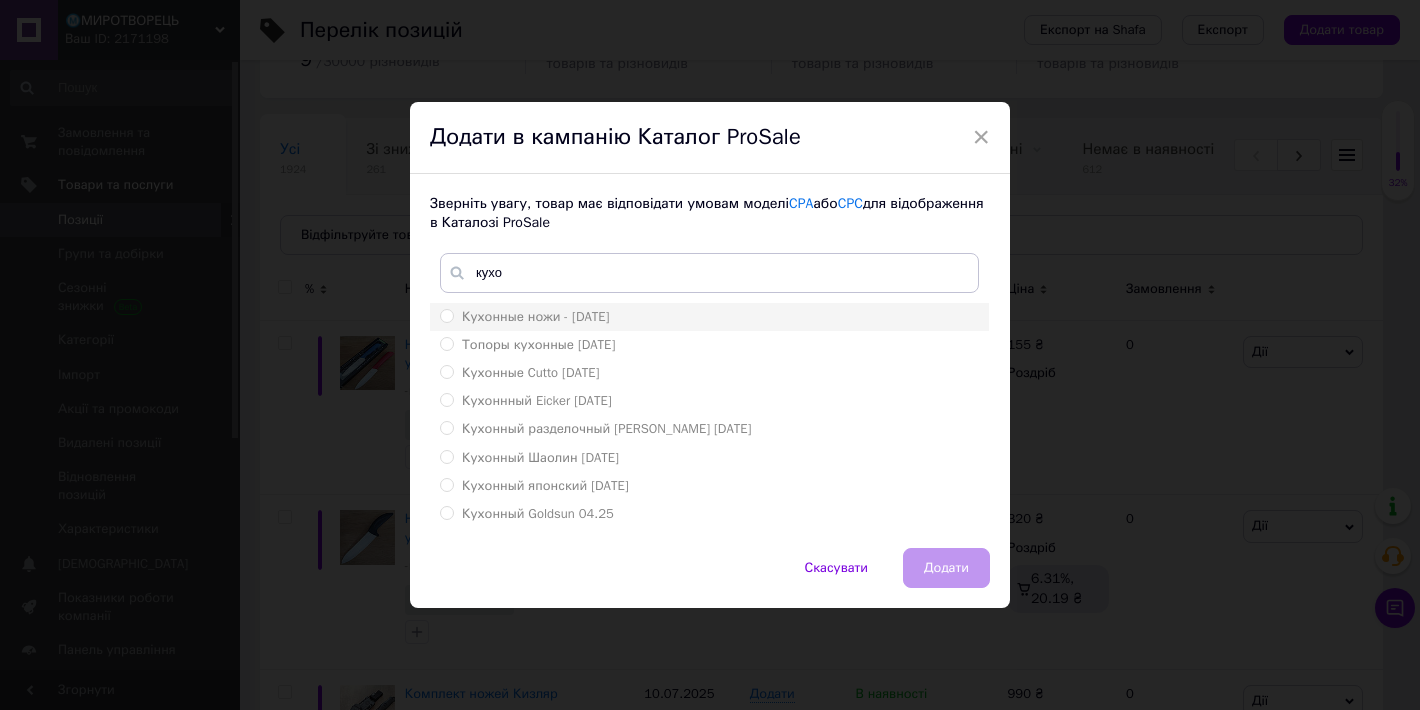 click on "Кухонные ножи  - [DATE]" at bounding box center (536, 316) 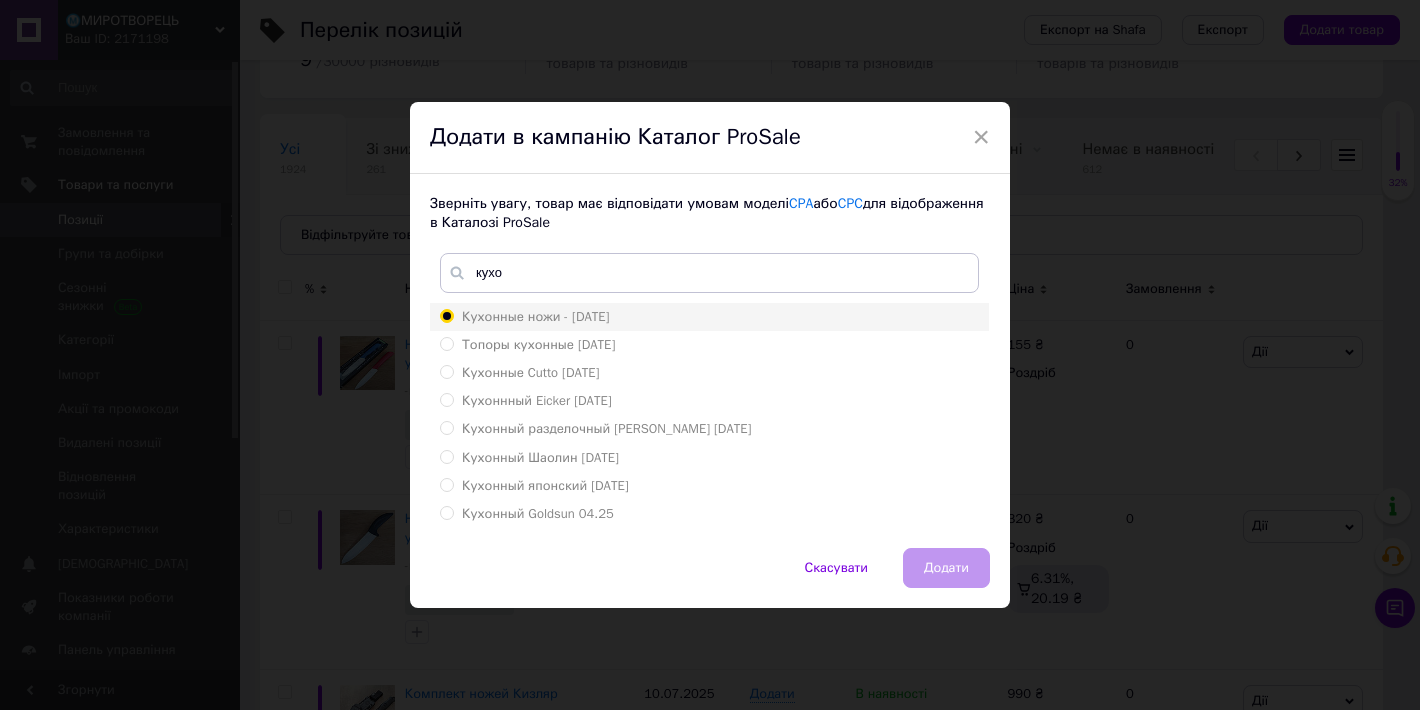 click on "Кухонные ножи  - [DATE]" at bounding box center [446, 315] 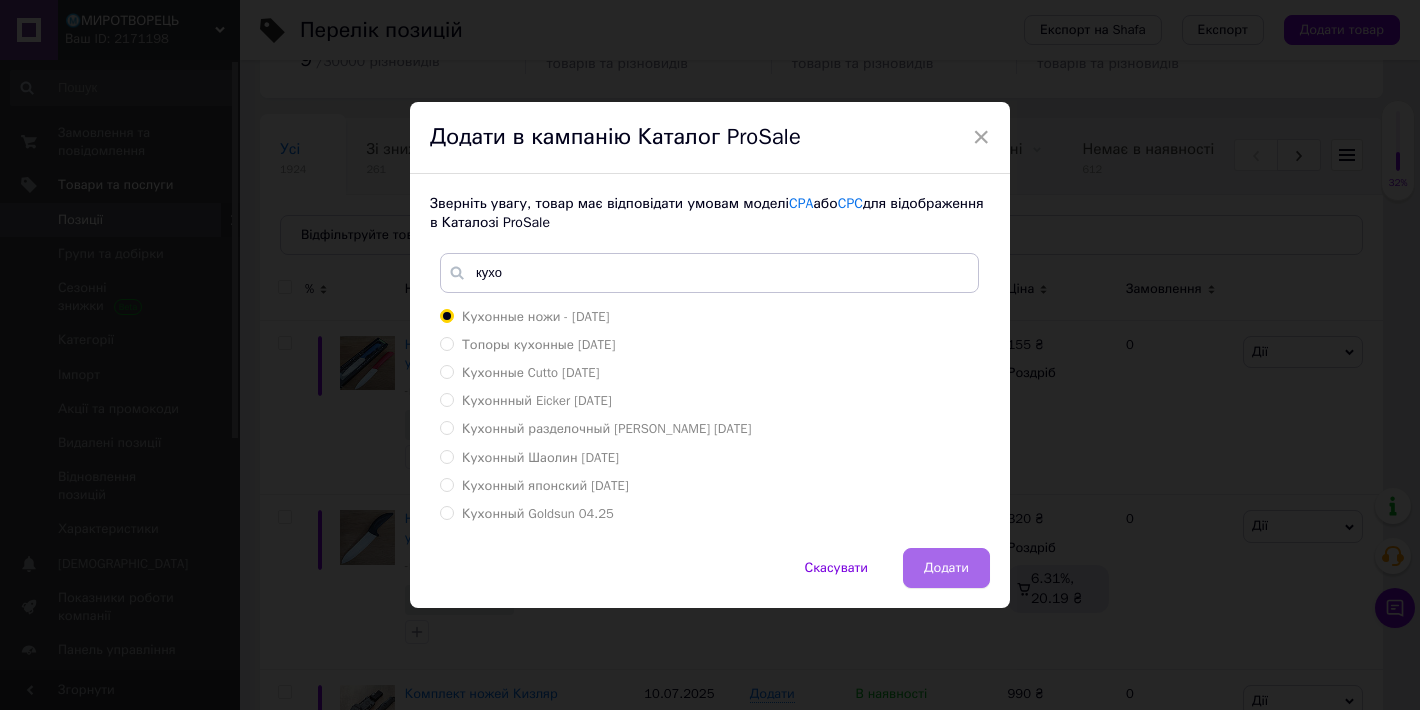 click on "Додати" at bounding box center (946, 568) 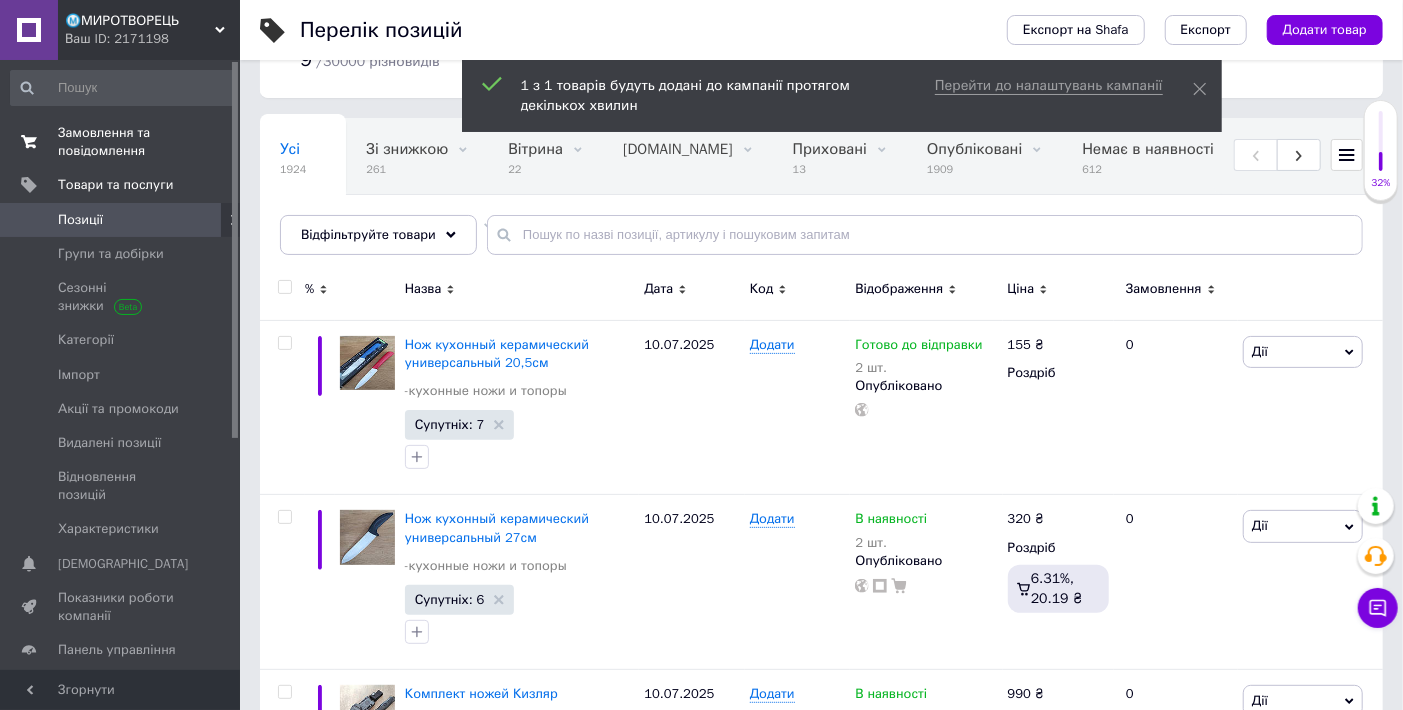 click on "Замовлення та повідомлення" at bounding box center (121, 142) 